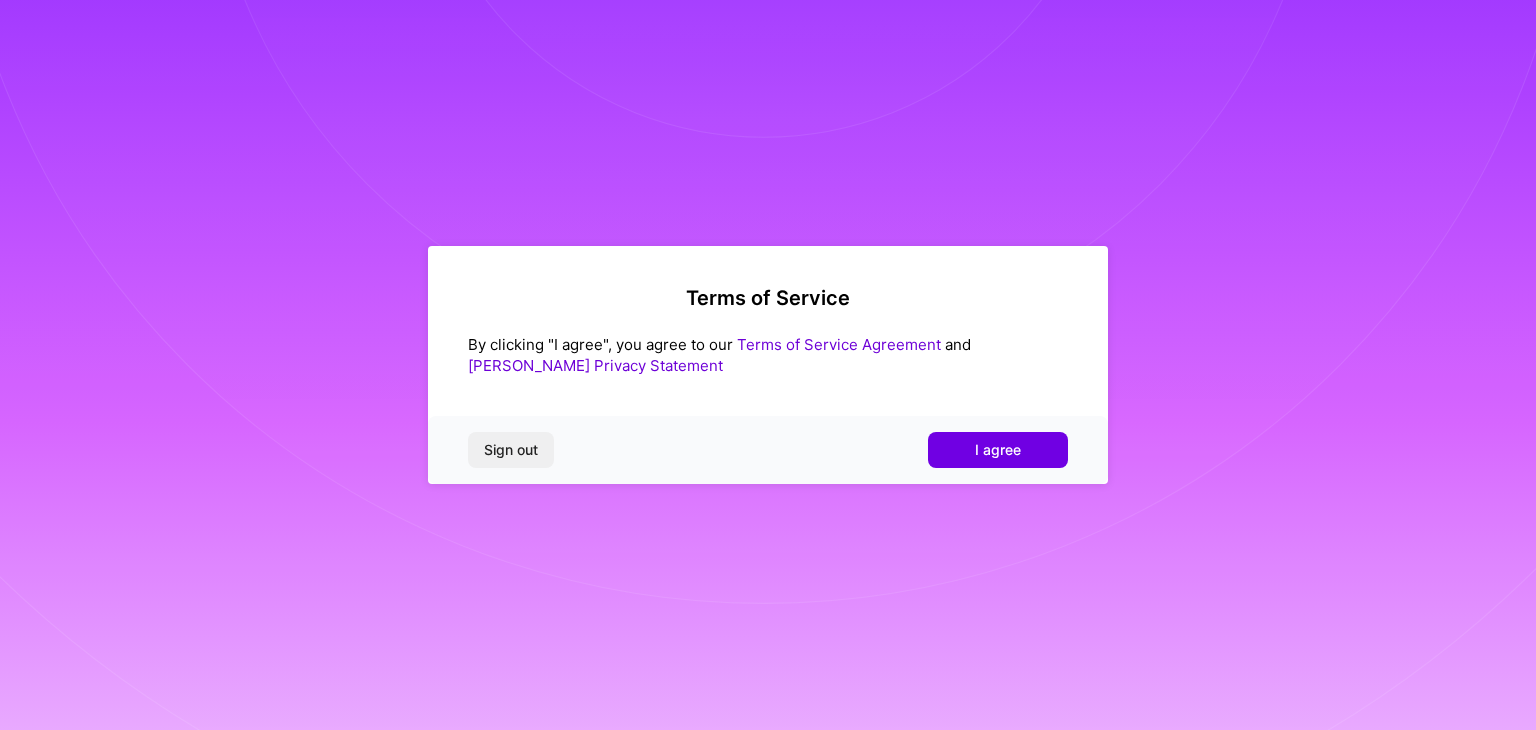 scroll, scrollTop: 0, scrollLeft: 0, axis: both 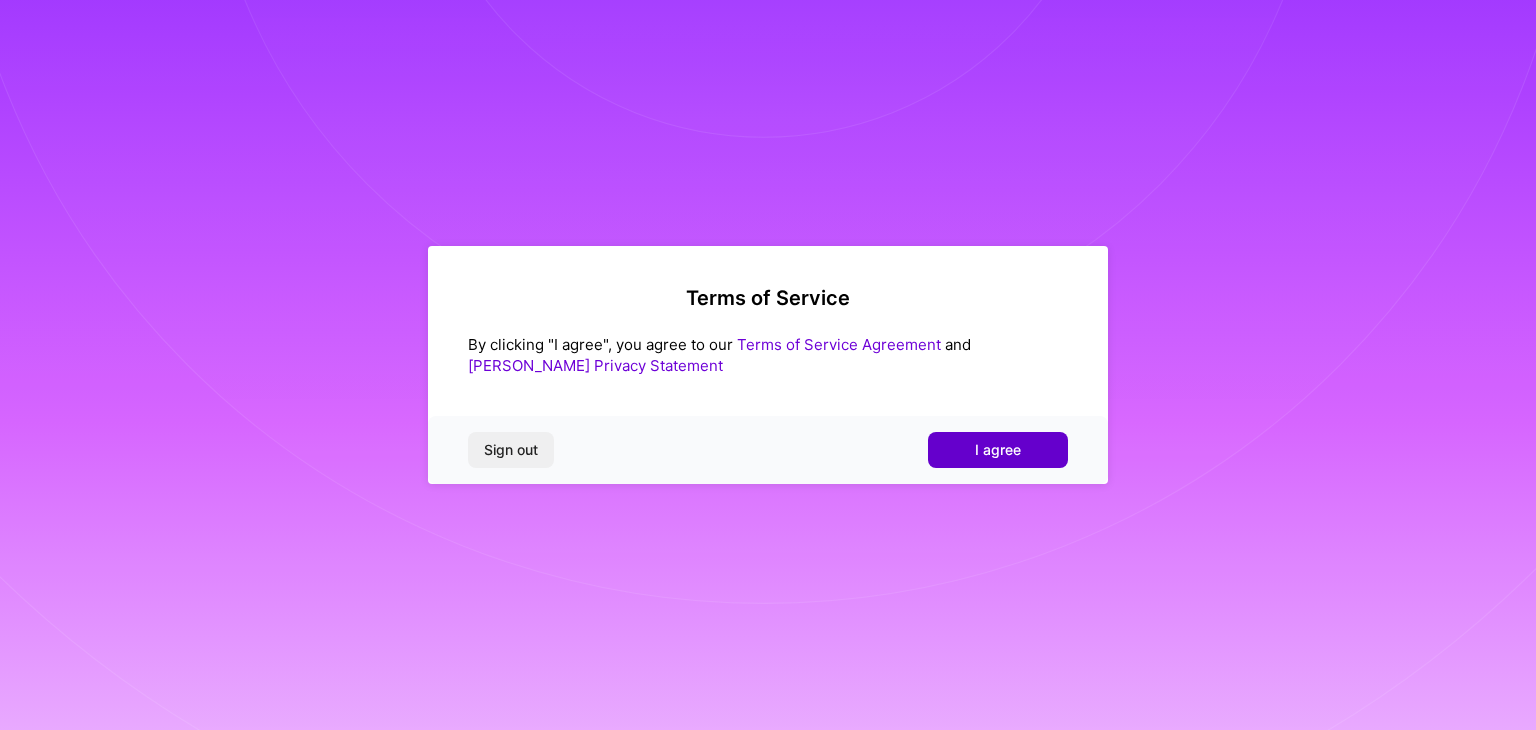 click on "I agree" at bounding box center [998, 450] 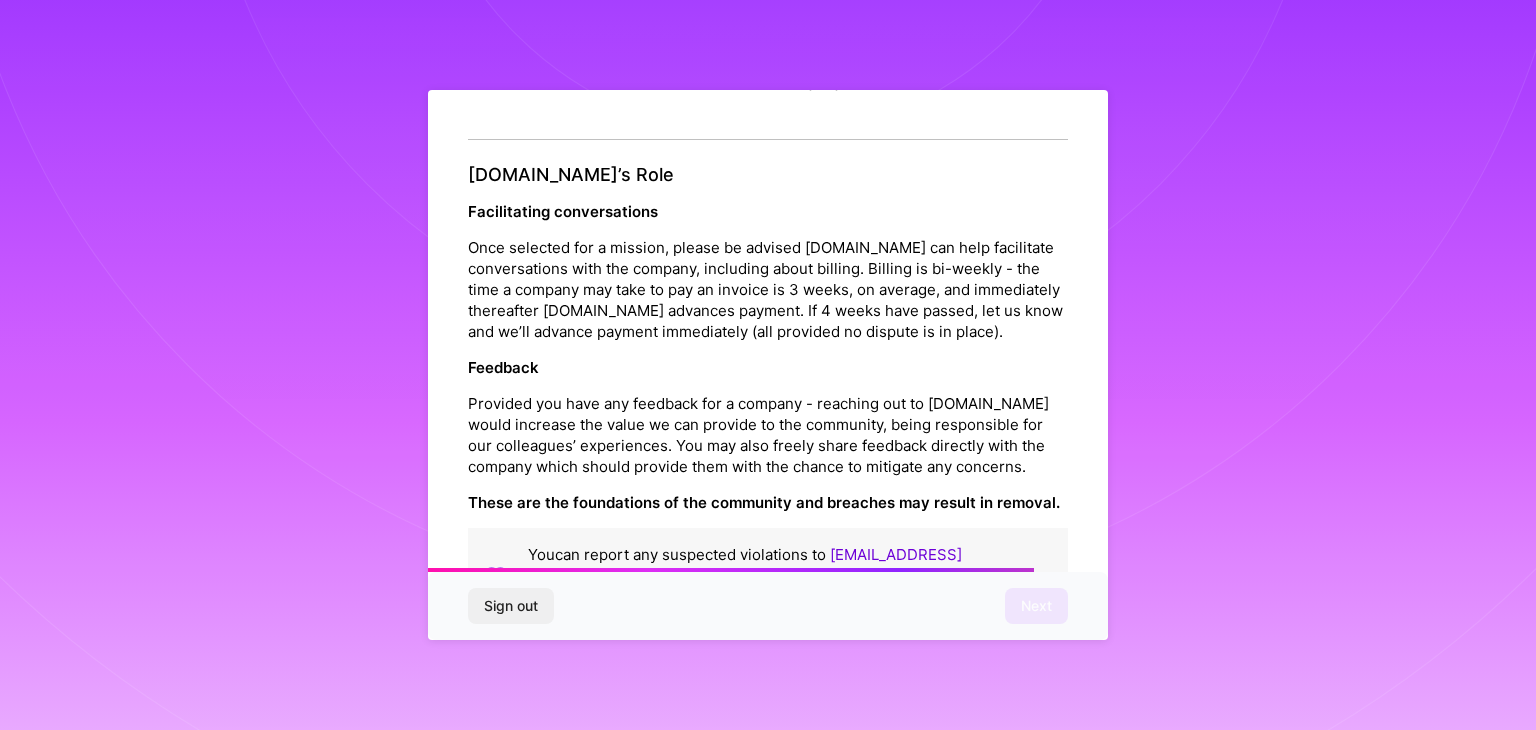 scroll, scrollTop: 2284, scrollLeft: 0, axis: vertical 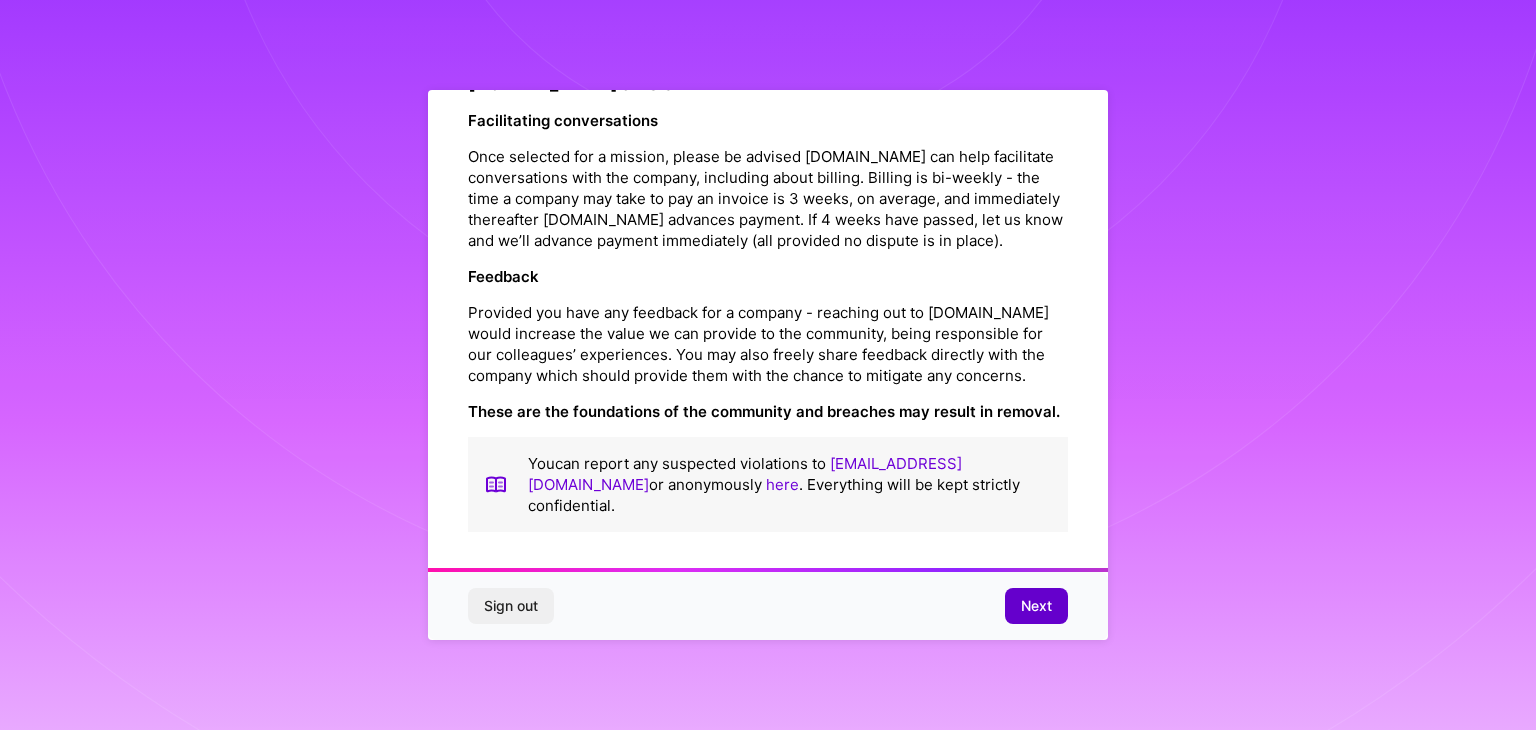 click on "Next" at bounding box center [1036, 606] 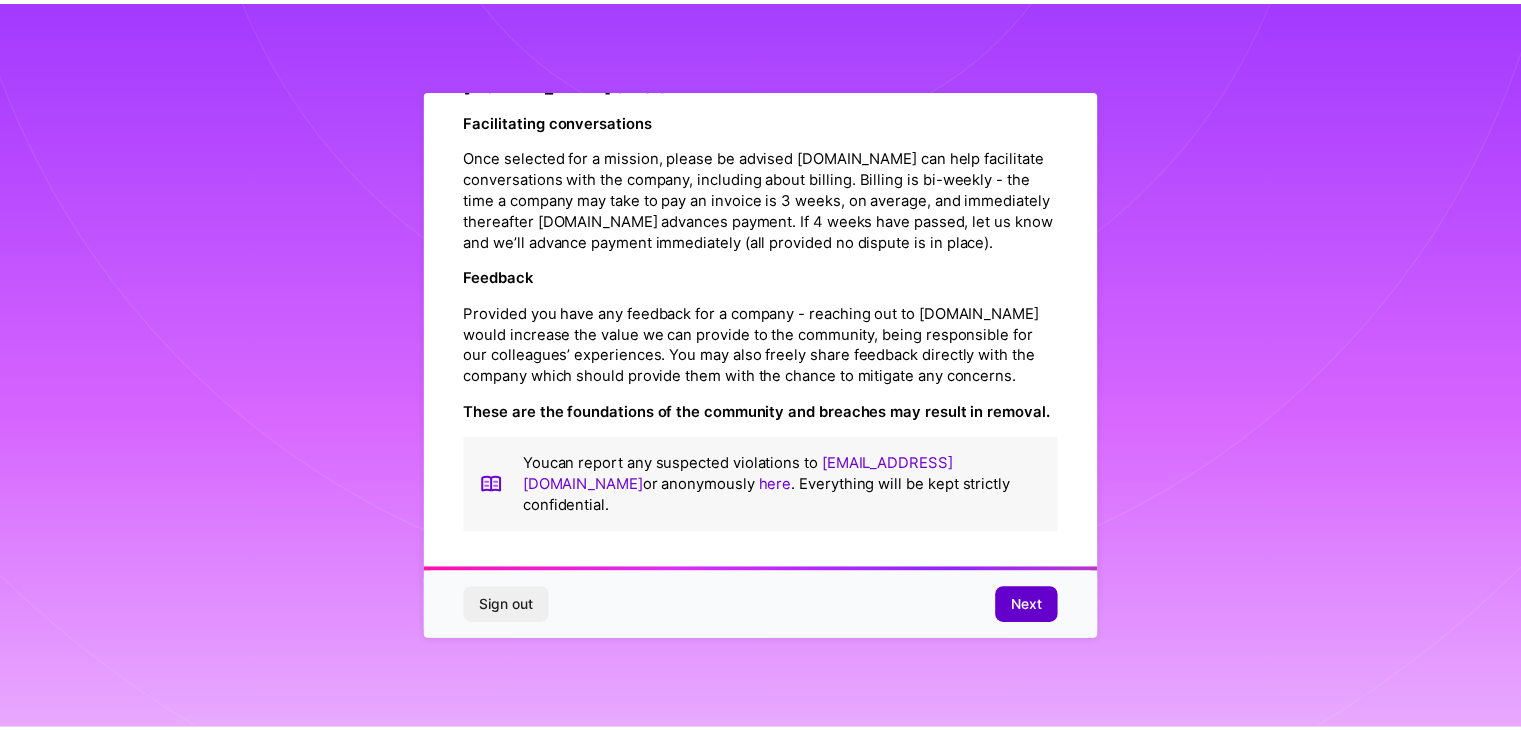 scroll, scrollTop: 0, scrollLeft: 0, axis: both 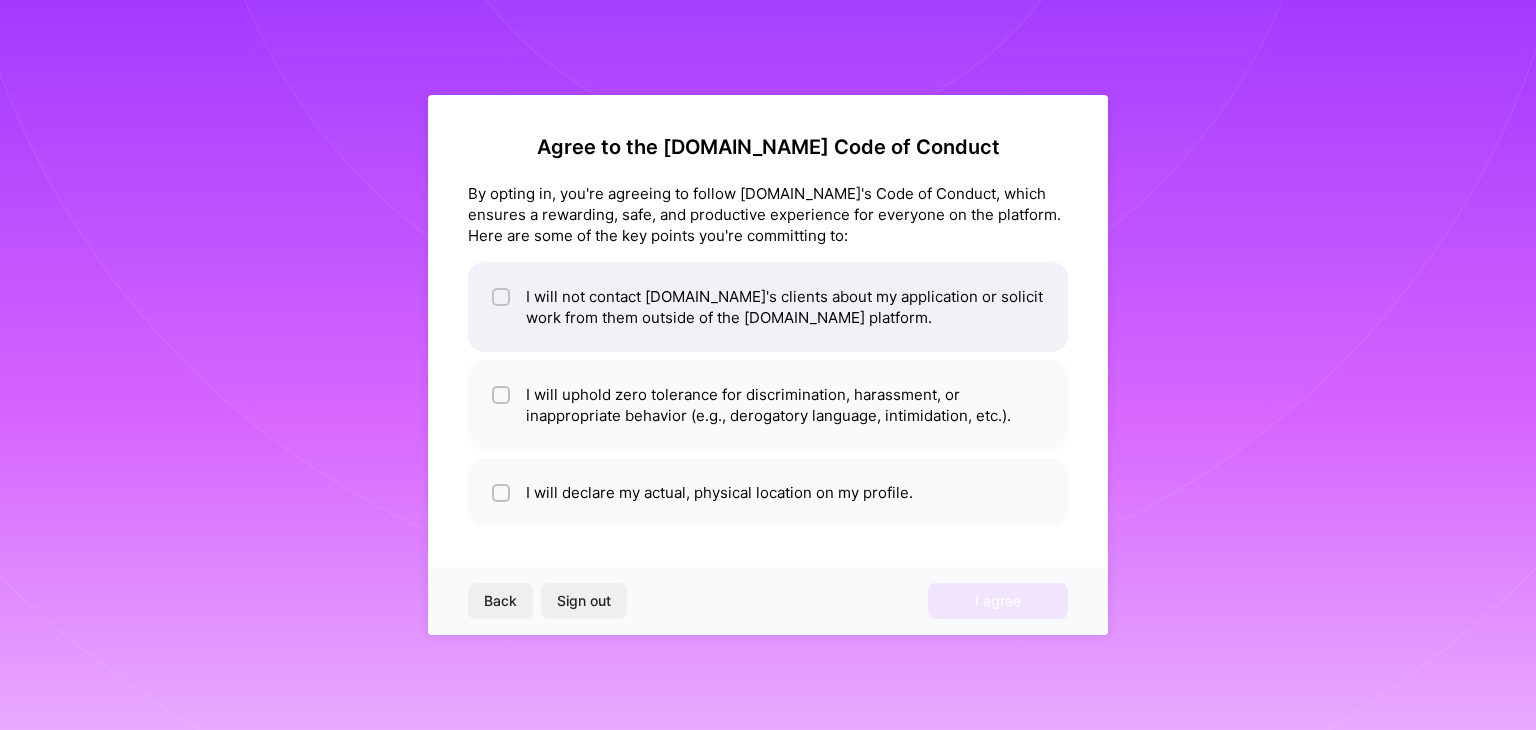 click at bounding box center (501, 297) 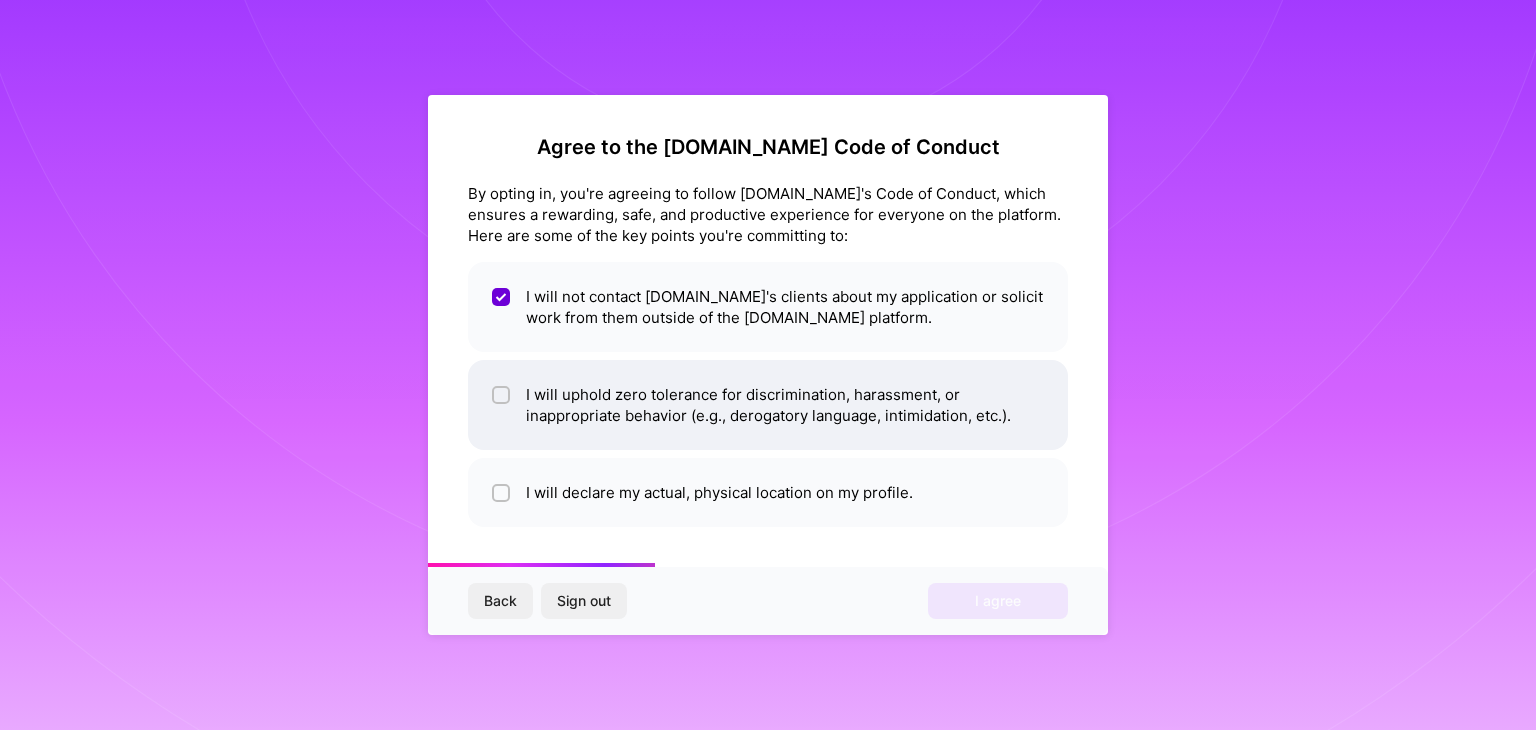 click at bounding box center [501, 405] 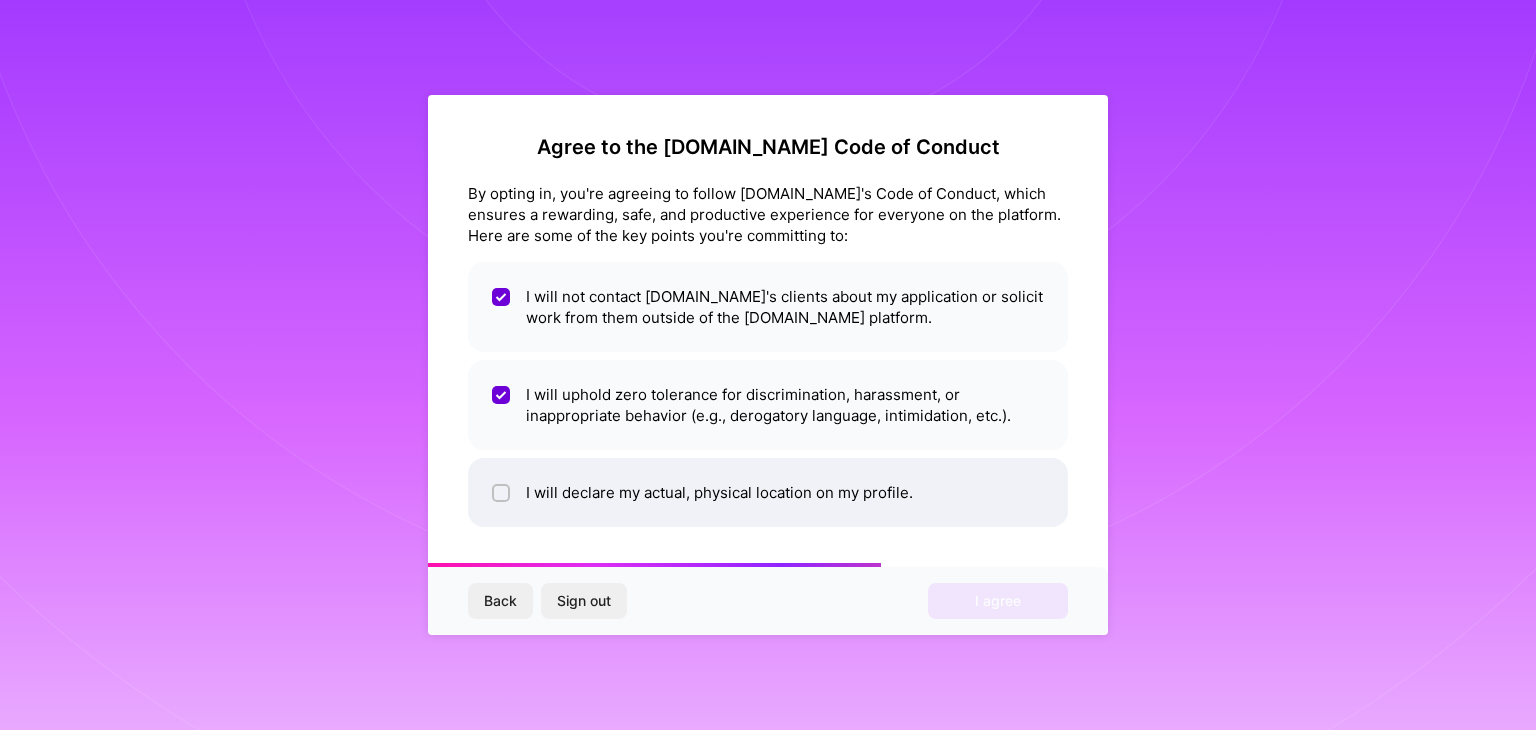 click at bounding box center [503, 494] 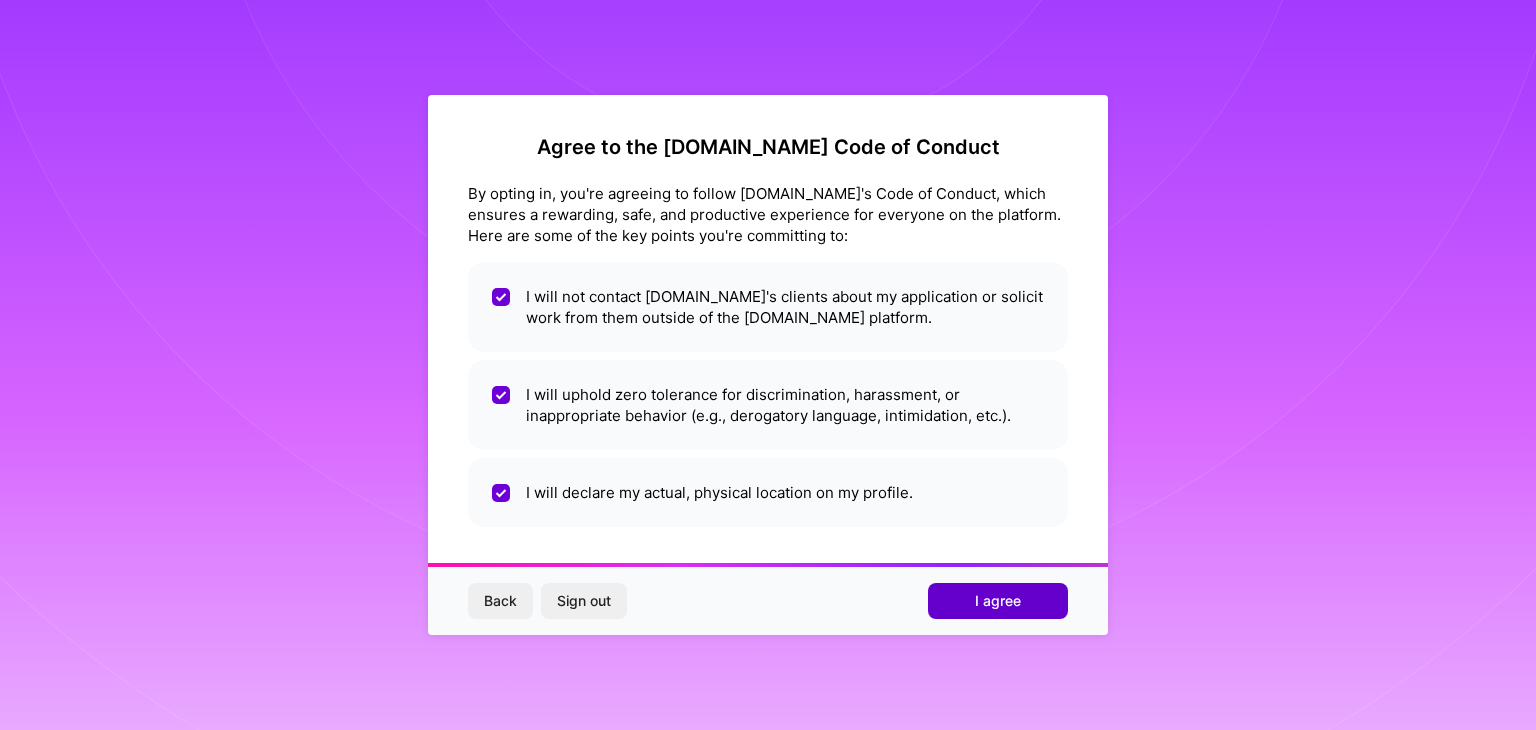 click on "I agree" at bounding box center (998, 601) 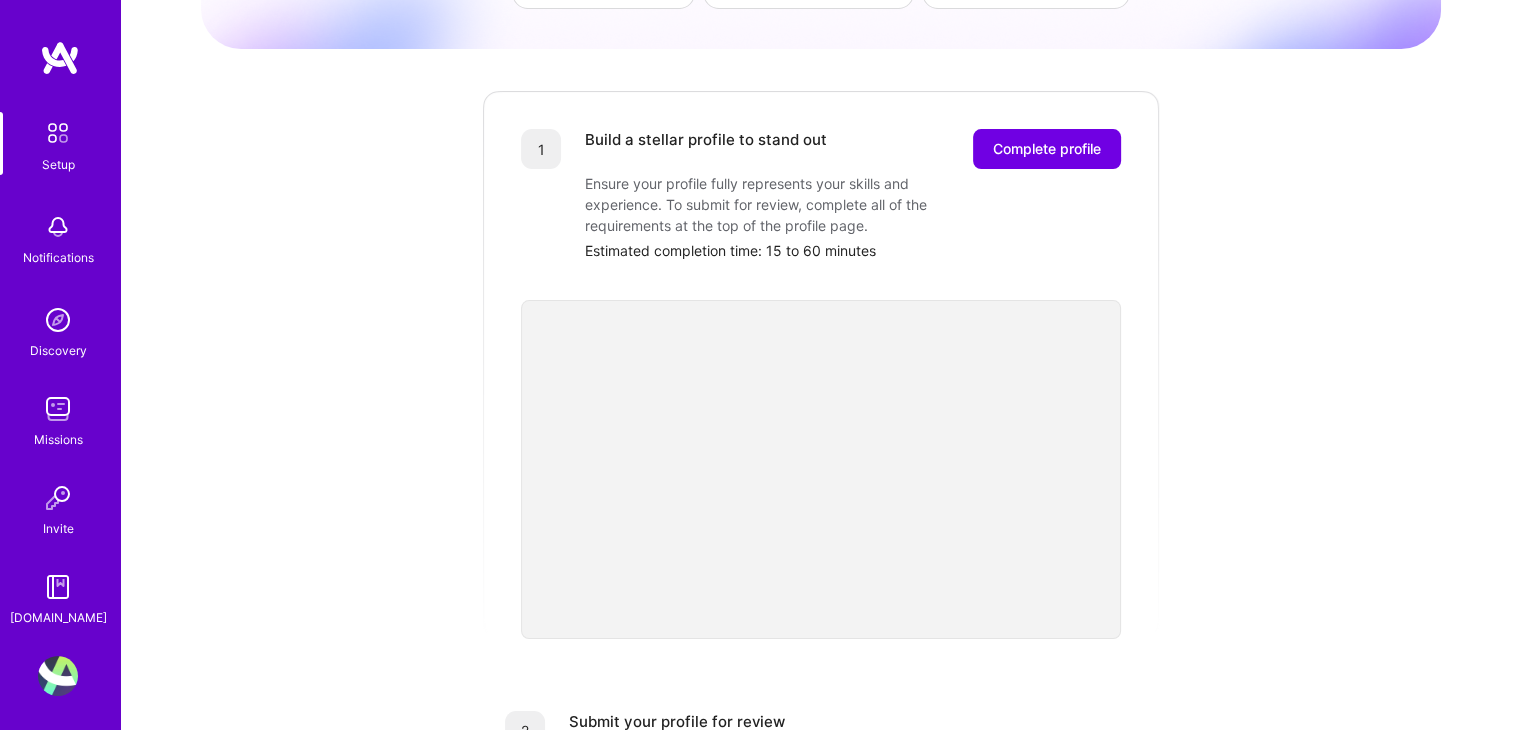 scroll, scrollTop: 211, scrollLeft: 0, axis: vertical 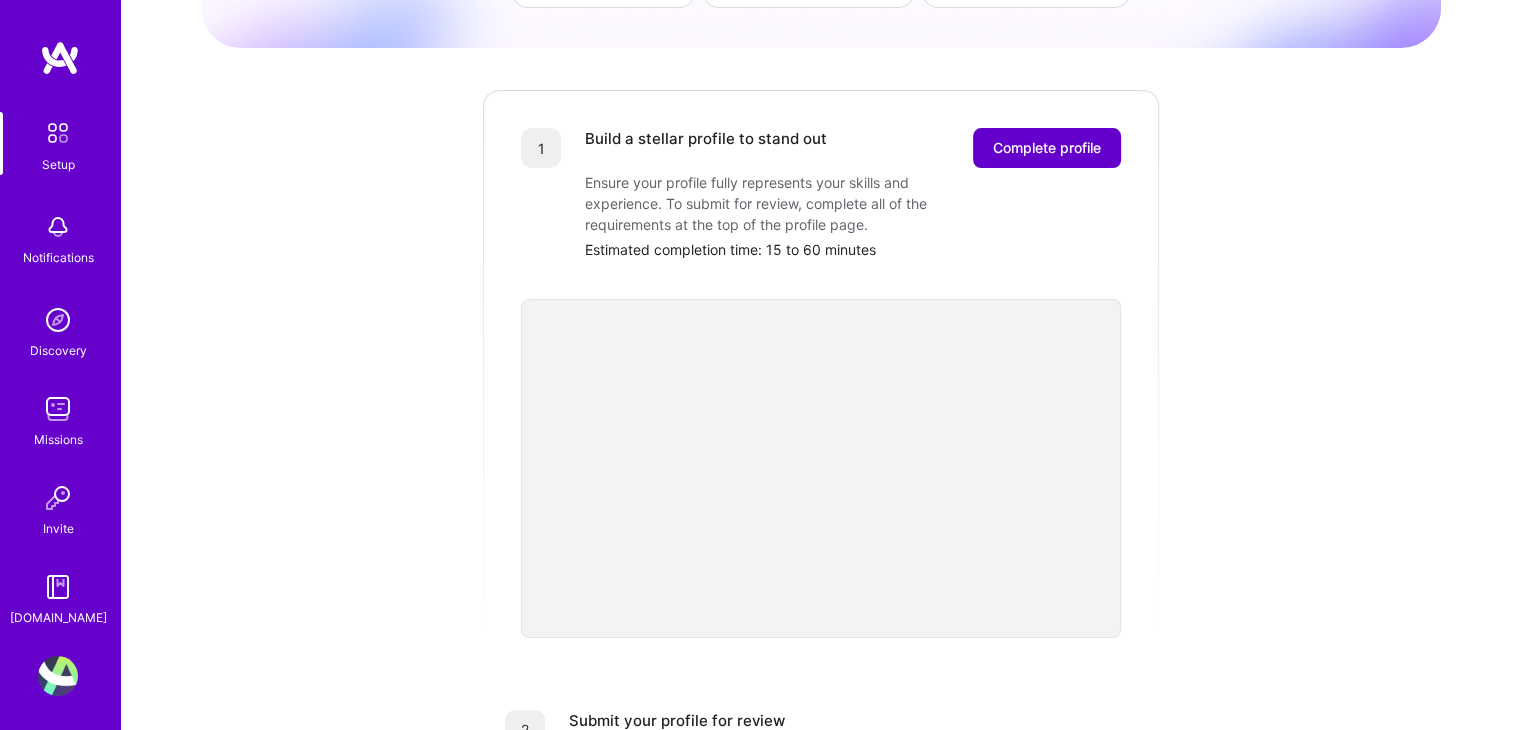 click on "Complete profile" at bounding box center [1047, 148] 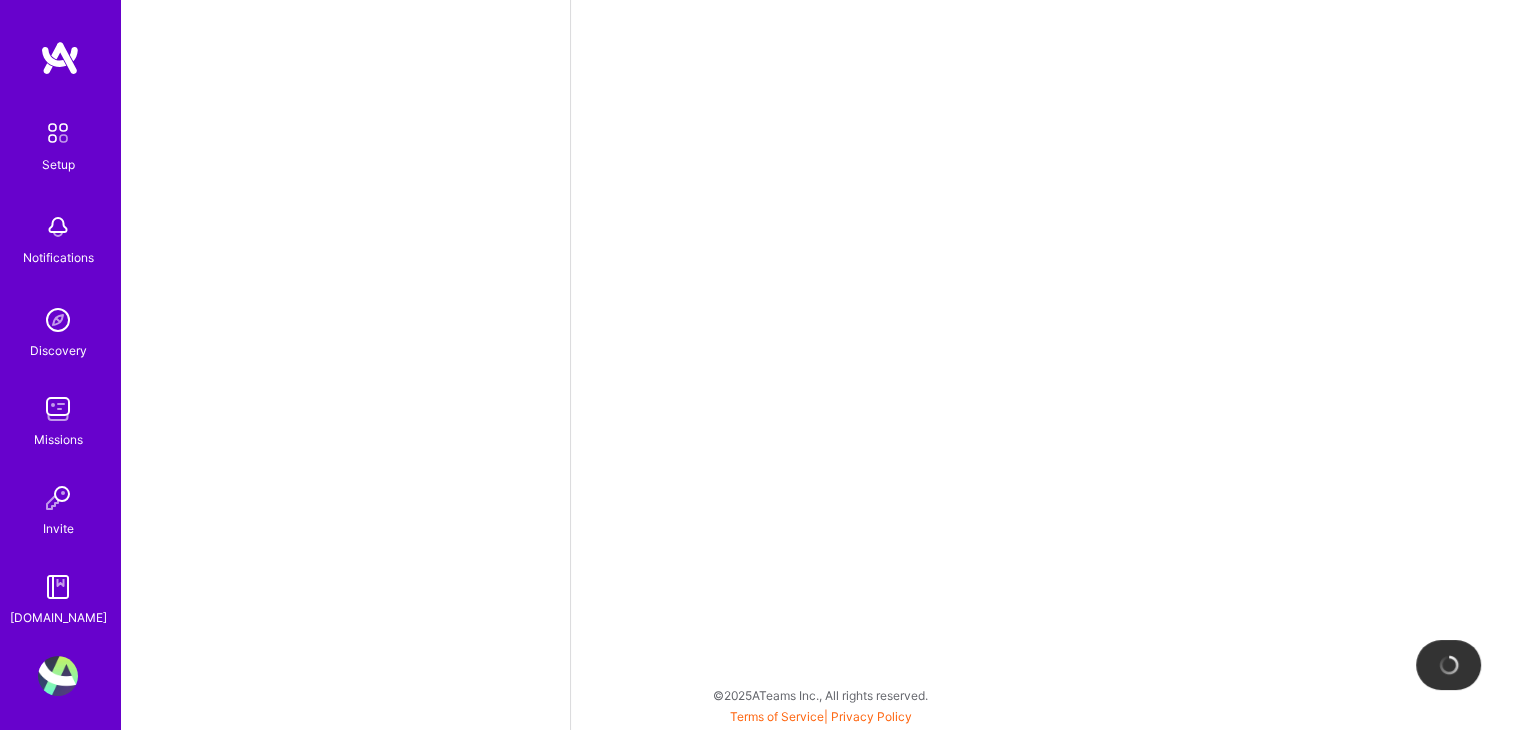 scroll, scrollTop: 0, scrollLeft: 0, axis: both 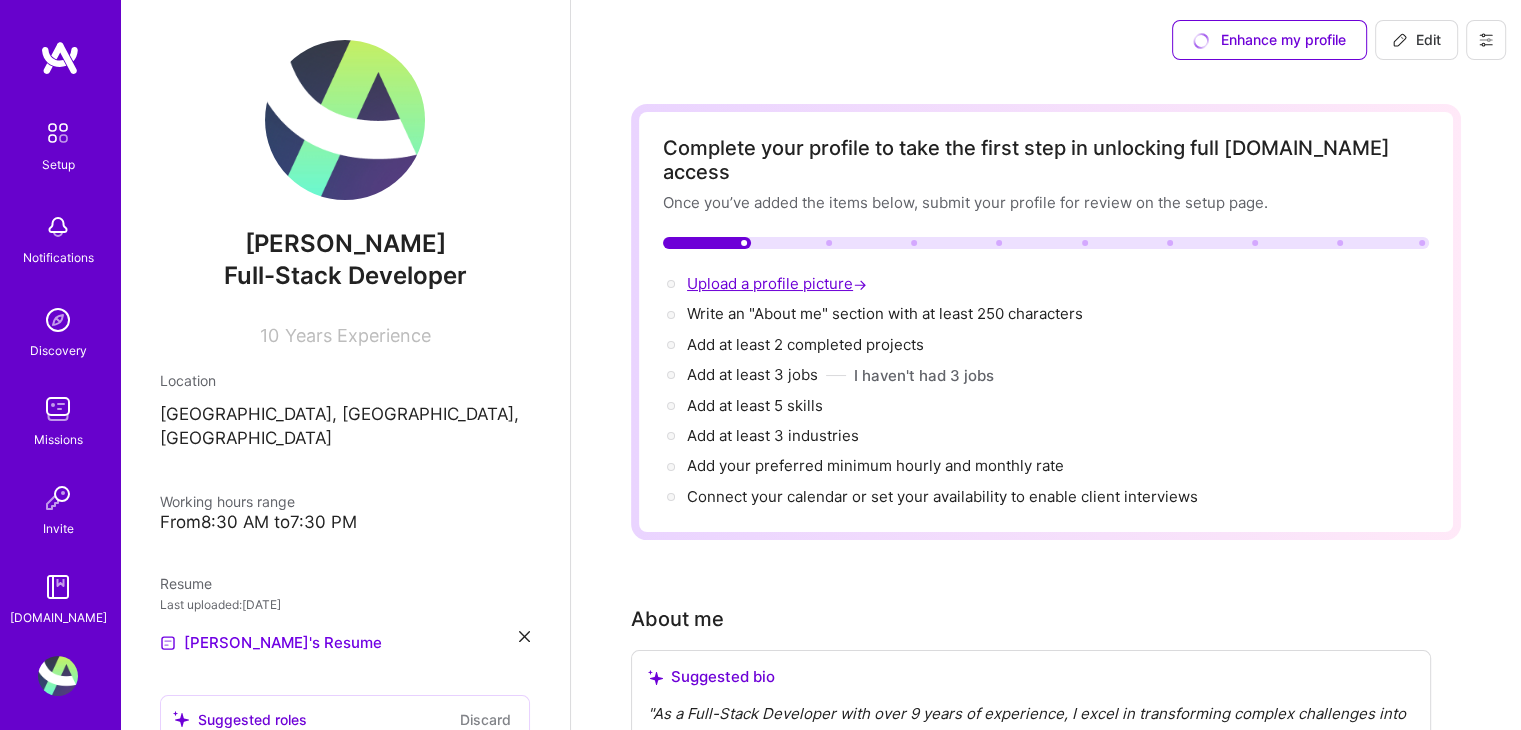 click on "Upload a profile picture  →" at bounding box center (779, 283) 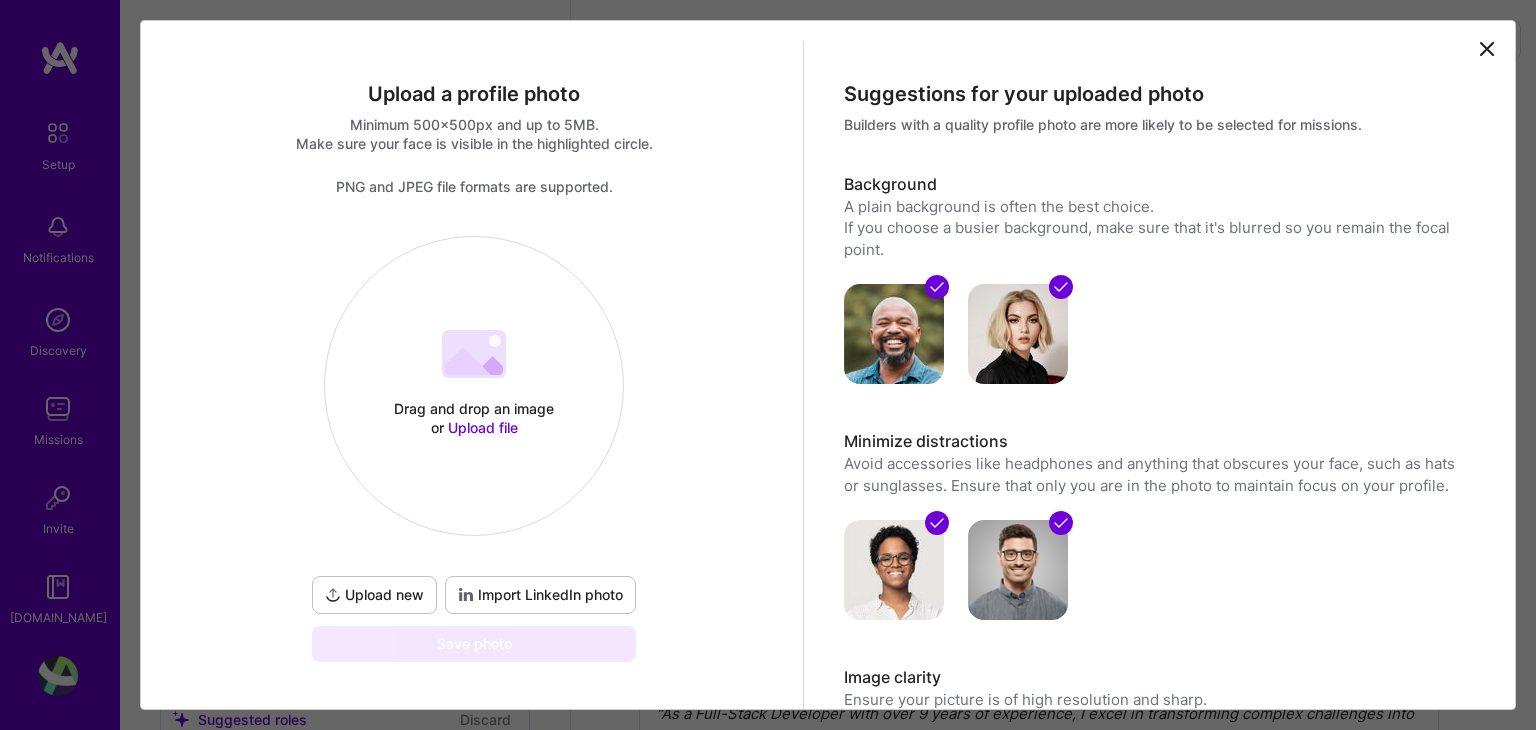 click on "Upload file" at bounding box center [483, 427] 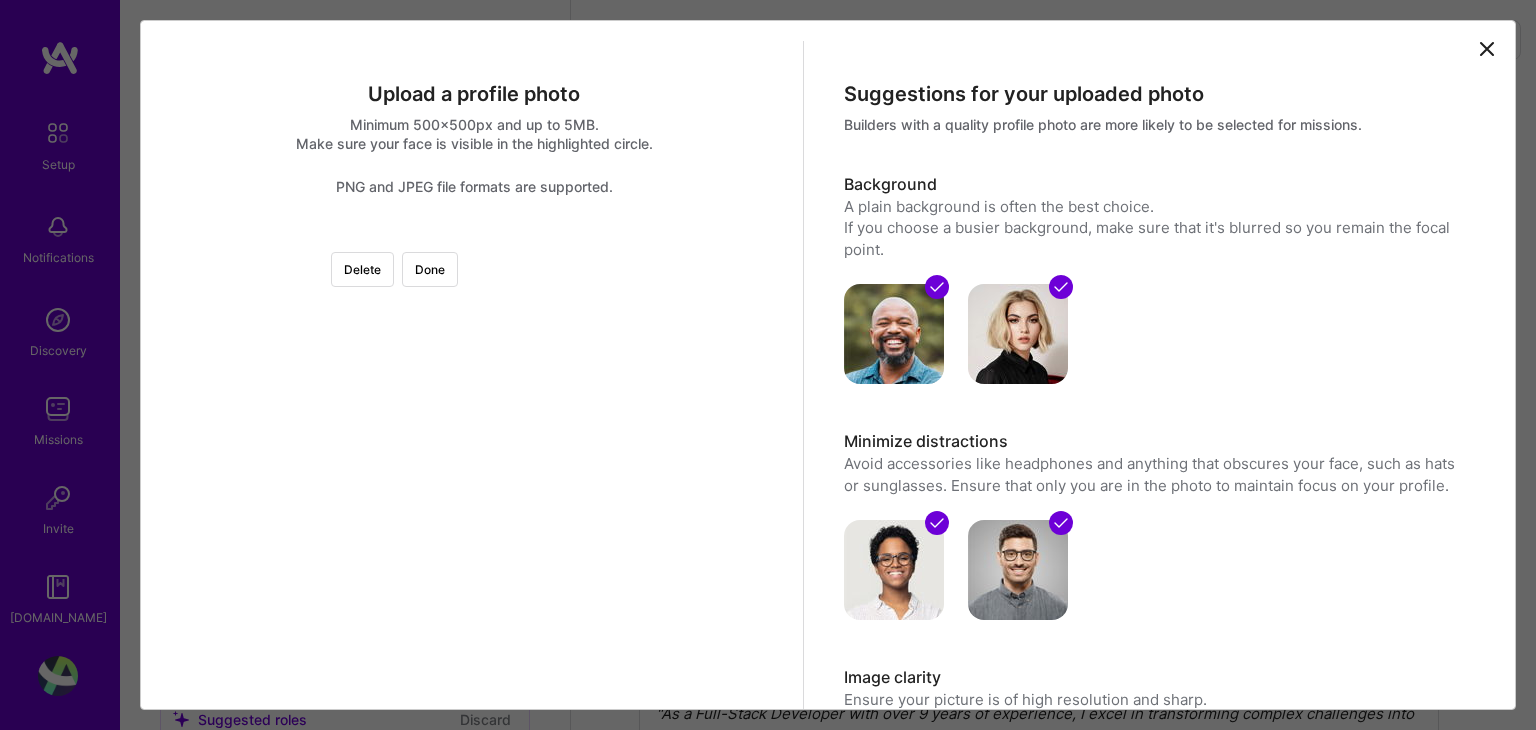 click at bounding box center (669, 446) 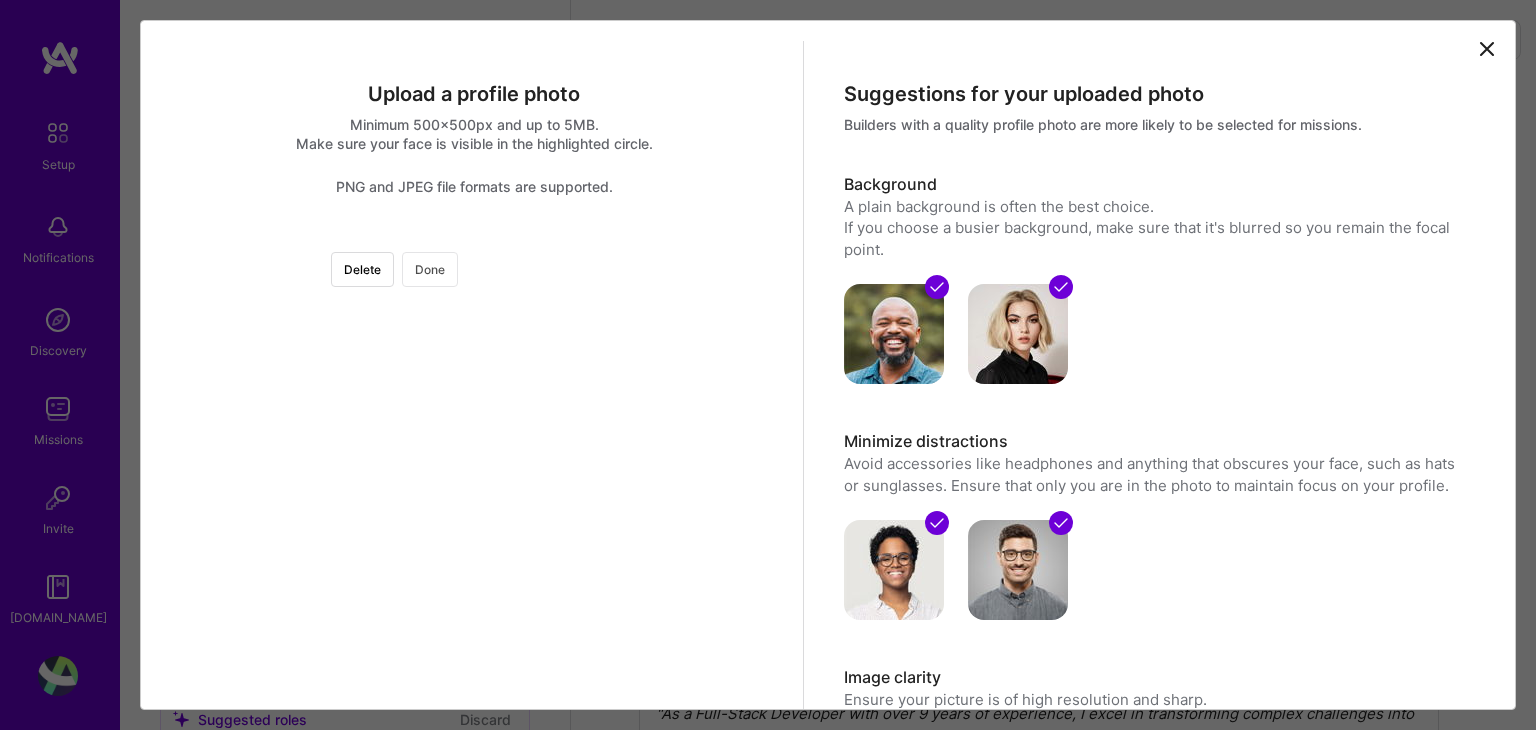 click on "Done" at bounding box center (430, 269) 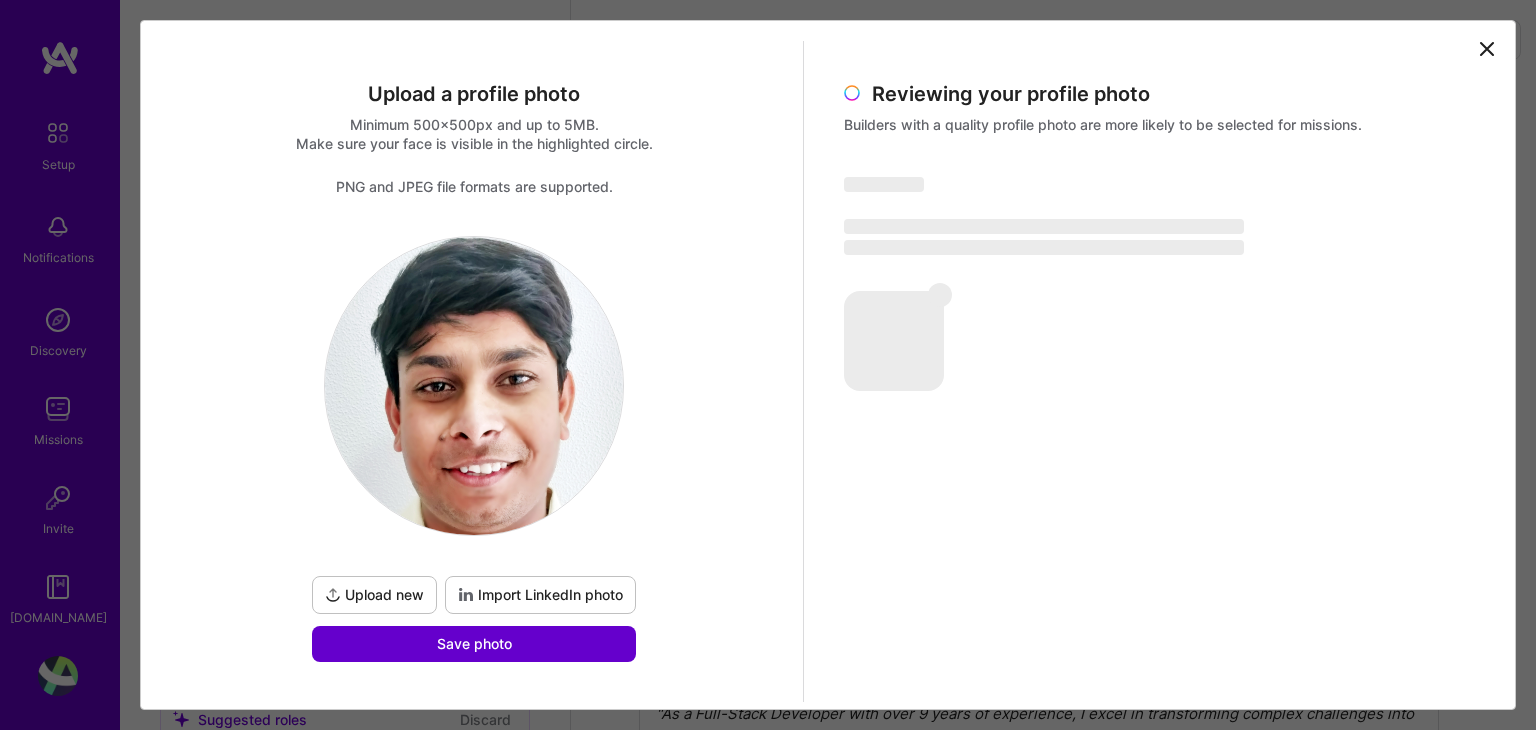 click on "Save photo" at bounding box center [474, 644] 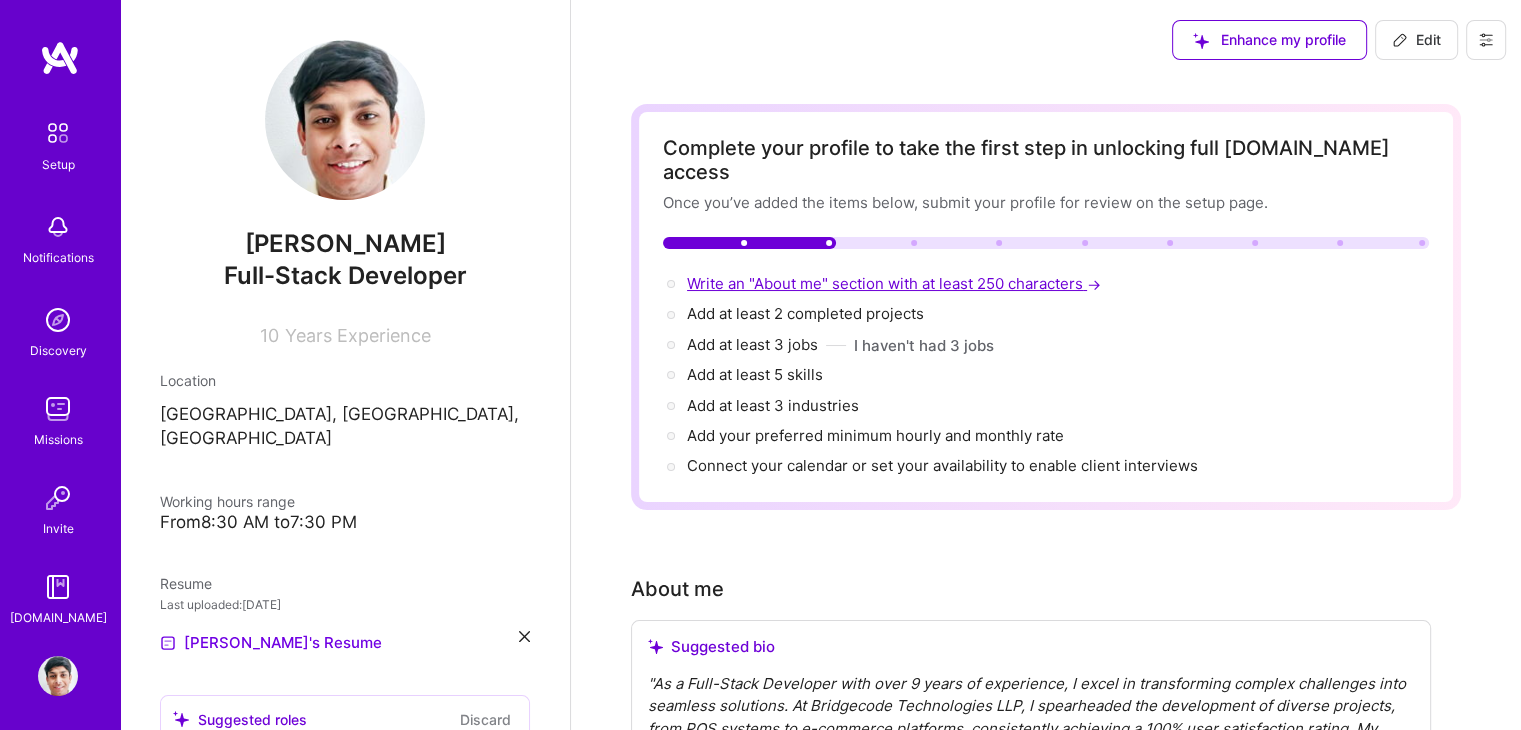 click on "Write an "About me" section with at least 250 characters   →" at bounding box center (896, 283) 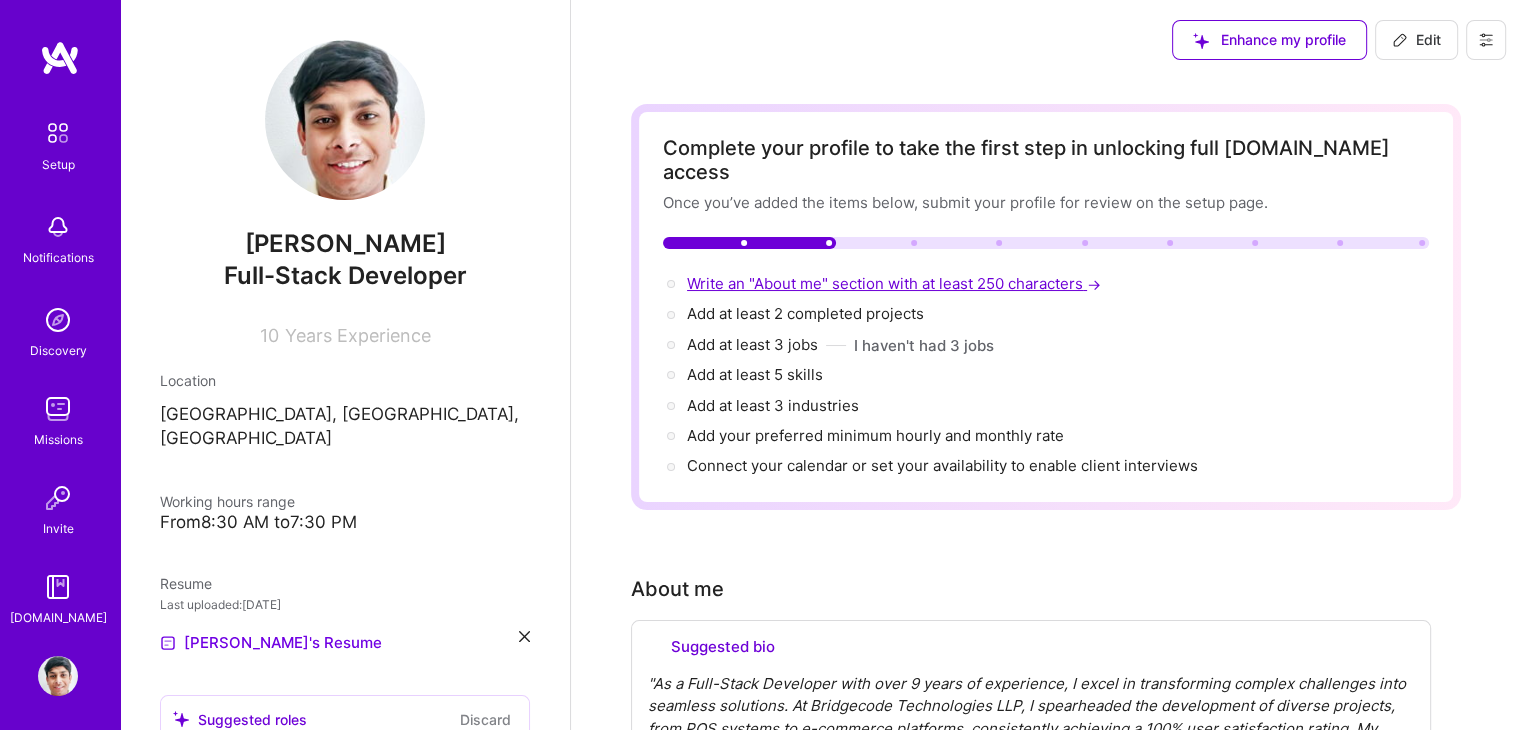 select on "US" 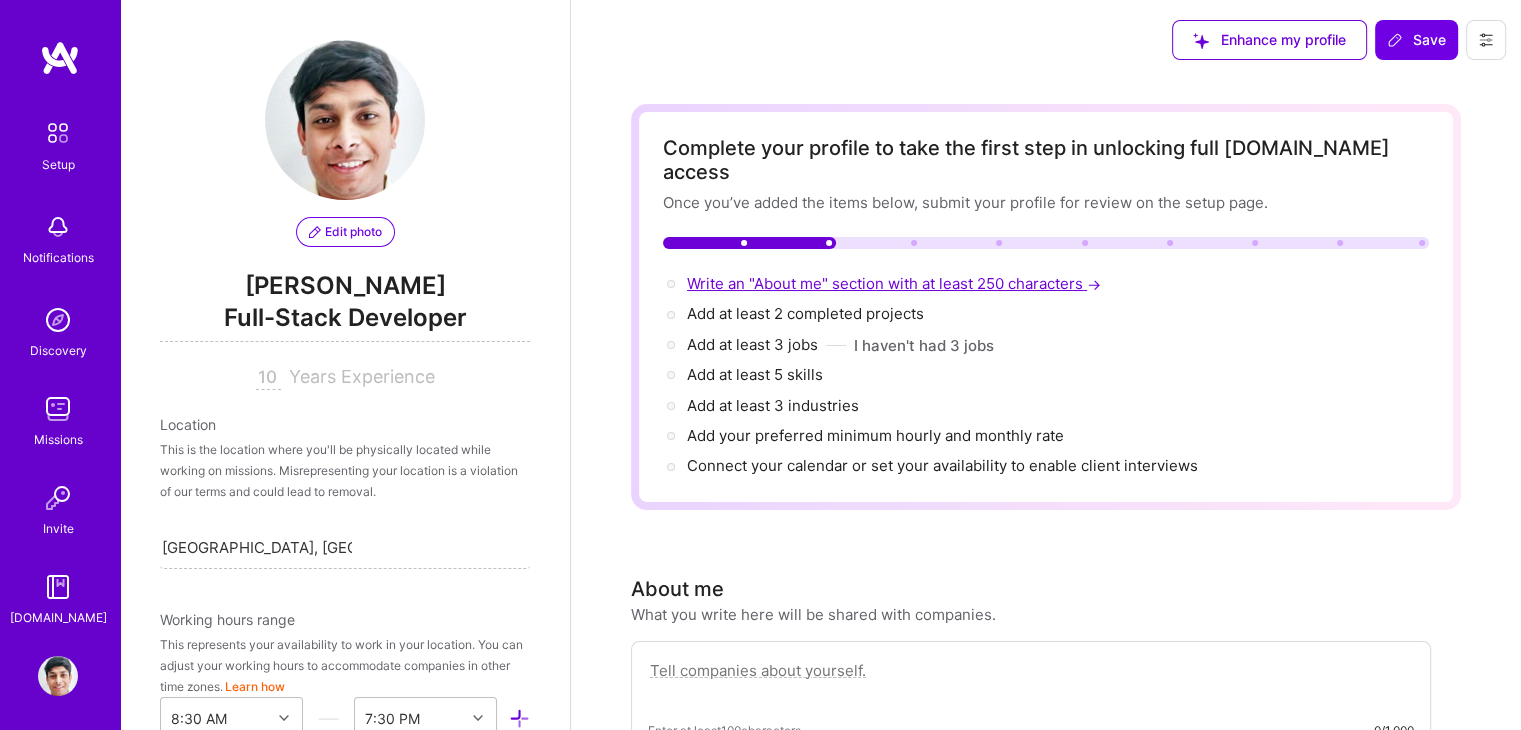 scroll, scrollTop: 804, scrollLeft: 0, axis: vertical 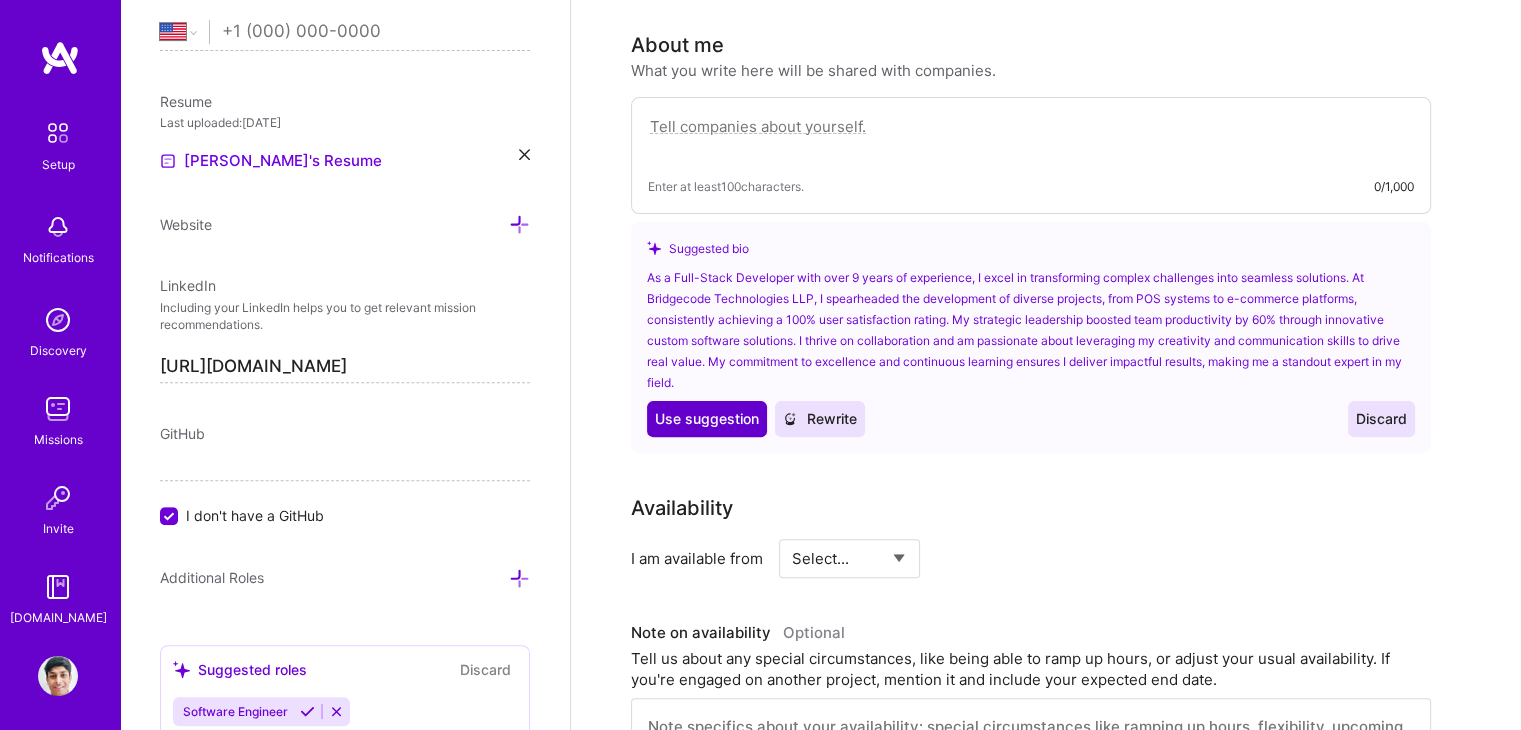 click on "Use suggestion" at bounding box center [707, 419] 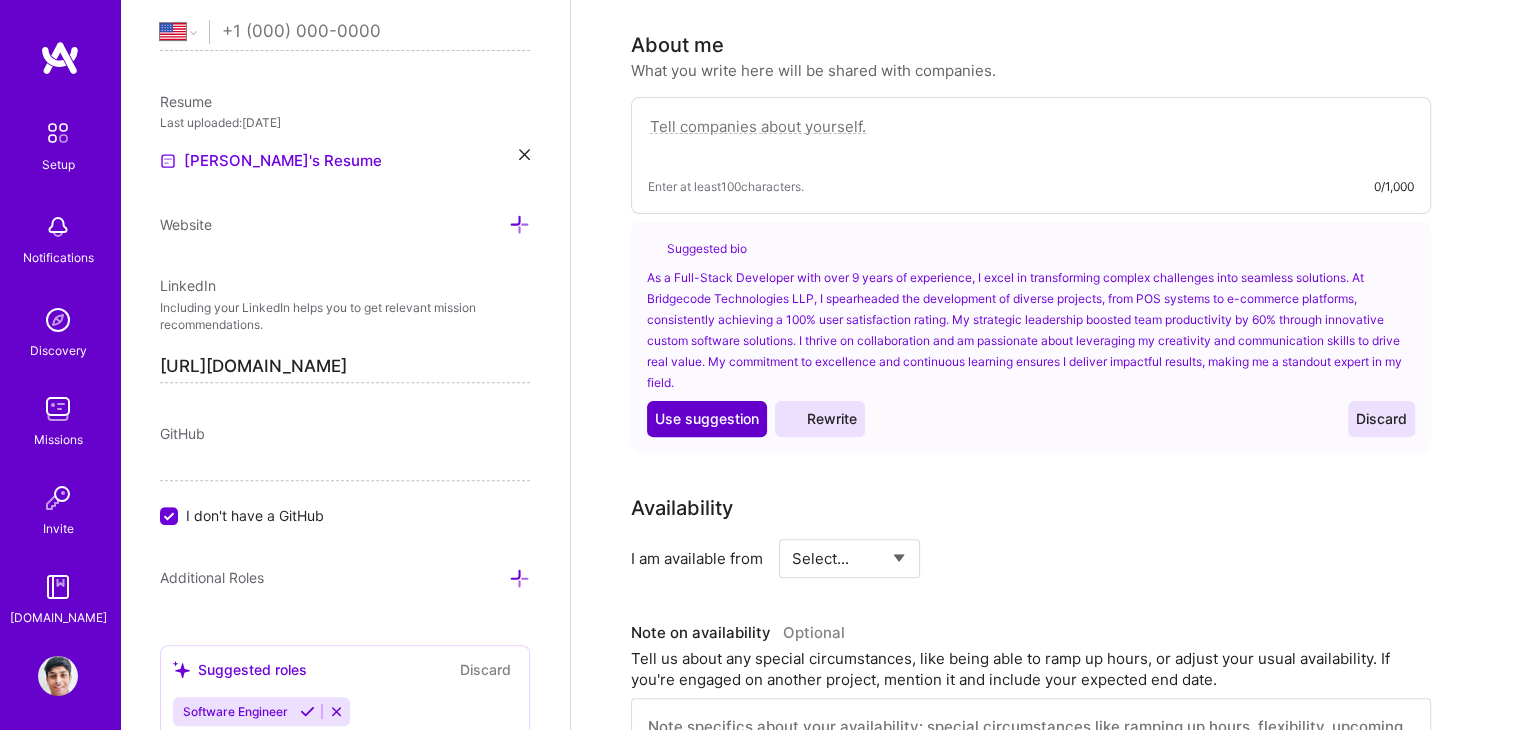 type on "As a Full-Stack Developer with over 9 years of experience, I excel in transforming complex challenges into seamless solutions. At Bridgecode Technologies LLP, I spearheaded the development of diverse projects, from POS systems to e-commerce platforms, consistently achieving a 100% user satisfaction rating. My strategic leadership boosted team productivity by 60% through innovative custom software solutions. I thrive on collaboration and am passionate about leveraging my creativity and communication skills to drive real value. My commitment to excellence and continuous learning ensures I deliver impactful results, making me a standout expert in my field." 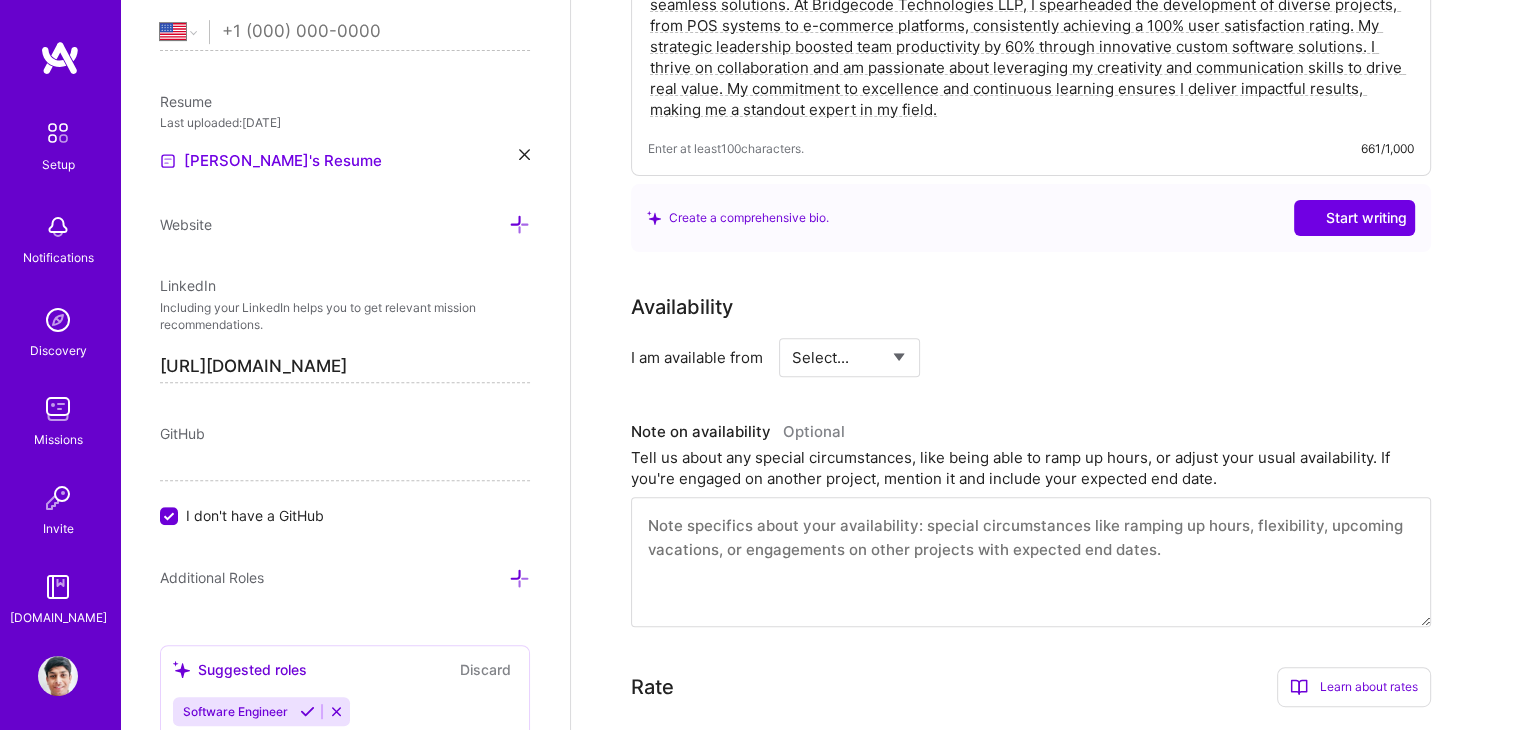 scroll, scrollTop: 691, scrollLeft: 0, axis: vertical 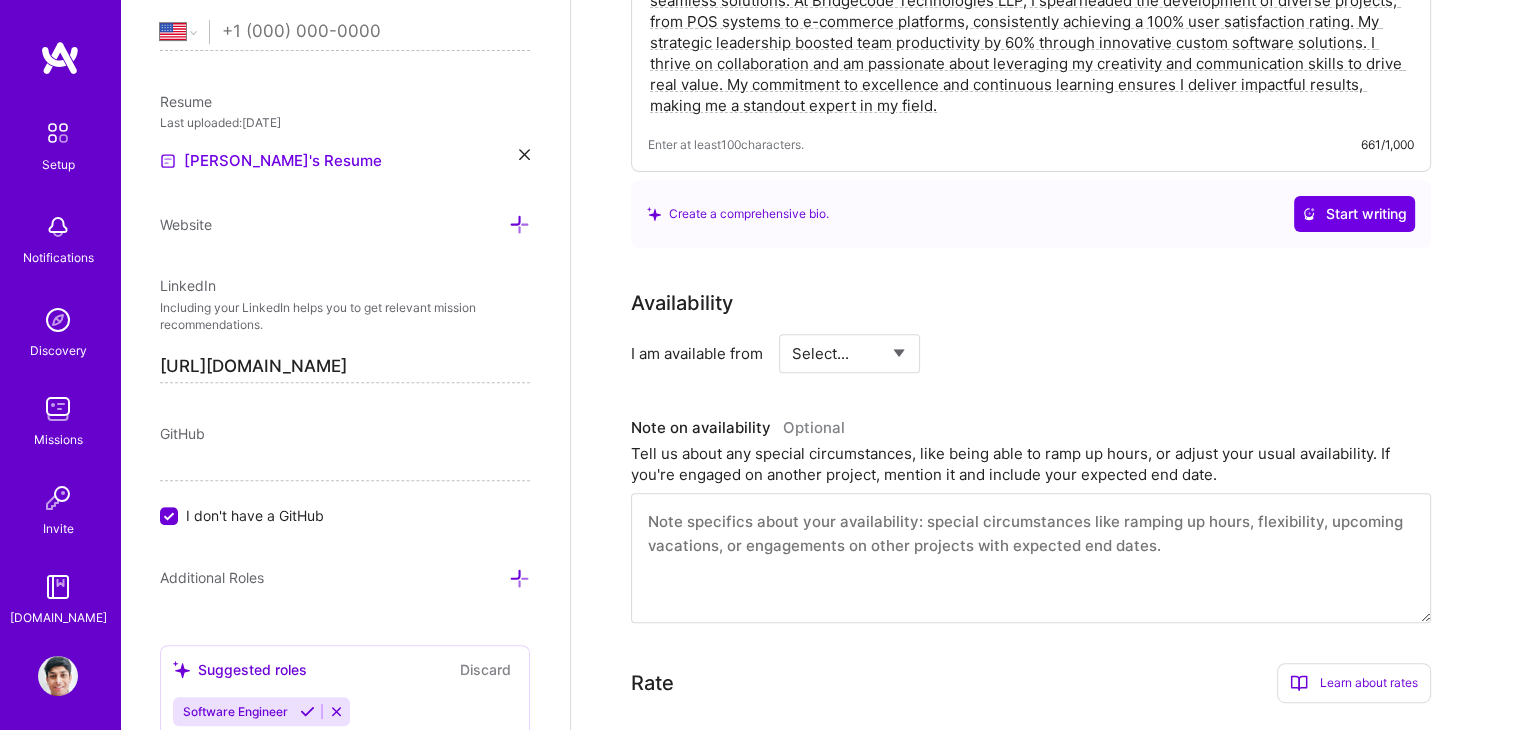 click on "Select... Right Now Future Date Not Available" at bounding box center (849, 353) 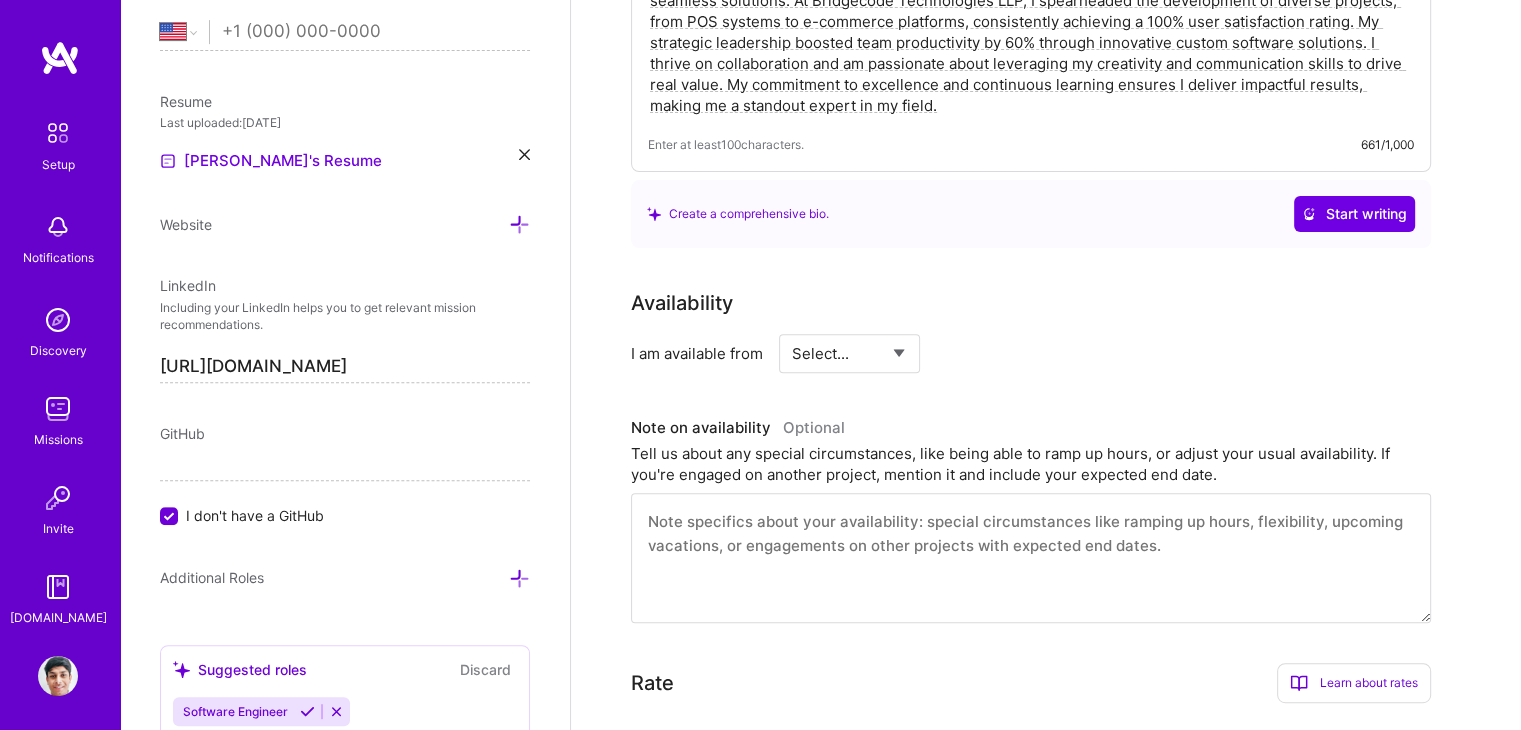 select on "Right Now" 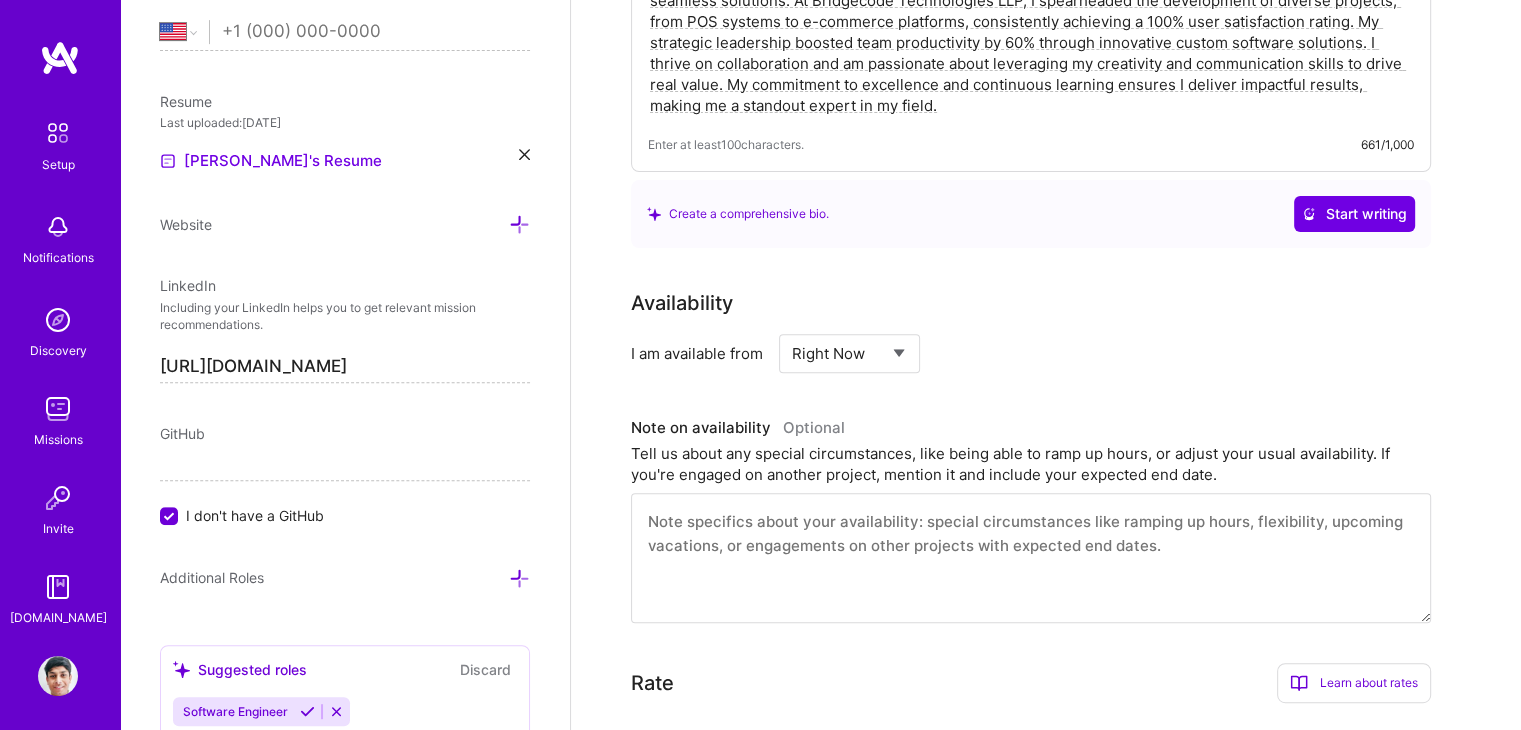 click on "Select... Right Now Future Date Not Available" at bounding box center (849, 353) 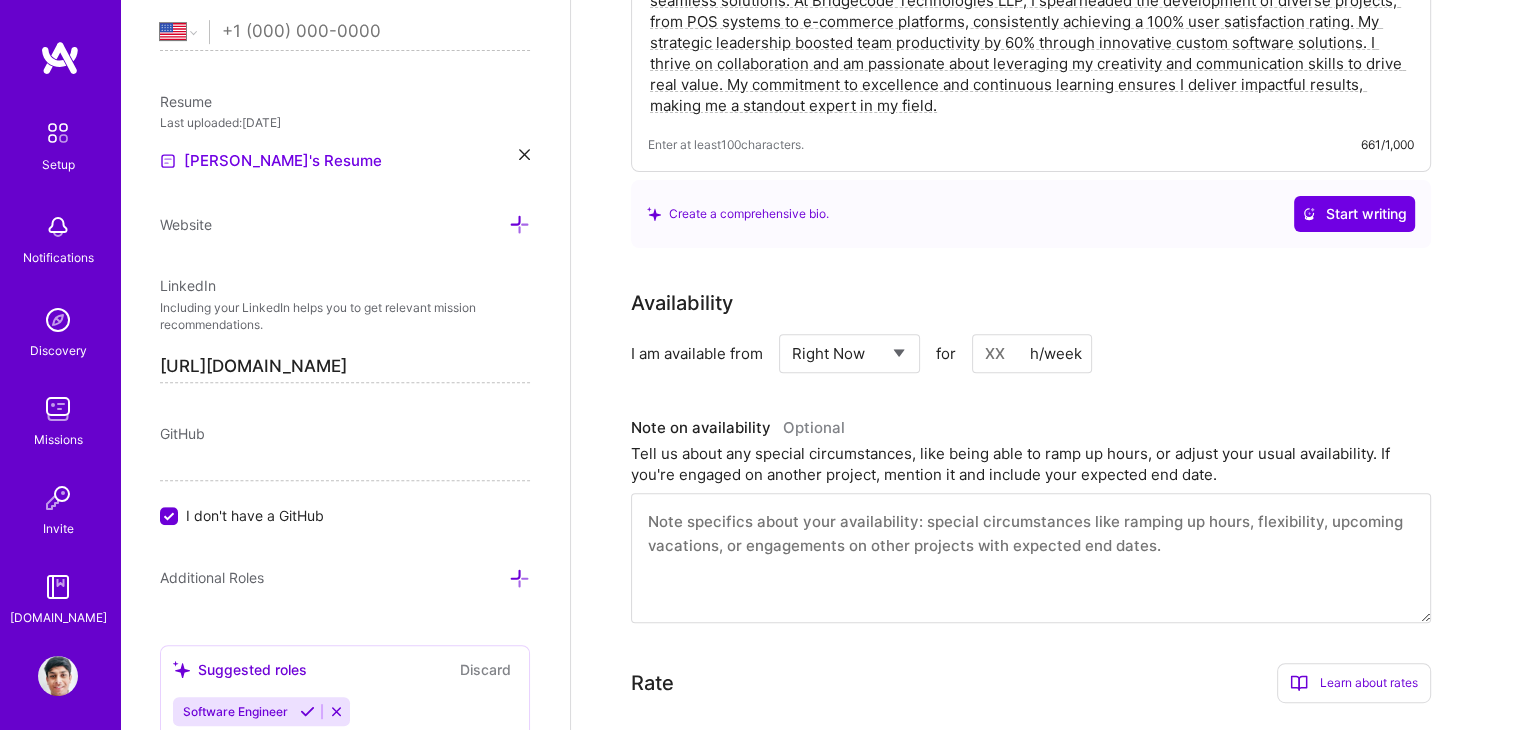 click at bounding box center [1032, 353] 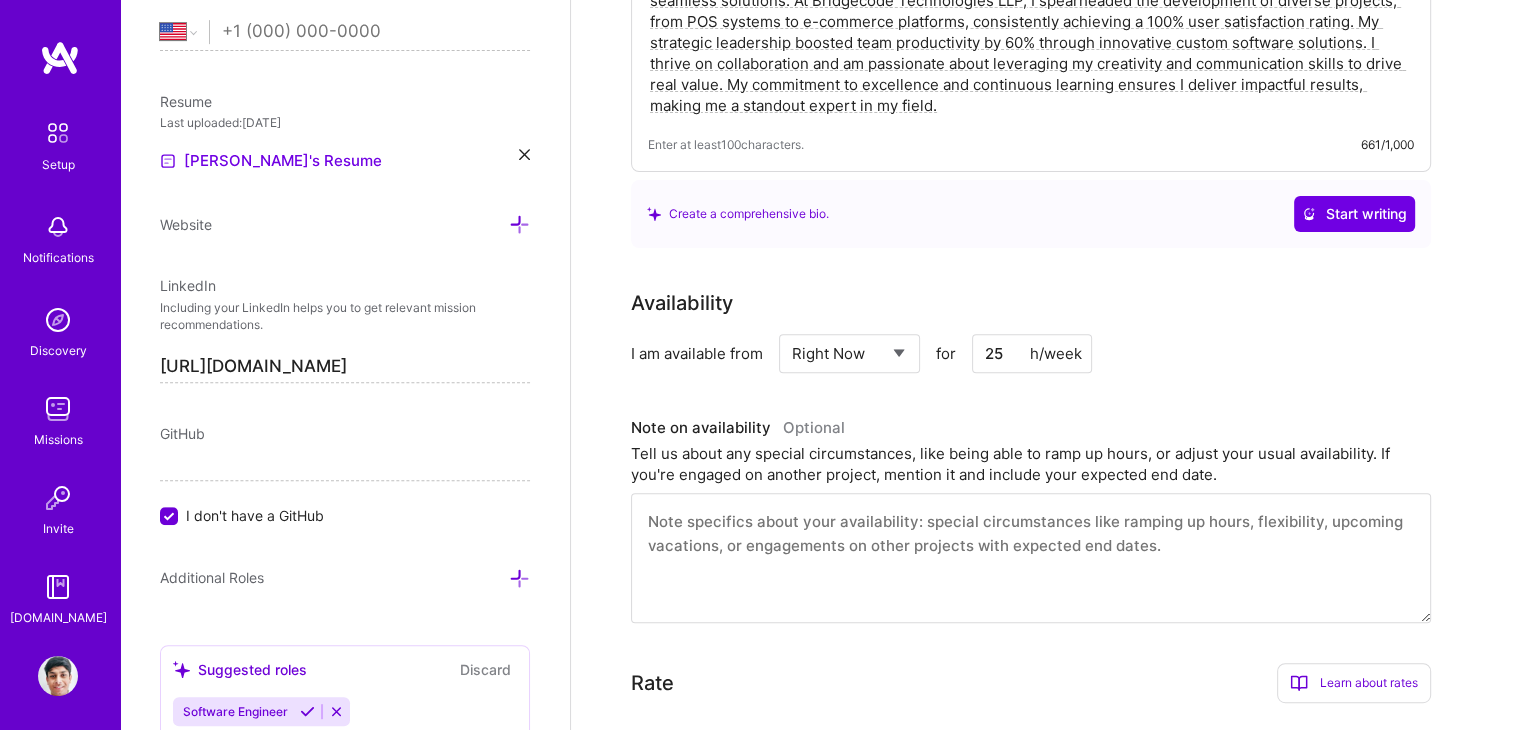 click on "Availability I am available from Select... Right Now Future Date Not Available for 25 h/week Note on availability   Optional Tell us about any special circumstances, like being able to ramp up hours, or adjust your usual availability. If you're engaged on another project, mention it and include your expected end date." at bounding box center [1046, 455] 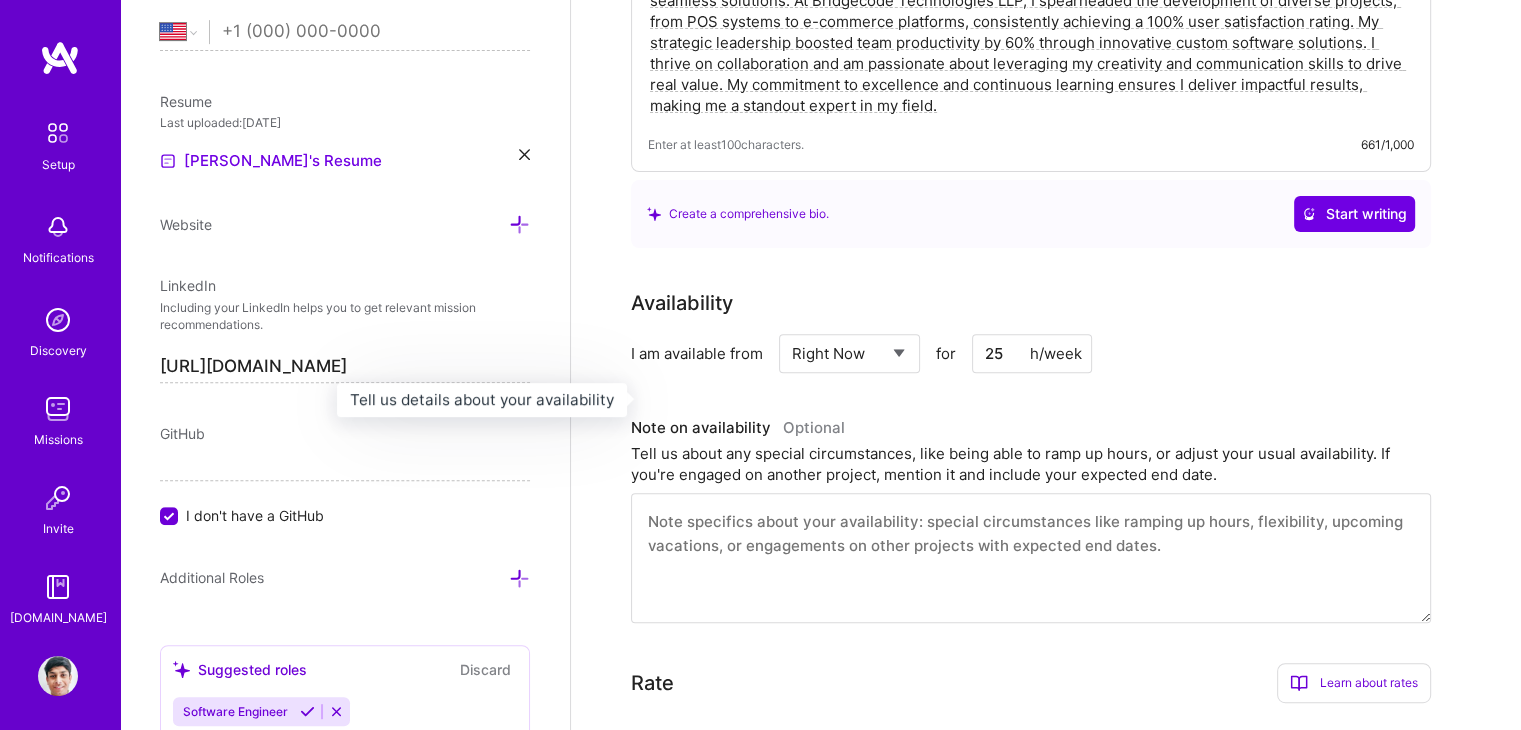 type on "2" 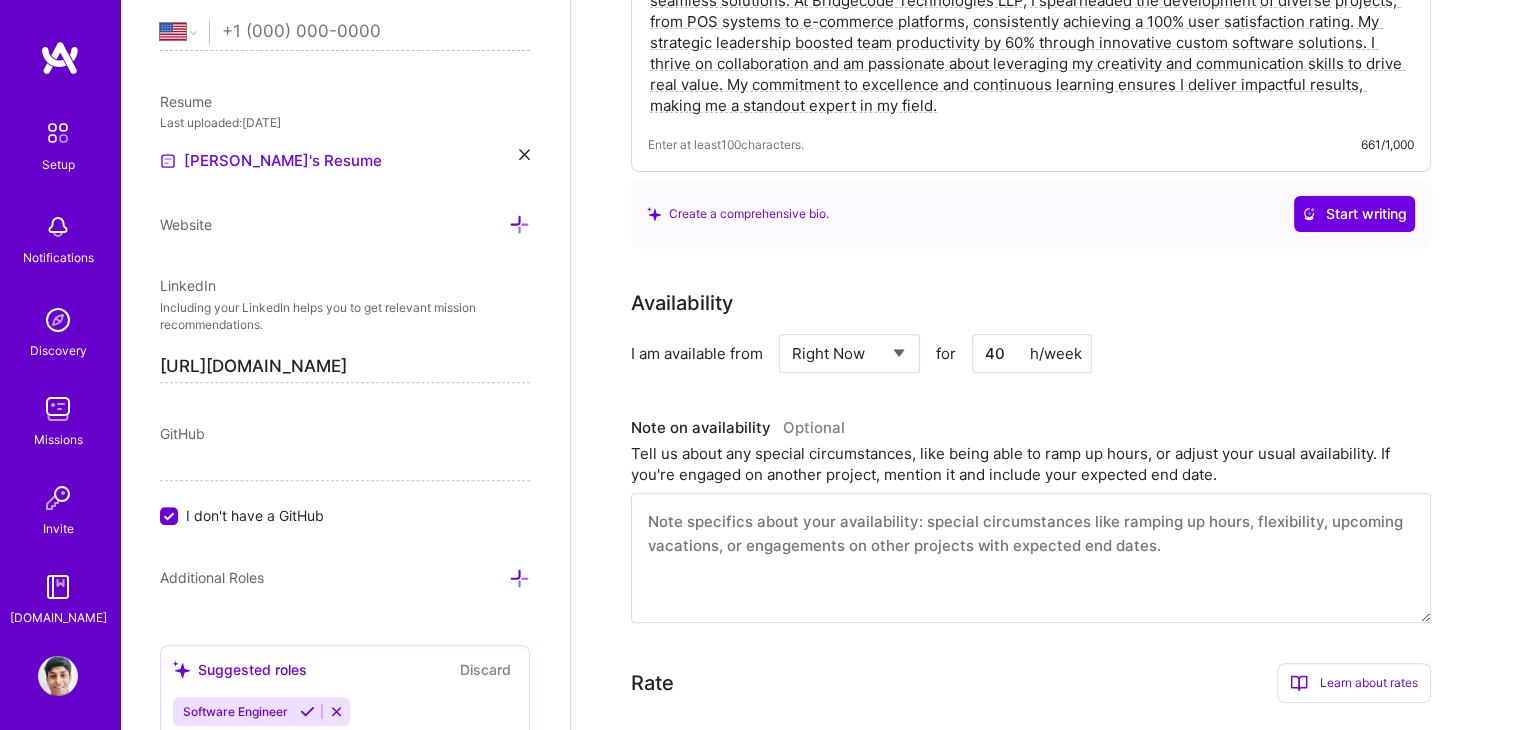type on "40" 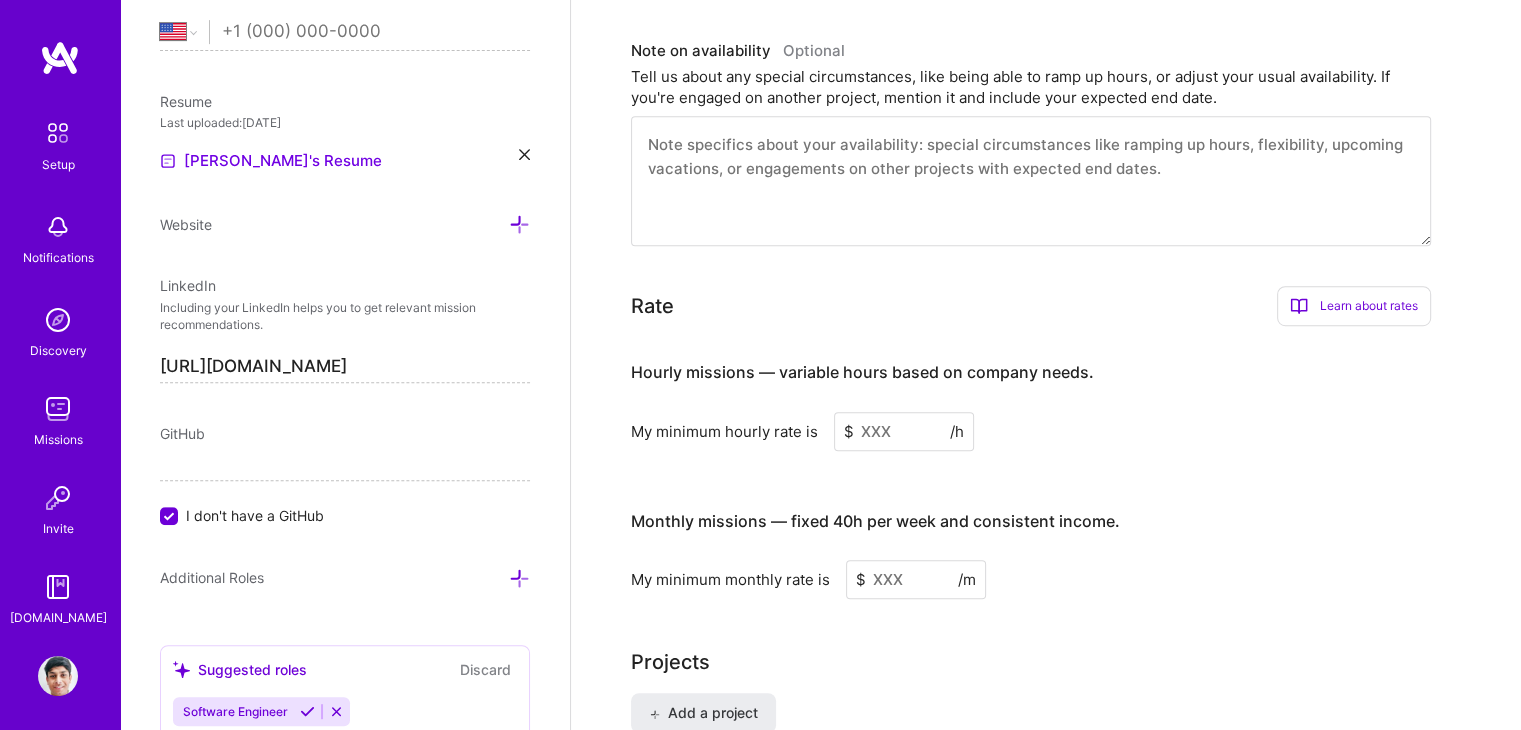 scroll, scrollTop: 1070, scrollLeft: 0, axis: vertical 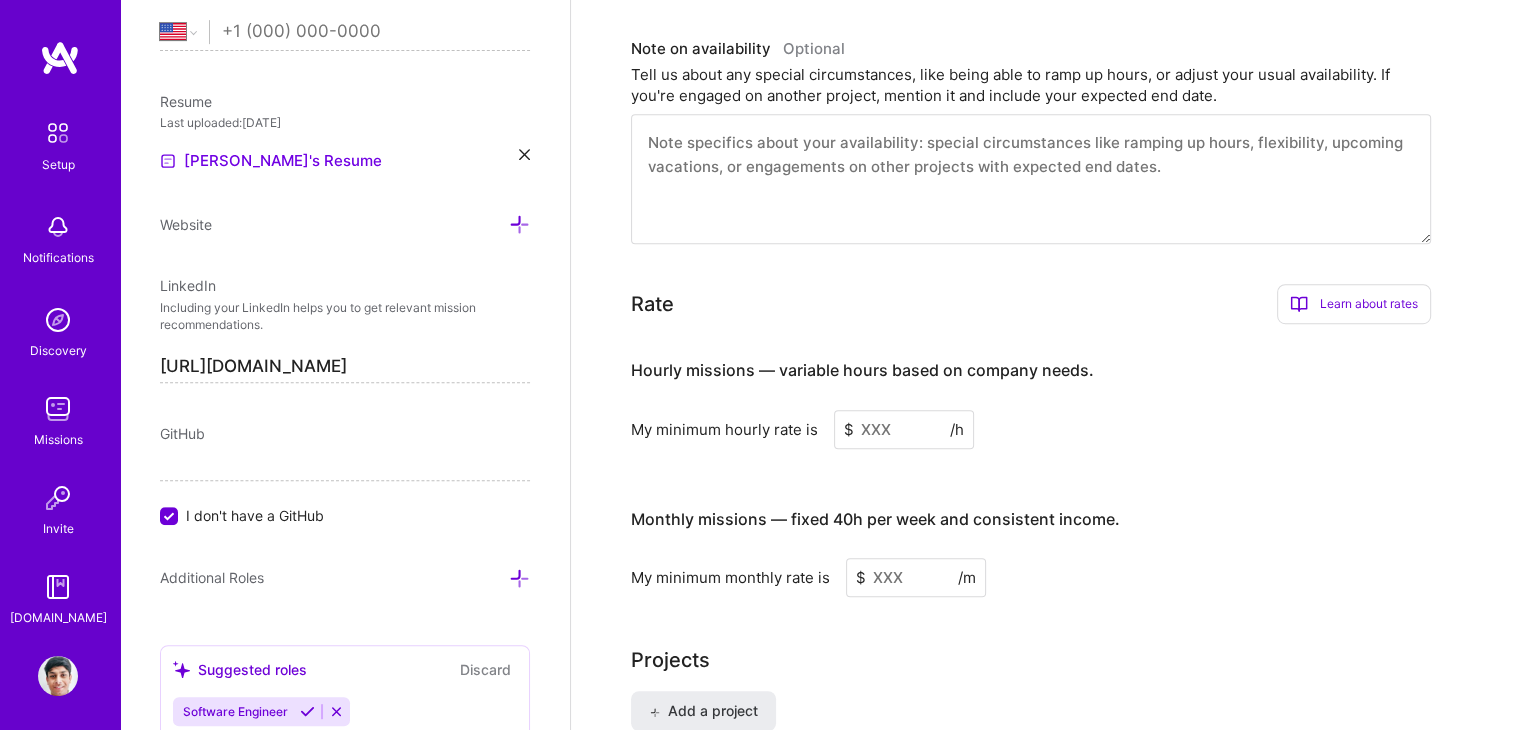 click at bounding box center [904, 429] 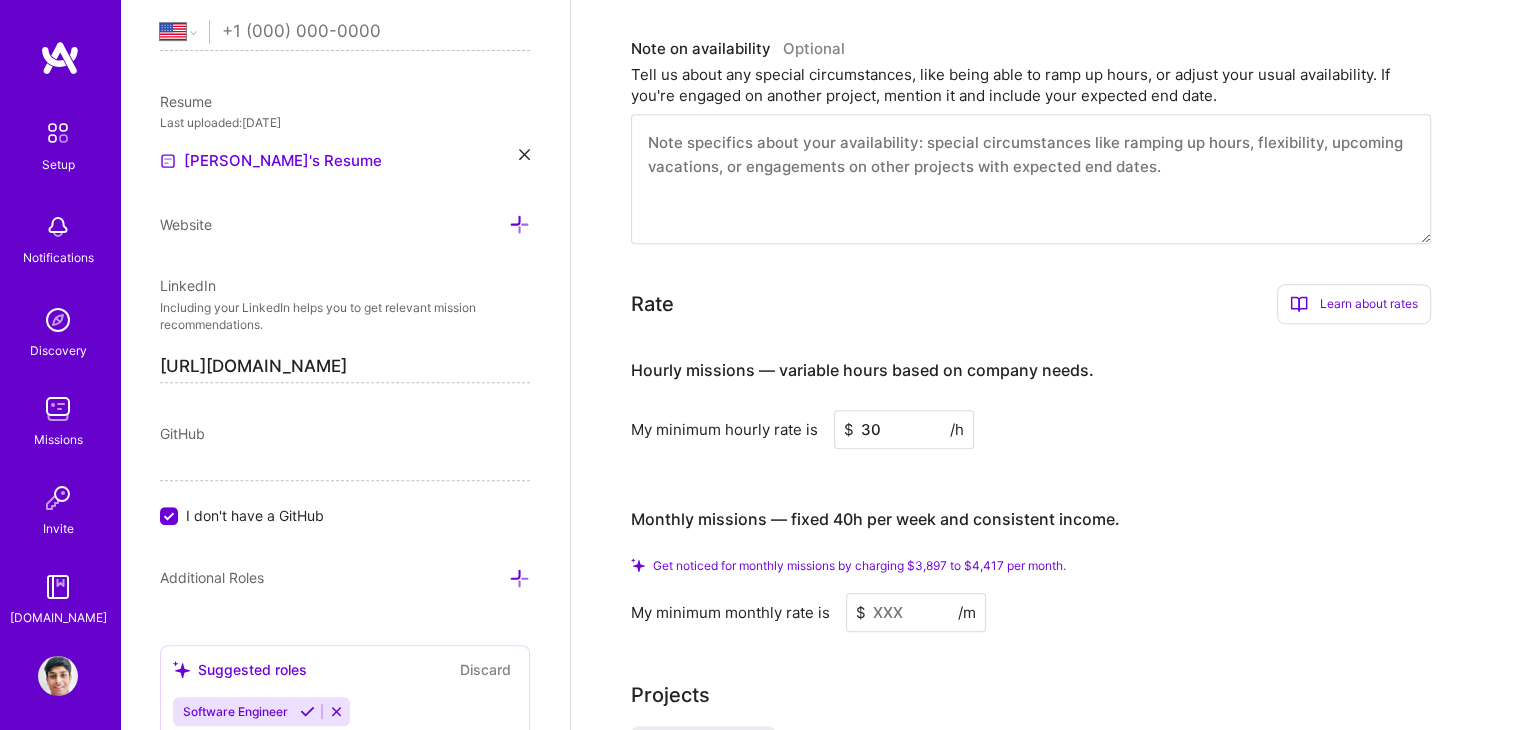 type on "30" 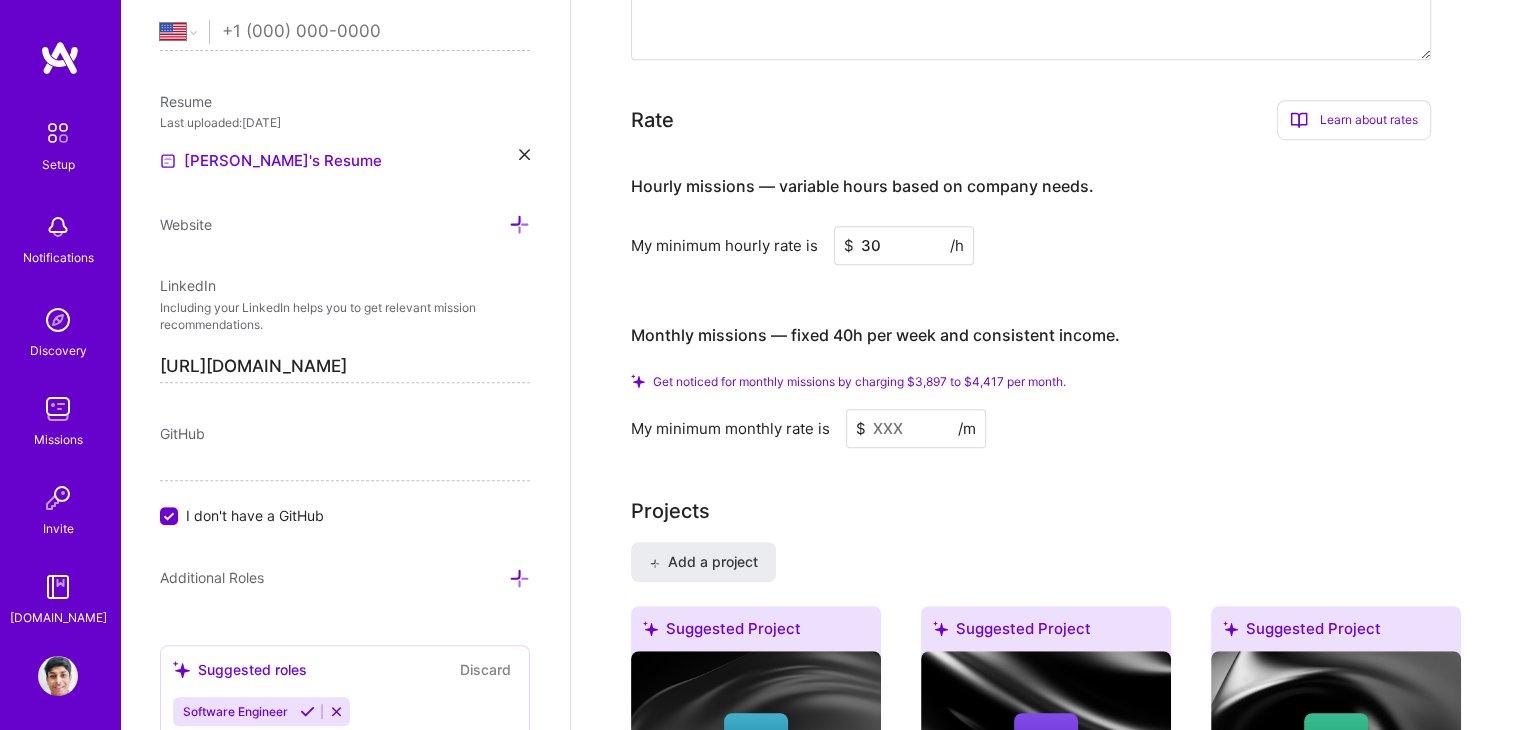 scroll, scrollTop: 1255, scrollLeft: 0, axis: vertical 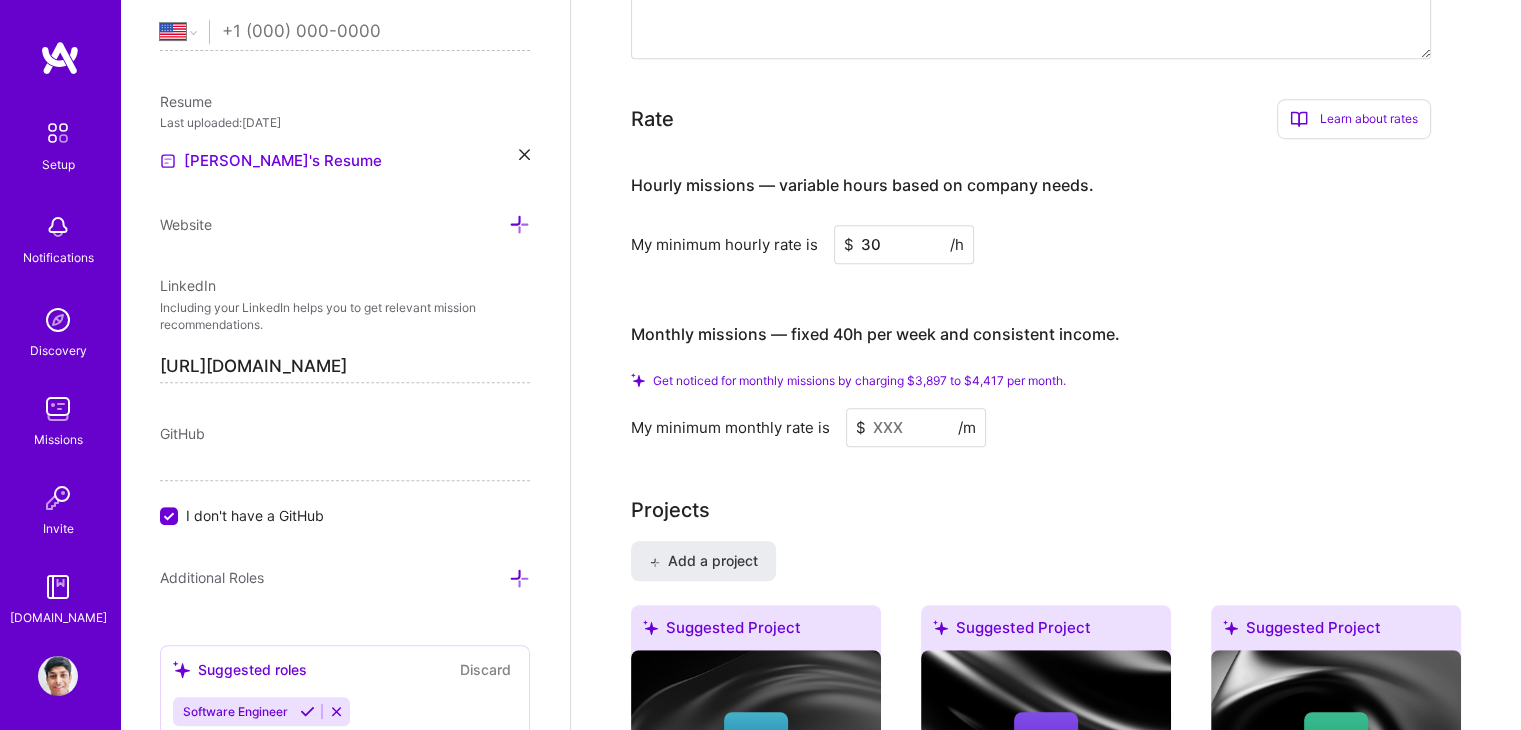 click at bounding box center [916, 427] 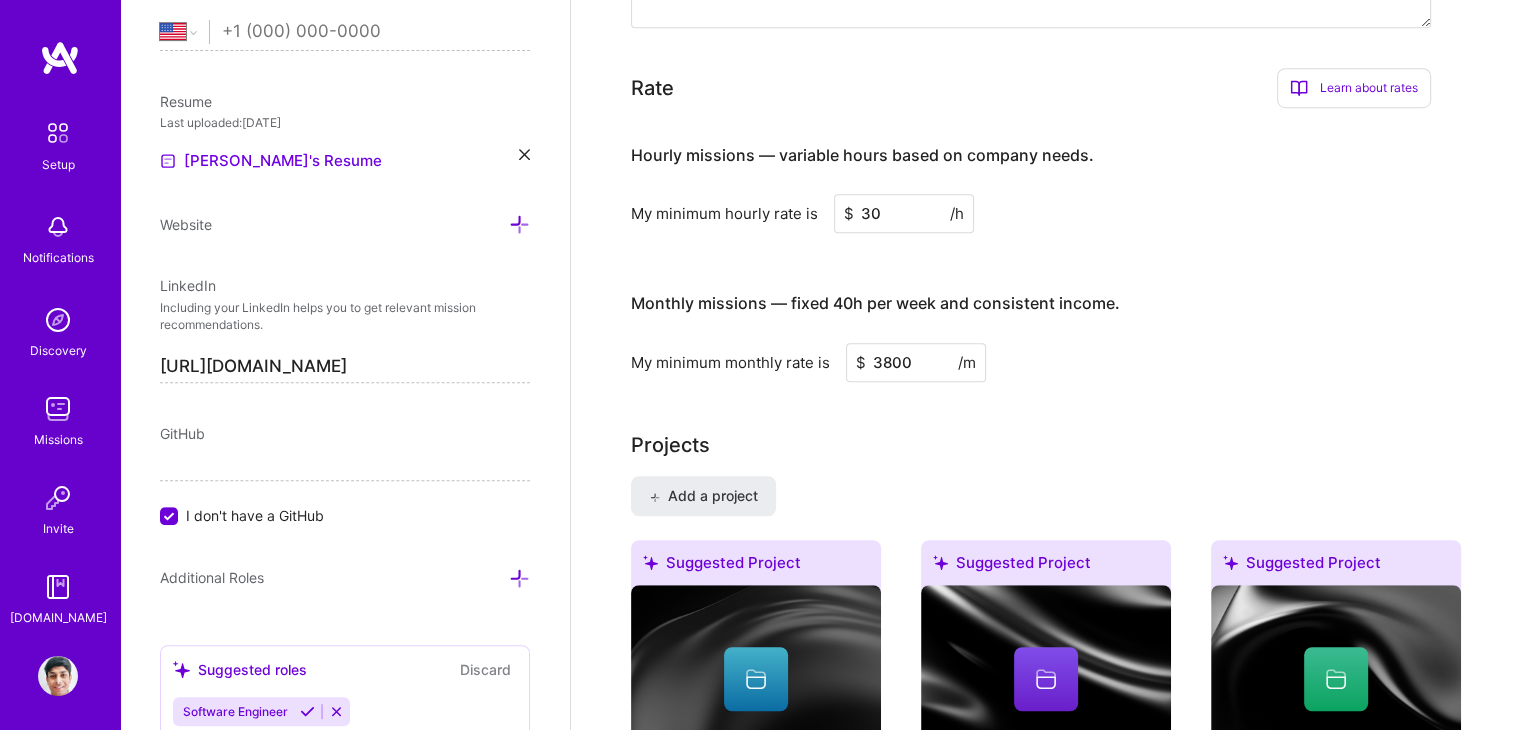 type on "3800" 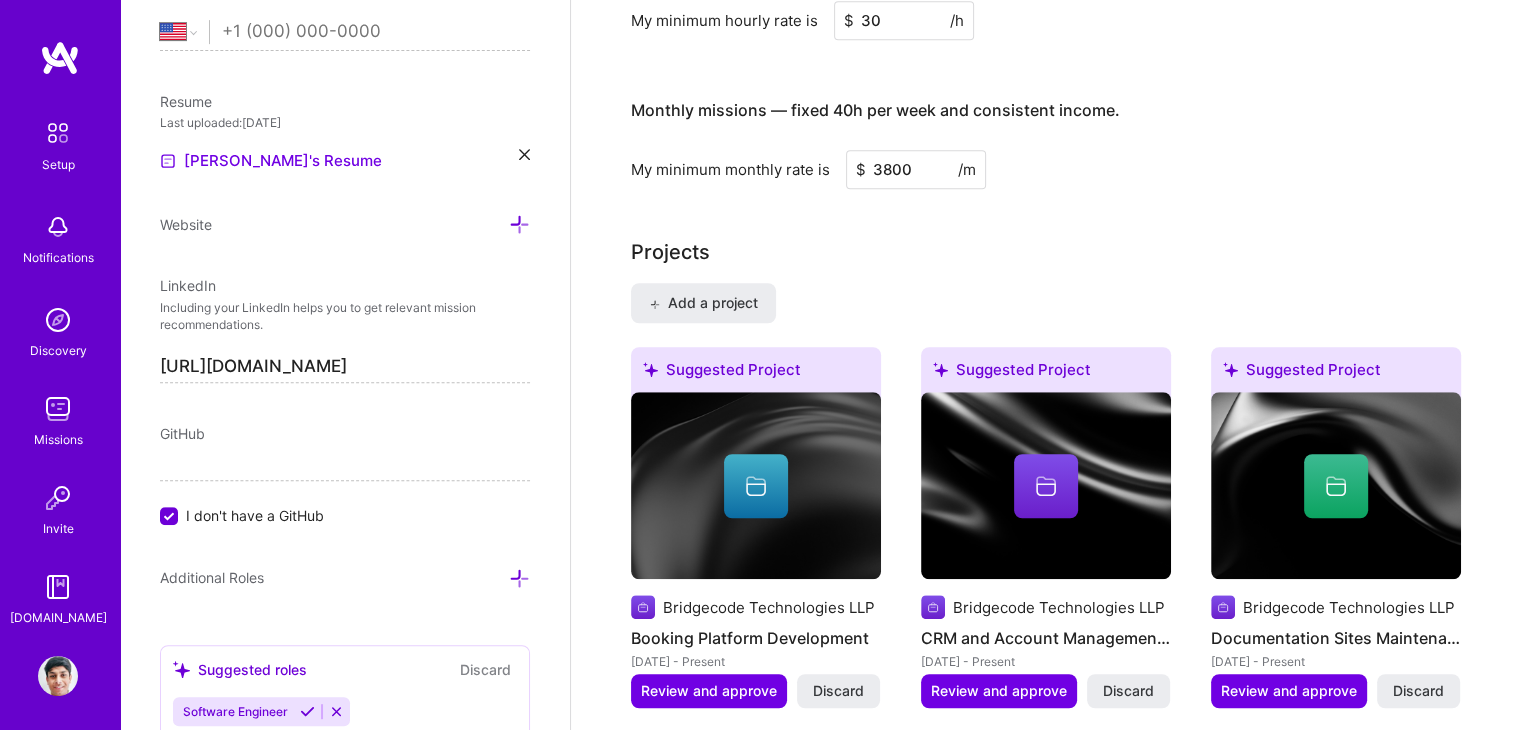 scroll, scrollTop: 1447, scrollLeft: 0, axis: vertical 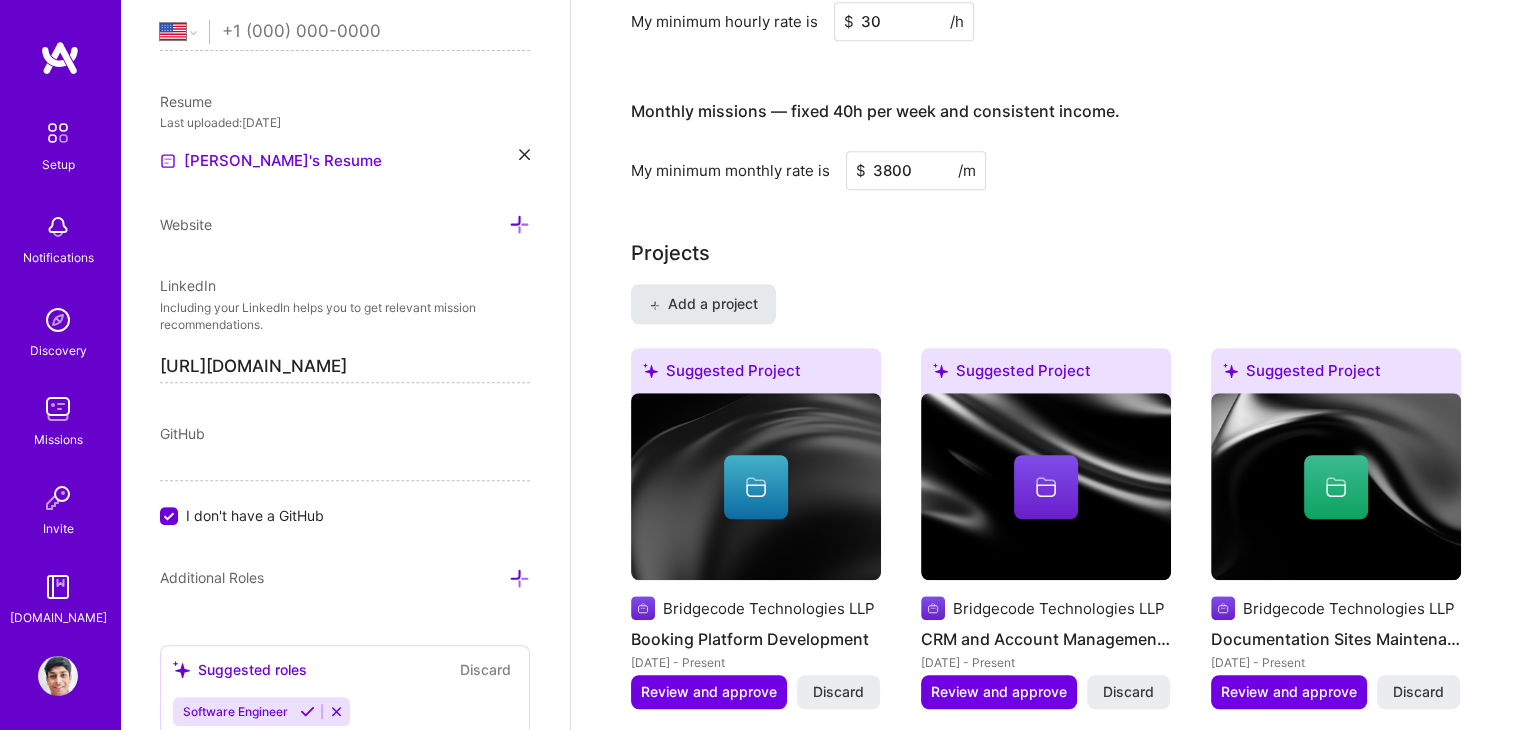 click on "Add a project" at bounding box center [703, 304] 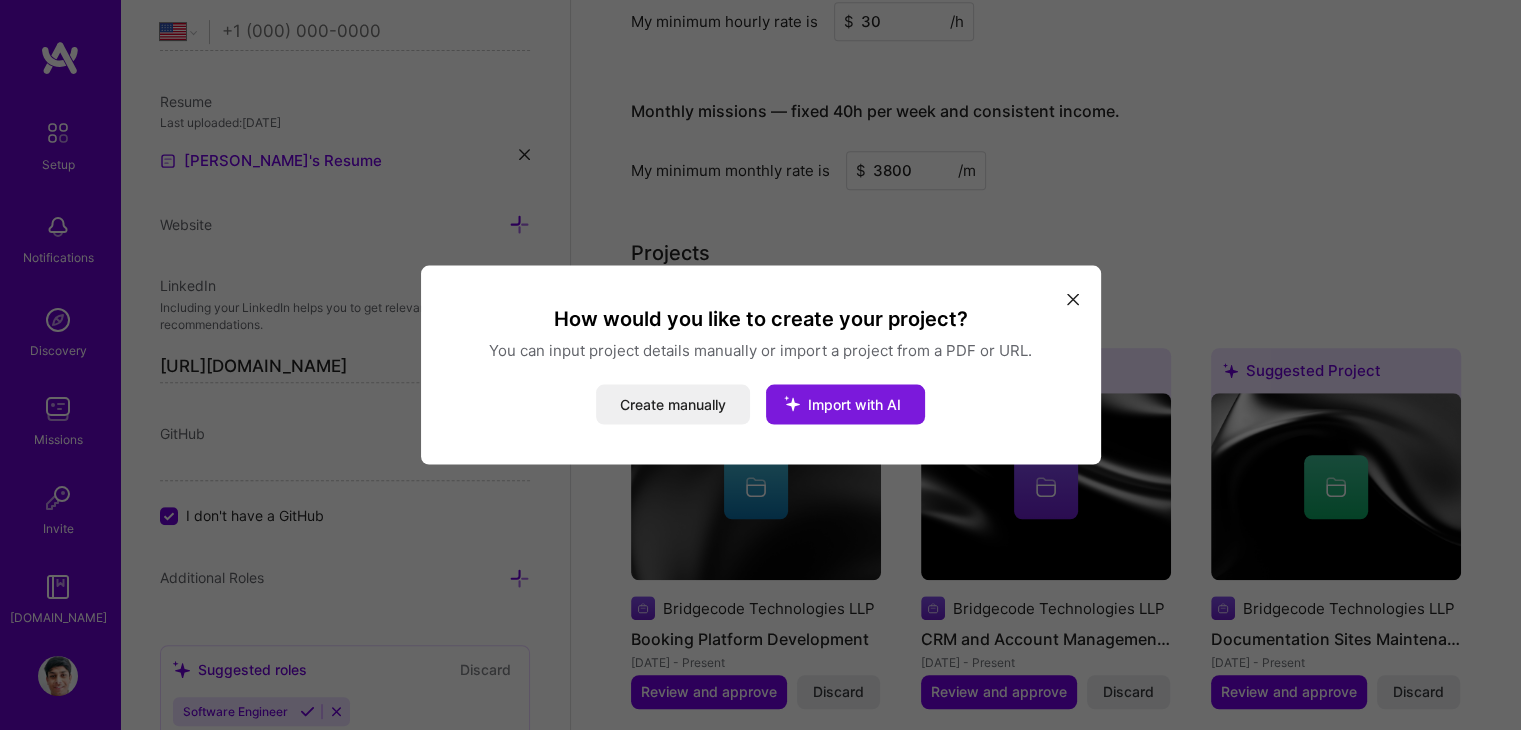 click on "Import with AI" at bounding box center [854, 404] 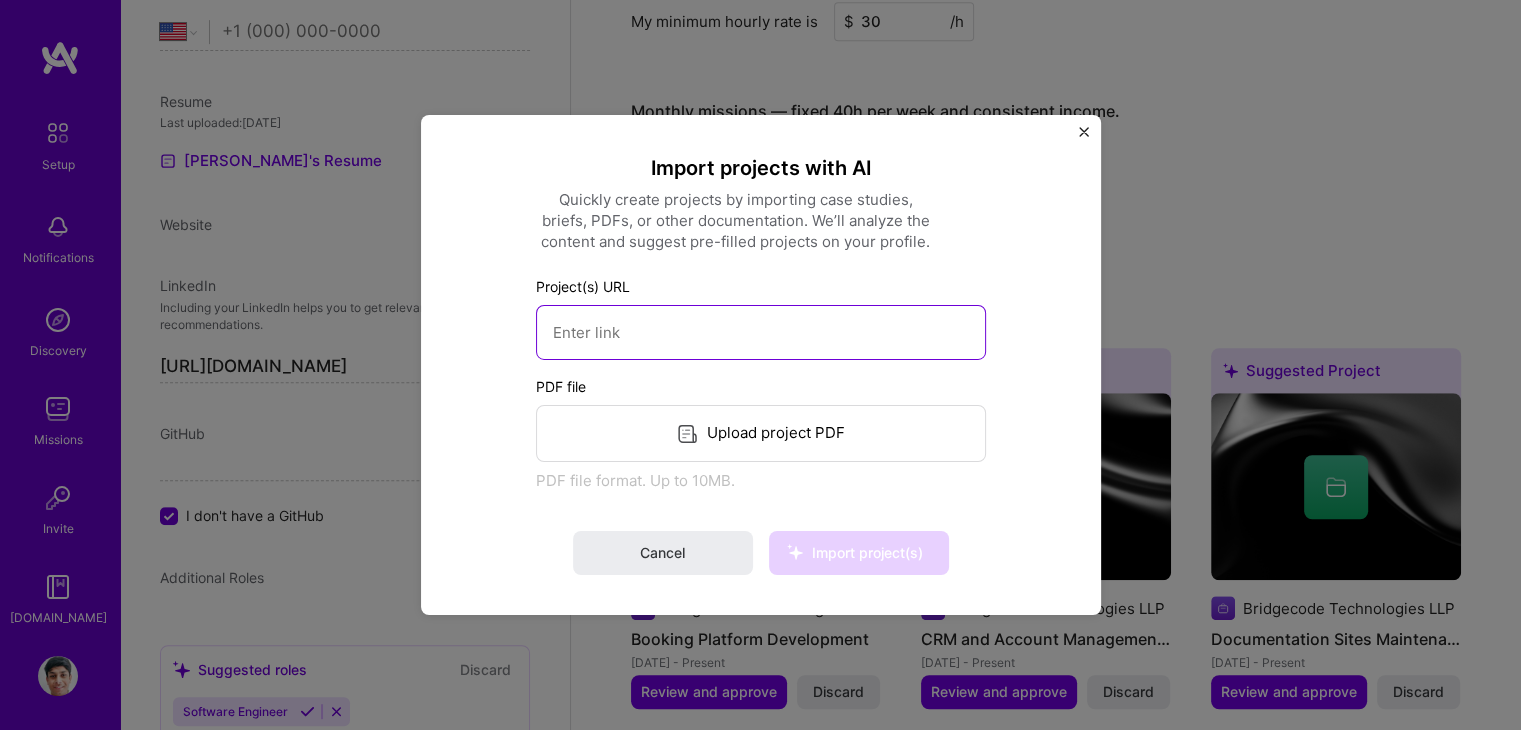 click at bounding box center (761, 332) 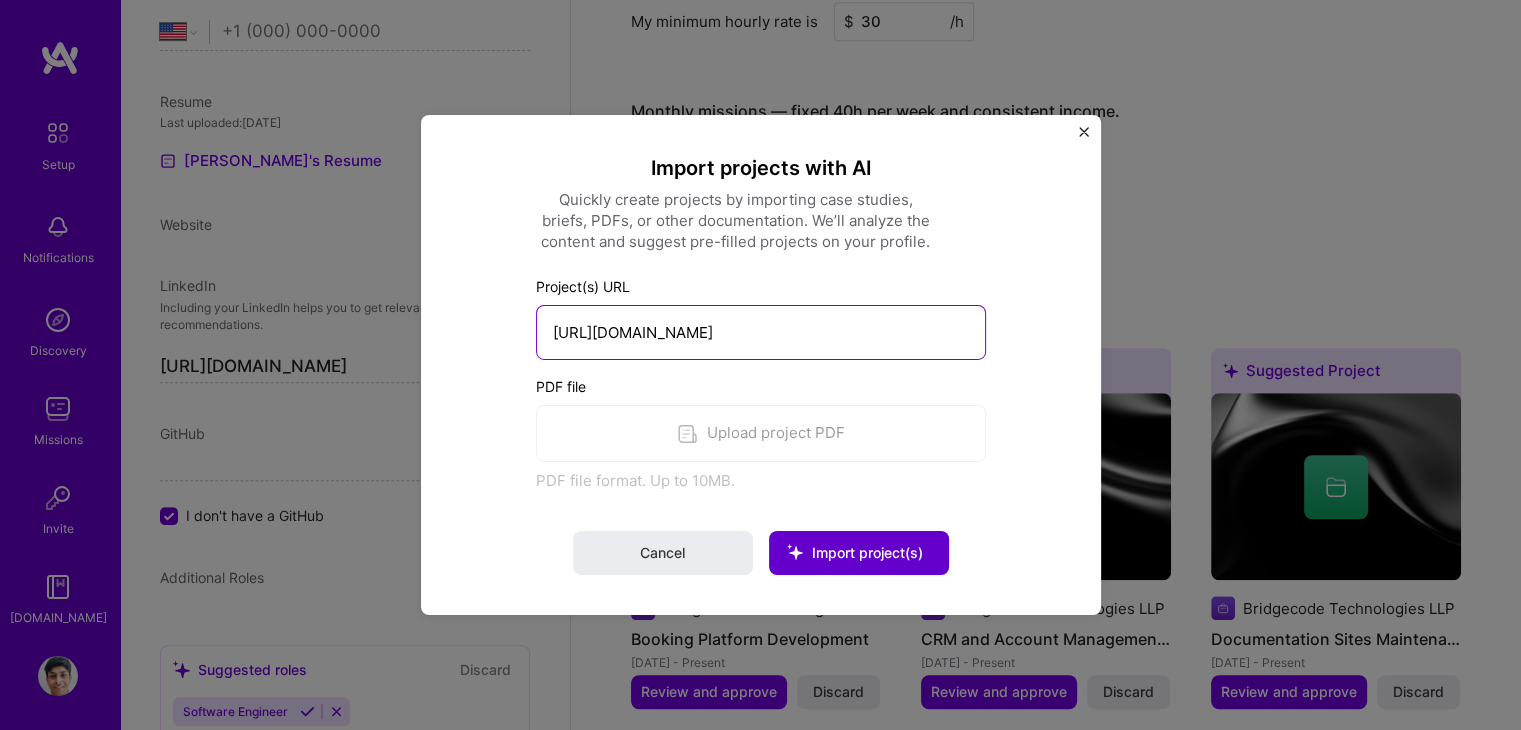 type on "[URL][DOMAIN_NAME]" 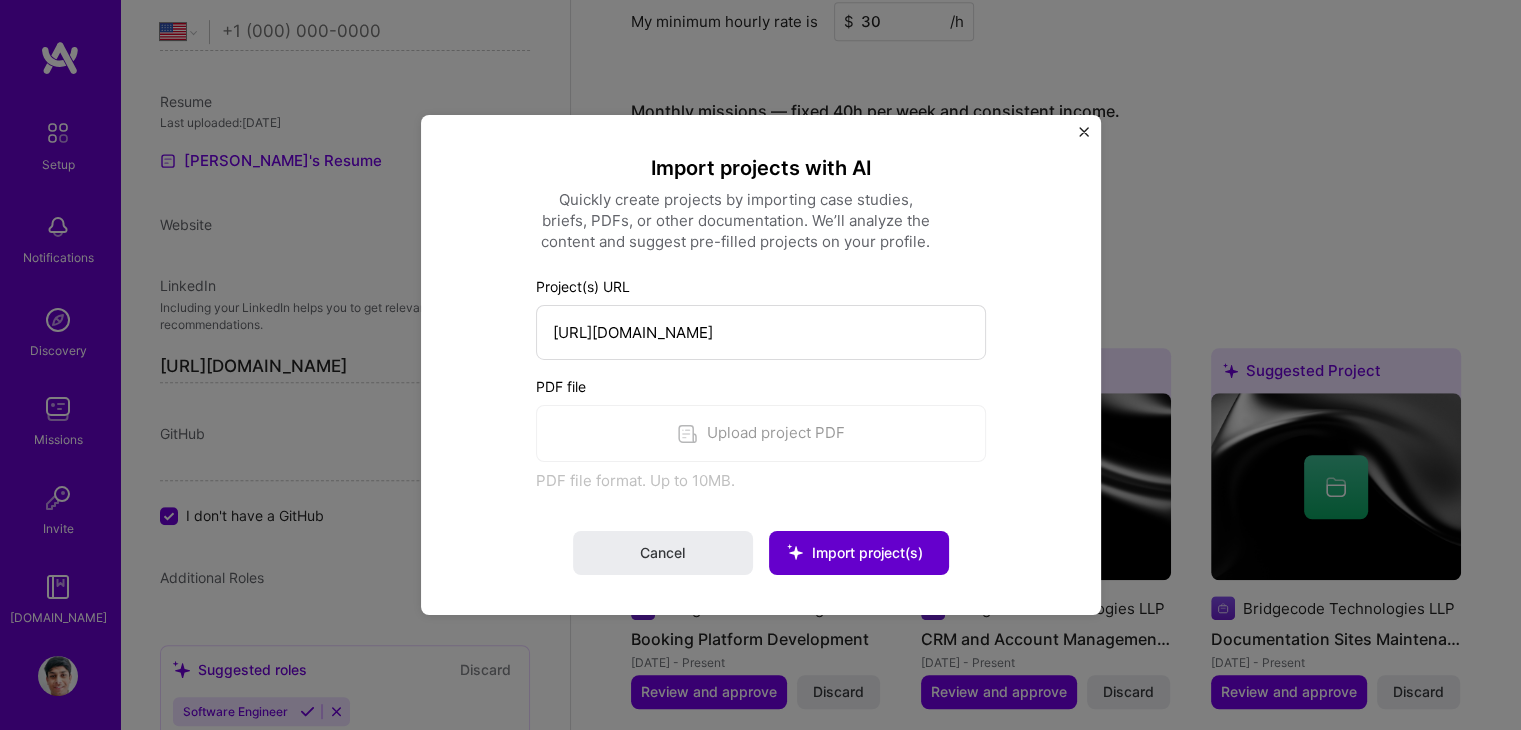 click on "Import project(s)" at bounding box center (867, 552) 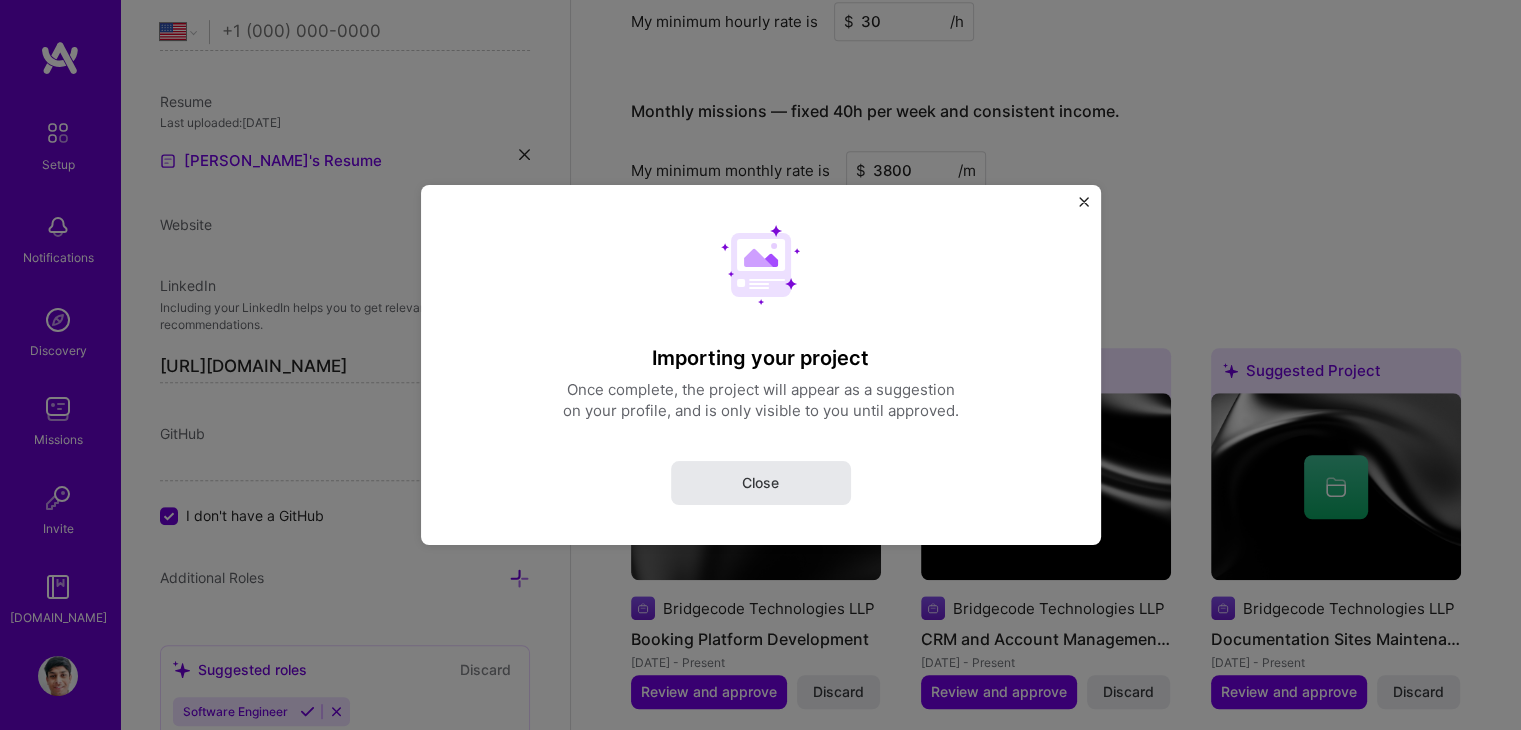 click on "Close" at bounding box center [760, 483] 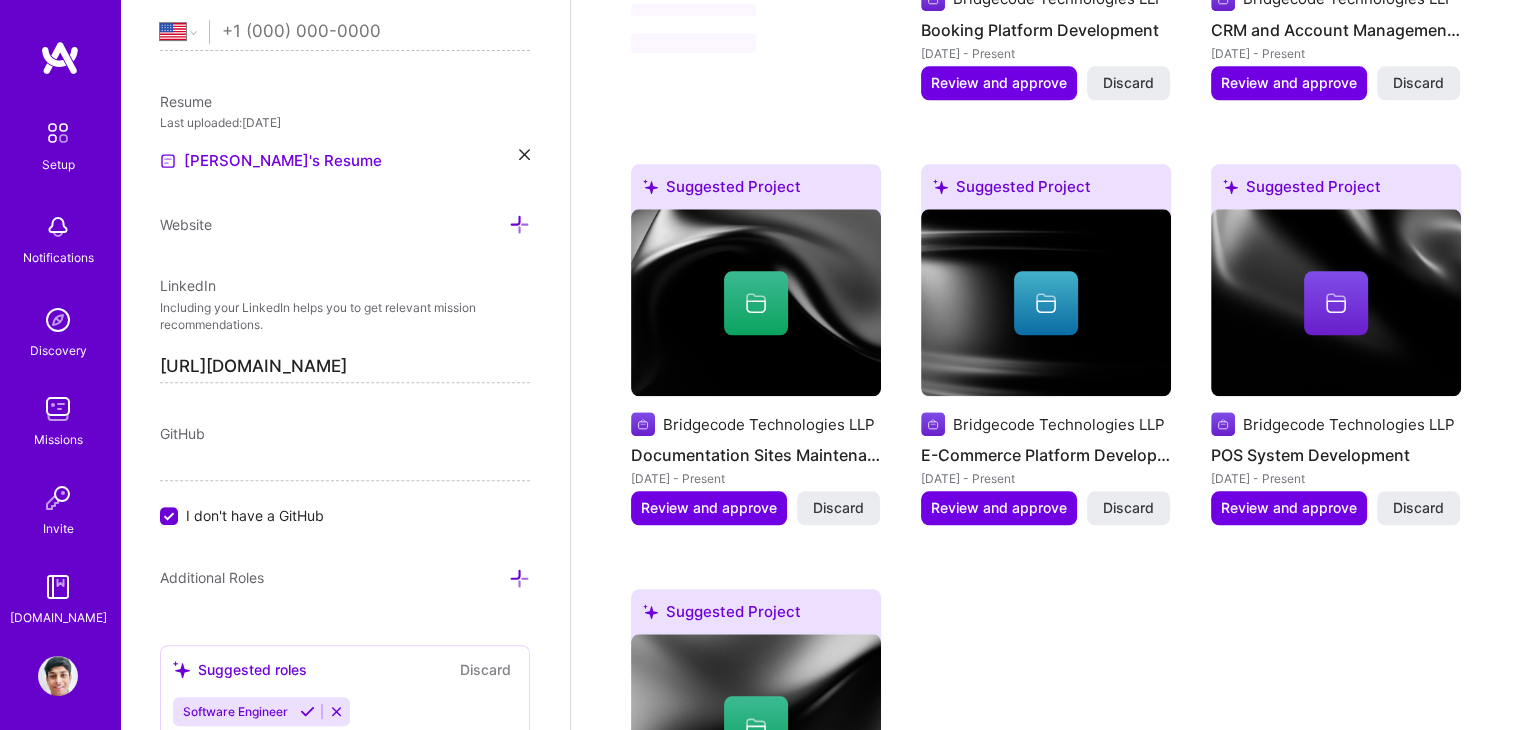 scroll, scrollTop: 2136, scrollLeft: 0, axis: vertical 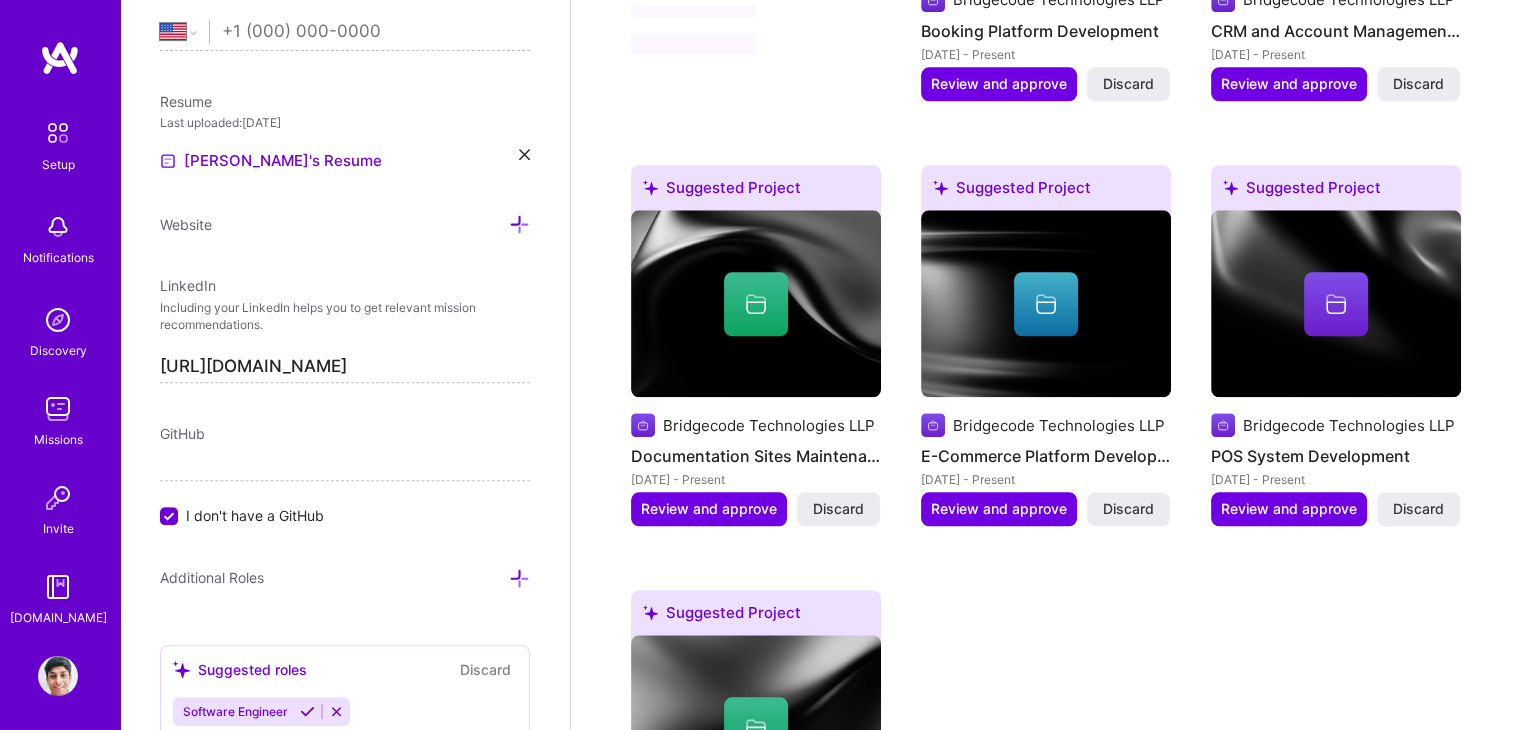 click on "I don't have a GitHub" at bounding box center (171, 517) 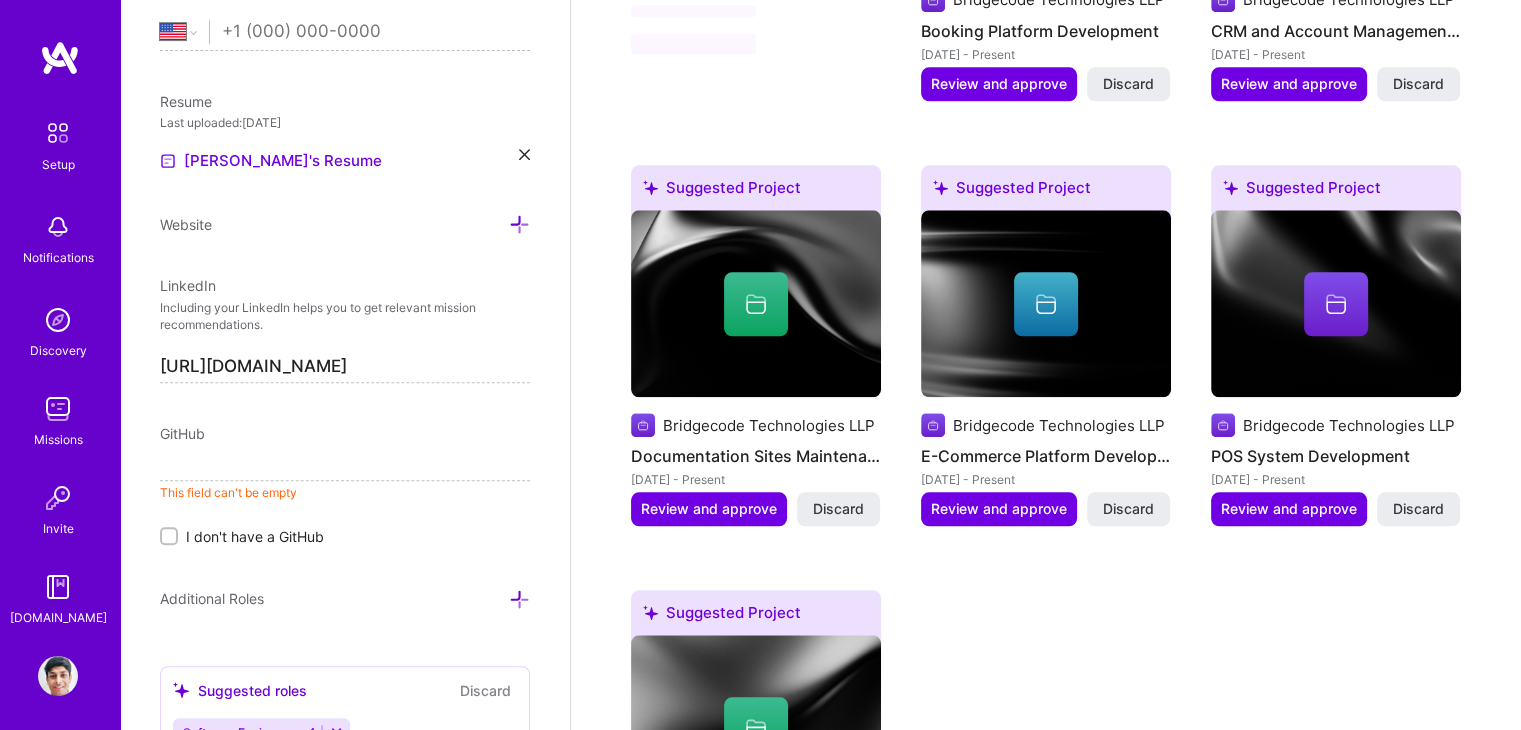 click at bounding box center (345, 465) 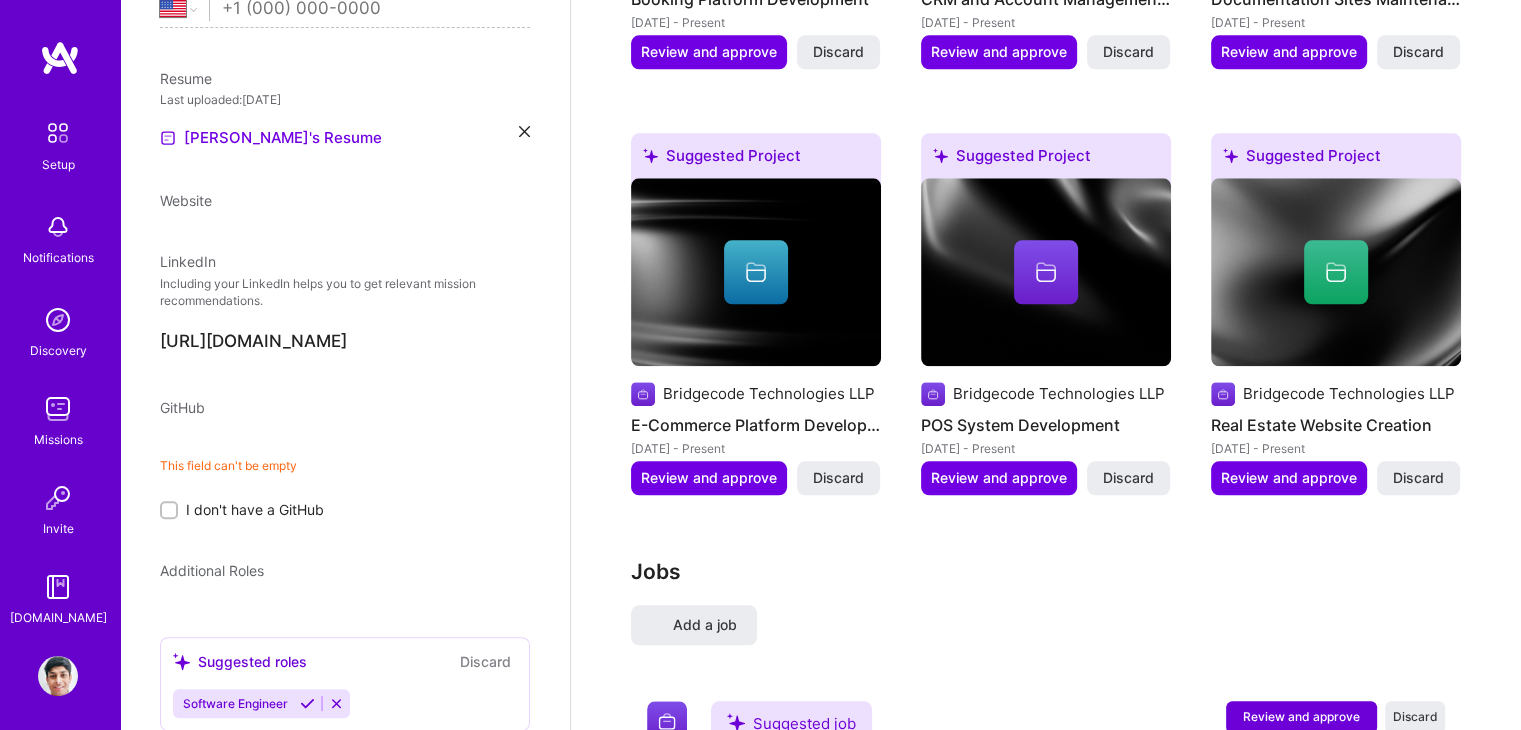 select on "US" 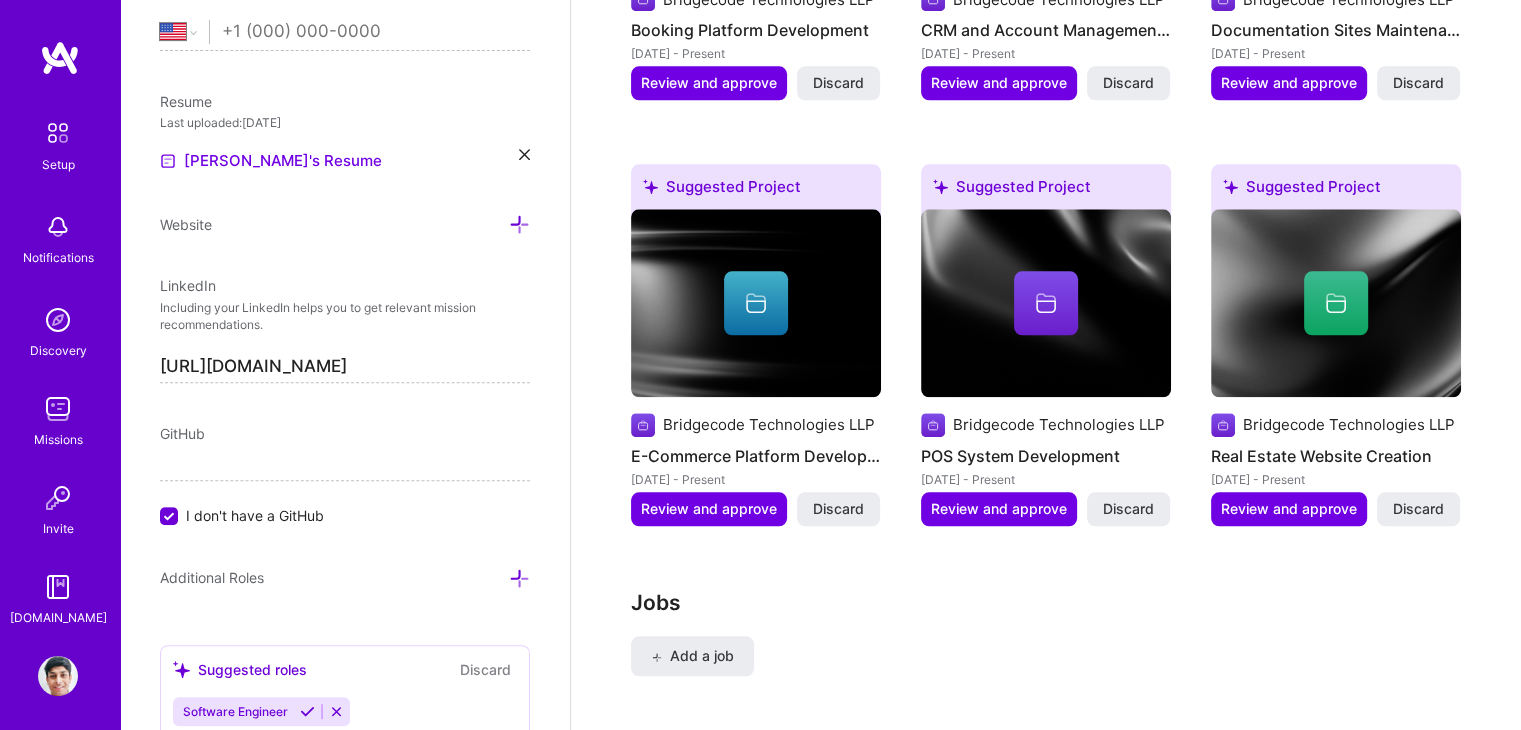 scroll, scrollTop: 275, scrollLeft: 0, axis: vertical 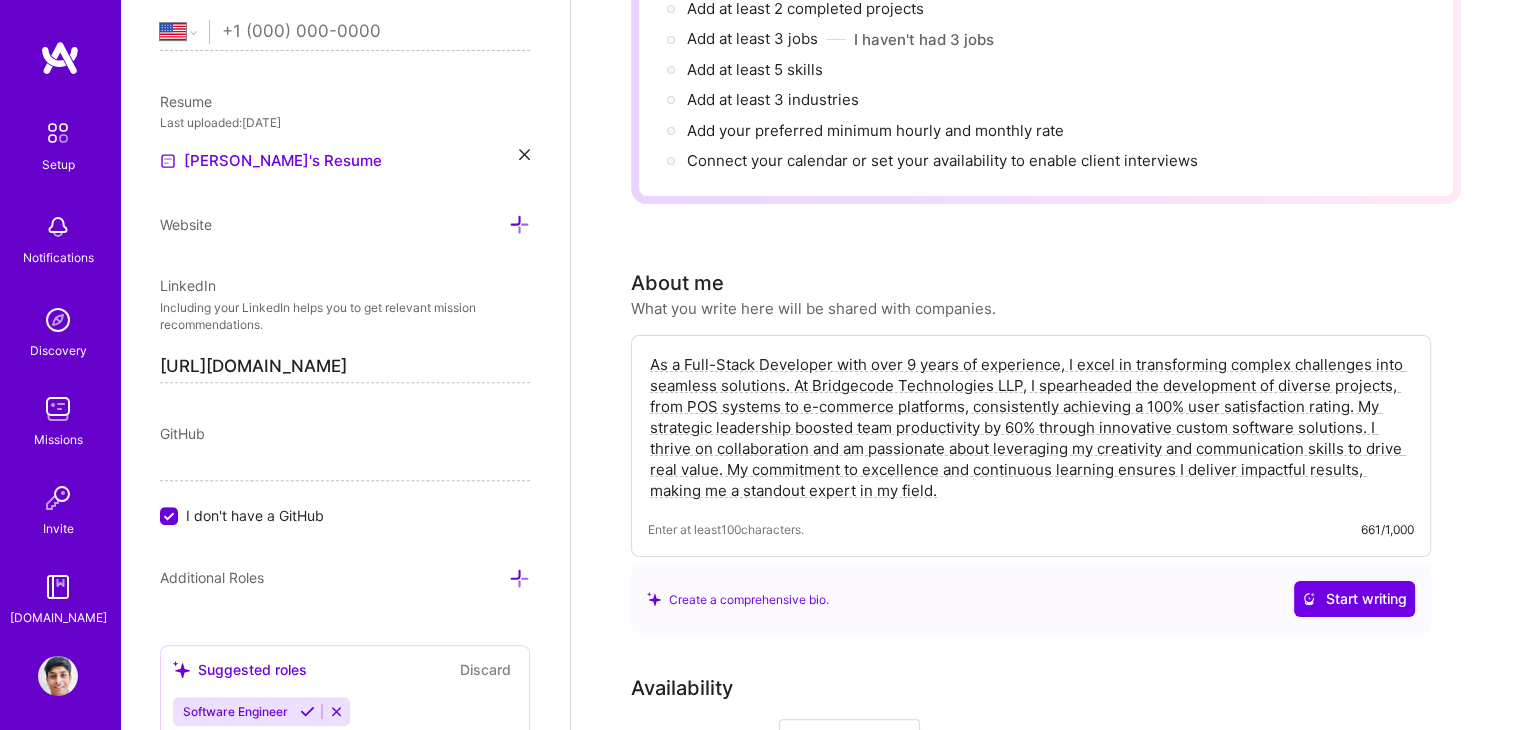 click on "I don't have a GitHub" at bounding box center (171, 517) 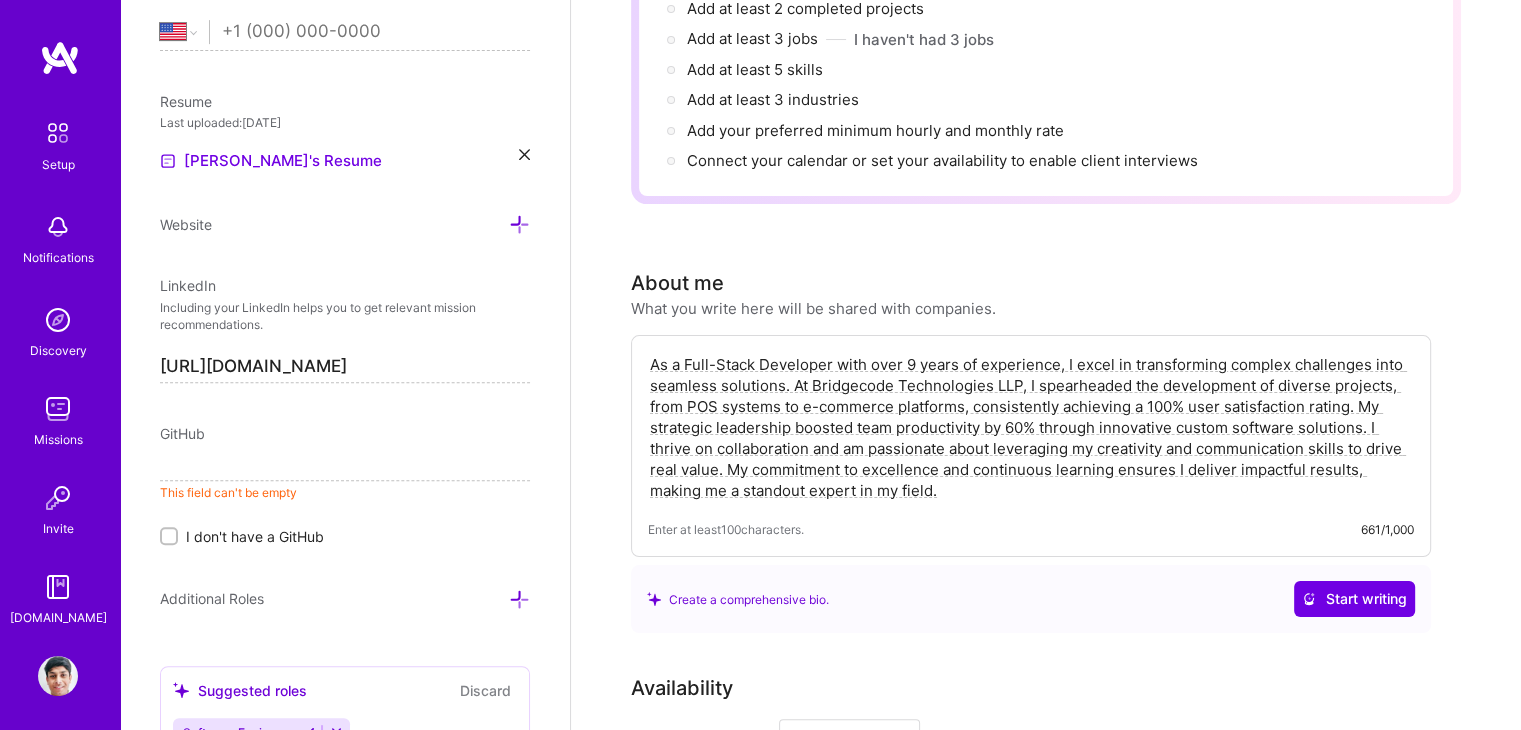 click at bounding box center (345, 465) 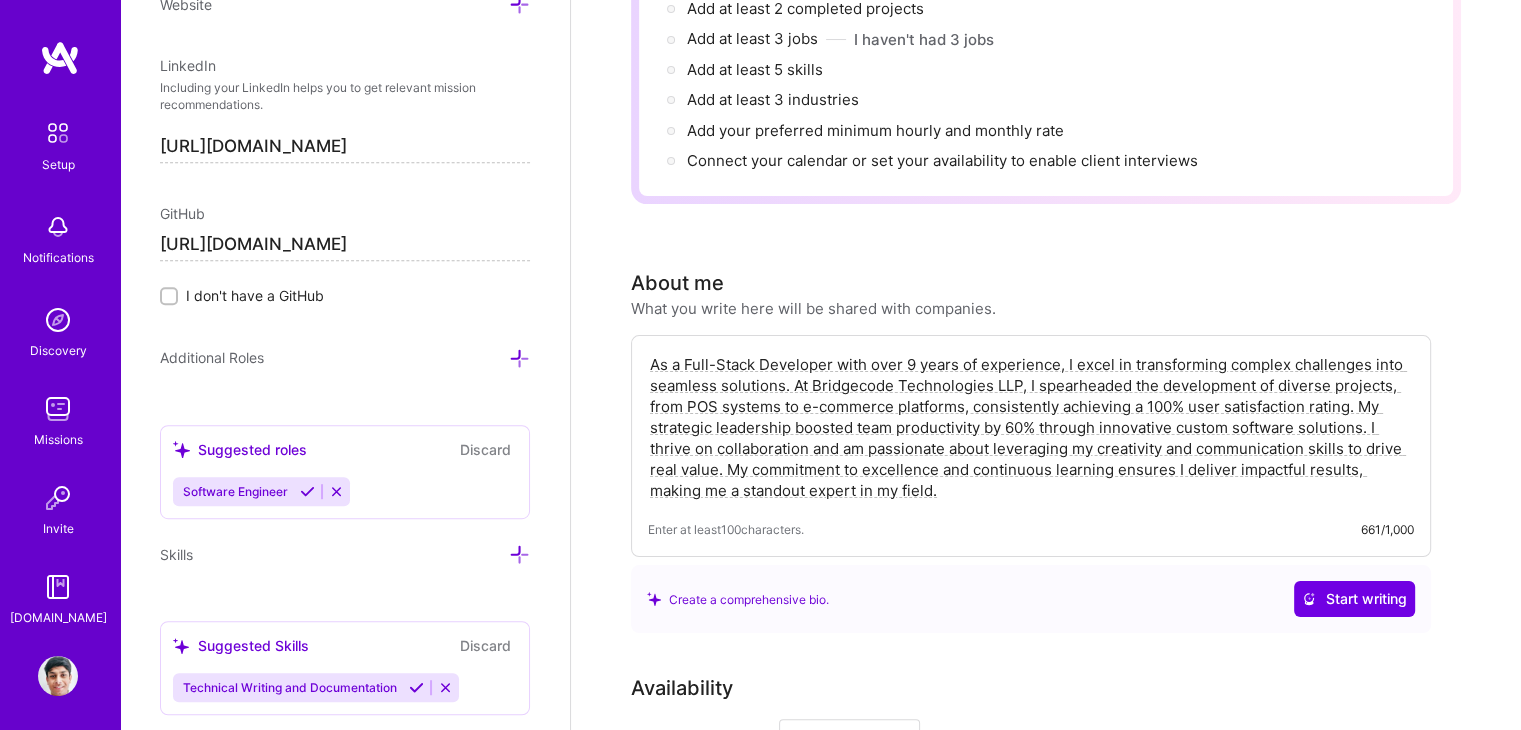scroll, scrollTop: 1100, scrollLeft: 0, axis: vertical 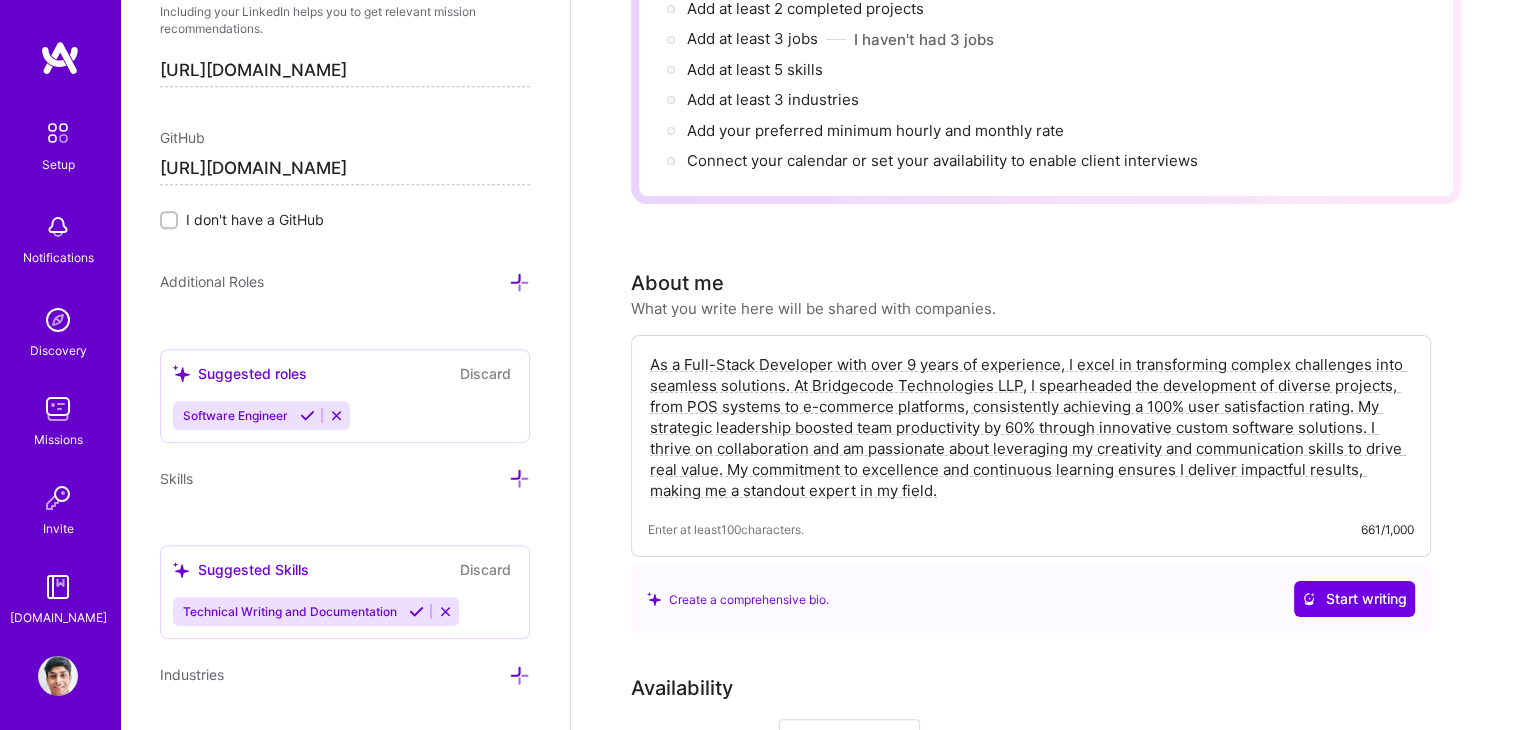 type on "[URL][DOMAIN_NAME]" 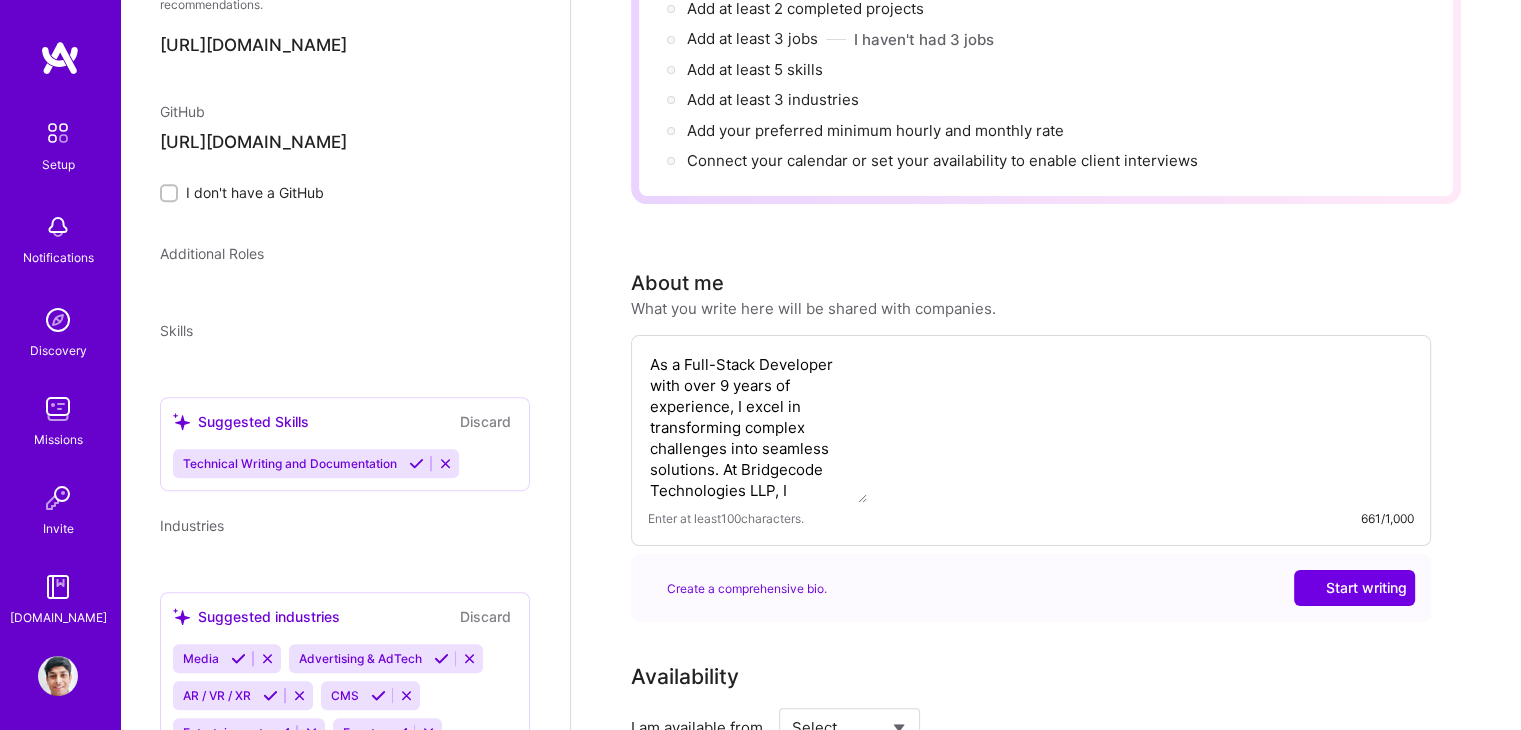 scroll, scrollTop: 404, scrollLeft: 0, axis: vertical 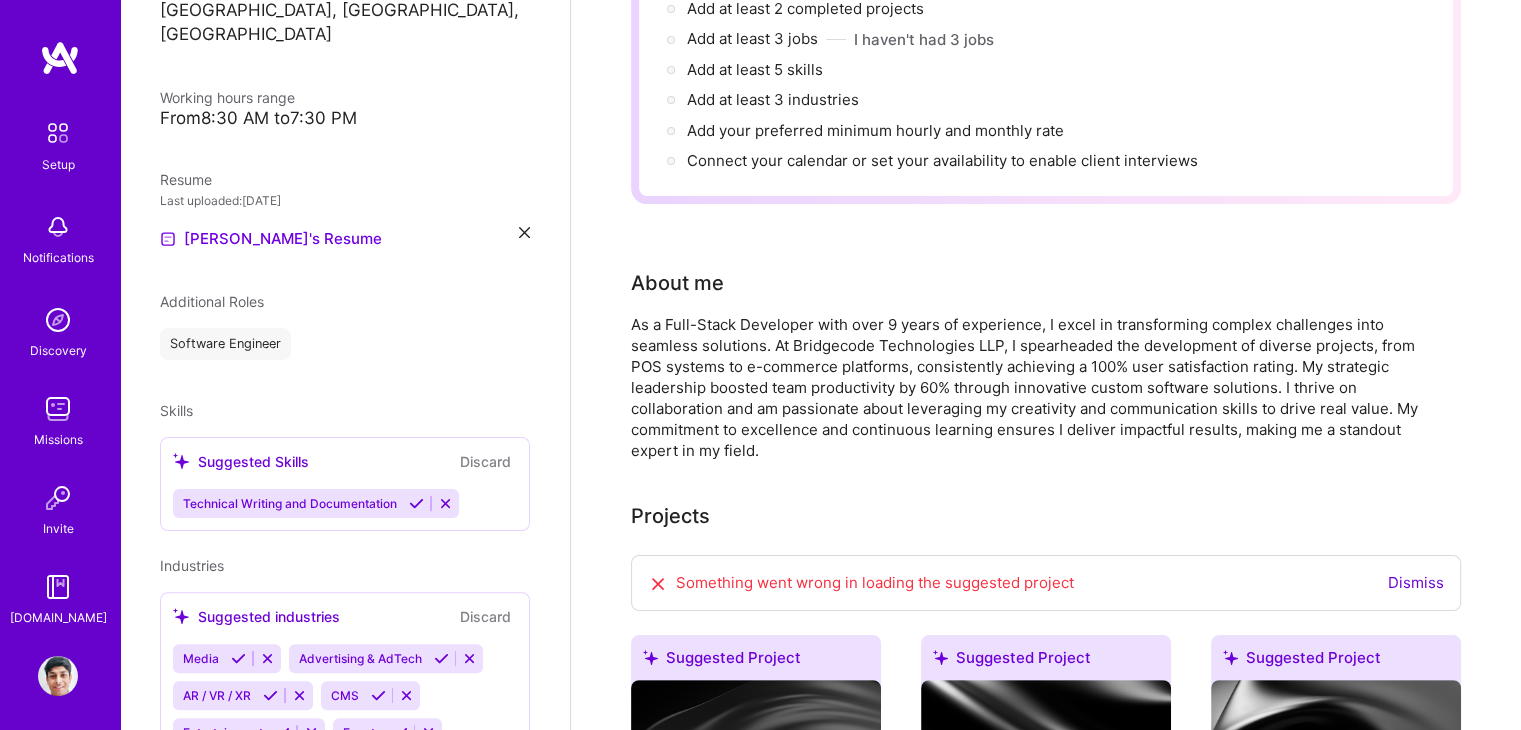 click on "Suggested Skills Discard" at bounding box center [345, 461] 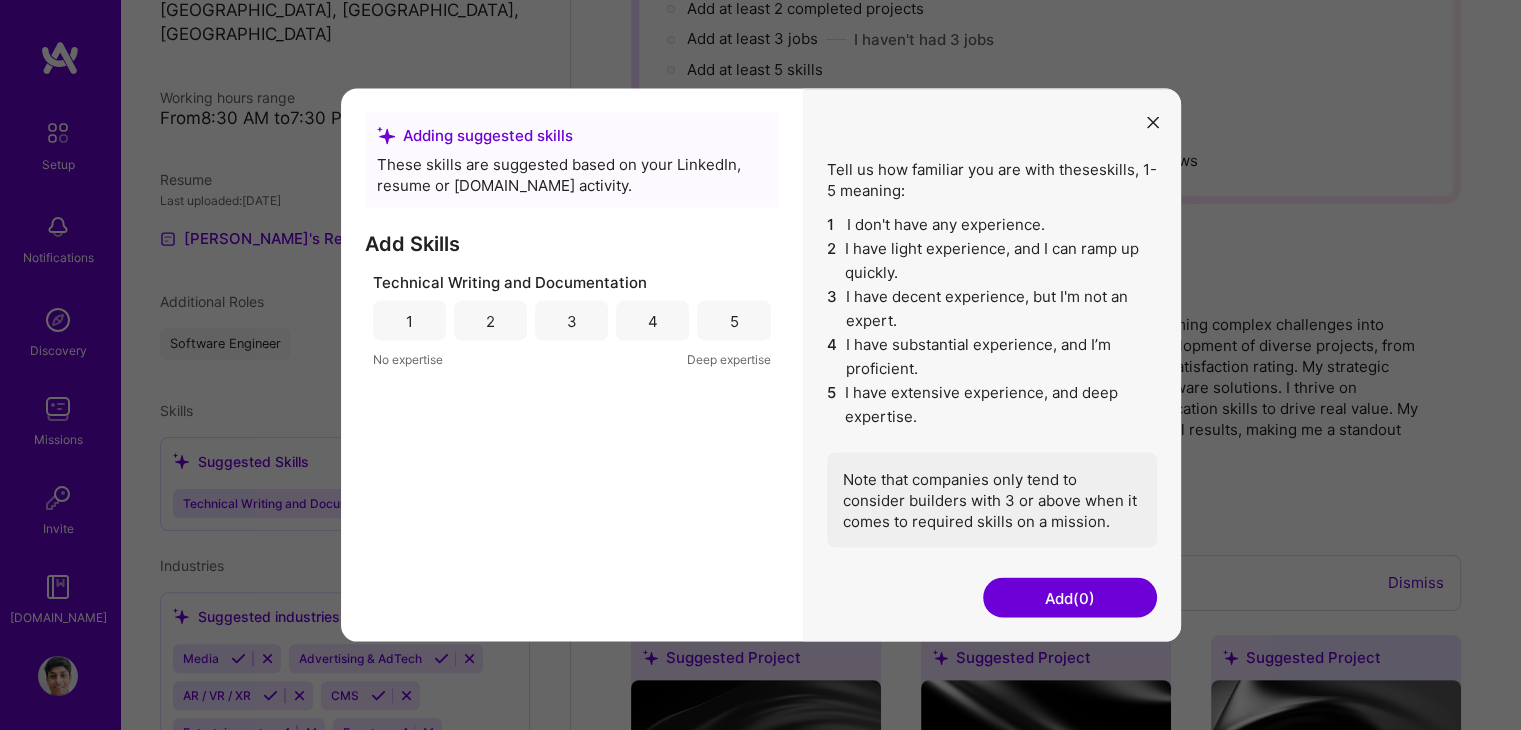click on "3" at bounding box center [571, 321] 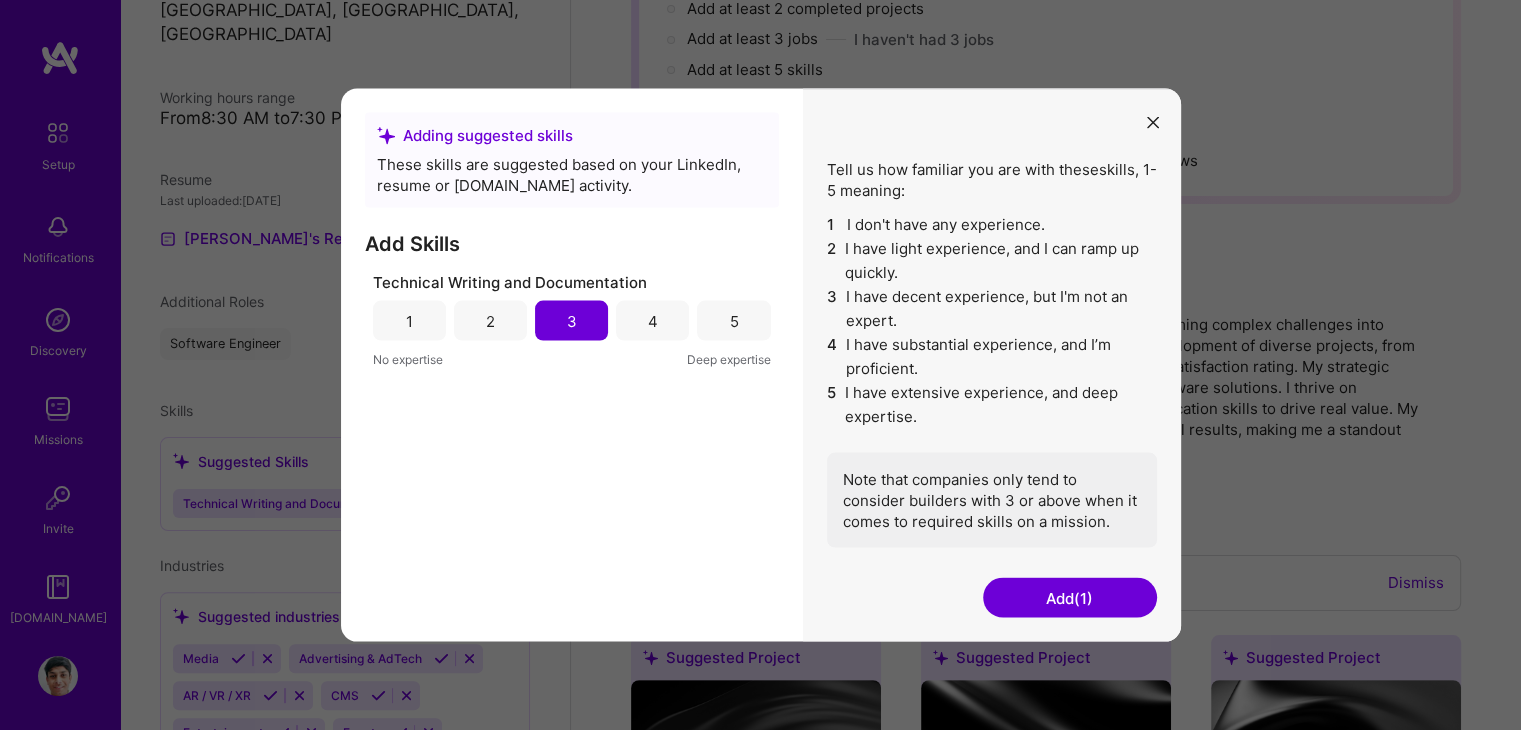 click on "Add  (1)" at bounding box center (1070, 598) 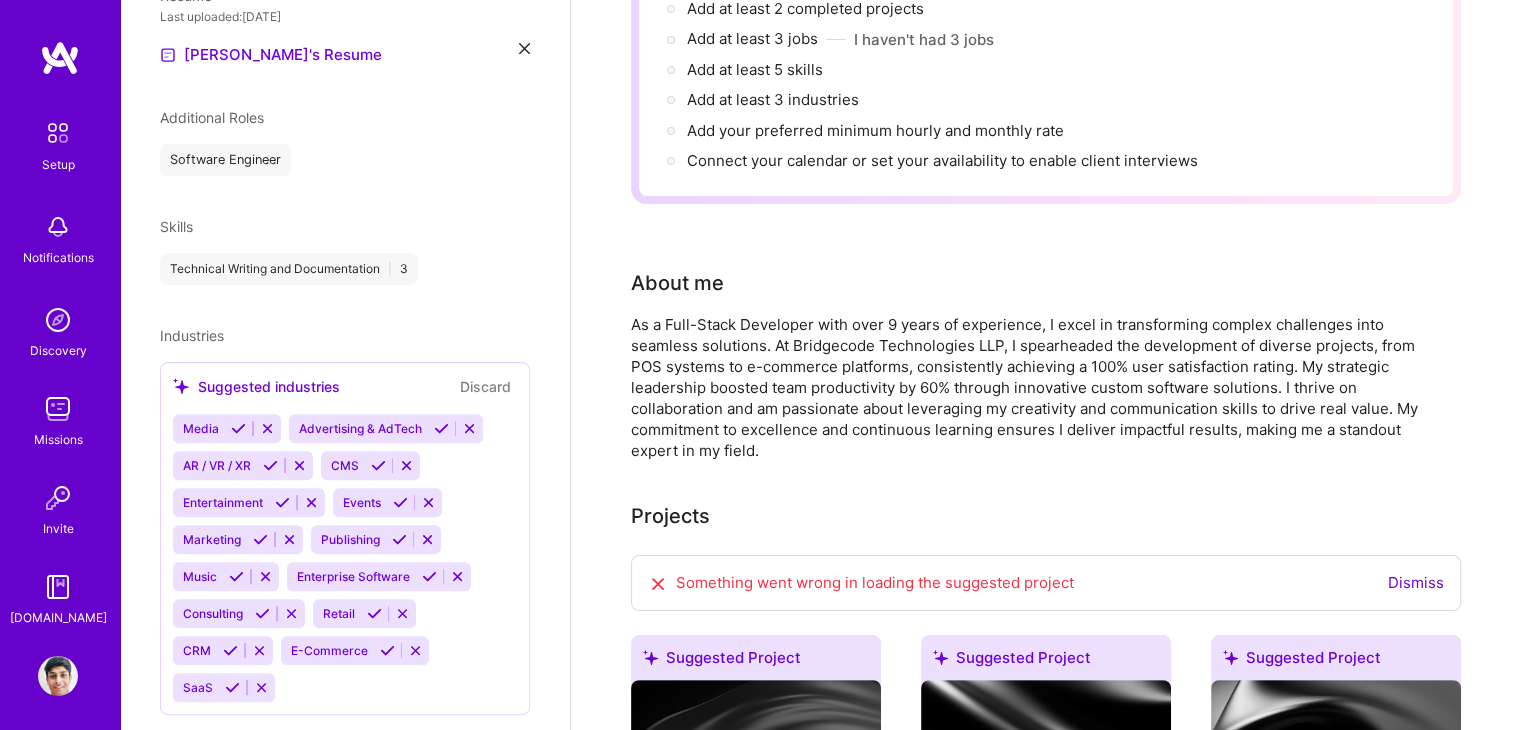 scroll, scrollTop: 613, scrollLeft: 0, axis: vertical 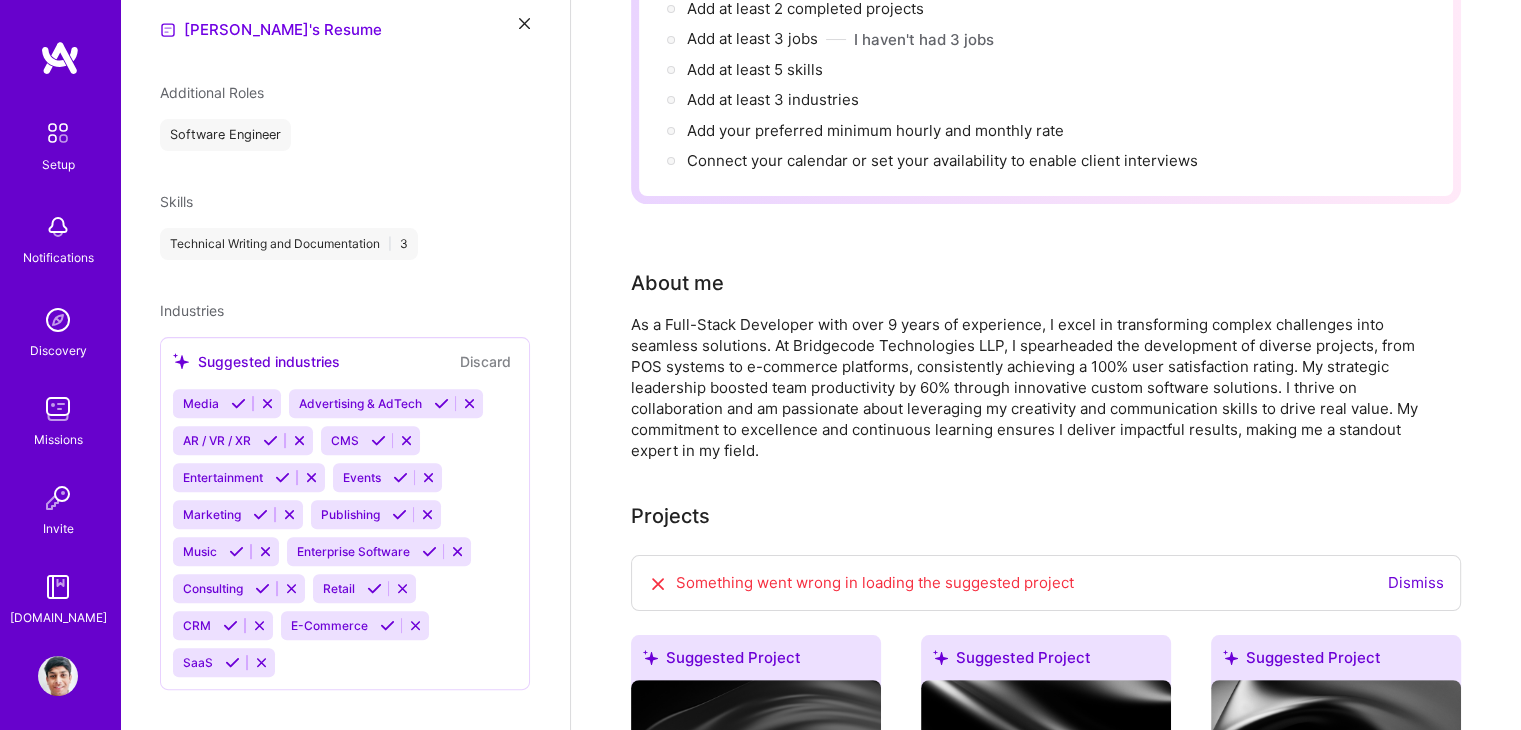 click at bounding box center [378, 440] 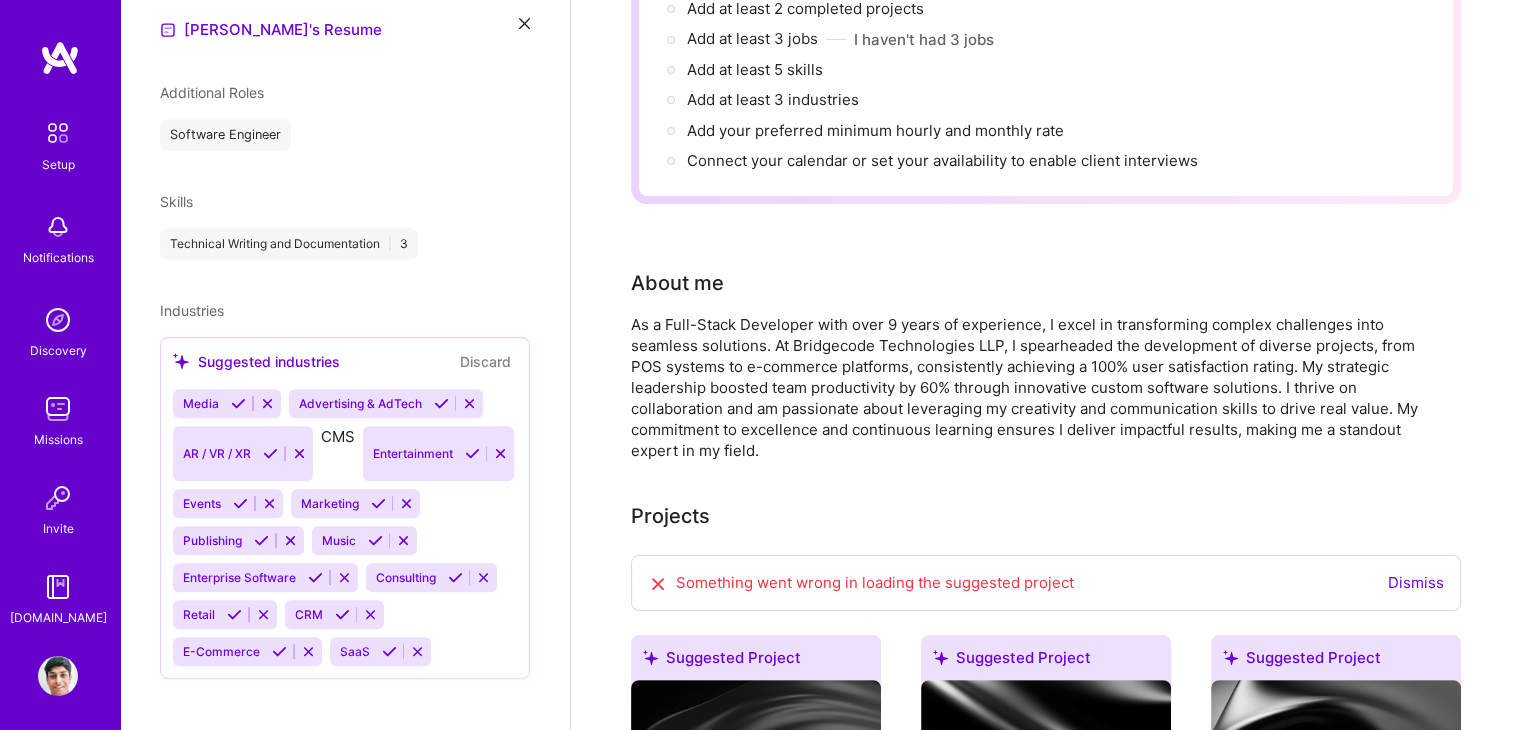 scroll, scrollTop: 576, scrollLeft: 0, axis: vertical 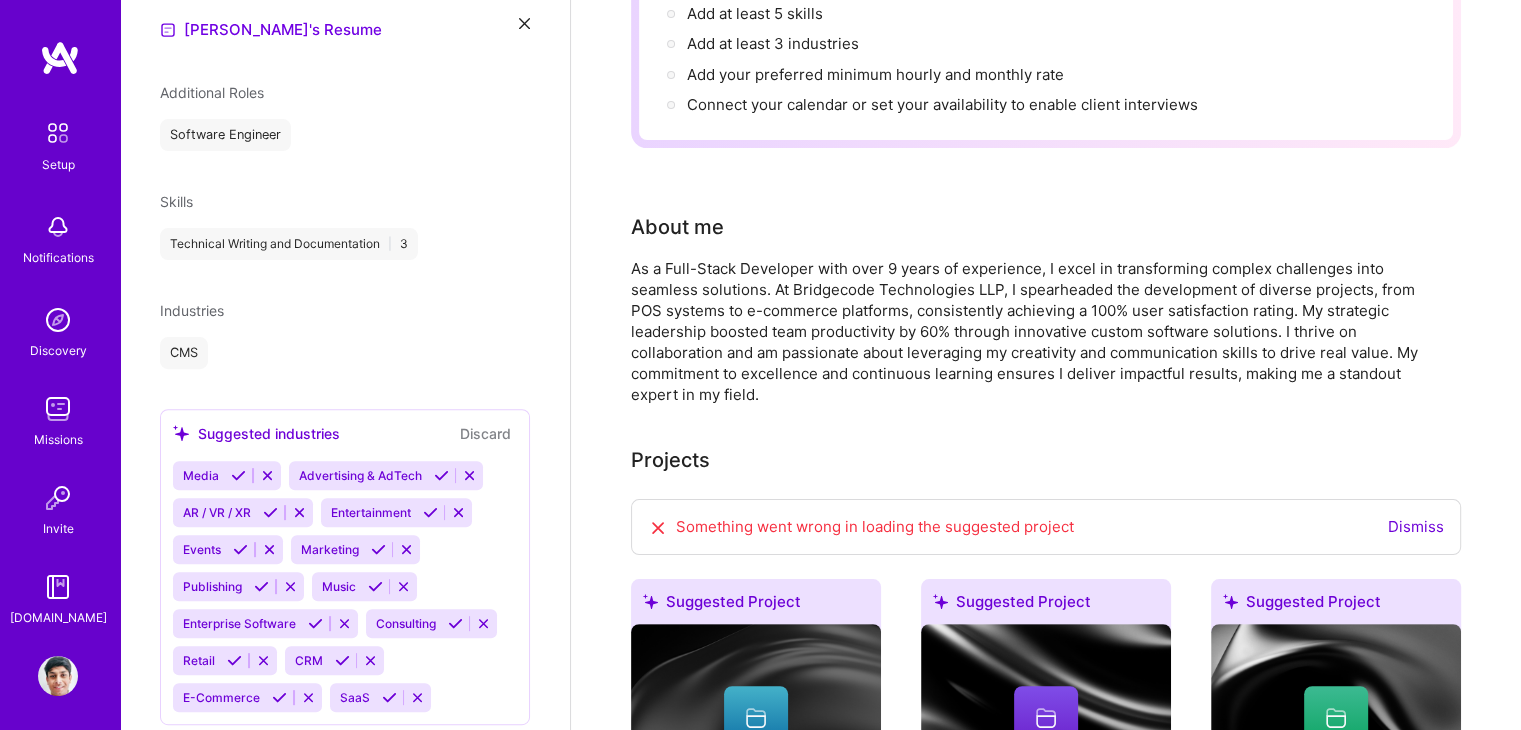 click at bounding box center [315, 623] 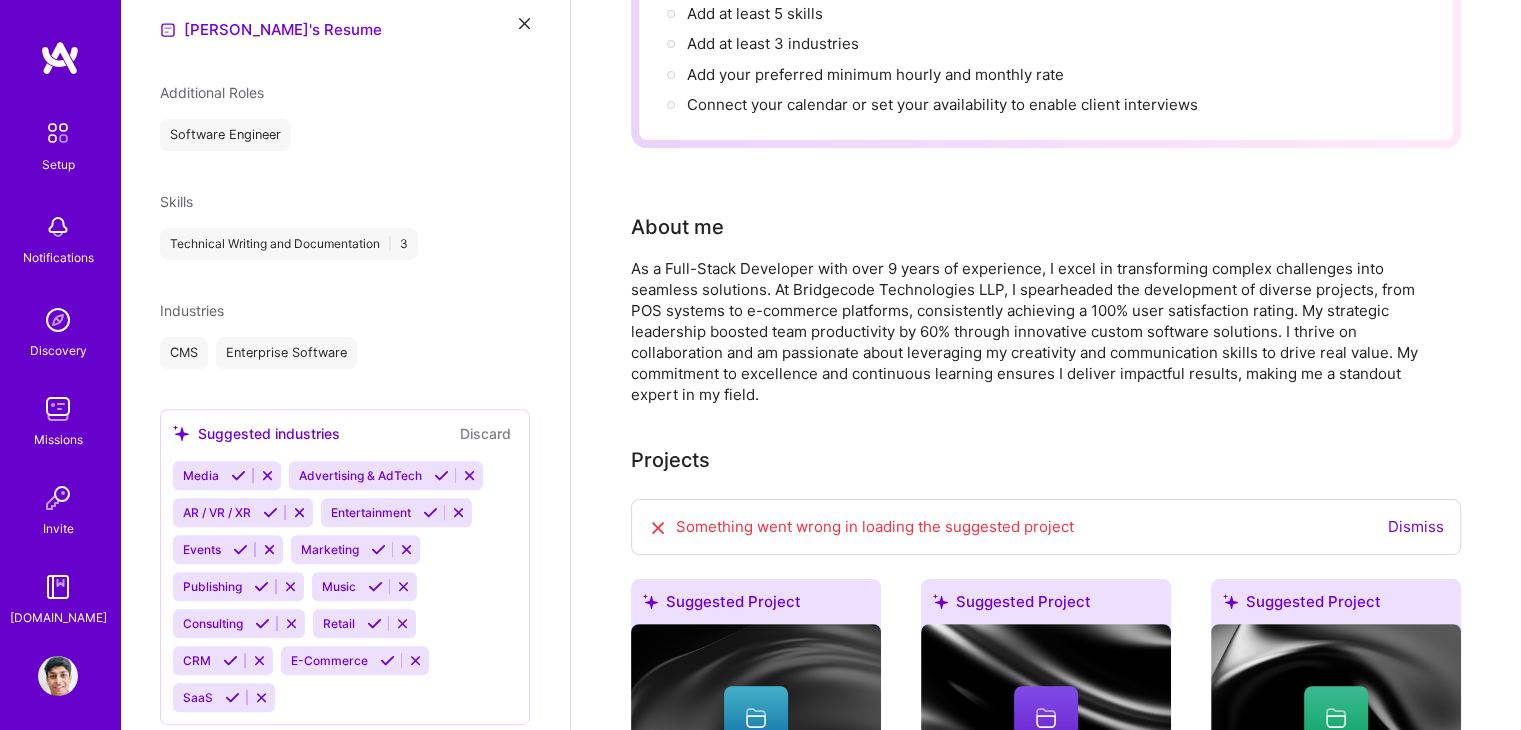 click at bounding box center [230, 660] 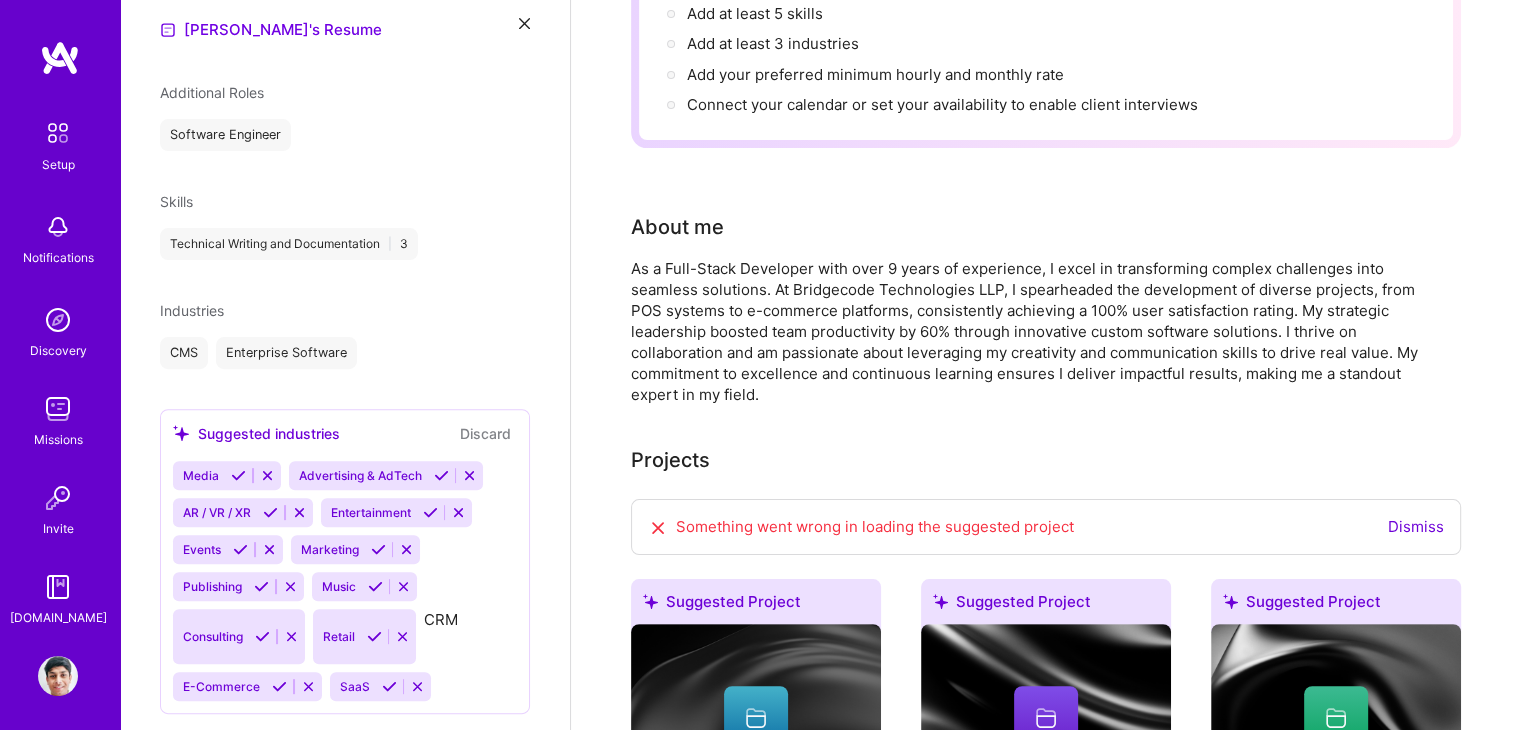scroll, scrollTop: 612, scrollLeft: 0, axis: vertical 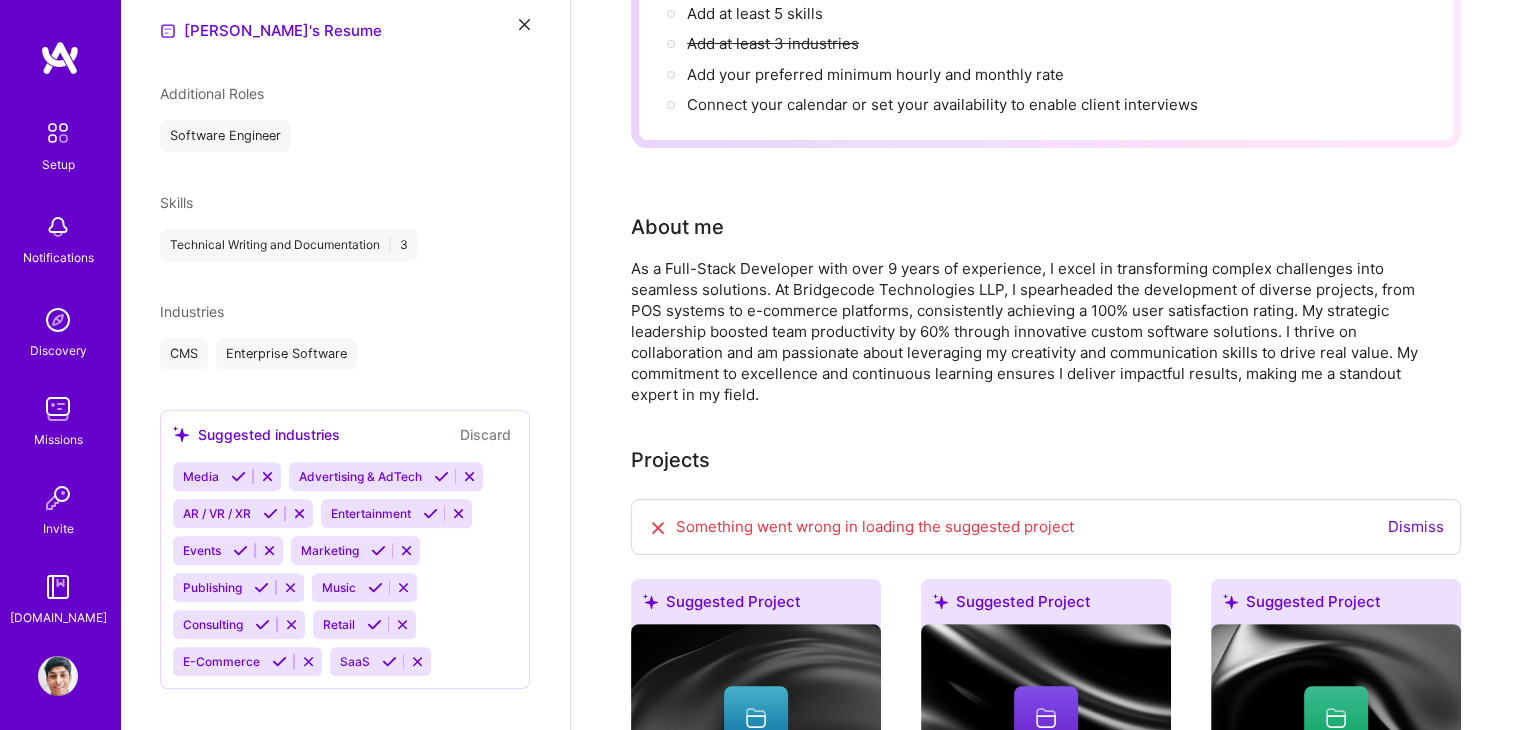 click at bounding box center (279, 661) 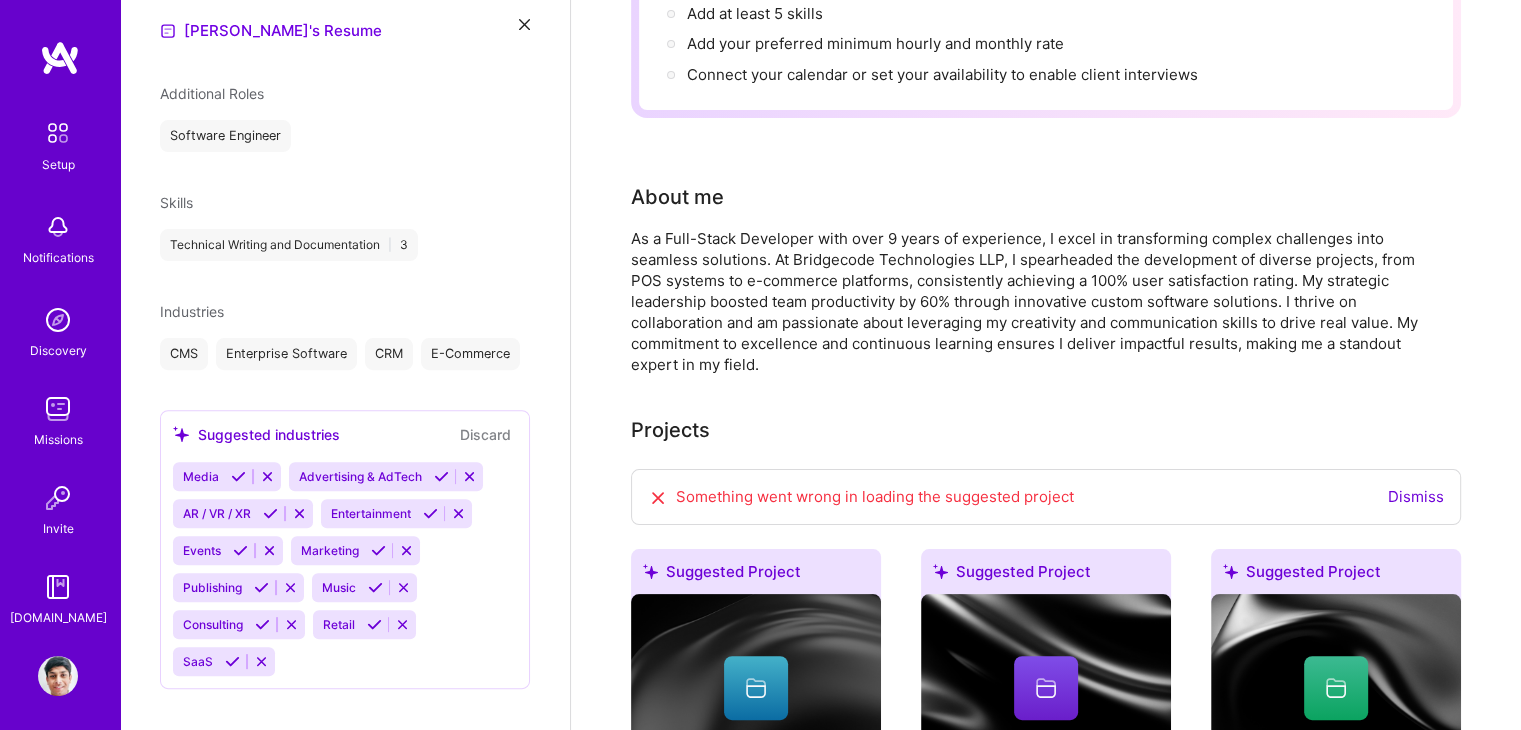 click on "Consulting" at bounding box center [213, 624] 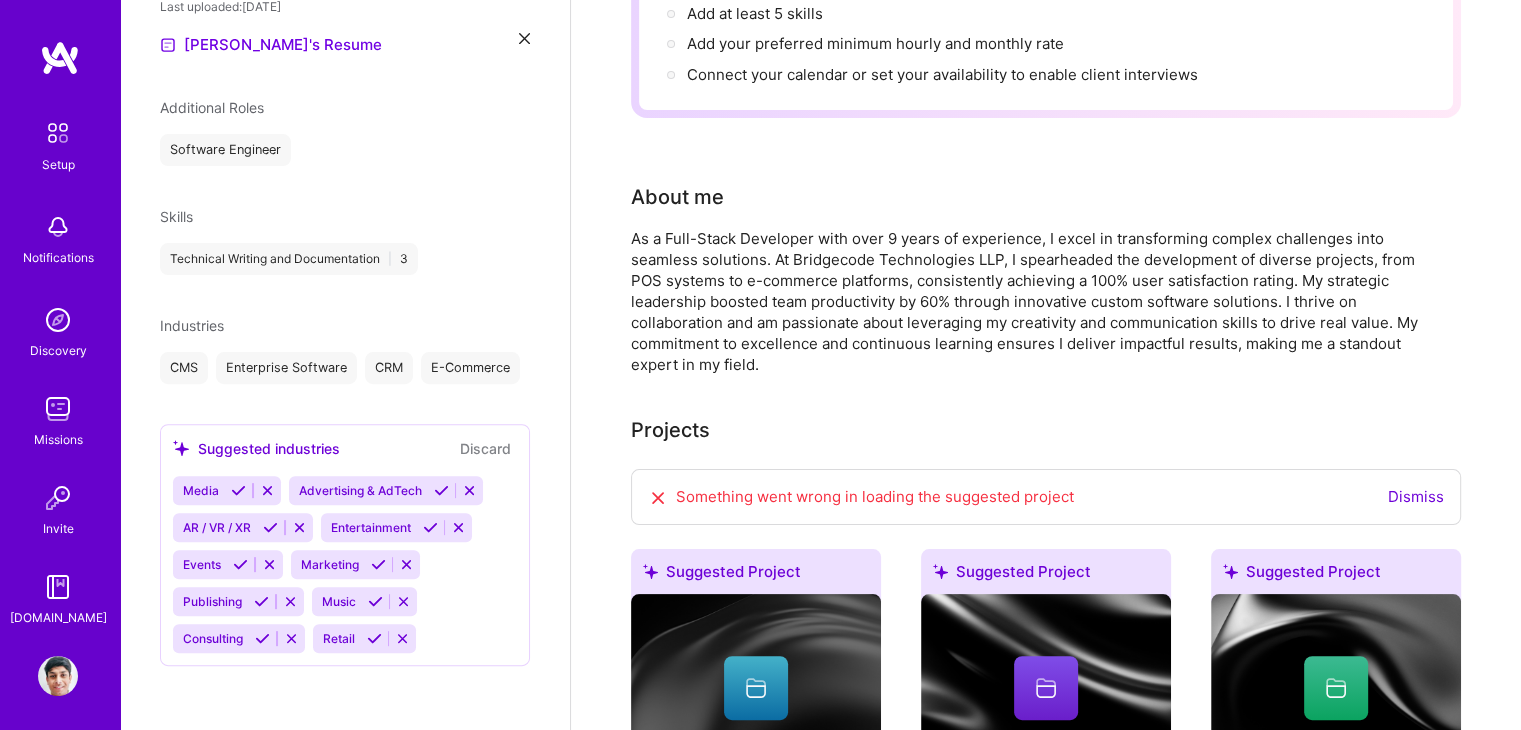click at bounding box center [262, 638] 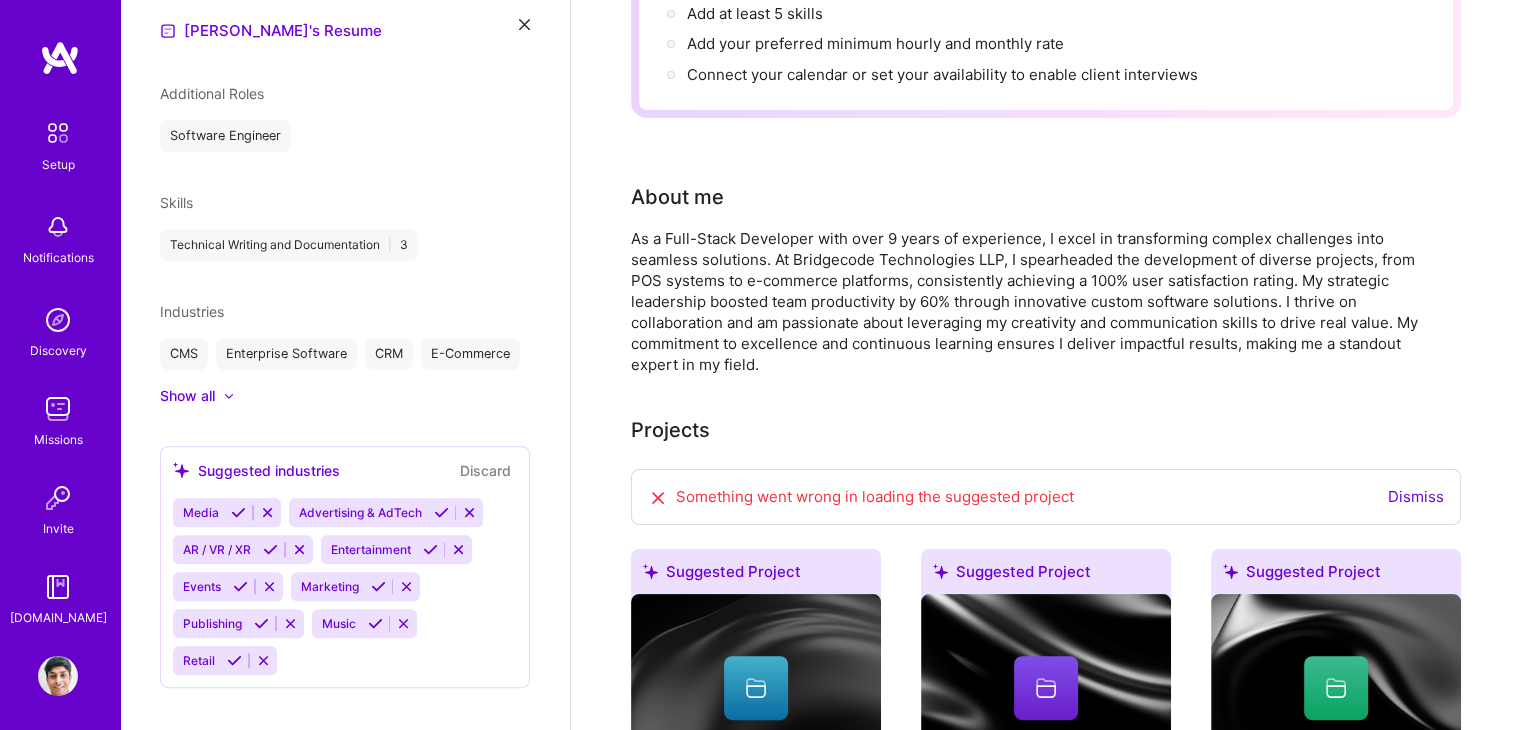 click at bounding box center (299, 549) 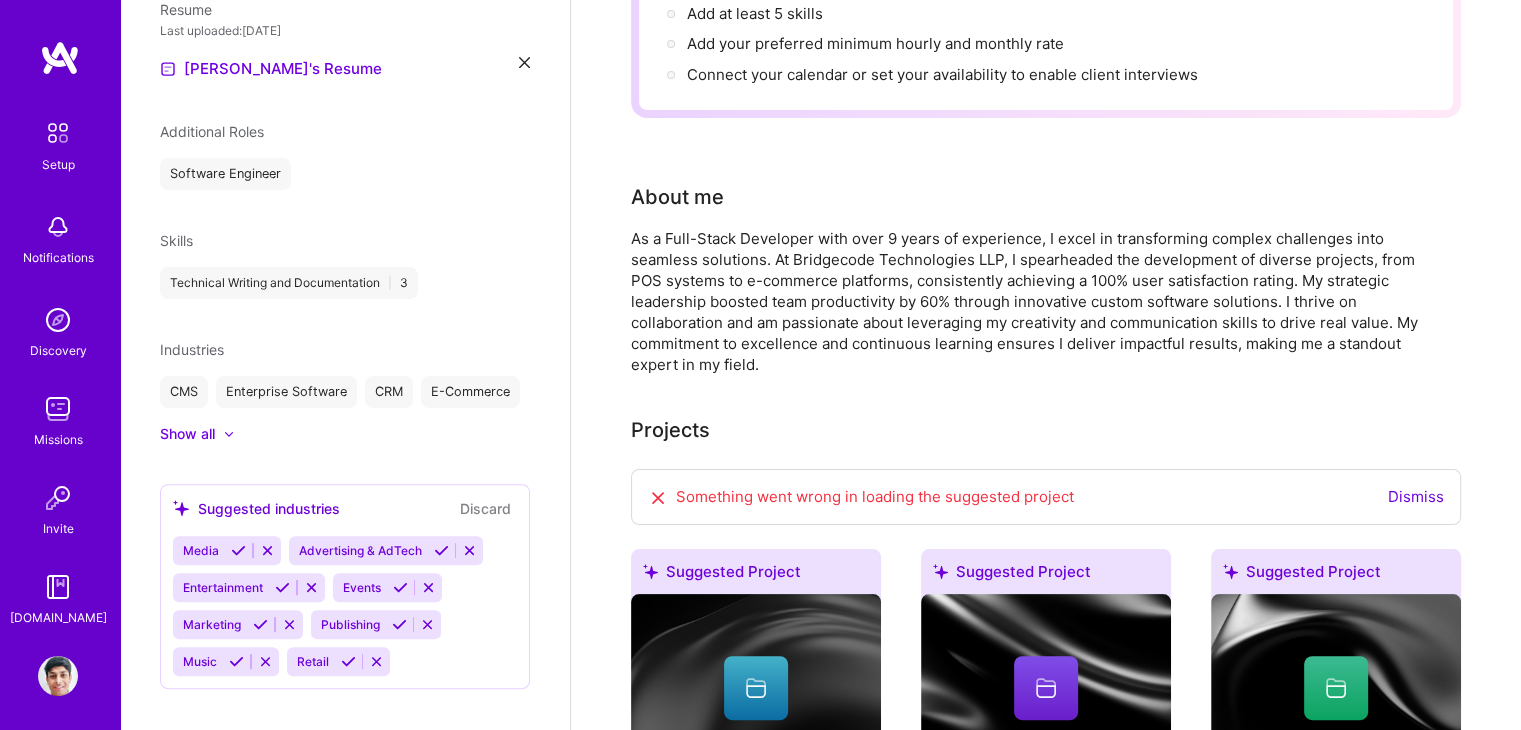 scroll, scrollTop: 613, scrollLeft: 0, axis: vertical 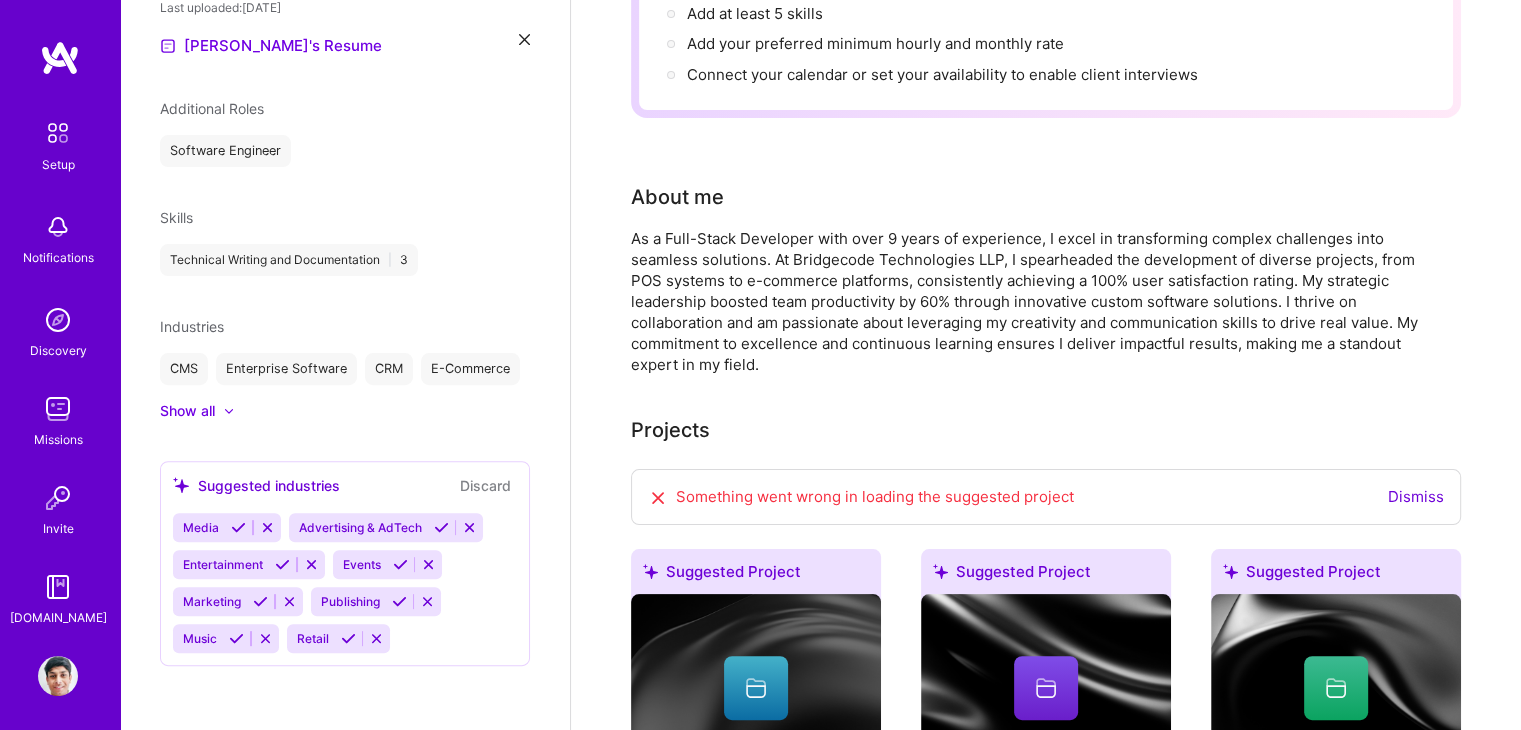 click at bounding box center (219, 411) 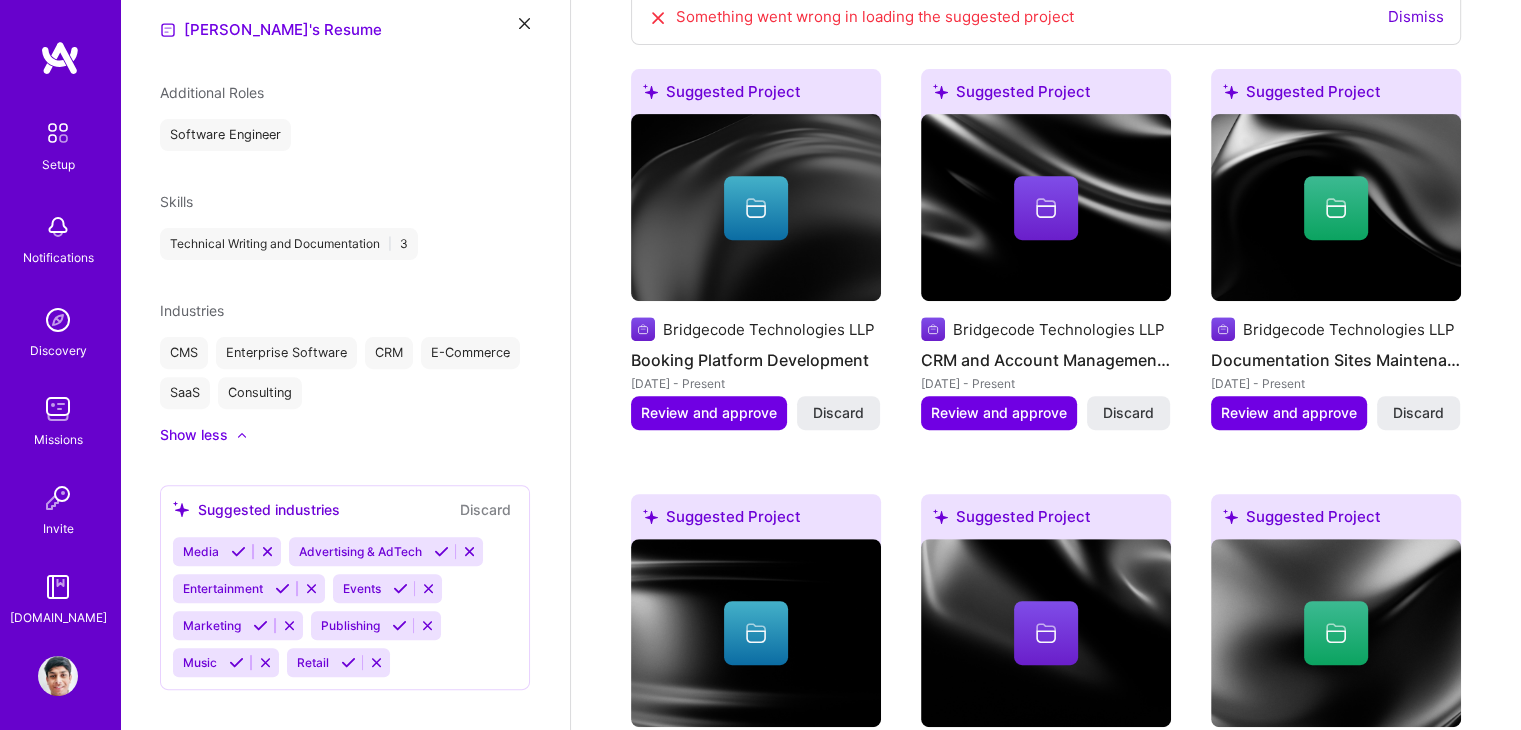 scroll, scrollTop: 820, scrollLeft: 0, axis: vertical 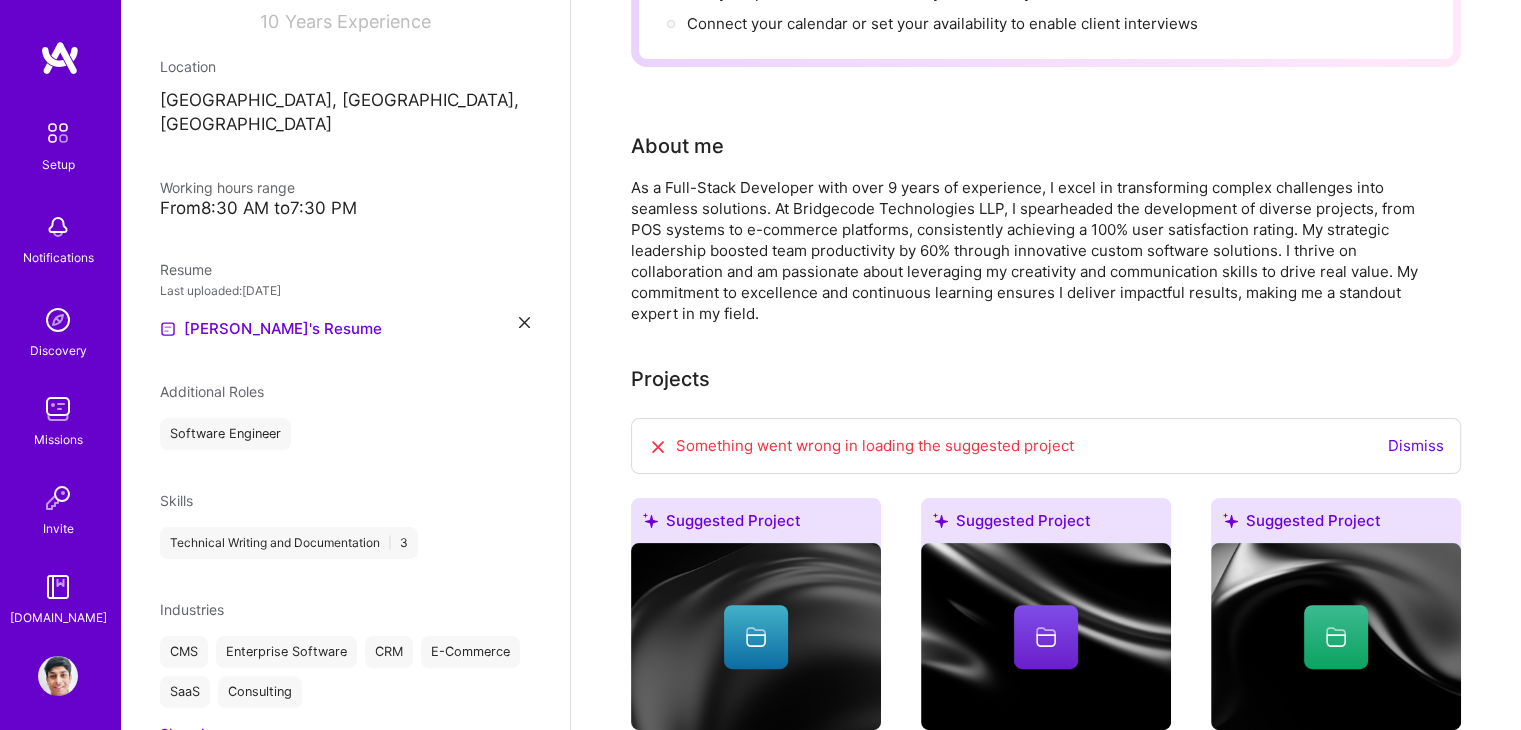 click on "Dismiss" at bounding box center (1416, 445) 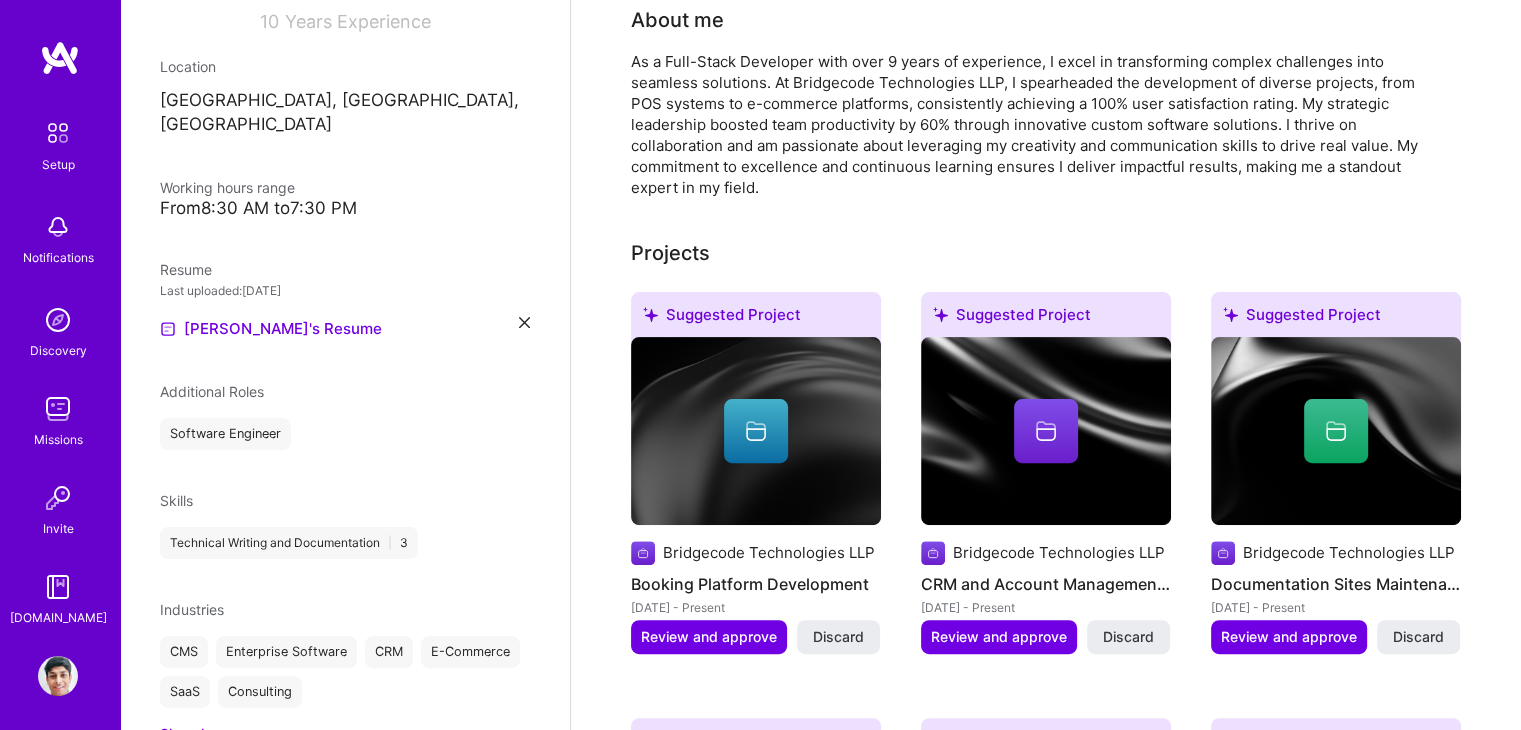 scroll, scrollTop: 596, scrollLeft: 0, axis: vertical 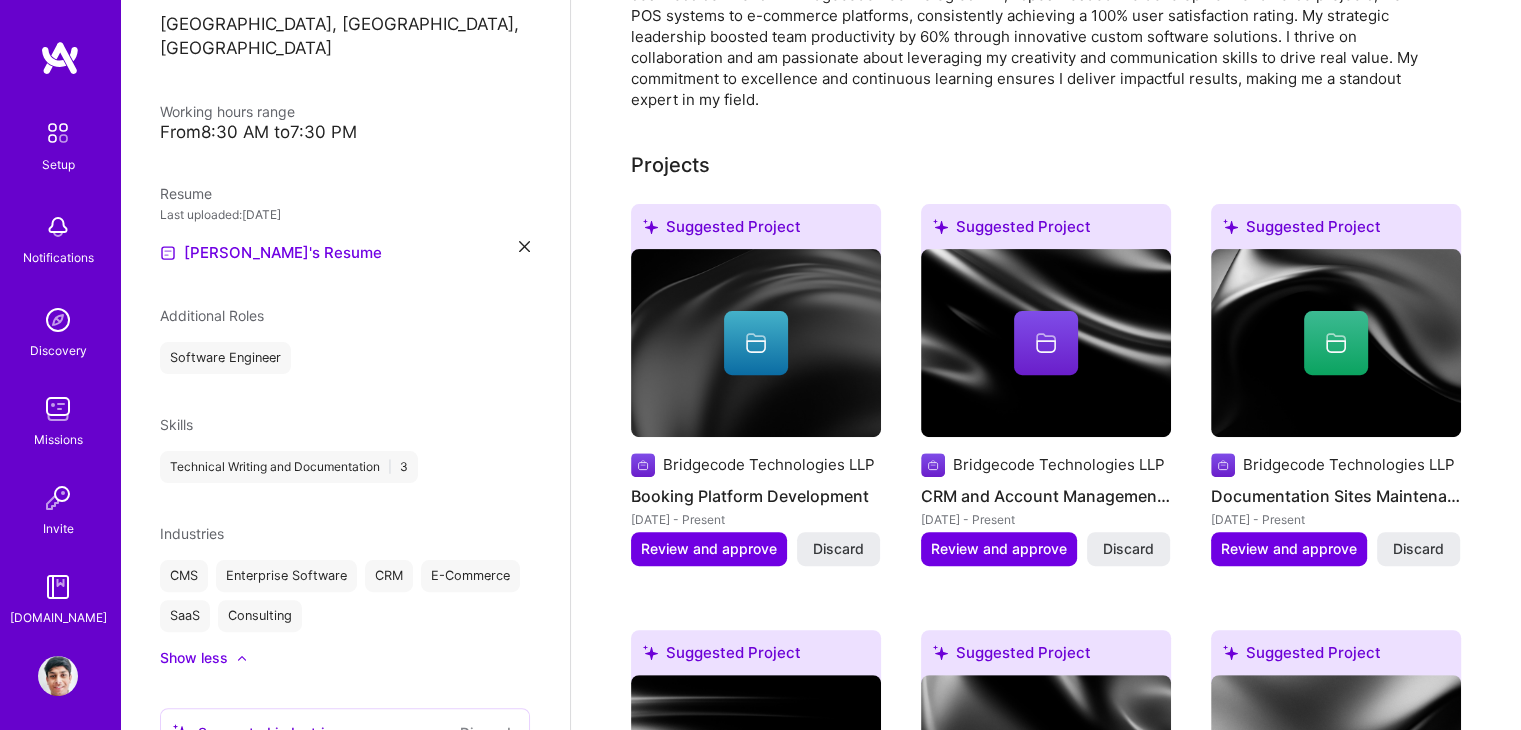 click on "Technical Writing and Documentation | 3" at bounding box center [289, 467] 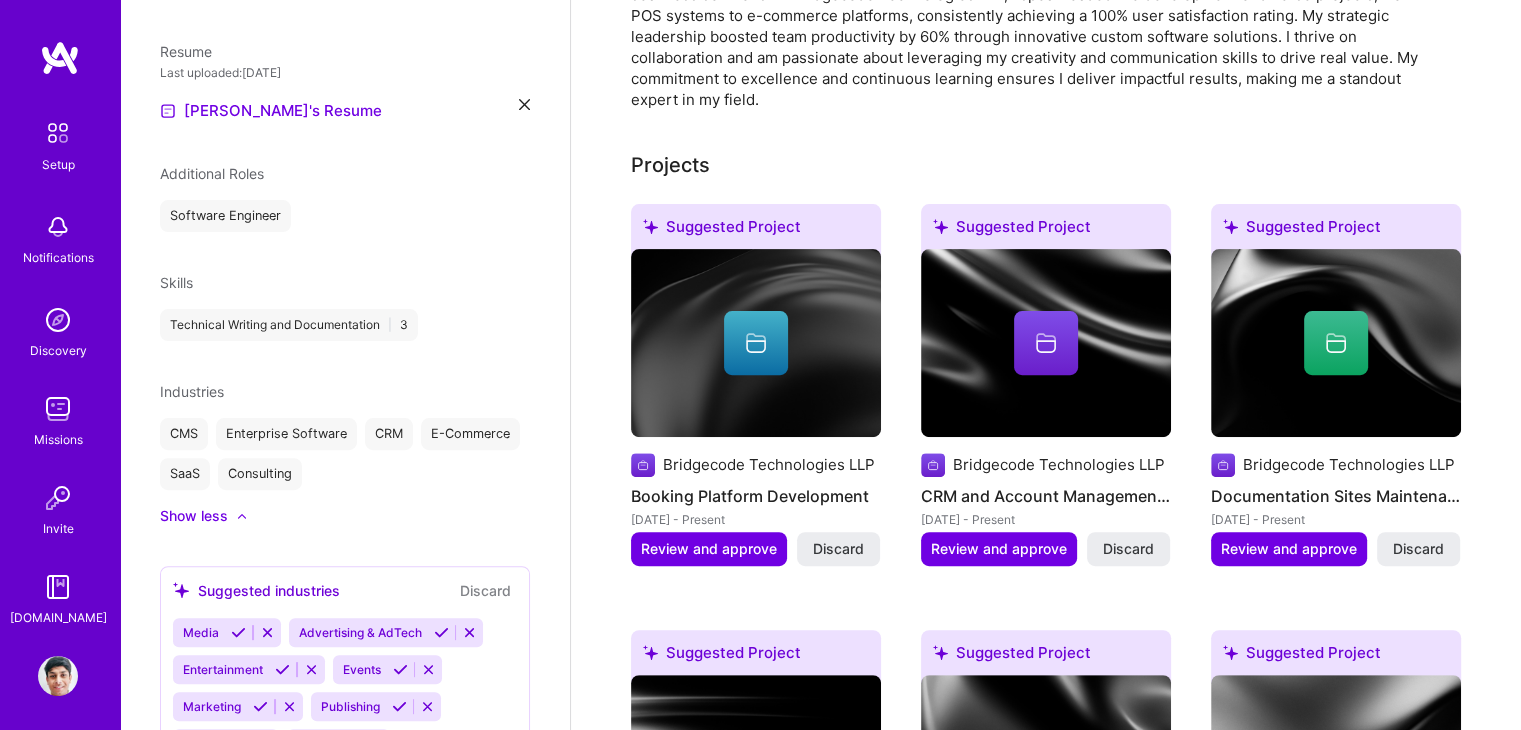 scroll, scrollTop: 0, scrollLeft: 0, axis: both 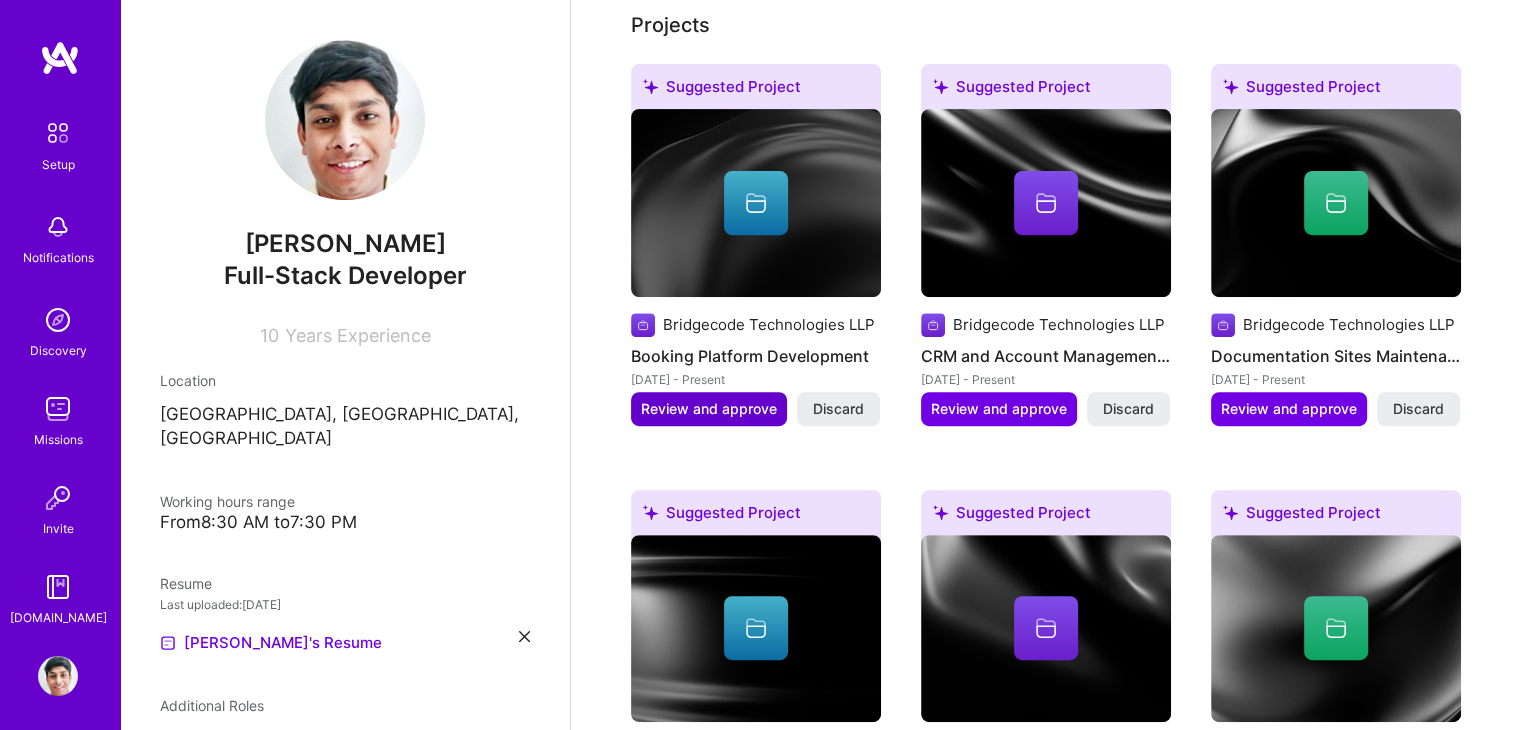 click on "Review and approve" at bounding box center (709, 409) 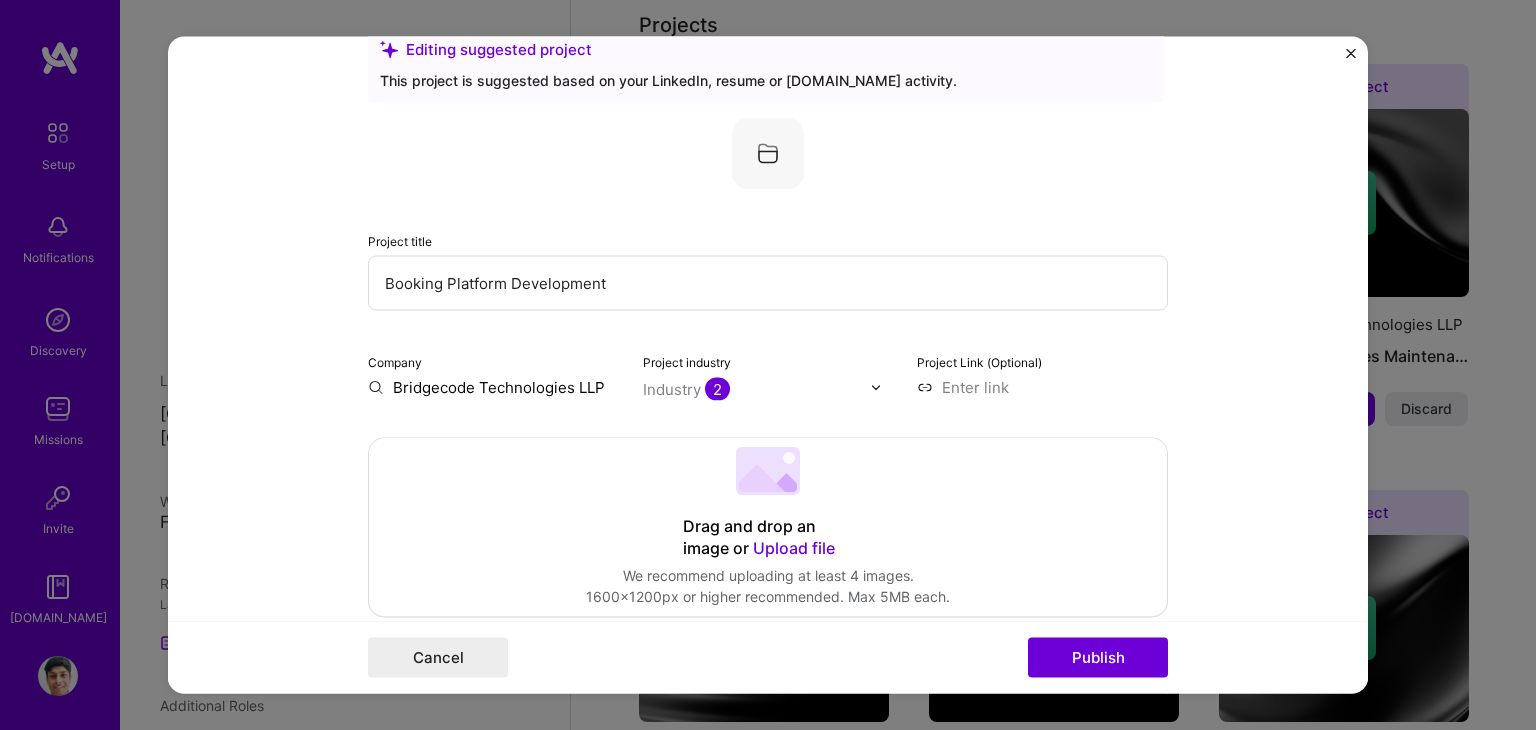 scroll, scrollTop: 0, scrollLeft: 0, axis: both 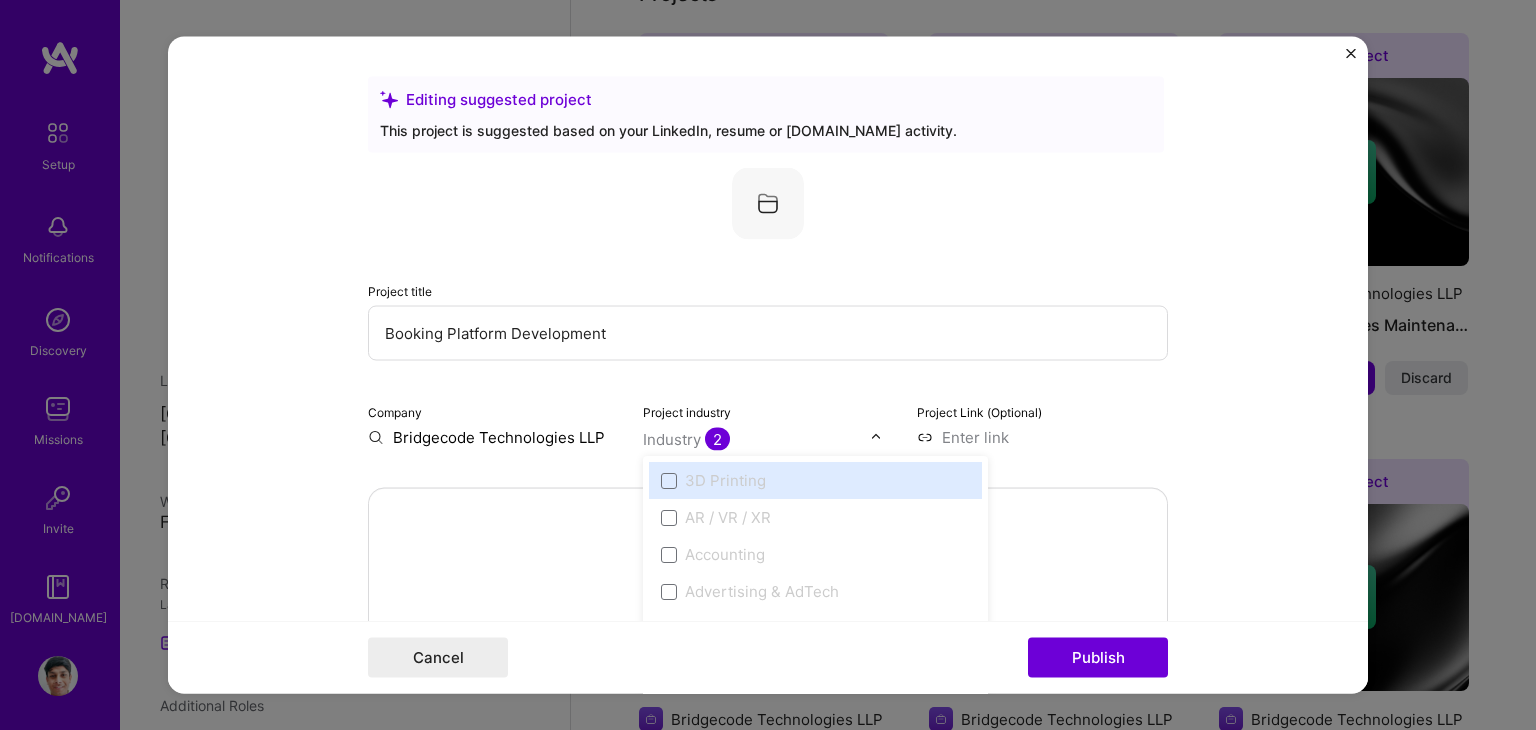 click at bounding box center (876, 437) 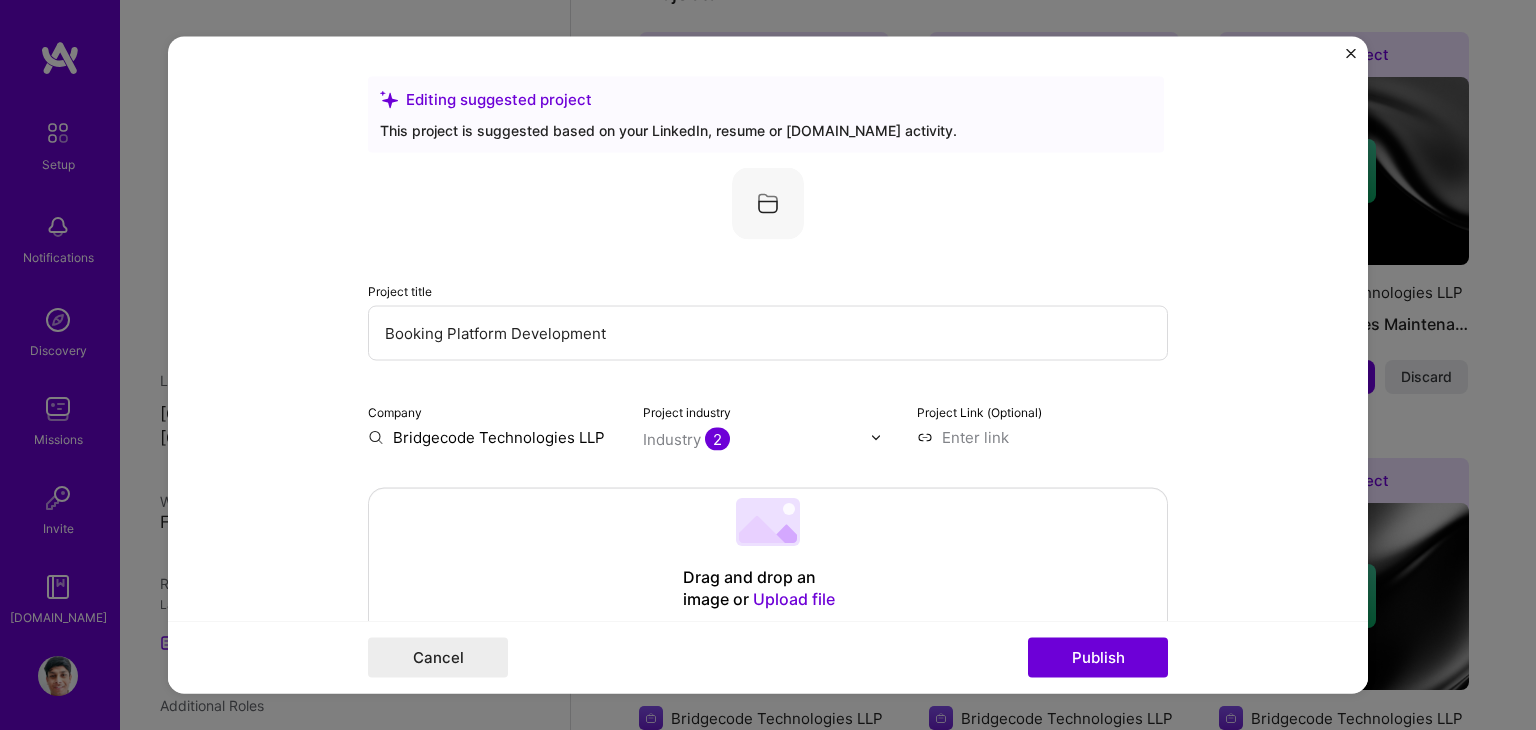 click at bounding box center (876, 437) 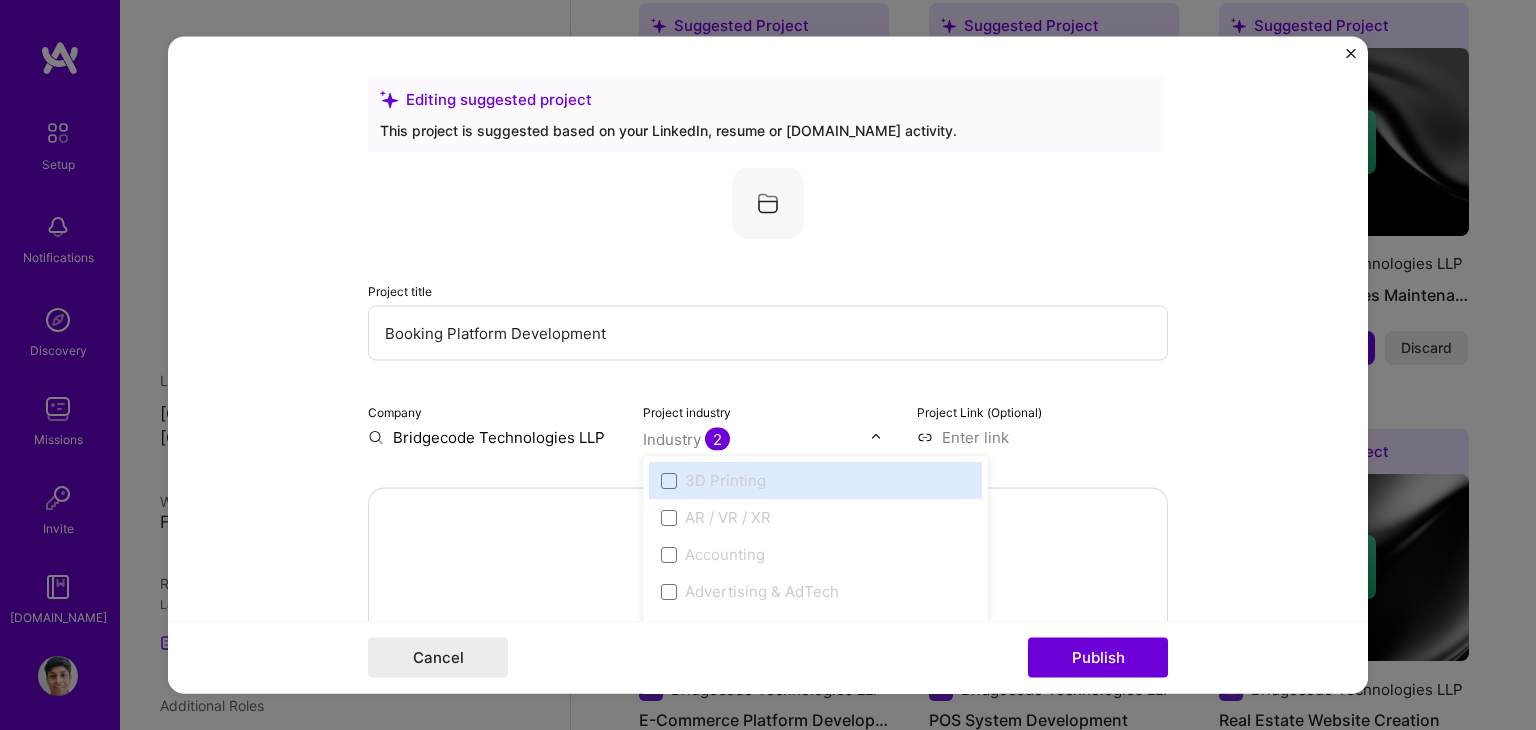 click on "2" at bounding box center (717, 439) 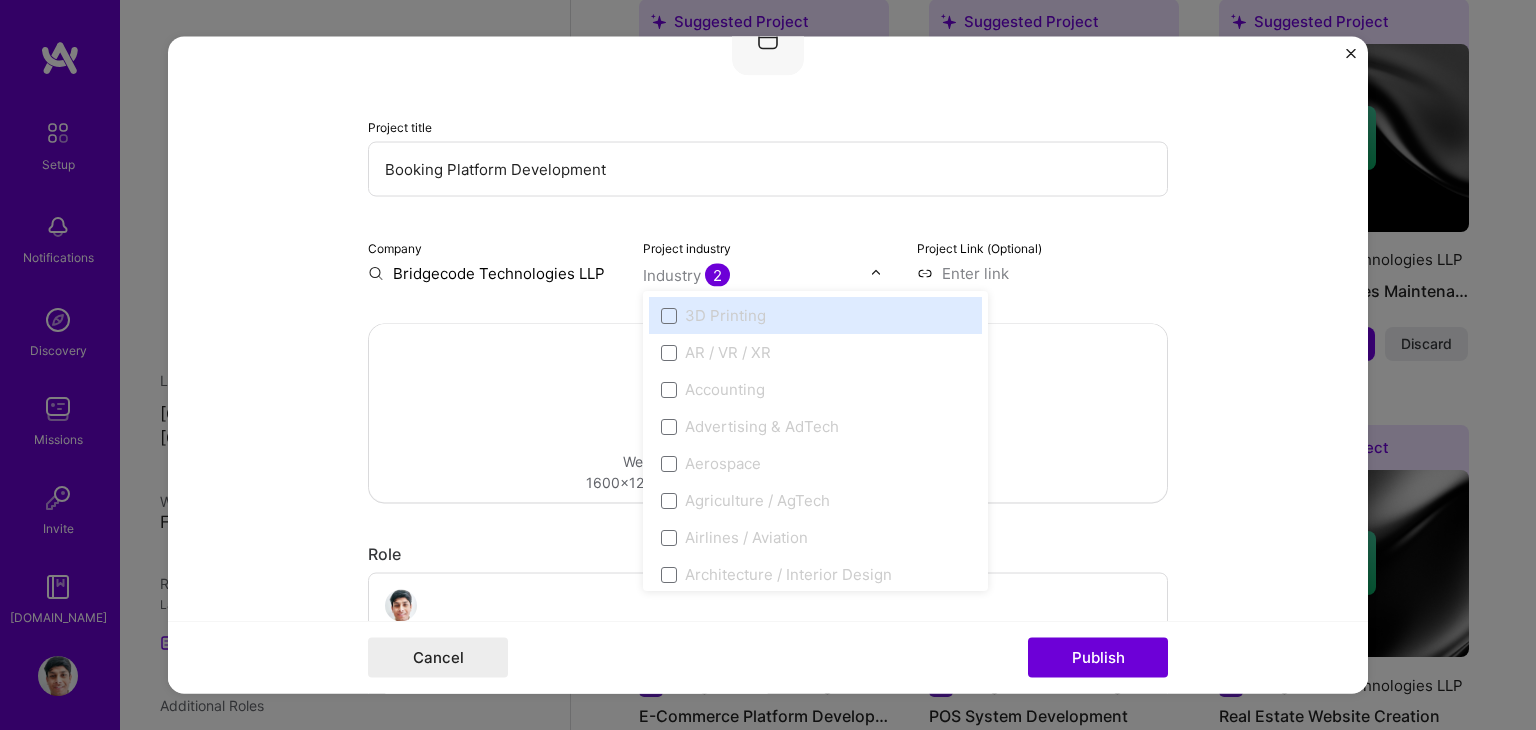 scroll, scrollTop: 168, scrollLeft: 0, axis: vertical 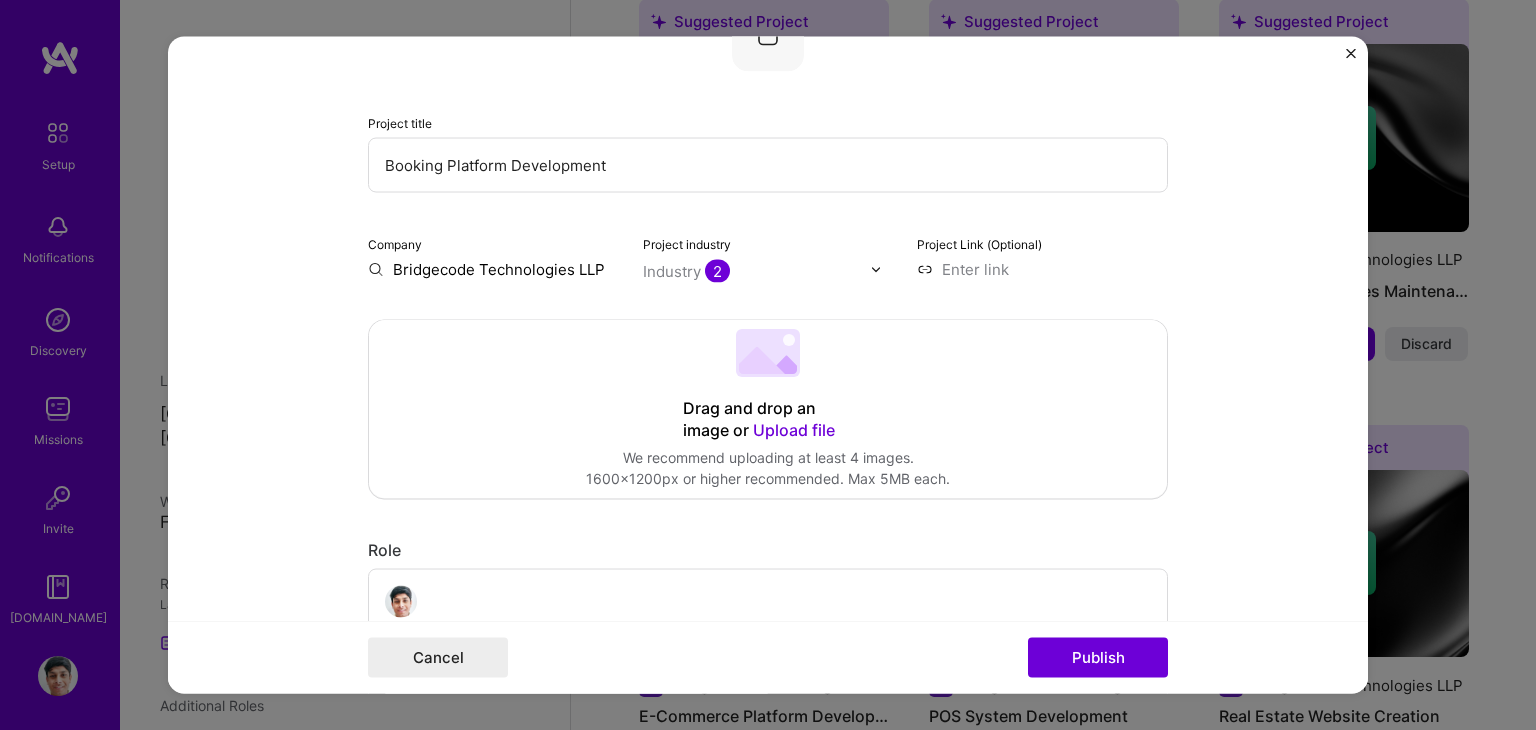 click on "Editing suggested project This project is suggested based on your LinkedIn, resume or [DOMAIN_NAME] activity. Project title Booking Platform Development Company Bridgecode Technologies LLP
Project industry Industry 2 Project Link (Optional)
Drag and drop an image or   Upload file Upload file We recommend uploading at least 4 images. 1600x1200px or higher recommended. Max 5MB each. Role Senior Developer Select role type [DATE]
to
I’m still working on this project Skills used — Add up to 12 skills Any new skills will be added to your profile. Enter skills... Did this role require you to manage team members? (Optional) Yes, I managed — team members. Were you involved from inception to launch (0  ->  1)? (Optional) Zero to one is creation and development of a unique product from the ground up. I was involved in zero to one with this project Add metrics (Optional) Project details   Led the creation of a booking platform 236 /" at bounding box center [768, 365] 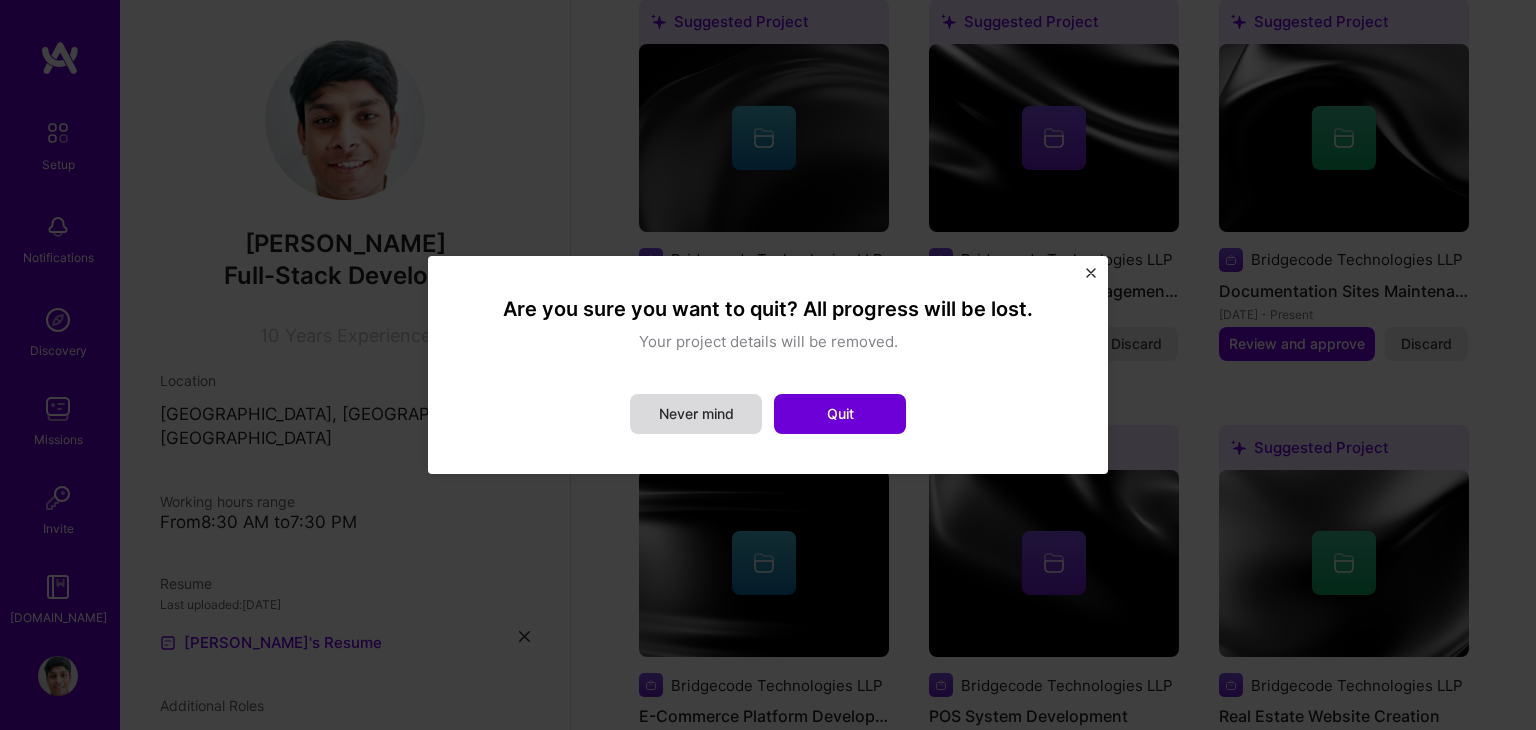 click on "Never mind" at bounding box center (696, 414) 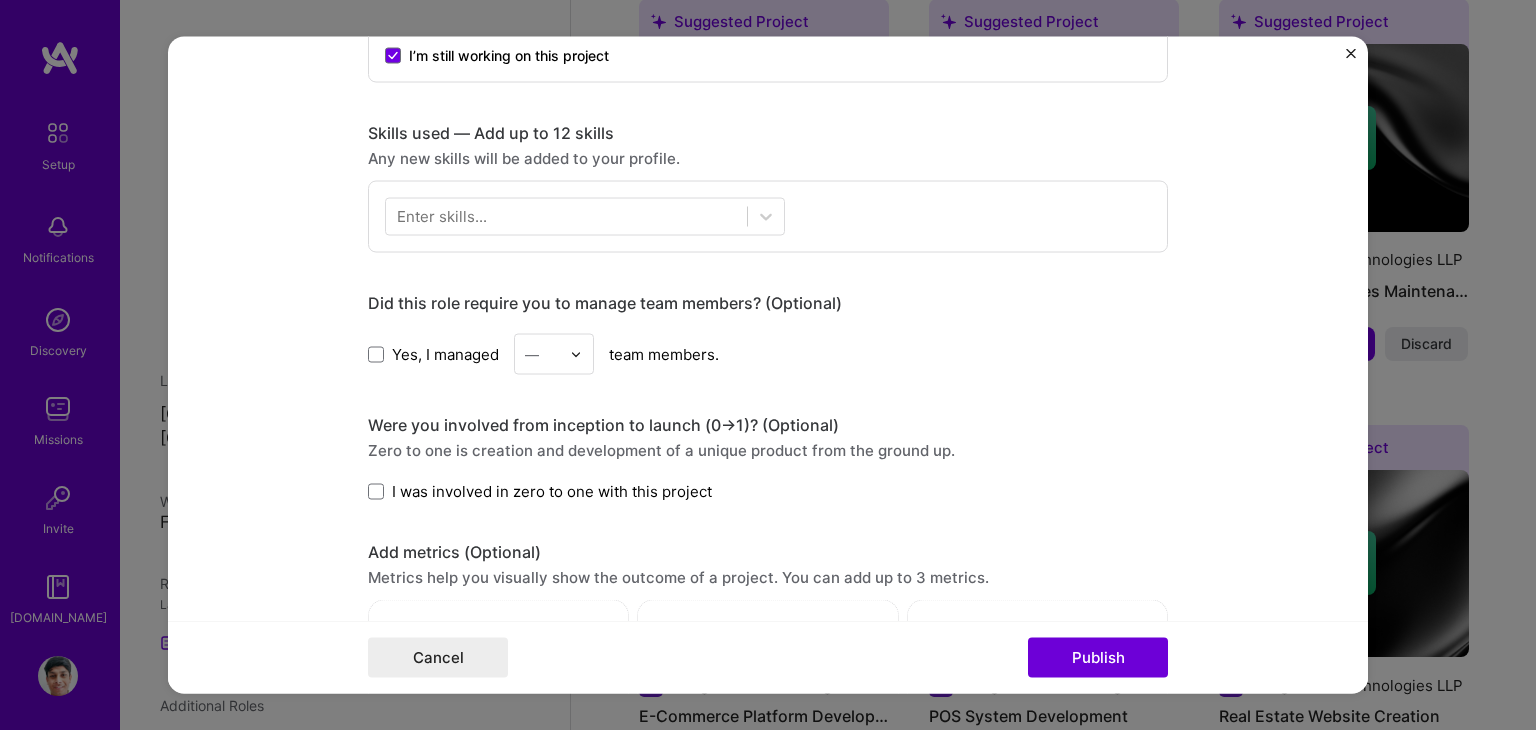 scroll, scrollTop: 916, scrollLeft: 0, axis: vertical 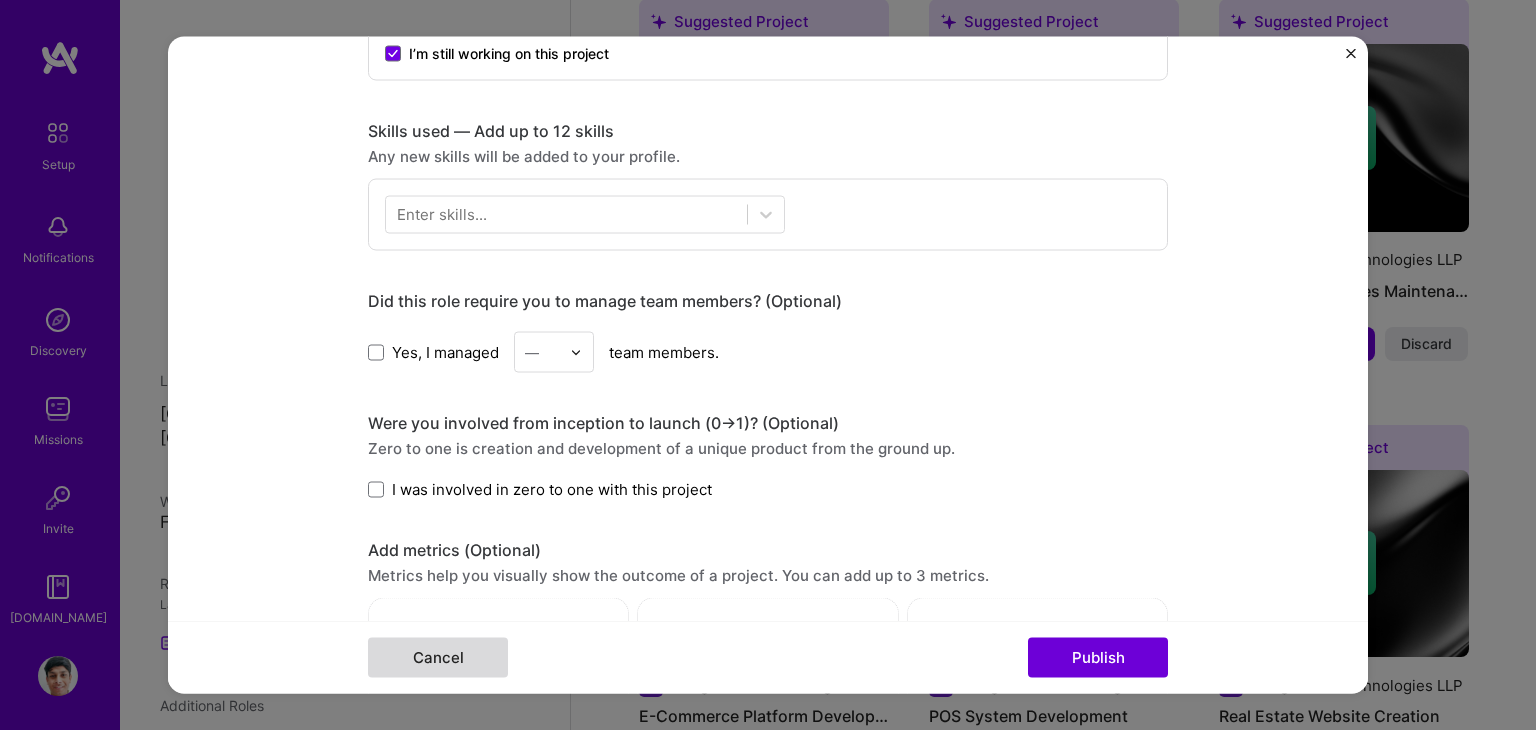 click on "Cancel" at bounding box center (438, 658) 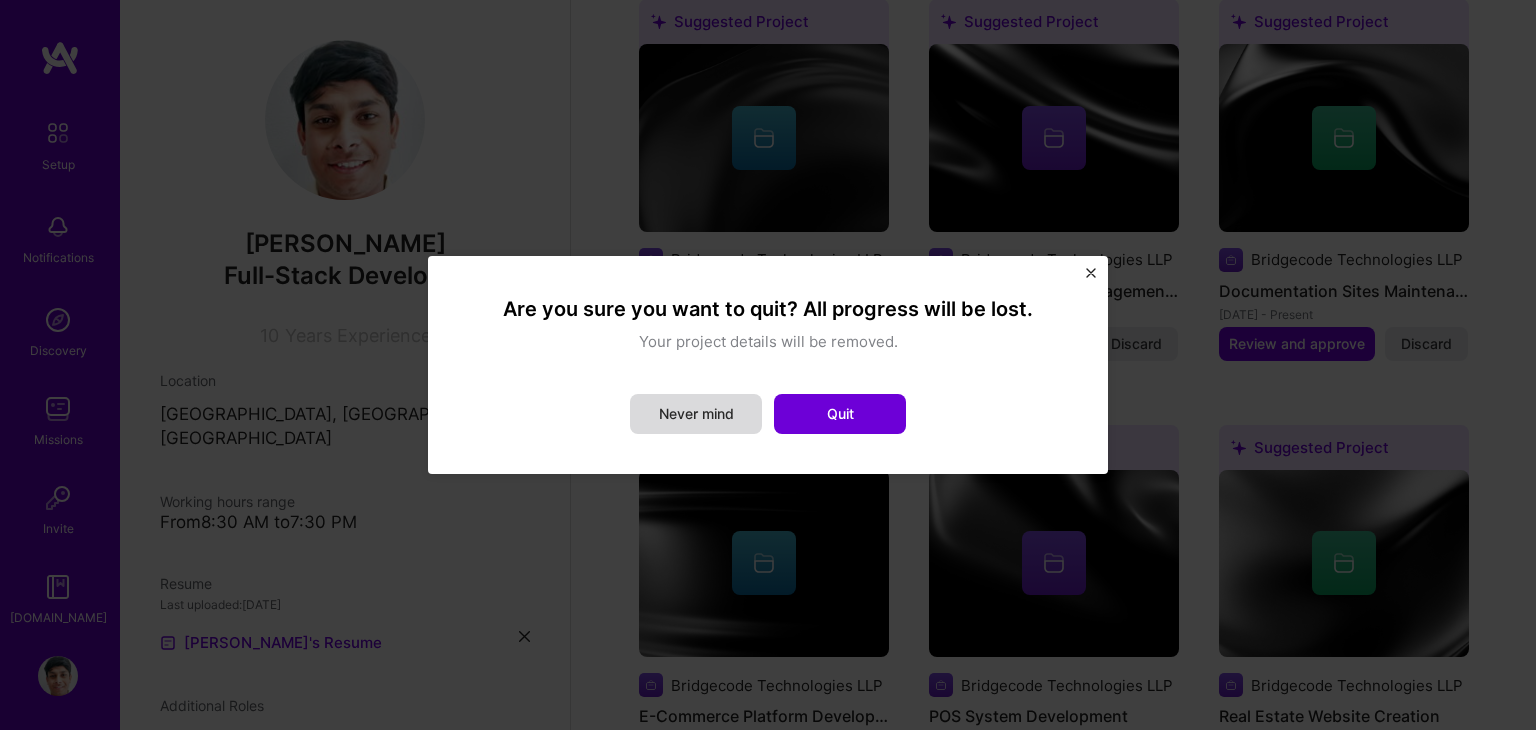 click on "Never mind" at bounding box center [696, 414] 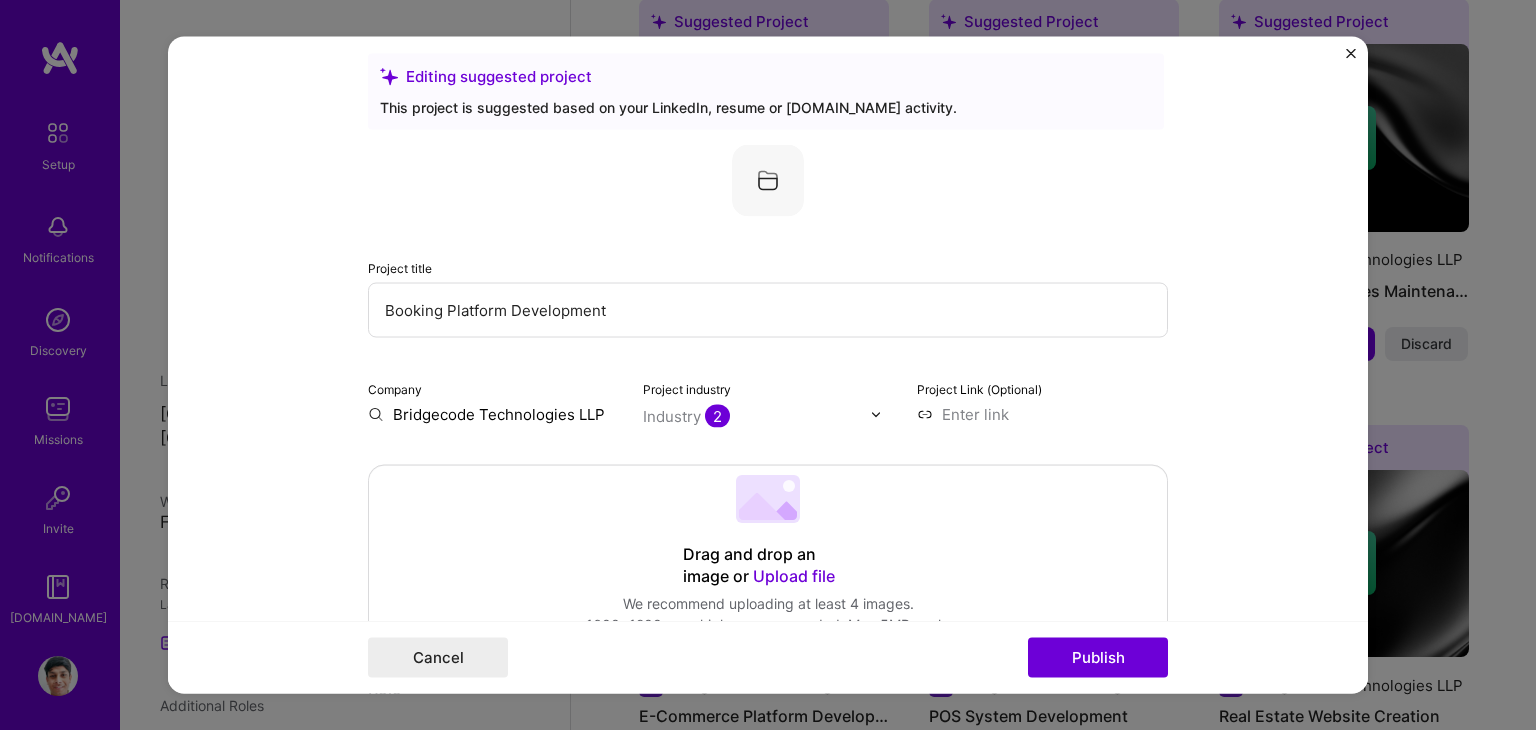 scroll, scrollTop: 0, scrollLeft: 0, axis: both 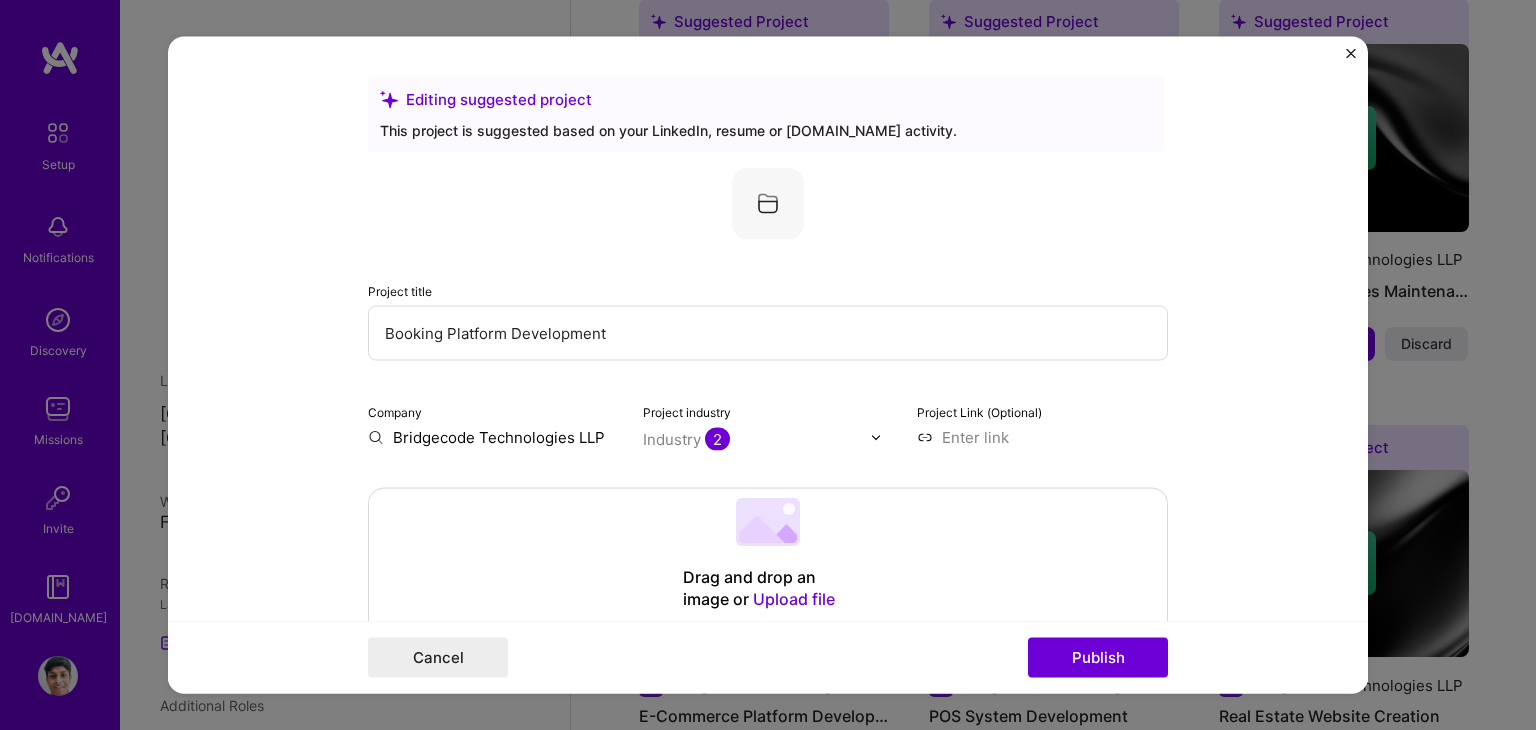 click at bounding box center (768, 204) 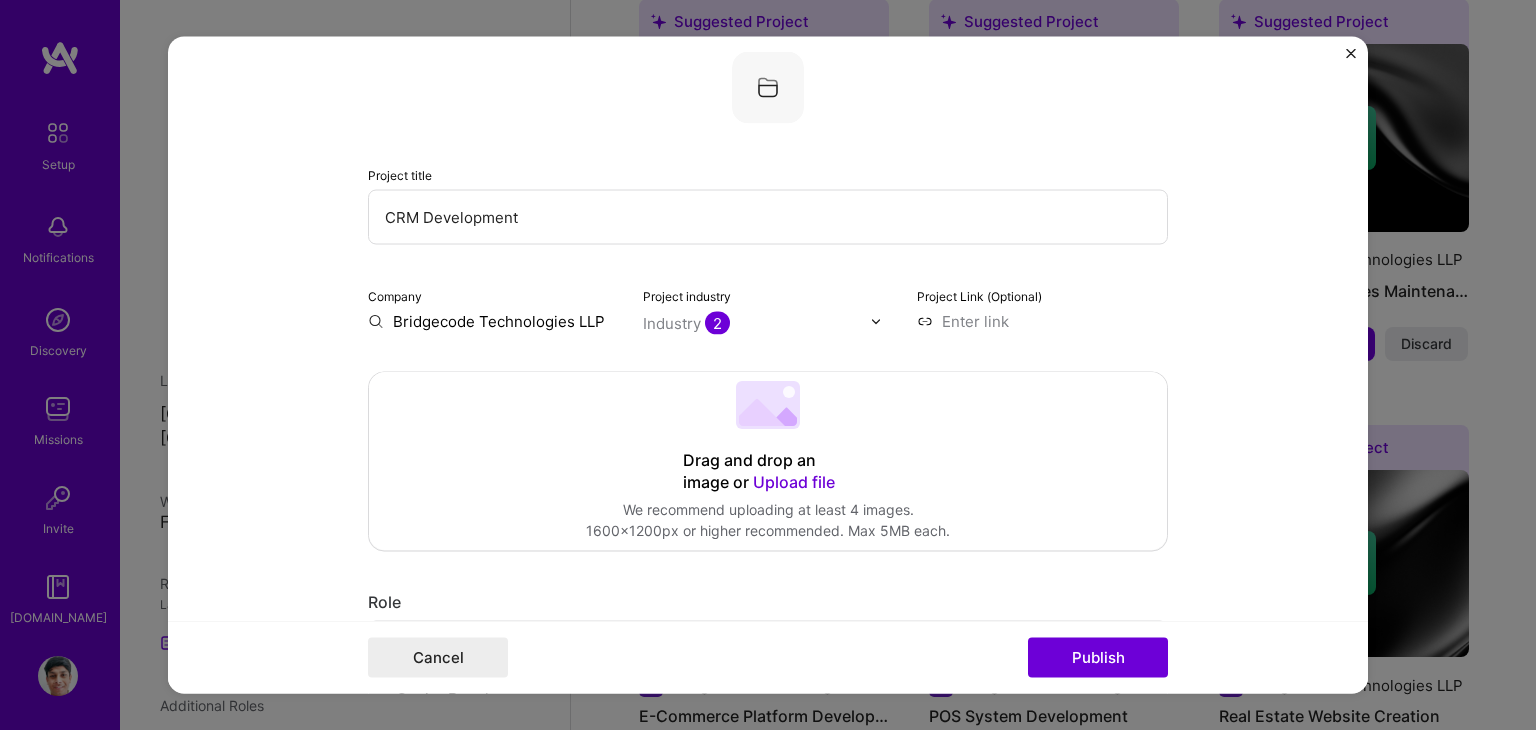 scroll, scrollTop: 119, scrollLeft: 0, axis: vertical 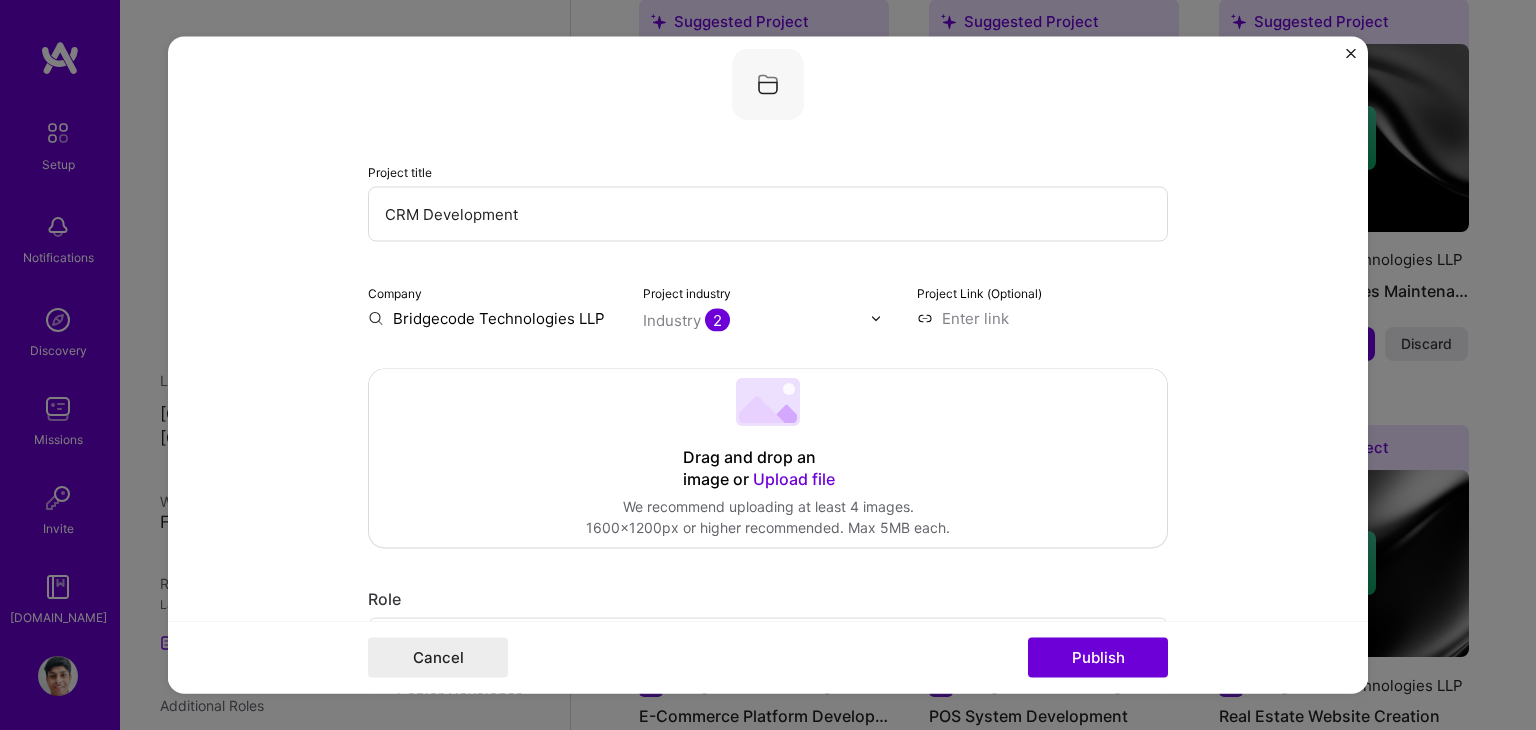 type on "CRM Development" 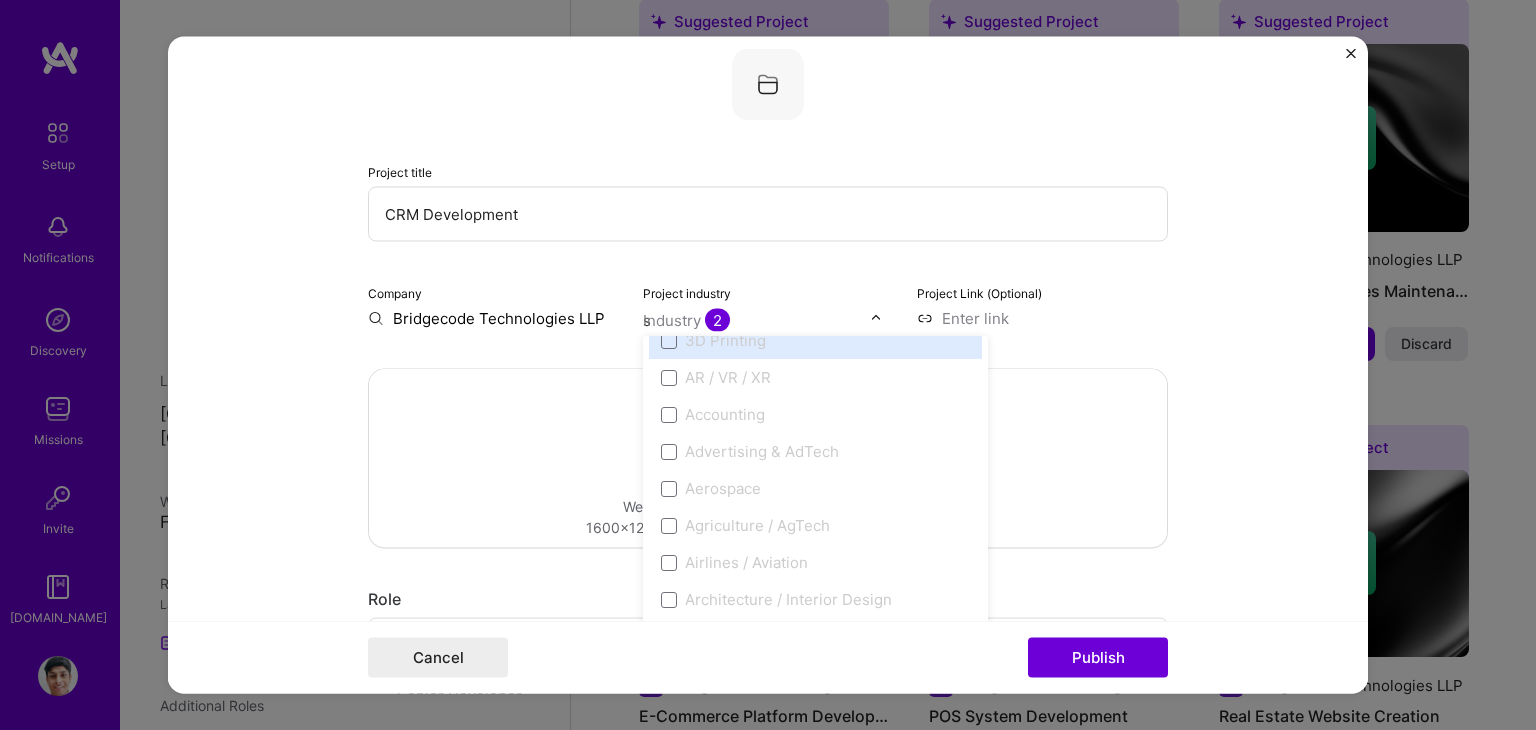scroll, scrollTop: 0, scrollLeft: 0, axis: both 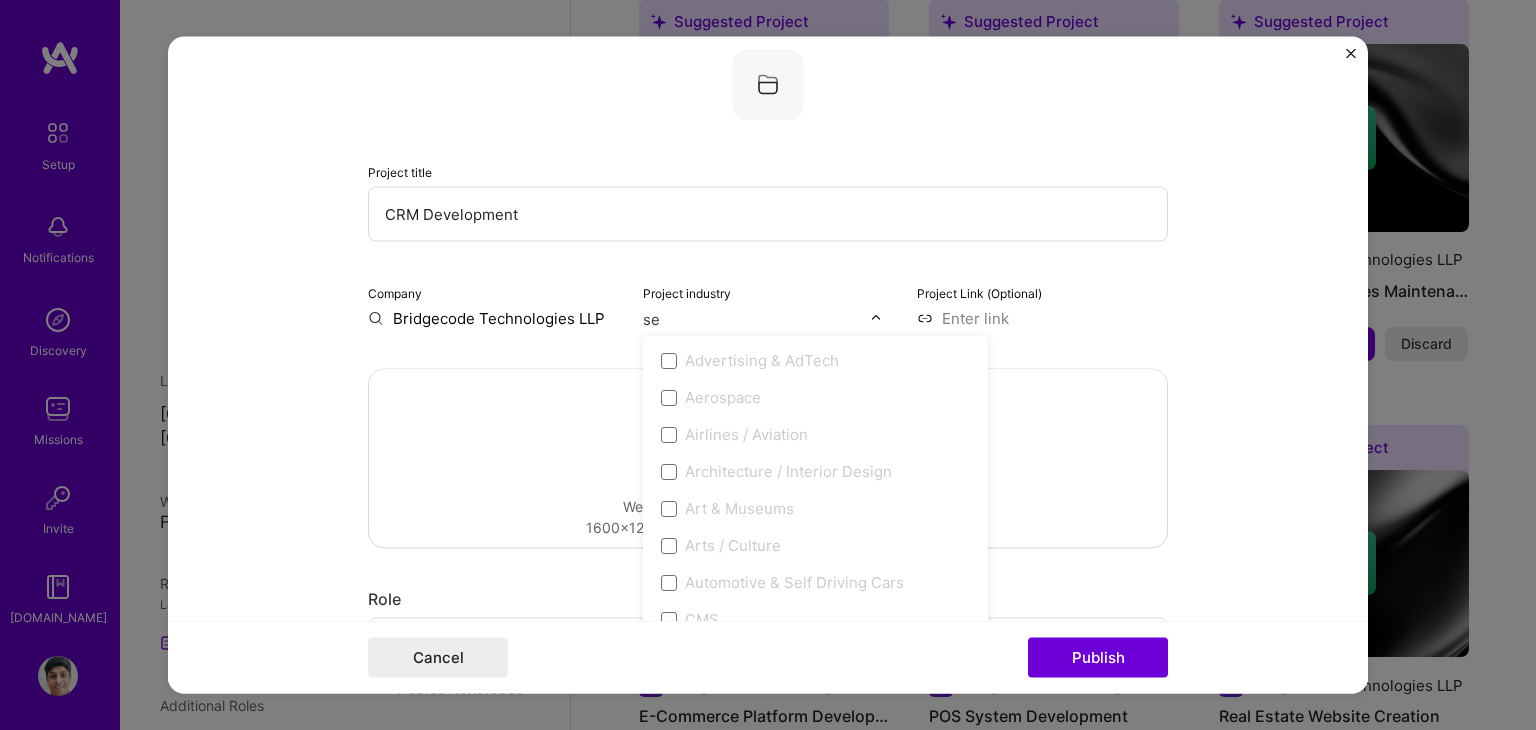 type on "s" 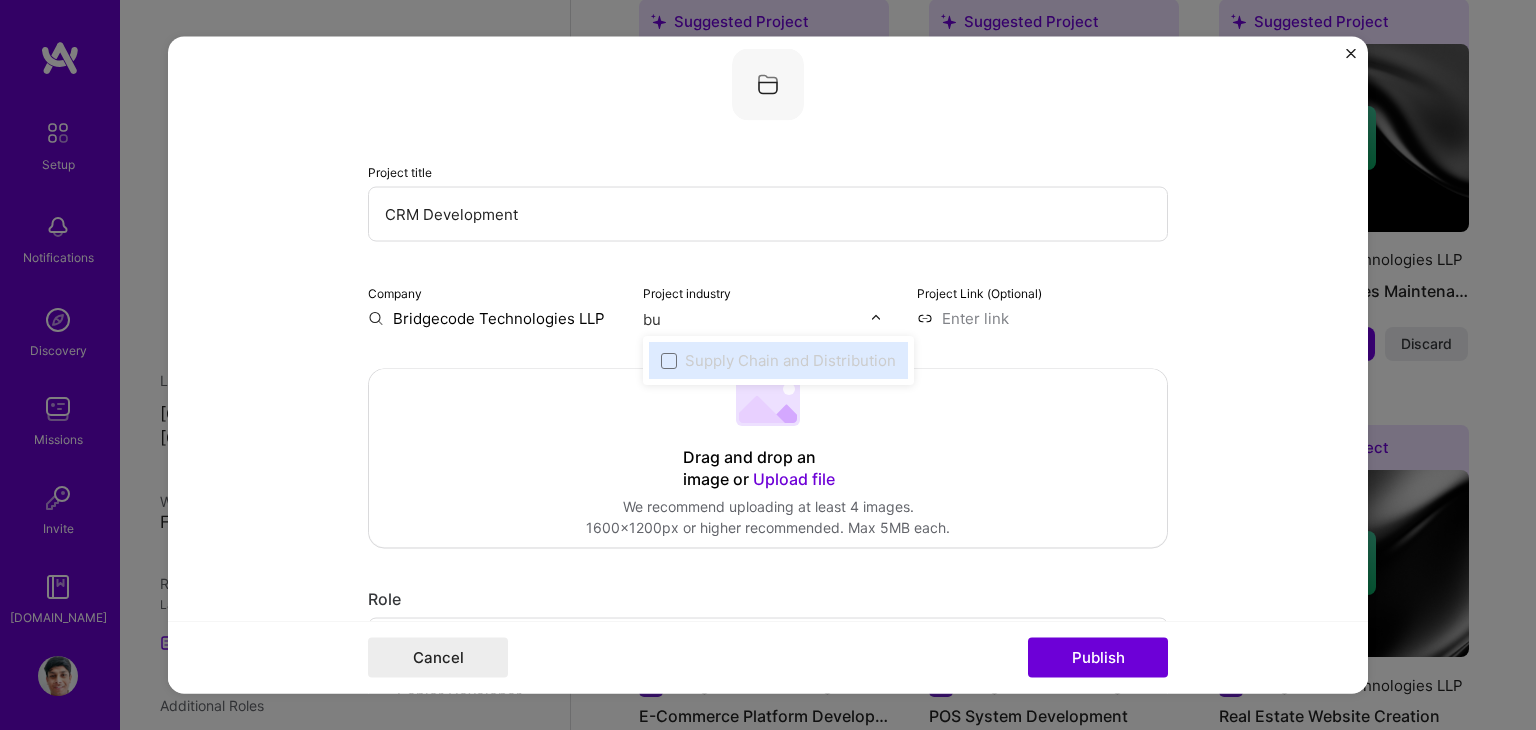 type on "b" 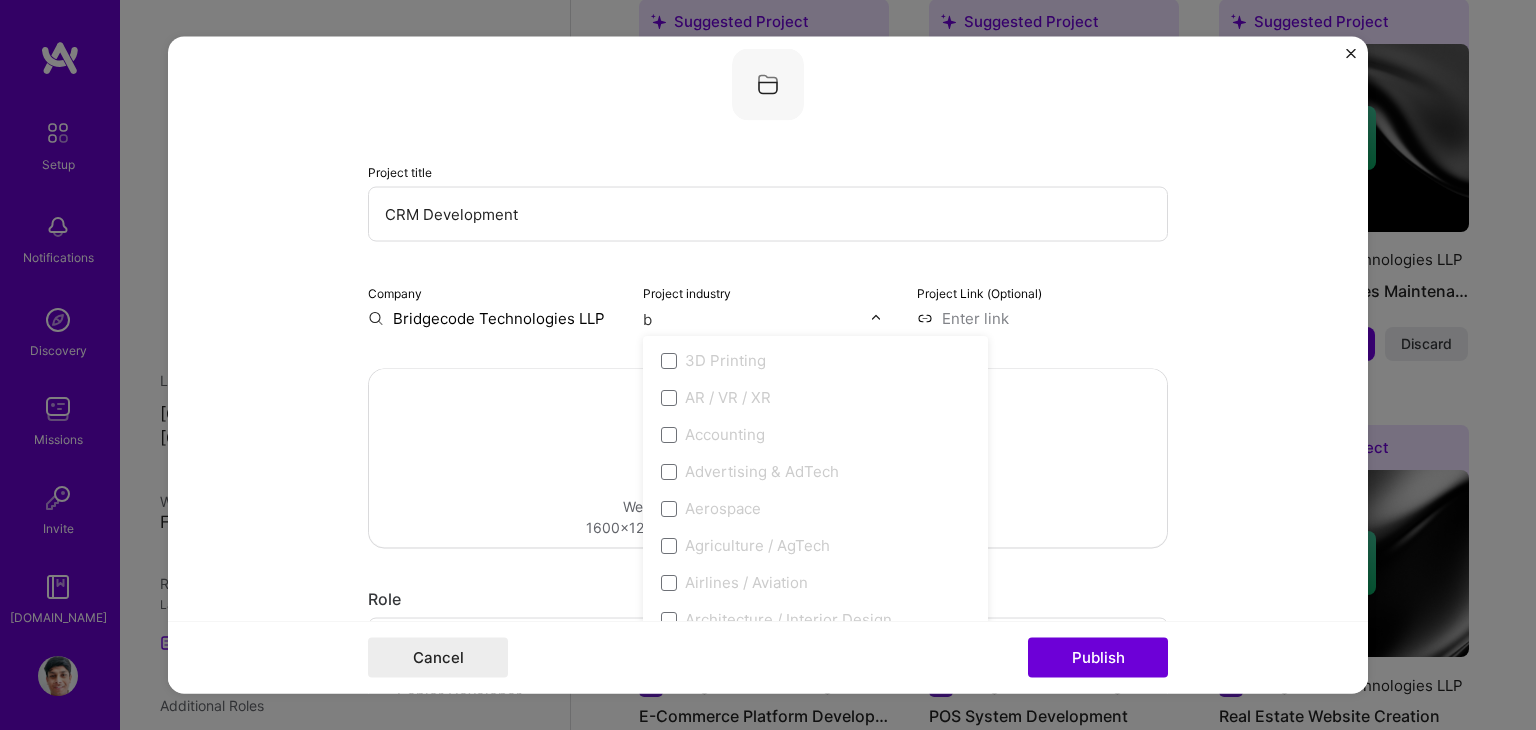 type 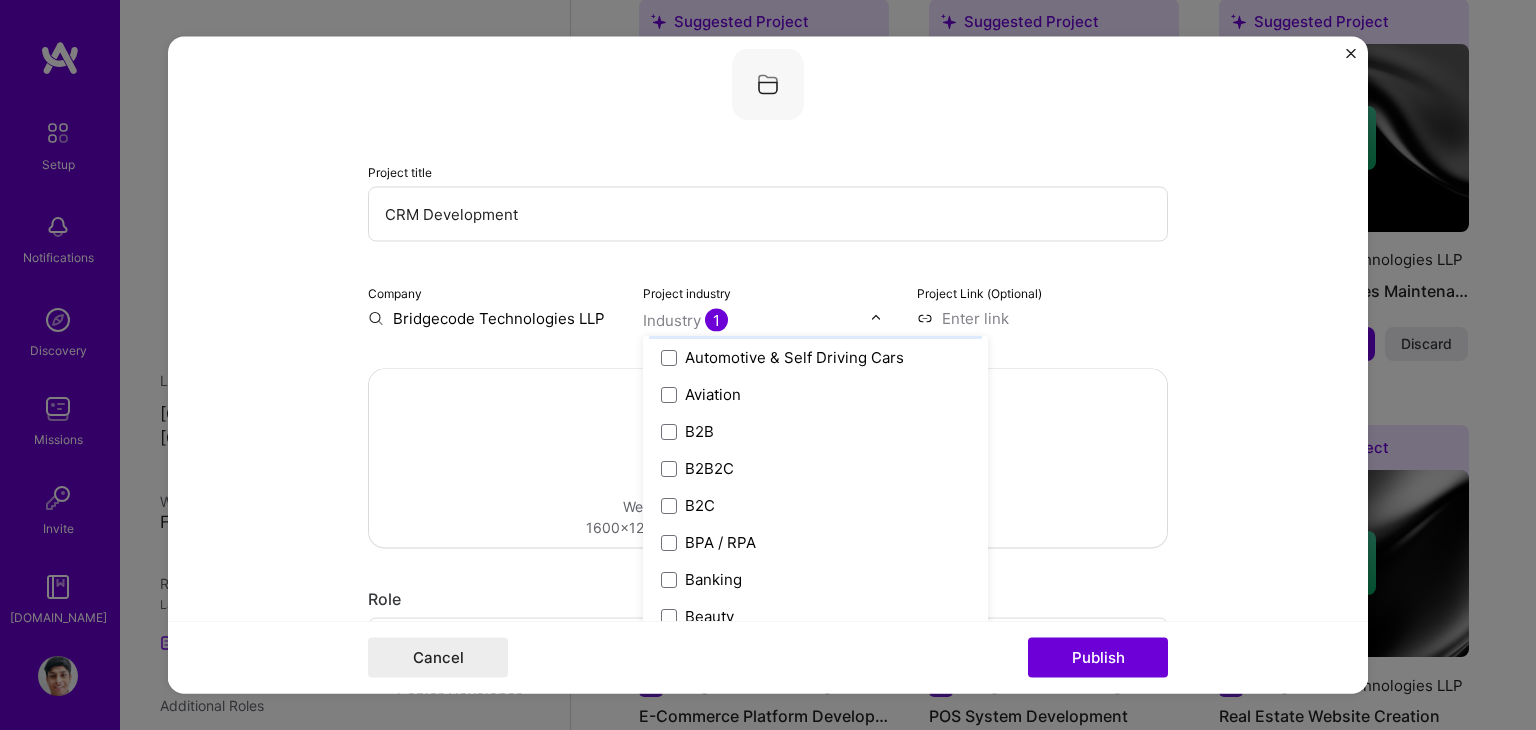 scroll, scrollTop: 503, scrollLeft: 0, axis: vertical 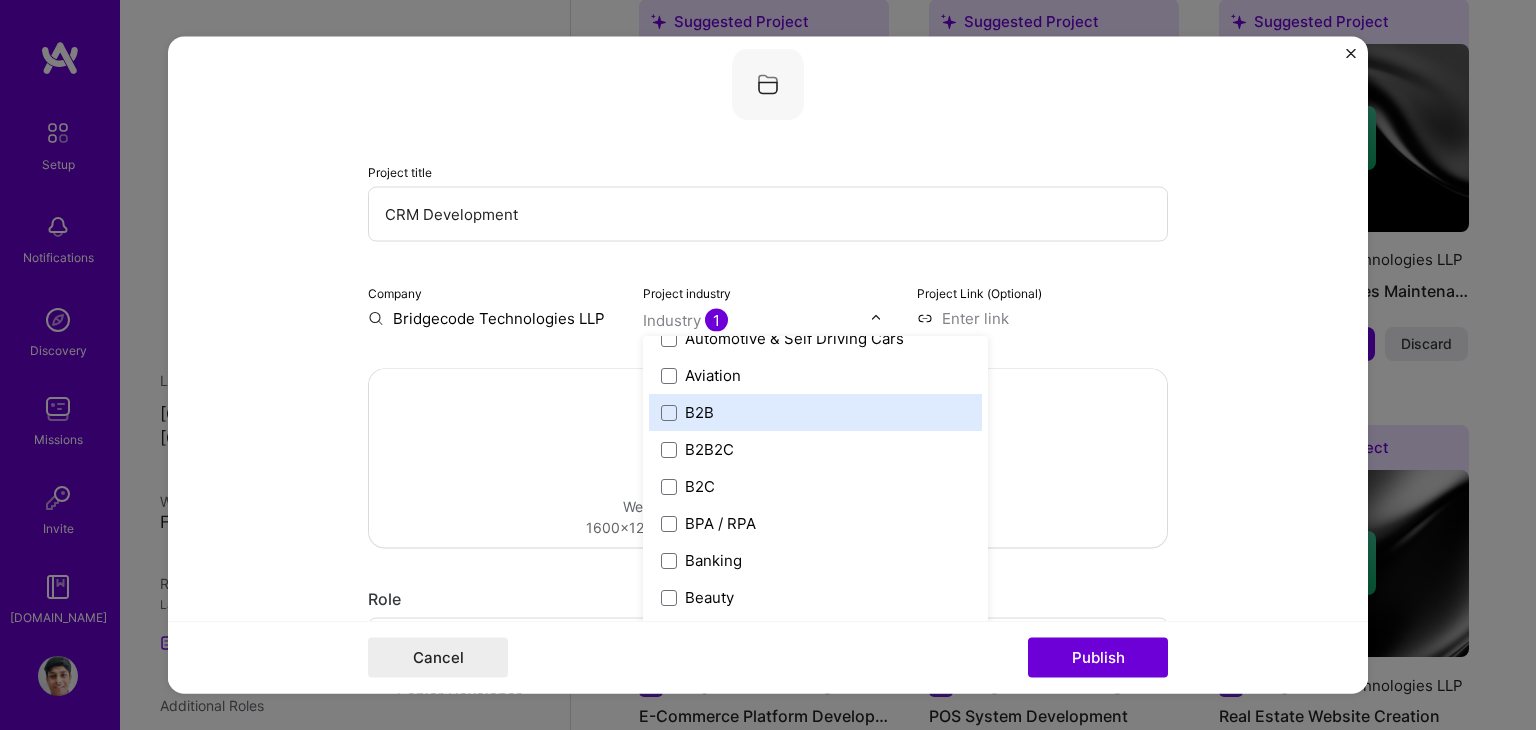 click on "B2B" at bounding box center (815, 413) 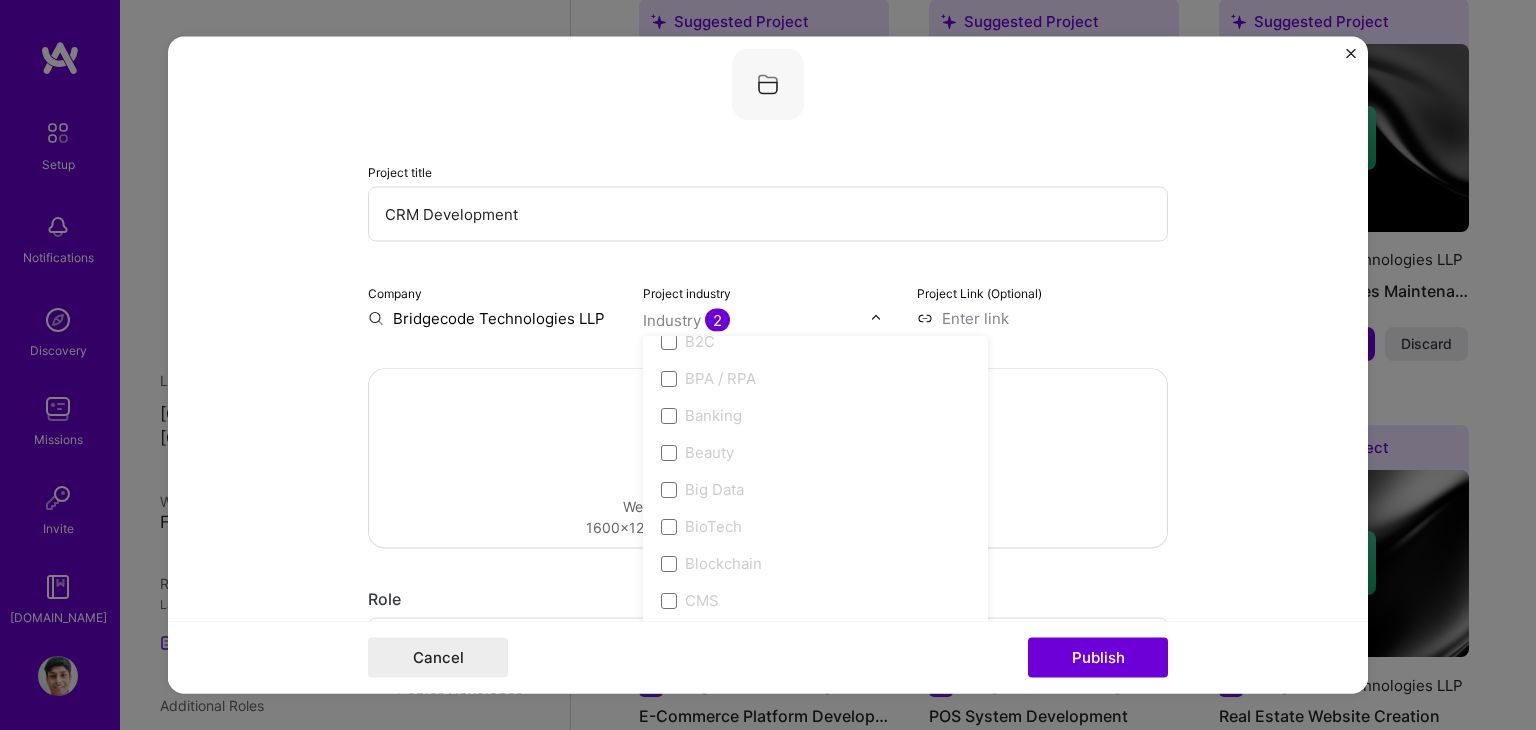 scroll, scrollTop: 654, scrollLeft: 0, axis: vertical 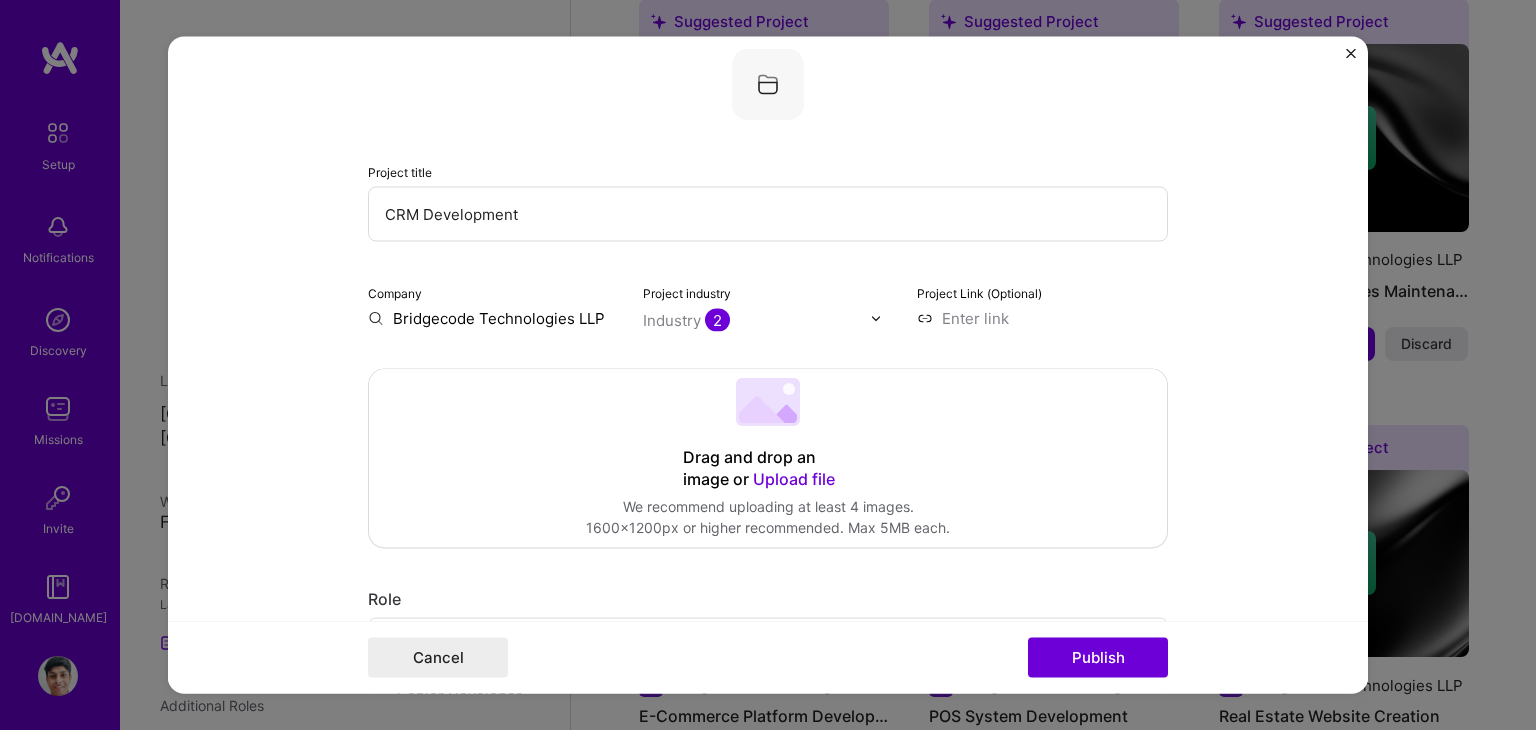 click on "Editing suggested project This project is suggested based on your LinkedIn, resume or [DOMAIN_NAME] activity. Project title CRM Development Company Bridgecode Technologies LLP
Project industry Industry 2 Project Link (Optional)
Drag and drop an image or   Upload file Upload file We recommend uploading at least 4 images. 1600x1200px or higher recommended. Max 5MB each. Role Senior Developer Select role type [DATE]
to
I’m still working on this project Skills used — Add up to 12 skills Any new skills will be added to your profile. Enter skills... Did this role require you to manage team members? (Optional) Yes, I managed — team members. Were you involved from inception to launch (0  ->  1)? (Optional) Zero to one is creation and development of a unique product from the ground up. I was involved in zero to one with this project Add metrics (Optional) Project details   Led the creation of a booking platform 236 / 1,000" at bounding box center [768, 995] 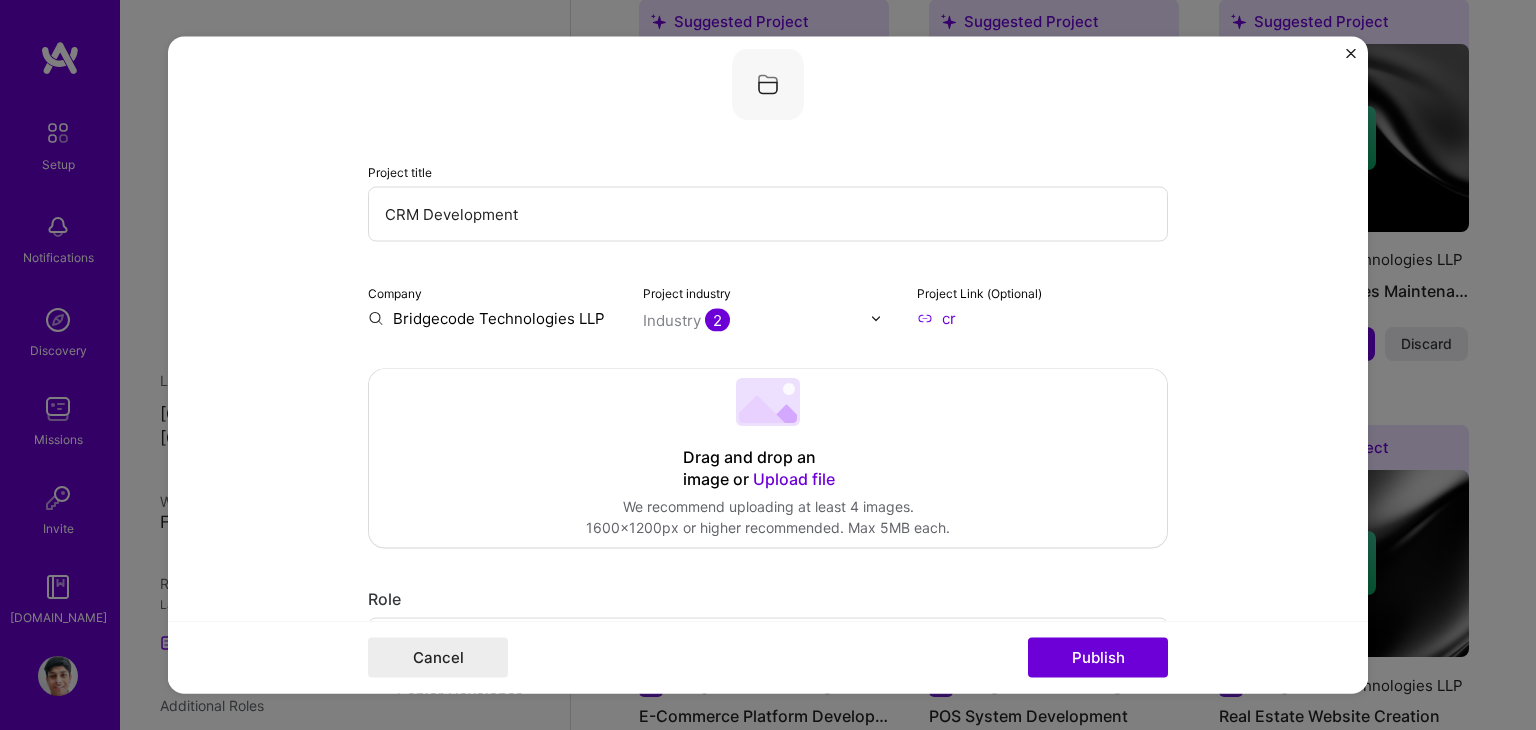 type on "c" 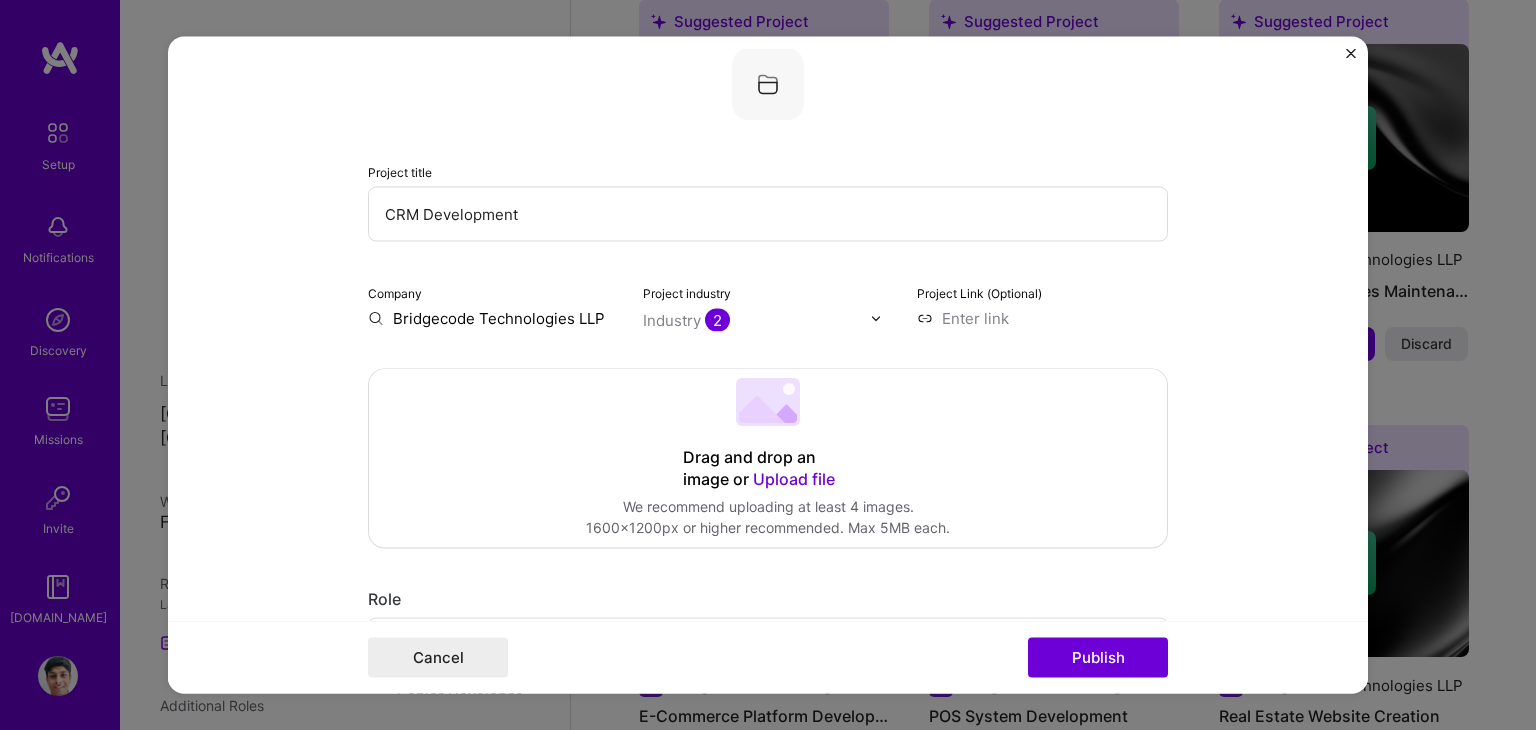paste on "[URL][DOMAIN_NAME]" 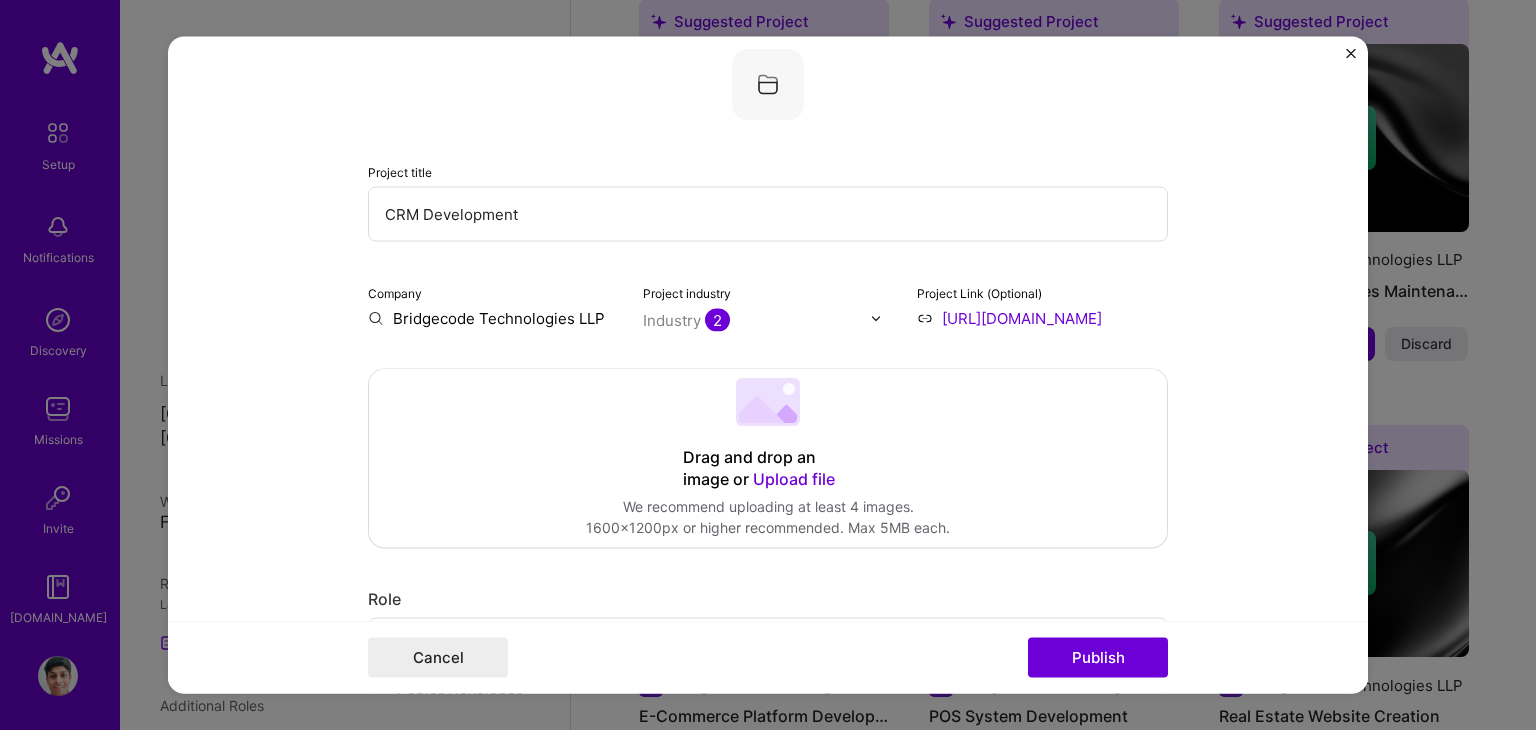 scroll, scrollTop: 0, scrollLeft: 1, axis: horizontal 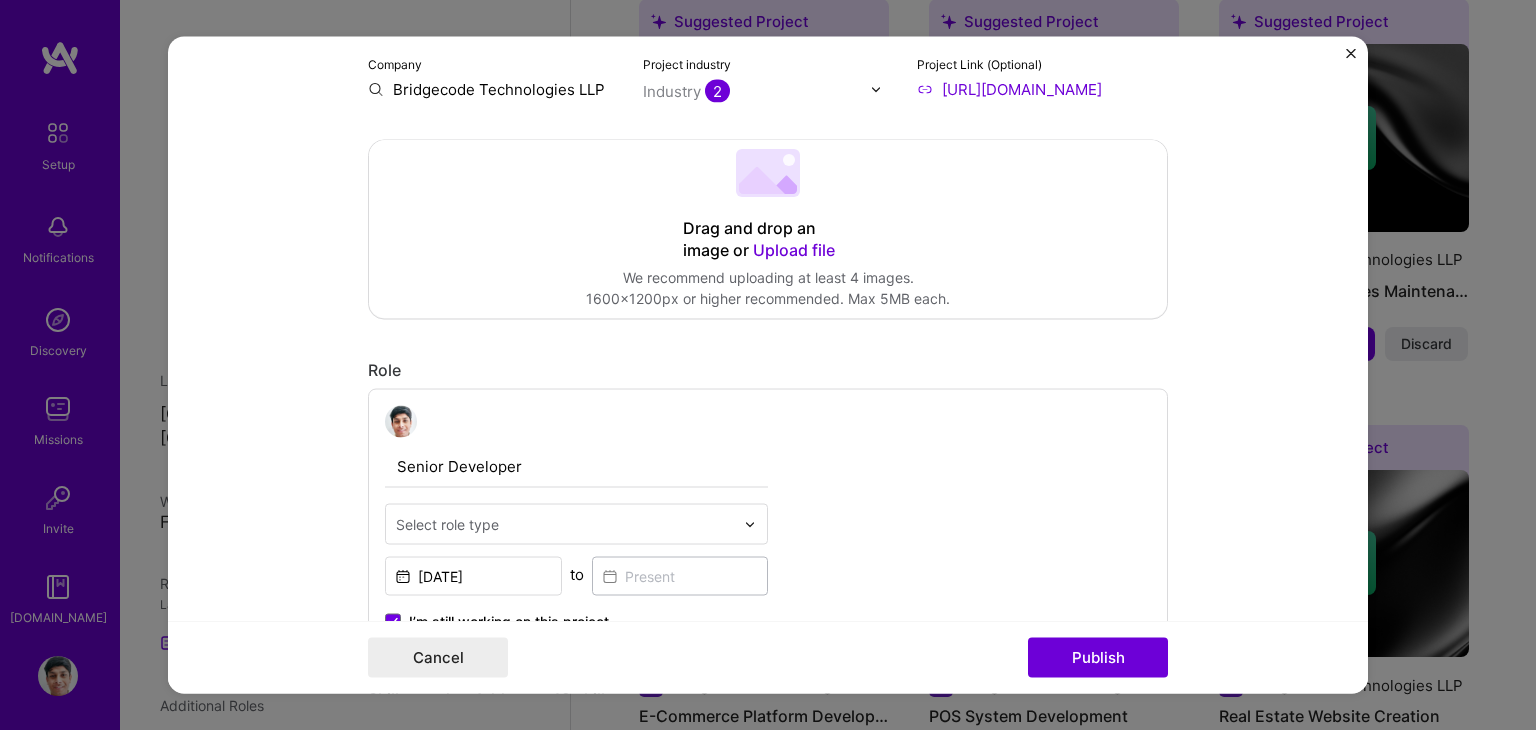 type on "[URL][DOMAIN_NAME]" 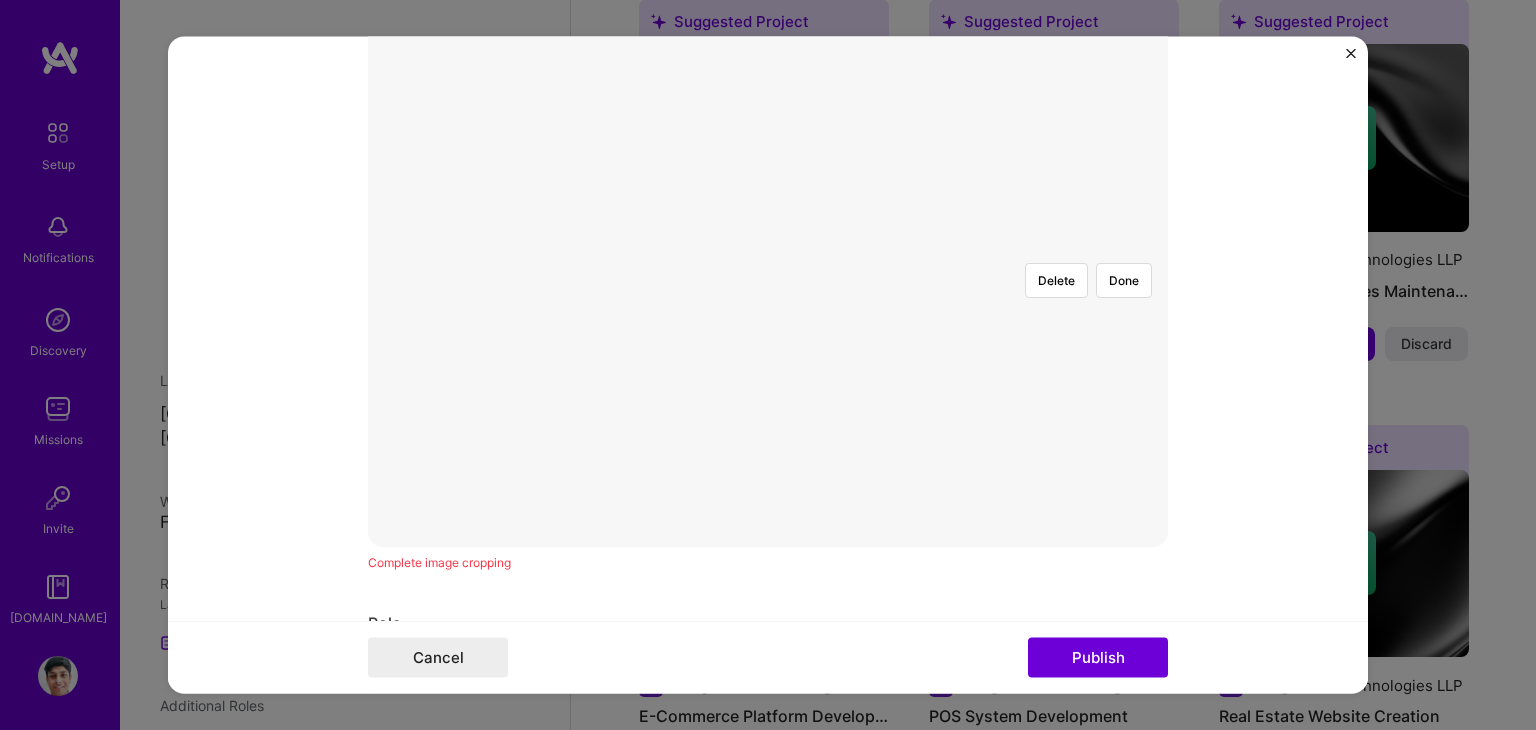 scroll, scrollTop: 347, scrollLeft: 0, axis: vertical 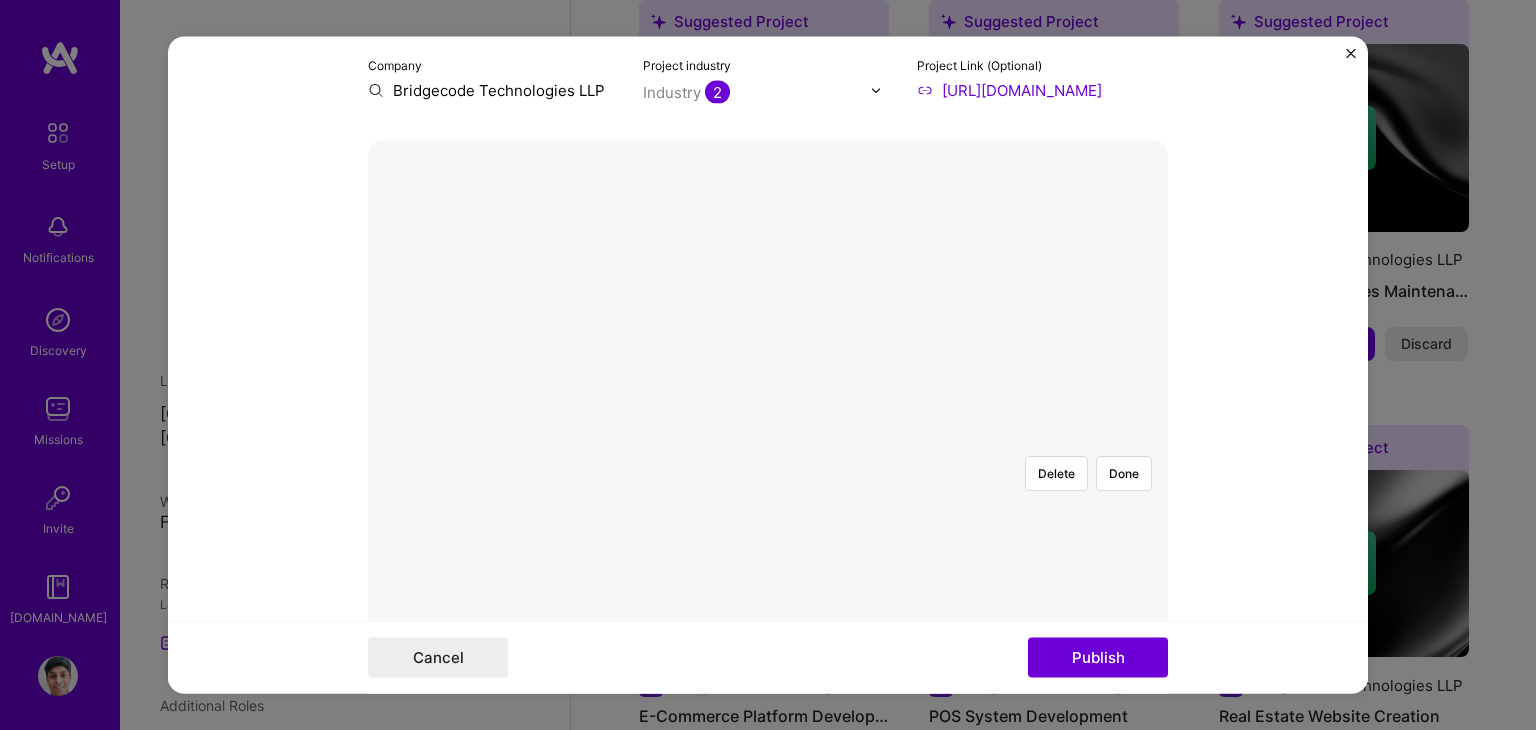 click at bounding box center (1169, 741) 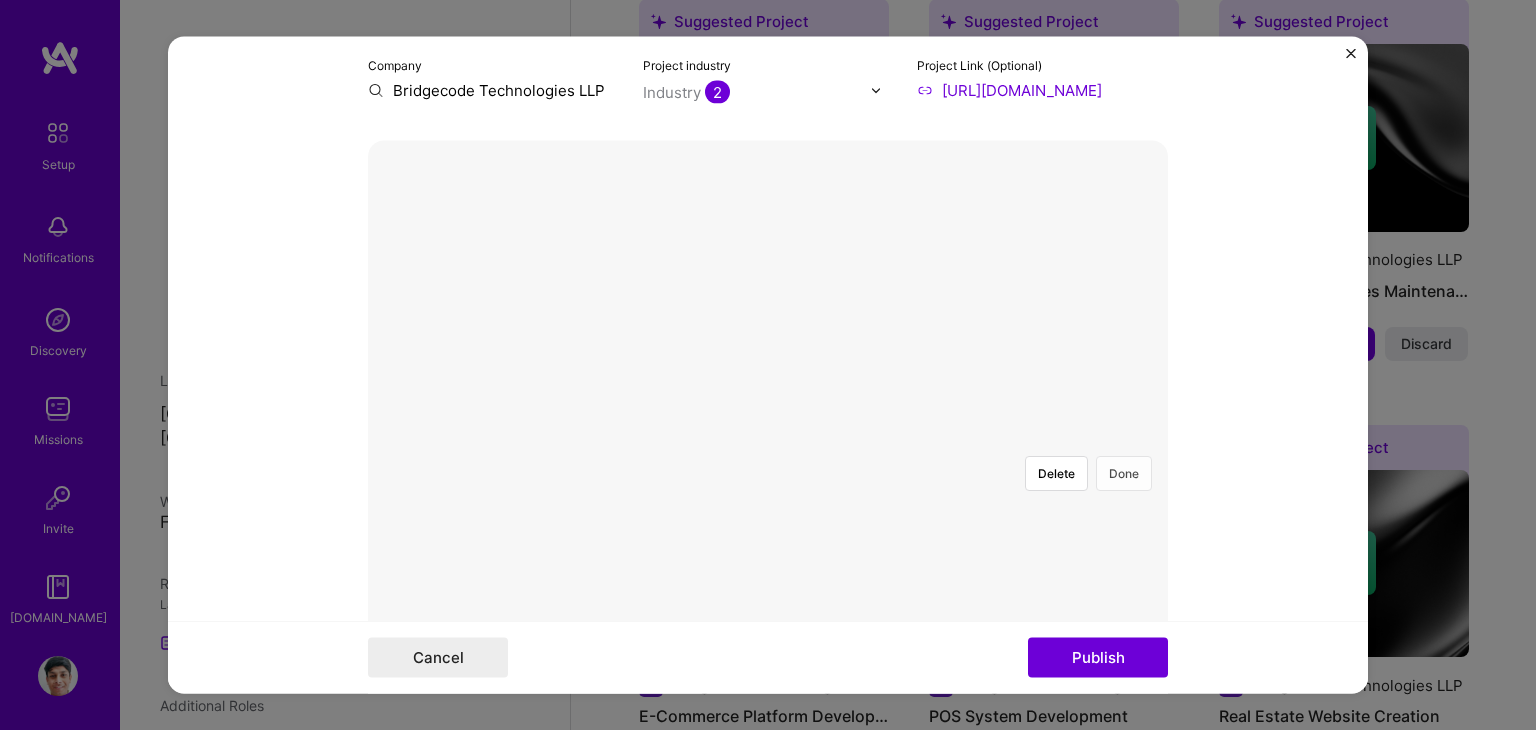 click on "Done" at bounding box center (1124, 474) 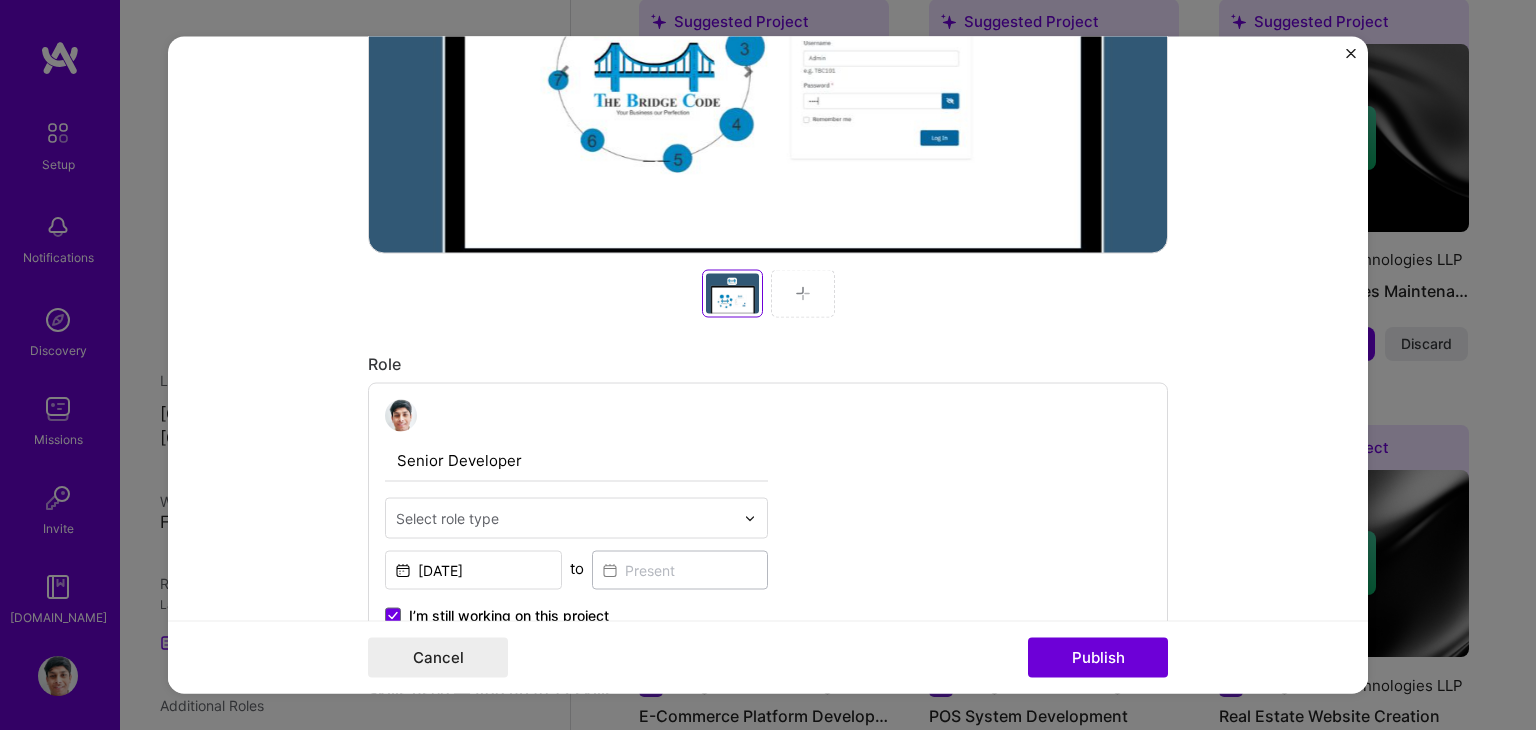 scroll, scrollTop: 838, scrollLeft: 0, axis: vertical 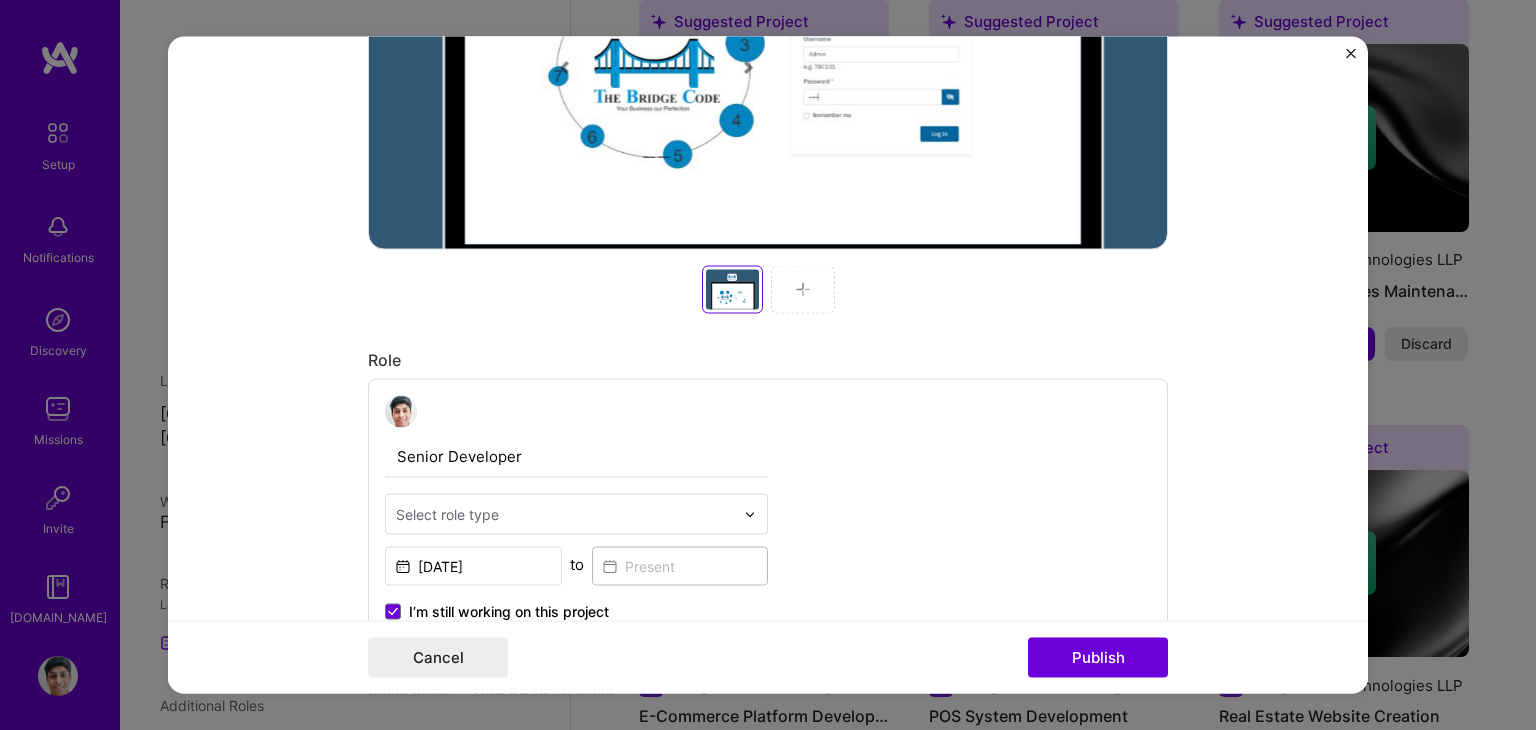 click at bounding box center [803, 290] 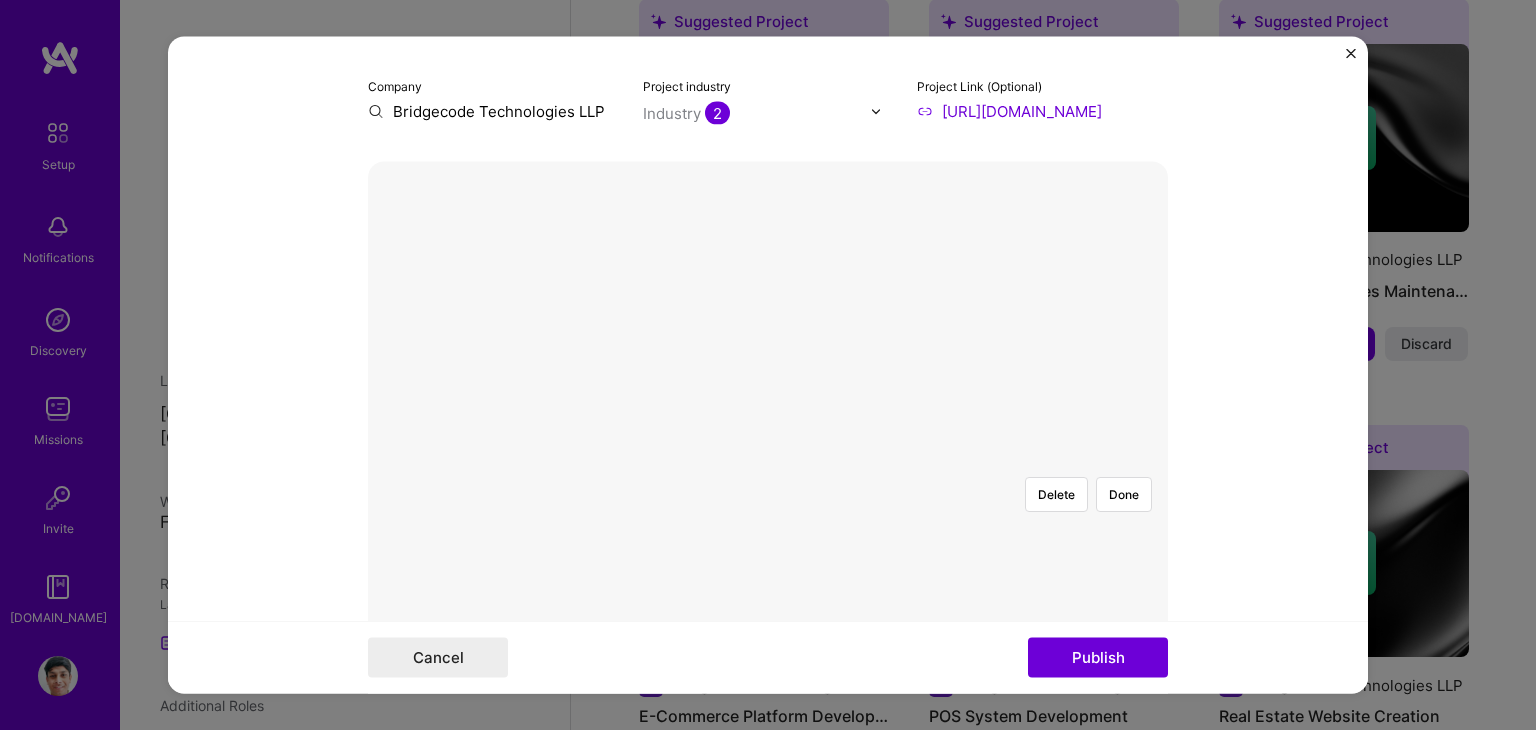 scroll, scrollTop: 226, scrollLeft: 0, axis: vertical 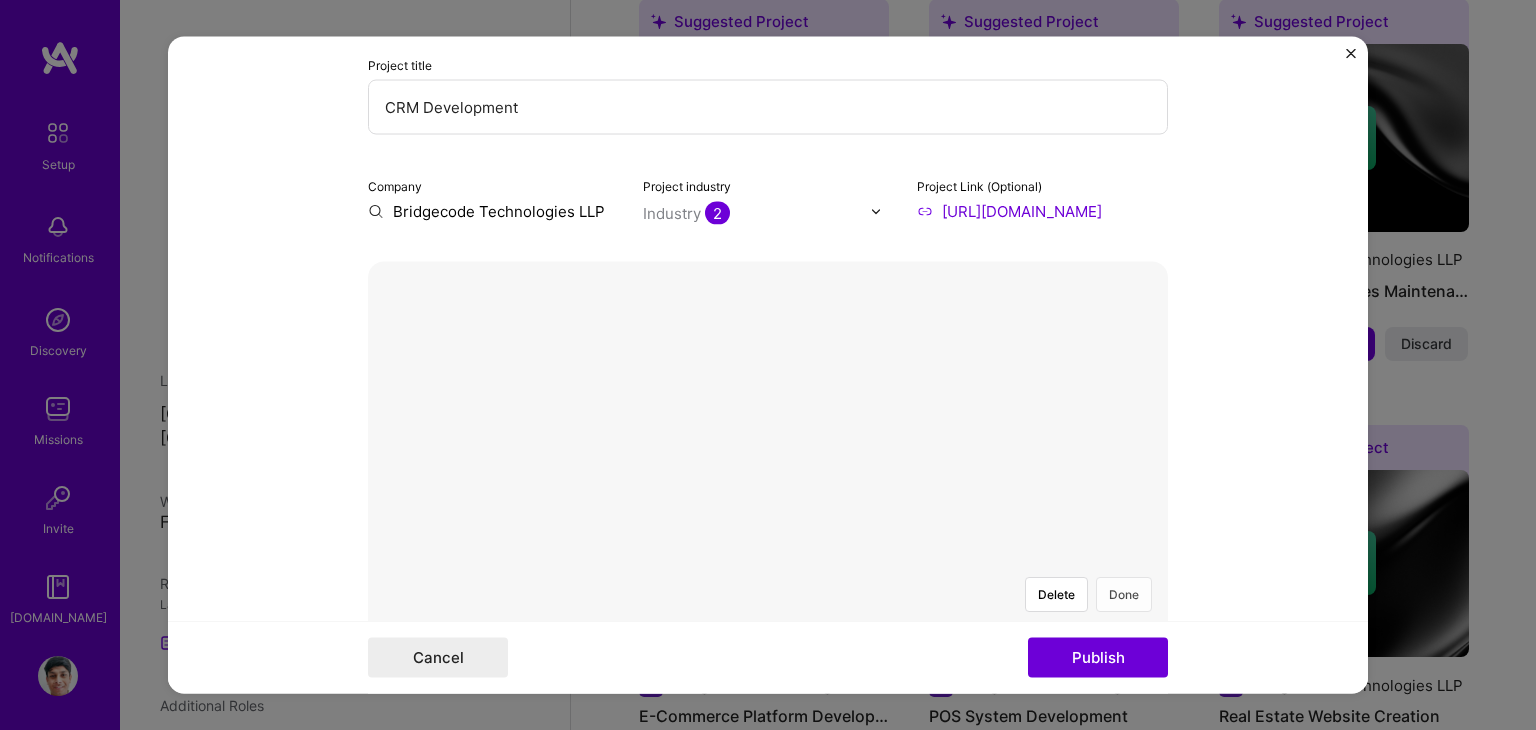 click on "Done" at bounding box center (1124, 595) 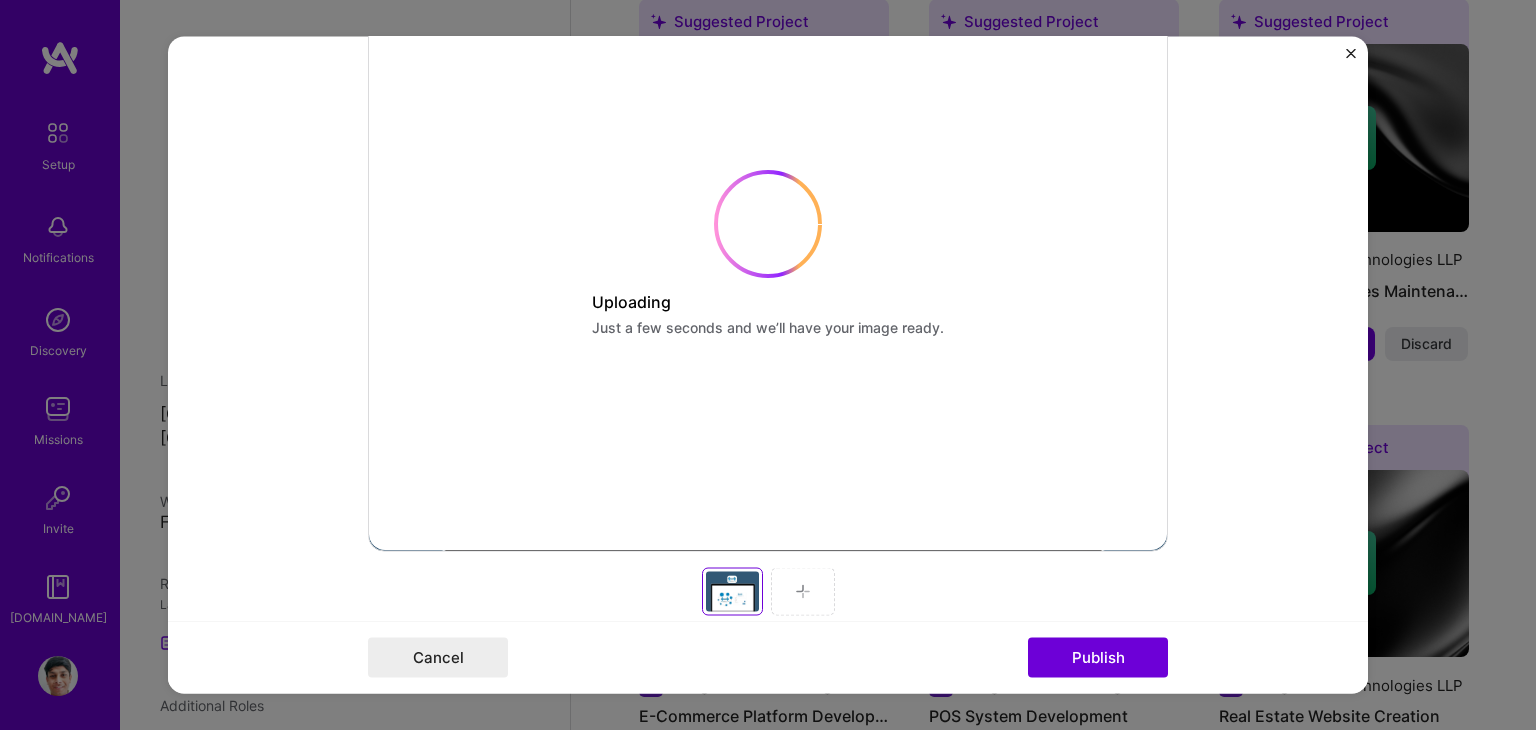 scroll, scrollTop: 688, scrollLeft: 0, axis: vertical 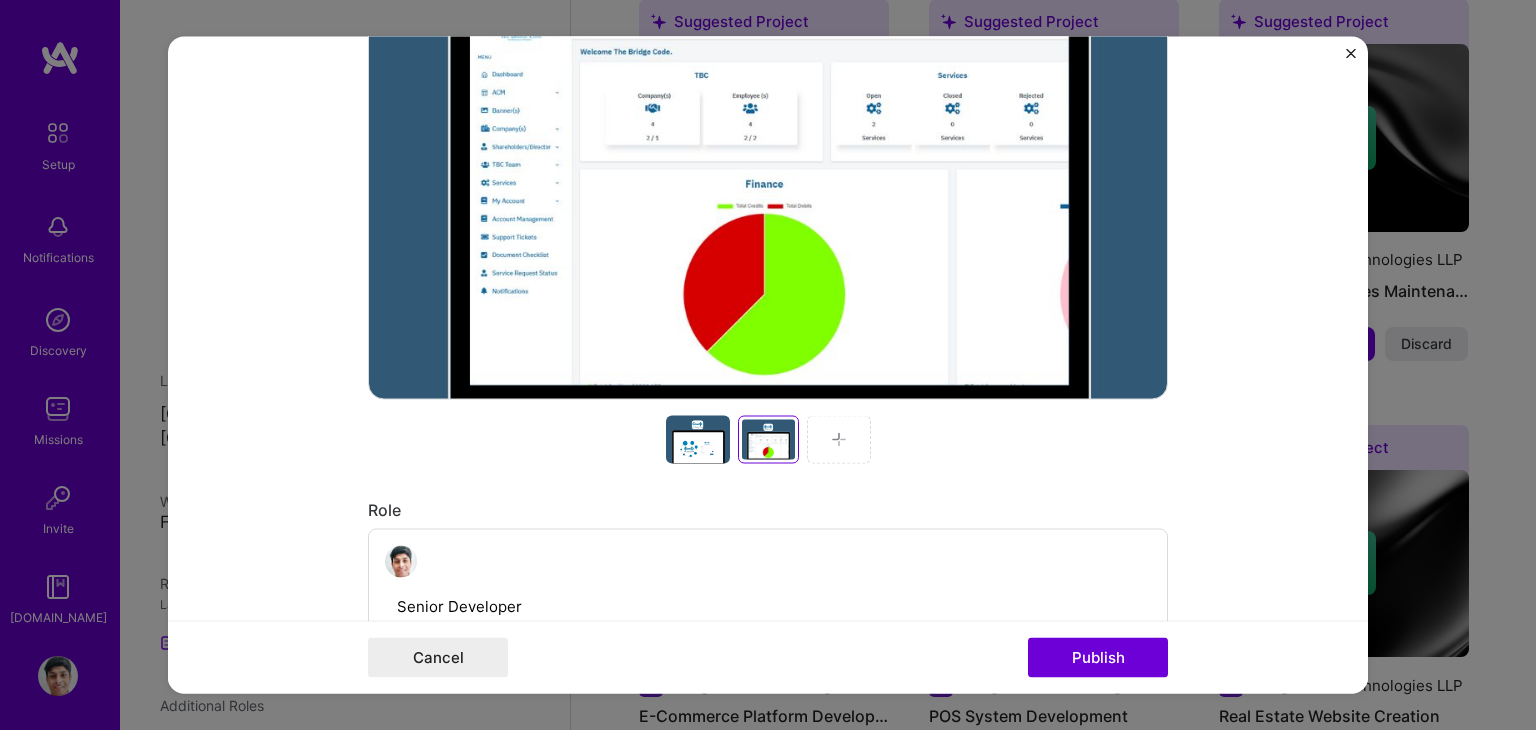 click at bounding box center [839, 440] 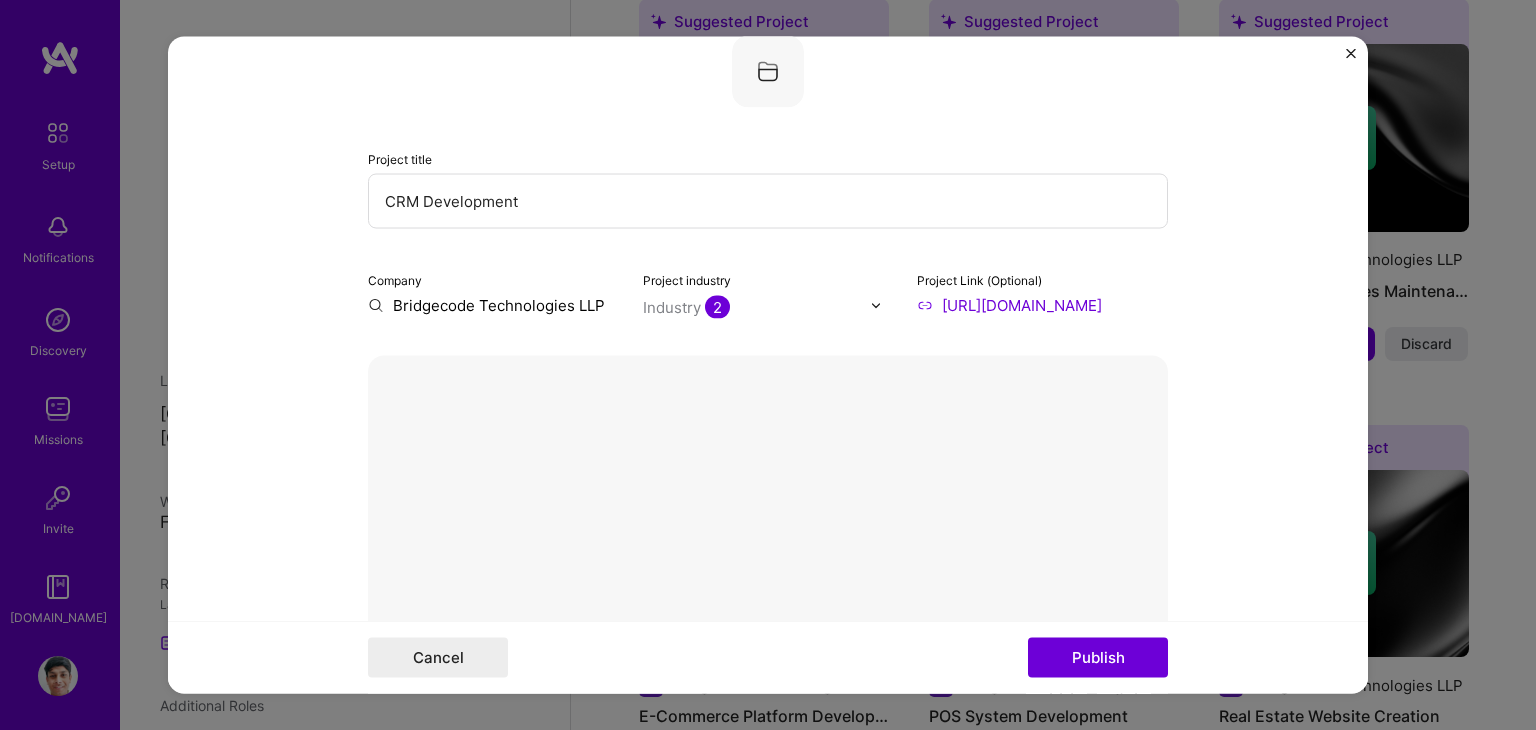 scroll, scrollTop: 62, scrollLeft: 0, axis: vertical 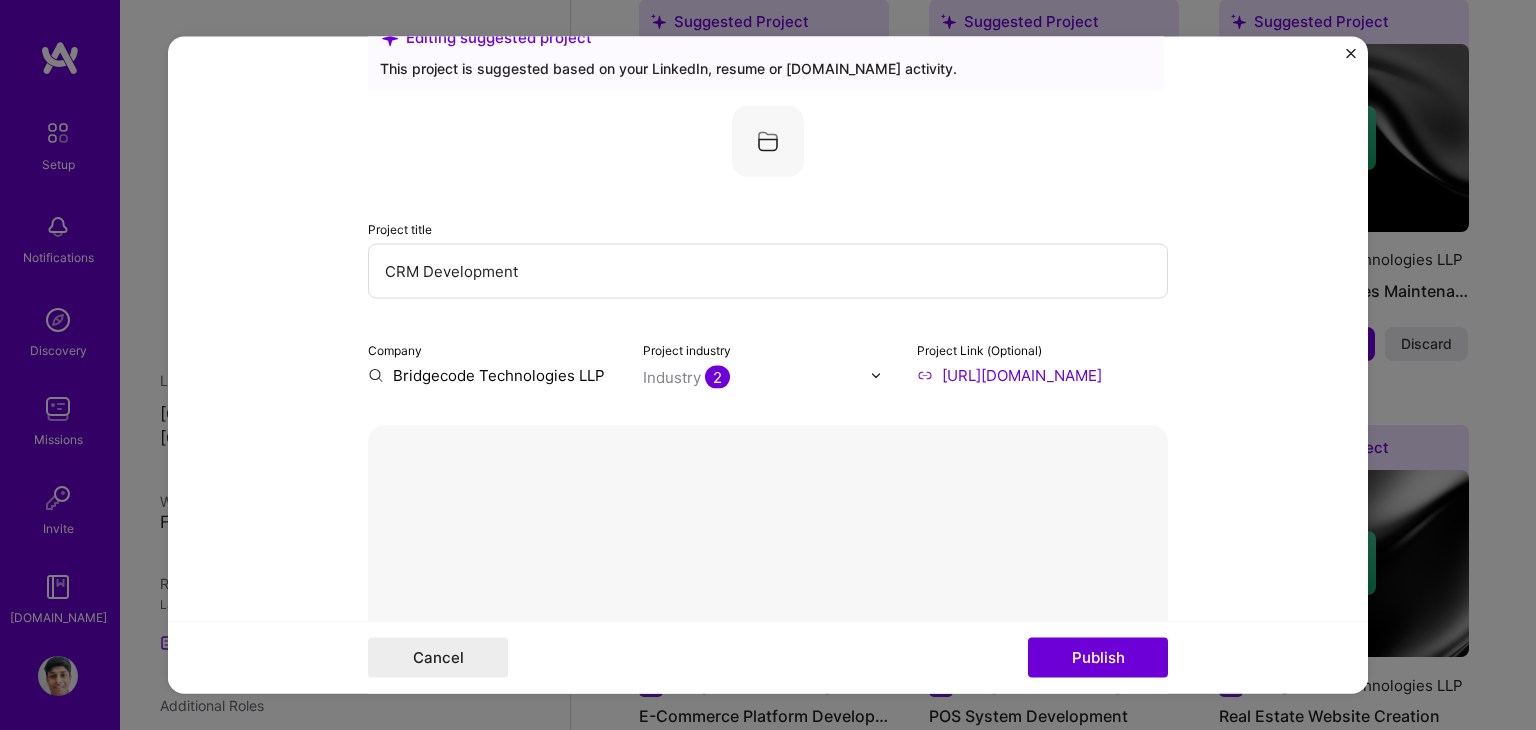 click on "Done" at bounding box center [1124, 759] 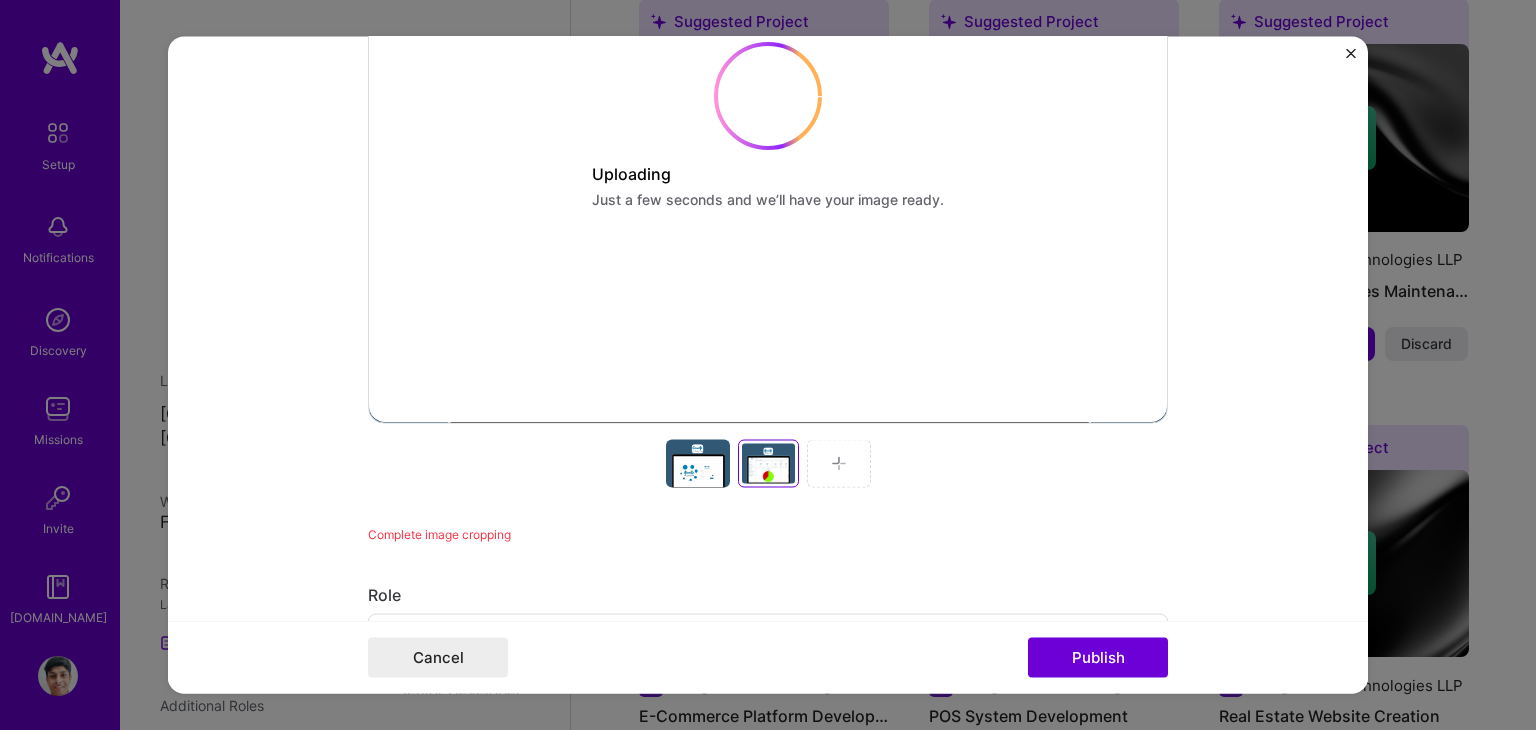 scroll, scrollTop: 666, scrollLeft: 0, axis: vertical 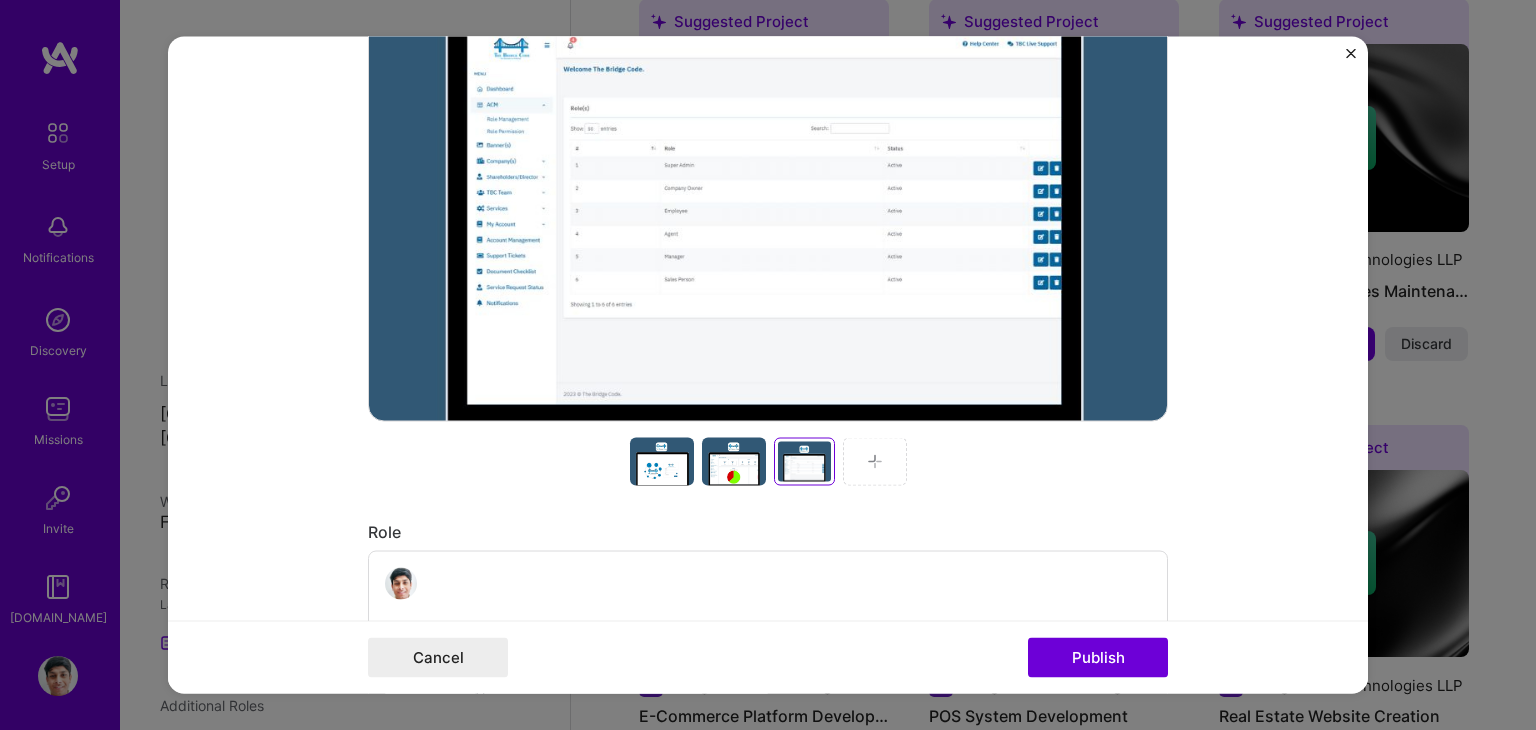 click at bounding box center [875, 462] 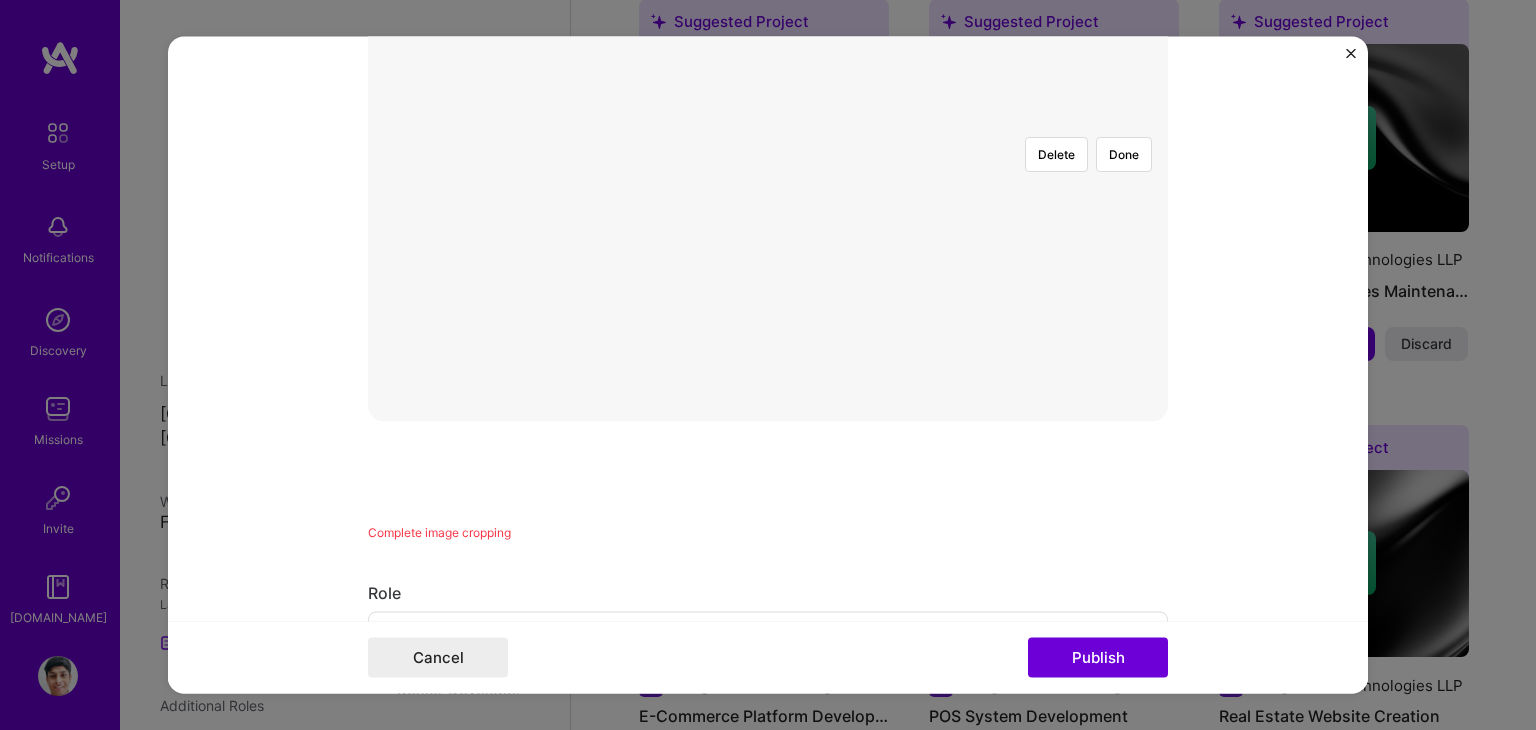 scroll, scrollTop: 466, scrollLeft: 0, axis: vertical 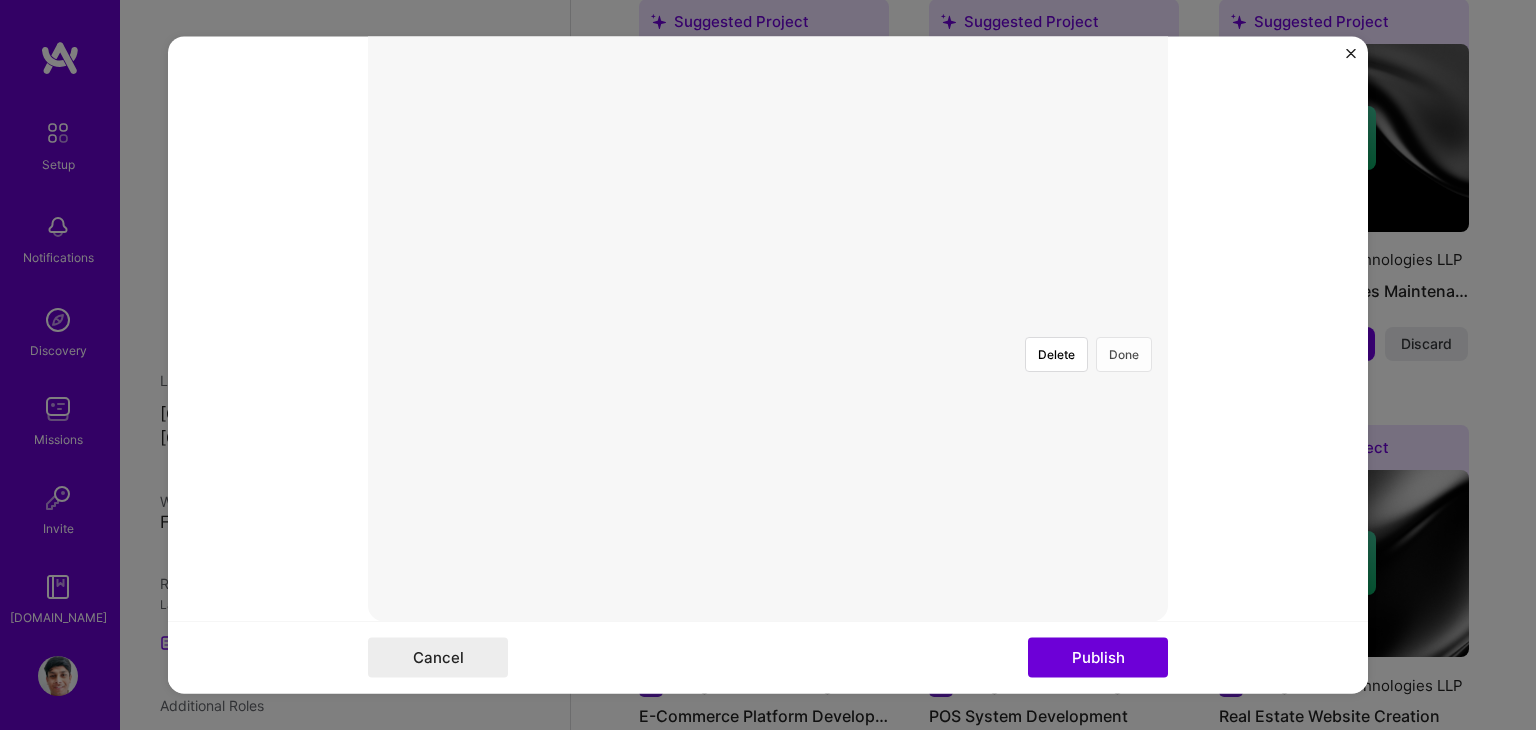click on "Done" at bounding box center (1124, 355) 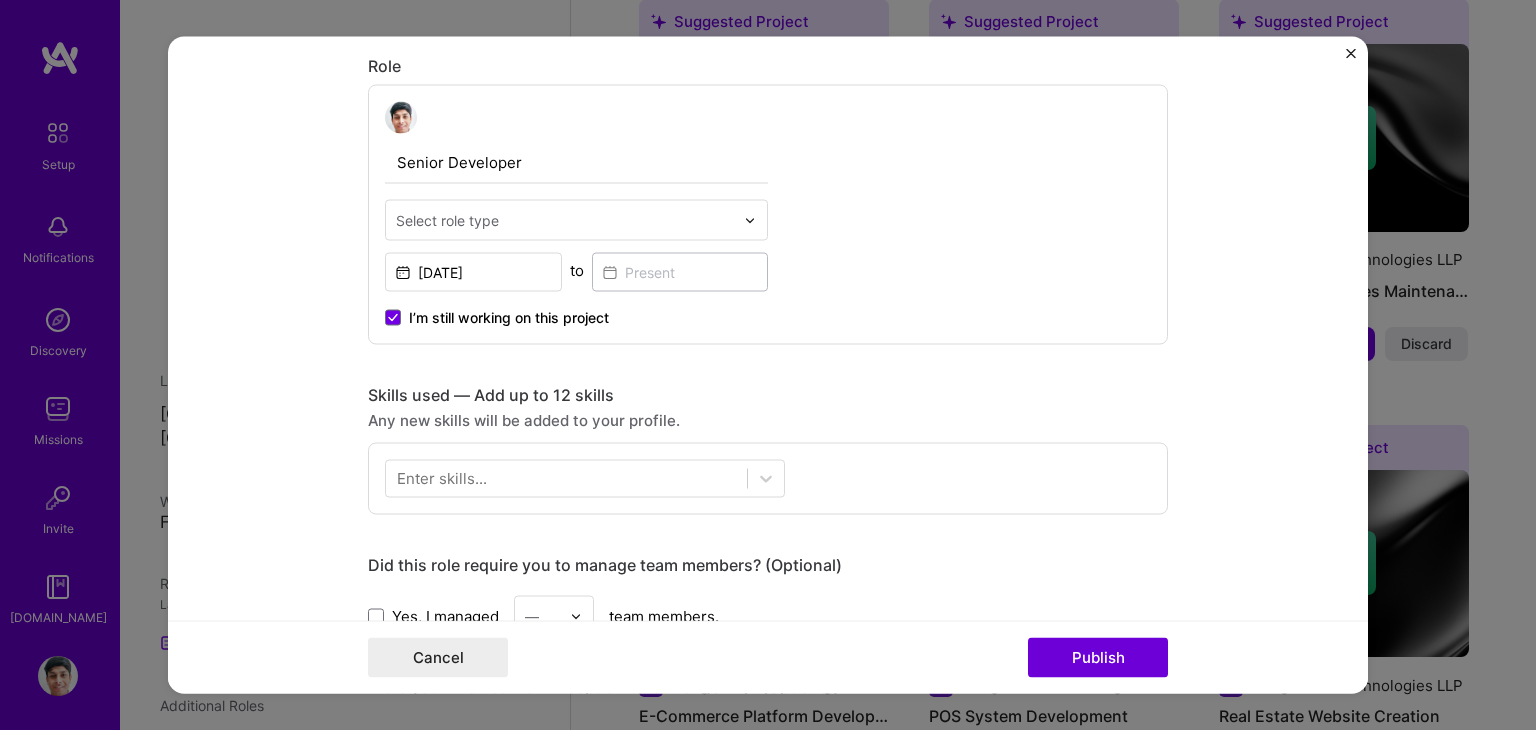scroll, scrollTop: 1134, scrollLeft: 0, axis: vertical 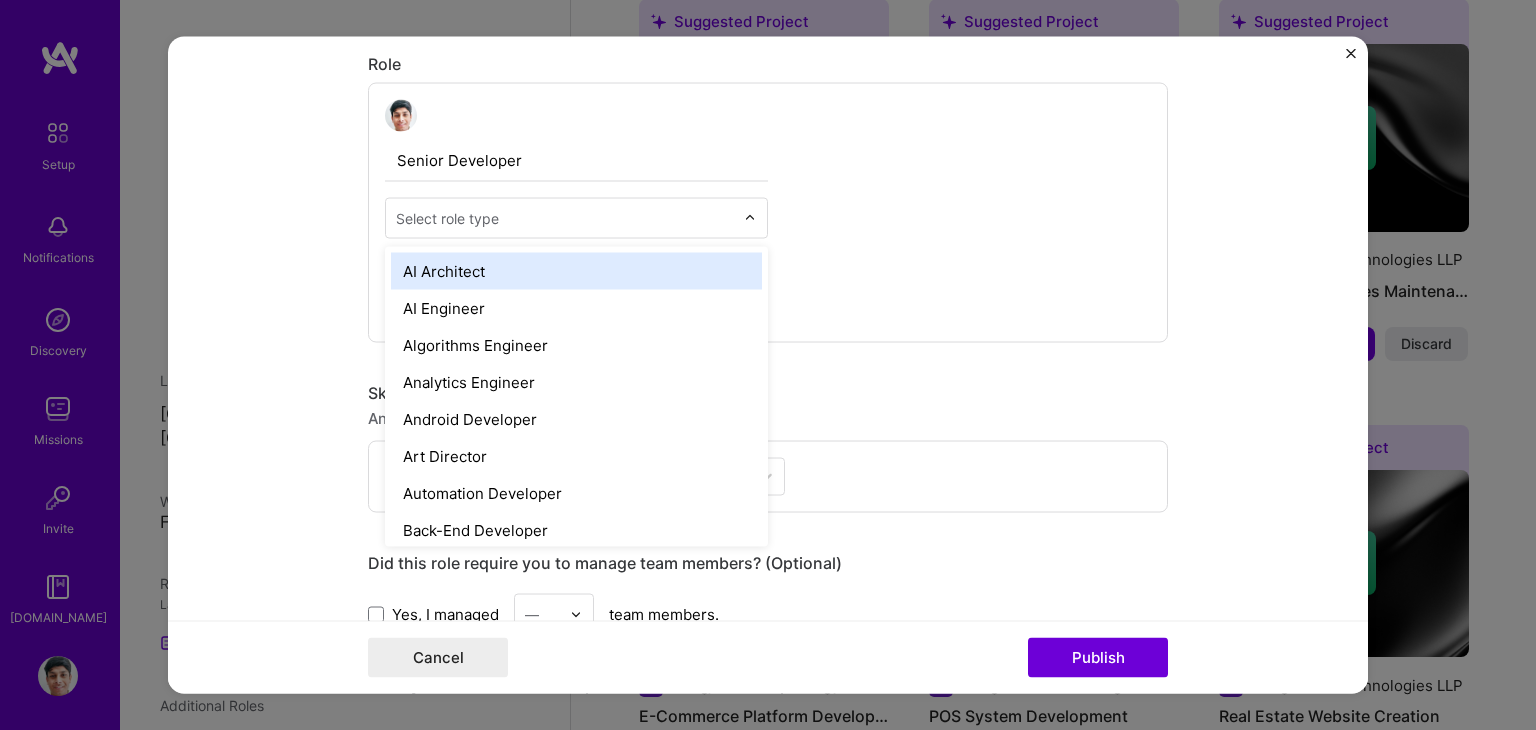 click at bounding box center (565, 218) 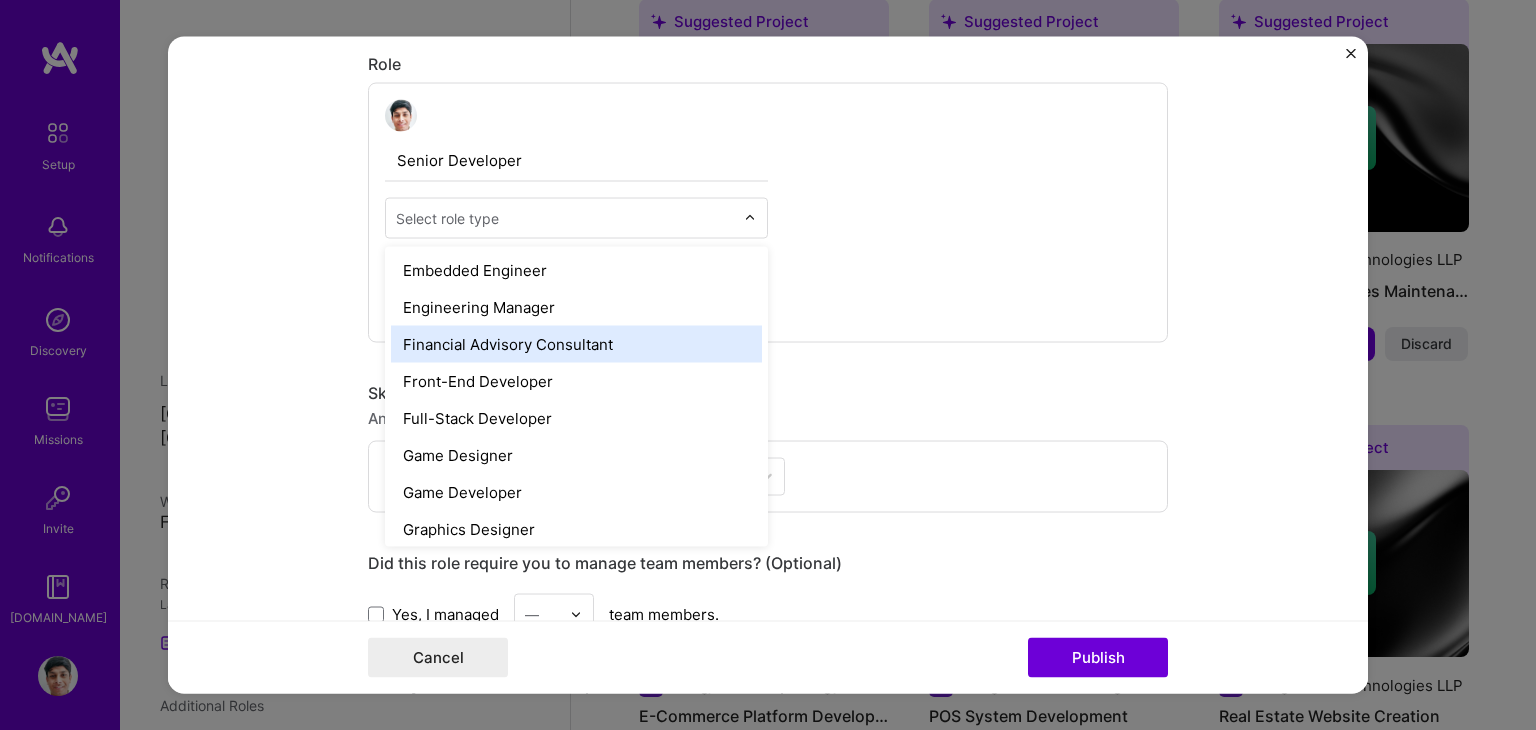 scroll, scrollTop: 964, scrollLeft: 0, axis: vertical 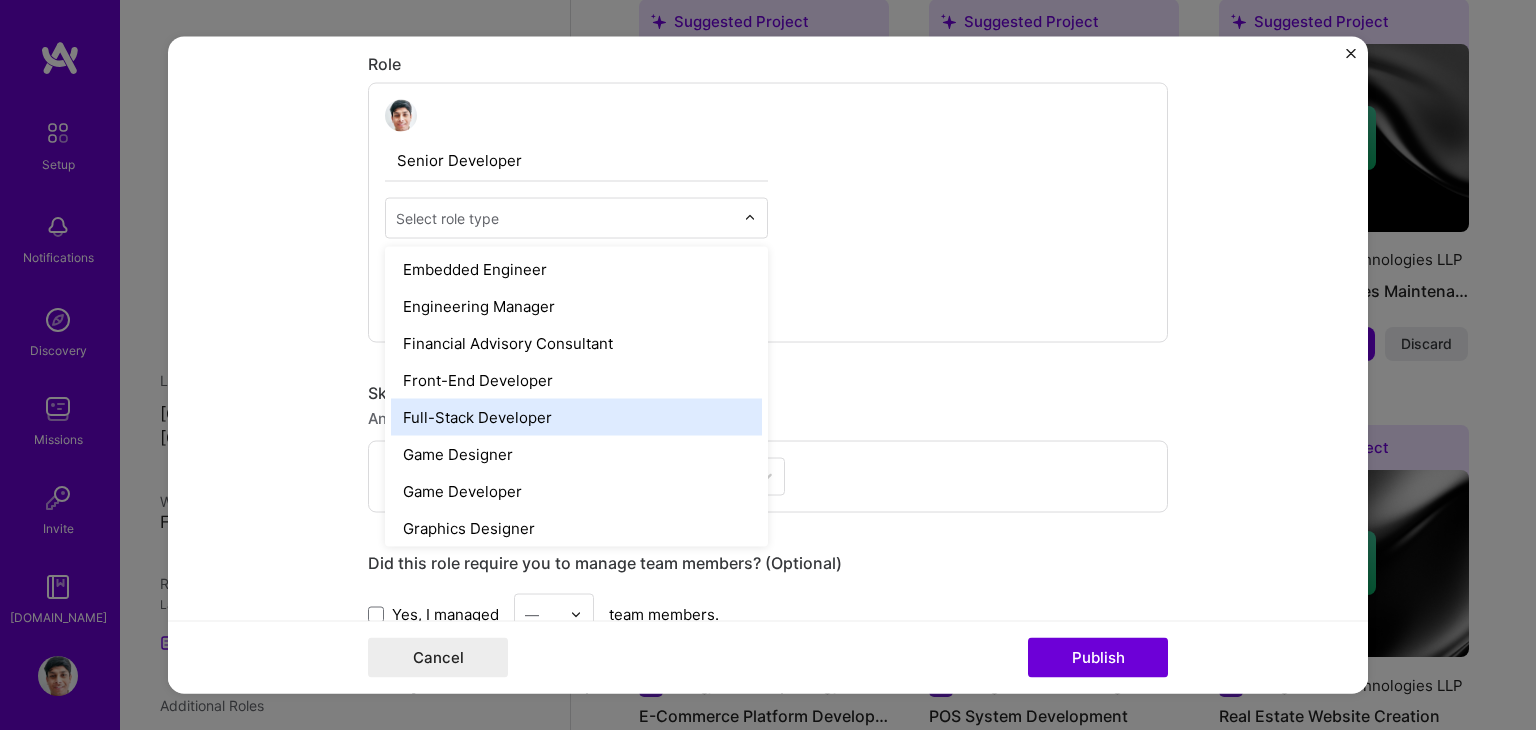 click on "Full-Stack Developer" at bounding box center [576, 417] 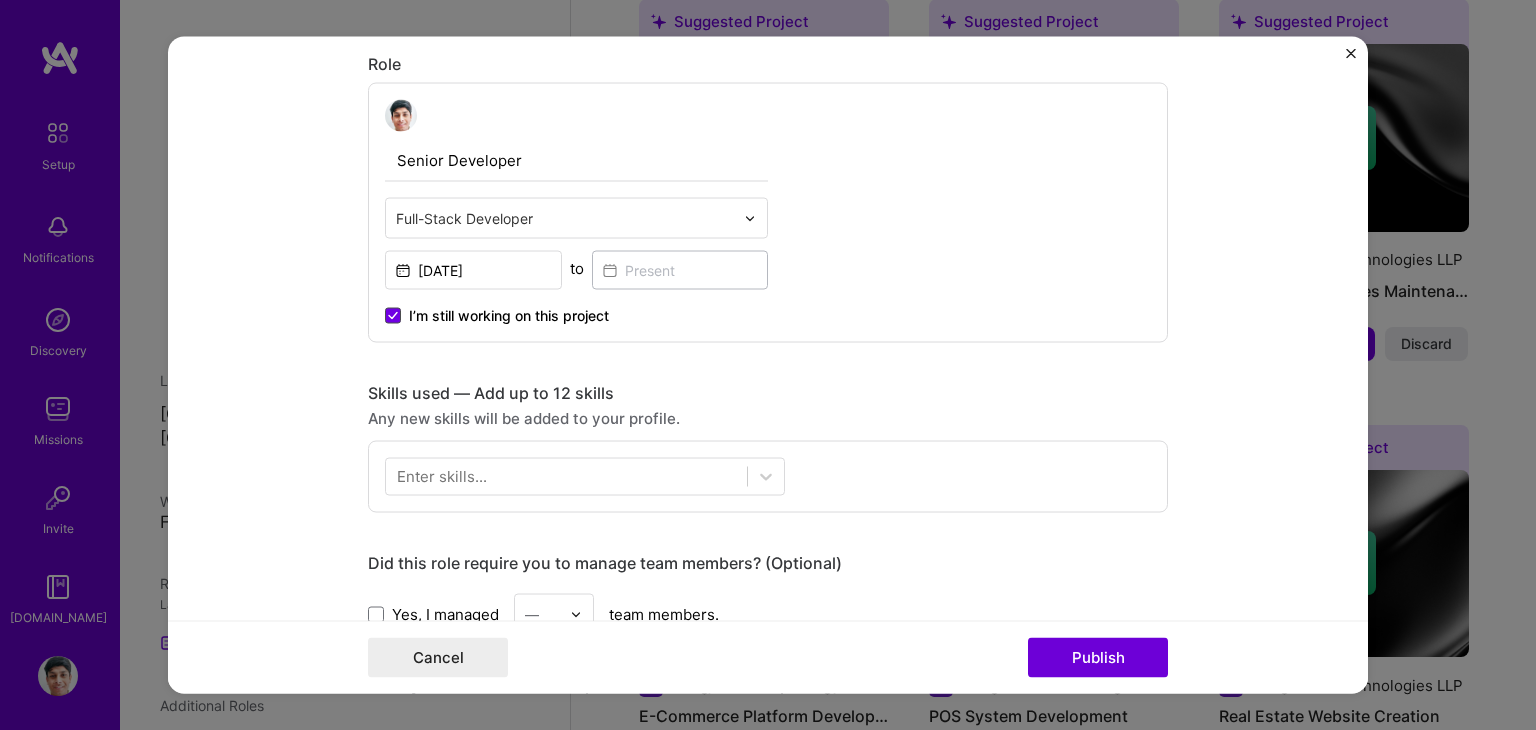 click 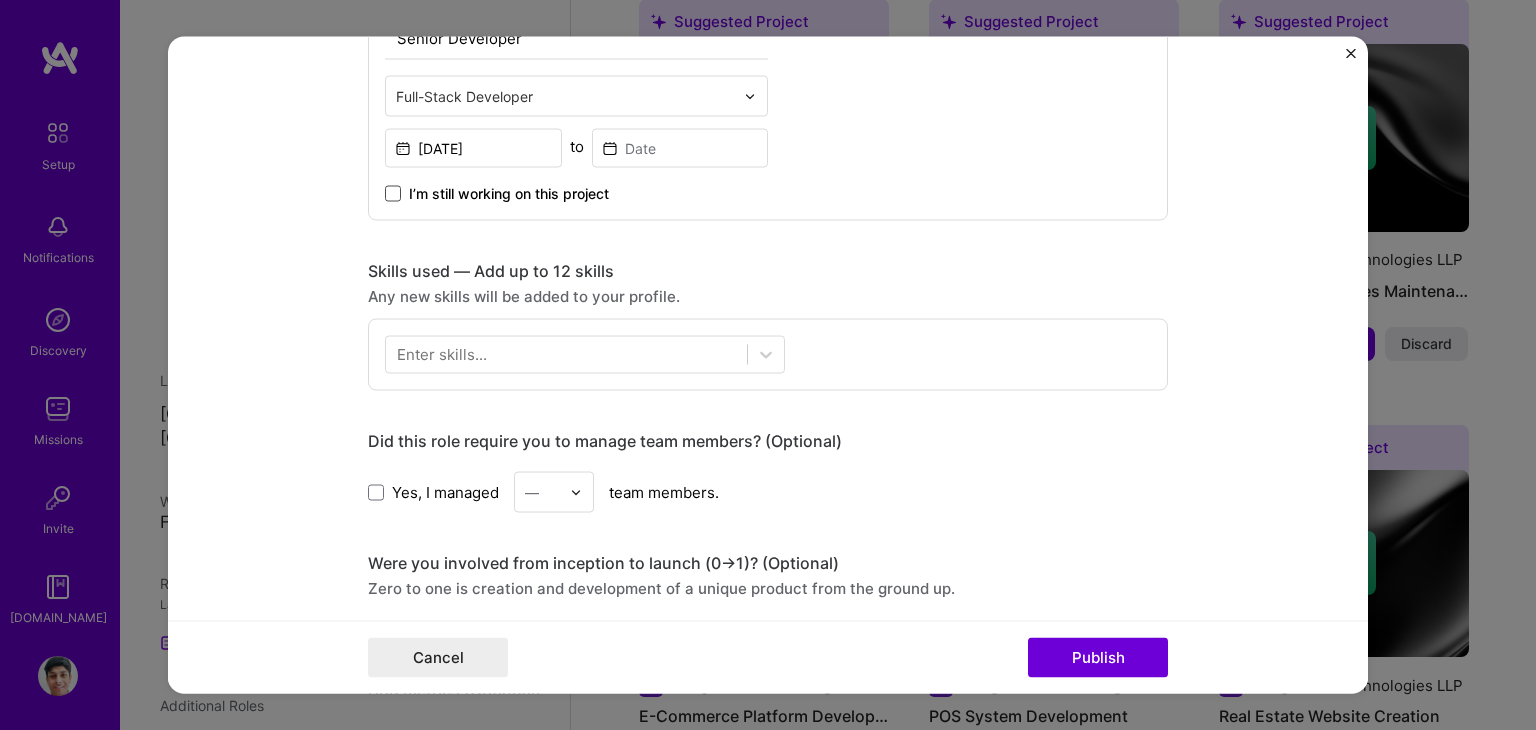 scroll, scrollTop: 1282, scrollLeft: 0, axis: vertical 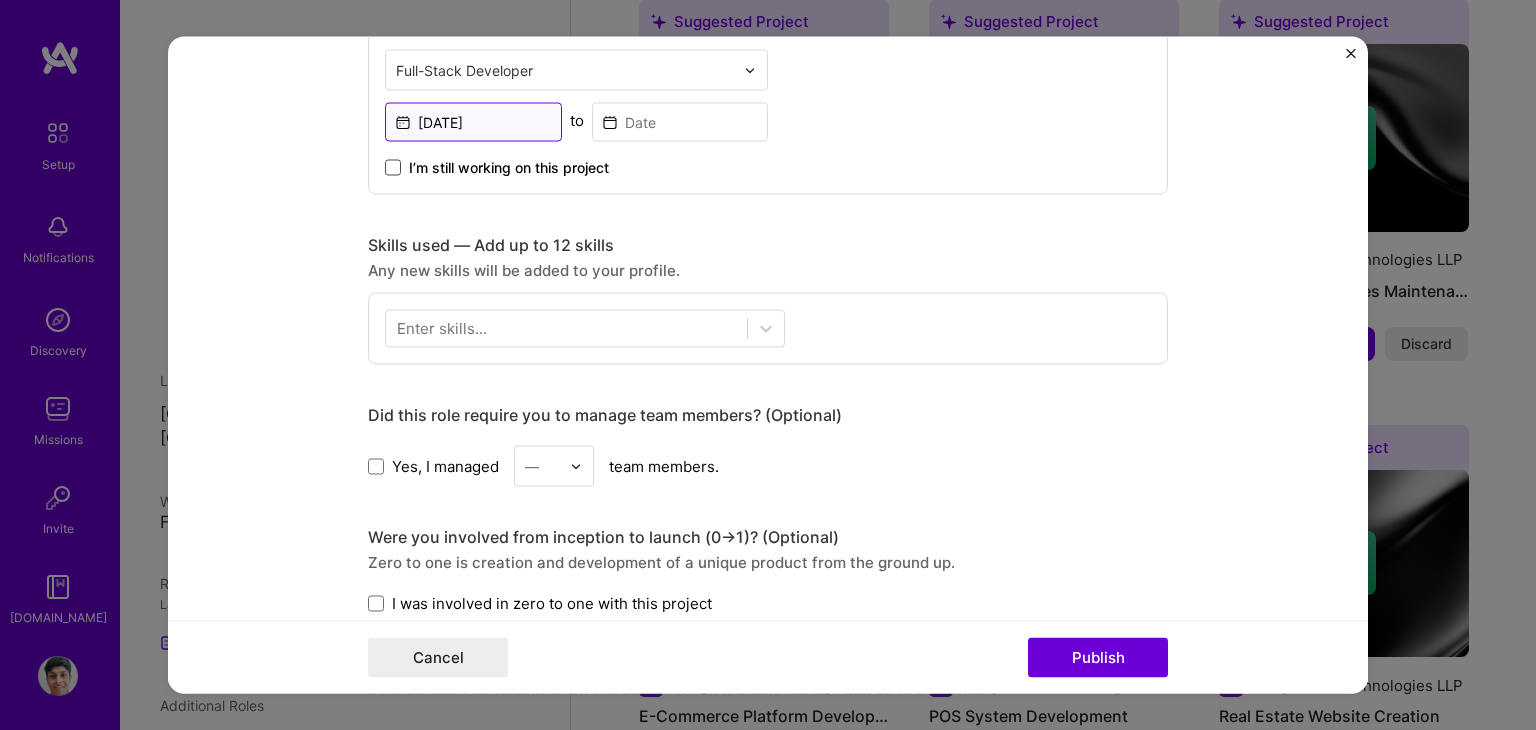 click on "[DATE]" at bounding box center [473, 122] 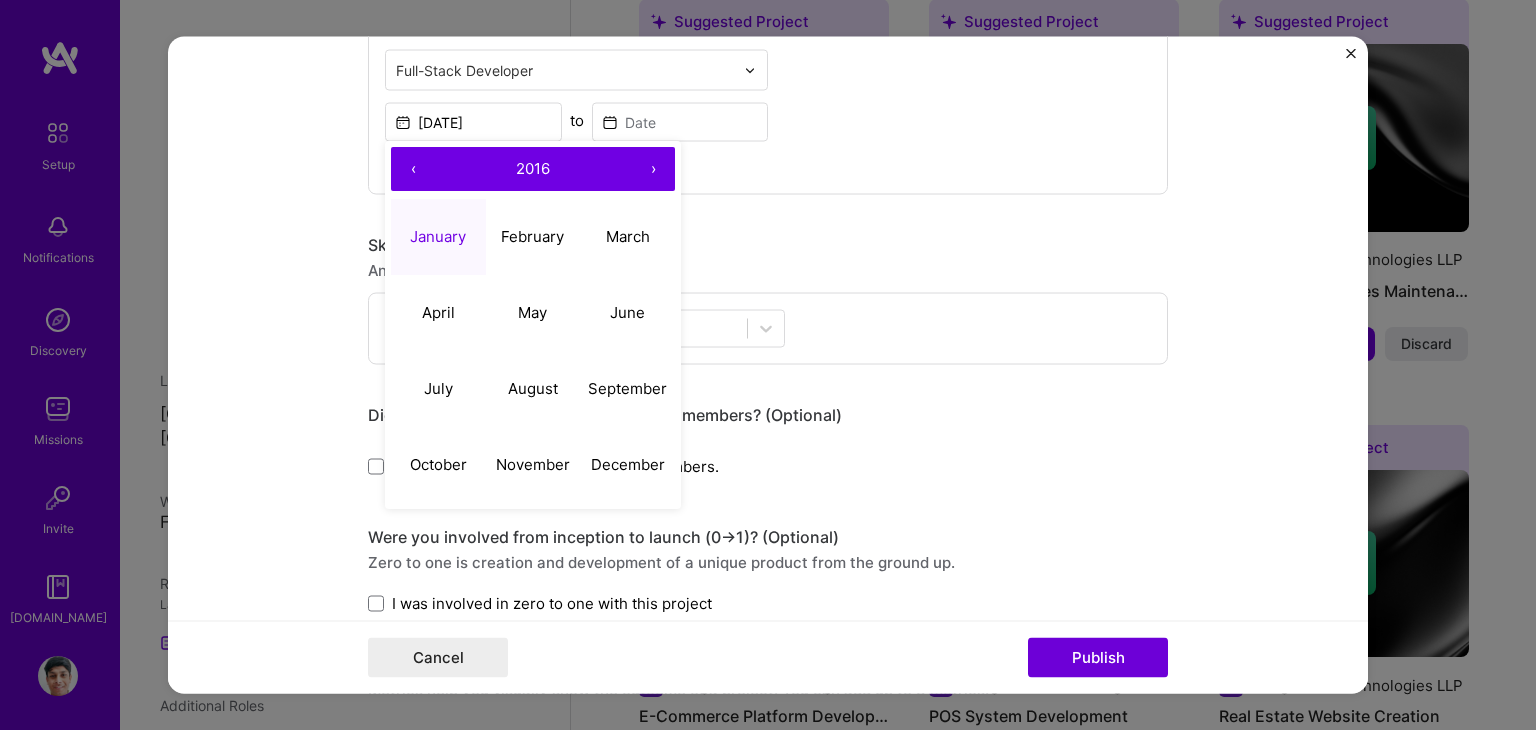 click on "2016" at bounding box center [533, 168] 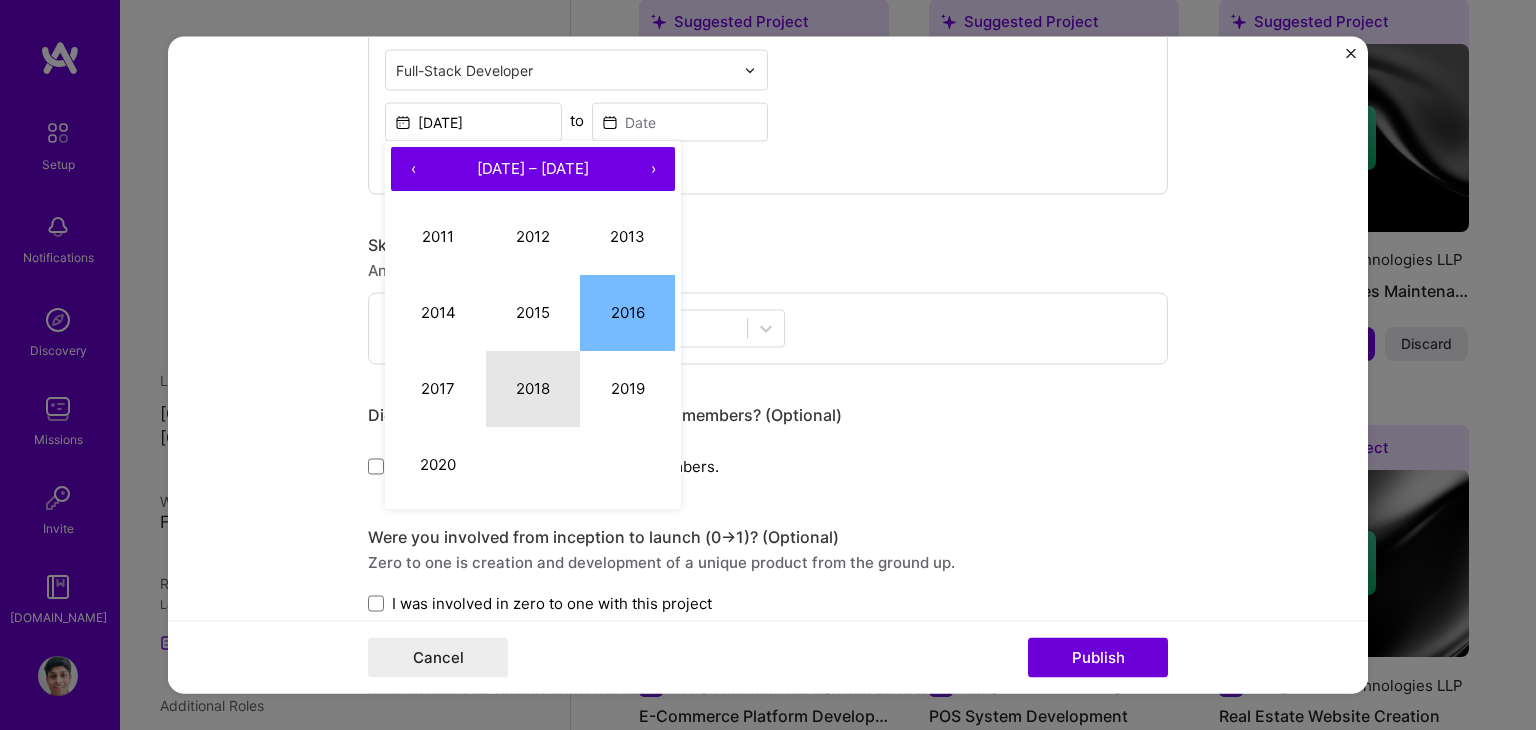 drag, startPoint x: 528, startPoint y: 386, endPoint x: 642, endPoint y: 169, distance: 245.12242 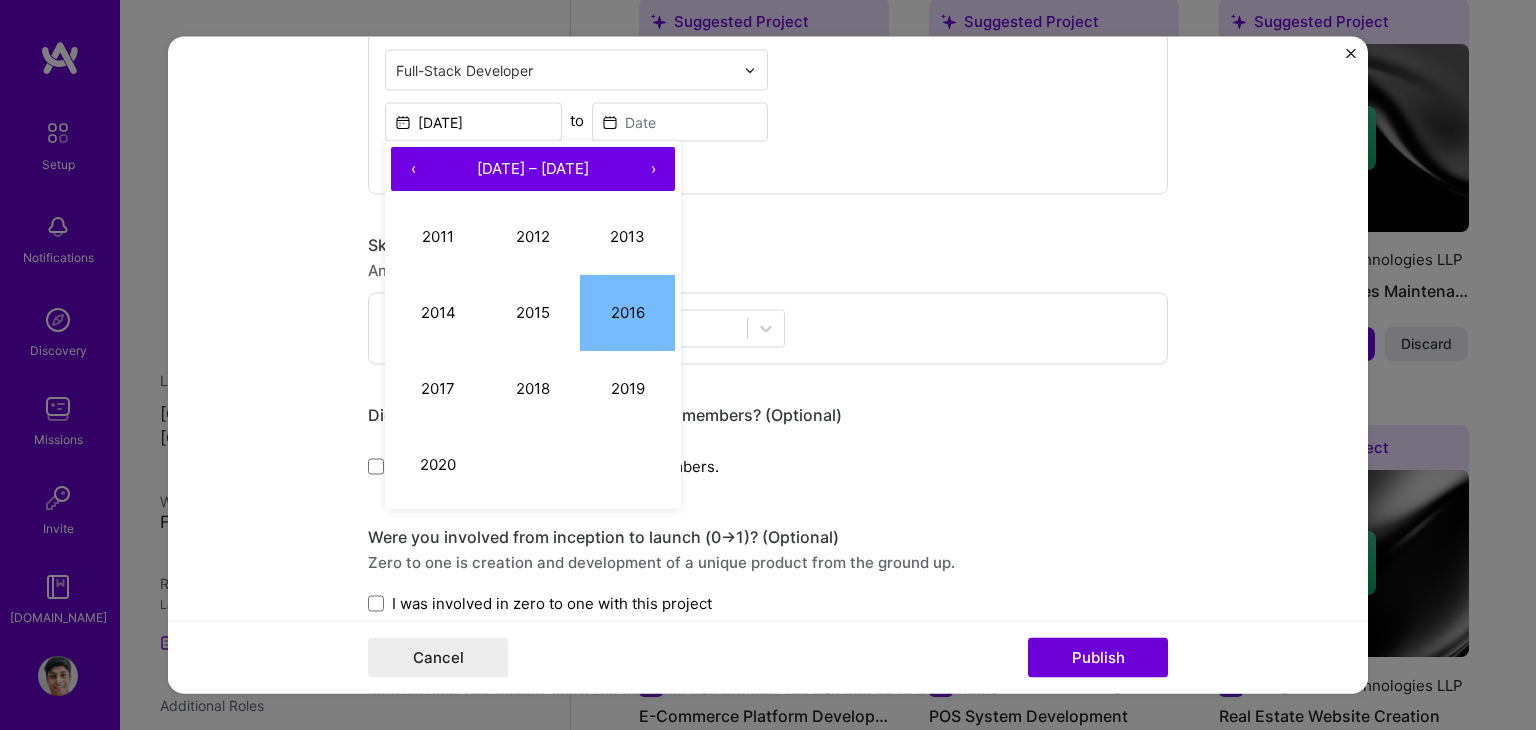 click on "›" at bounding box center [653, 170] 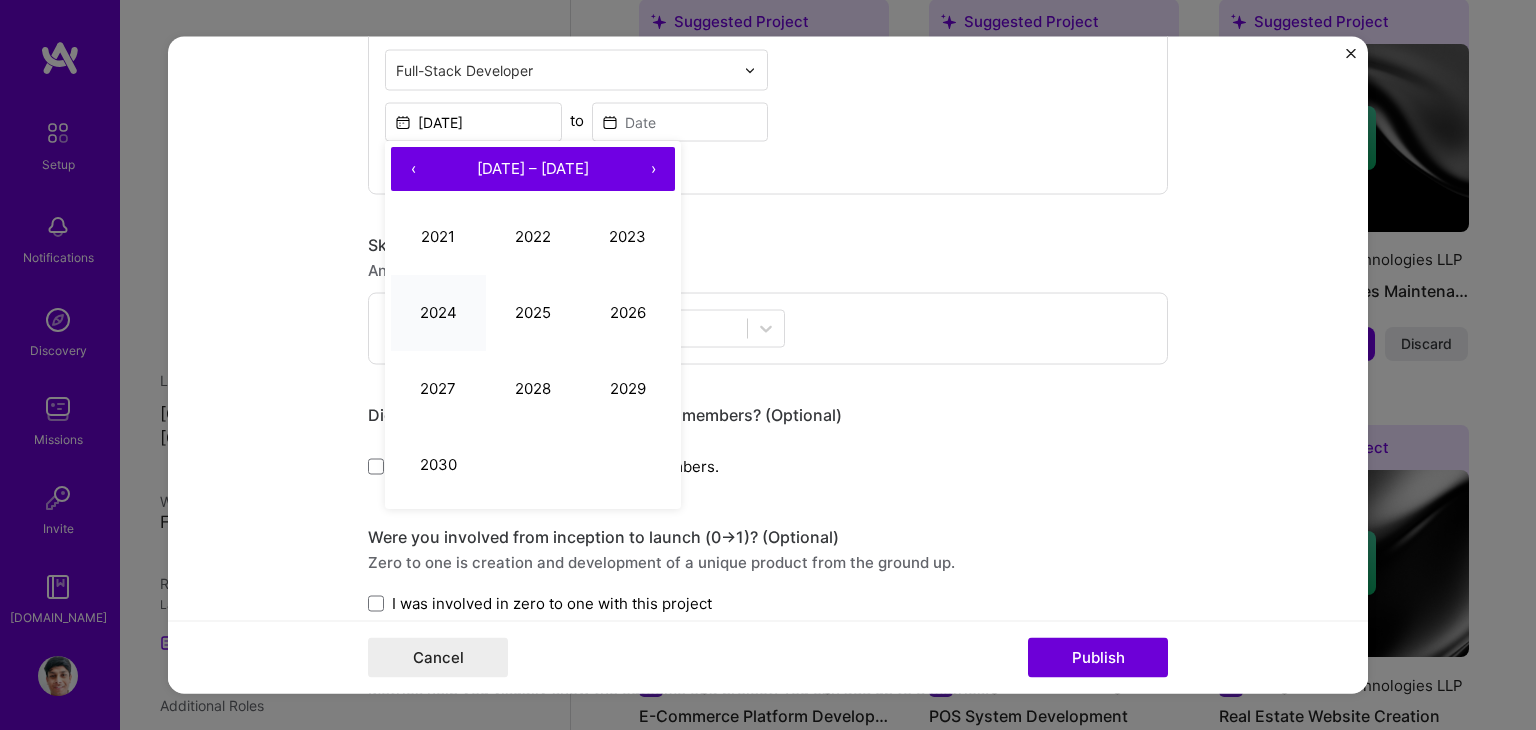 click on "2024" at bounding box center (438, 313) 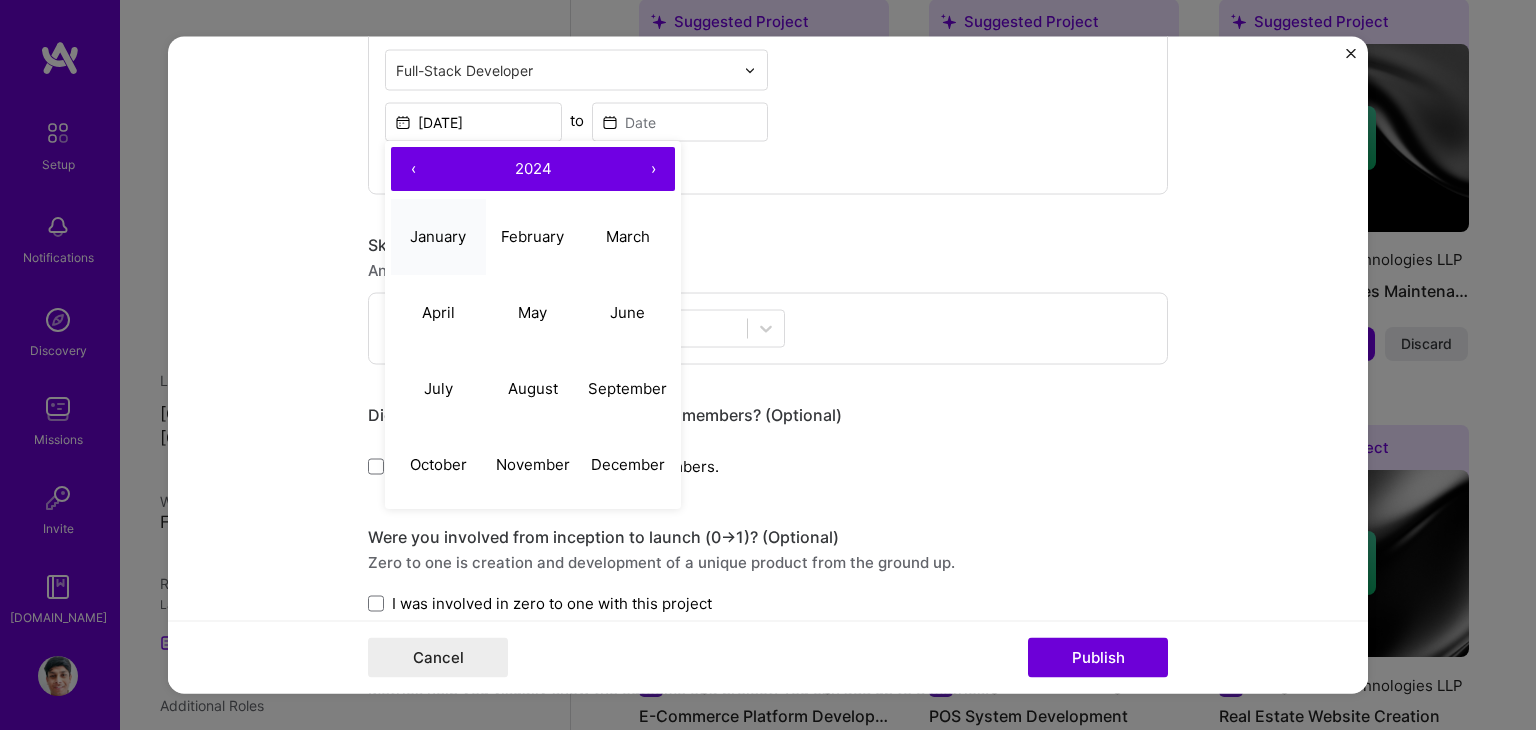 click on "January" at bounding box center [438, 236] 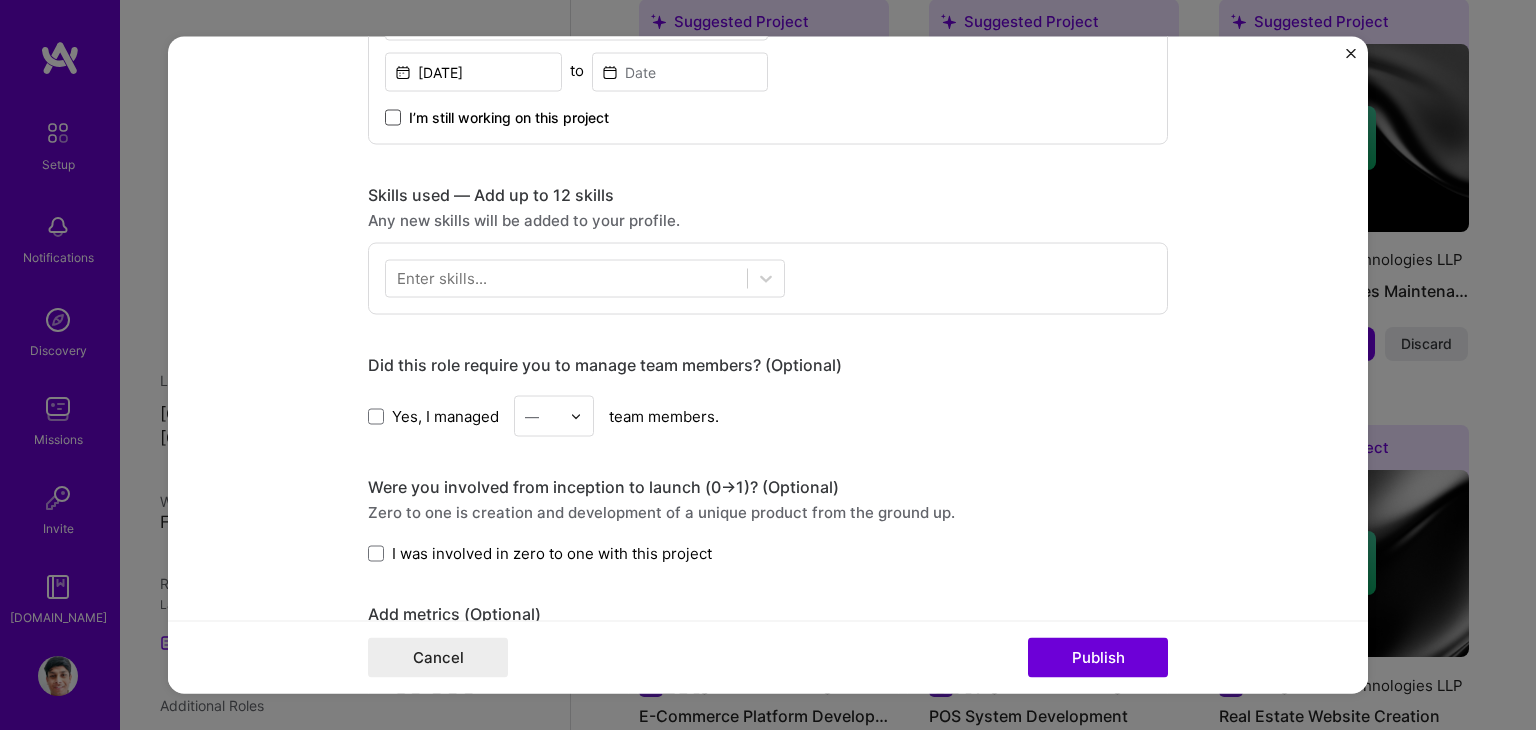 scroll, scrollTop: 1332, scrollLeft: 0, axis: vertical 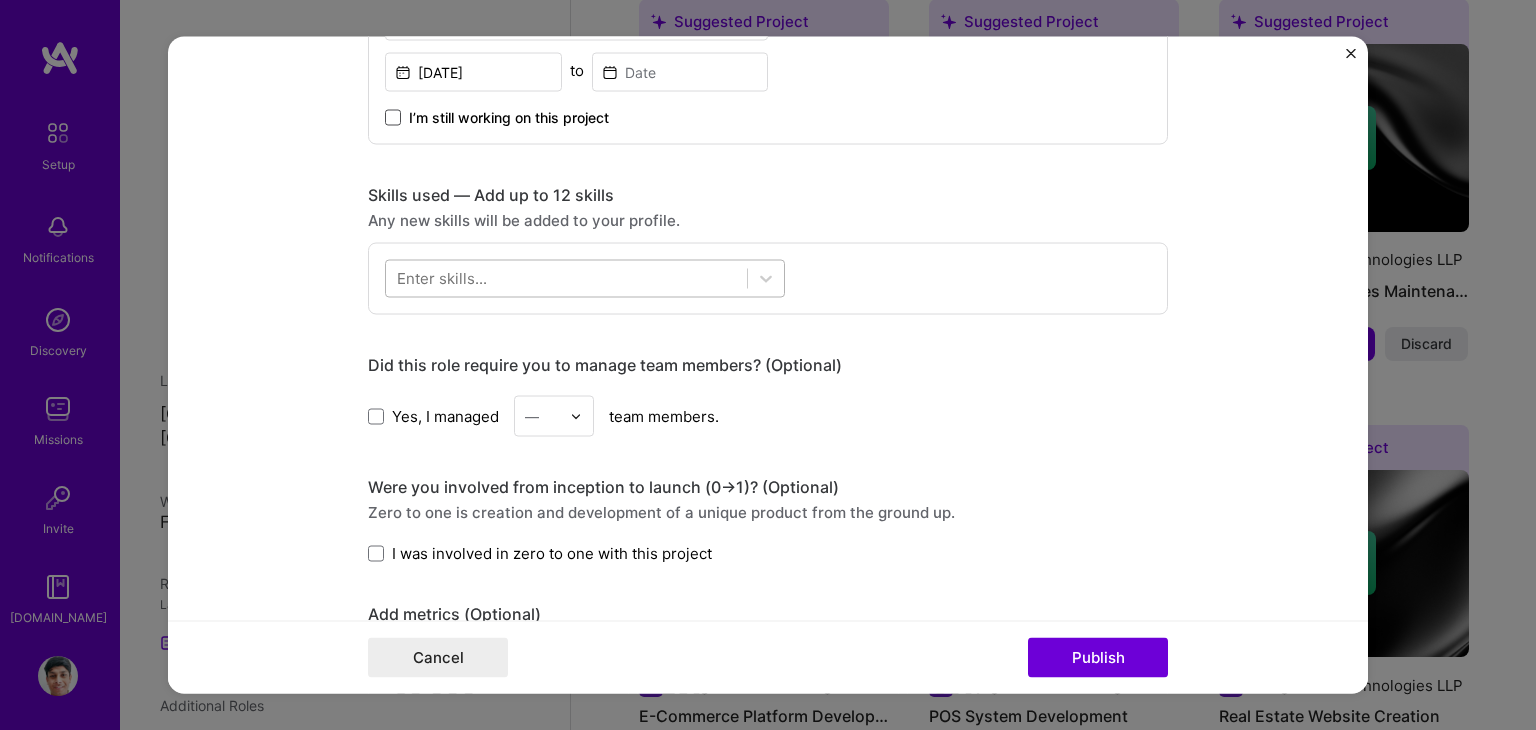 click at bounding box center [566, 278] 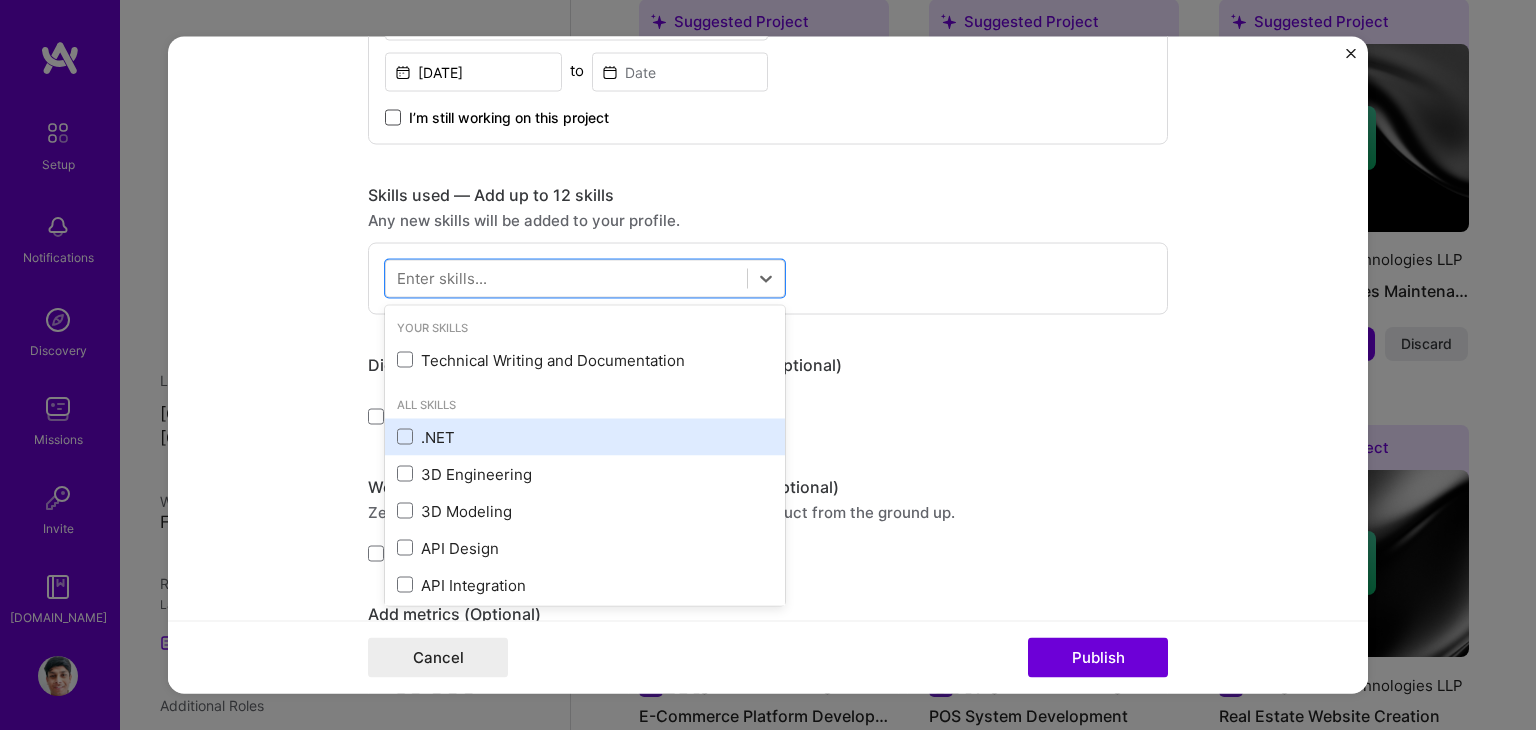 click on ".NET" at bounding box center (585, 436) 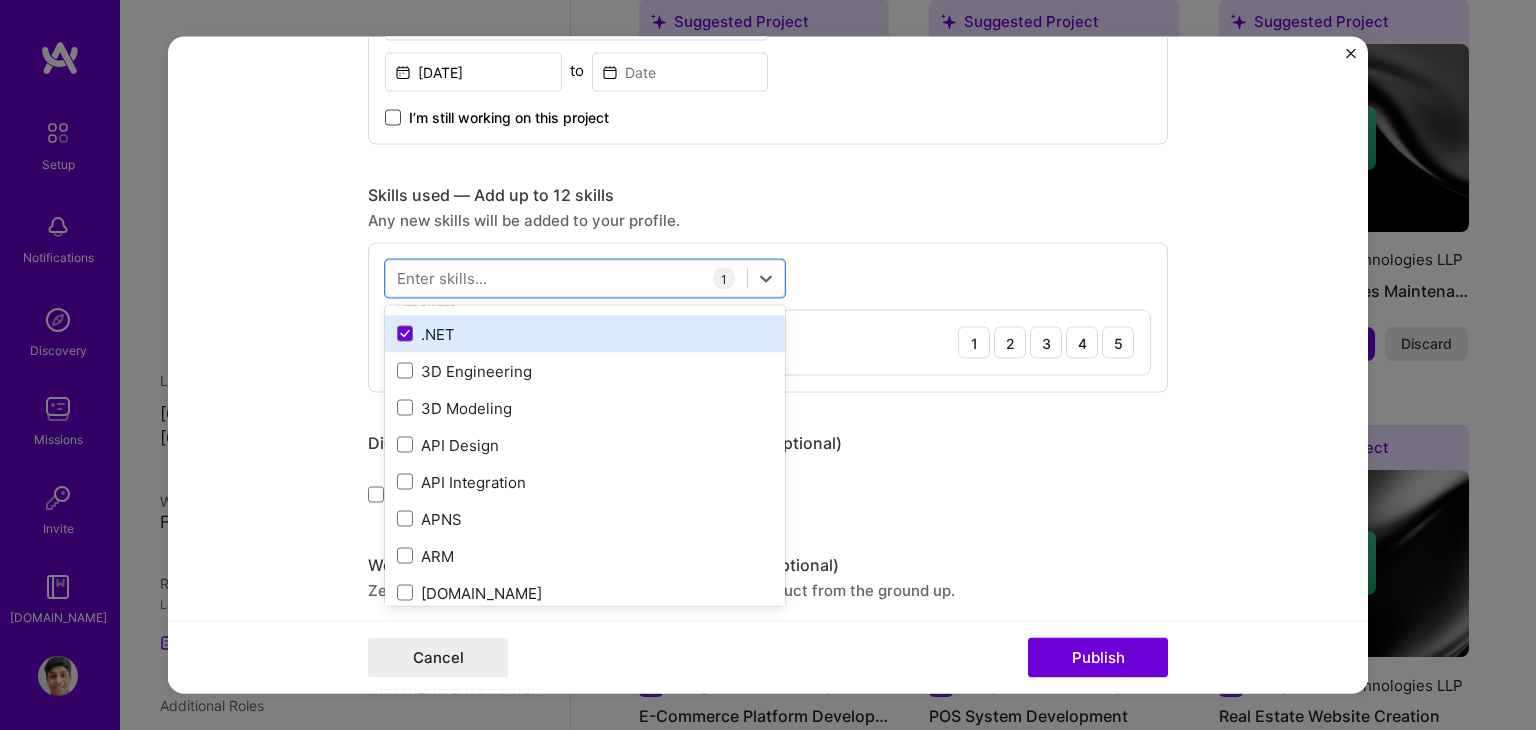 scroll, scrollTop: 104, scrollLeft: 0, axis: vertical 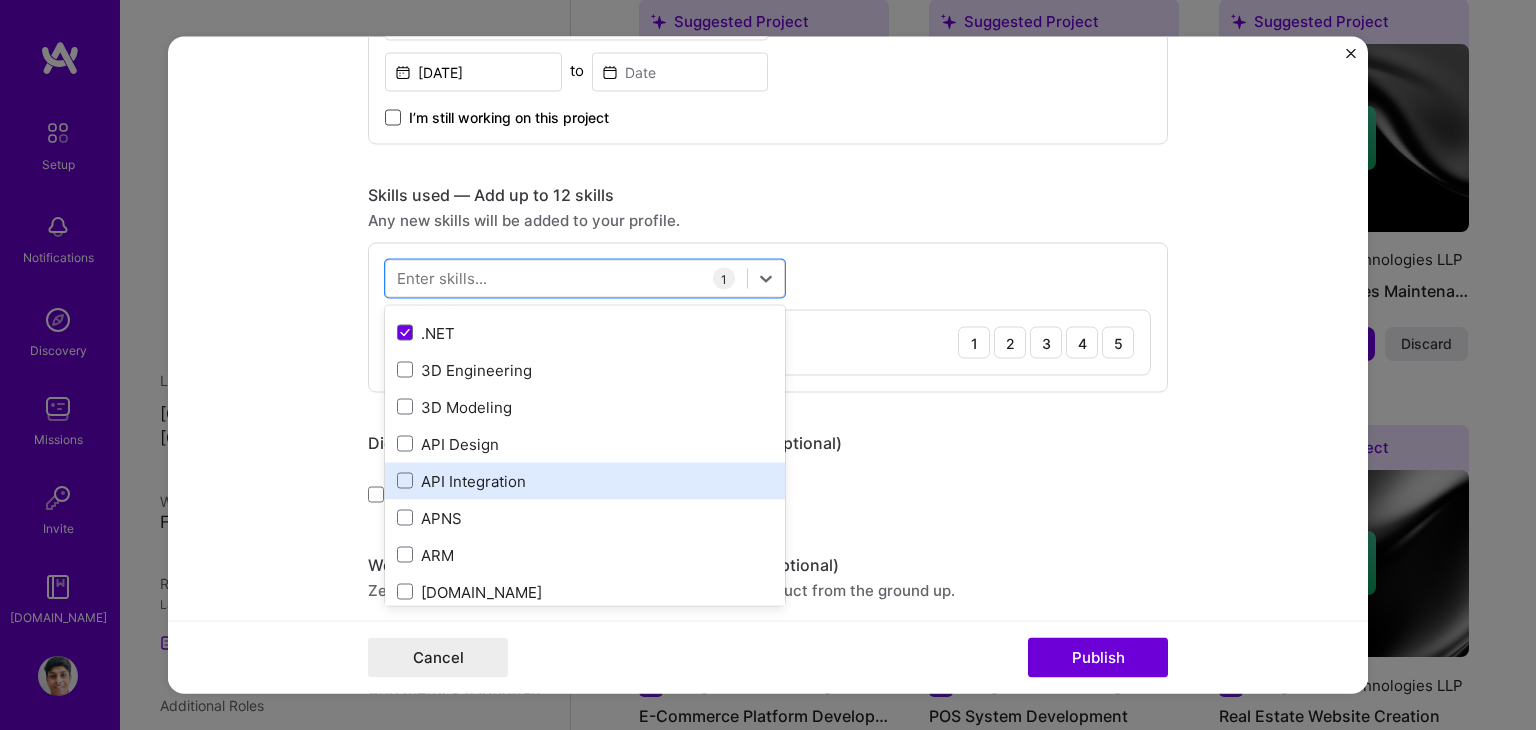 click on "API Integration" at bounding box center [585, 480] 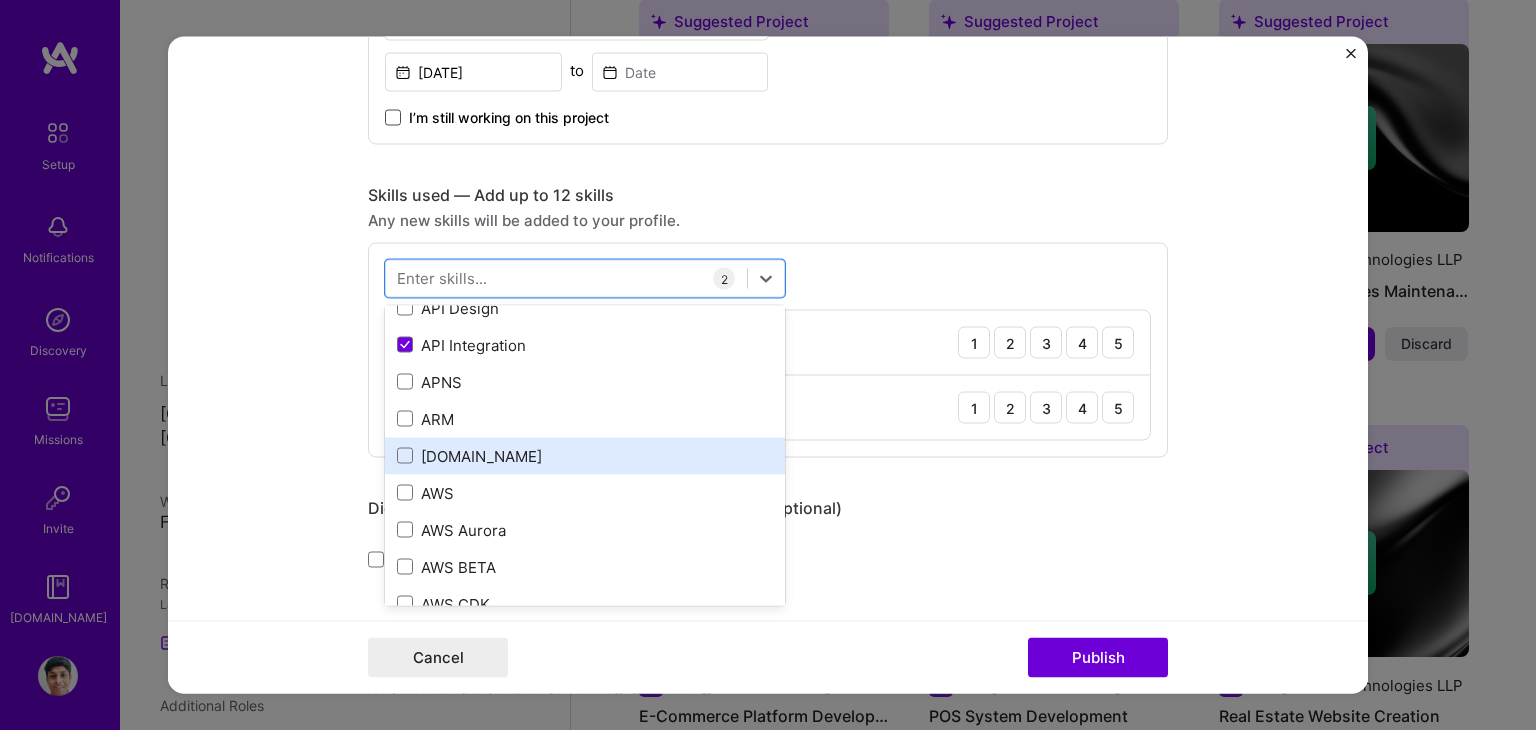 click on "[DOMAIN_NAME]" at bounding box center (585, 455) 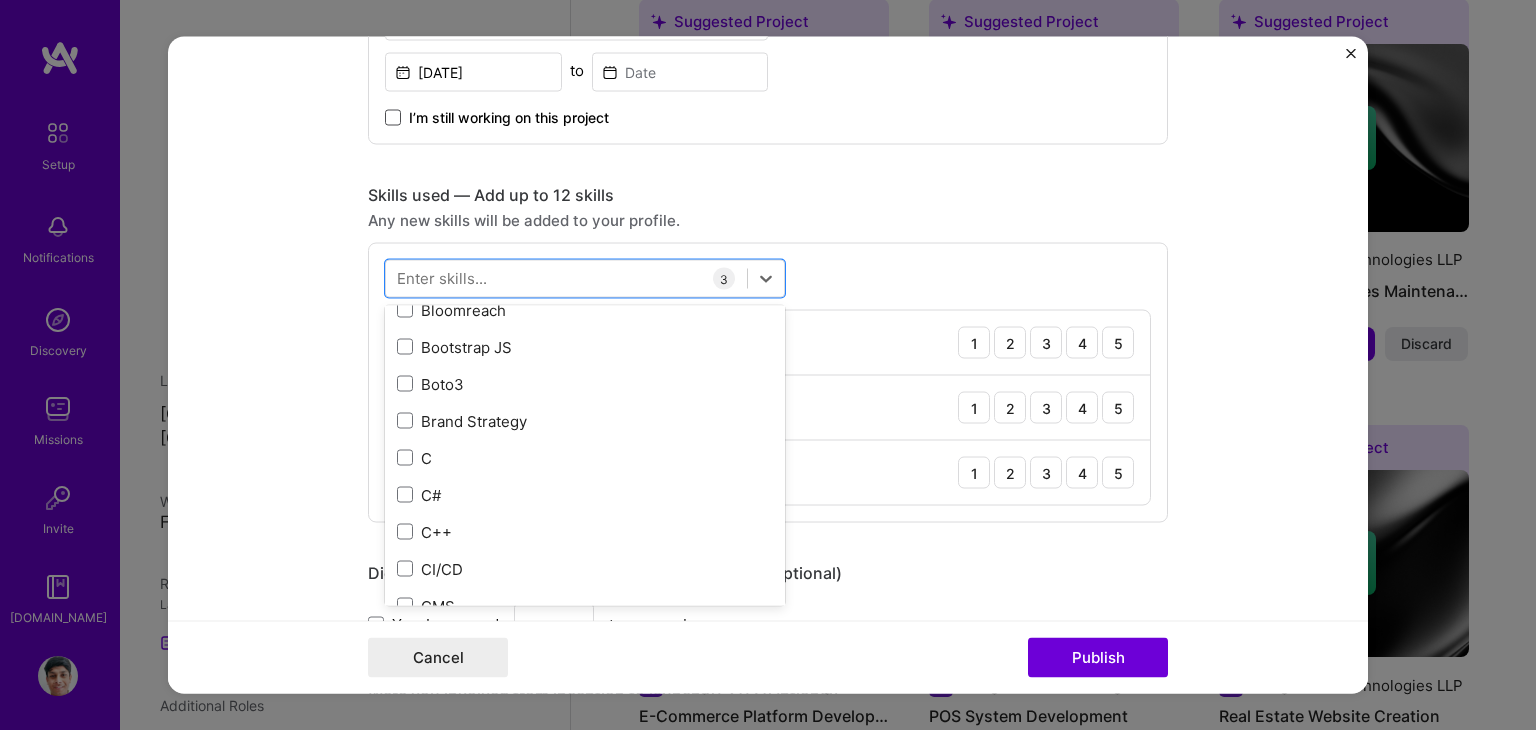 scroll, scrollTop: 2051, scrollLeft: 0, axis: vertical 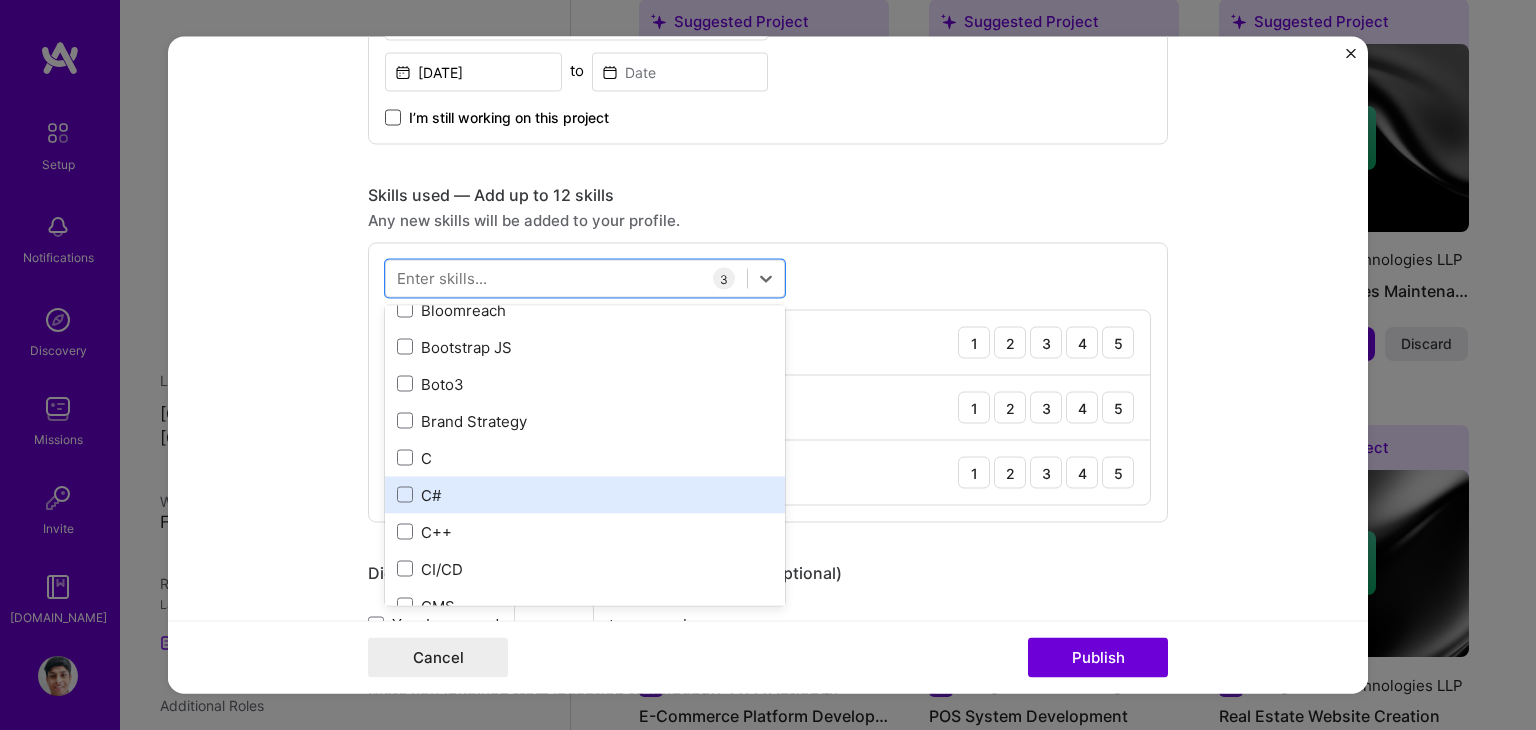 click on "C#" at bounding box center [585, 494] 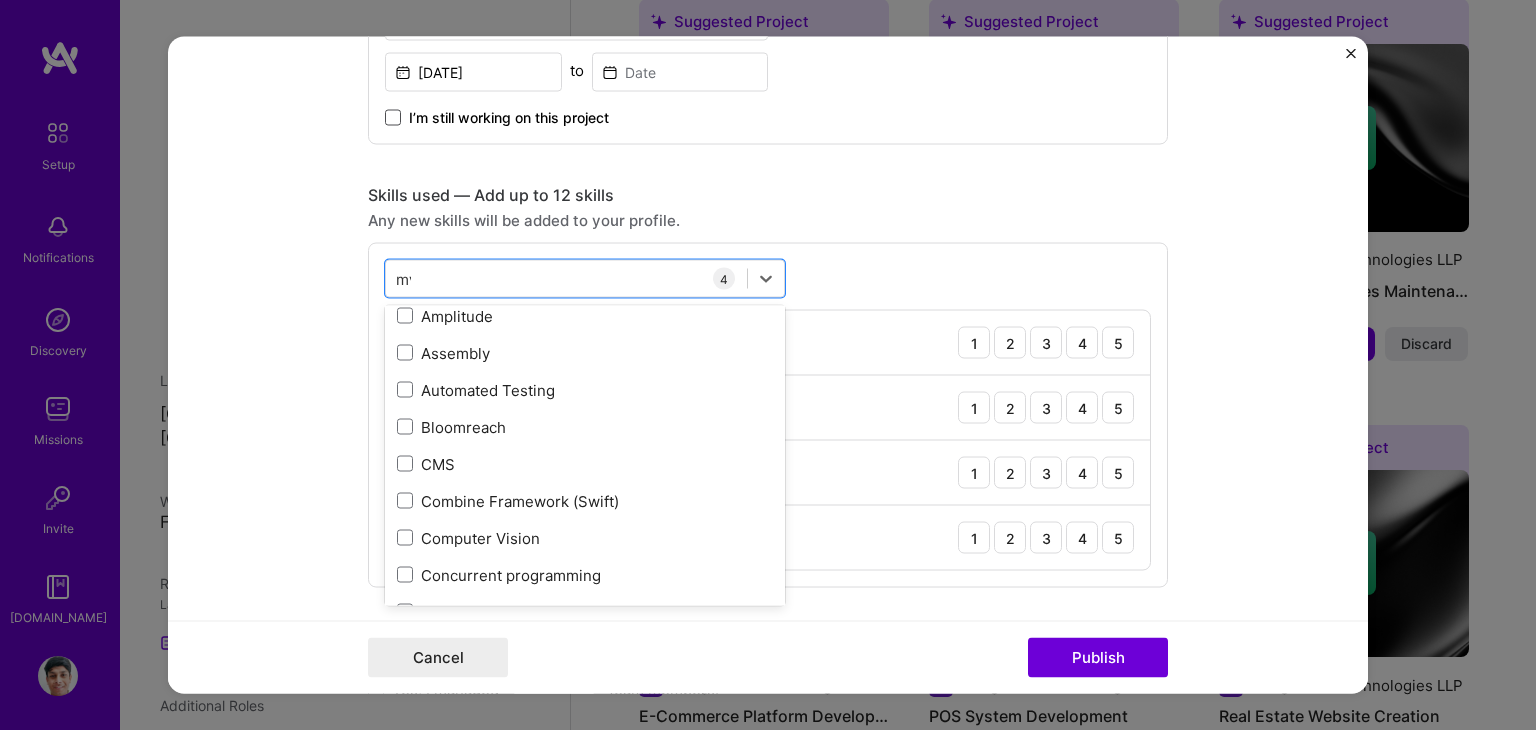 scroll, scrollTop: 0, scrollLeft: 0, axis: both 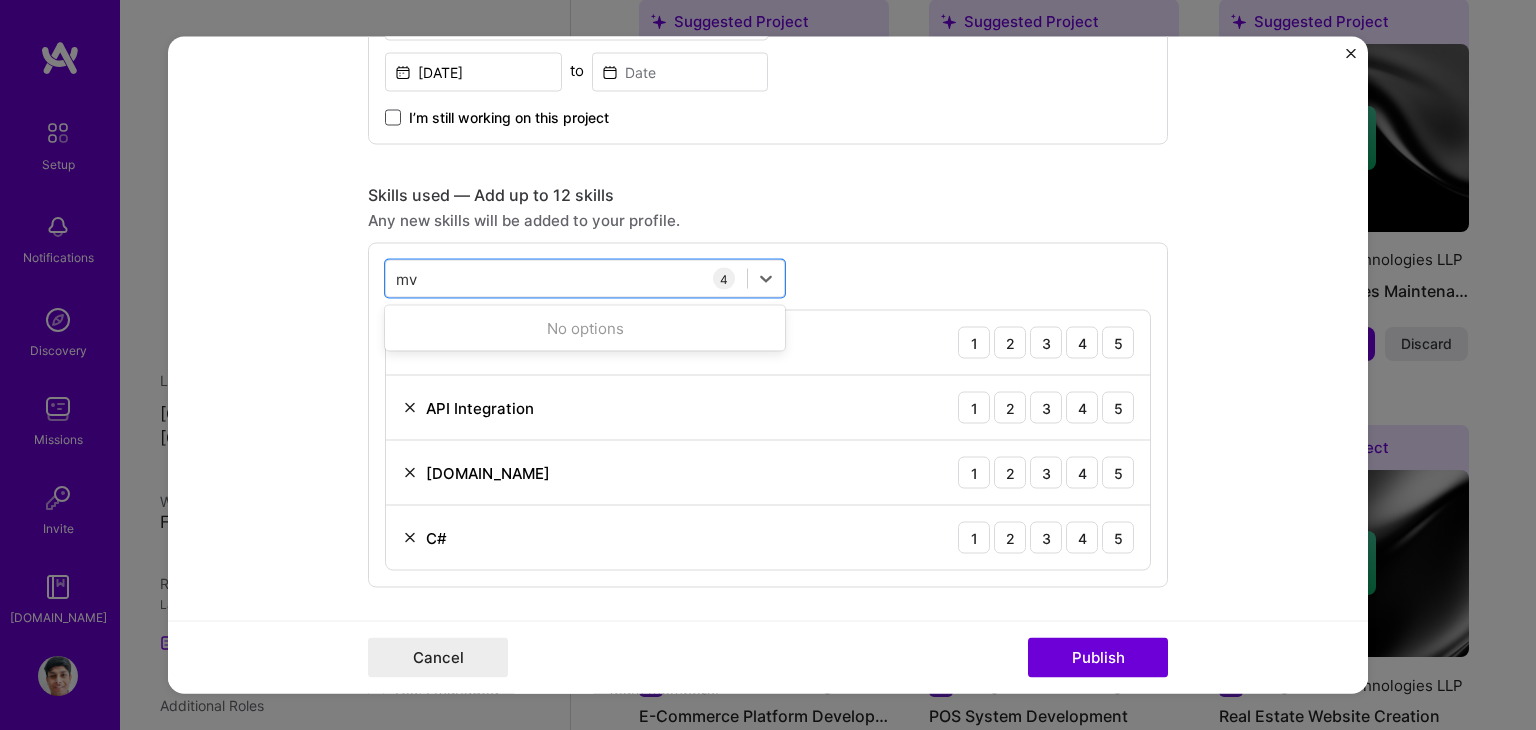 type on "m" 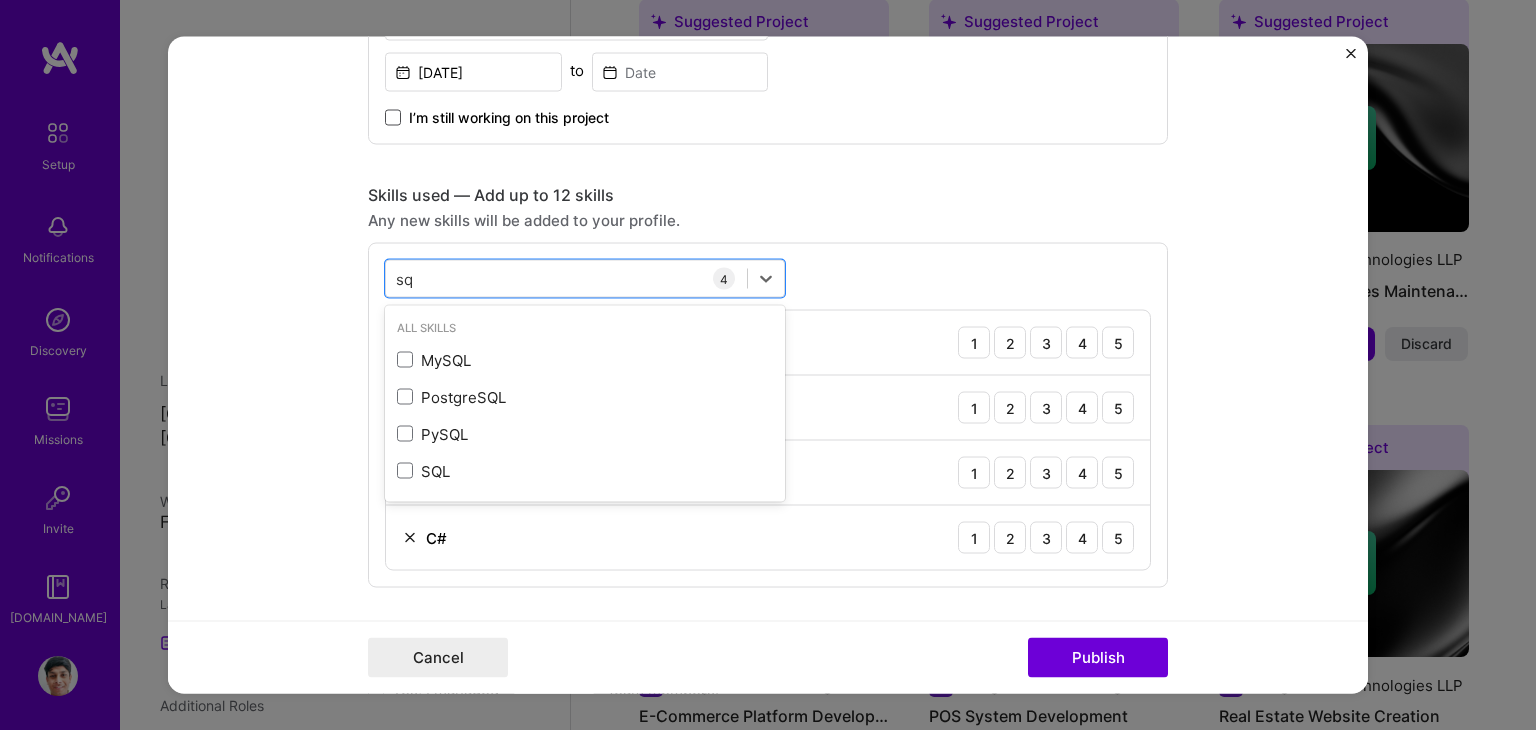 scroll, scrollTop: 0, scrollLeft: 0, axis: both 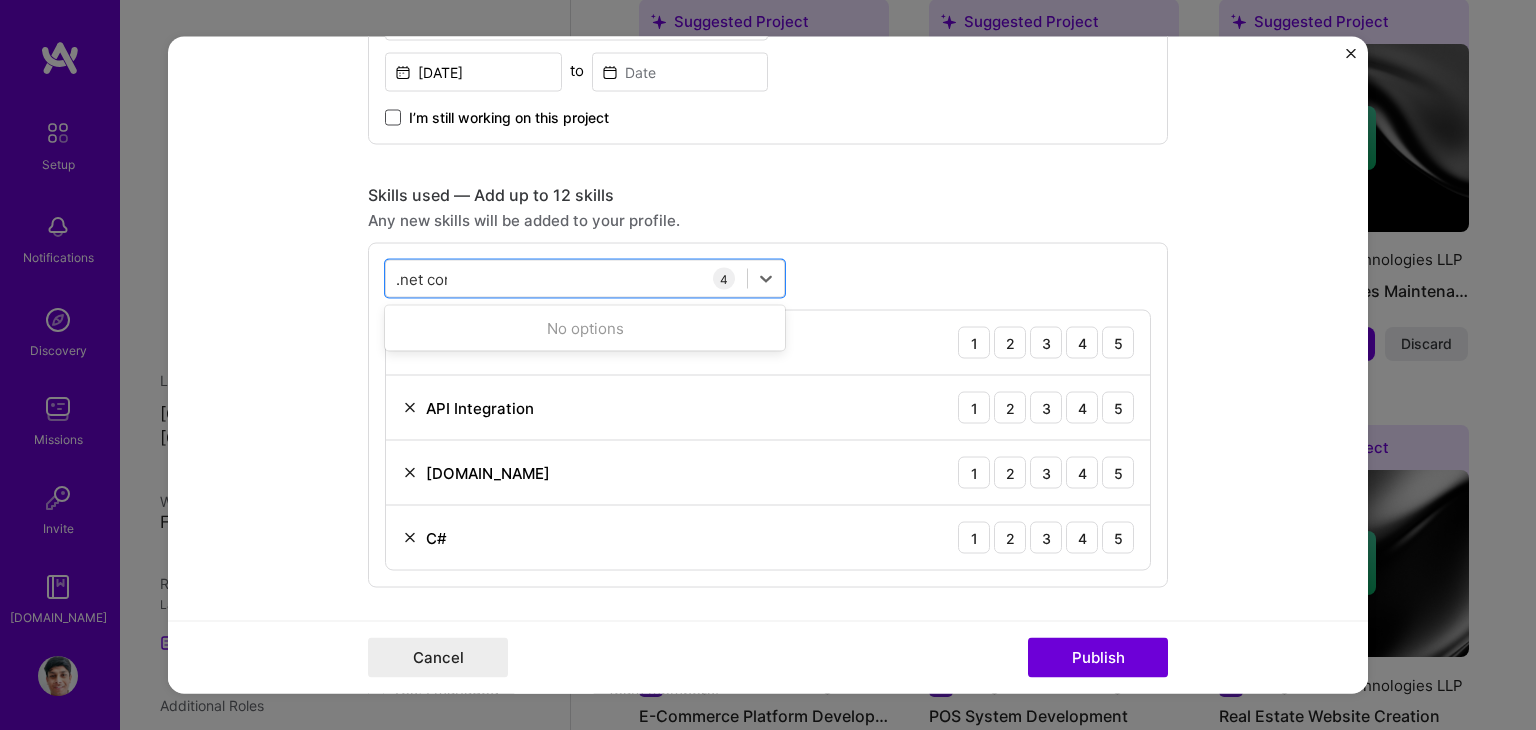 type on ".net core" 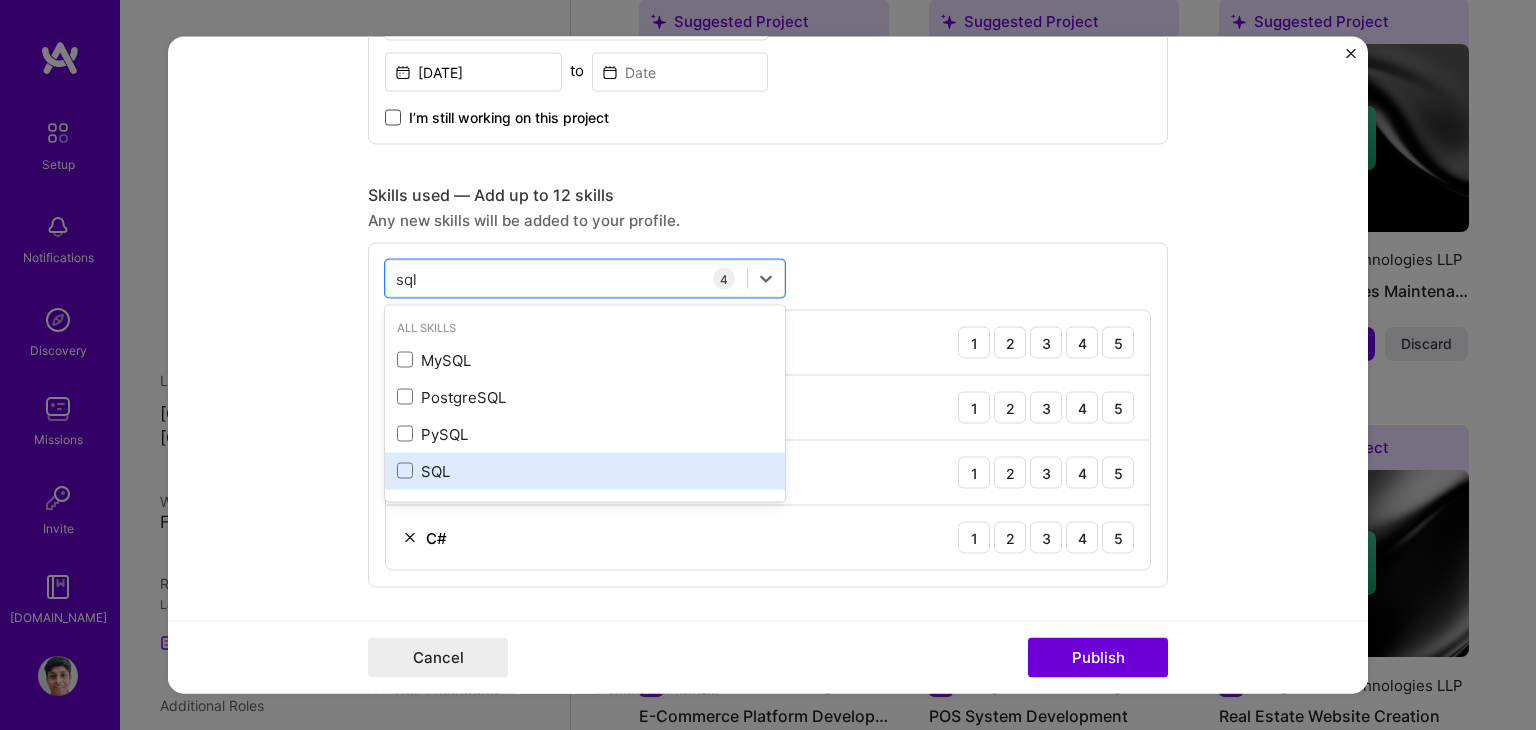 click on "SQL" at bounding box center [585, 470] 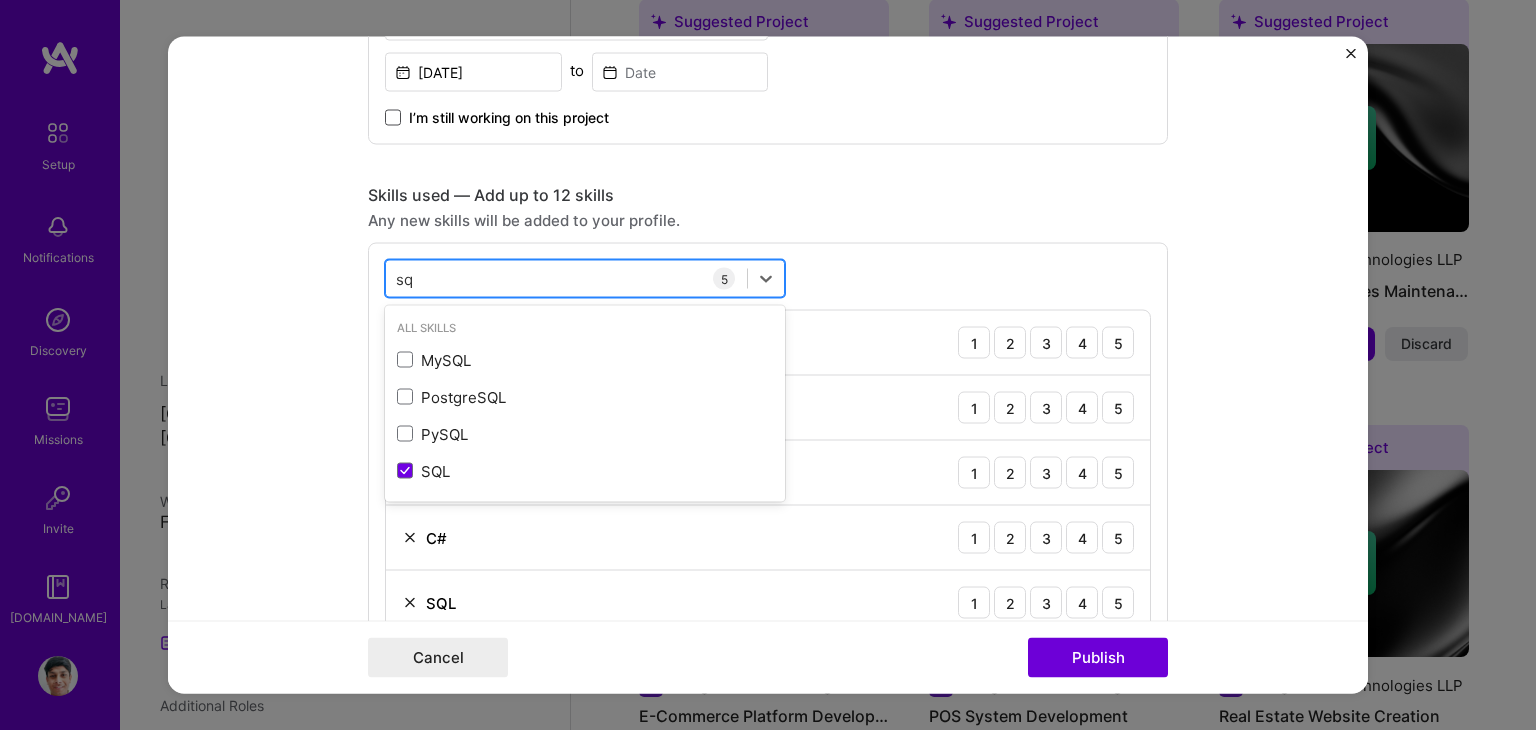type on "s" 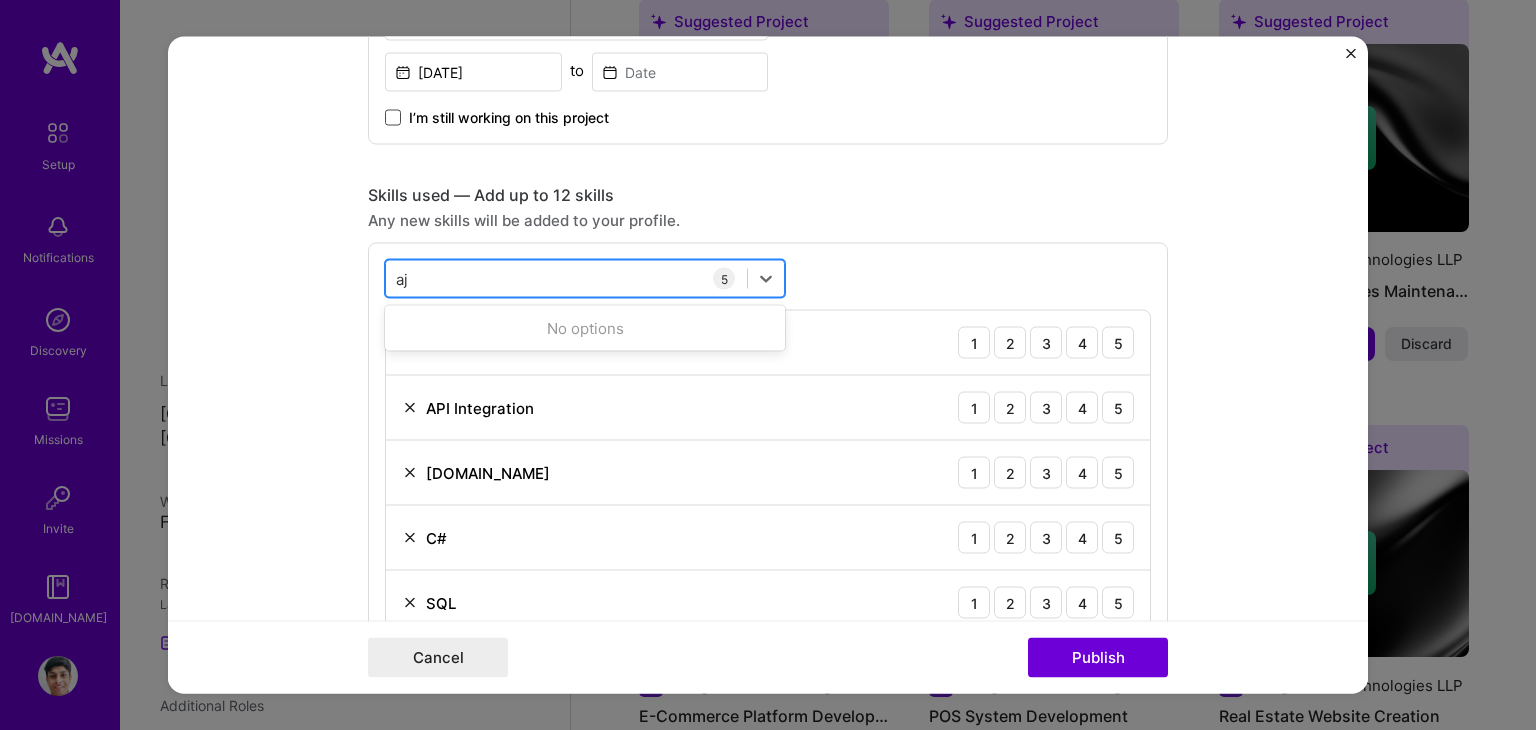 type on "a" 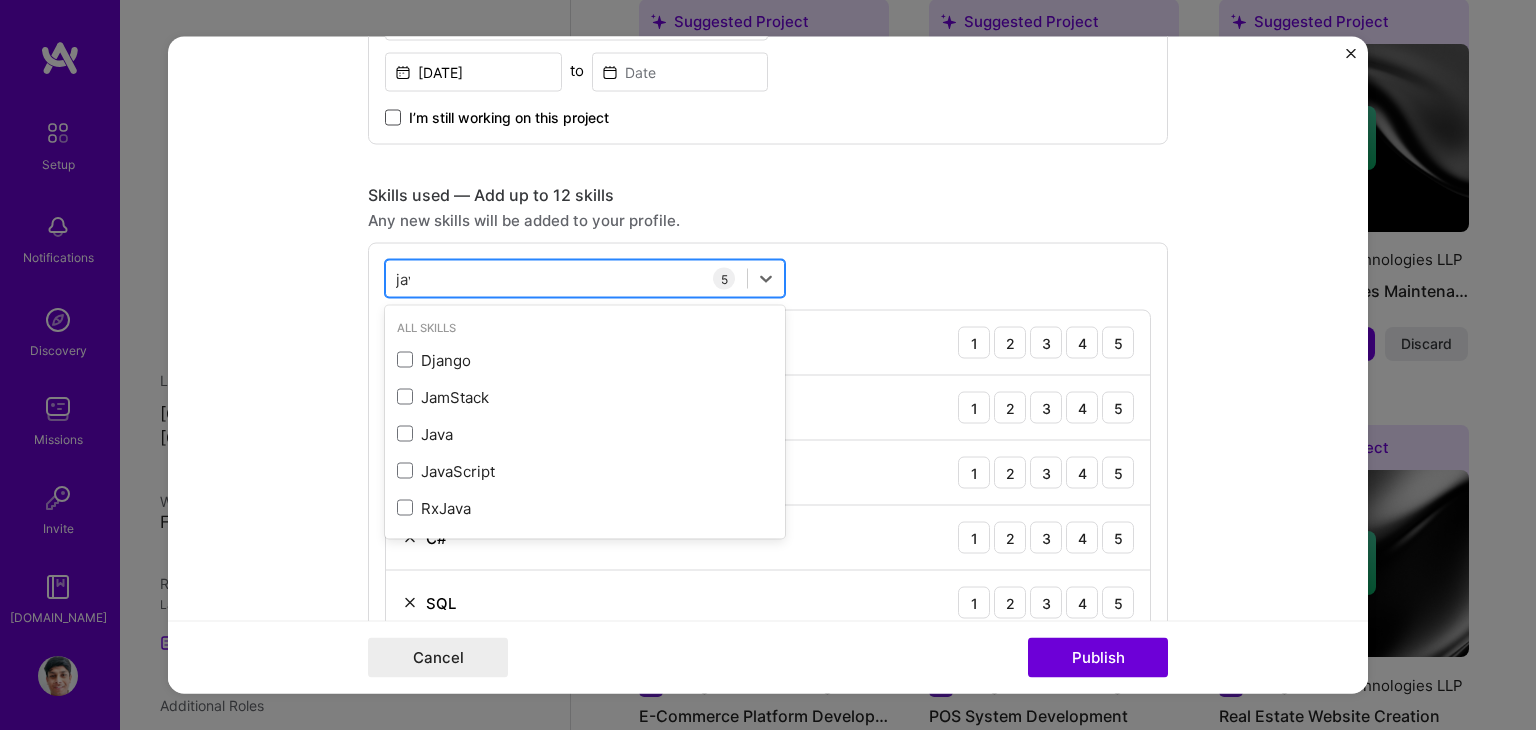 type on "java" 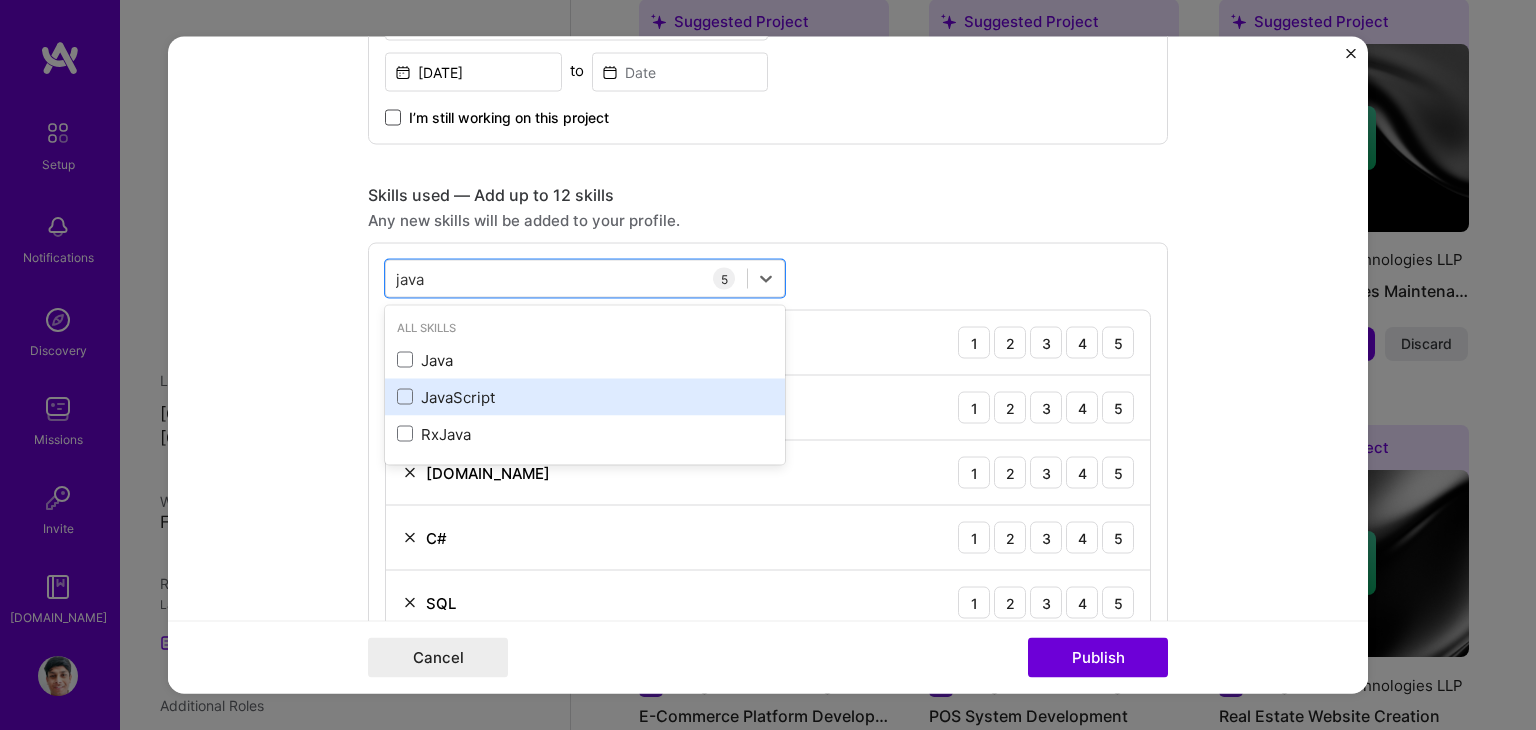 click on "JavaScript" at bounding box center [585, 396] 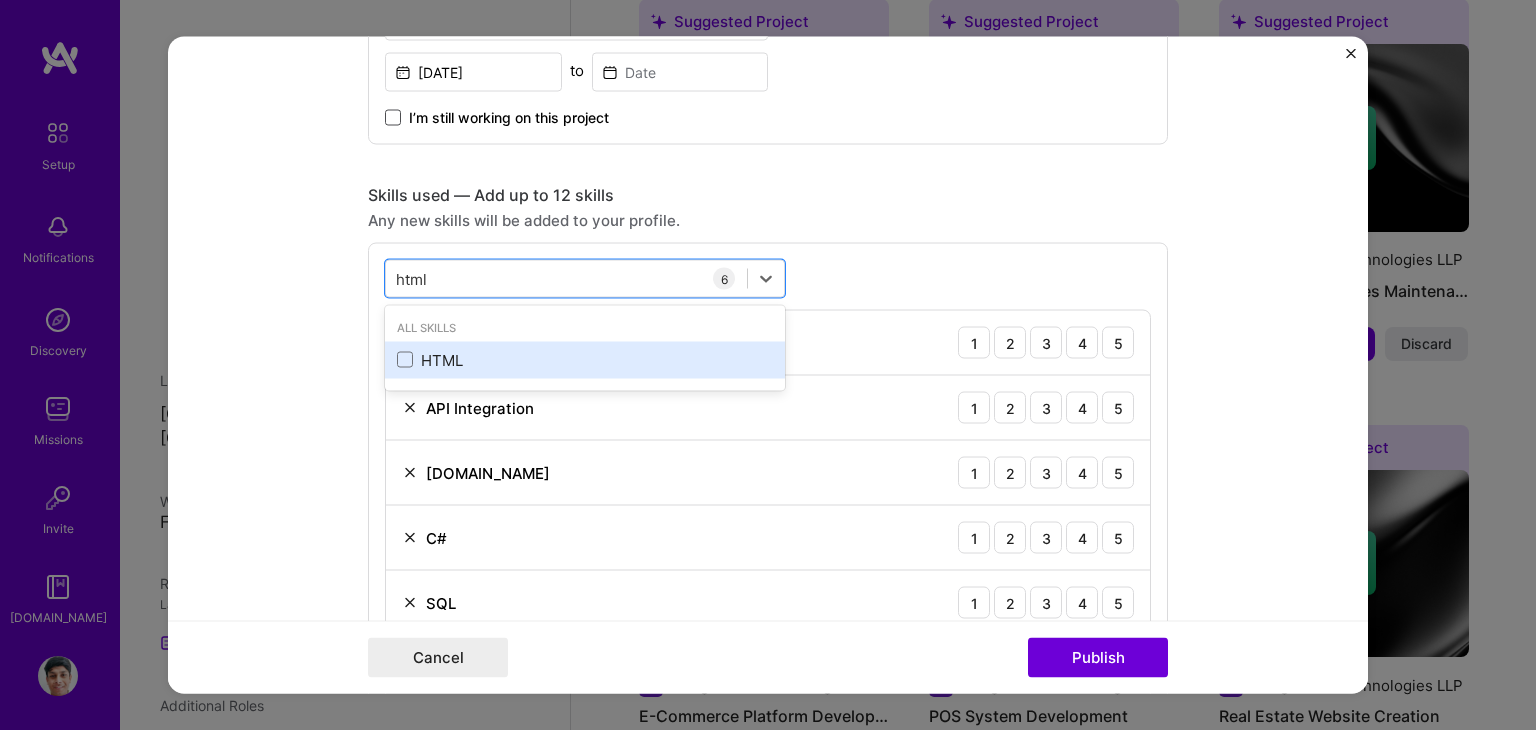 click on "HTML" at bounding box center (585, 359) 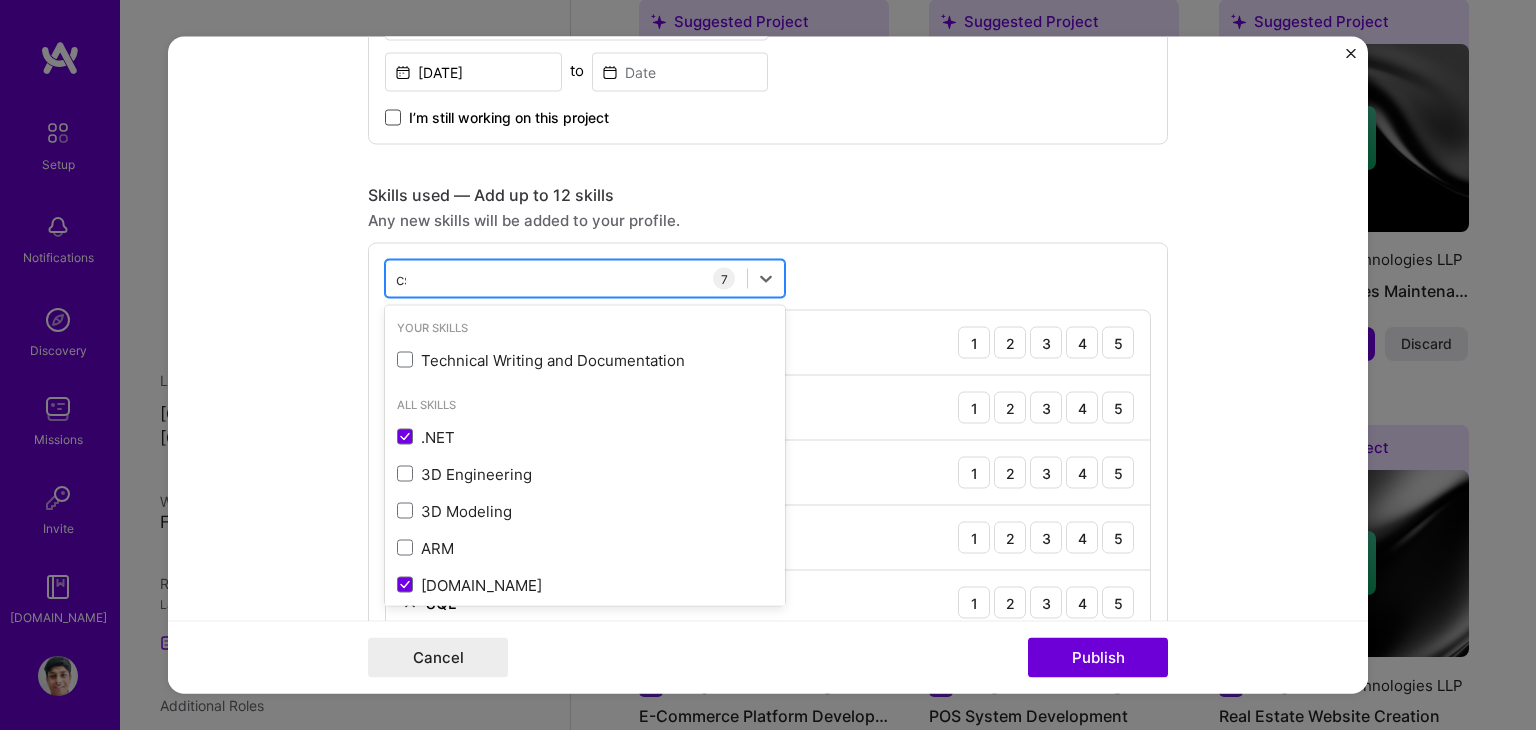 type on "css" 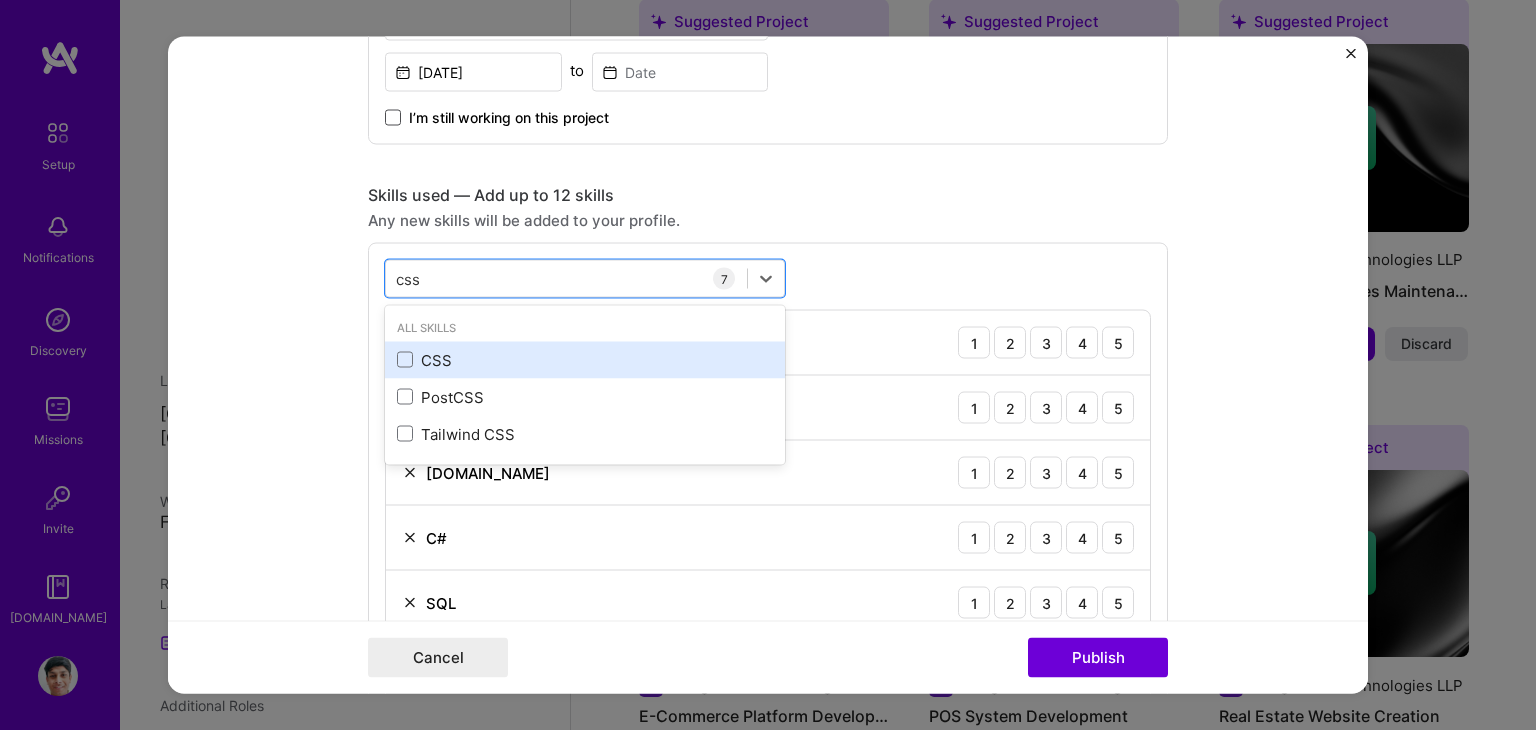 click on "CSS" at bounding box center (585, 359) 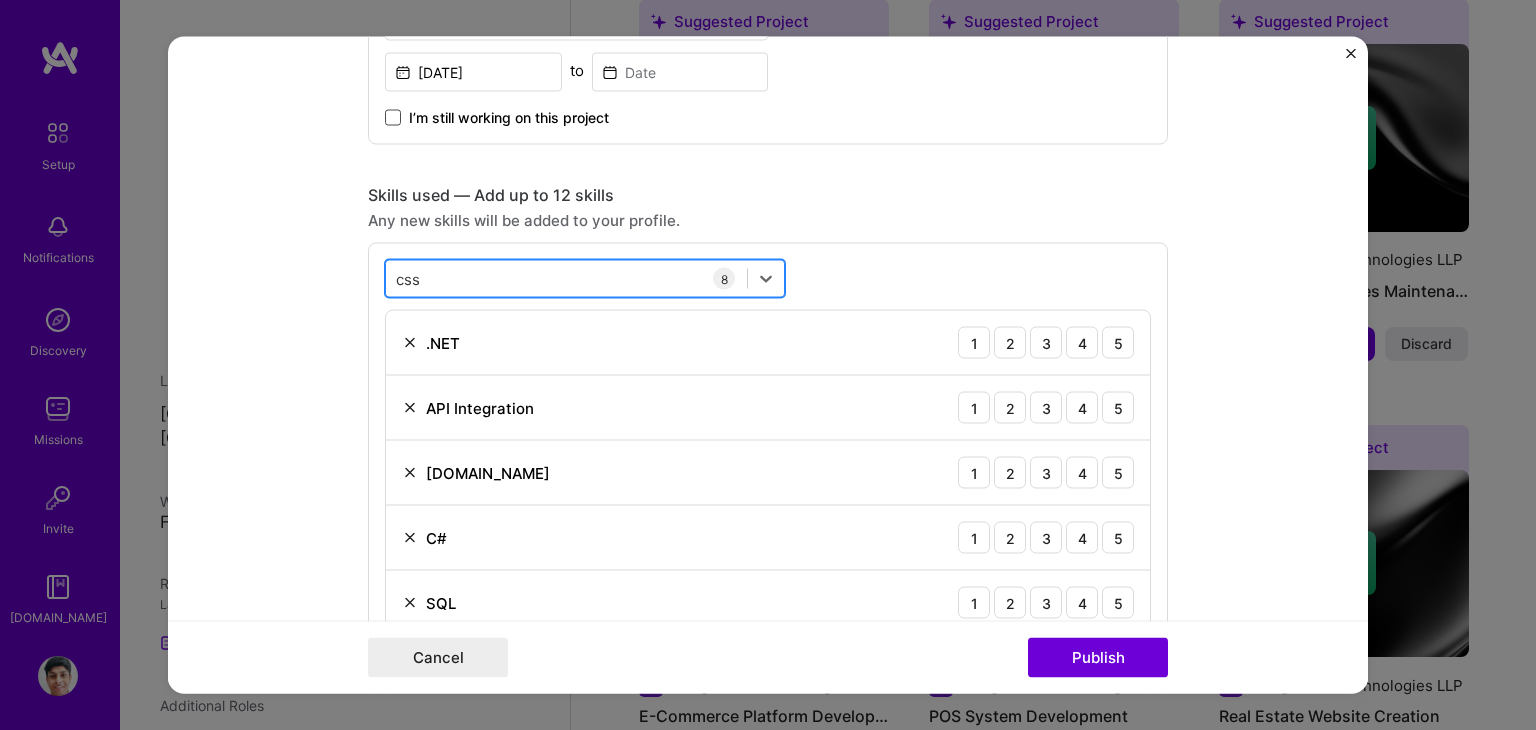 click on "css css" at bounding box center [566, 278] 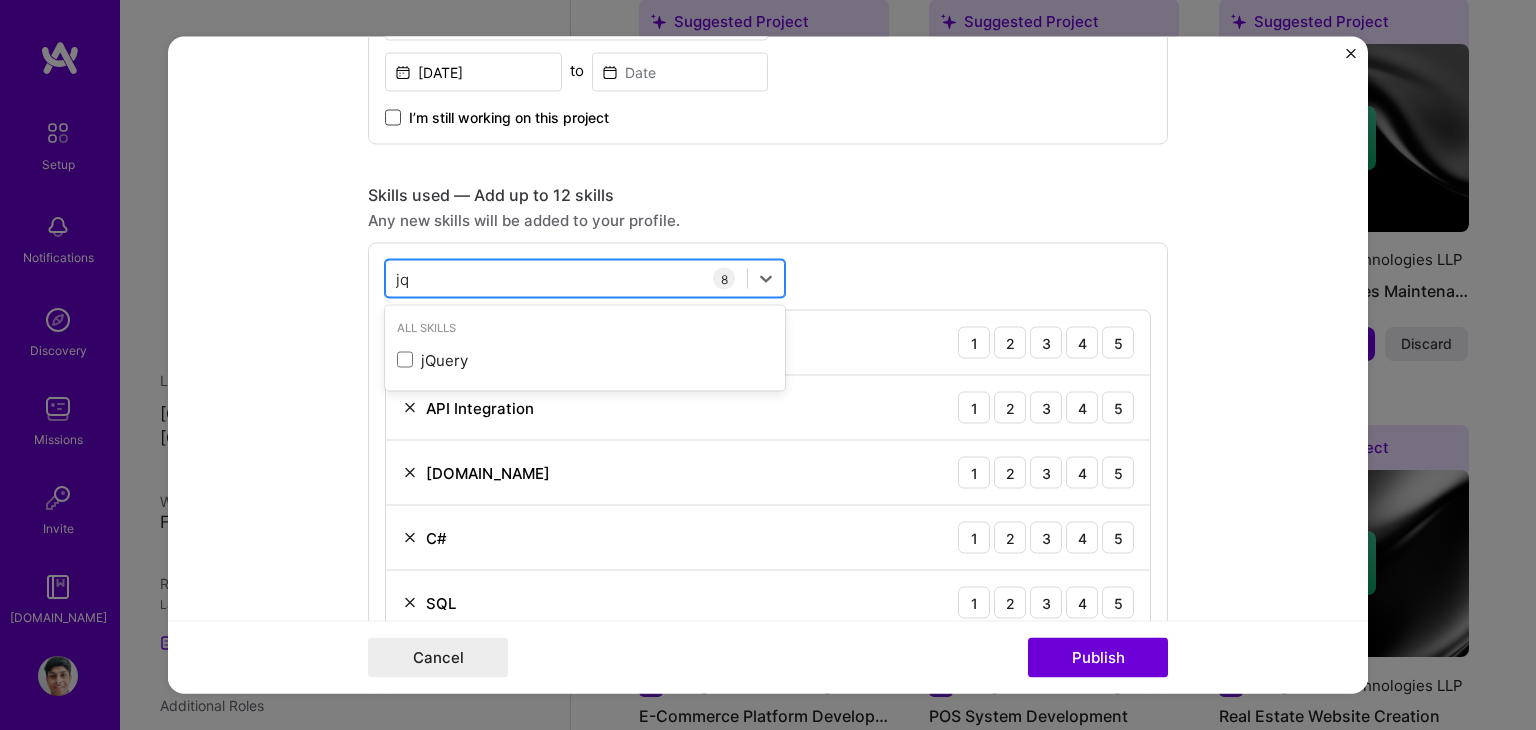 type on "jqu" 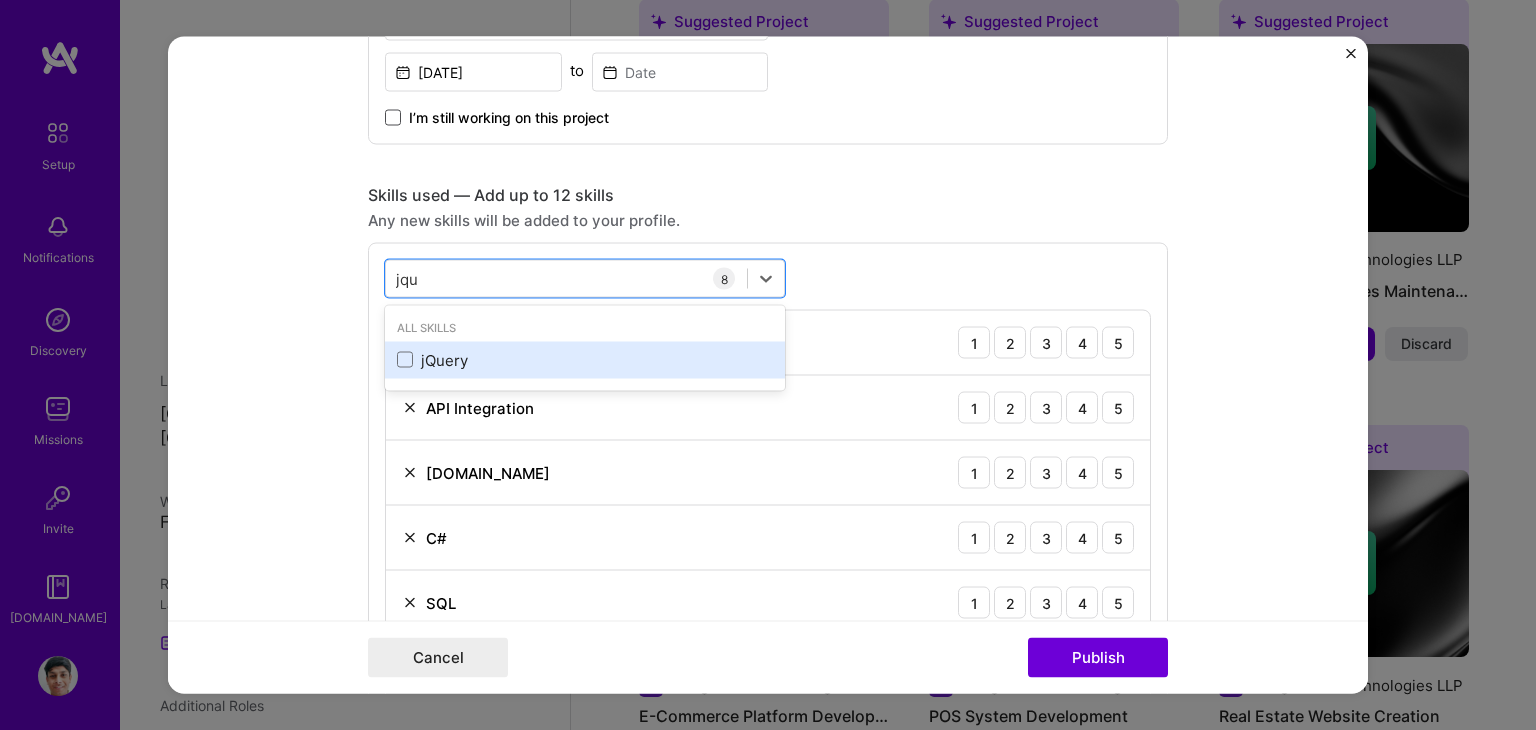 click on "jQuery" at bounding box center (585, 359) 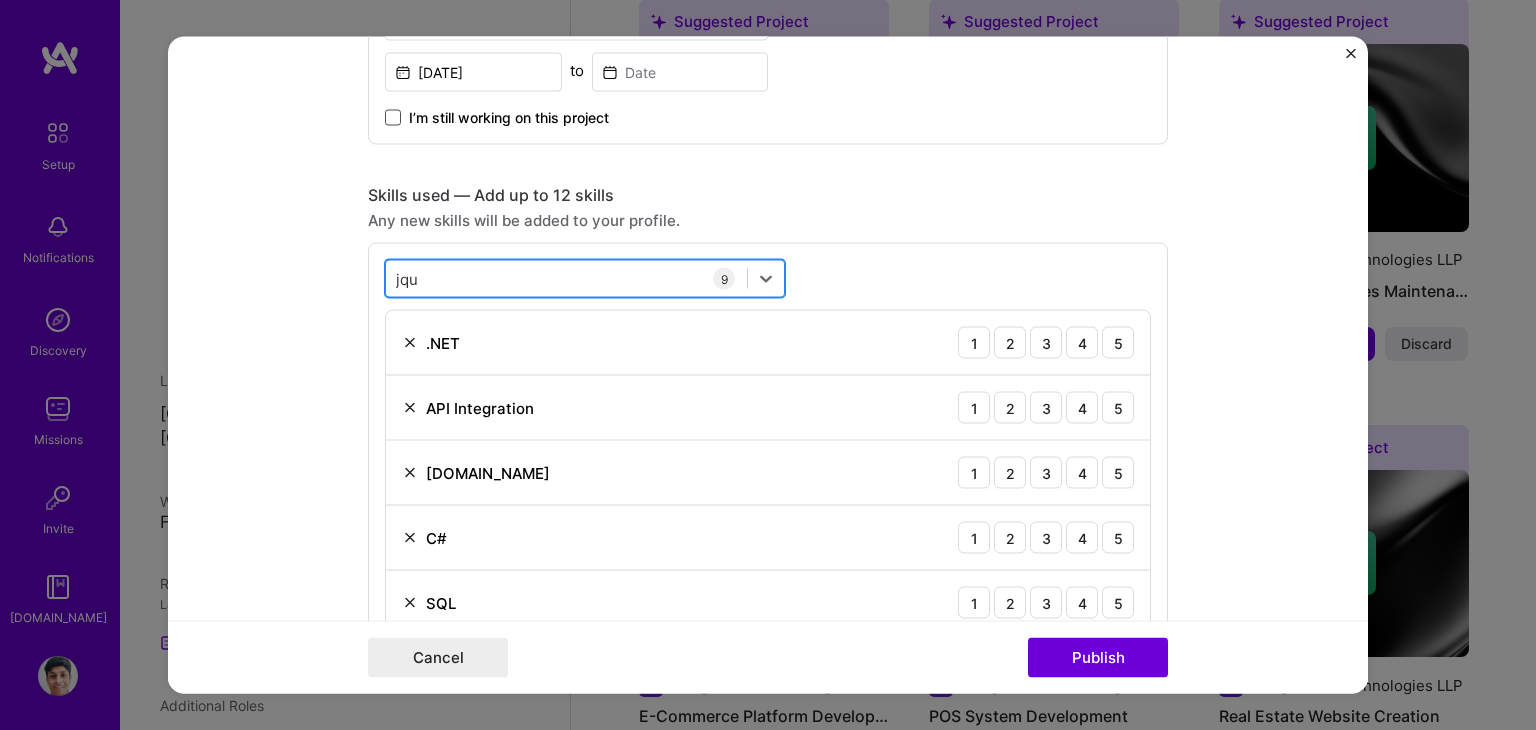 click on "jqu jqu" at bounding box center (566, 278) 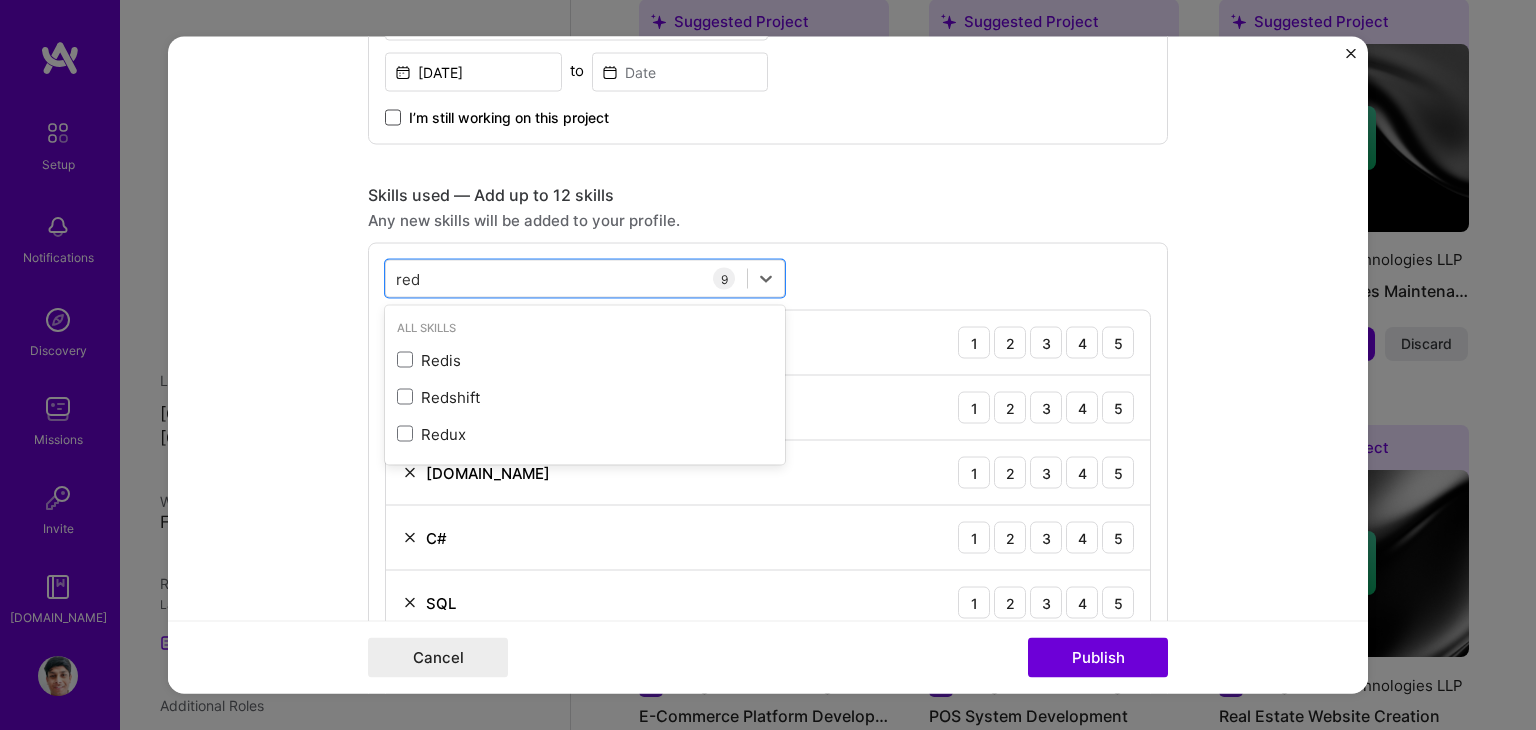 type on "red q" 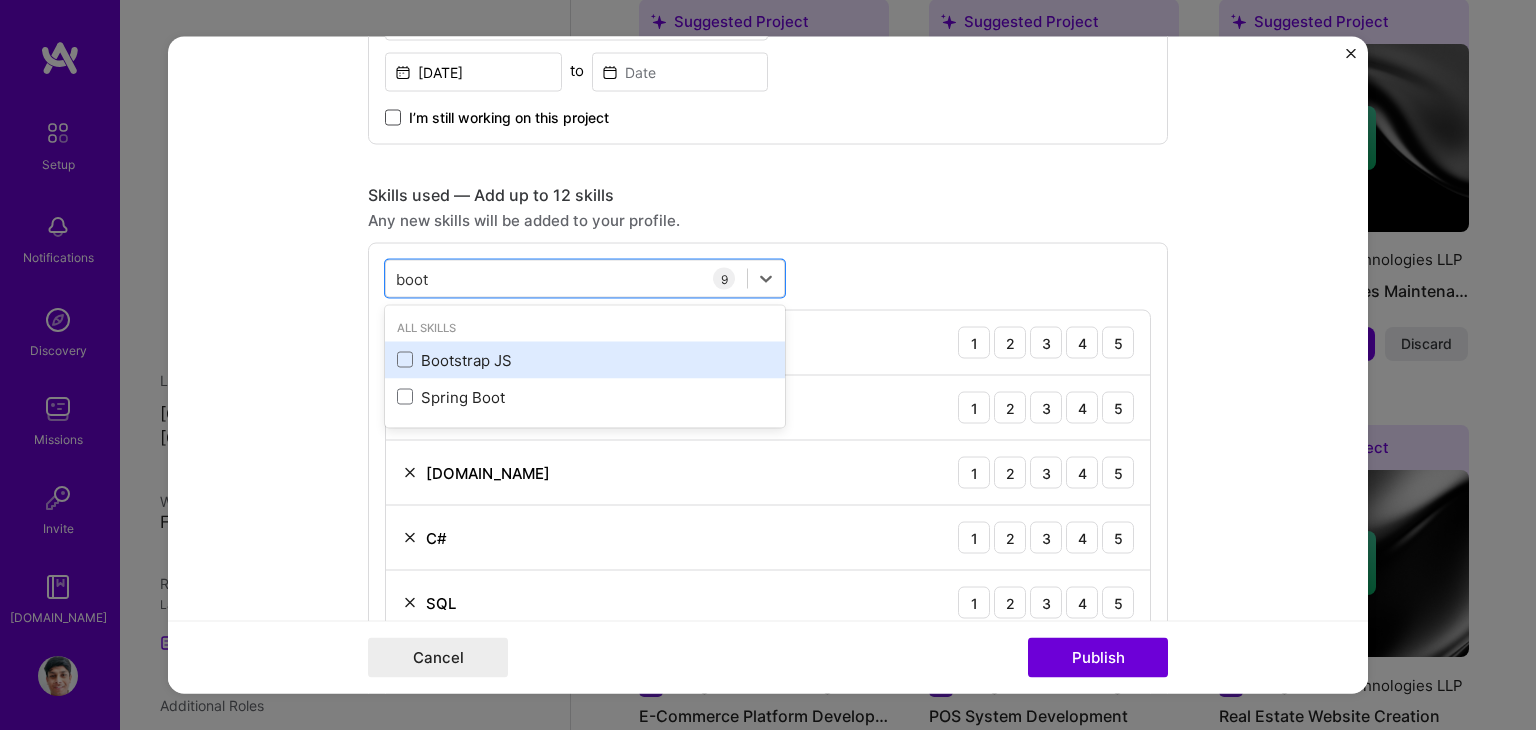 click on "Bootstrap JS" at bounding box center [585, 359] 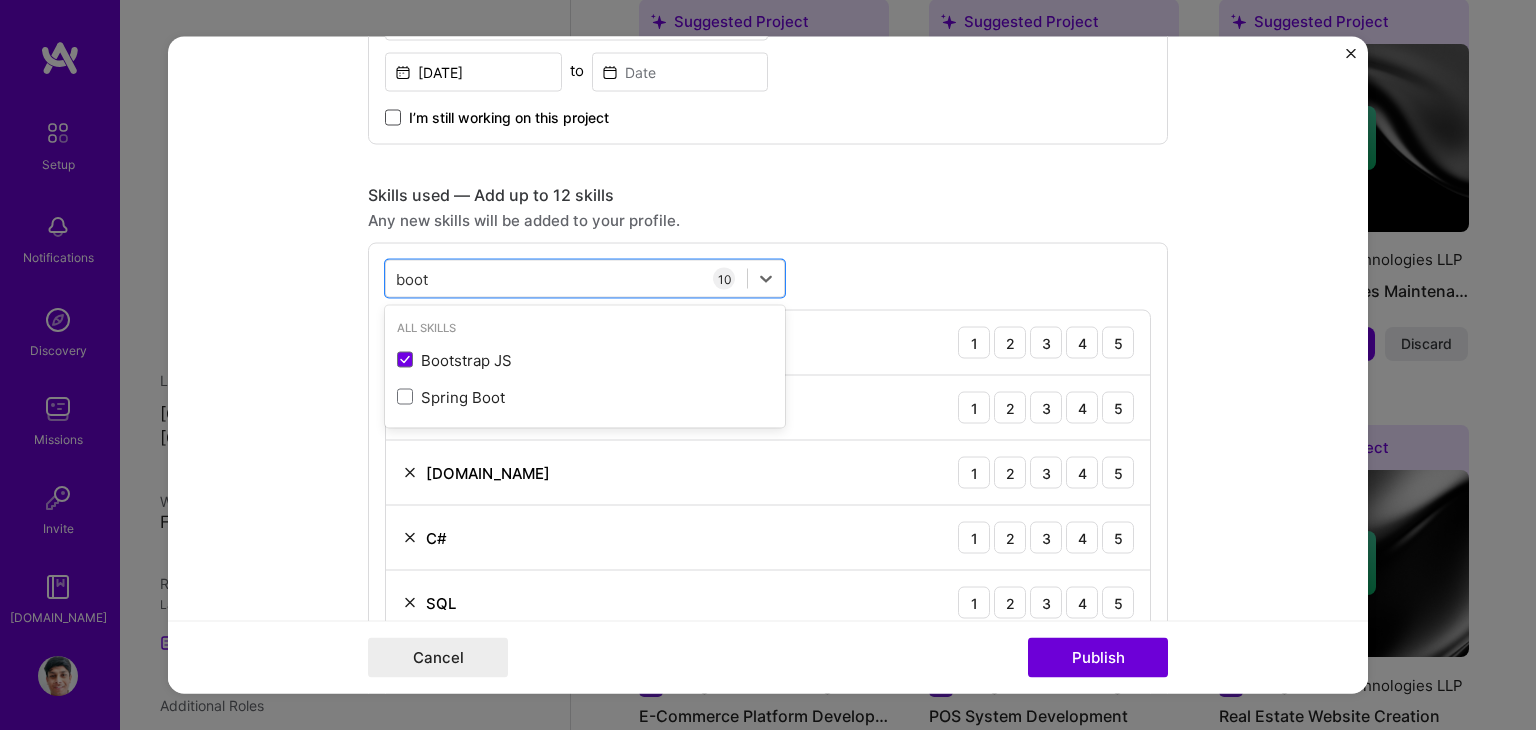 type on "boot" 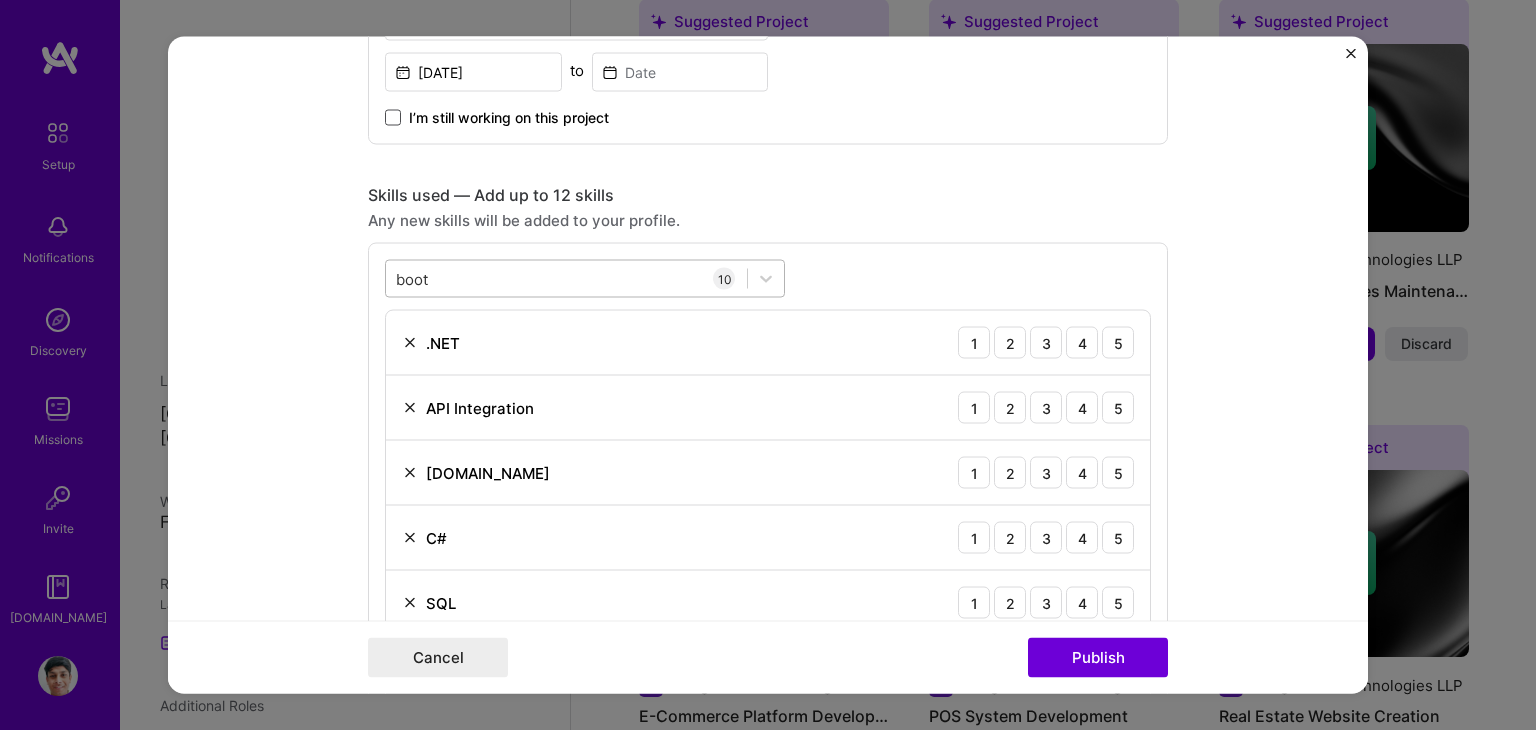 click on "boot boot" at bounding box center [566, 278] 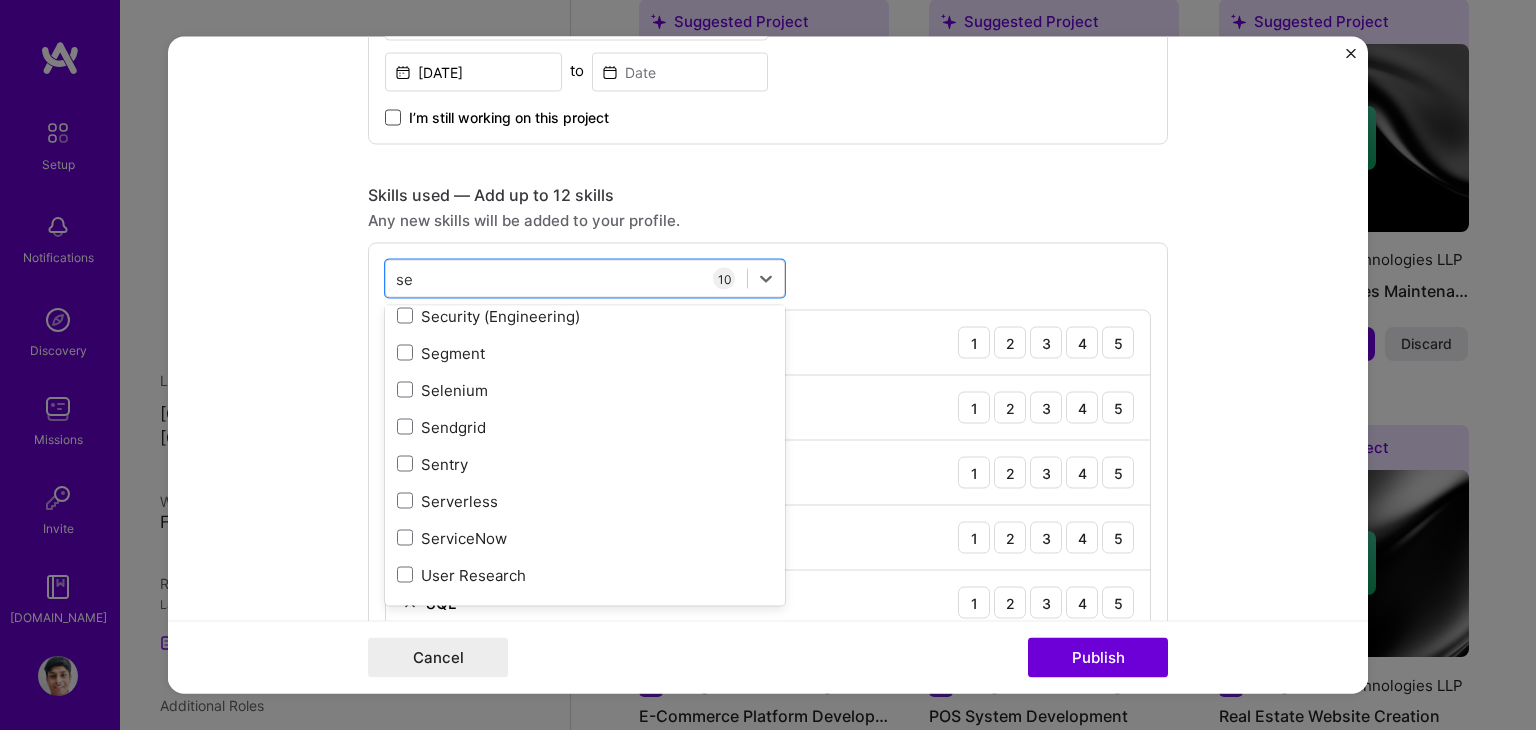 scroll, scrollTop: 0, scrollLeft: 0, axis: both 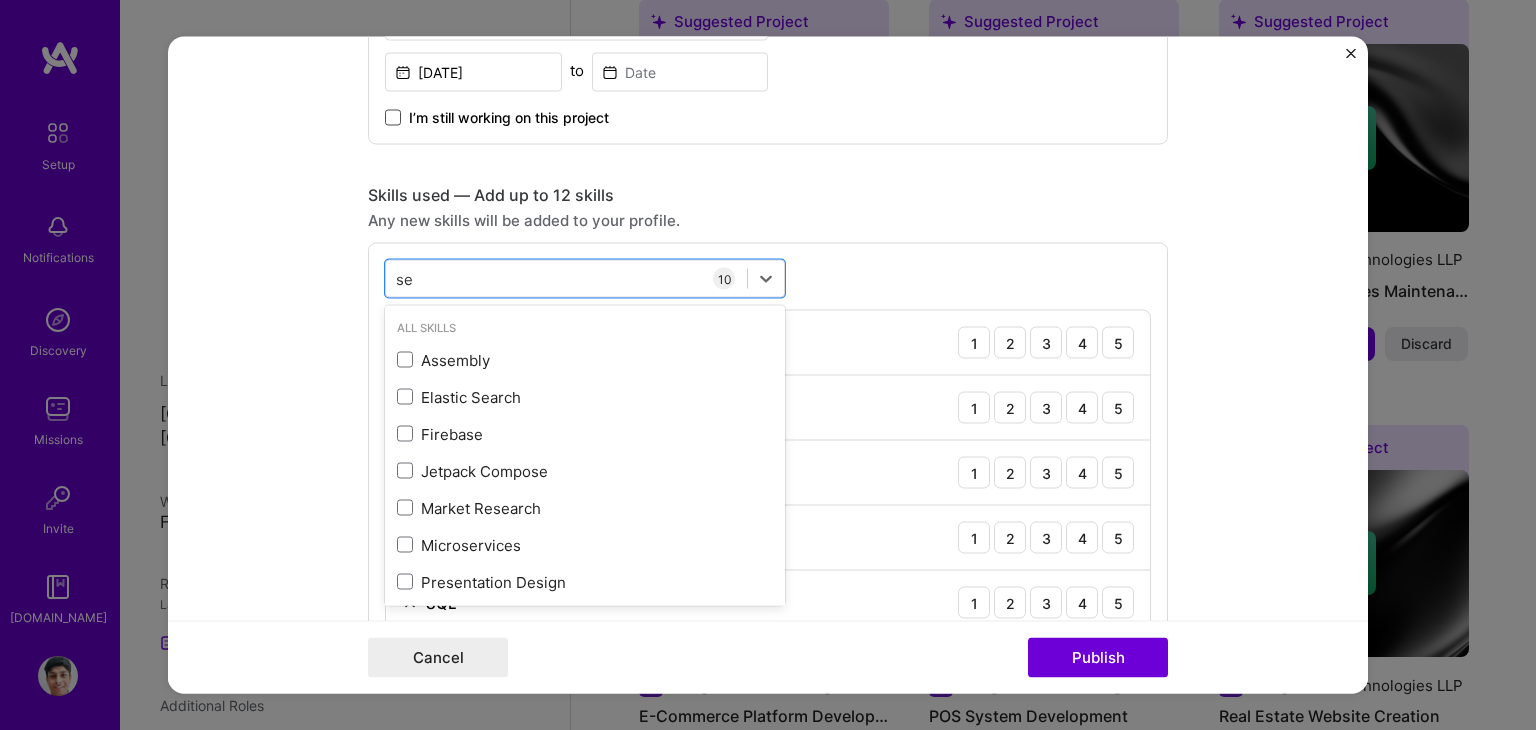 type on "ser" 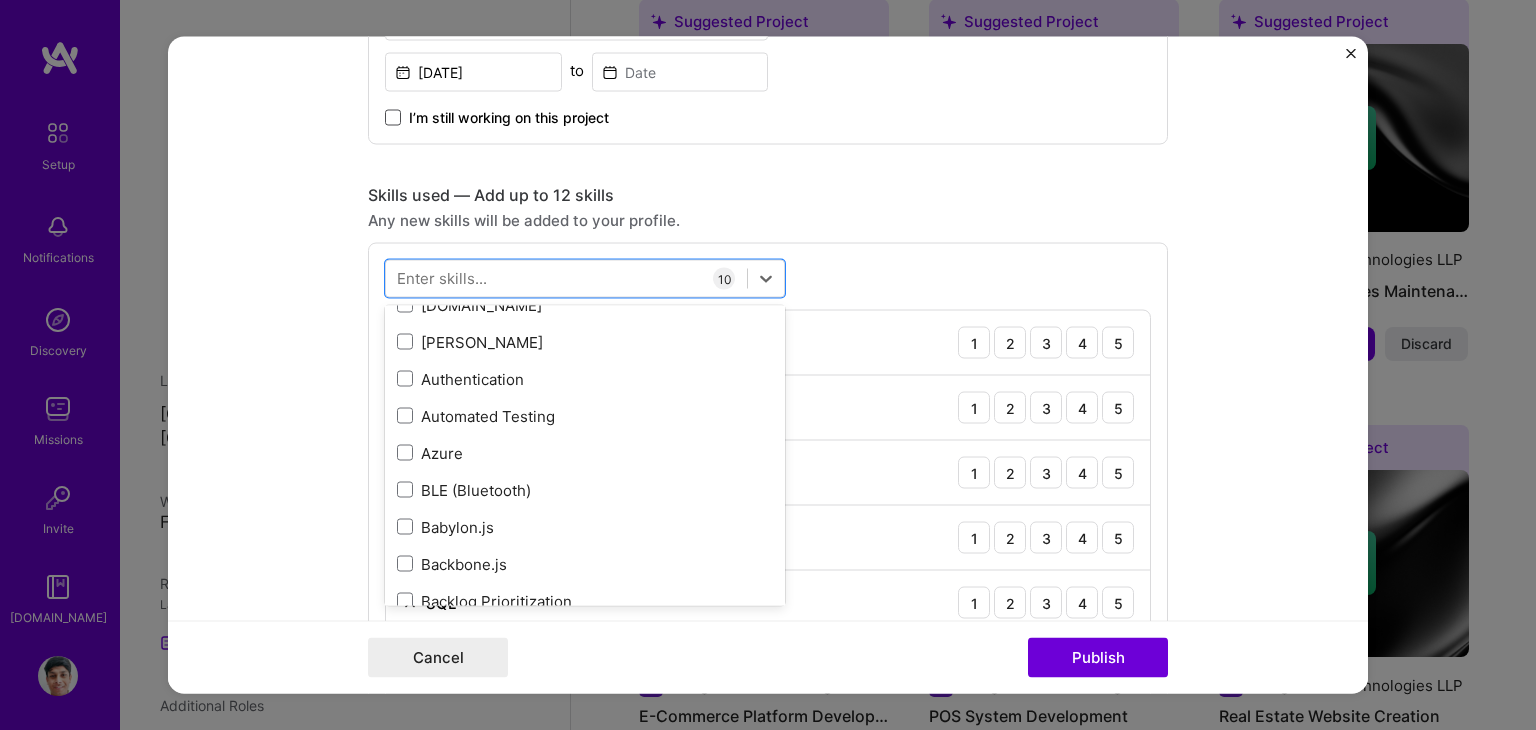 scroll, scrollTop: 1575, scrollLeft: 0, axis: vertical 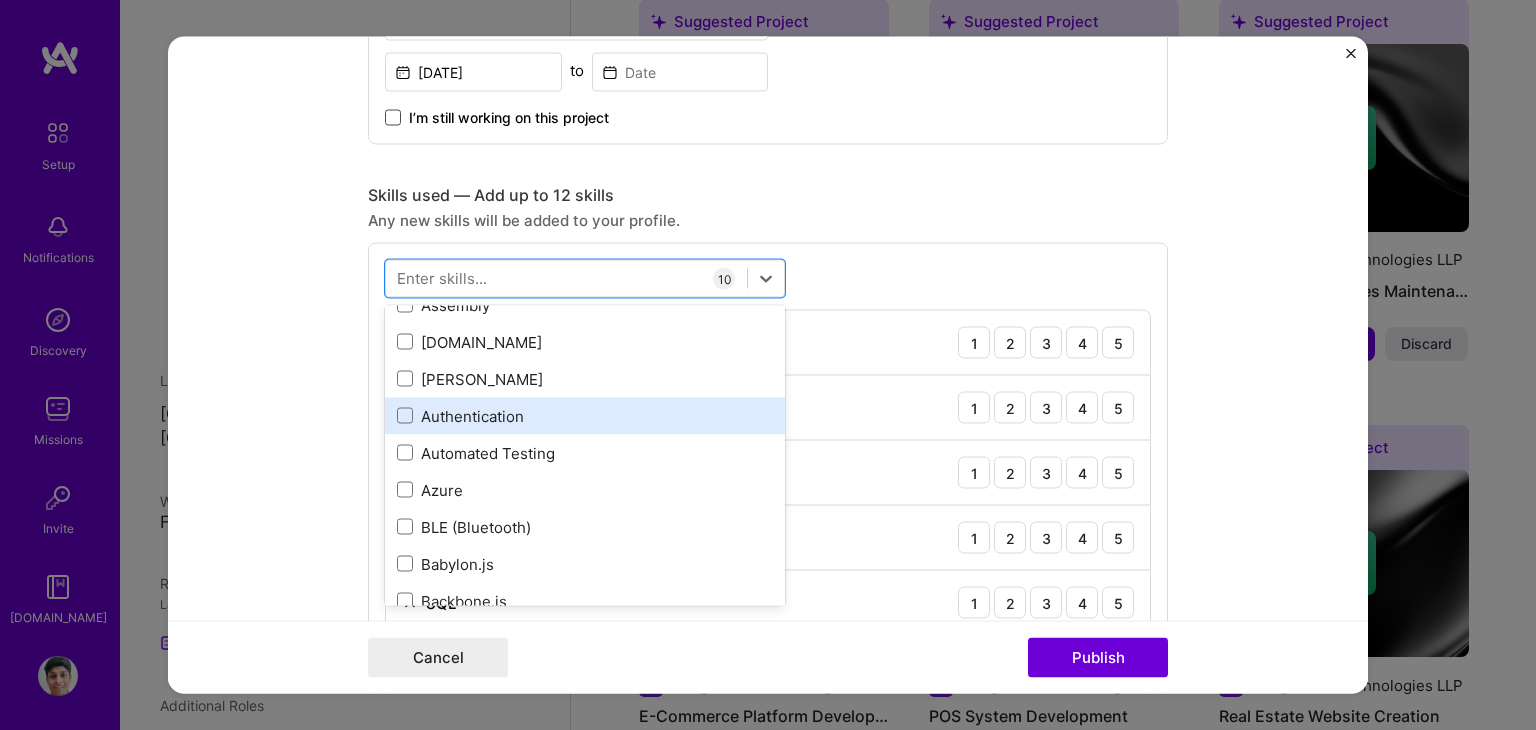 click on "Authentication" at bounding box center (585, 415) 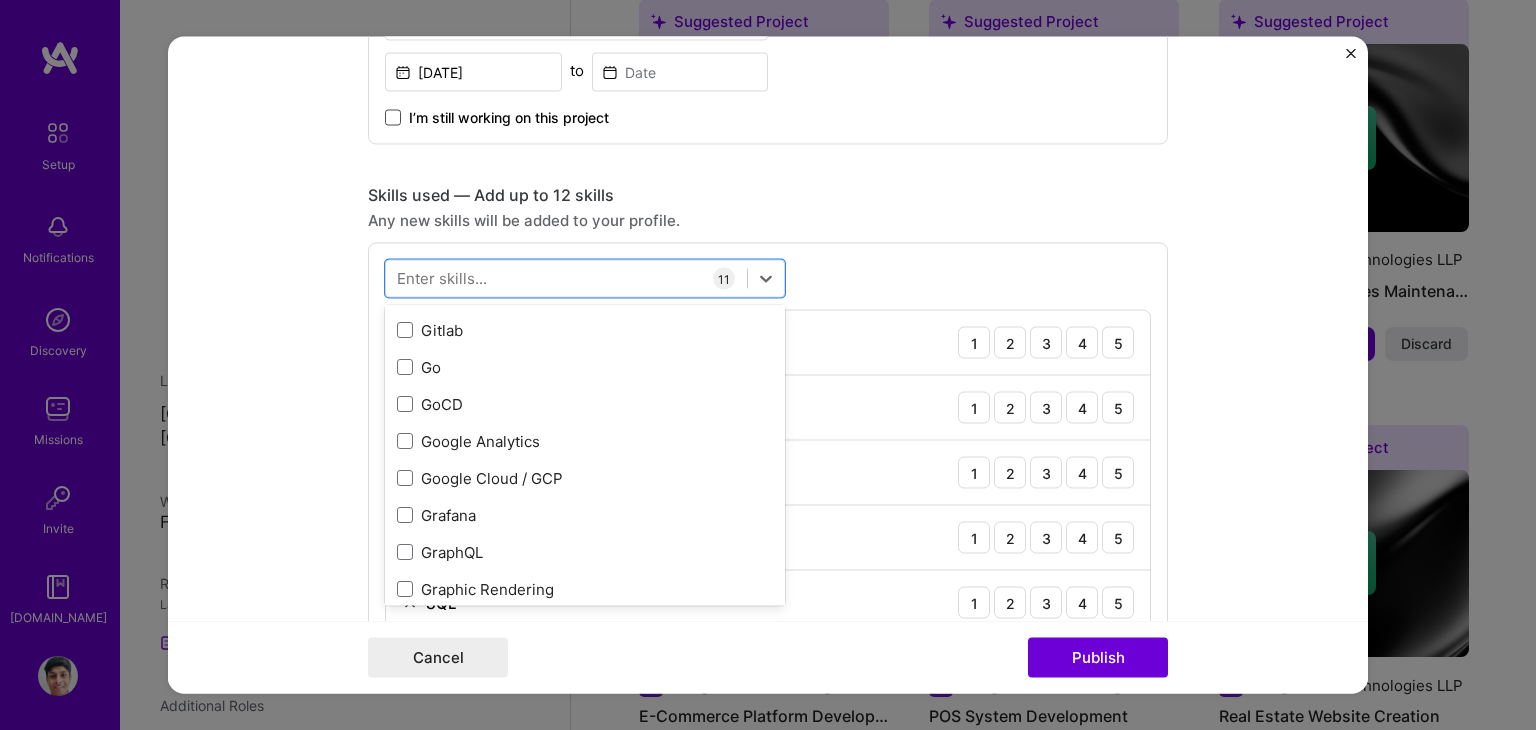 scroll, scrollTop: 5504, scrollLeft: 0, axis: vertical 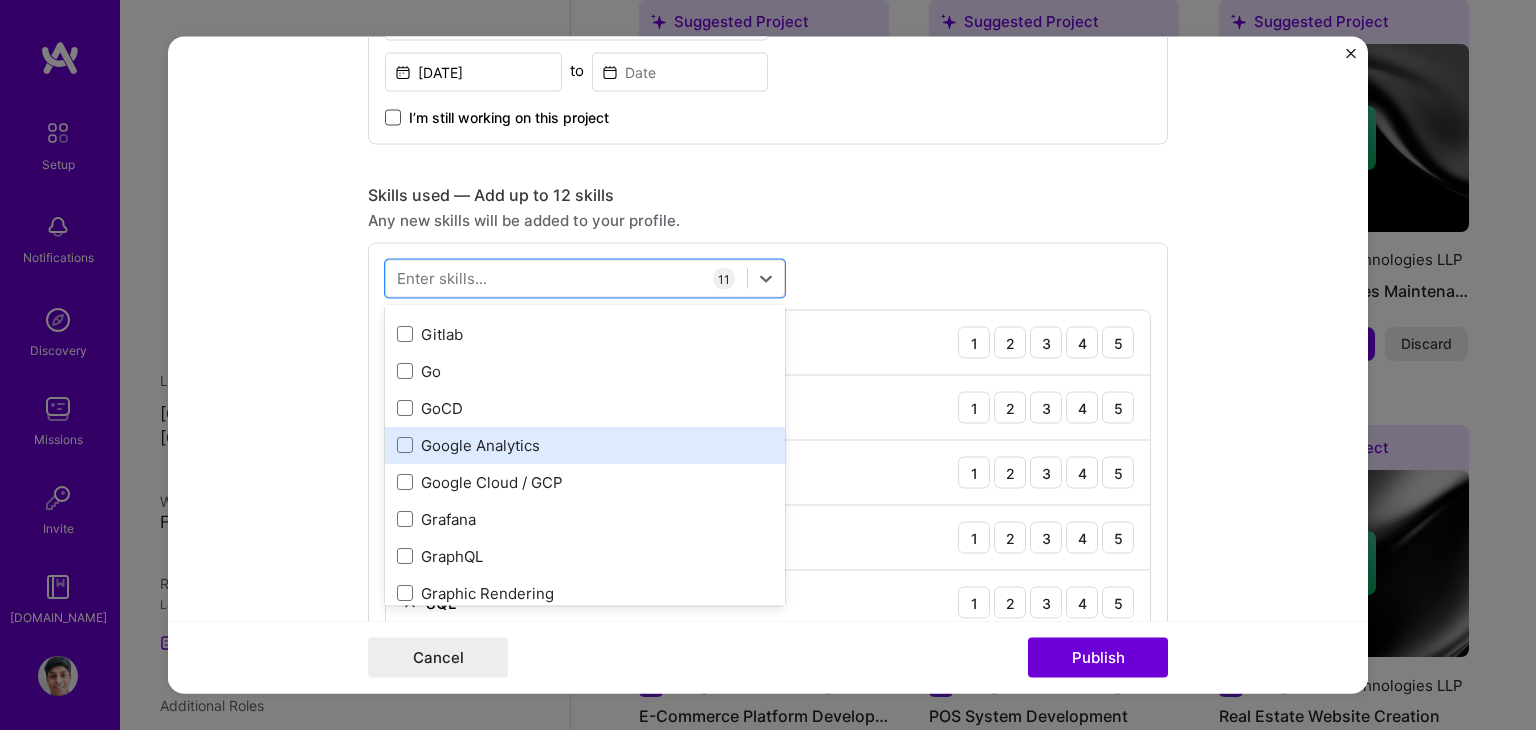 click on "Google Analytics" at bounding box center (585, 445) 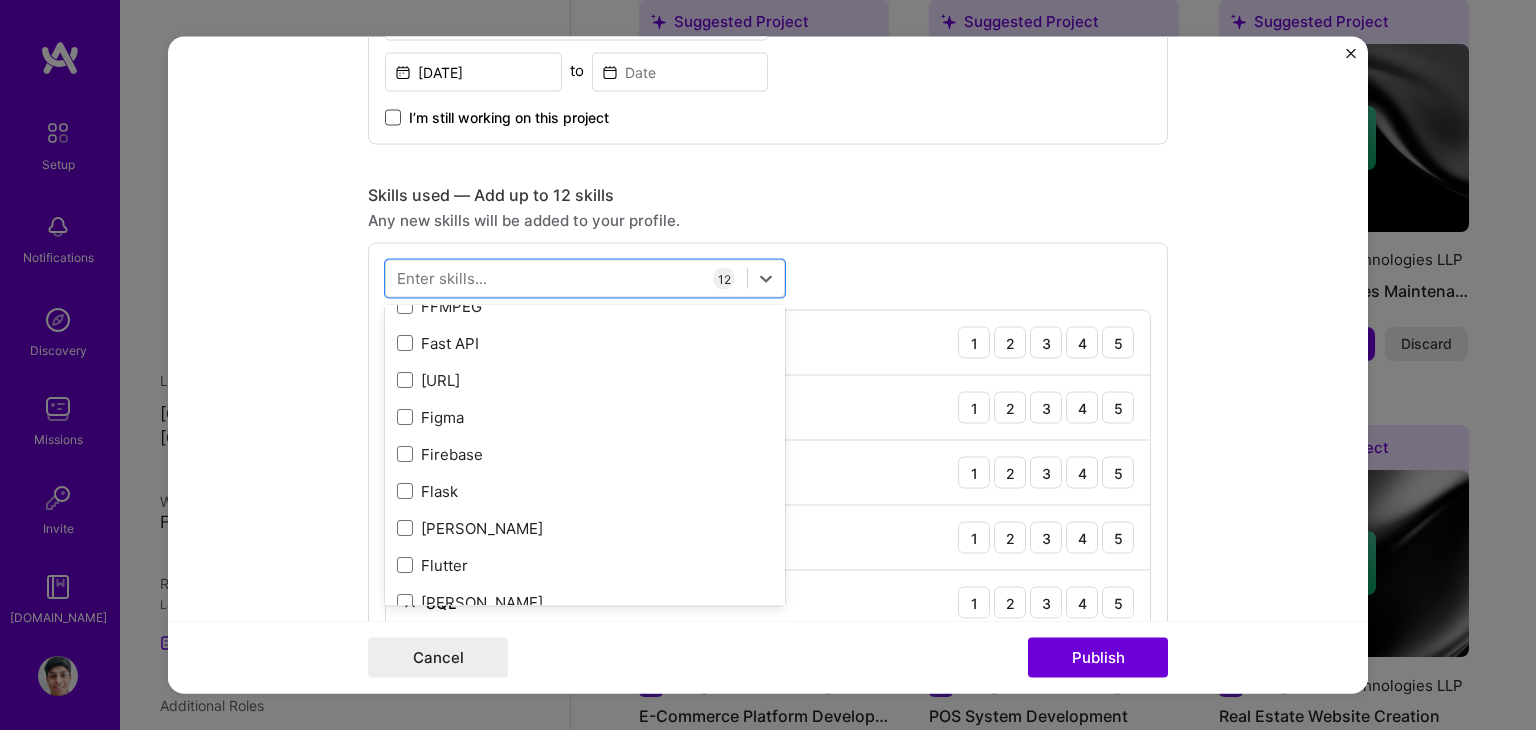 scroll, scrollTop: 4864, scrollLeft: 0, axis: vertical 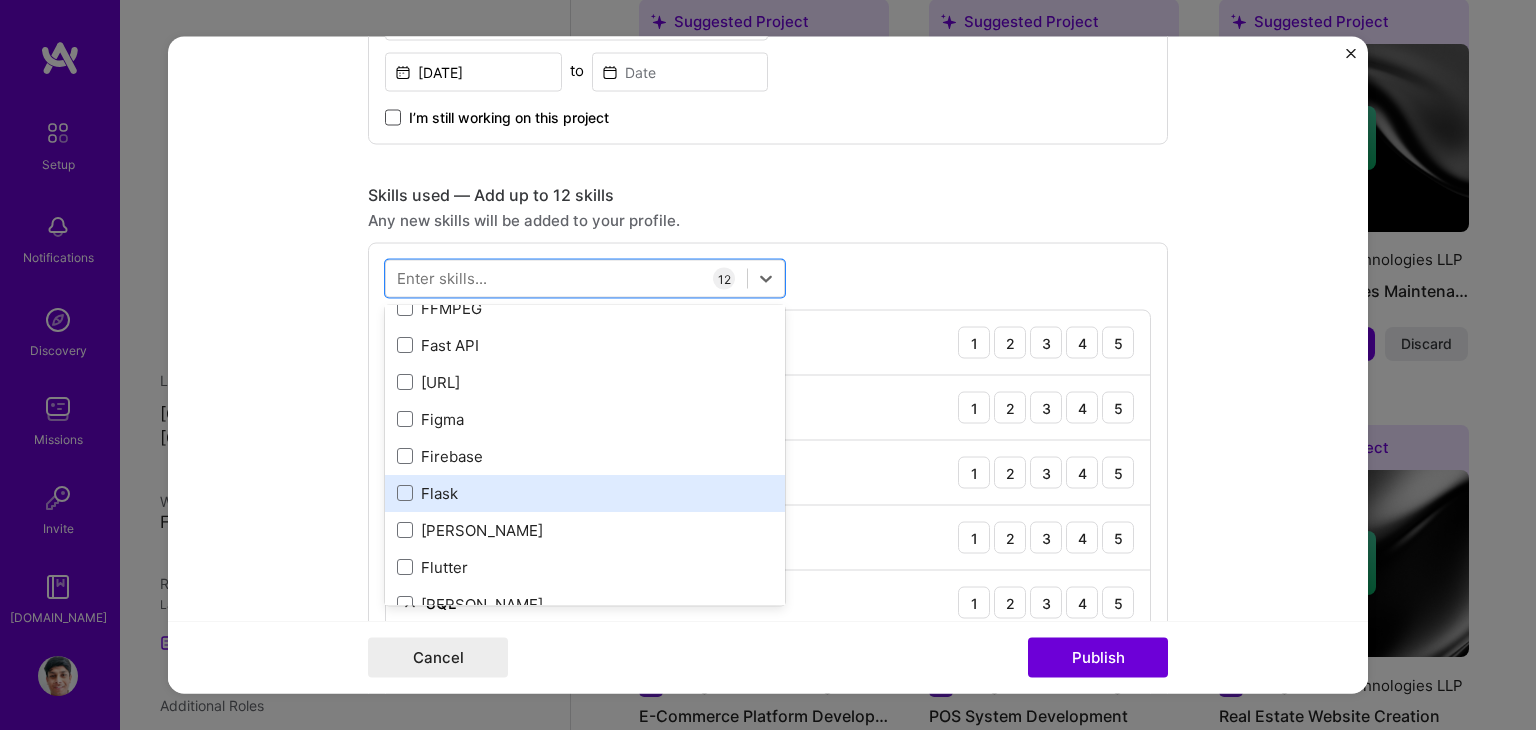 click on "Flask" at bounding box center (585, 493) 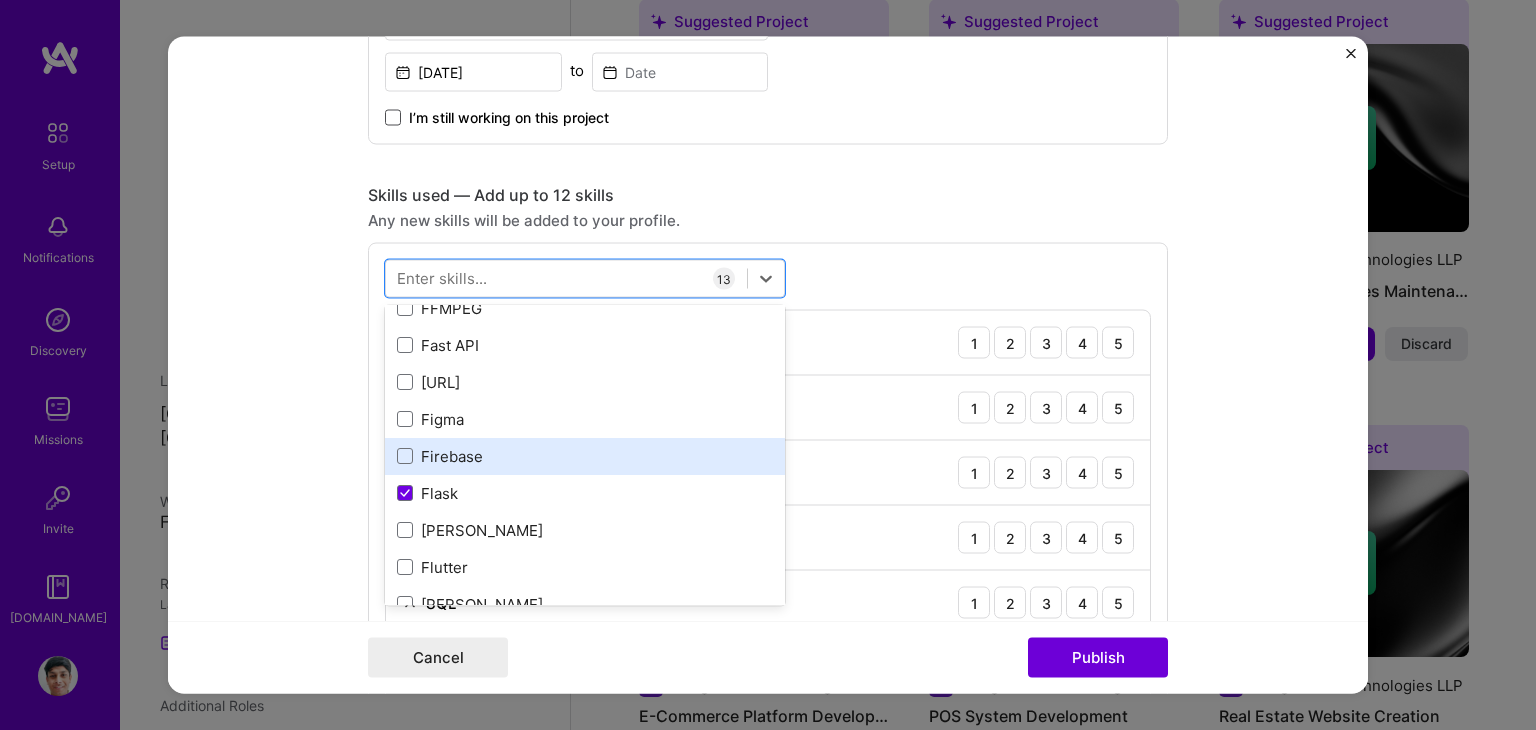 click on "Firebase" at bounding box center (585, 456) 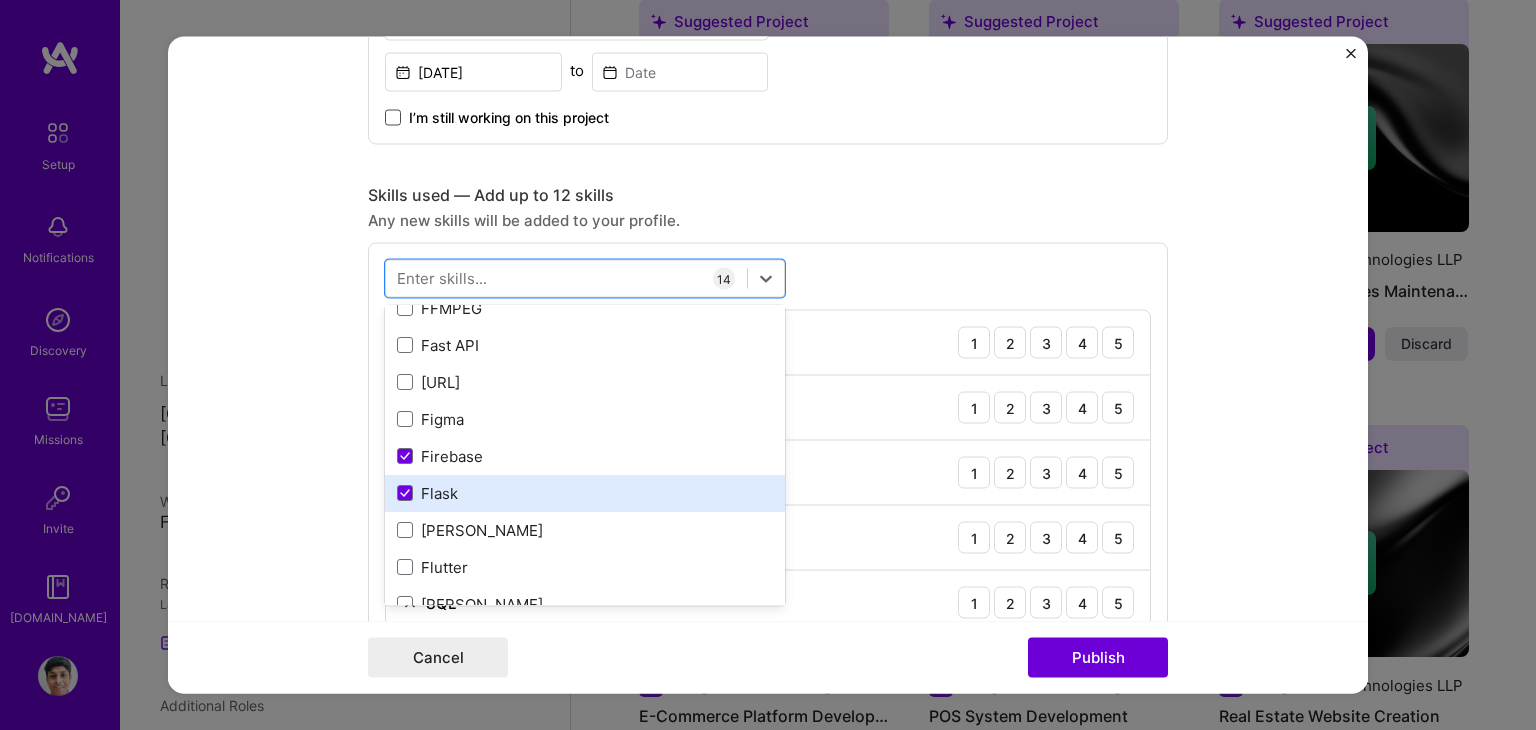 click on "Flask" at bounding box center [585, 493] 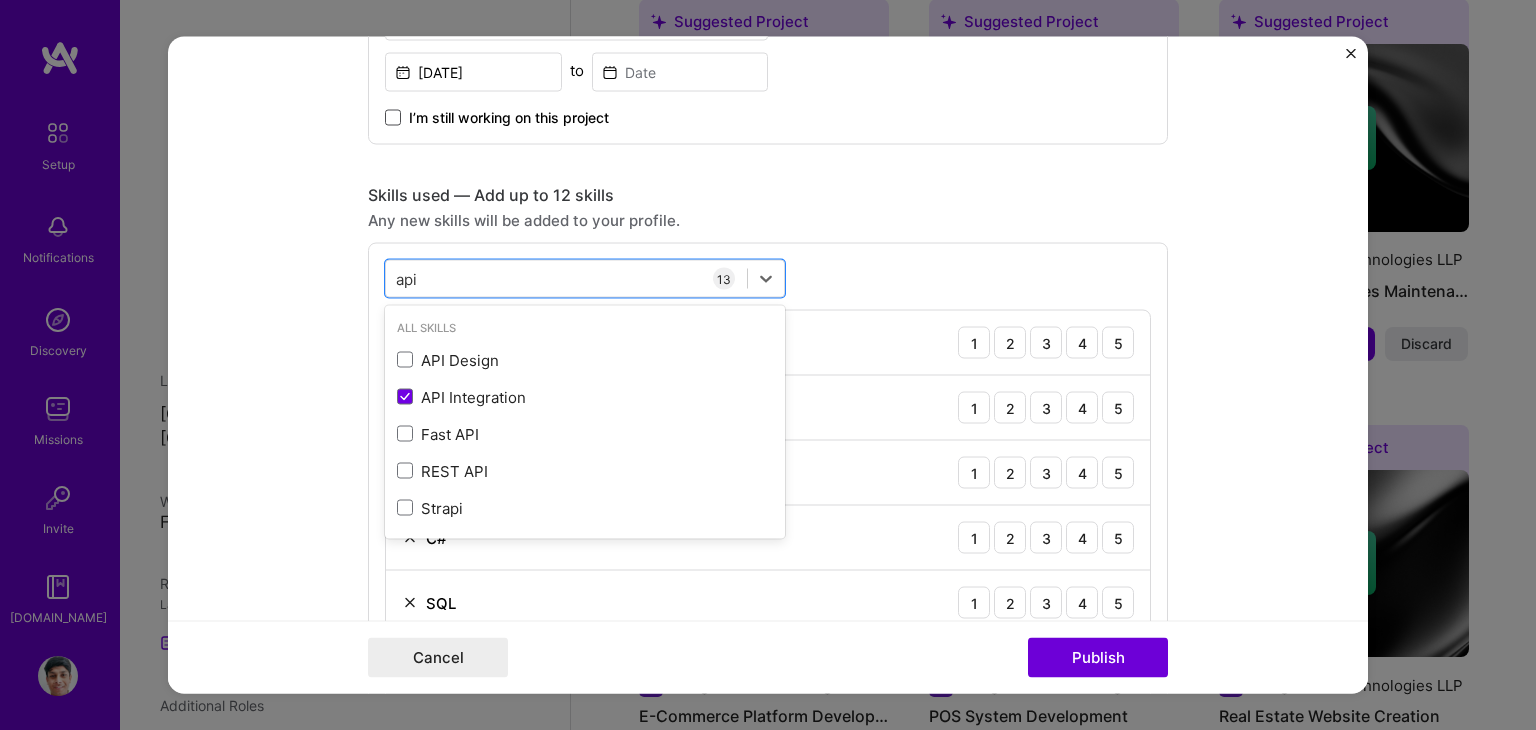 scroll, scrollTop: 0, scrollLeft: 0, axis: both 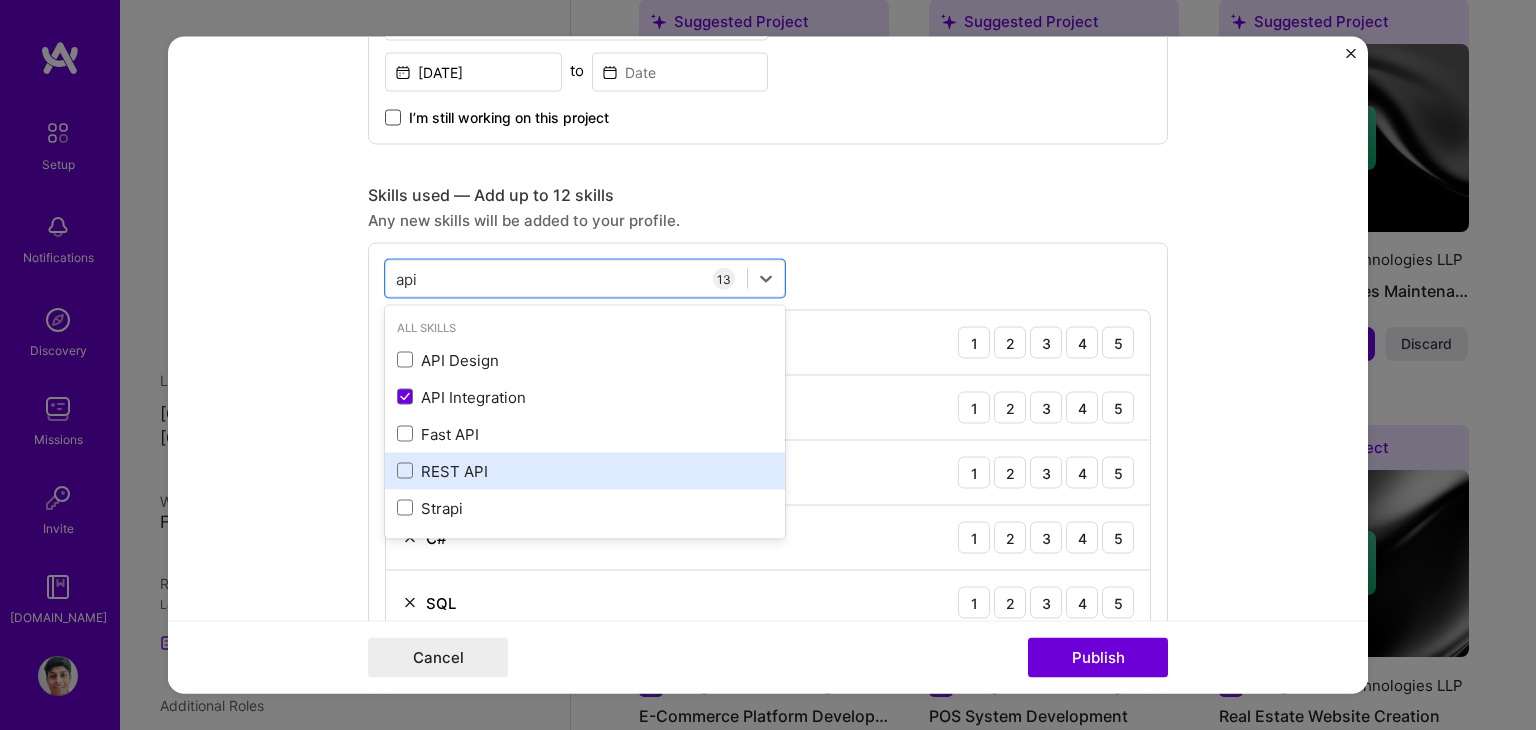 click on "REST API" at bounding box center [585, 470] 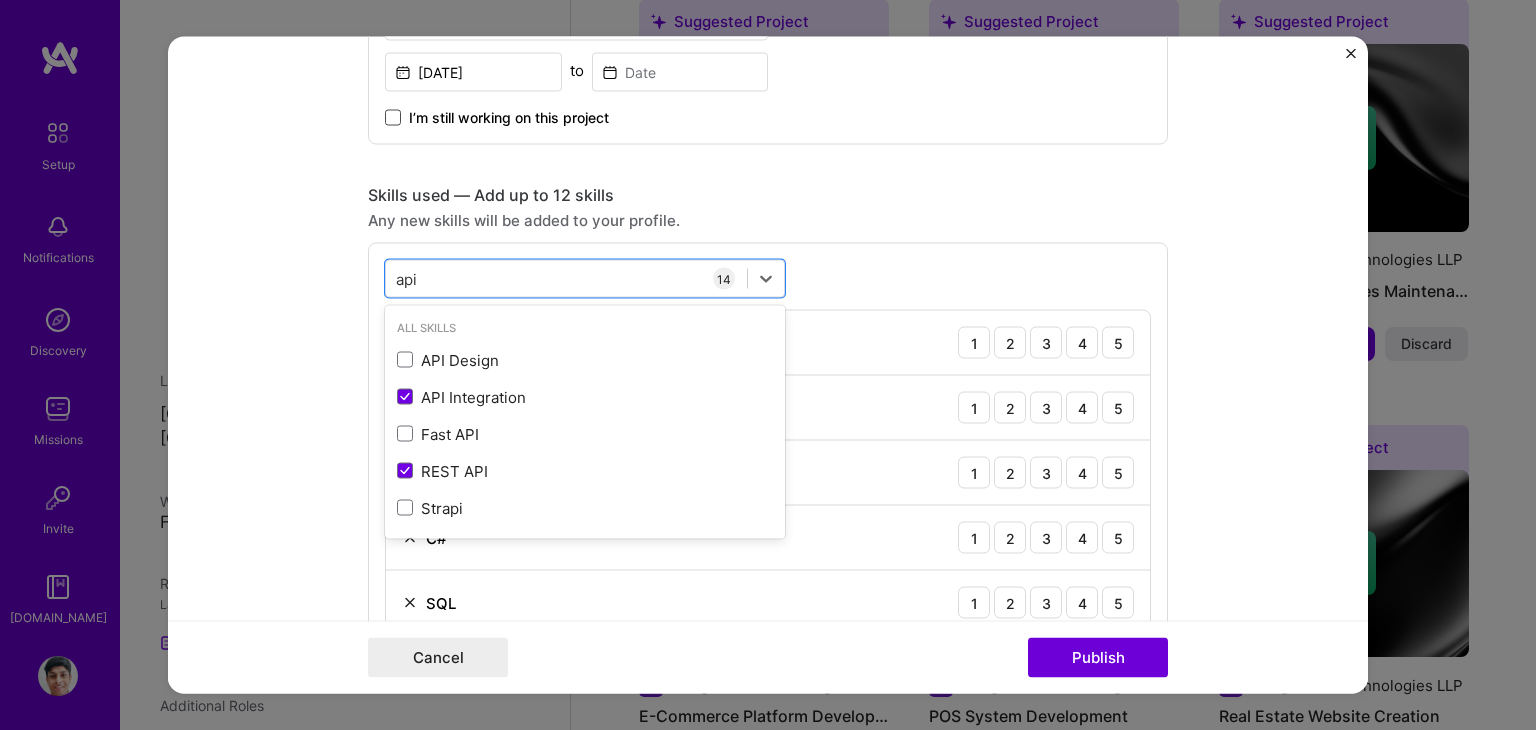 type on "api" 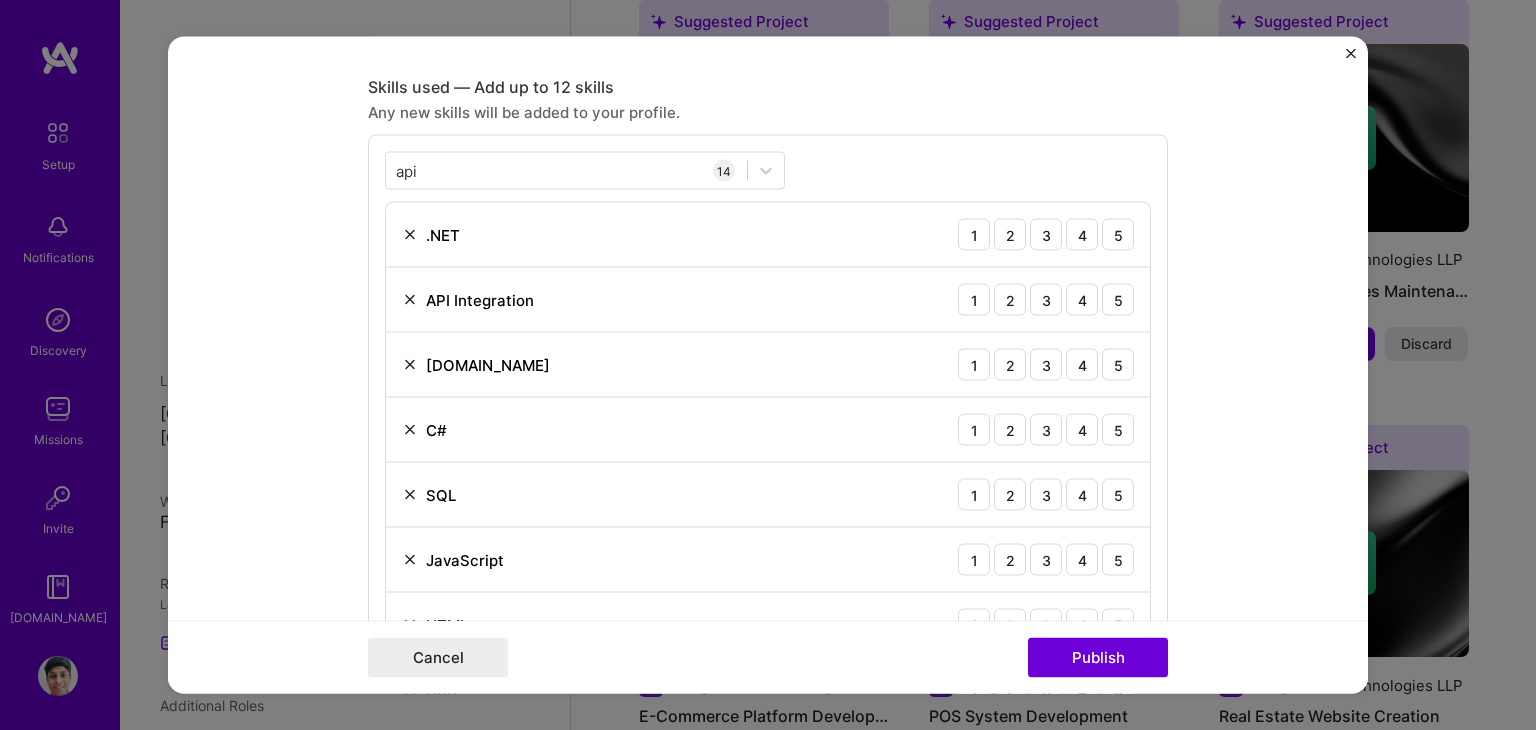 scroll, scrollTop: 1432, scrollLeft: 0, axis: vertical 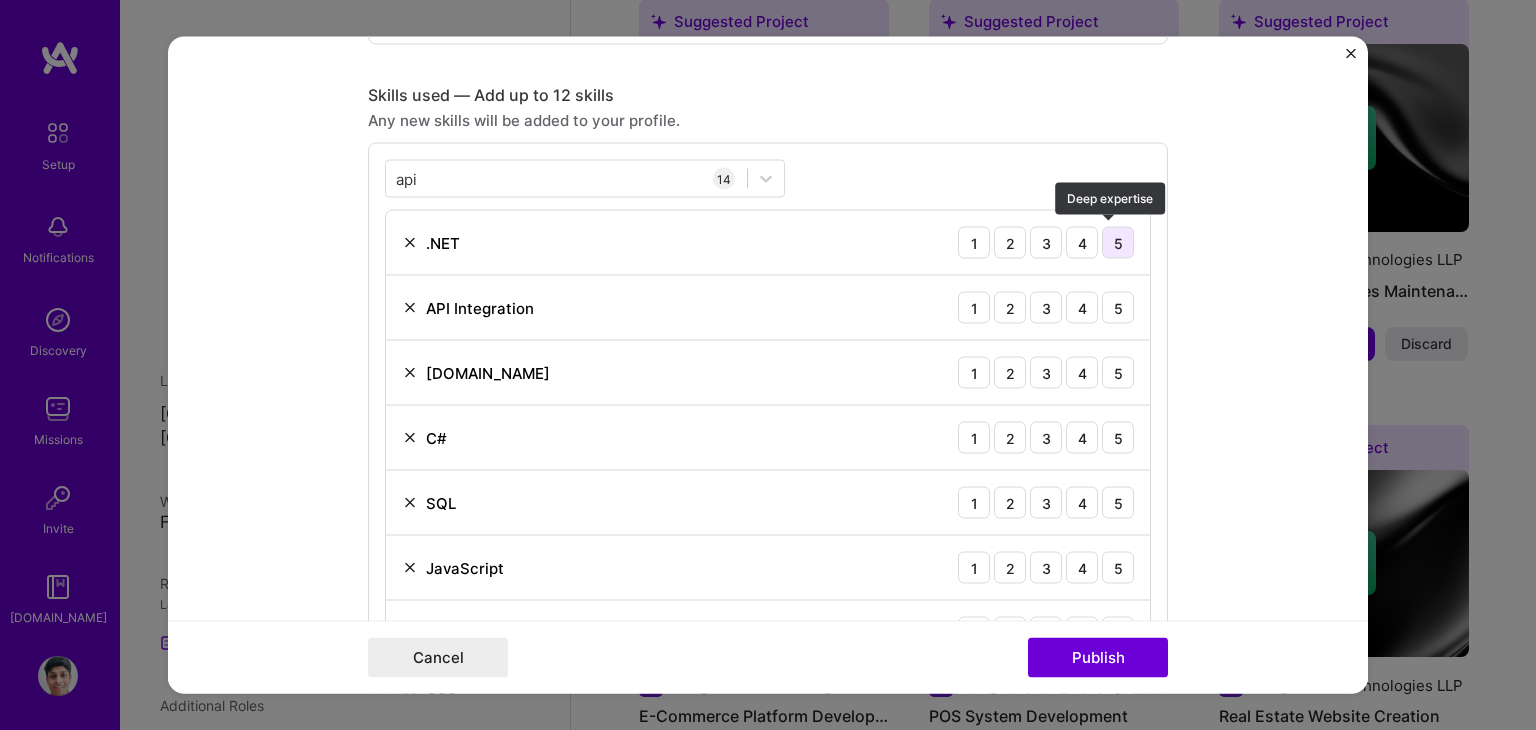 click on "5" at bounding box center [1118, 243] 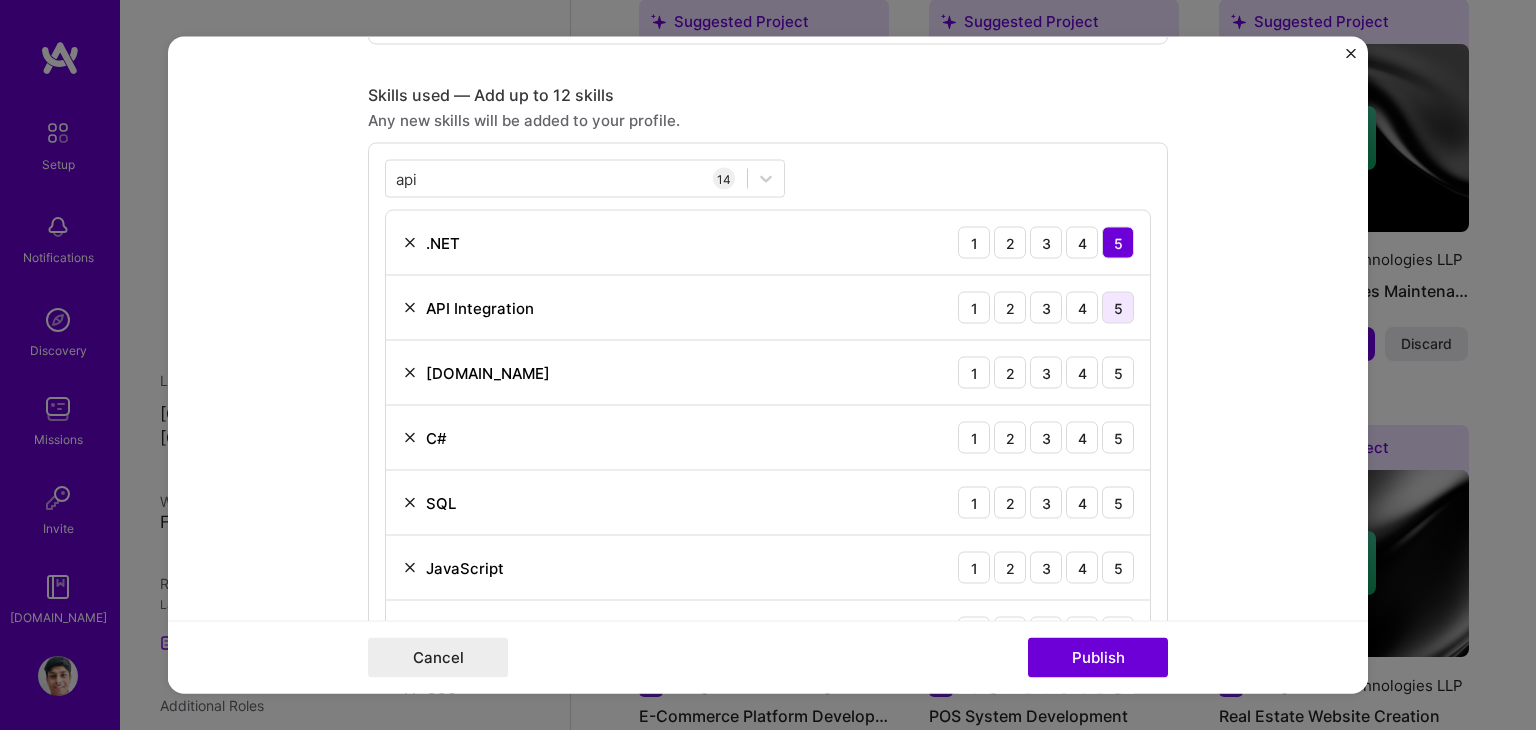 click on "5" at bounding box center (1118, 308) 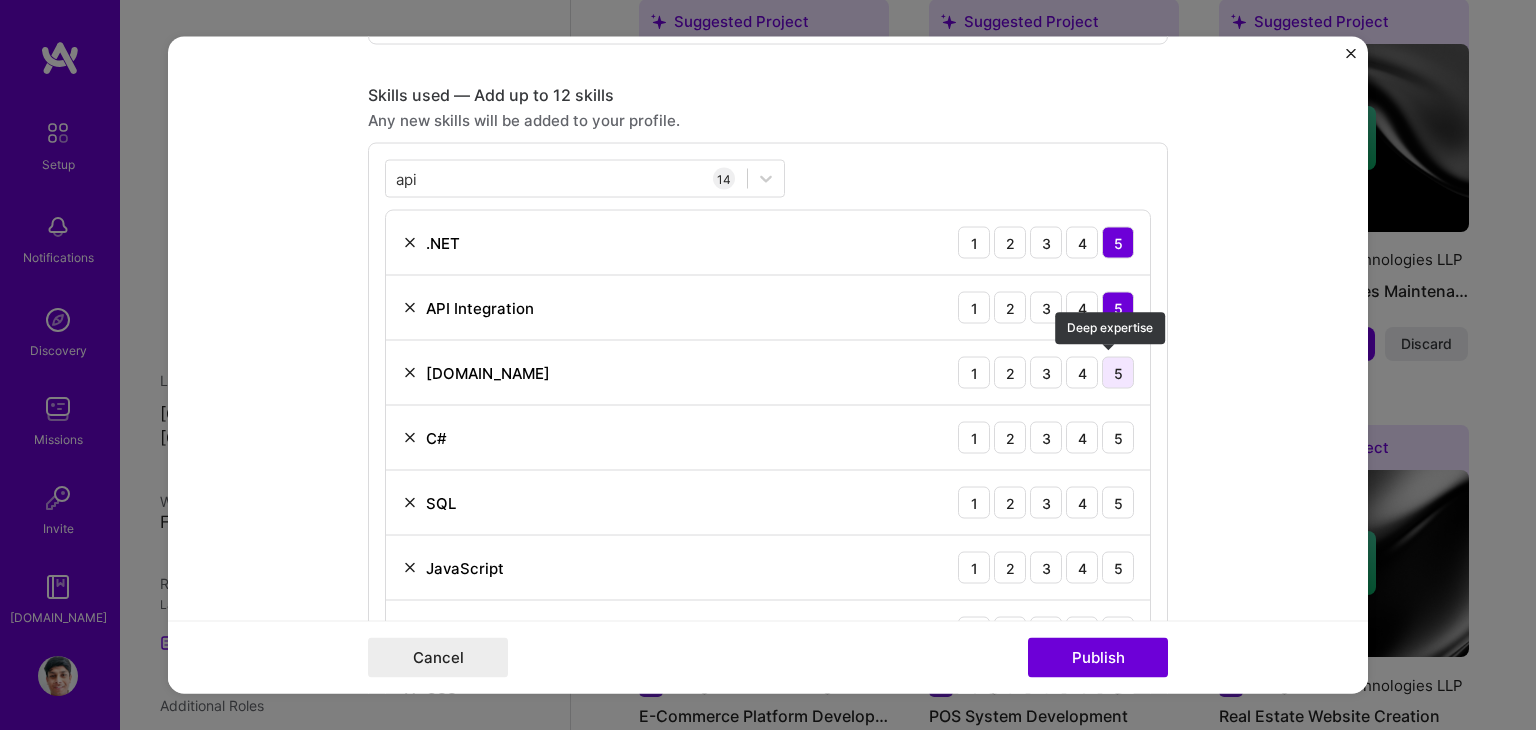 click on "5" at bounding box center (1118, 373) 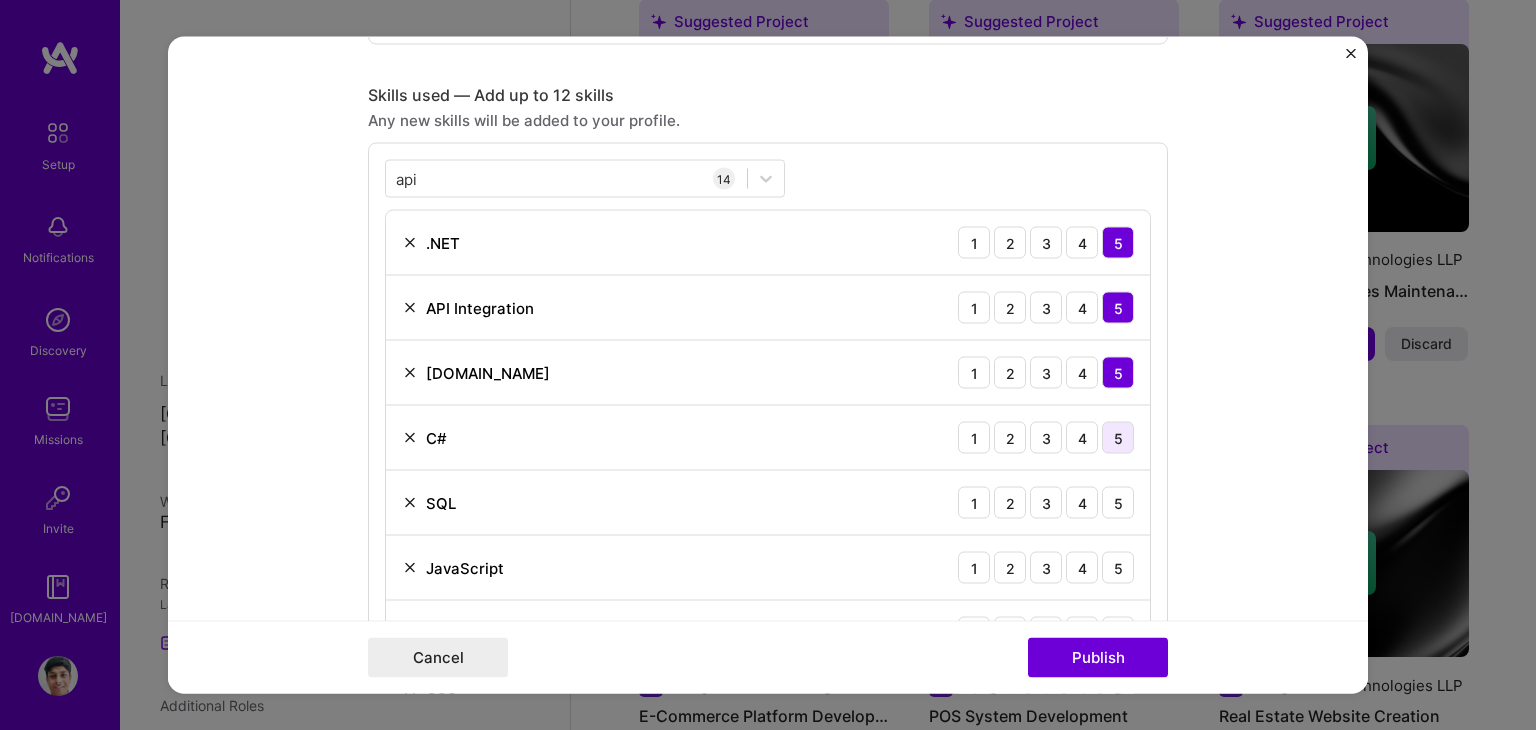 click on "5" at bounding box center (1118, 438) 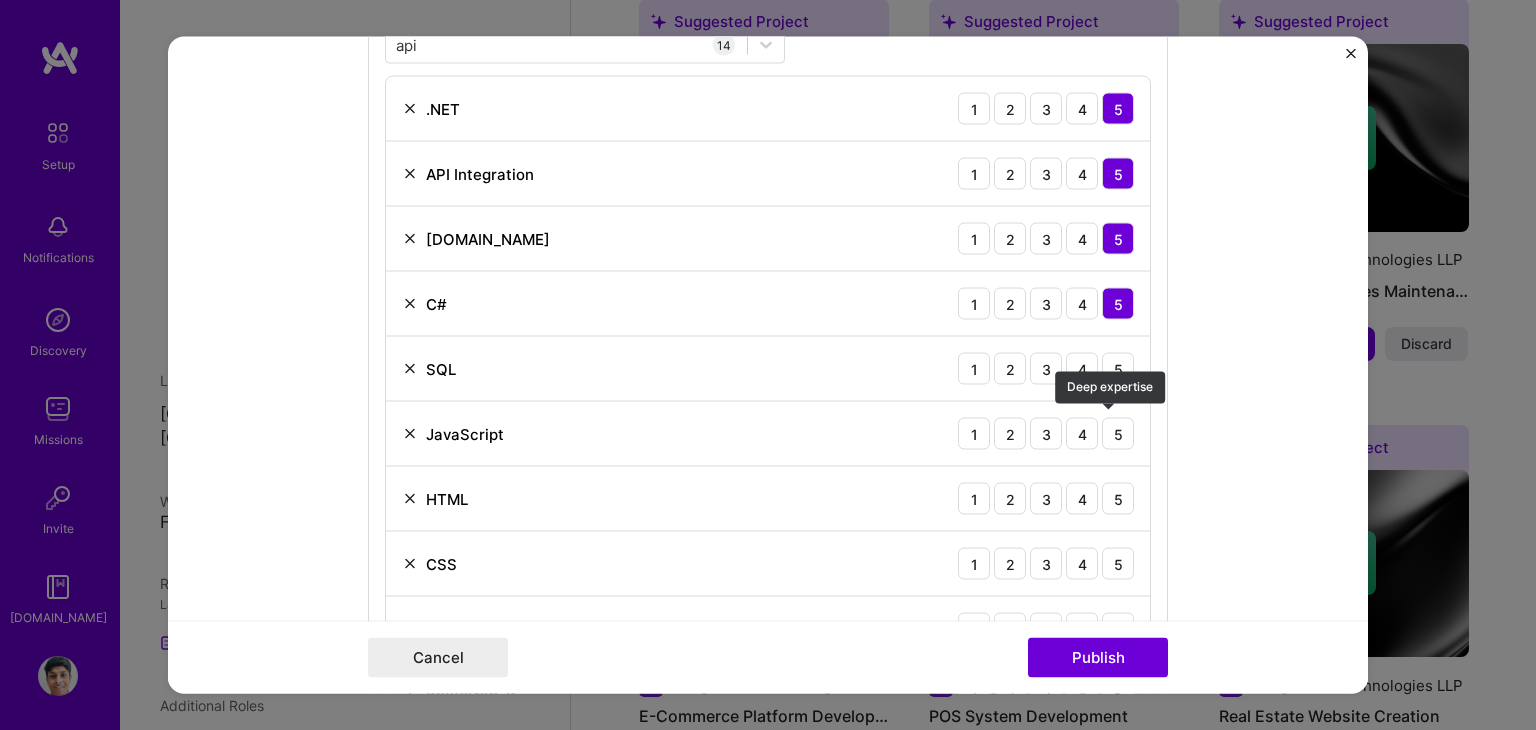 scroll, scrollTop: 1567, scrollLeft: 0, axis: vertical 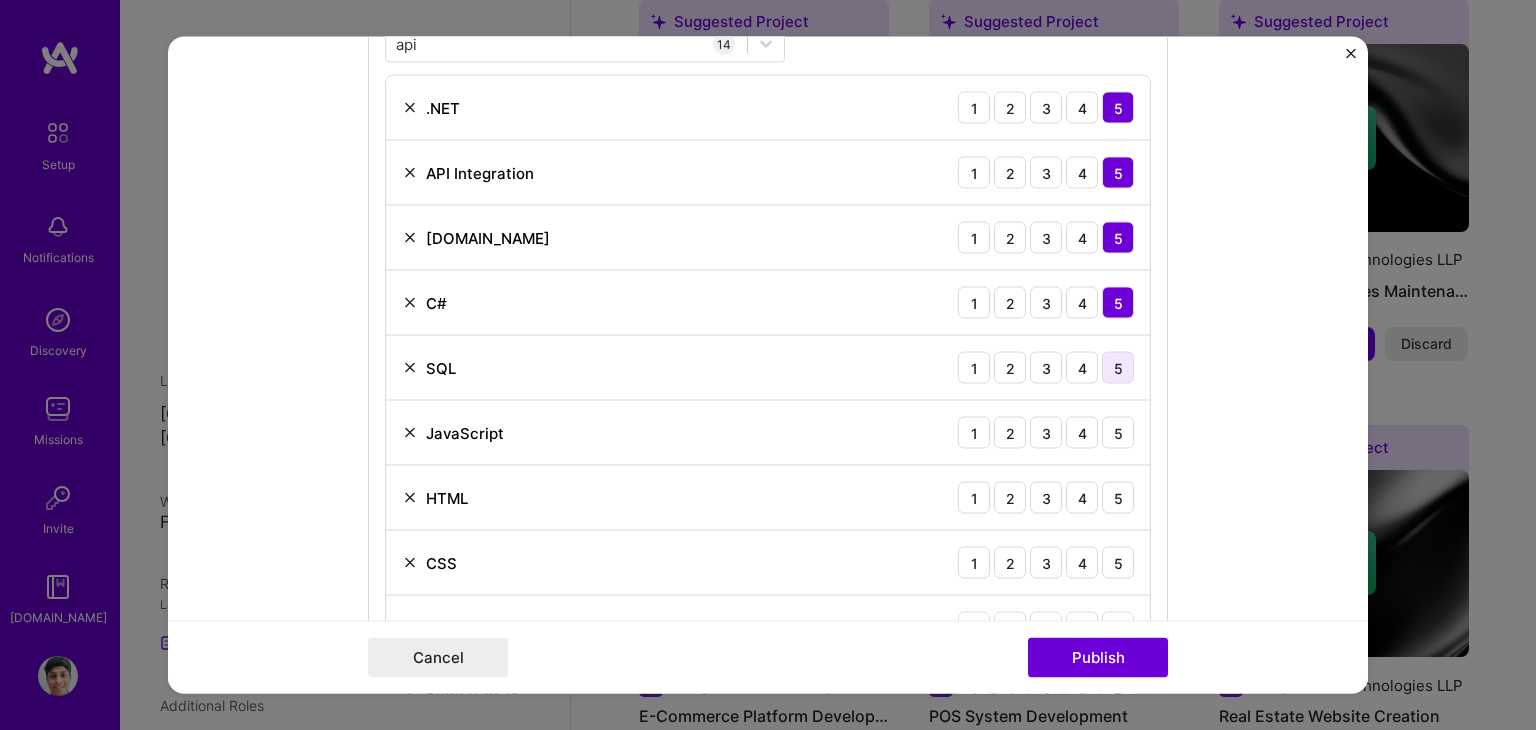 click on "5" at bounding box center (1118, 368) 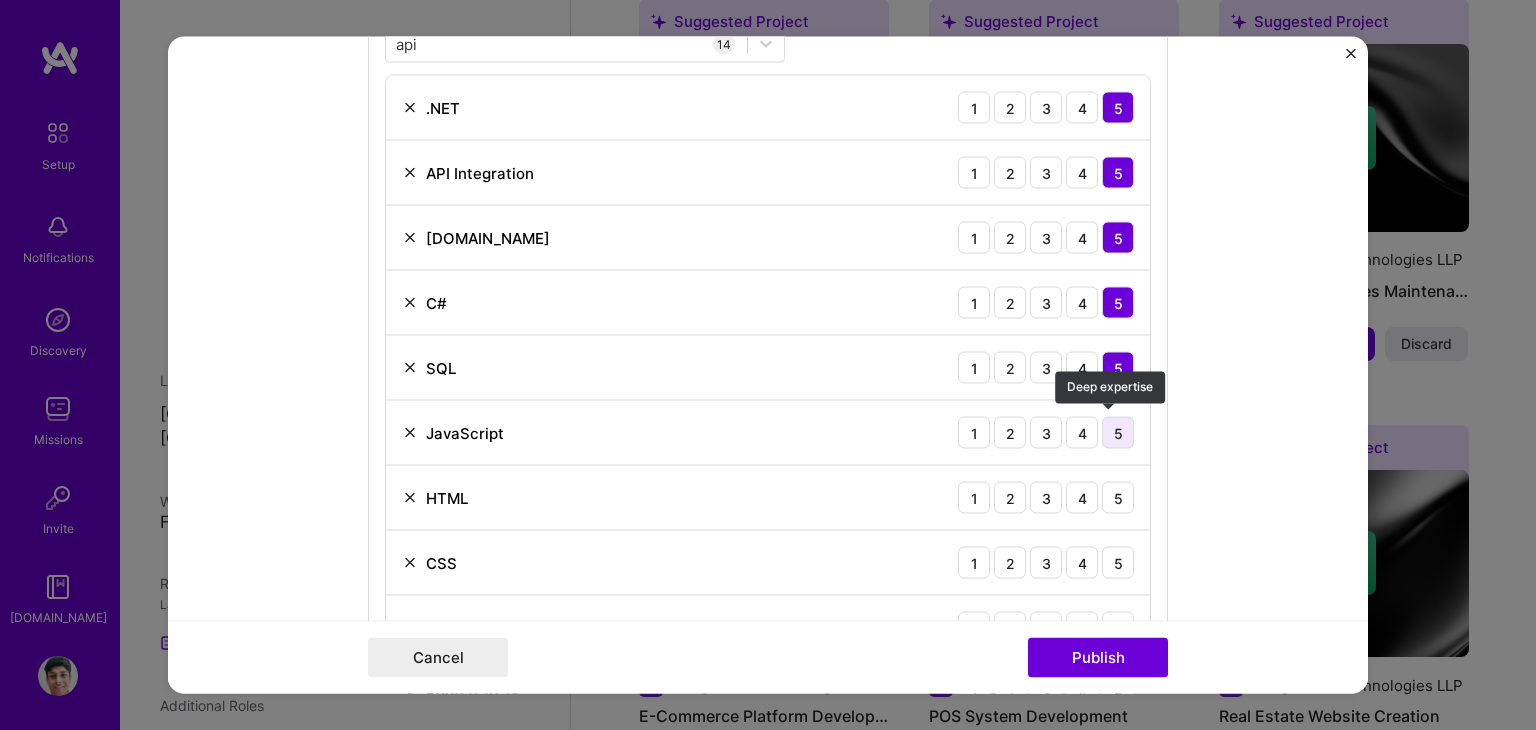 click on "5" at bounding box center (1118, 433) 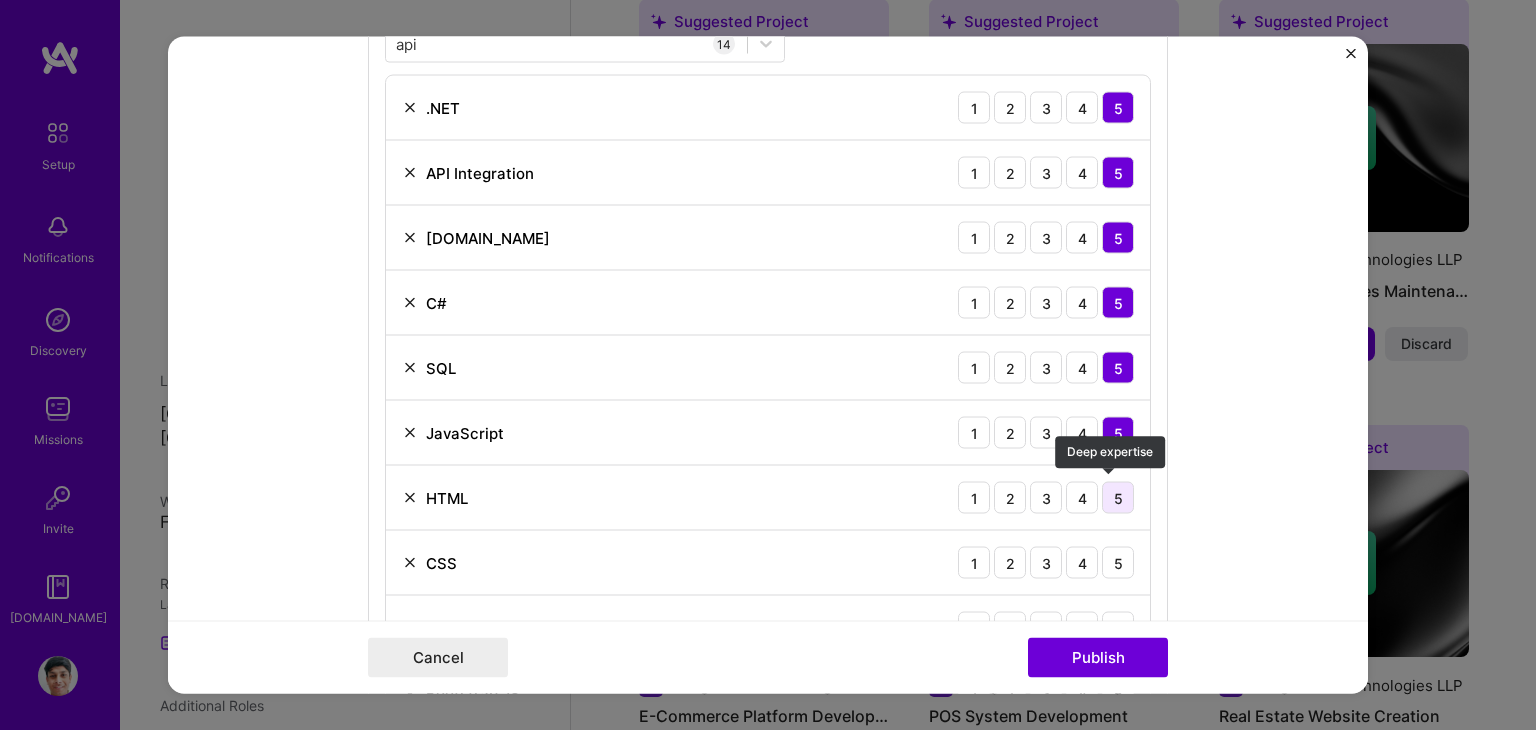click on "5" at bounding box center [1118, 498] 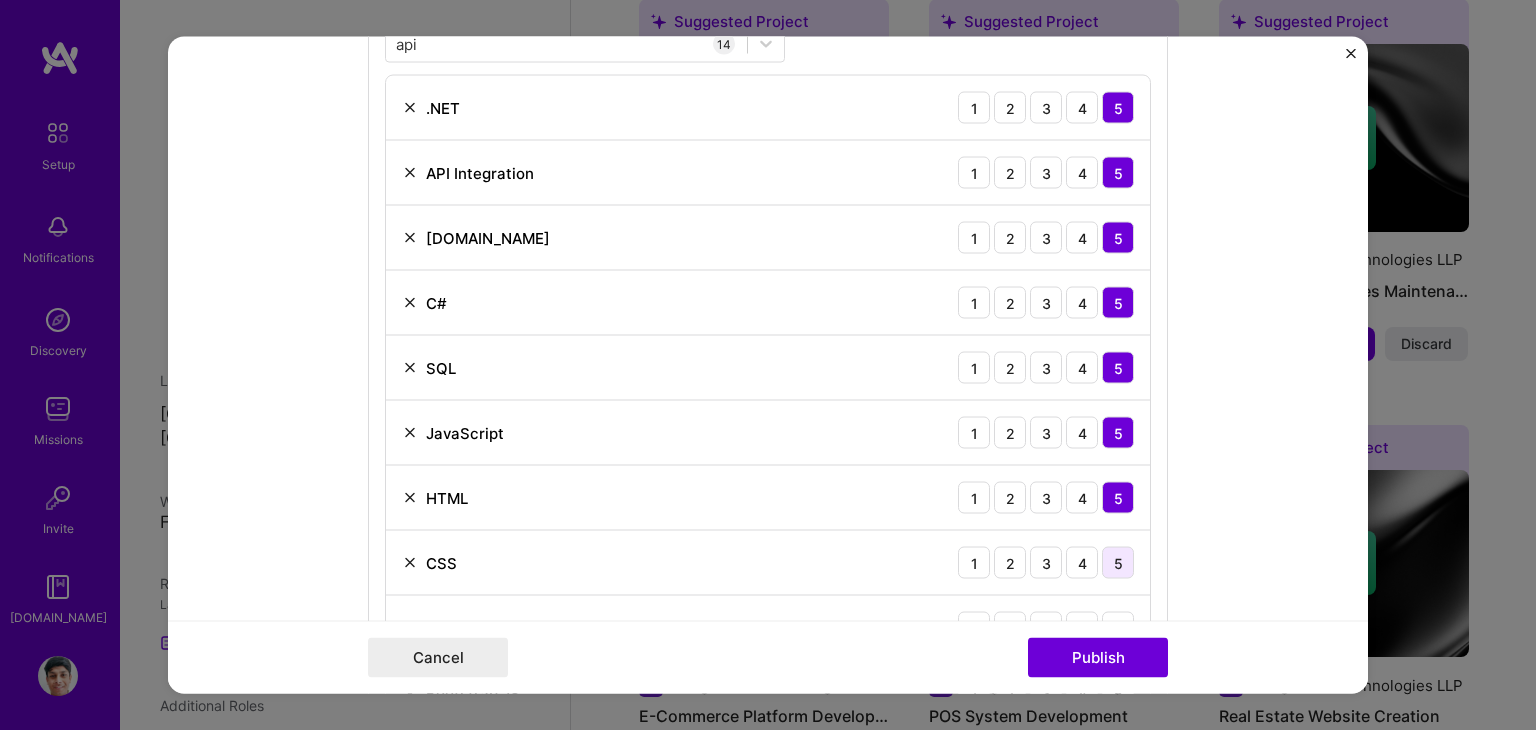 click on "5" at bounding box center (1118, 563) 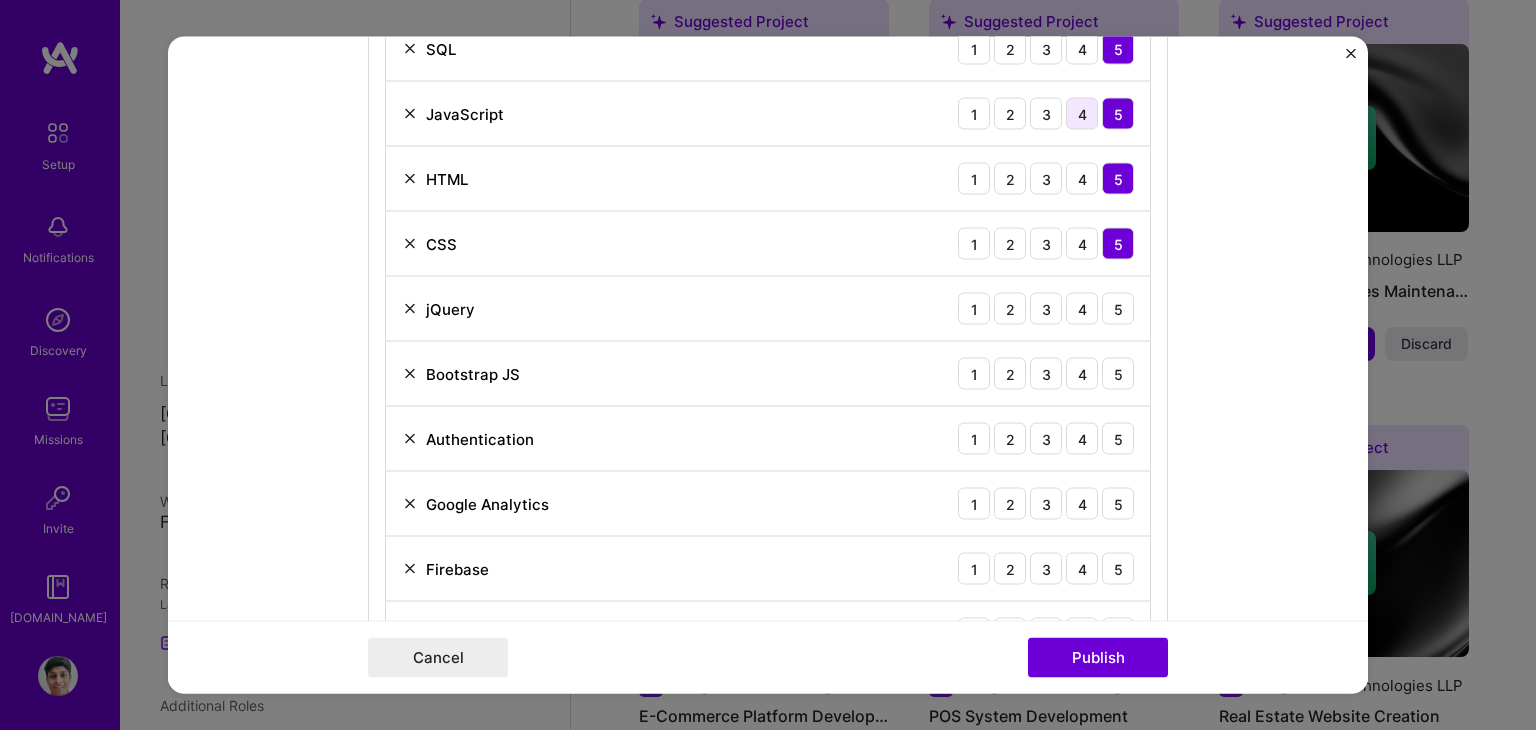 scroll, scrollTop: 1887, scrollLeft: 0, axis: vertical 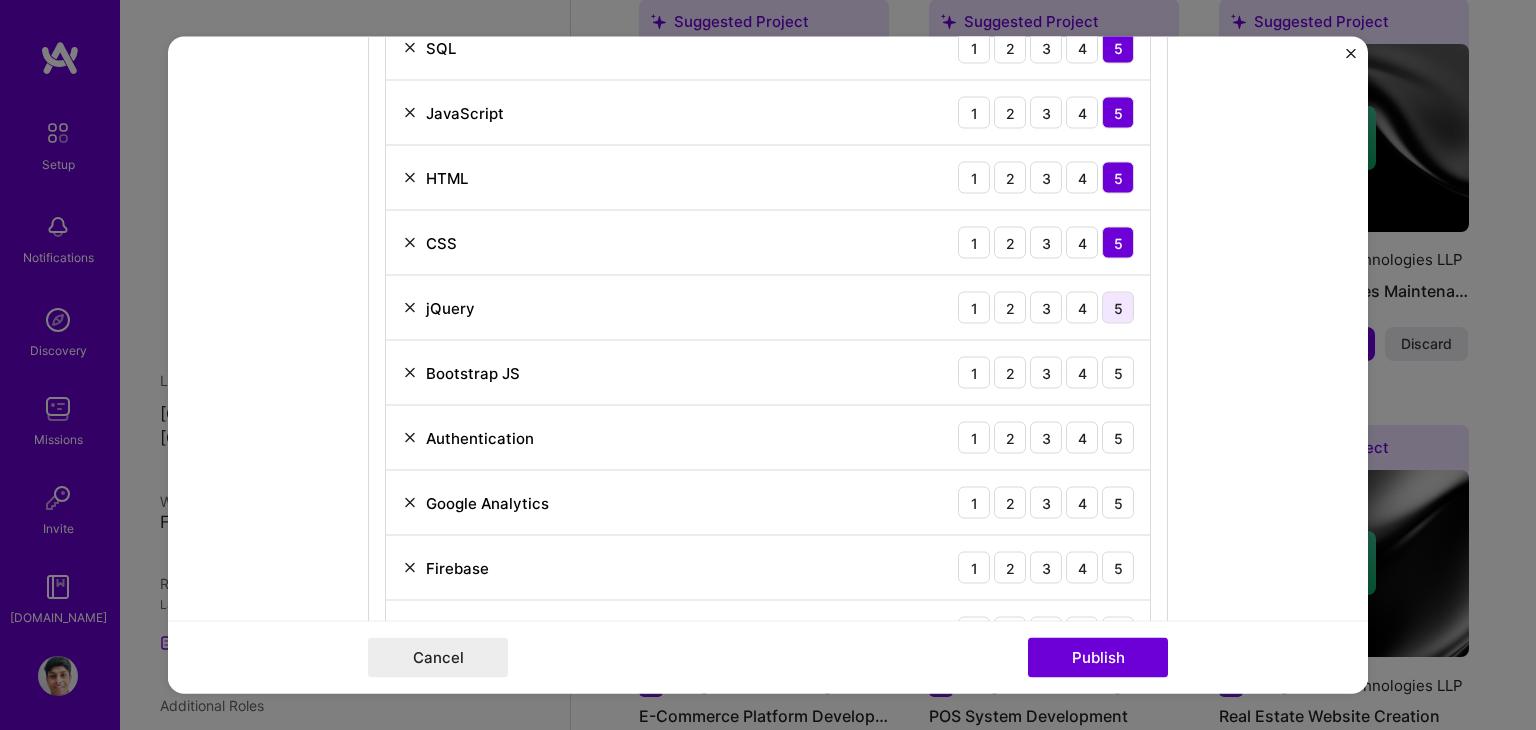 click on "5" at bounding box center (1118, 308) 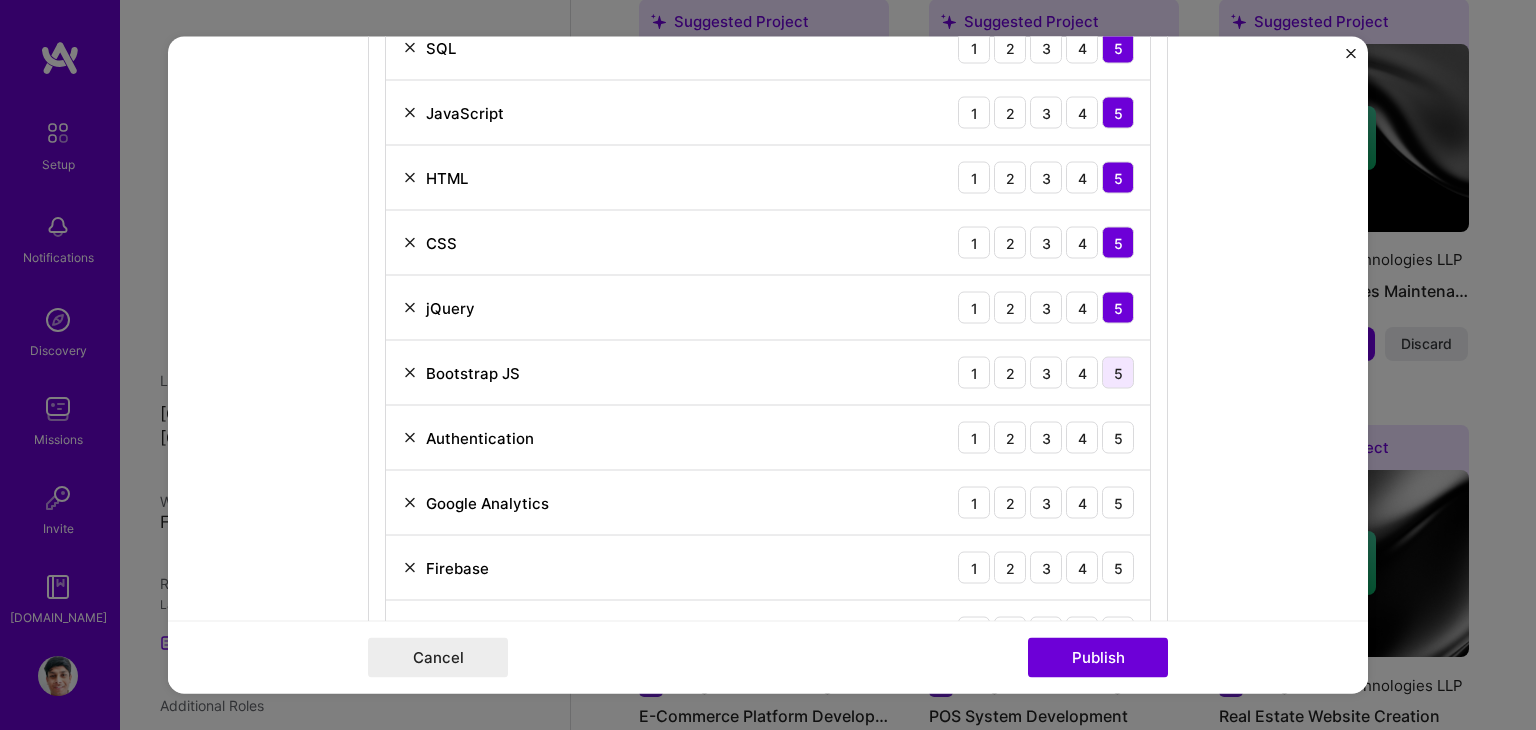 click on "5" at bounding box center (1118, 373) 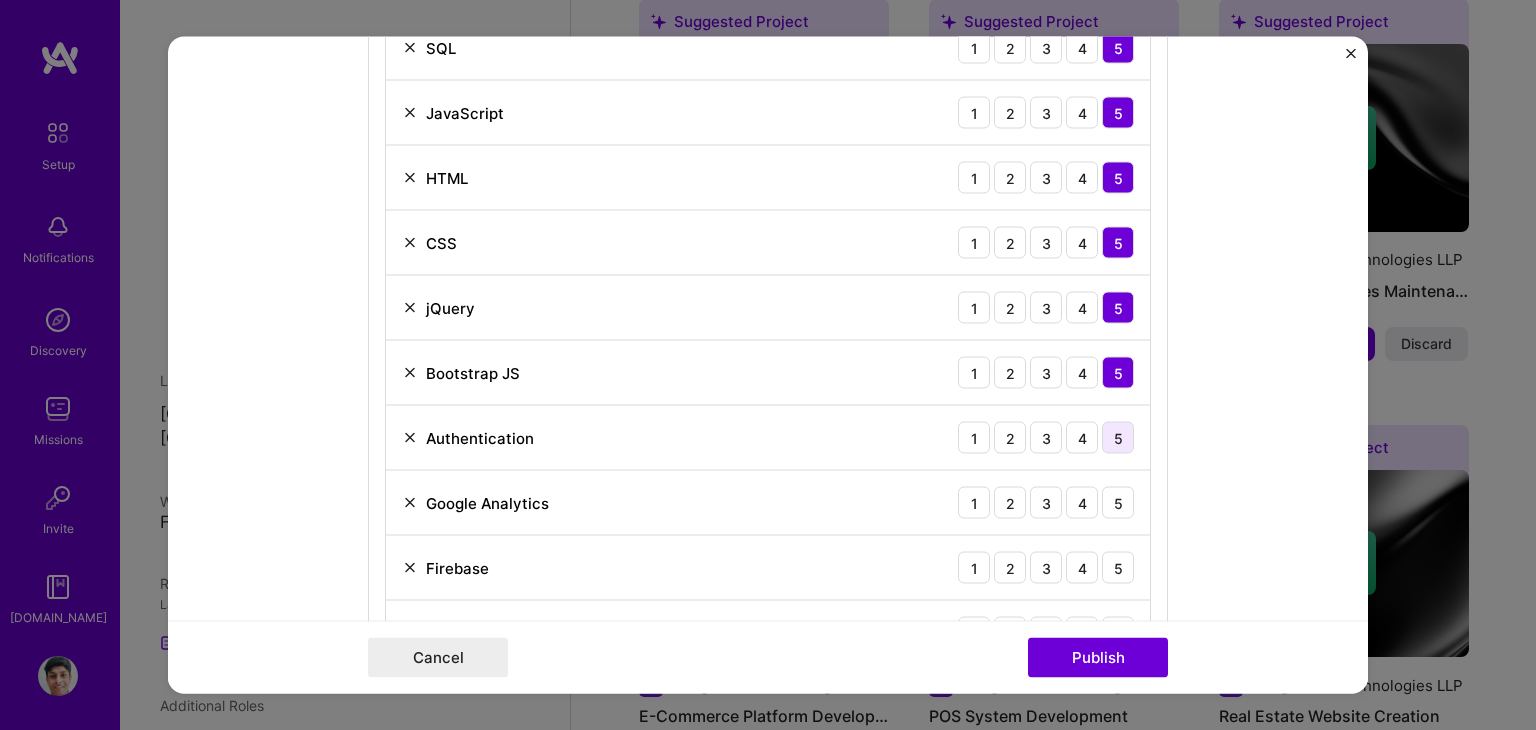 click on "5" at bounding box center (1118, 438) 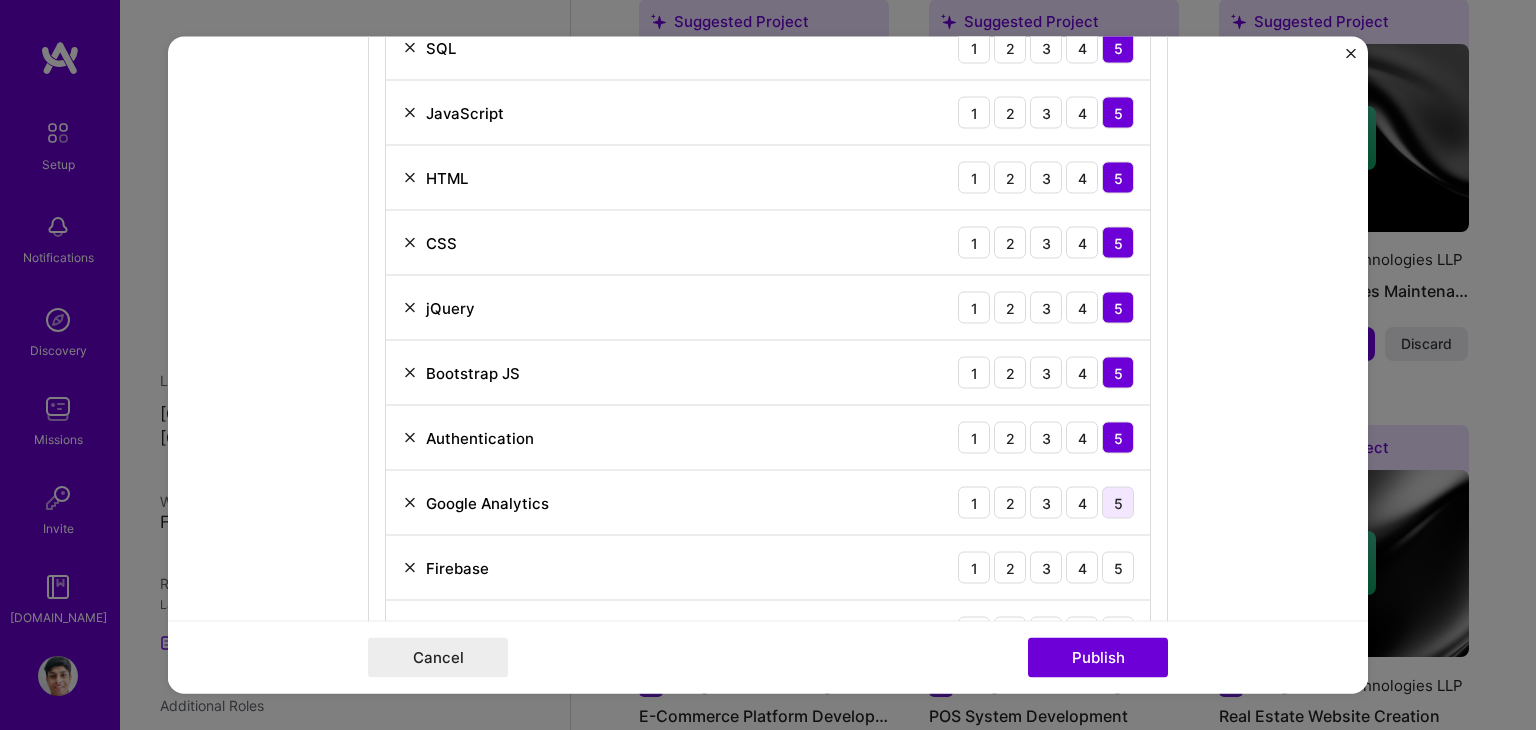 click on "5" at bounding box center (1118, 503) 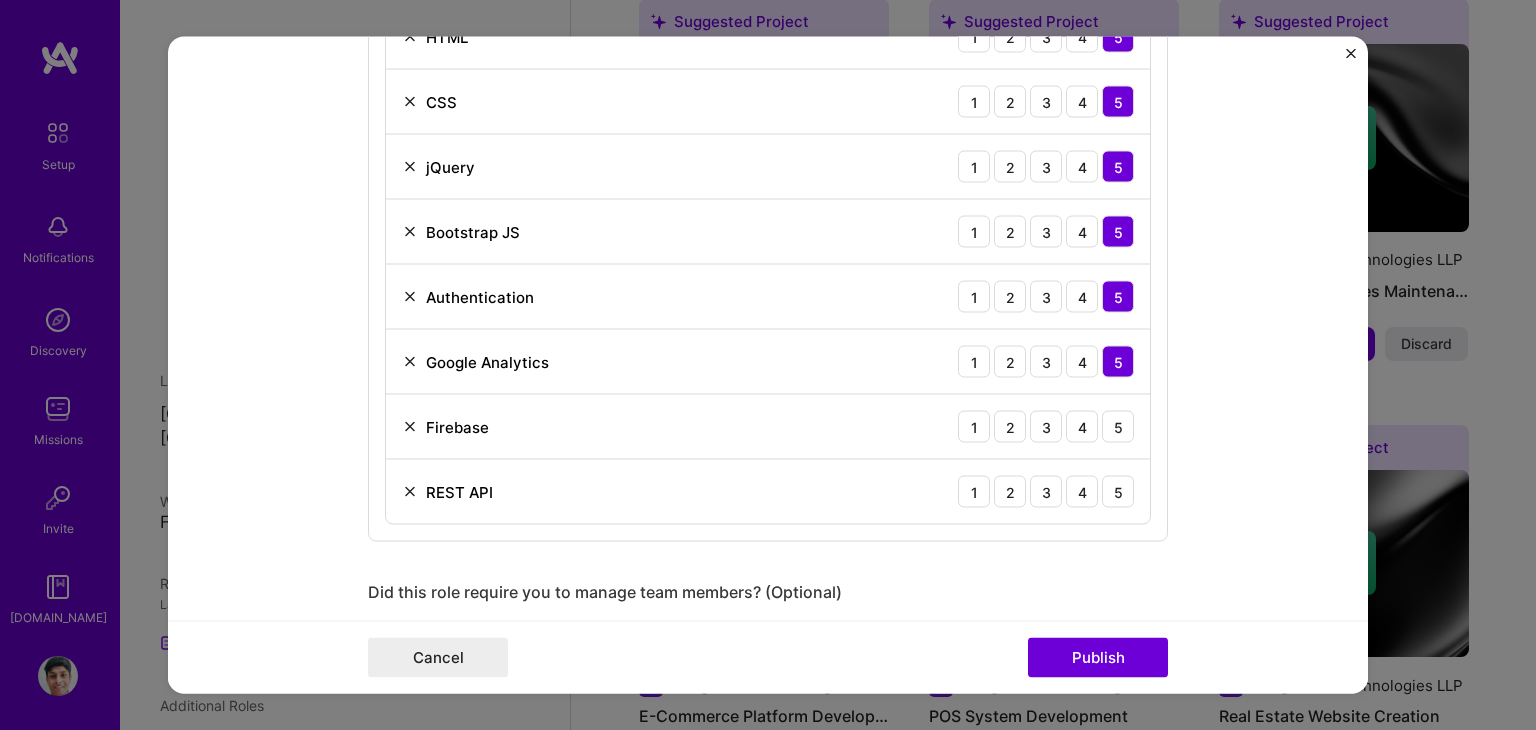scroll, scrollTop: 2038, scrollLeft: 0, axis: vertical 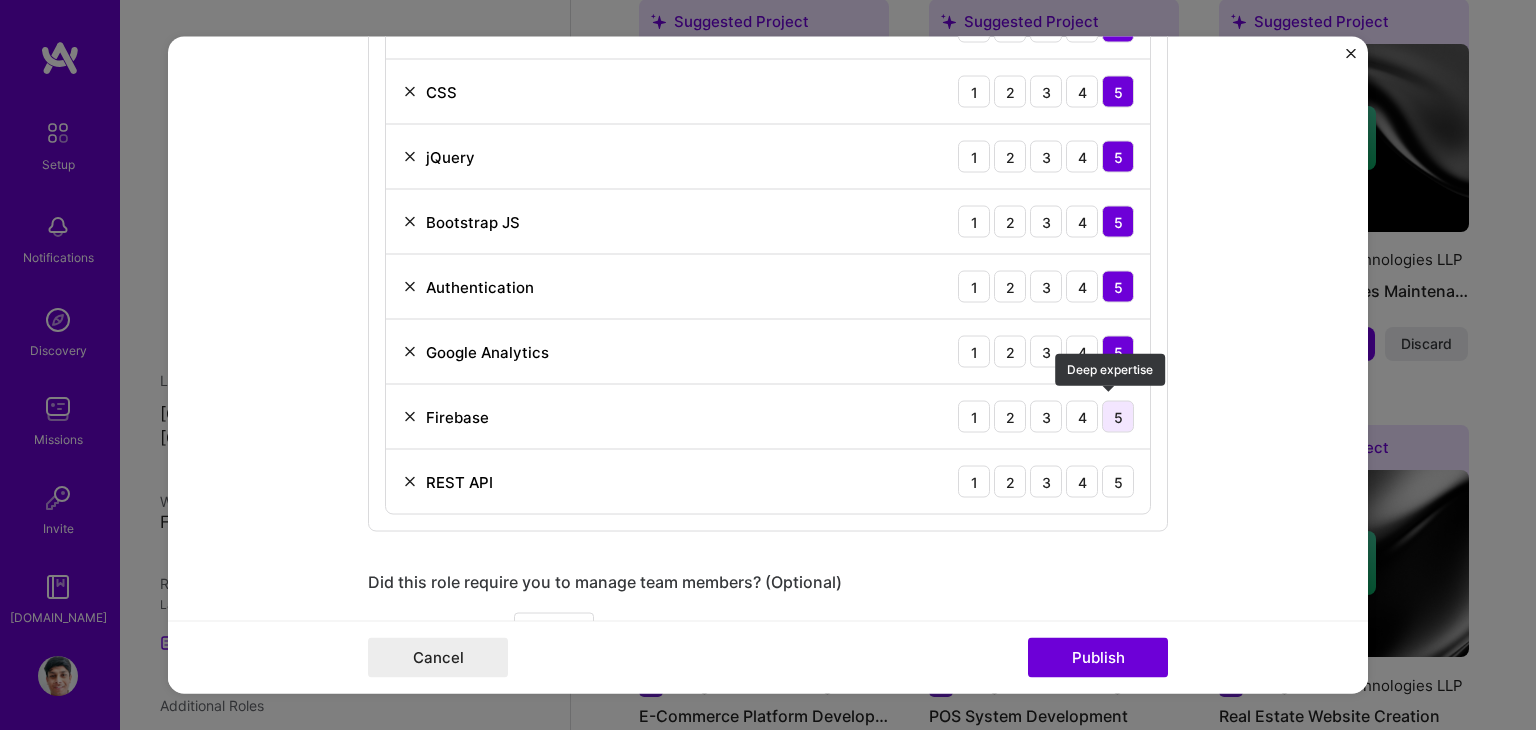 click on "5" at bounding box center (1118, 417) 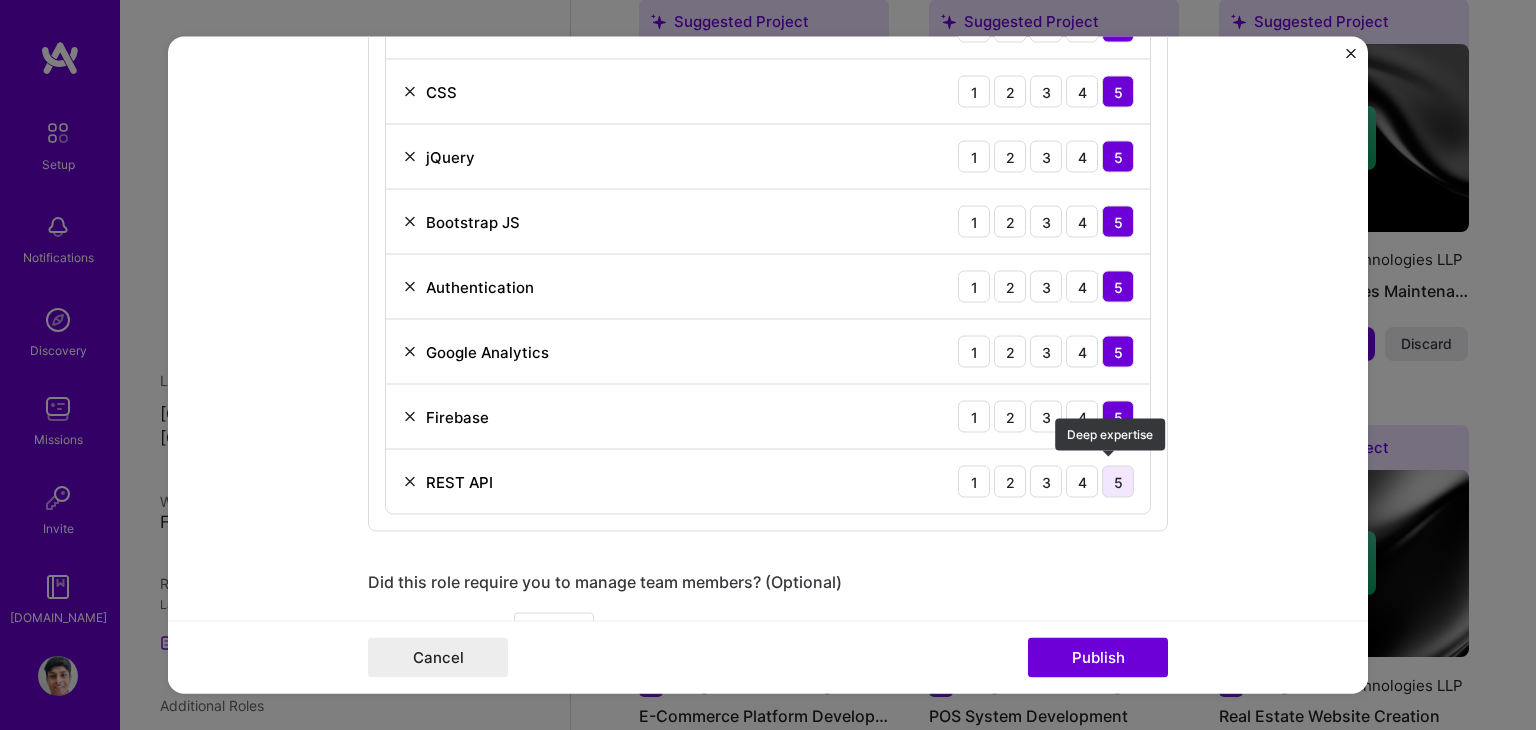 click on "5" at bounding box center (1118, 482) 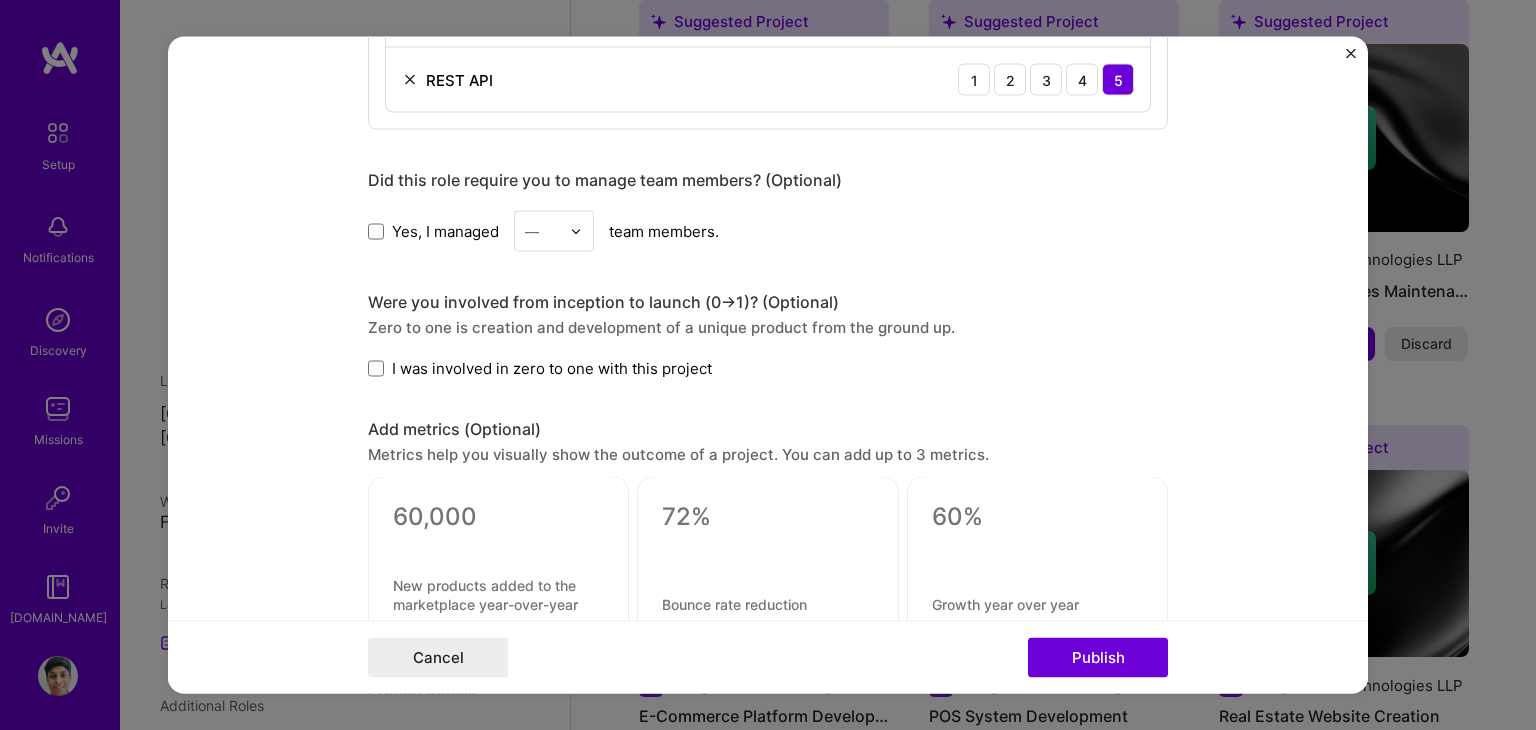 scroll, scrollTop: 2440, scrollLeft: 0, axis: vertical 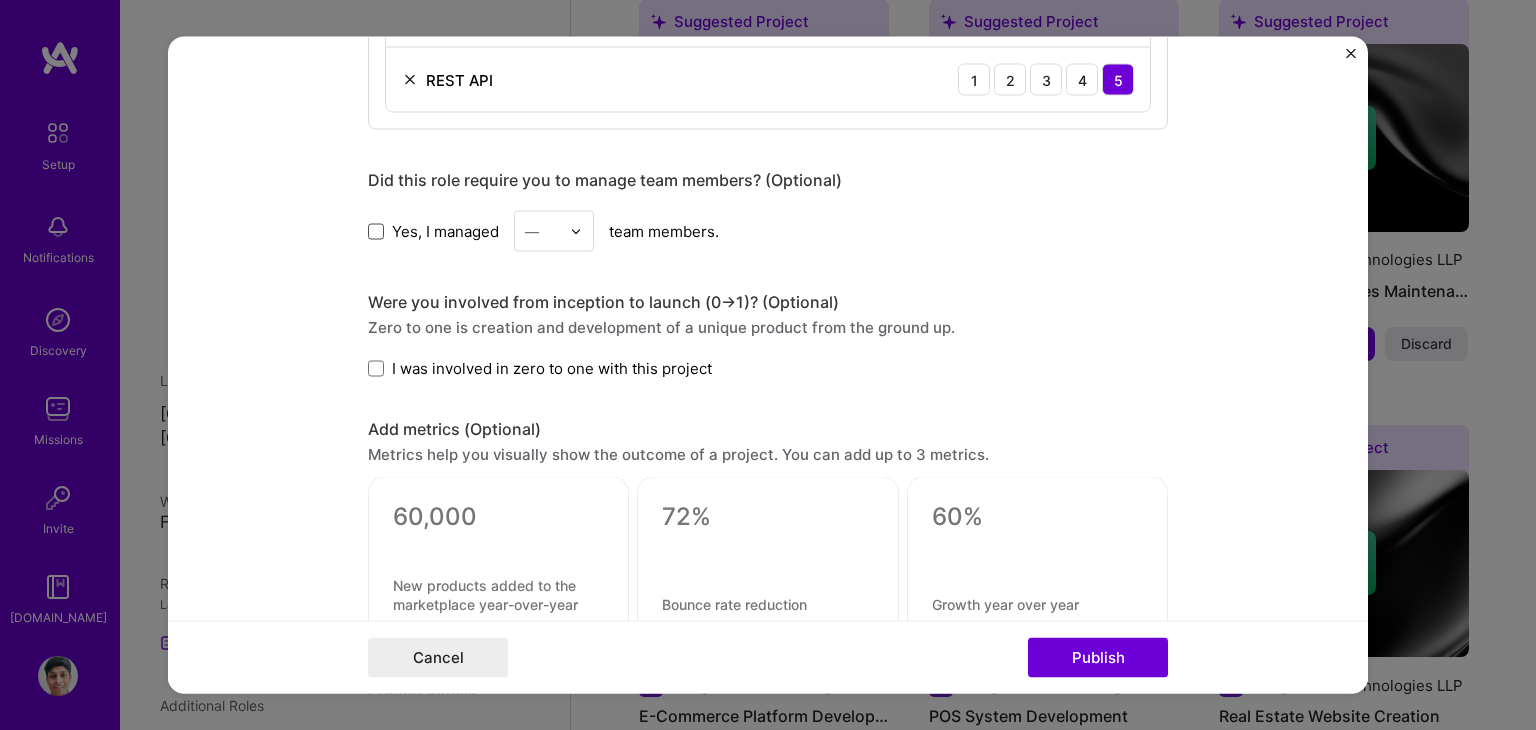click at bounding box center [376, 231] 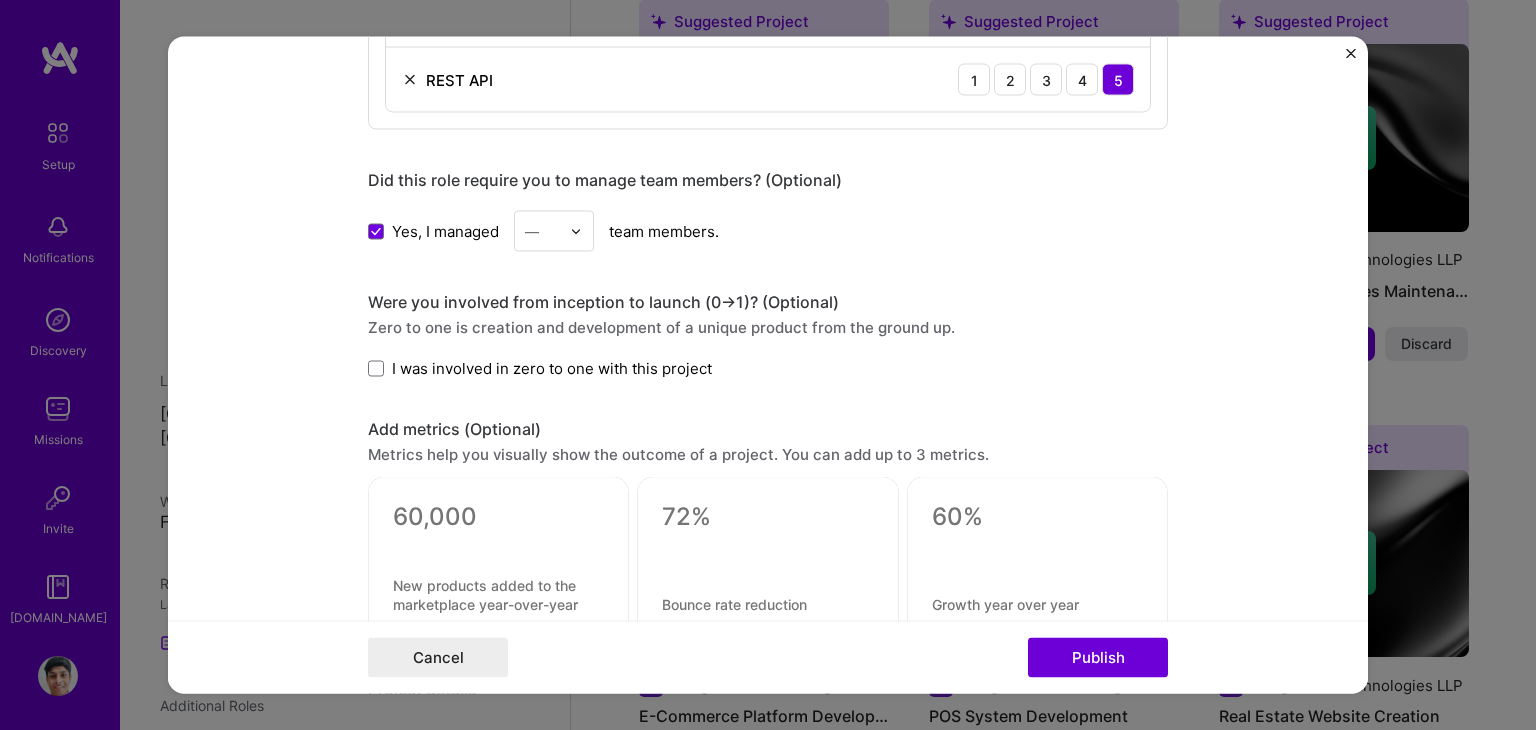 click at bounding box center [542, 231] 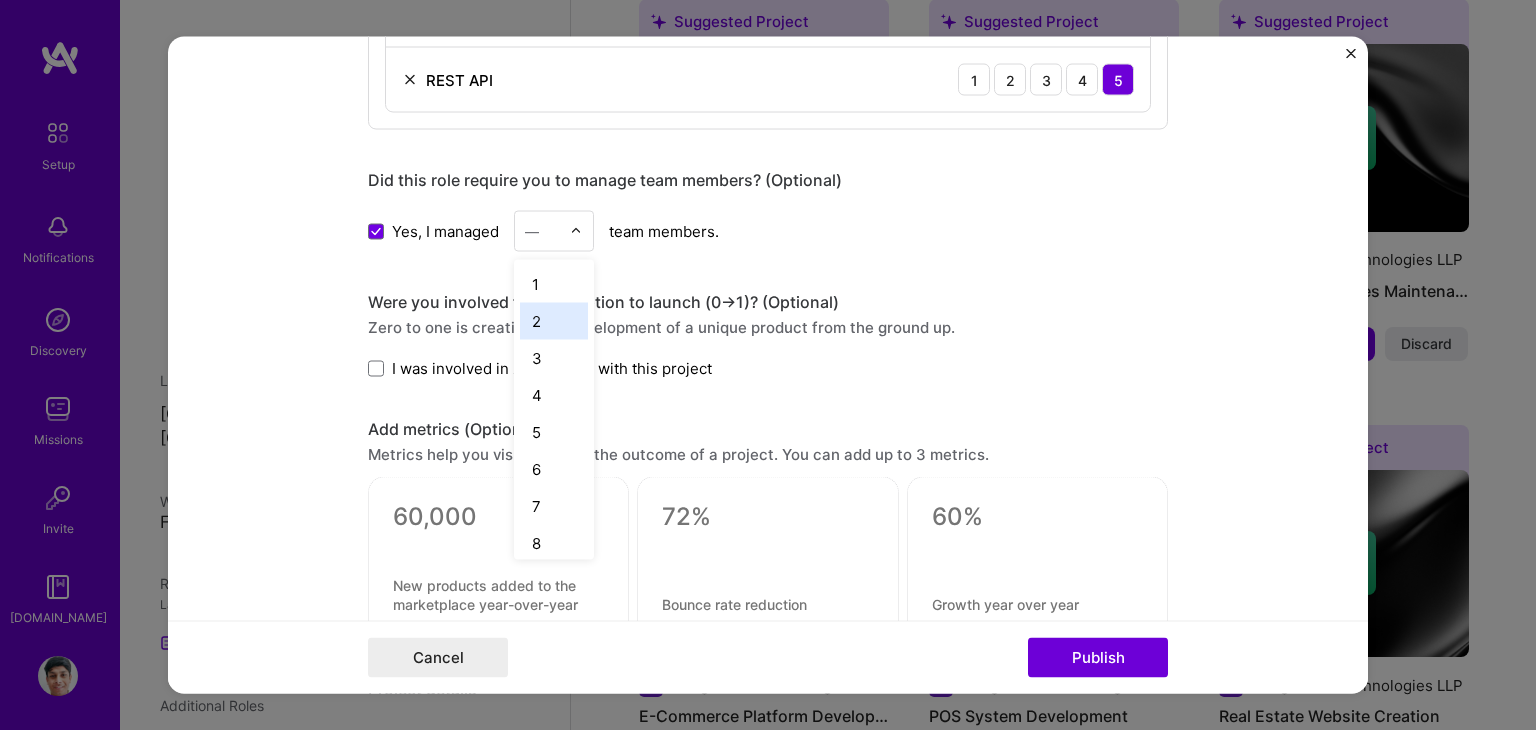 click on "2" at bounding box center [554, 321] 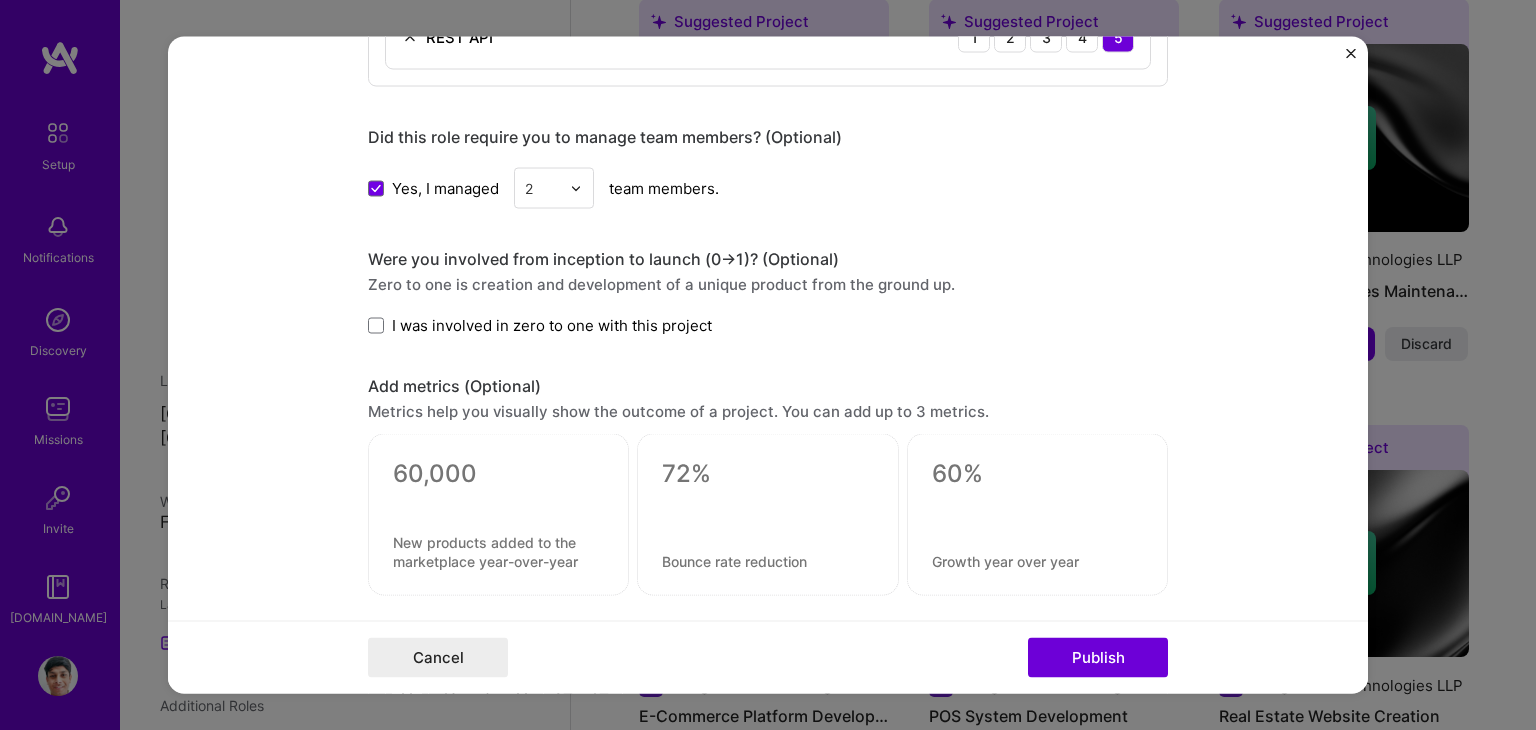 scroll, scrollTop: 2486, scrollLeft: 0, axis: vertical 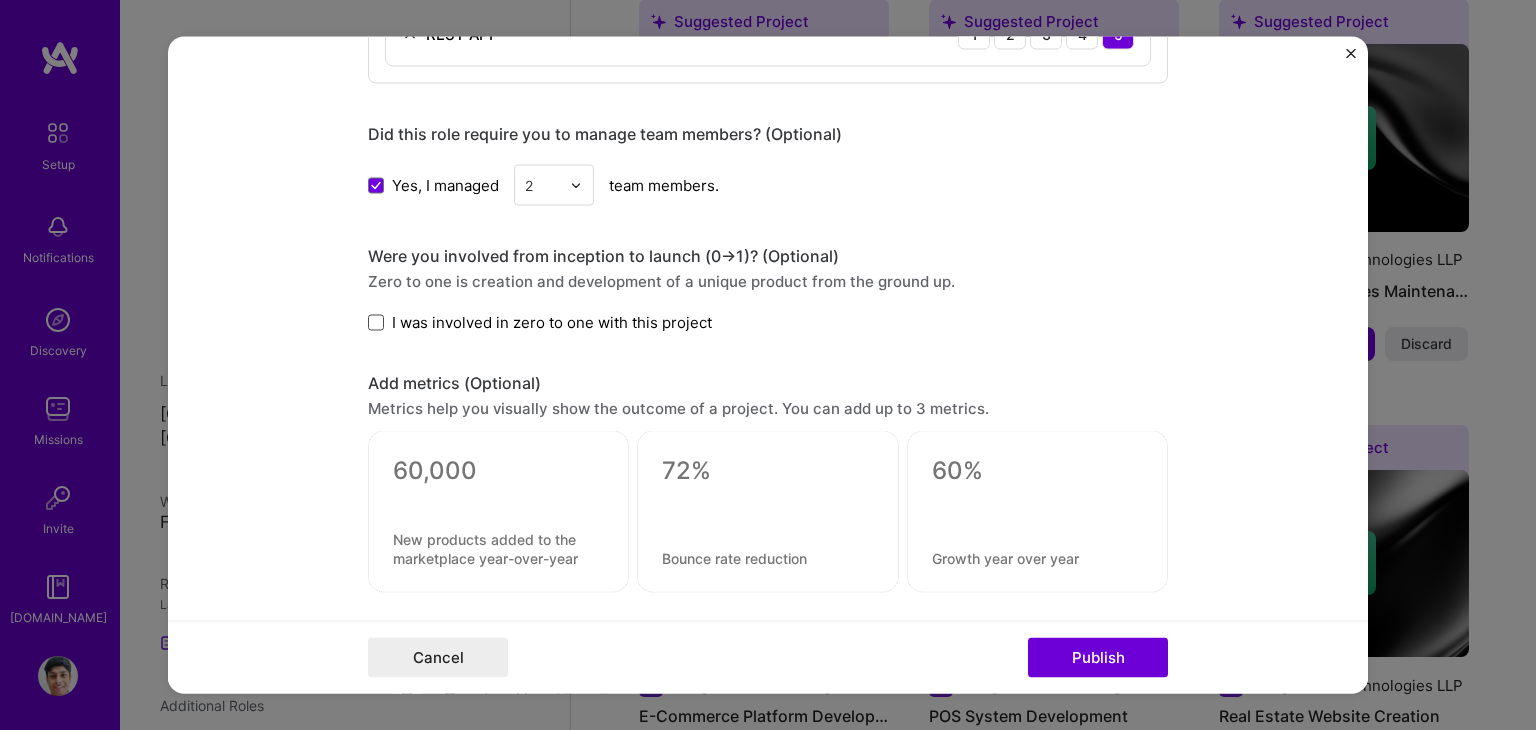 click at bounding box center (376, 322) 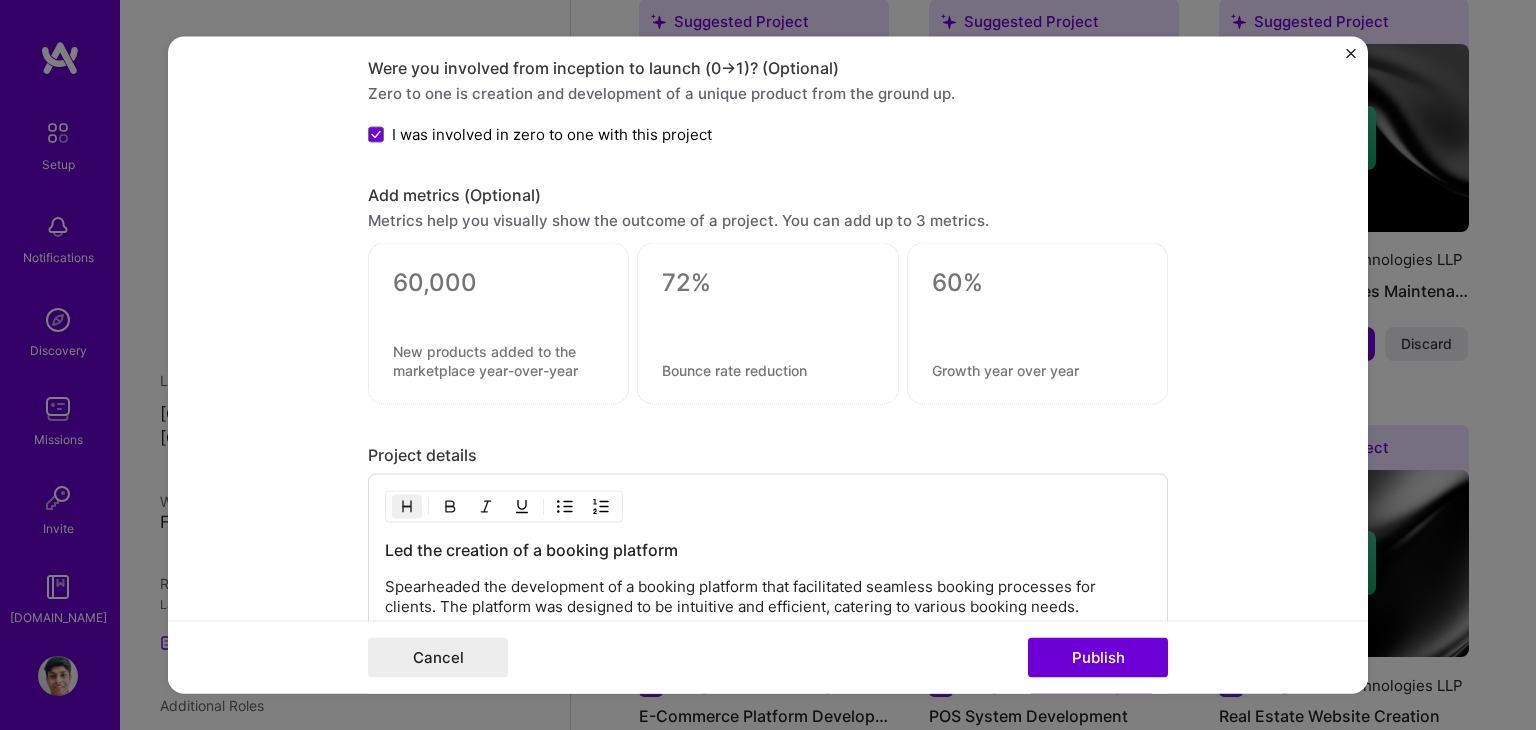 scroll, scrollTop: 2680, scrollLeft: 0, axis: vertical 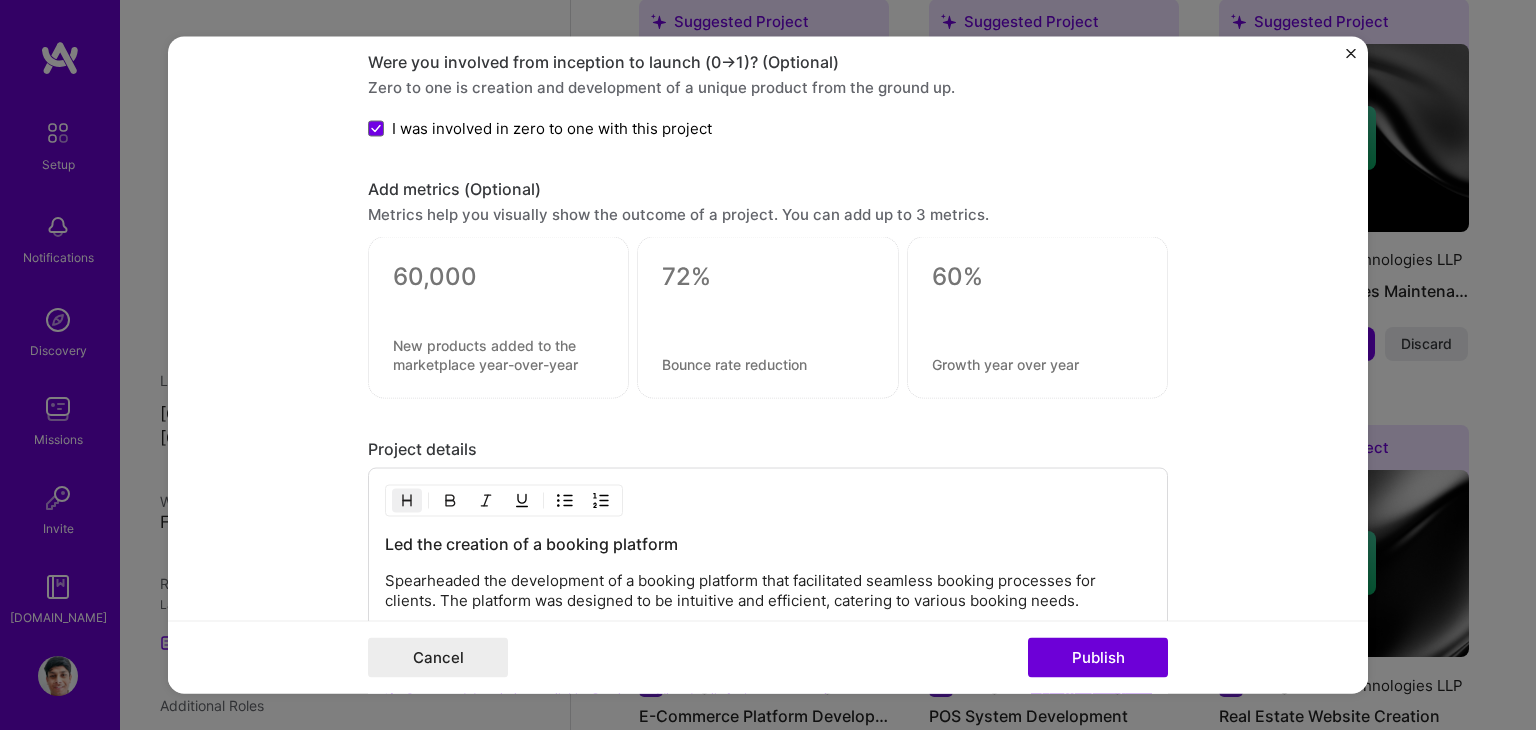 click at bounding box center [498, 277] 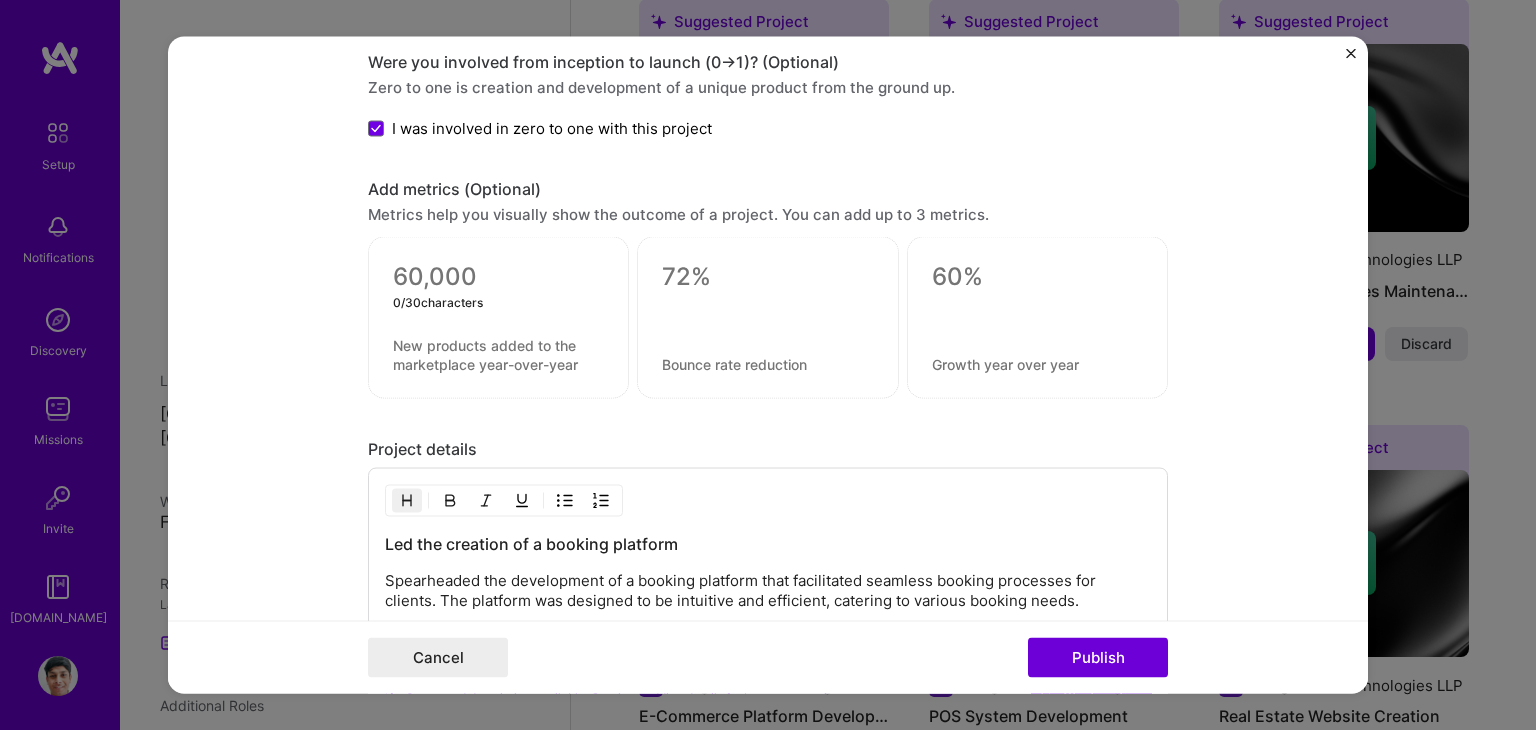 click on "Editing suggested project This project is suggested based on your LinkedIn, resume or [DOMAIN_NAME] activity. Project title CRM Development Company Bridgecode Technologies LLP
Project industry Industry 2 Project Link (Optional) [URL][DOMAIN_NAME]
Set as cover Add New Image  |  Set as Cover Remove Image Role Senior Developer Full-Stack Developer [DATE]
to
I’m still working on this project Skills used — Add up to 12 skills Any new skills will be added to your profile. api api 14 .NET 1 2 3 4 5 API Integration 1 2 3 4 5 [DOMAIN_NAME] 1 2 3 4 5 C# 1 2 3 4 5 SQL 1 2 3 4 5 JavaScript 1 2 3 4 5 HTML 1 2 3 4 5 CSS 1 2 3 4 5 jQuery 1 2 3 4 5 Bootstrap JS 1 2 3 4 5 Authentication 1 2 3 4 5 Google Analytics 1 2 3 4 5 Firebase 1 2 3 4 5 REST API 1 2 3 4 5 Did this role require you to manage team members? (Optional) Yes, I managed 2 team members. Were you involved from inception to launch (0  ->  1)? (Optional) 0 / 30  characters" at bounding box center [768, 365] 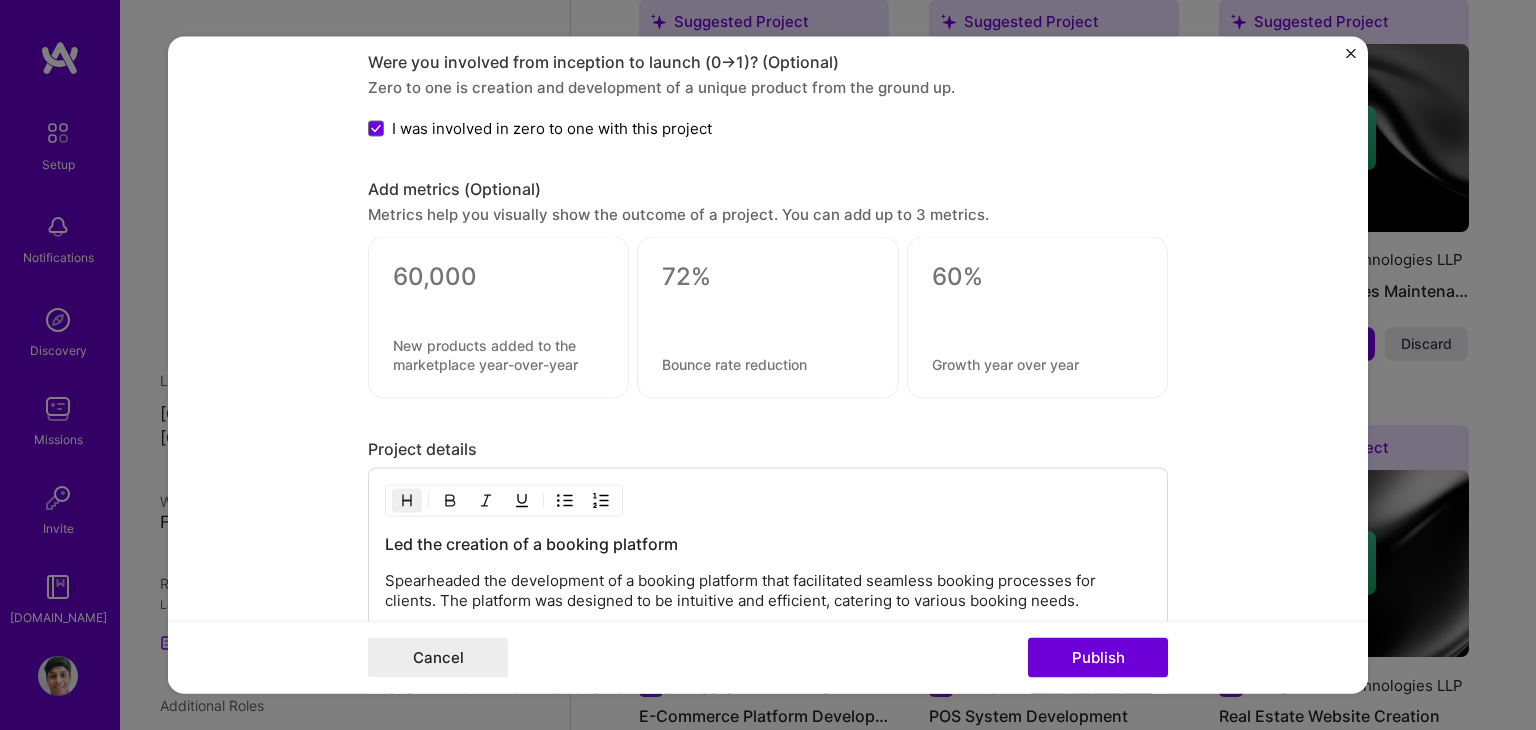 click on "Editing suggested project This project is suggested based on your LinkedIn, resume or [DOMAIN_NAME] activity. Project title CRM Development Company Bridgecode Technologies LLP
Project industry Industry 2 Project Link (Optional) [URL][DOMAIN_NAME]
Set as cover Add New Image  |  Set as Cover Remove Image Role Senior Developer Full-Stack Developer [DATE]
to
I’m still working on this project Skills used — Add up to 12 skills Any new skills will be added to your profile. api api 14 .NET 1 2 3 4 5 API Integration 1 2 3 4 5 [DOMAIN_NAME] 1 2 3 4 5 C# 1 2 3 4 5 SQL 1 2 3 4 5 JavaScript 1 2 3 4 5 HTML 1 2 3 4 5 CSS 1 2 3 4 5 jQuery 1 2 3 4 5 Bootstrap JS 1 2 3 4 5 Authentication 1 2 3 4 5 Google Analytics 1 2 3 4 5 Firebase 1 2 3 4 5 REST API 1 2 3 4 5 Did this role require you to manage team members? (Optional) Yes, I managed 2 team members. Were you involved from inception to launch (0  ->  1)? (Optional) Project details   /" at bounding box center (768, 365) 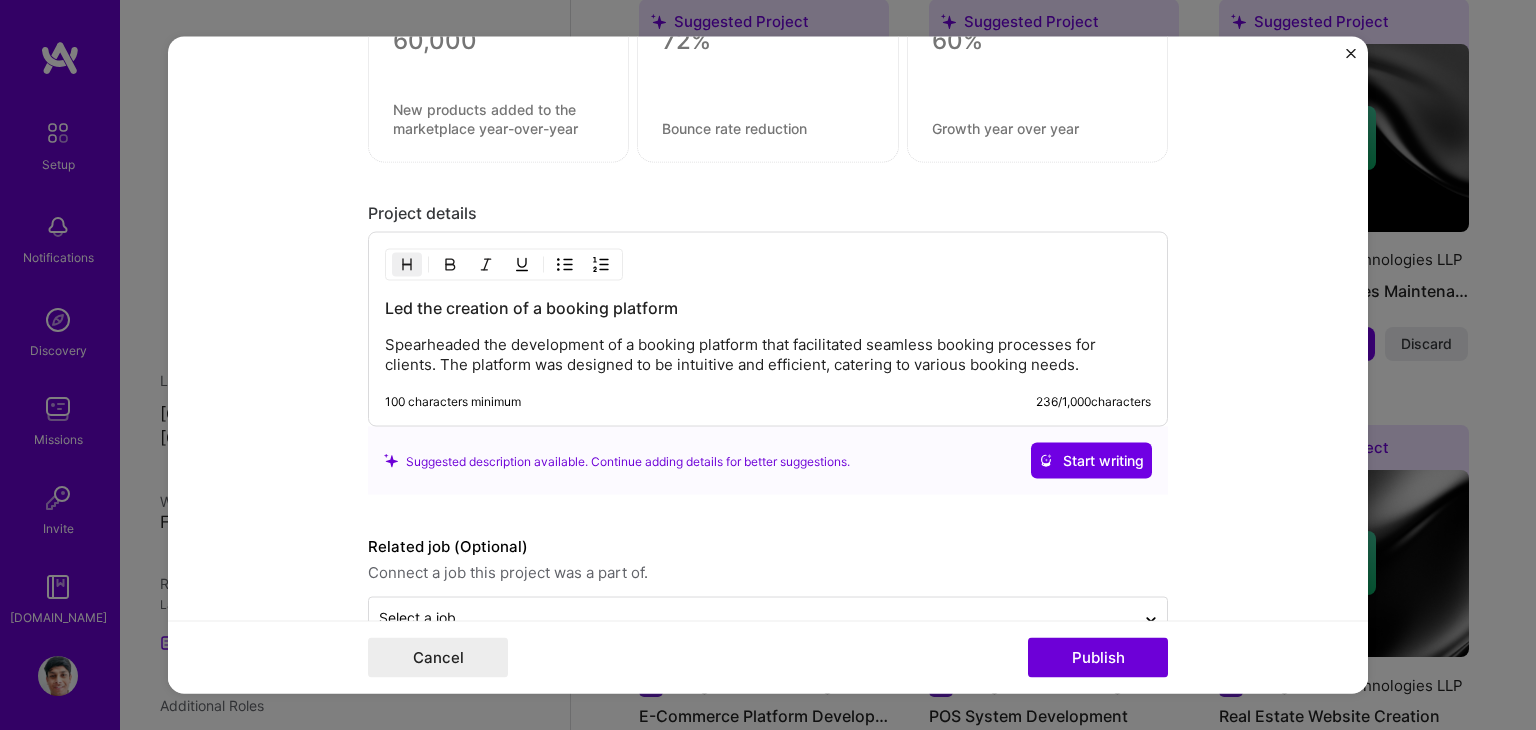 scroll, scrollTop: 2963, scrollLeft: 0, axis: vertical 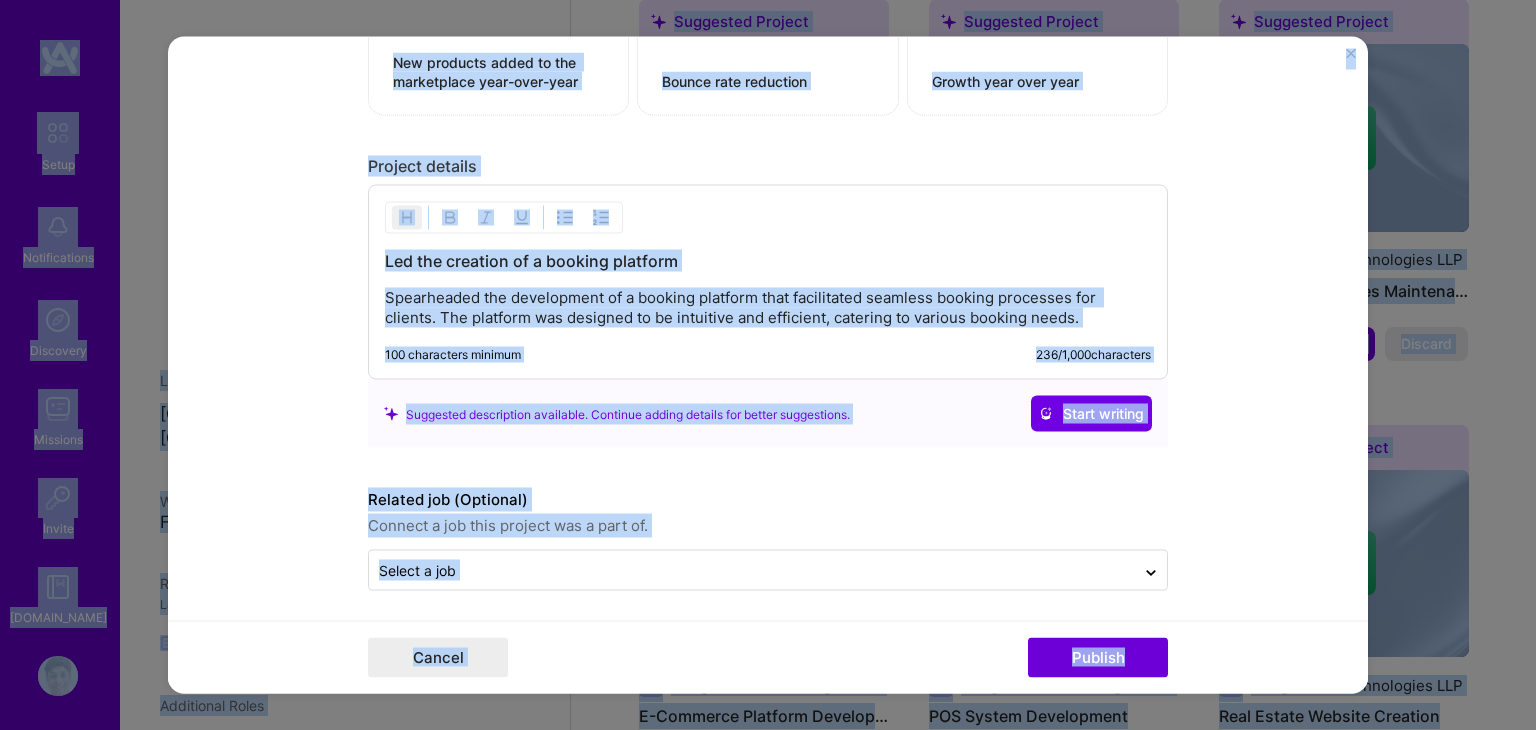 click on "Led the creation of a booking platform Spearheaded the development of a booking platform that facilitated seamless booking processes for clients. The platform was designed to be intuitive and efficient, catering to various booking needs. 100 characters minimum 236 / 1,000  characters" at bounding box center (768, 282) 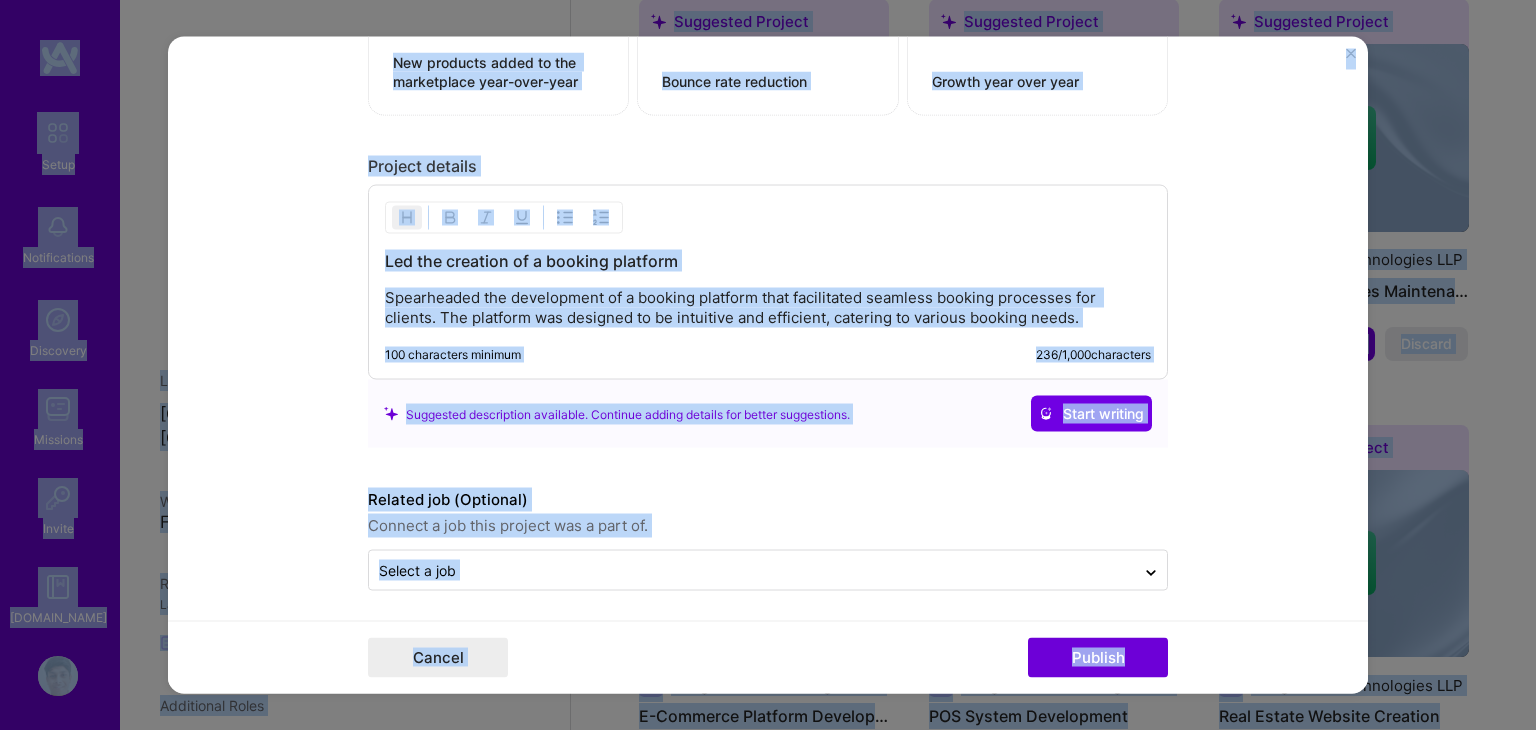 click on "Led the creation of a booking platform Spearheaded the development of a booking platform that facilitated seamless booking processes for clients. The platform was designed to be intuitive and efficient, catering to various booking needs. 100 characters minimum 236 / 1,000  characters" at bounding box center [768, 282] 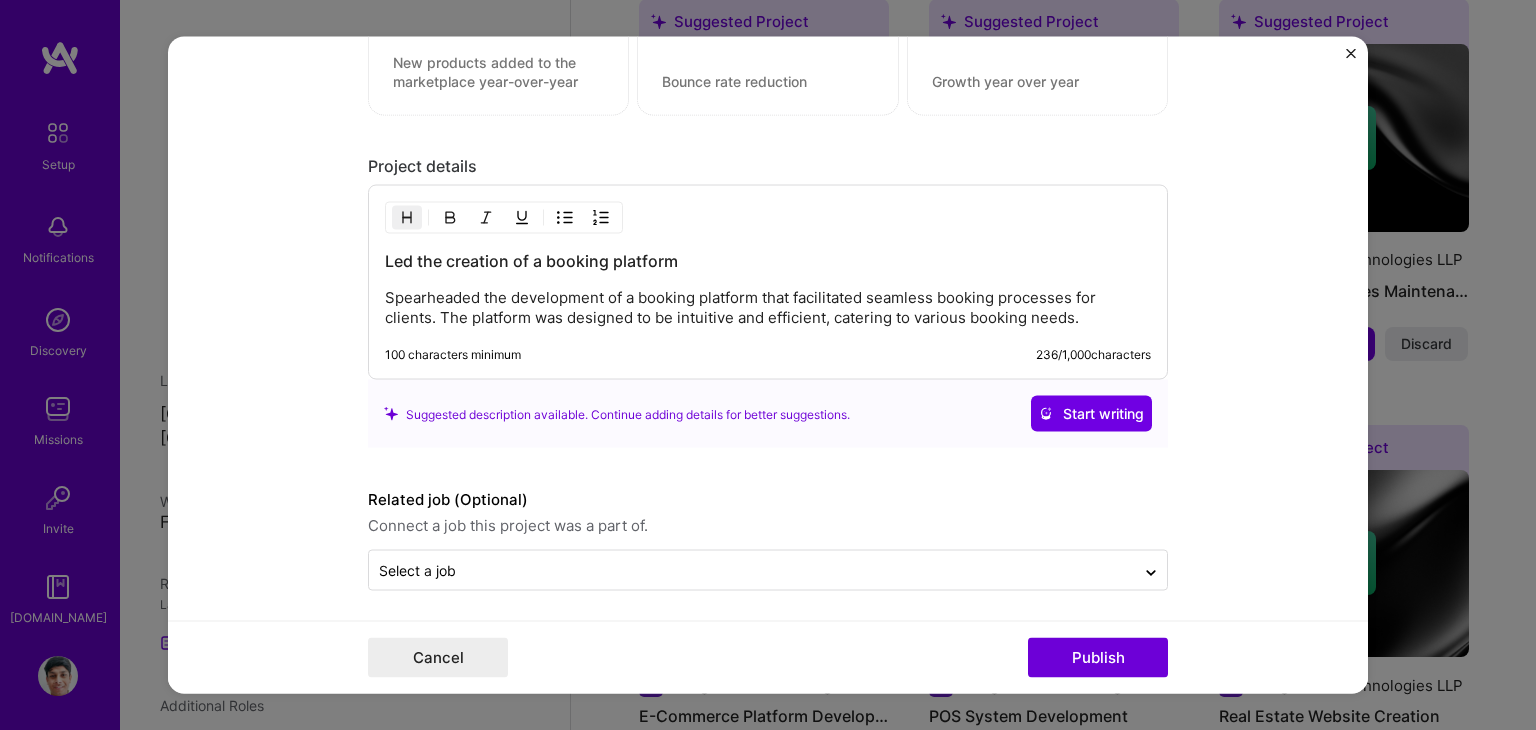 click on "Led the creation of a booking platform Spearheaded the development of a booking platform that facilitated seamless booking processes for clients. The platform was designed to be intuitive and efficient, catering to various booking needs." at bounding box center (768, 289) 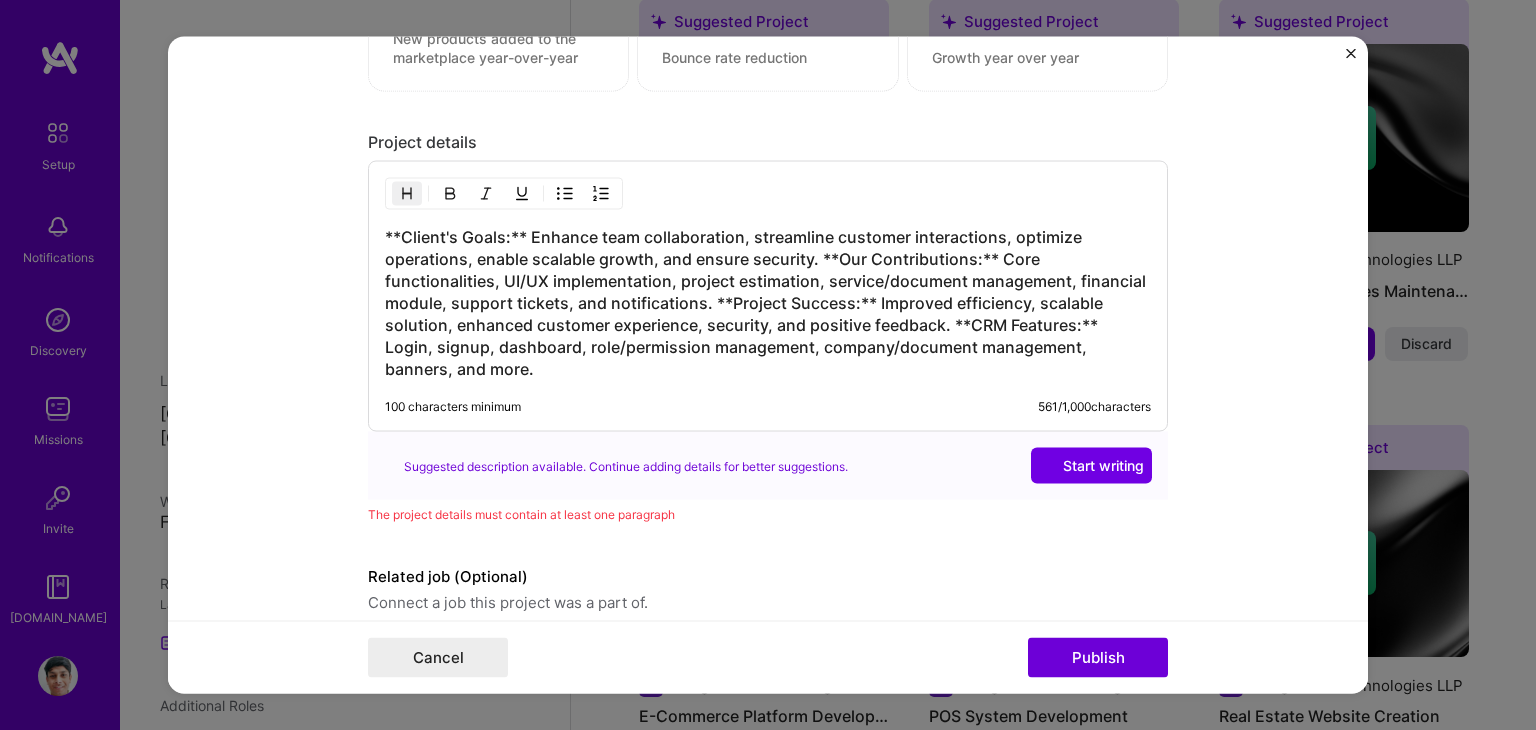 scroll, scrollTop: 2916, scrollLeft: 0, axis: vertical 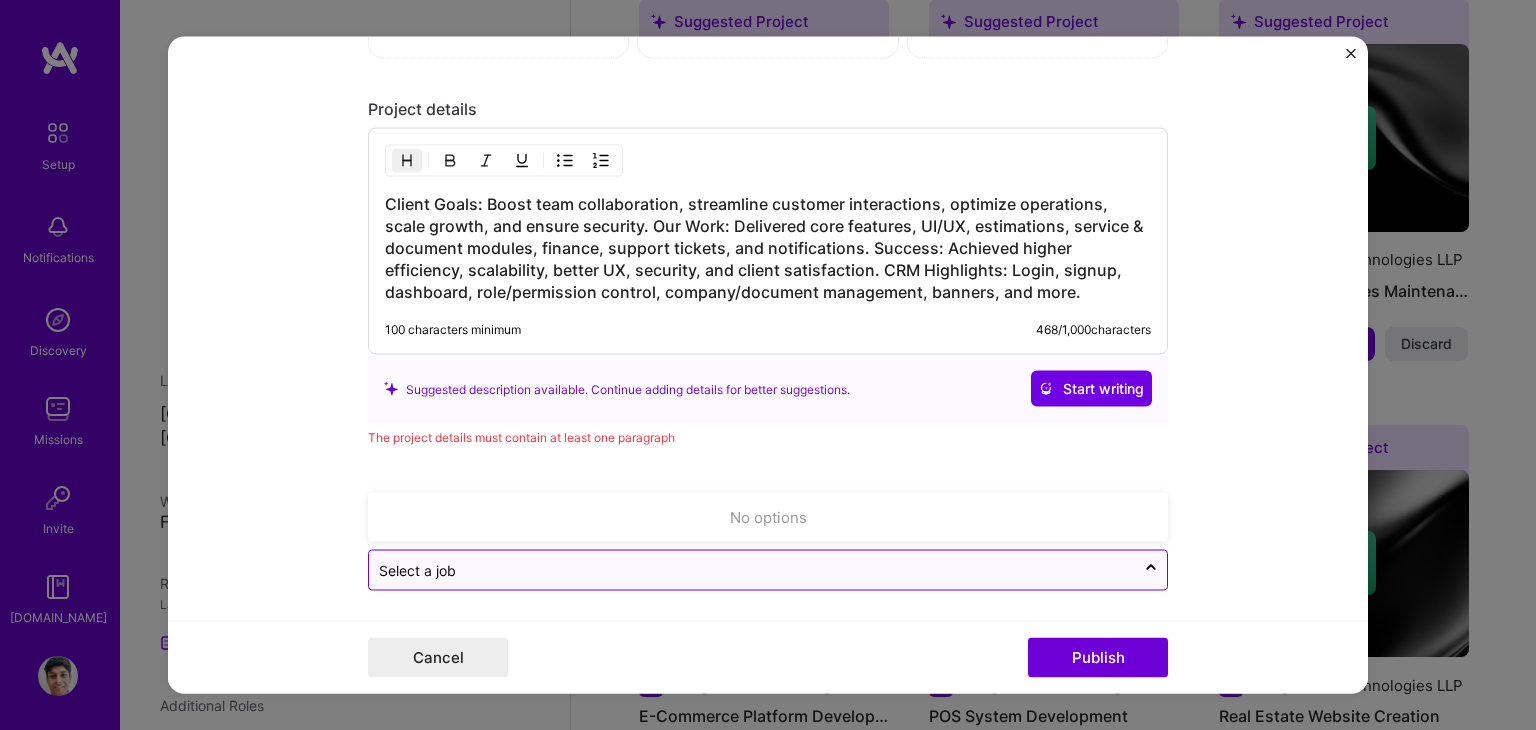 click at bounding box center [752, 570] 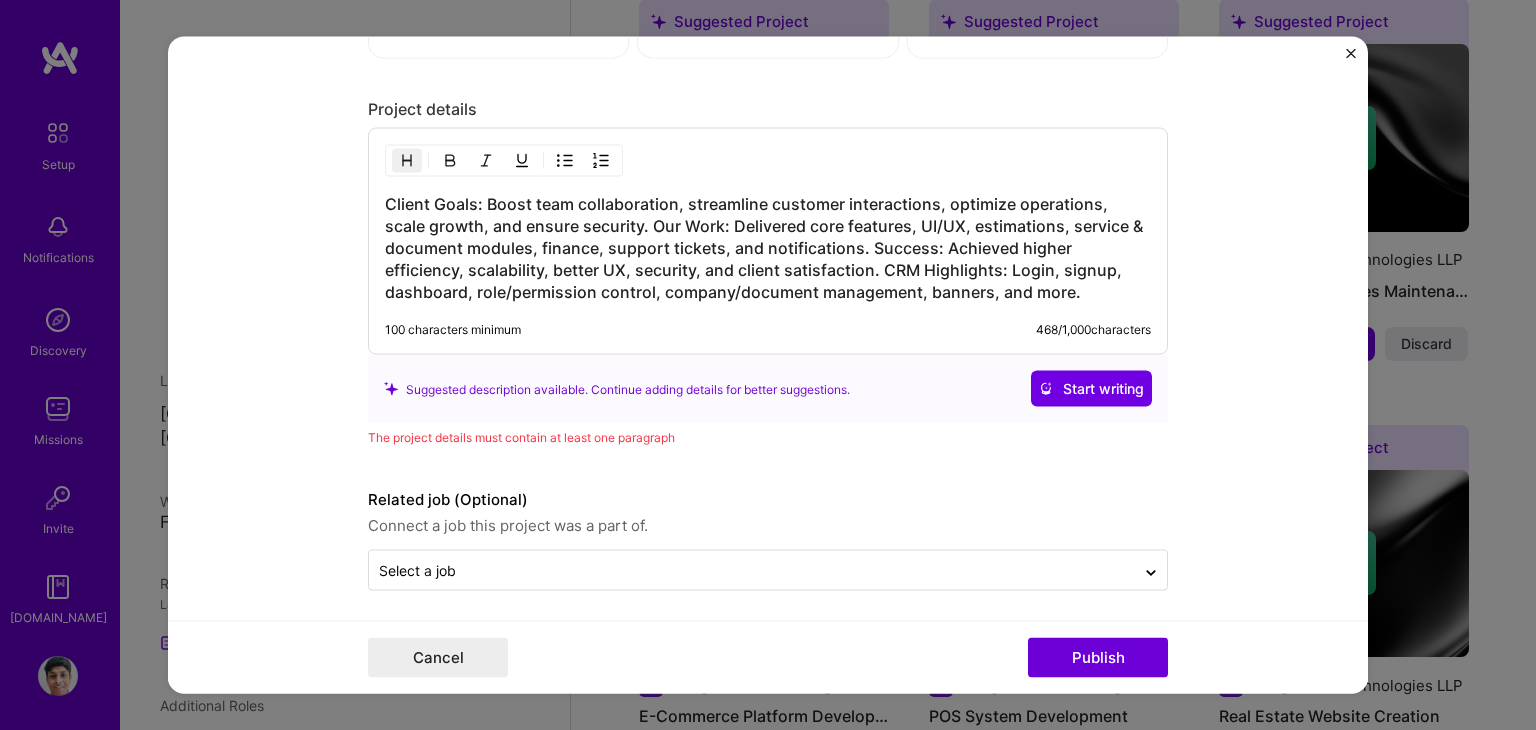 click on "Editing suggested project This project is suggested based on your LinkedIn, resume or [DOMAIN_NAME] activity. Project title CRM Development Company Bridgecode Technologies LLP
Project industry Industry 2 Project Link (Optional) [URL][DOMAIN_NAME]
Set as cover Add New Image  |  Set as Cover Remove Image Role Senior Developer Full-Stack Developer [DATE]
to
I’m still working on this project Skills used — Add up to 12 skills Any new skills will be added to your profile. api api 14 .NET 1 2 3 4 5 API Integration 1 2 3 4 5 [DOMAIN_NAME] 1 2 3 4 5 C# 1 2 3 4 5 SQL 1 2 3 4 5 JavaScript 1 2 3 4 5 HTML 1 2 3 4 5 CSS 1 2 3 4 5 jQuery 1 2 3 4 5 Bootstrap JS 1 2 3 4 5 Authentication 1 2 3 4 5 Google Analytics 1 2 3 4 5 Firebase 1 2 3 4 5 REST API 1 2 3 4 5 Did this role require you to manage team members? (Optional) Yes, I managed 2 team members. Were you involved from inception to launch (0  ->  1)? (Optional) Project details   /" at bounding box center (768, 365) 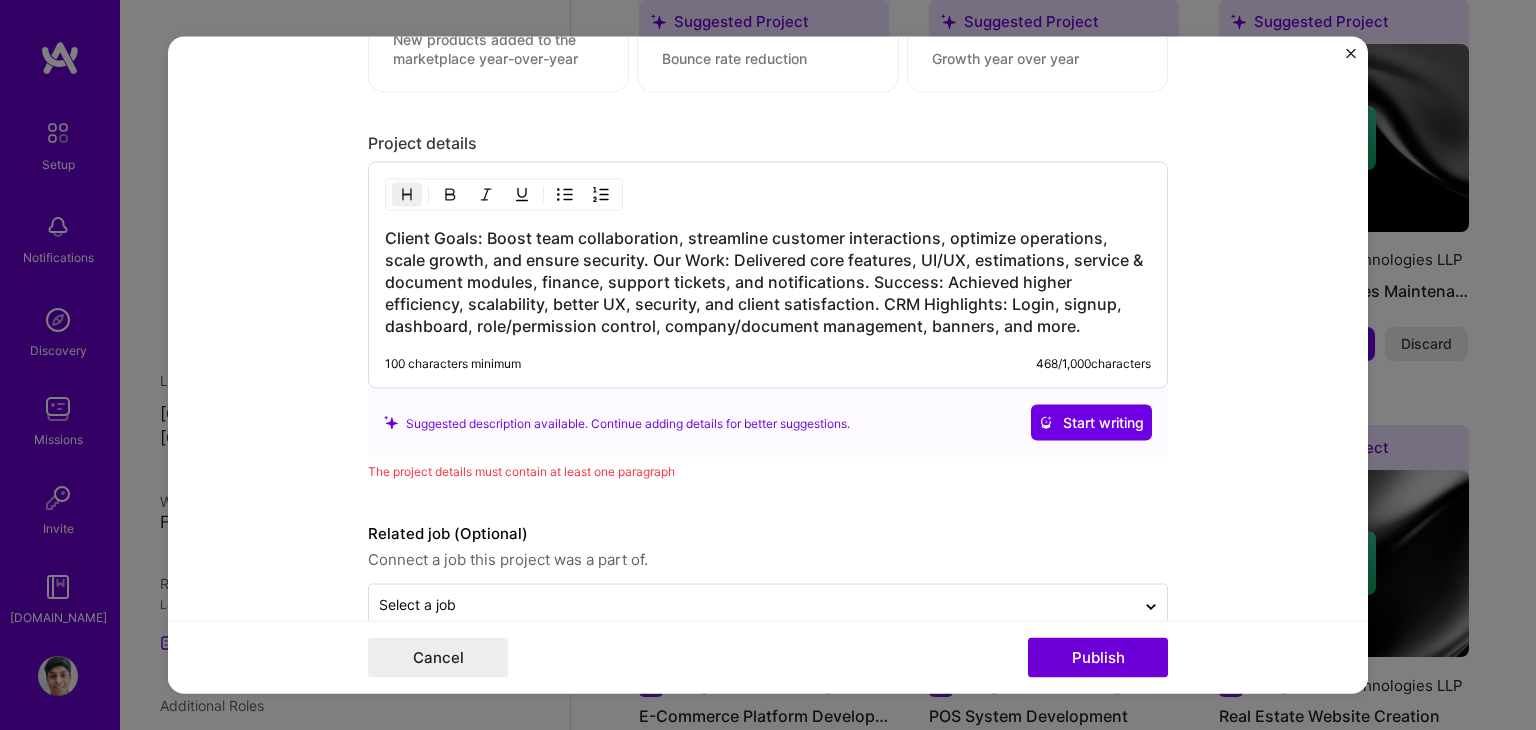 scroll, scrollTop: 3020, scrollLeft: 0, axis: vertical 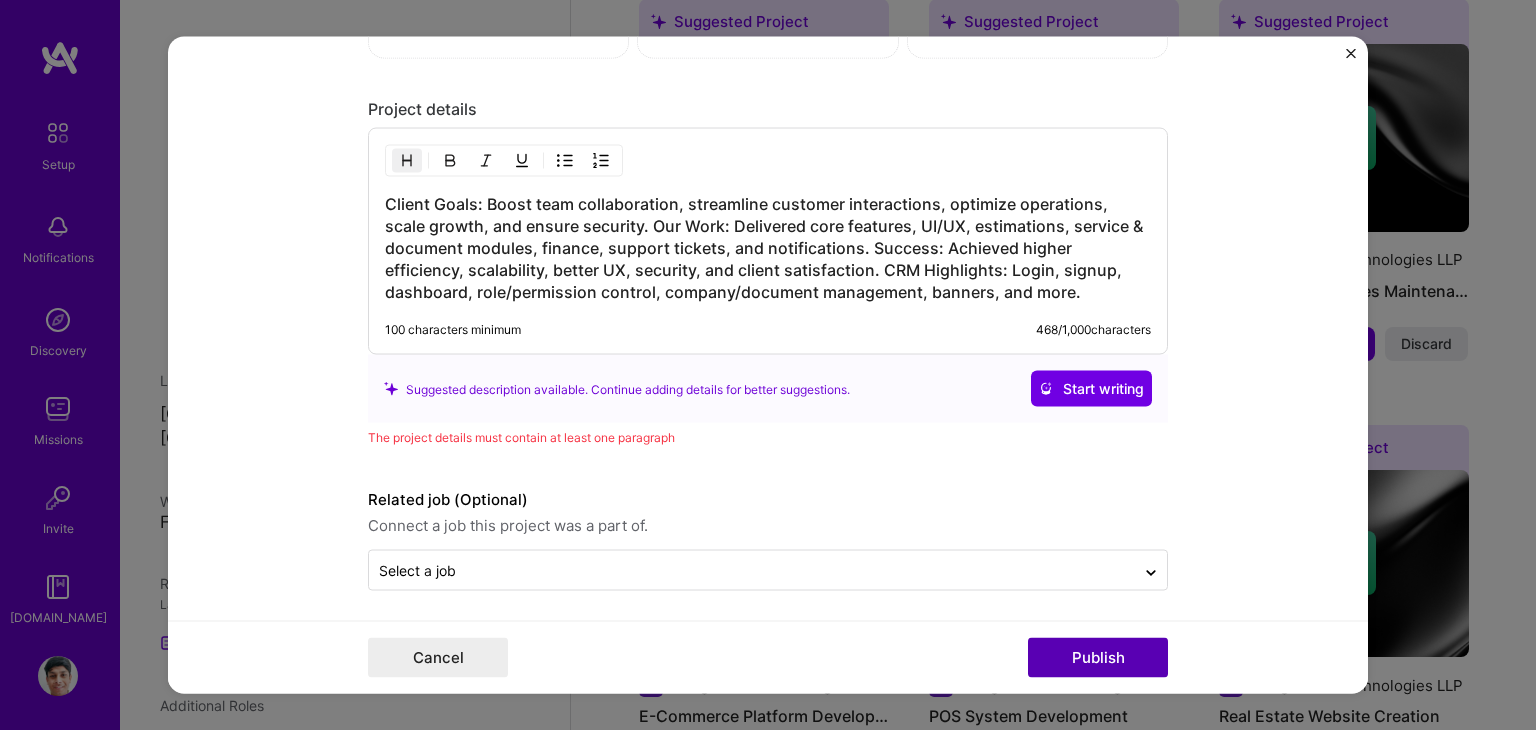 click on "Publish" at bounding box center (1098, 658) 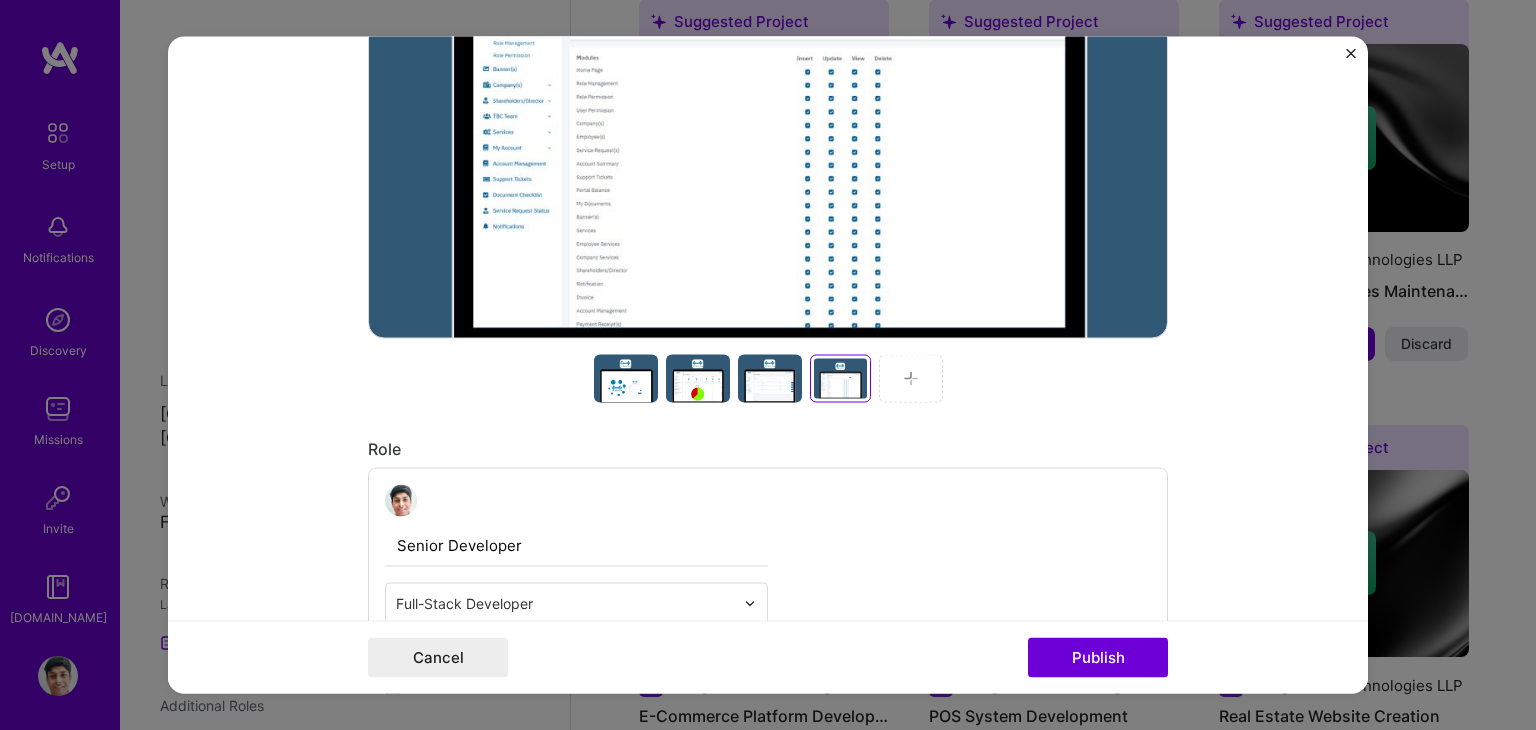scroll, scrollTop: 131, scrollLeft: 0, axis: vertical 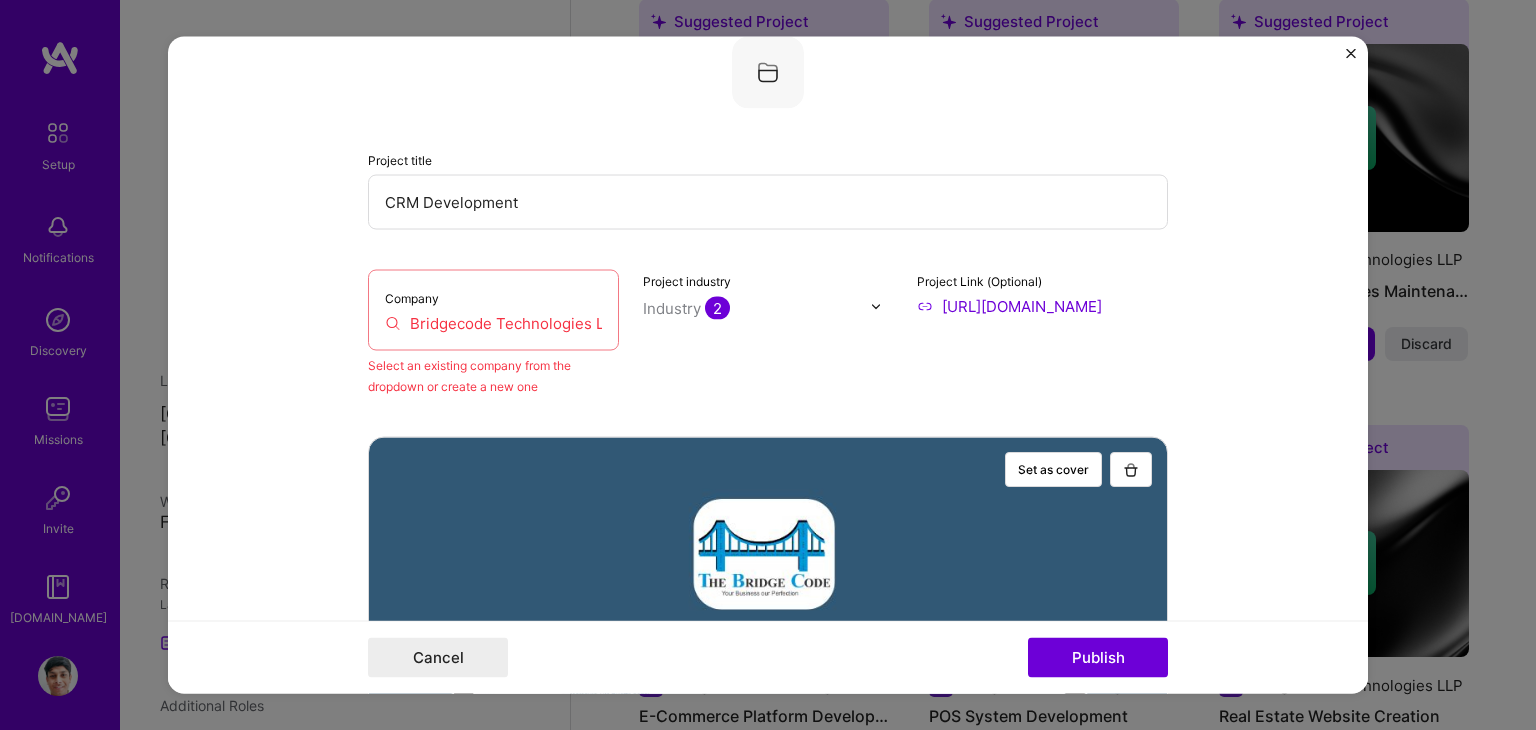 click on "Bridgecode Technologies LLP" at bounding box center (493, 323) 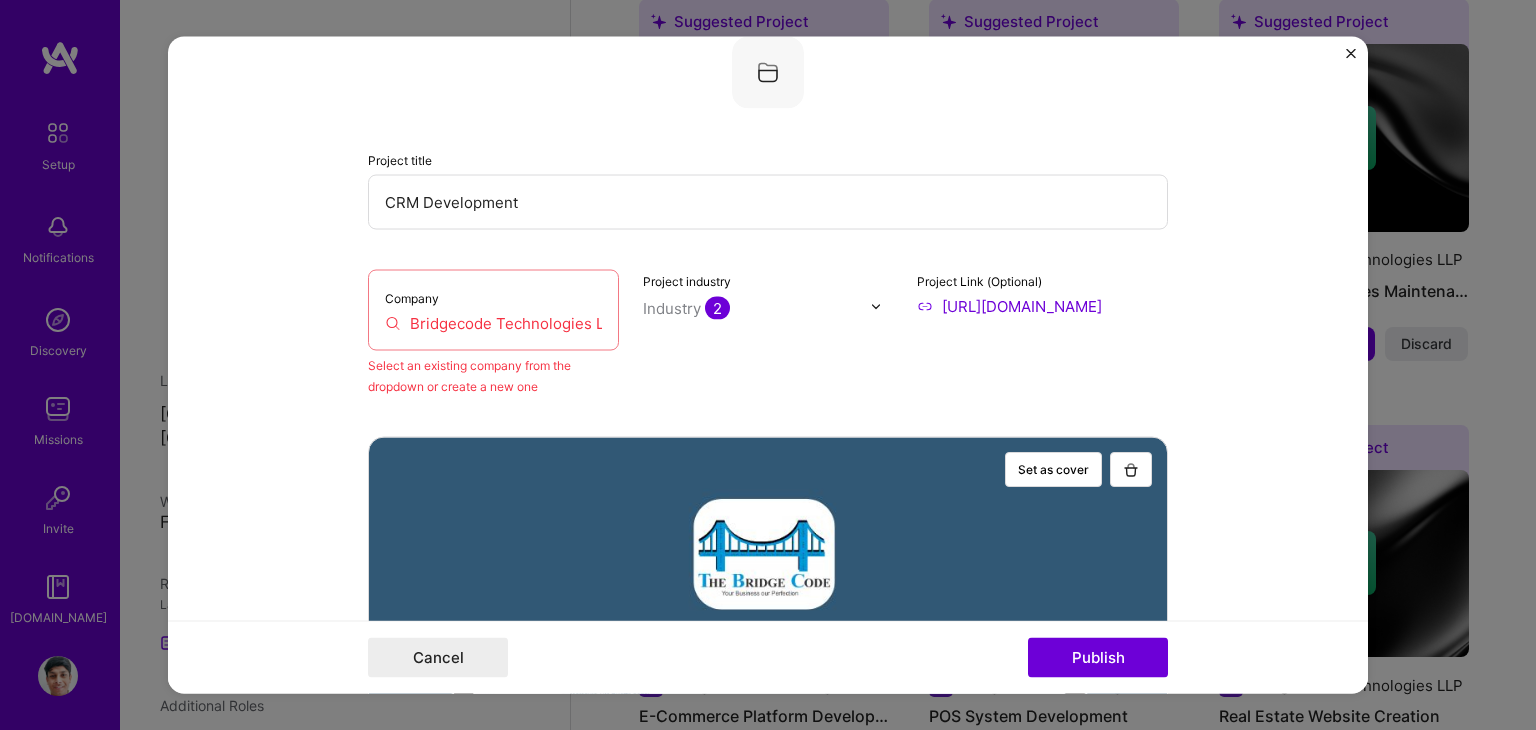 click on "Bridgecode Technologies LLP" at bounding box center [493, 323] 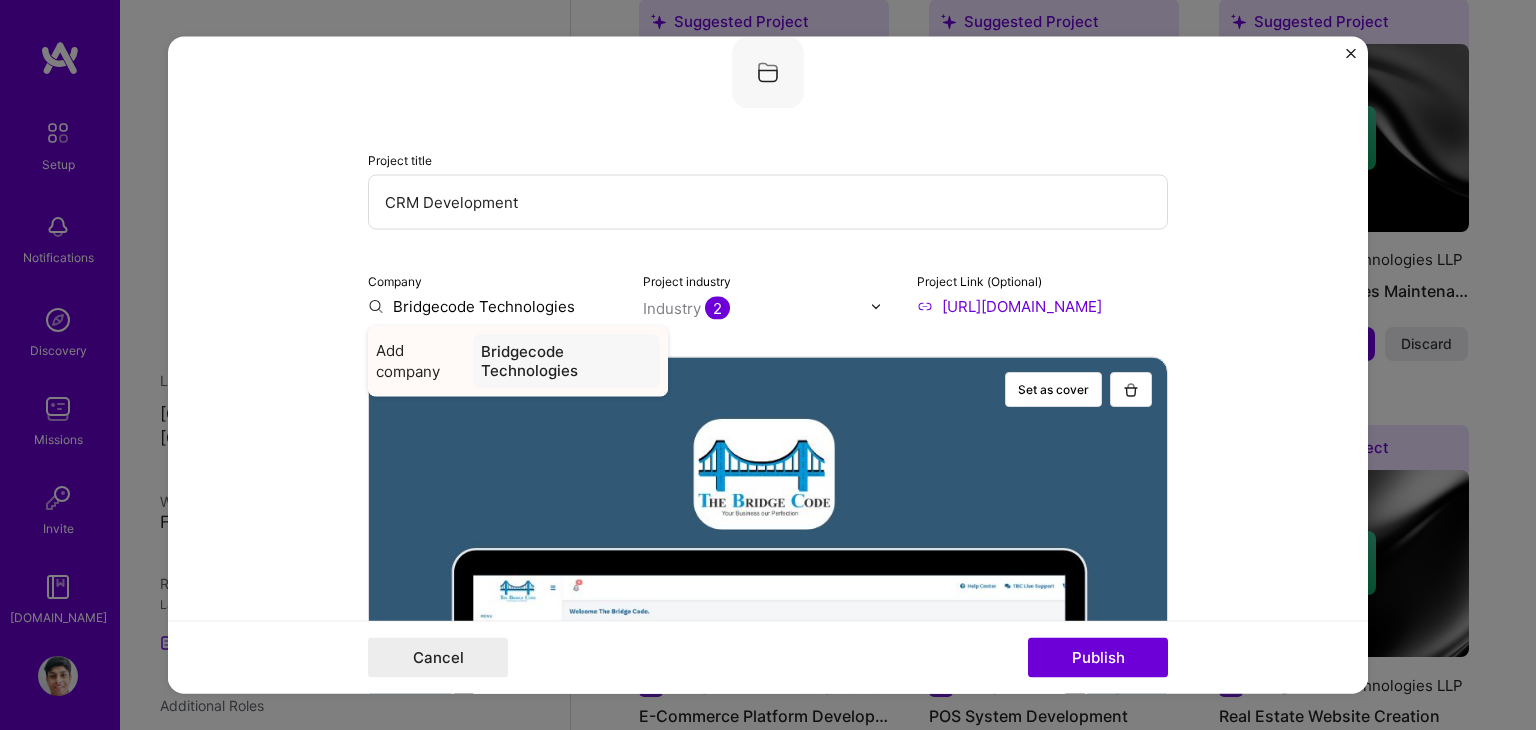 type on "Bridgecode Technologies" 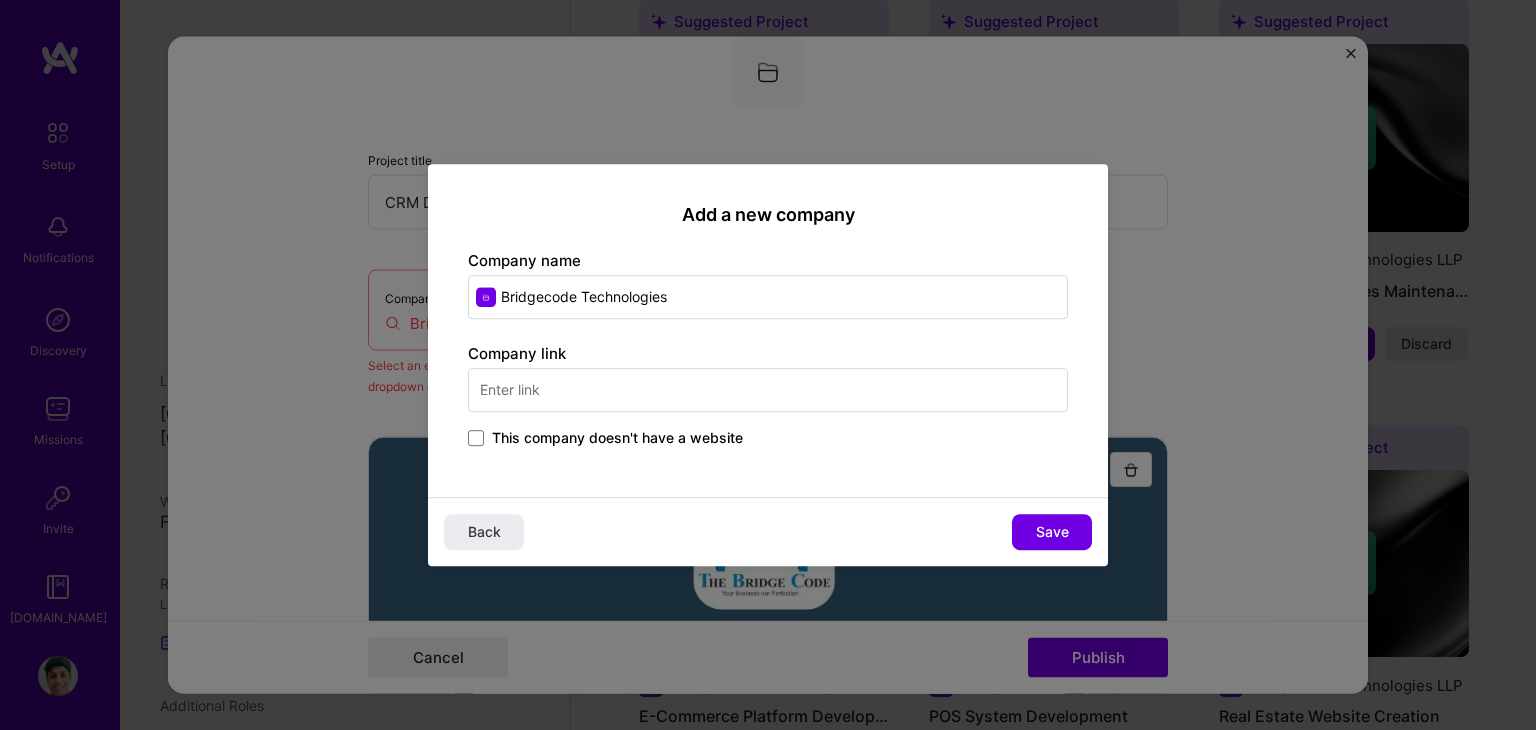 click at bounding box center (768, 390) 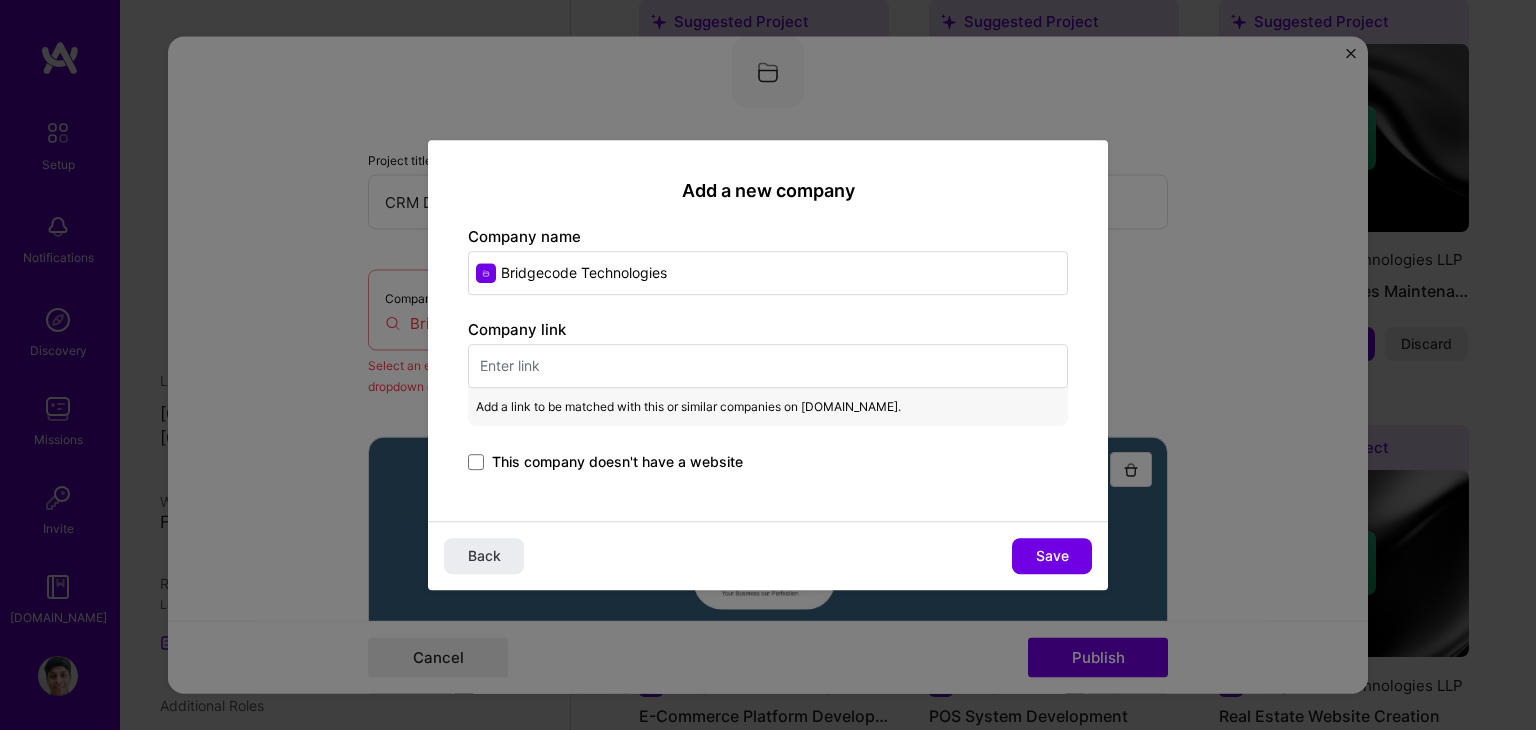 paste on "[URL][DOMAIN_NAME]" 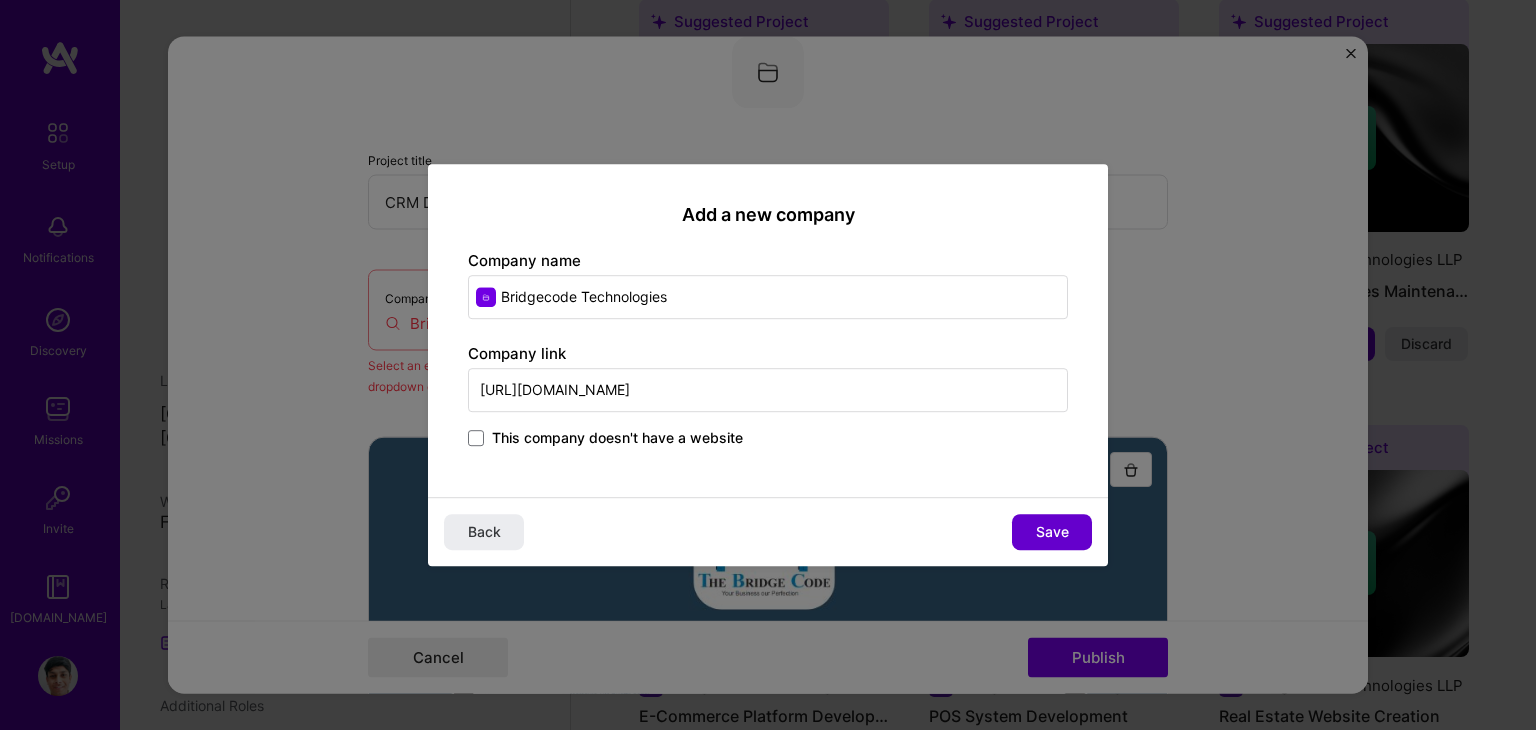 type on "[URL][DOMAIN_NAME]" 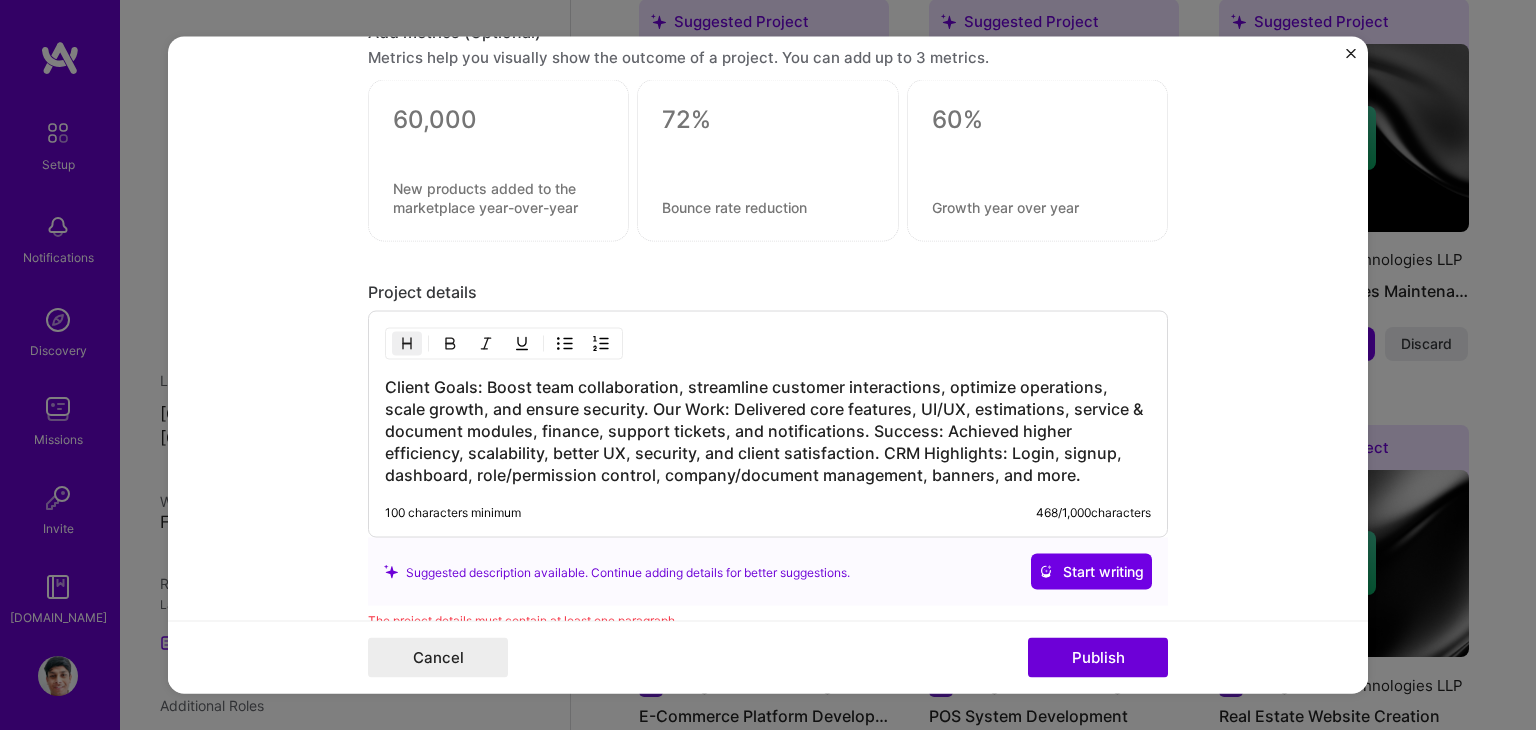 scroll, scrollTop: 3070, scrollLeft: 0, axis: vertical 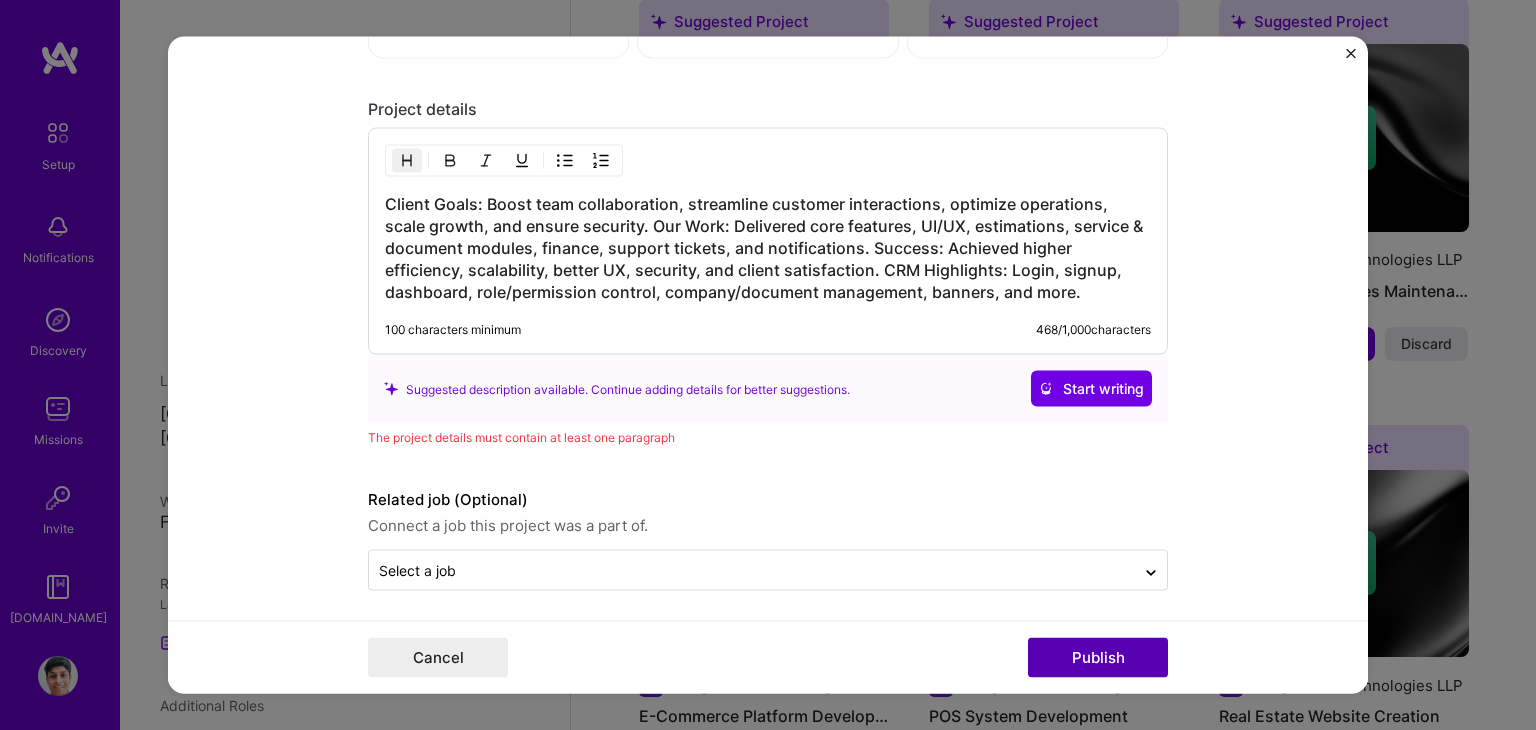 click on "Publish" at bounding box center [1098, 658] 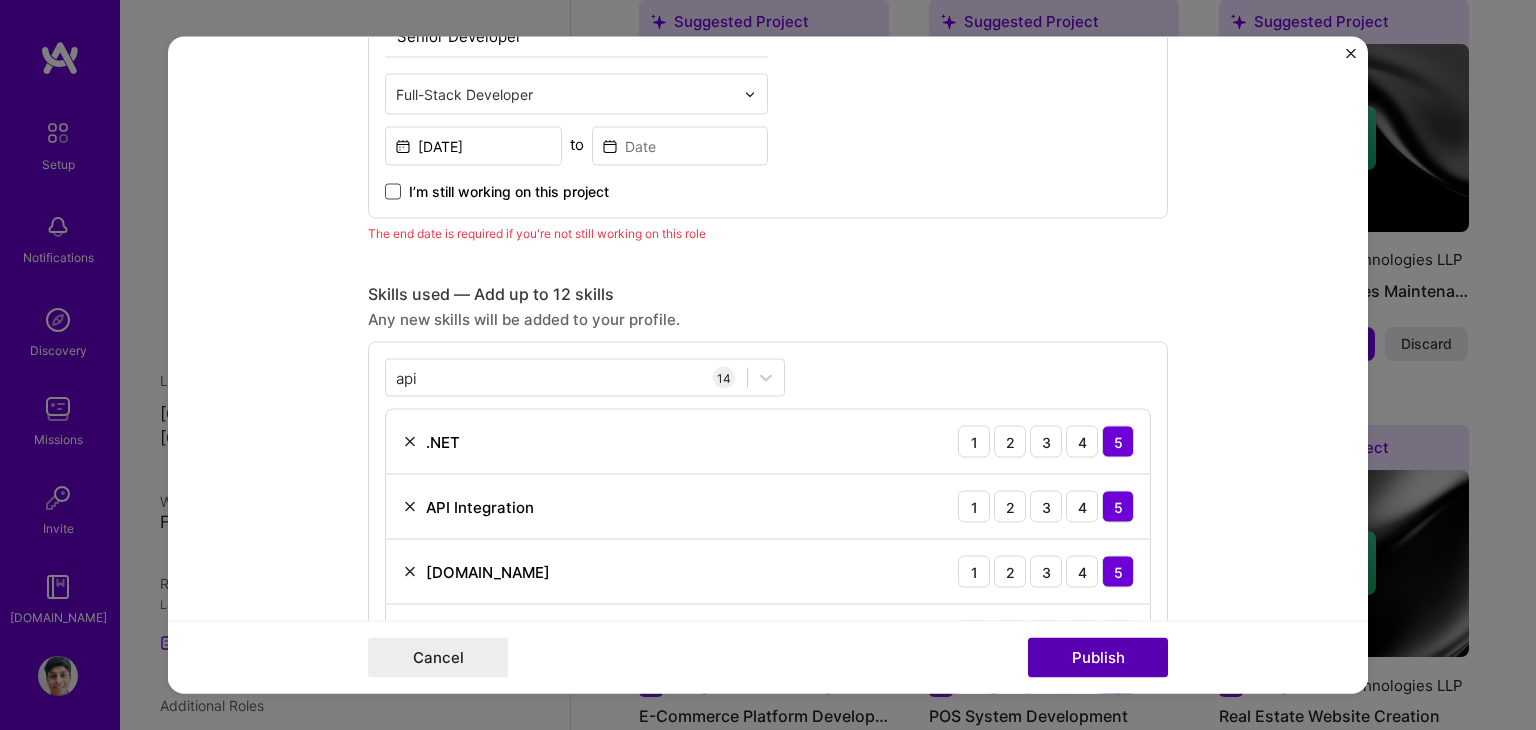 scroll, scrollTop: 1150, scrollLeft: 0, axis: vertical 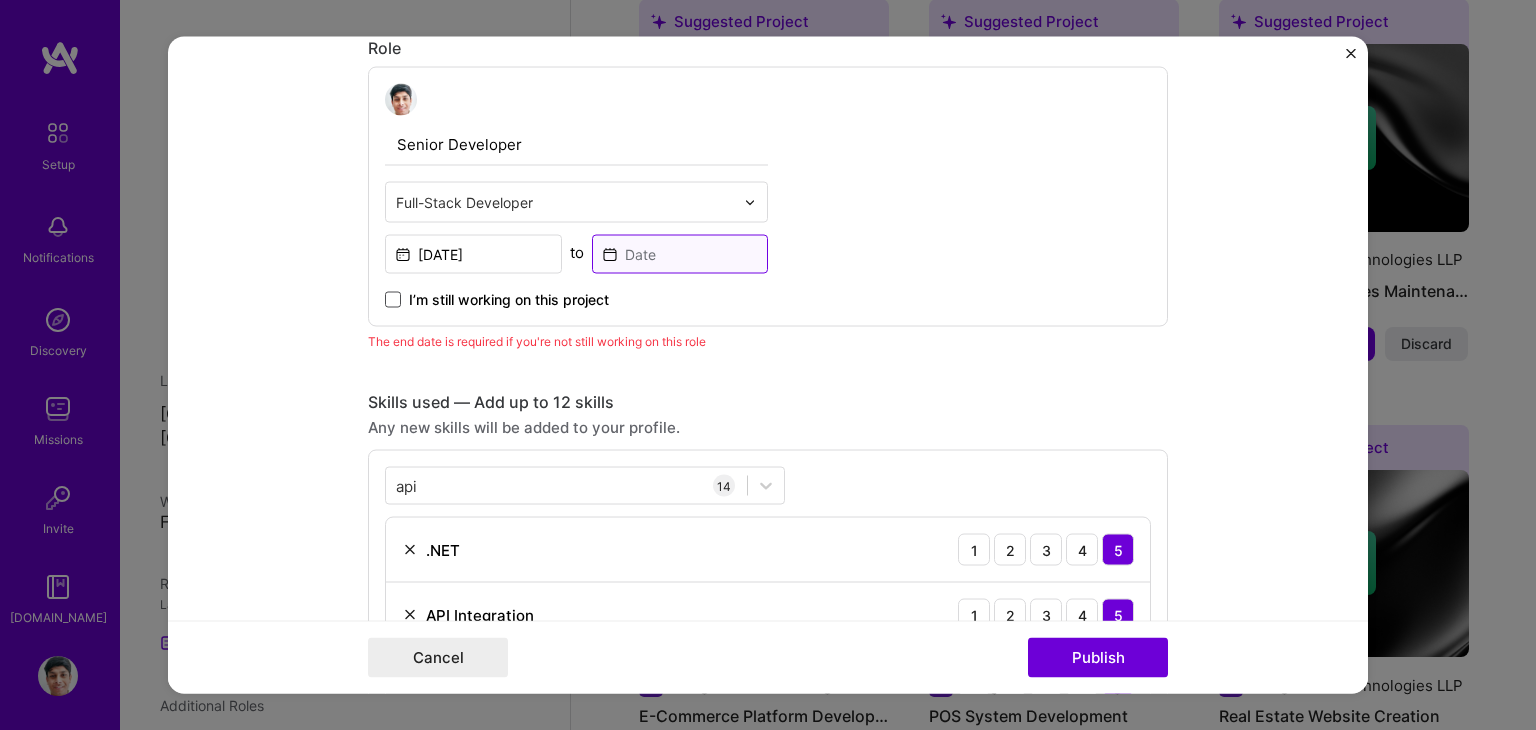 click at bounding box center [680, 254] 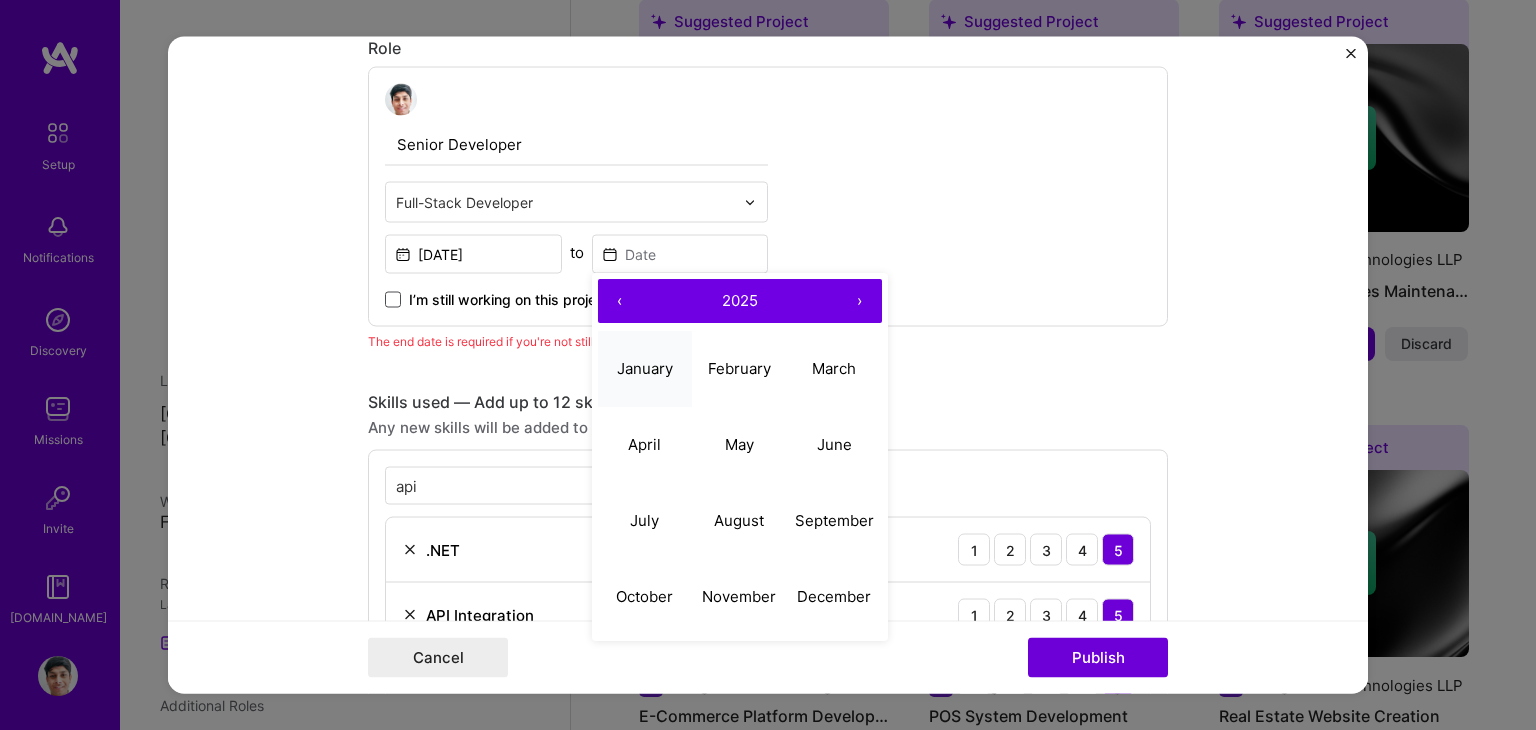 click on "January" at bounding box center [645, 368] 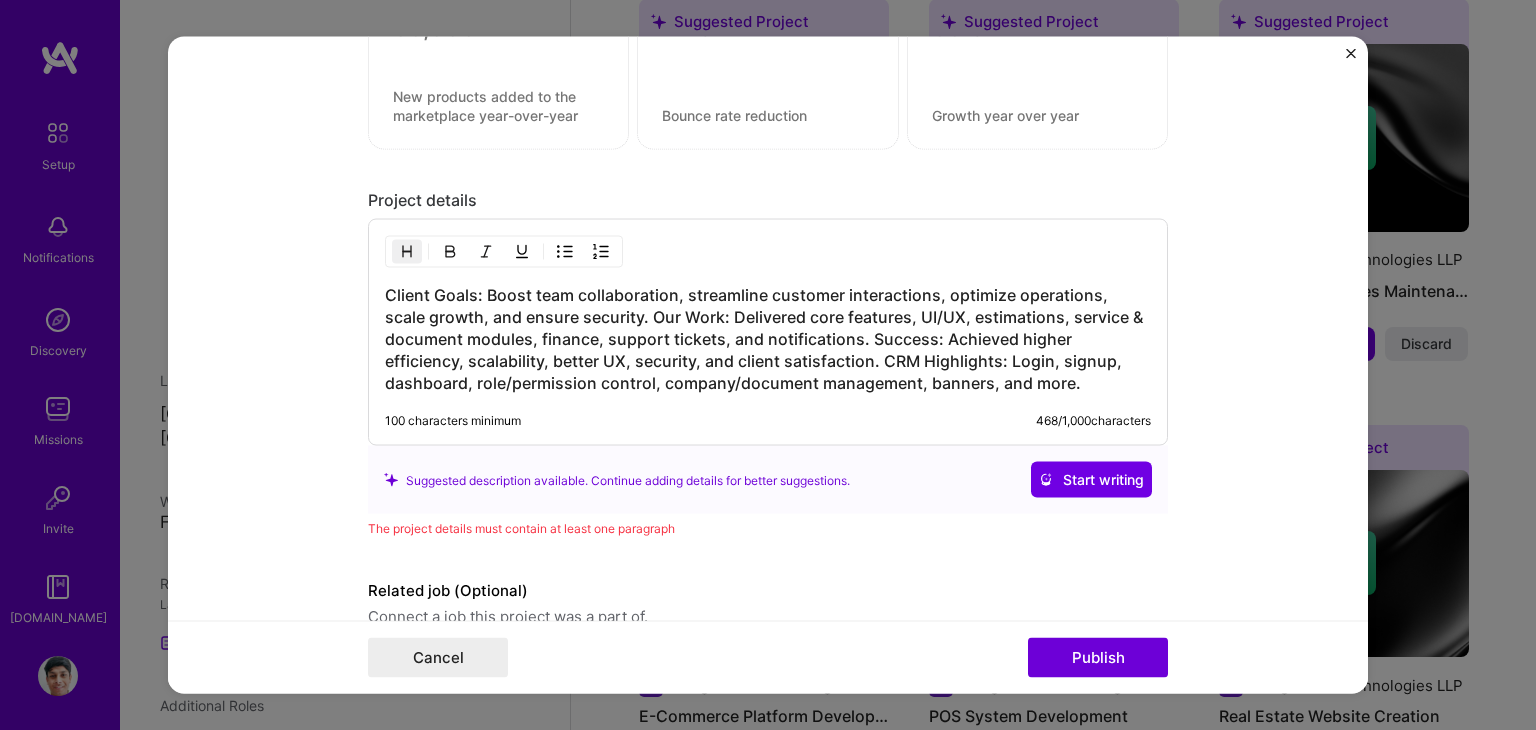 scroll, scrollTop: 3070, scrollLeft: 0, axis: vertical 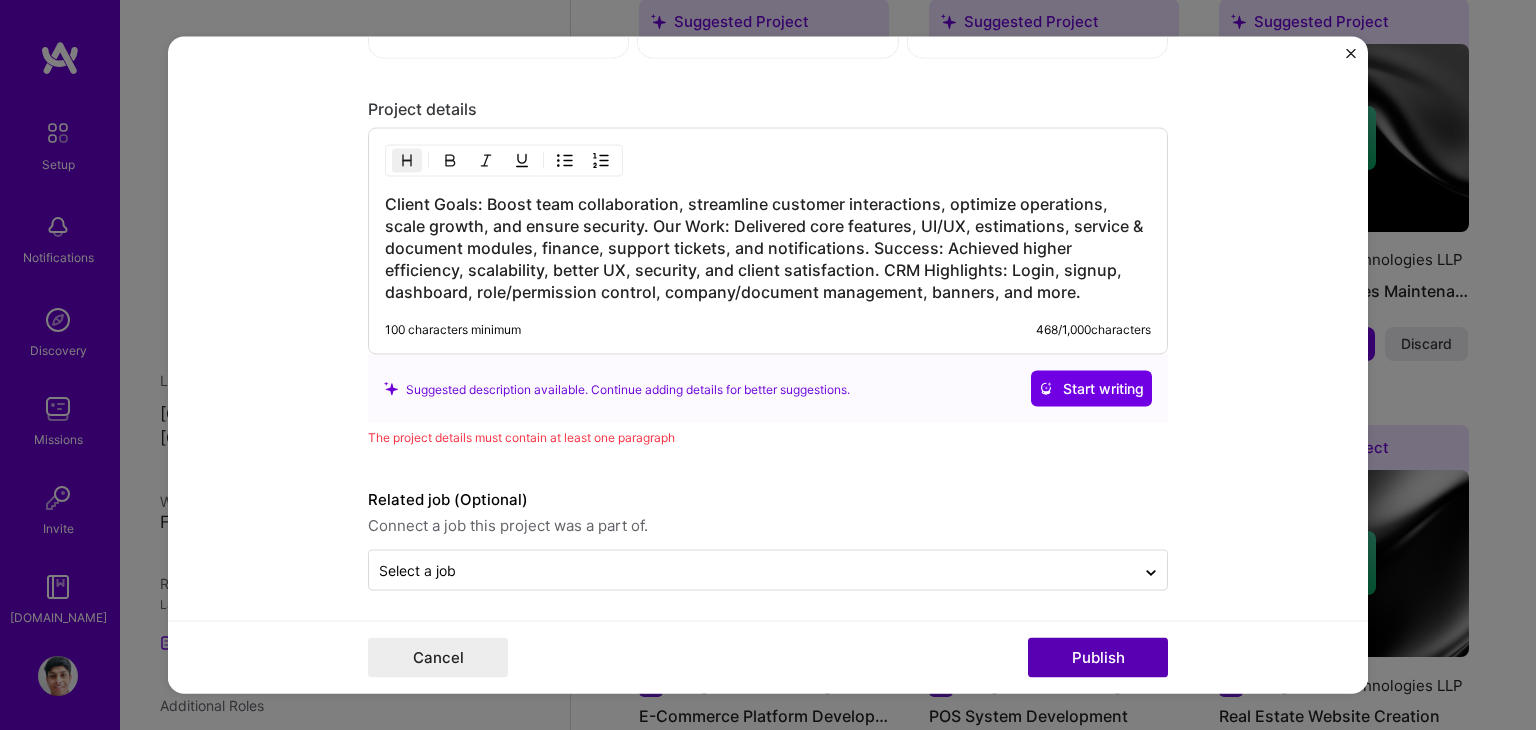 click on "Publish" at bounding box center [1098, 658] 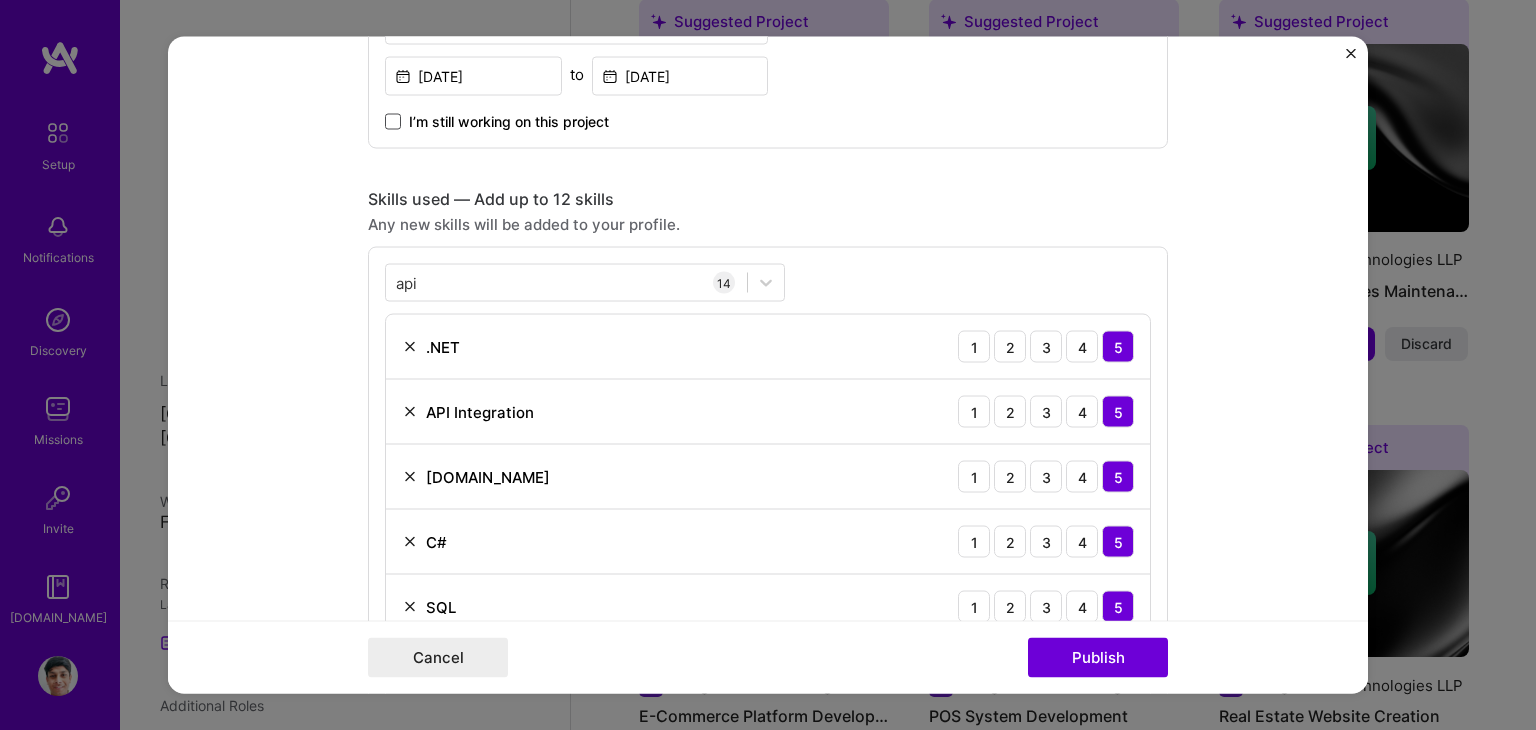 scroll, scrollTop: 1330, scrollLeft: 0, axis: vertical 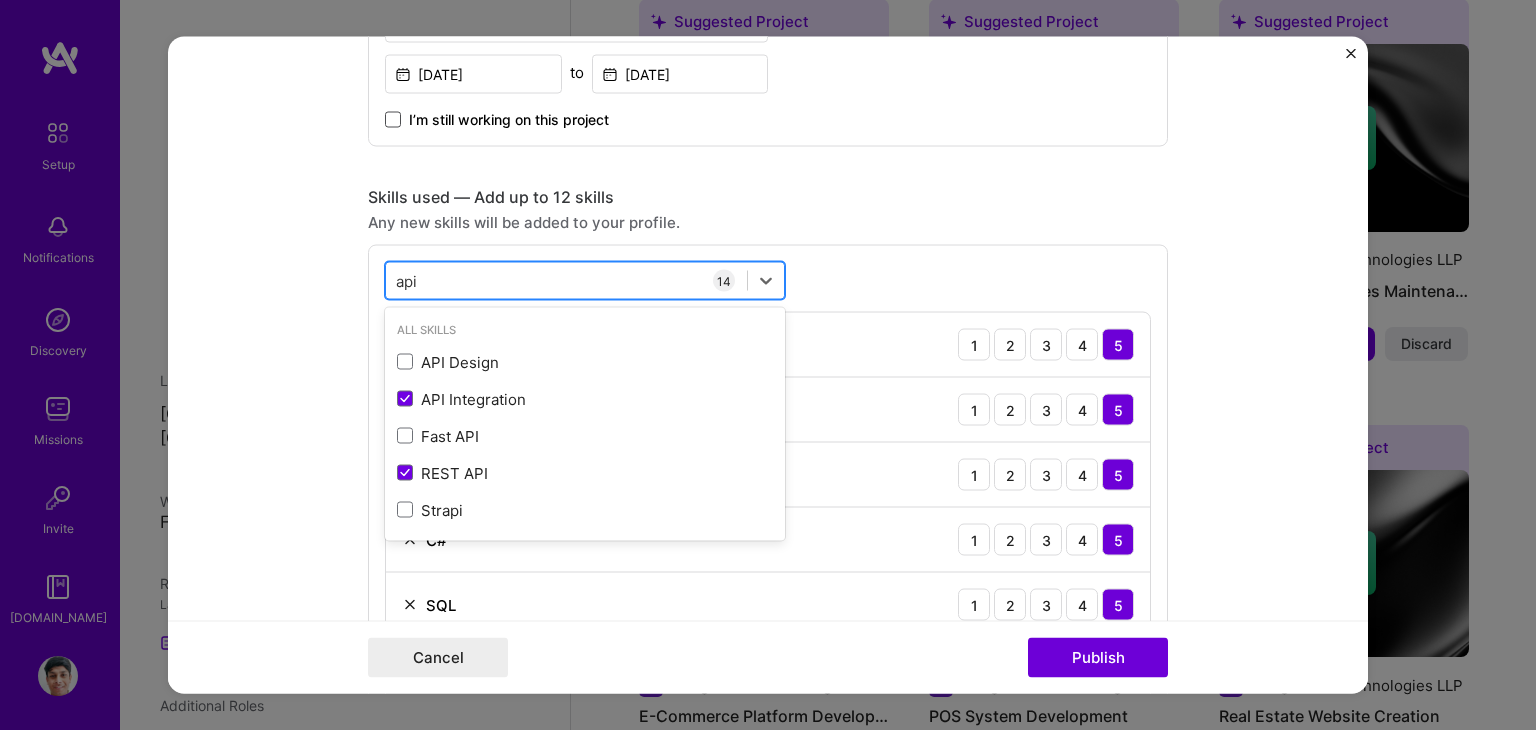 click on "api api" at bounding box center [566, 280] 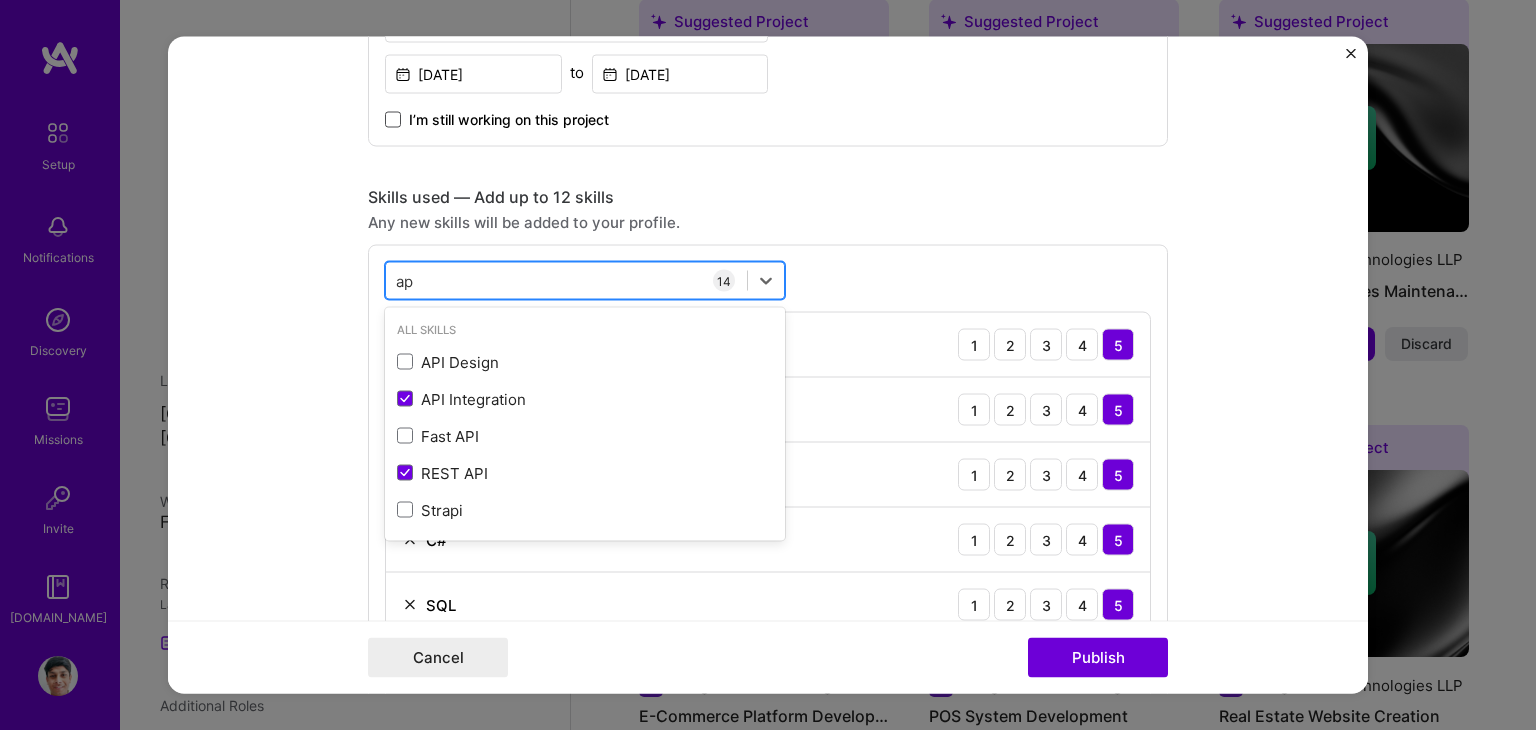 type on "a" 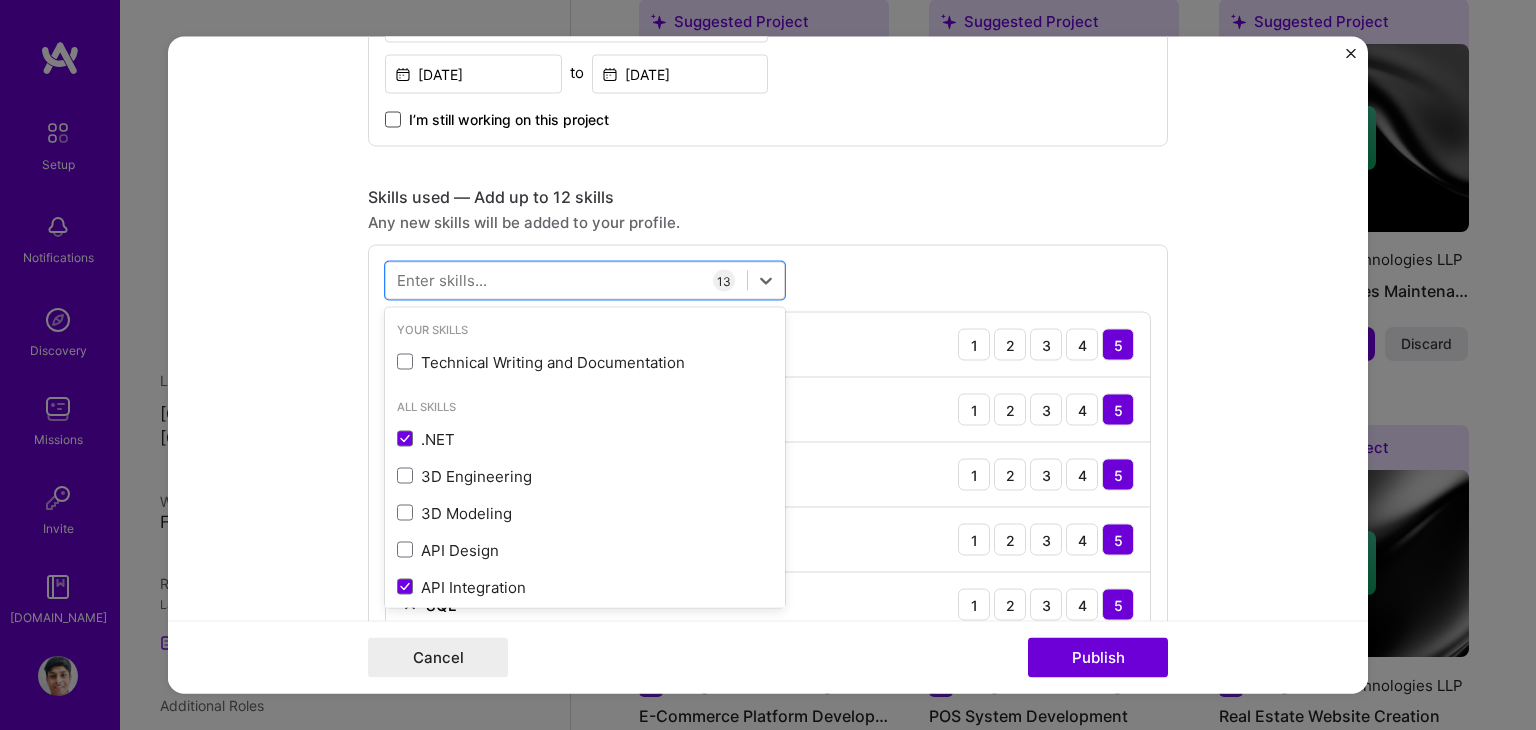 click on "option REST API, deselected. option API Design focused, 0 of 2. 378 results available. Use Up and Down to choose options, press Enter to select the currently focused option, press Escape to exit the menu, press Tab to select the option and exit the menu. Your Skills Technical Writing and Documentation All Skills .NET 3D Engineering 3D Modeling API Design API Integration APNS ARM [DOMAIN_NAME] AWS AWS Aurora AWS BETA AWS CDK AWS CloudFormation AWS Lambda AWS Neptune AWS RDS Ada Adobe Creative Cloud Adobe Experience Manager Affiliate Marketing Agile Agora Airflow Airtable Algorithm Design Amazon Athena Amplitude Analytics Android Angular Angular.js Ansible Apache [PERSON_NAME] Apex (Salesforce) Apollo App Clip (iOS) ArangoDB Artifactory Artificial Intelligence (AI) Assembly [DOMAIN_NAME] [PERSON_NAME] Authentication Automated Testing Azure BLE (Bluetooth) Babylon.js Backbone.js Backlog Prioritization BigQuery Blockchain / Crypto Blog Bloomreach Bootstrap JS Boto3 Brand Strategy C C# C++ CI/CD CMS COBOL CSS CUDA Capacitor [PERSON_NAME]" at bounding box center [768, 710] 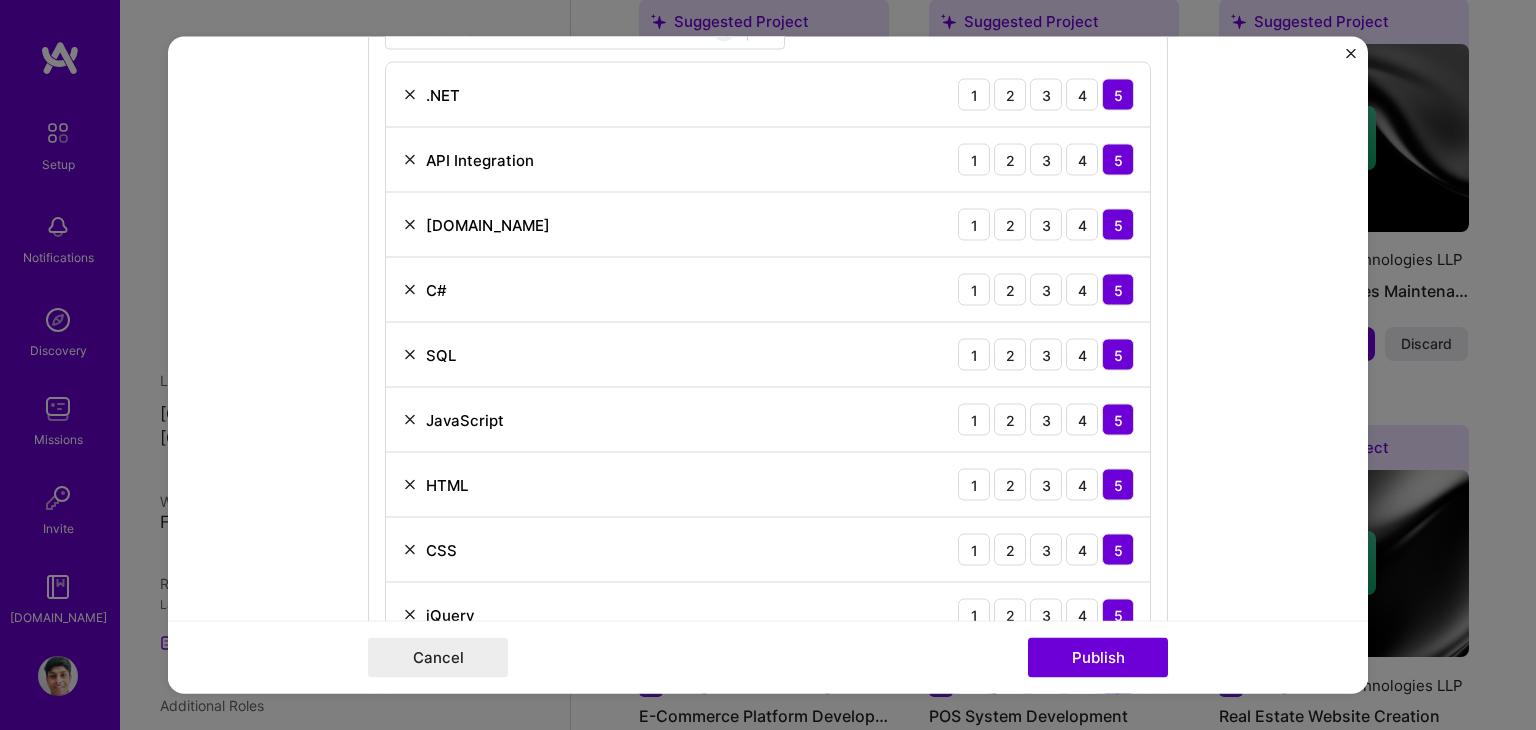 scroll, scrollTop: 1365, scrollLeft: 0, axis: vertical 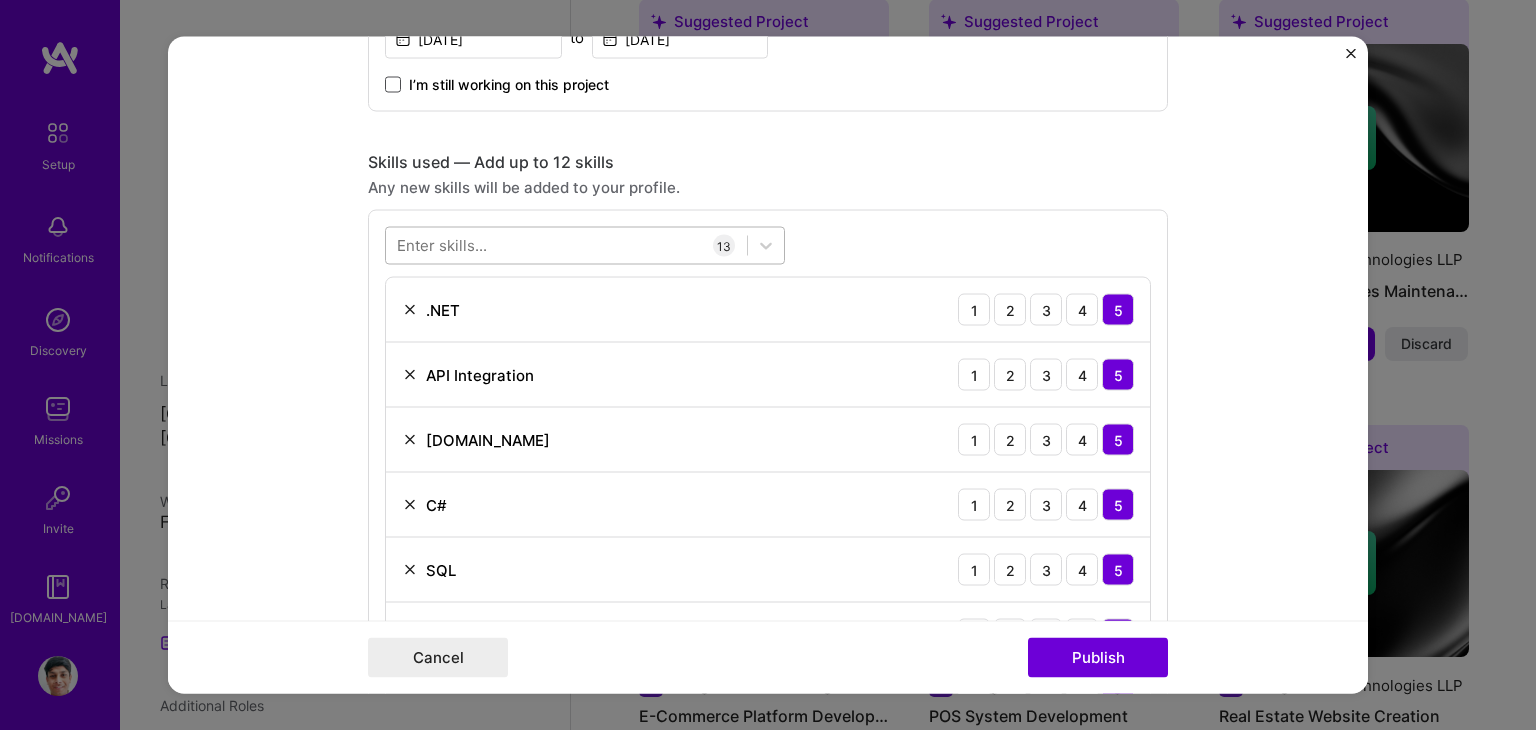 click at bounding box center (566, 245) 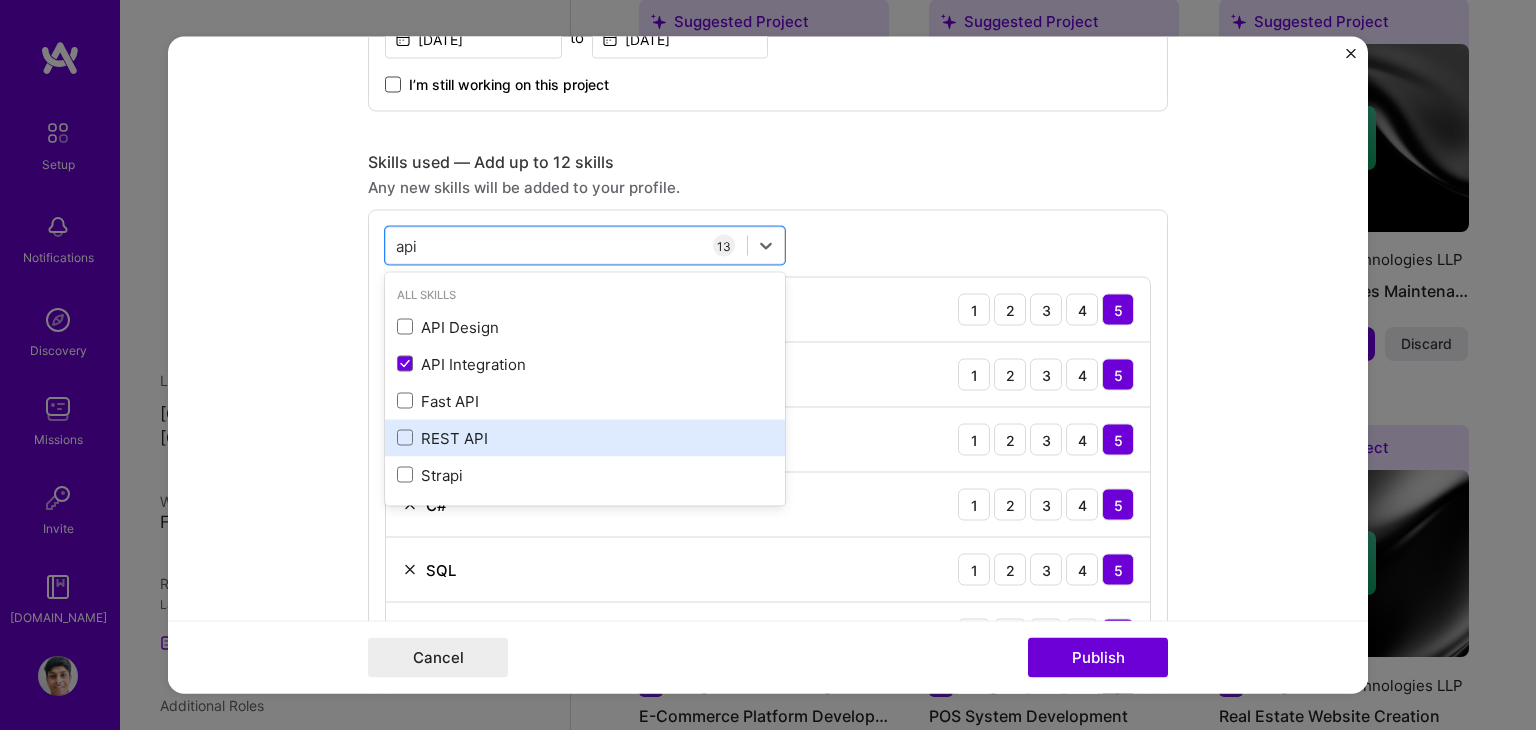 click on "REST API" at bounding box center (585, 437) 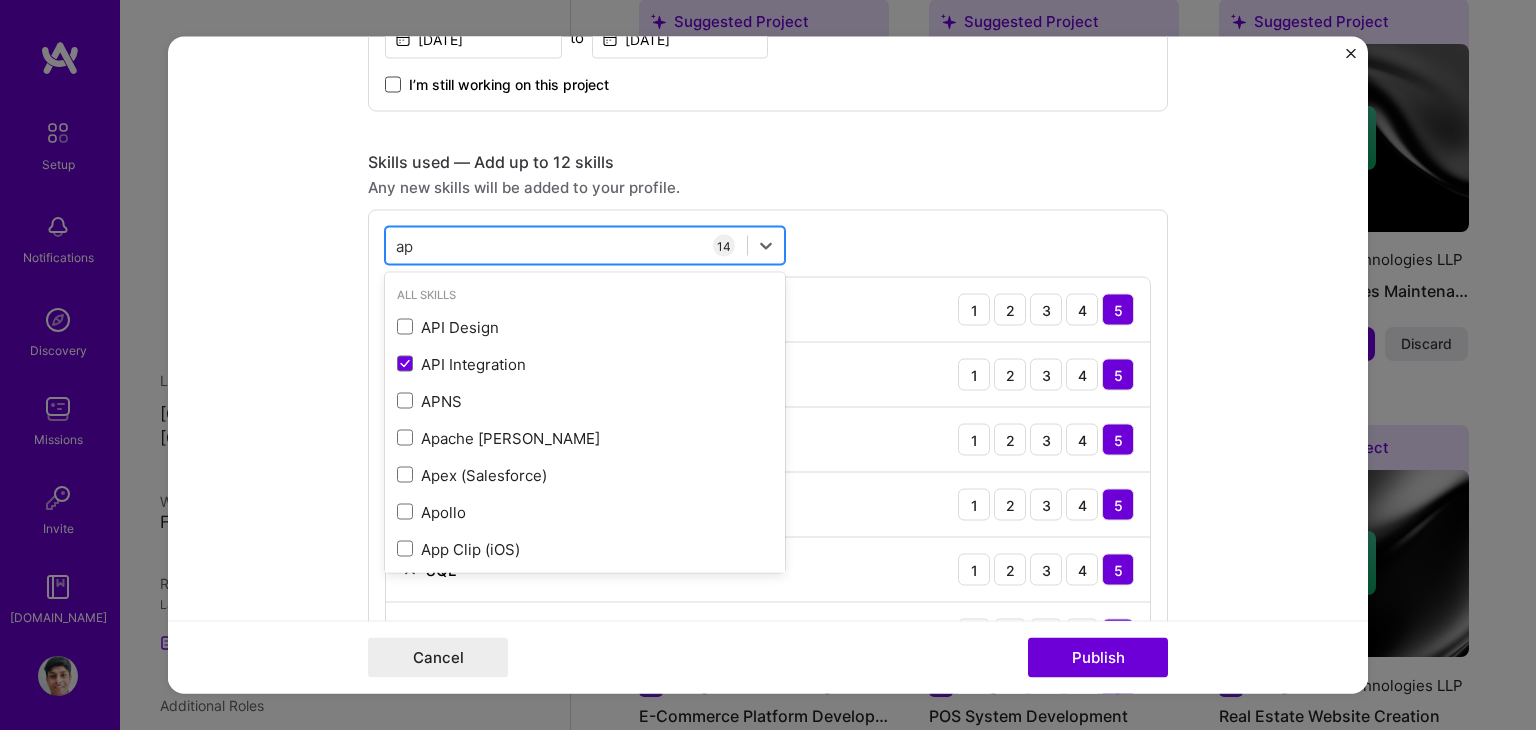type on "a" 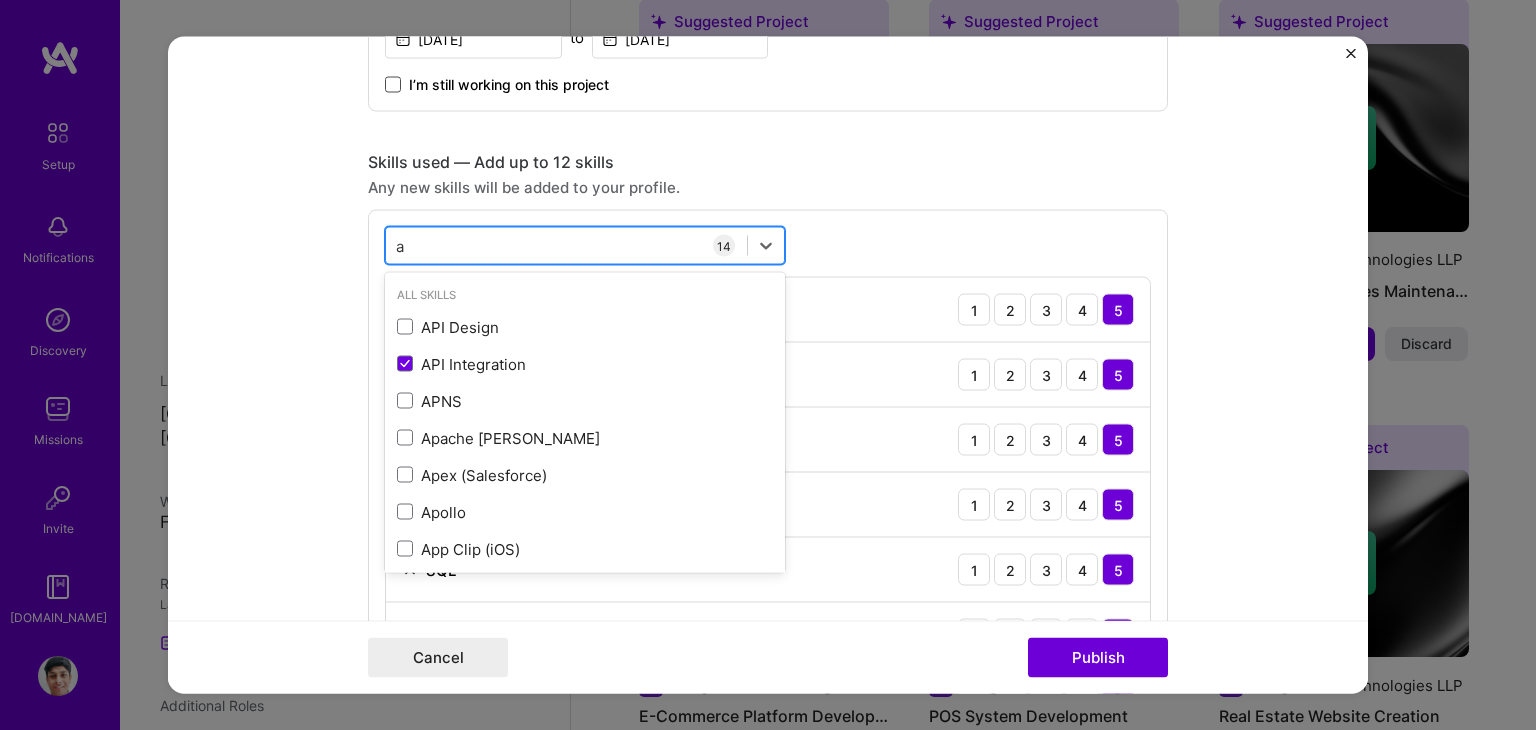 type 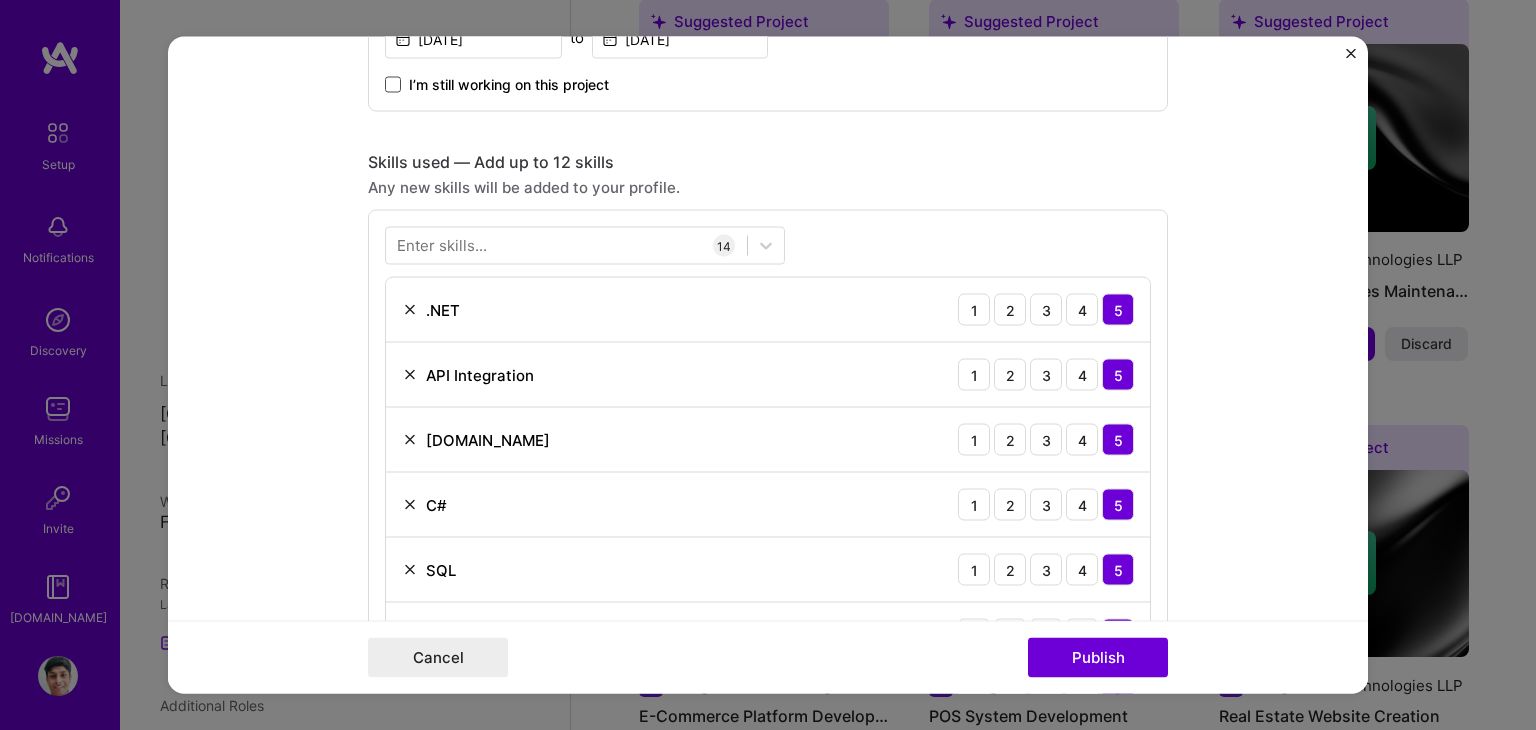 click on "Enter skills... 14 .NET 1 2 3 4 5 API Integration 1 2 3 4 5 [DOMAIN_NAME] 1 2 3 4 5 C# 1 2 3 4 5 SQL 1 2 3 4 5 JavaScript 1 2 3 4 5 HTML 1 2 3 4 5 CSS 1 2 3 4 5 jQuery 1 2 3 4 5 Bootstrap JS 1 2 3 4 5 Authentication 1 2 3 4 5 Google Analytics 1 2 3 4 5 Firebase 1 2 3 4 5 REST API 1 2 3 4 5" at bounding box center [768, 707] 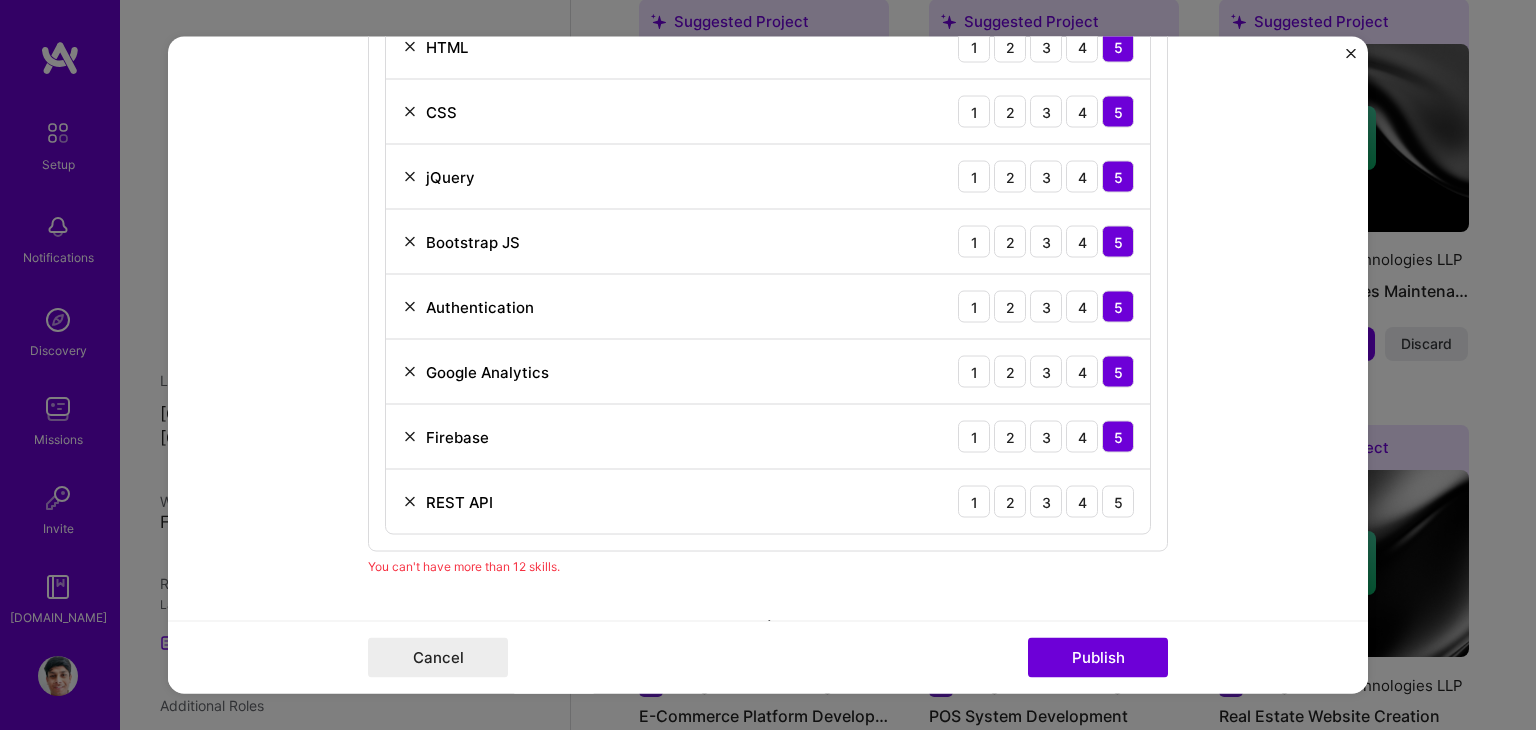scroll, scrollTop: 2016, scrollLeft: 0, axis: vertical 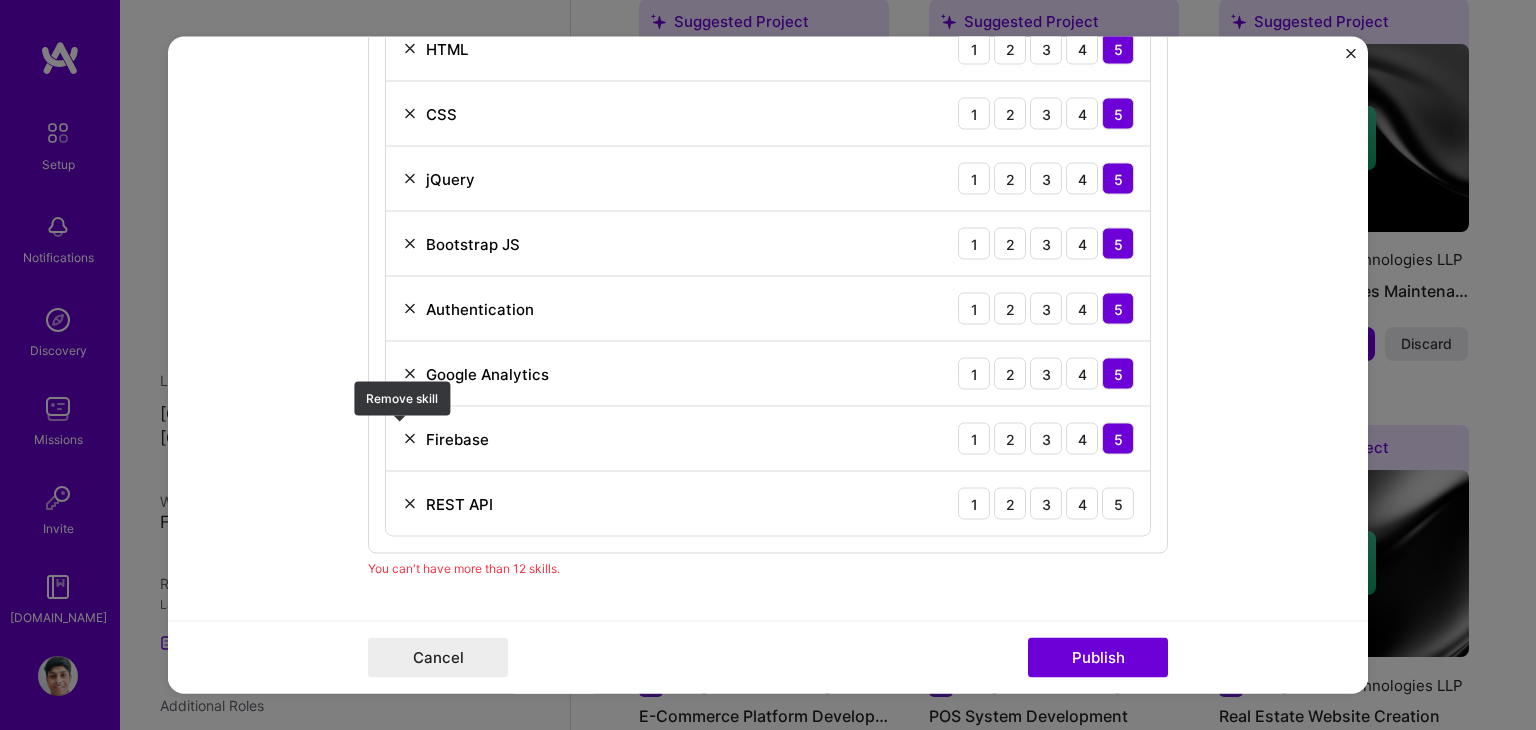 click at bounding box center [410, 439] 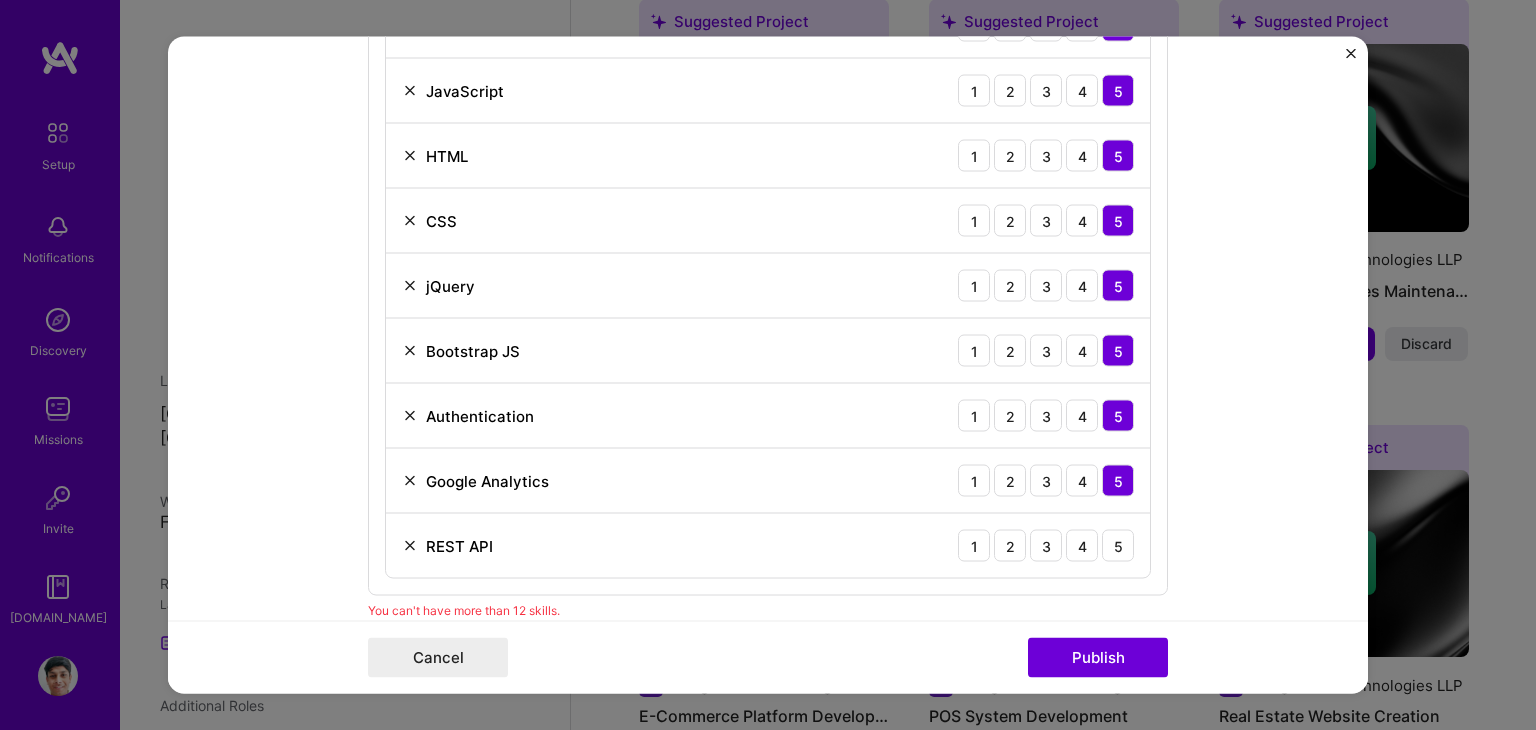 scroll, scrollTop: 1910, scrollLeft: 0, axis: vertical 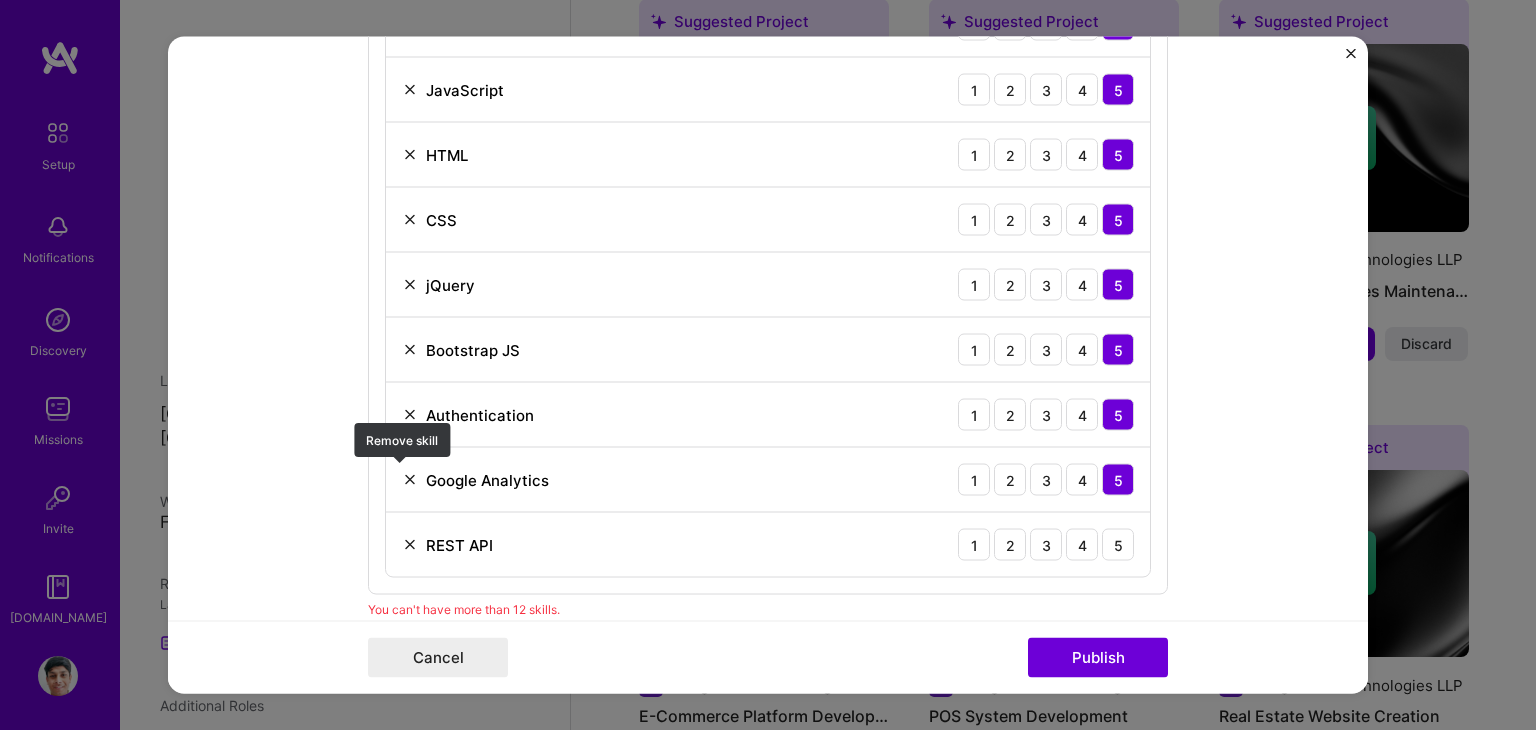 click at bounding box center (410, 480) 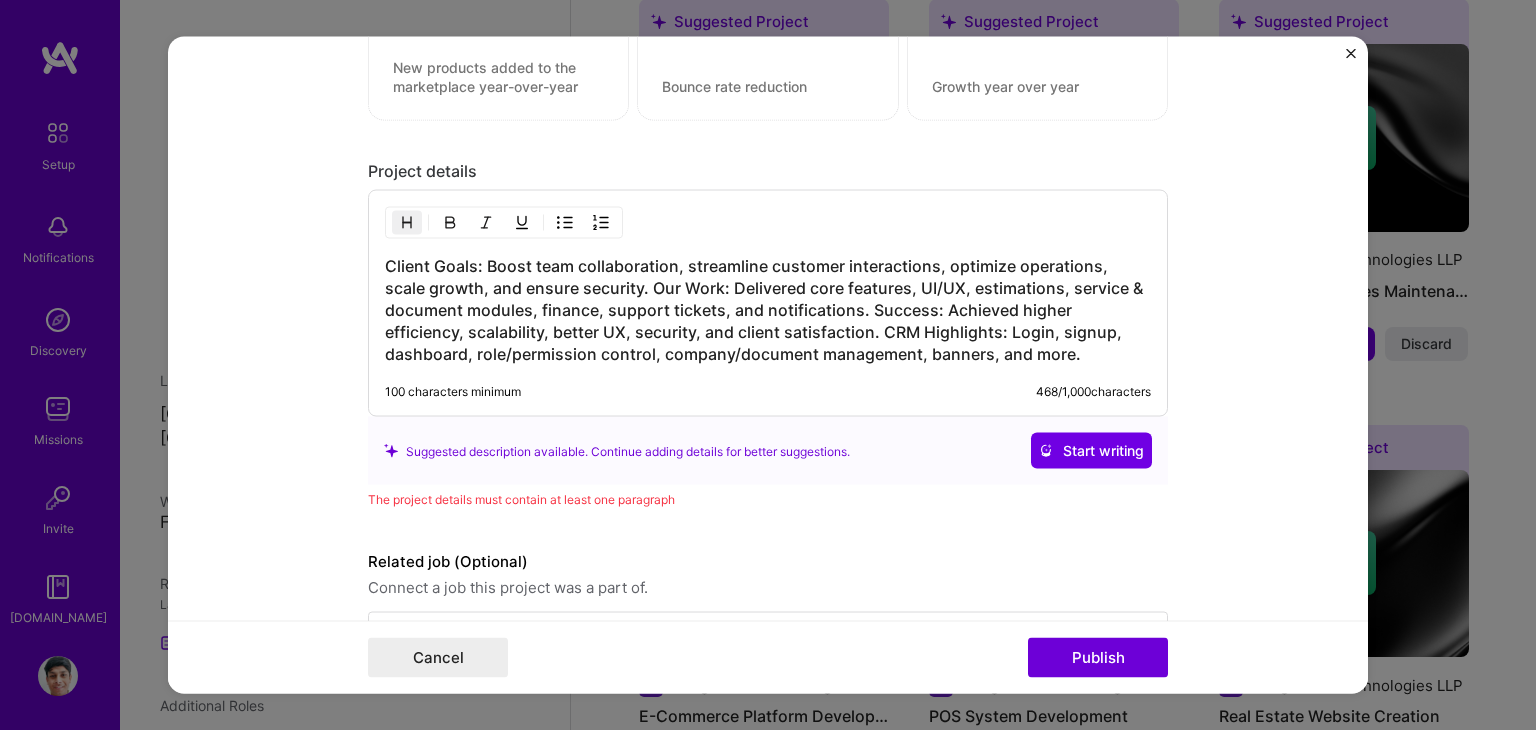 scroll, scrollTop: 2890, scrollLeft: 0, axis: vertical 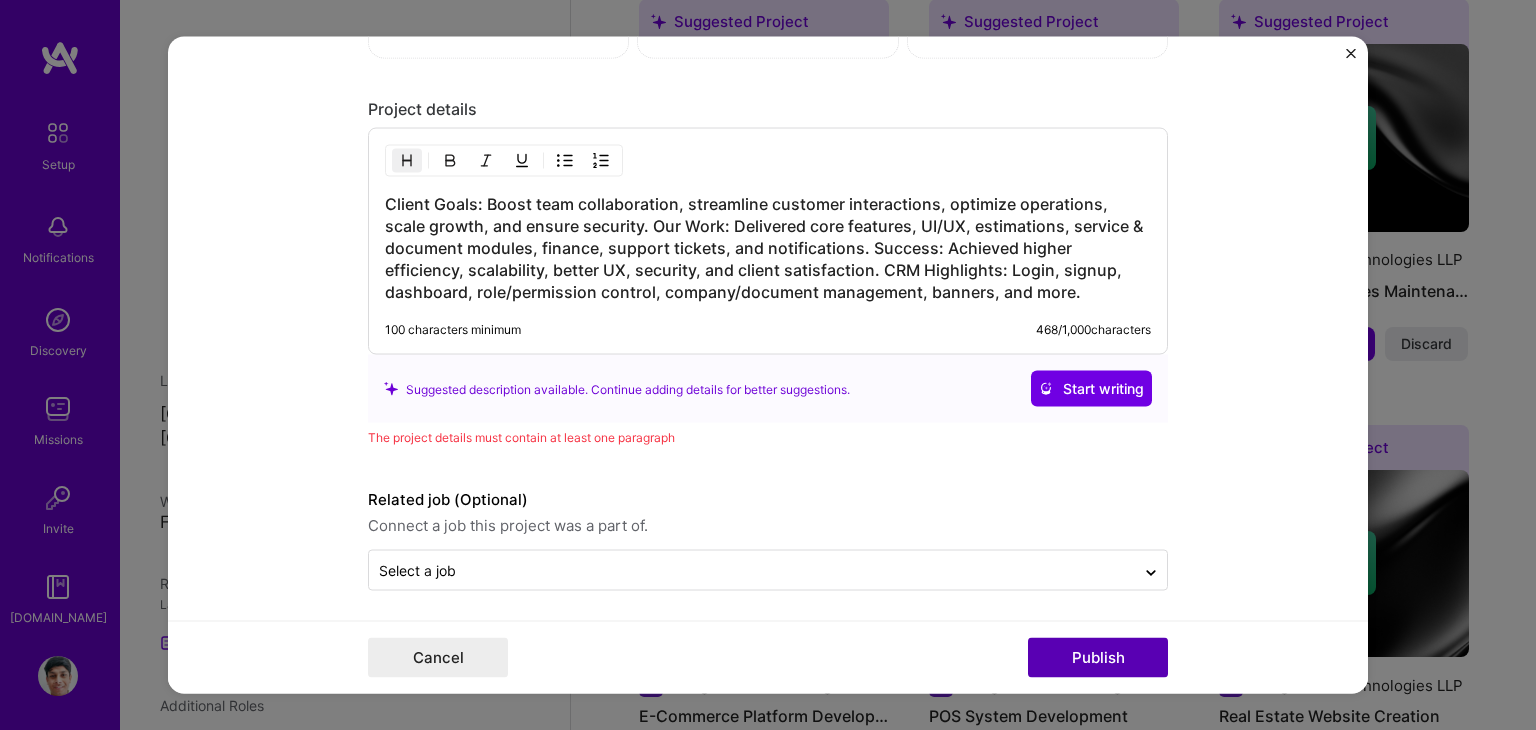 click on "Publish" at bounding box center [1098, 658] 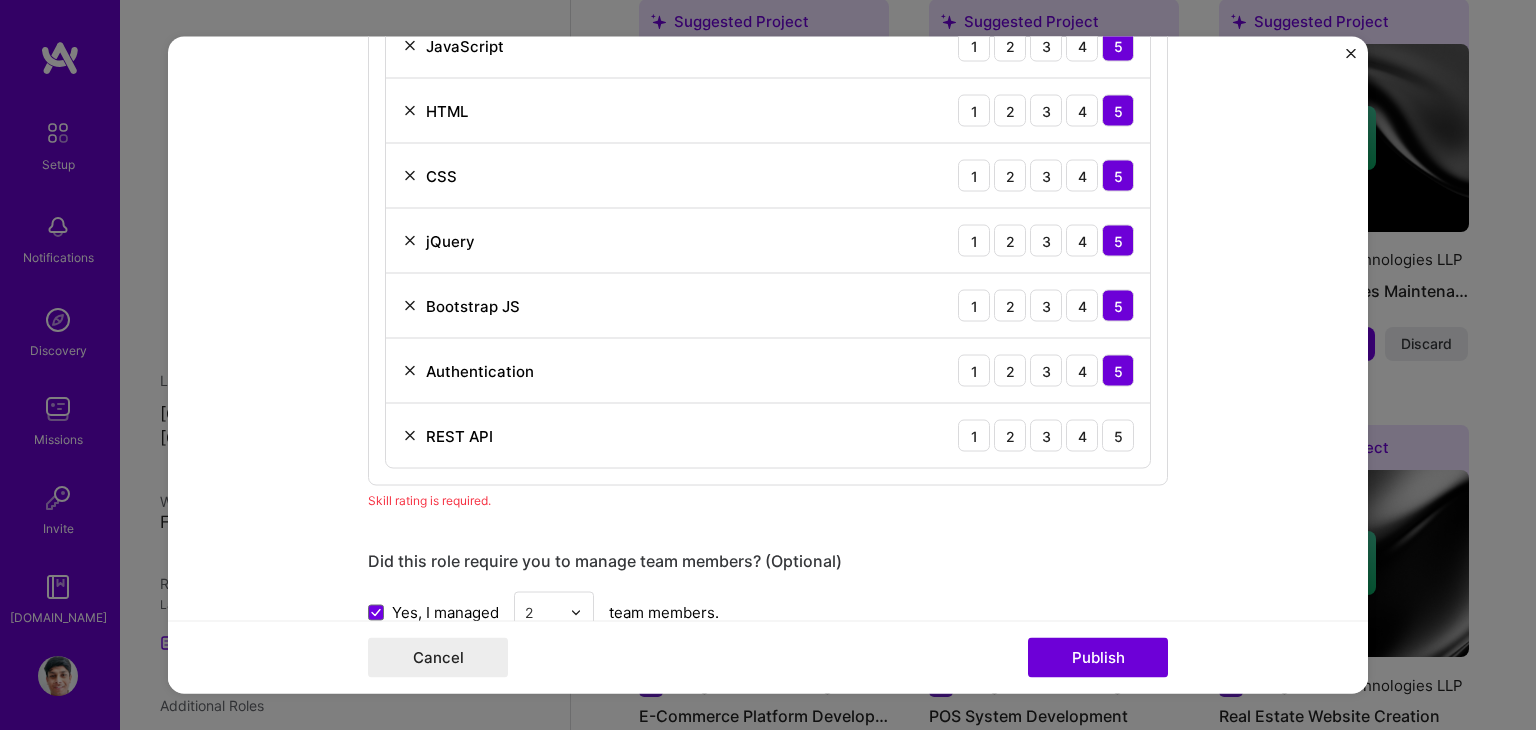 scroll, scrollTop: 1953, scrollLeft: 0, axis: vertical 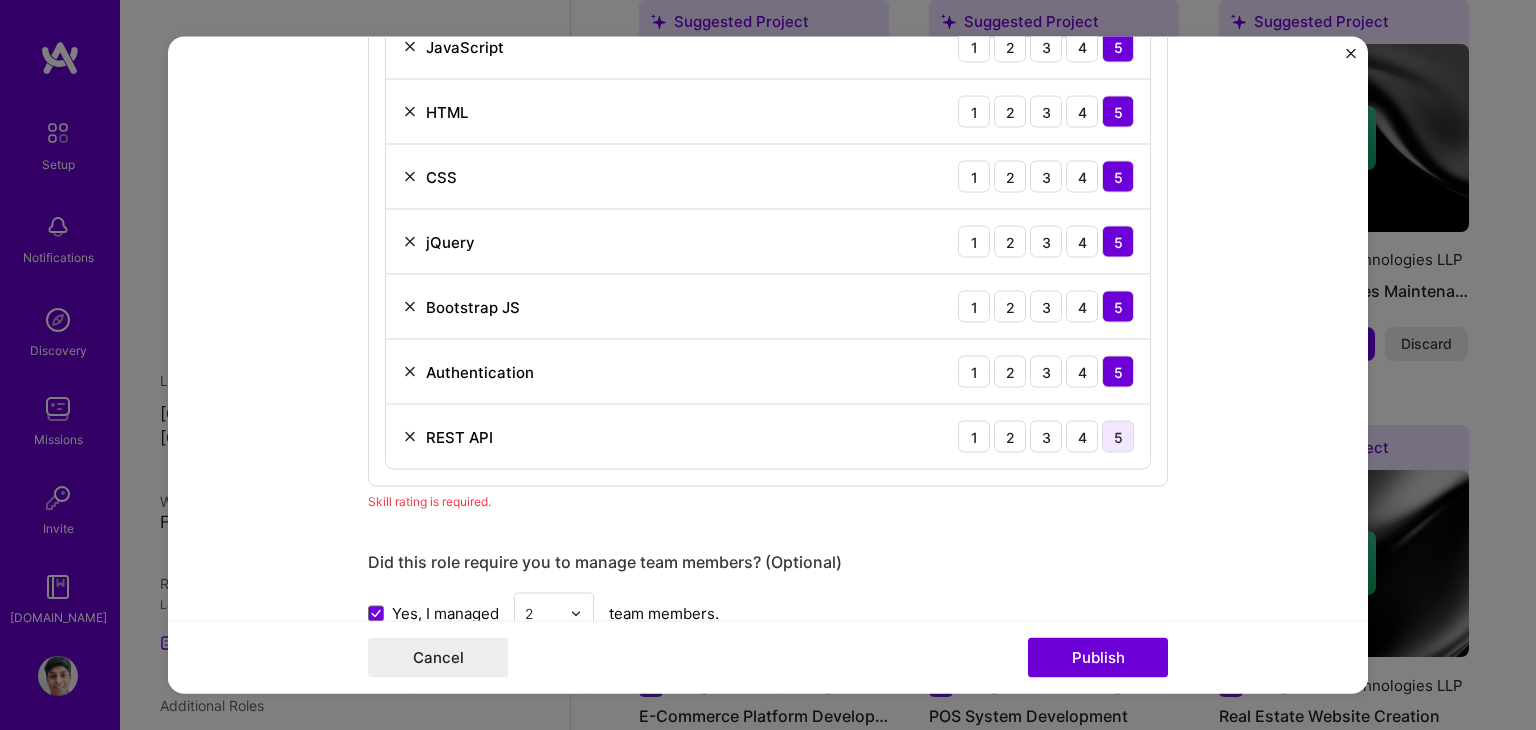 click on "5" at bounding box center [1118, 437] 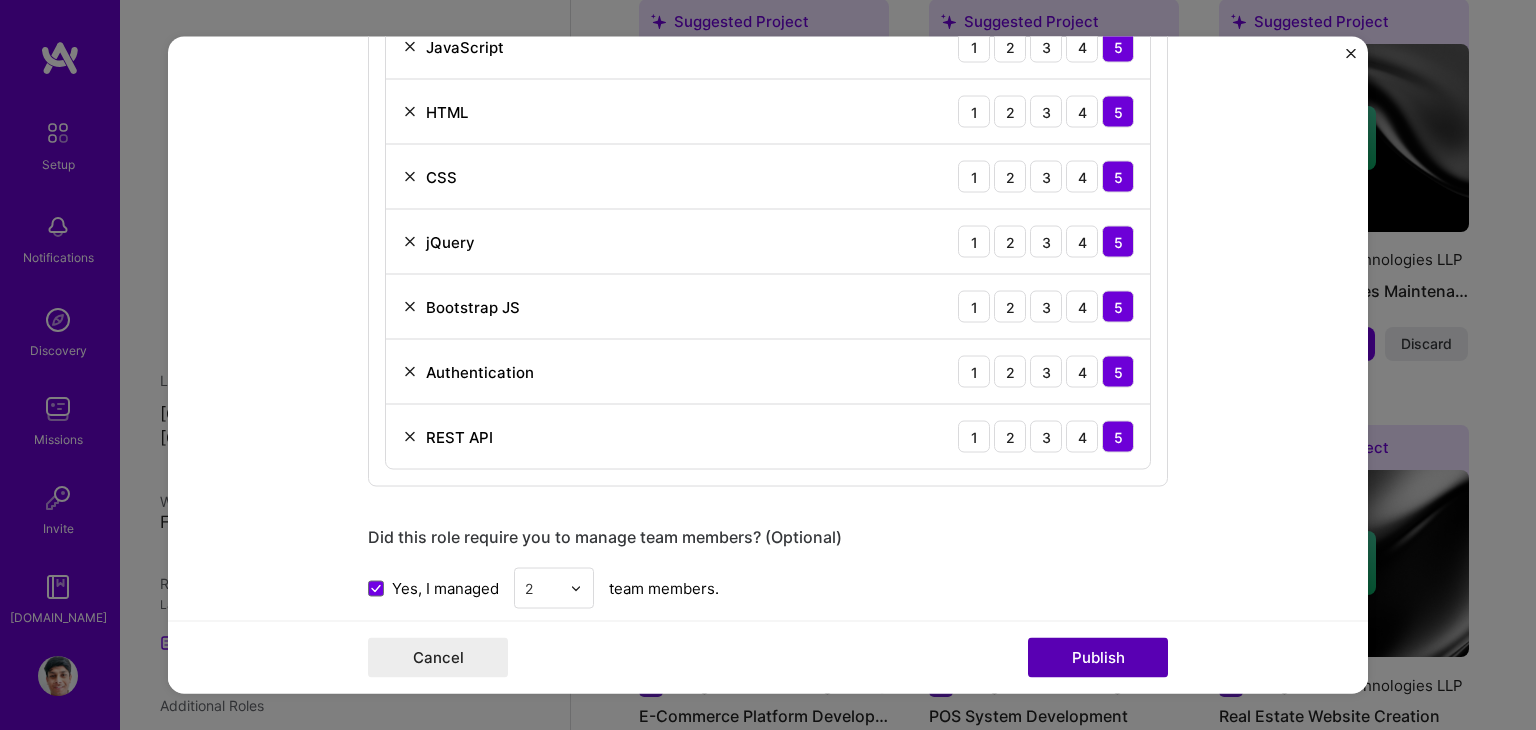 click on "Publish" at bounding box center (1098, 658) 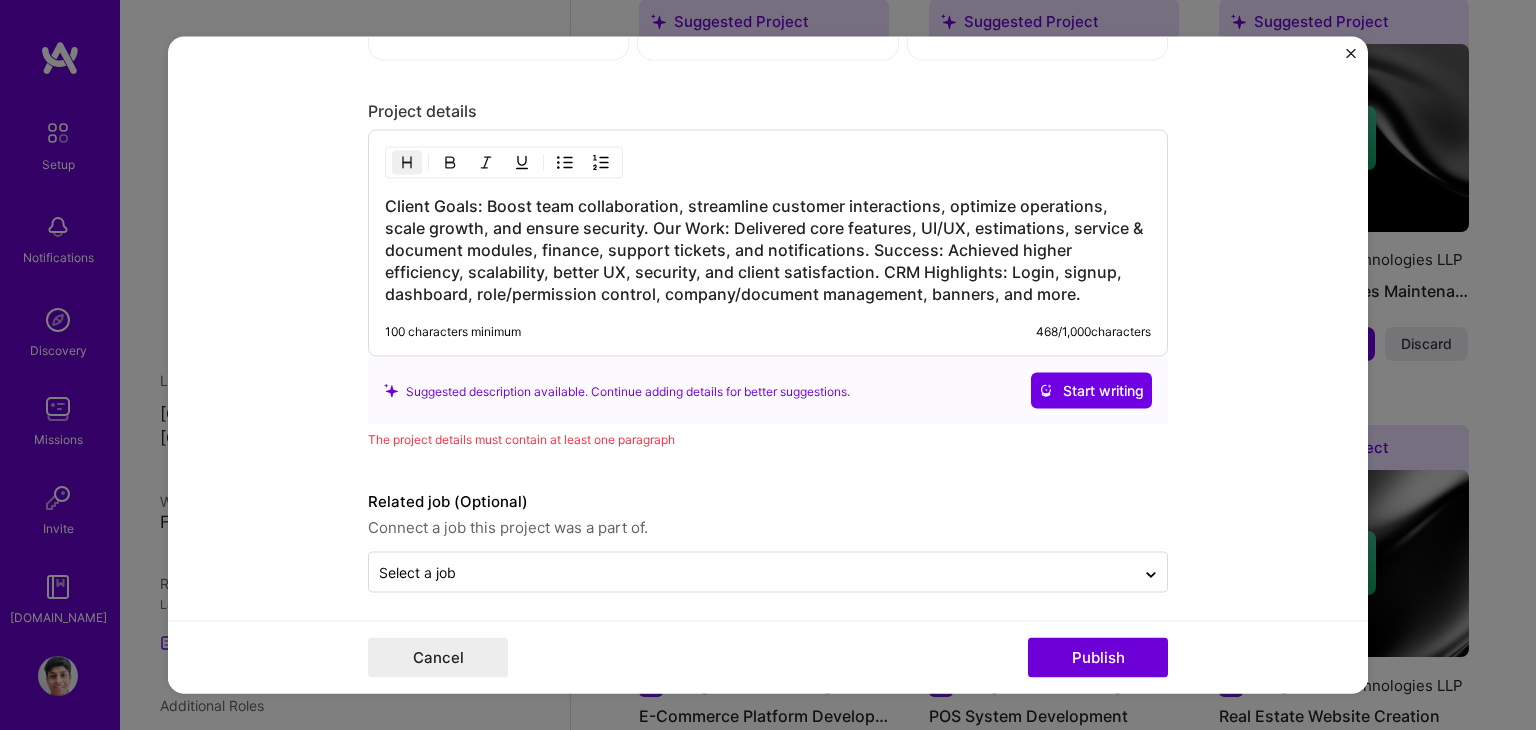 scroll, scrollTop: 2890, scrollLeft: 0, axis: vertical 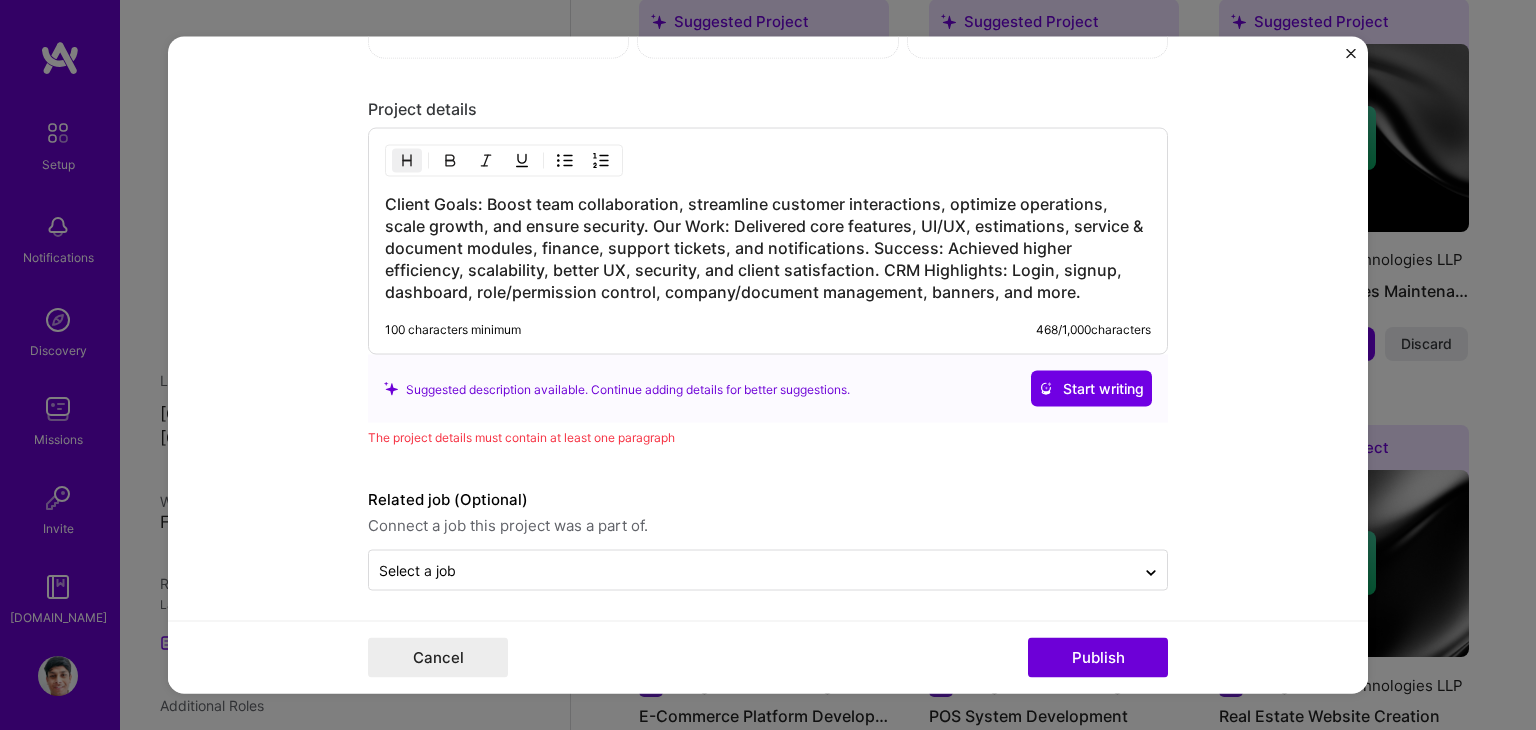 click on "Client Goals: Boost team collaboration, streamline customer interactions, optimize operations, scale growth, and ensure security. Our Work: Delivered core features, UI/UX, estimations, service & document modules, finance, support tickets, and notifications. Success: Achieved higher efficiency, scalability, better UX, security, and client satisfaction. CRM Highlights: Login, signup, dashboard, role/permission control, company/document management, banners, and more." at bounding box center [768, 248] 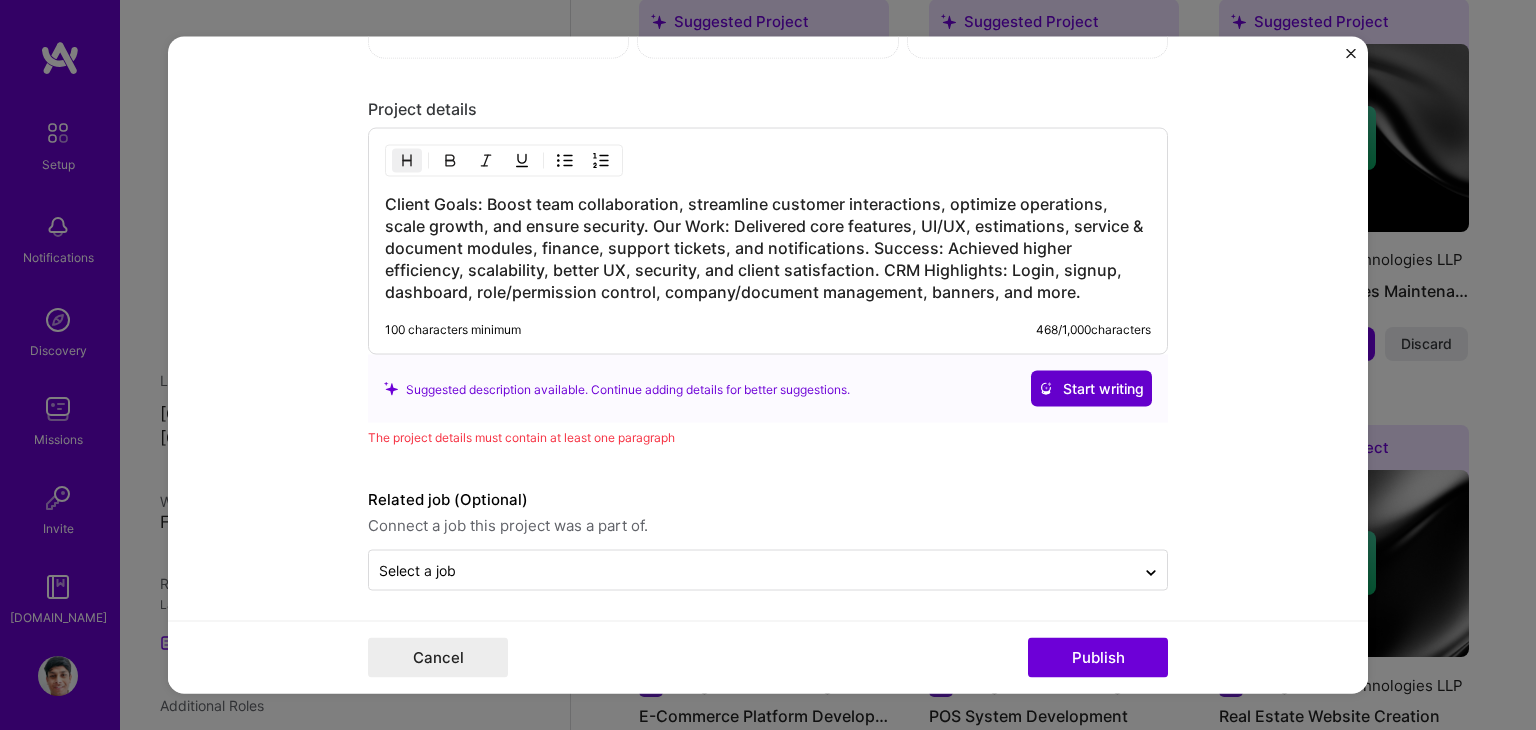 click on "Start writing" at bounding box center (1091, 389) 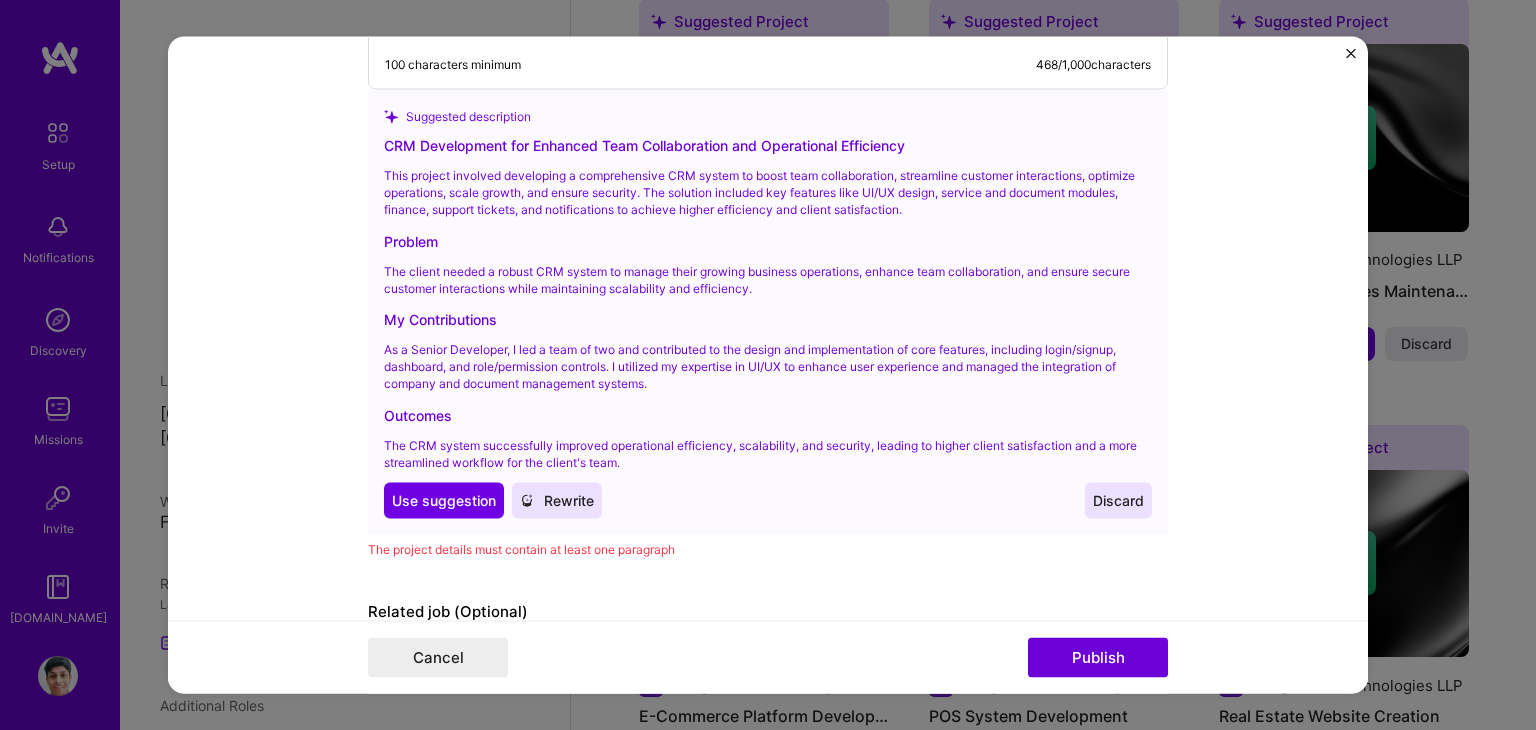 scroll, scrollTop: 3180, scrollLeft: 0, axis: vertical 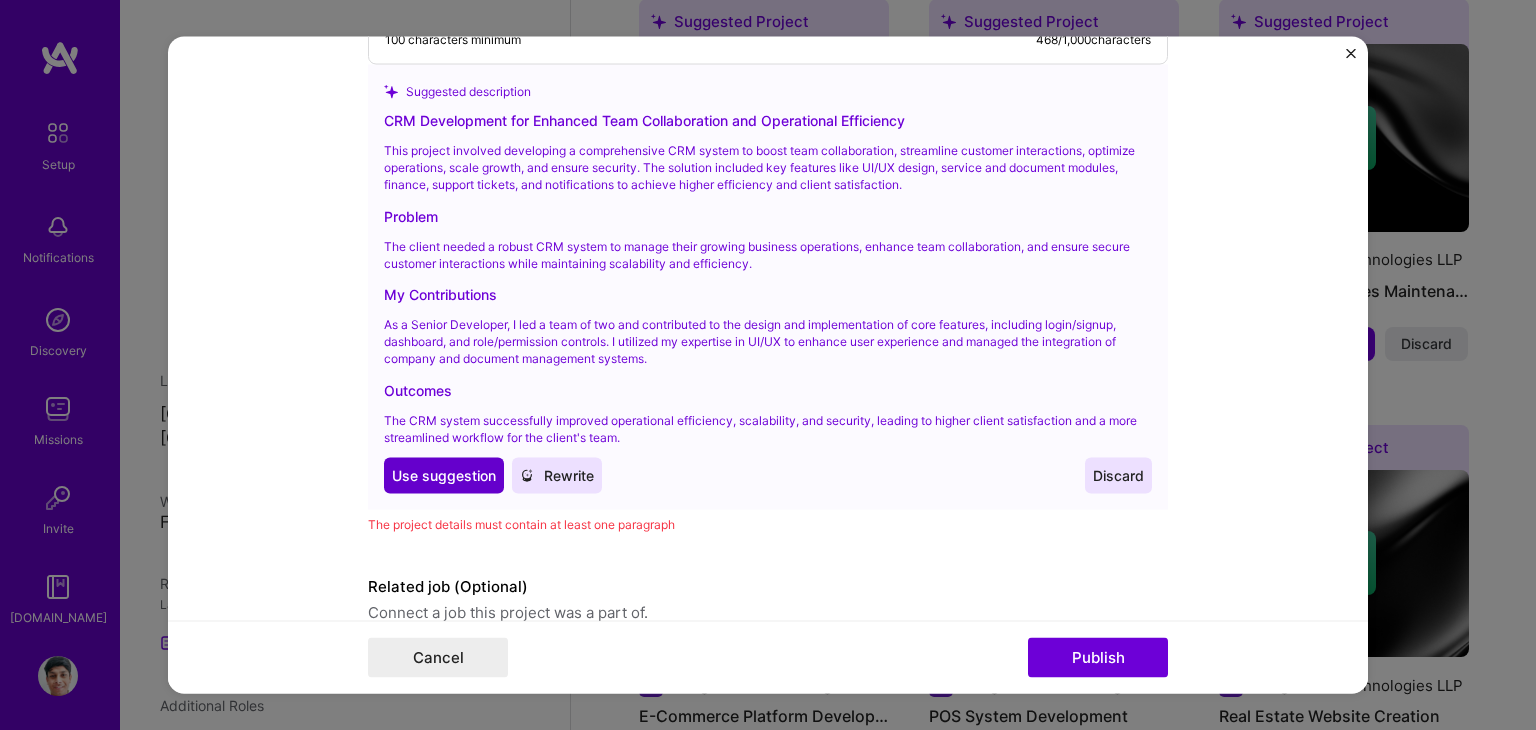 click on "Use suggestion" at bounding box center (444, 476) 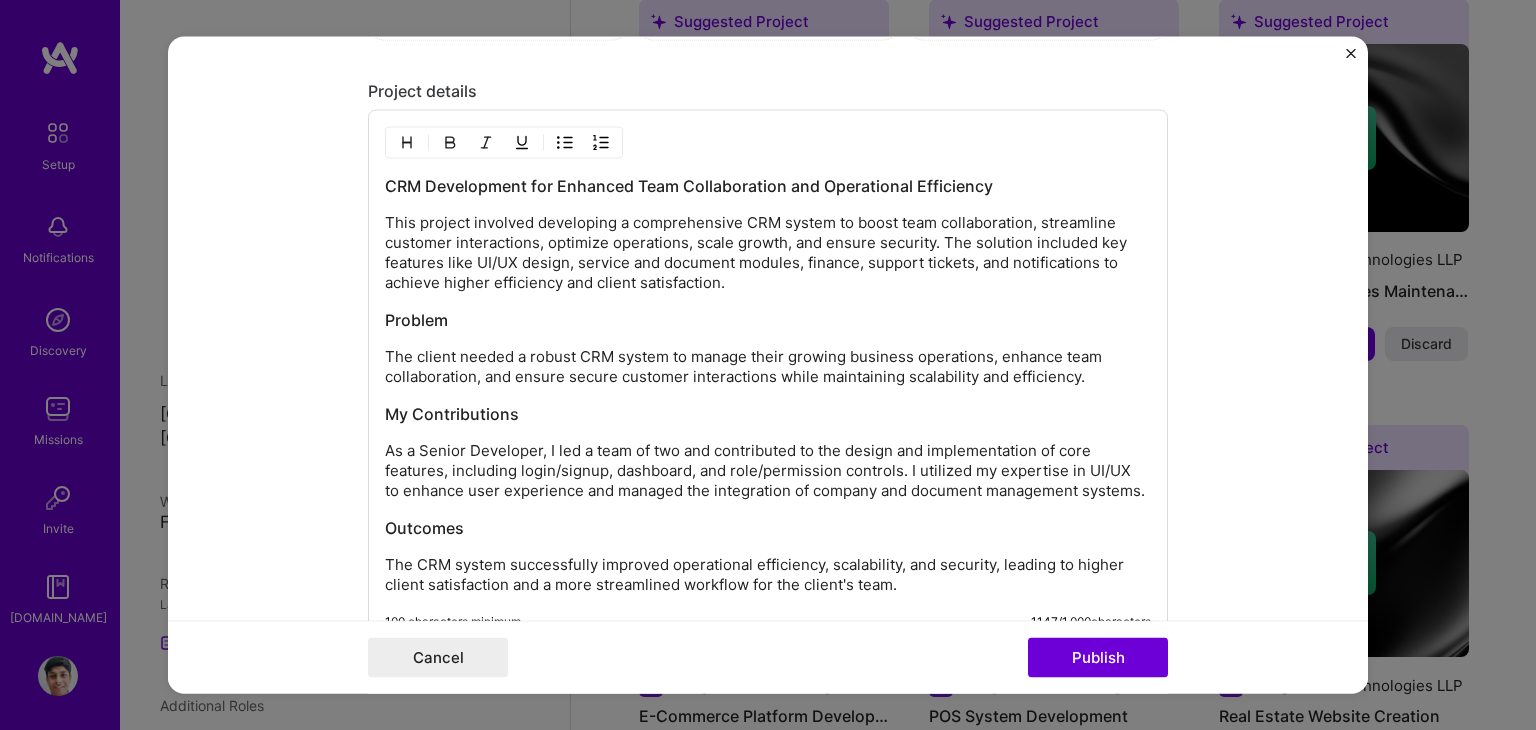 scroll, scrollTop: 2904, scrollLeft: 0, axis: vertical 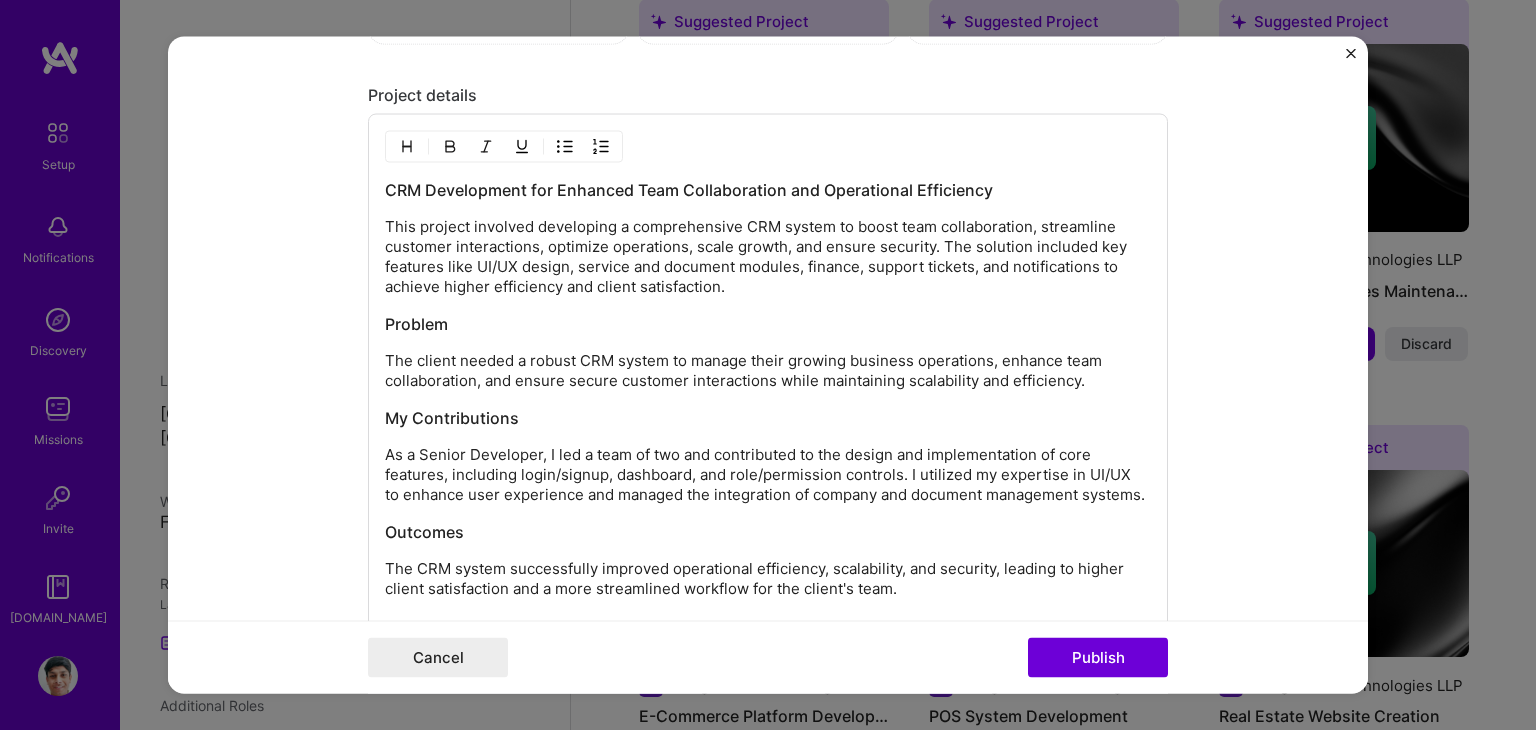 click on "This project involved developing a comprehensive CRM system to boost team collaboration, streamline customer interactions, optimize operations, scale growth, and ensure security. The solution included key features like UI/UX design, service and document modules, finance, support tickets, and notifications to achieve higher efficiency and client satisfaction." at bounding box center (768, 257) 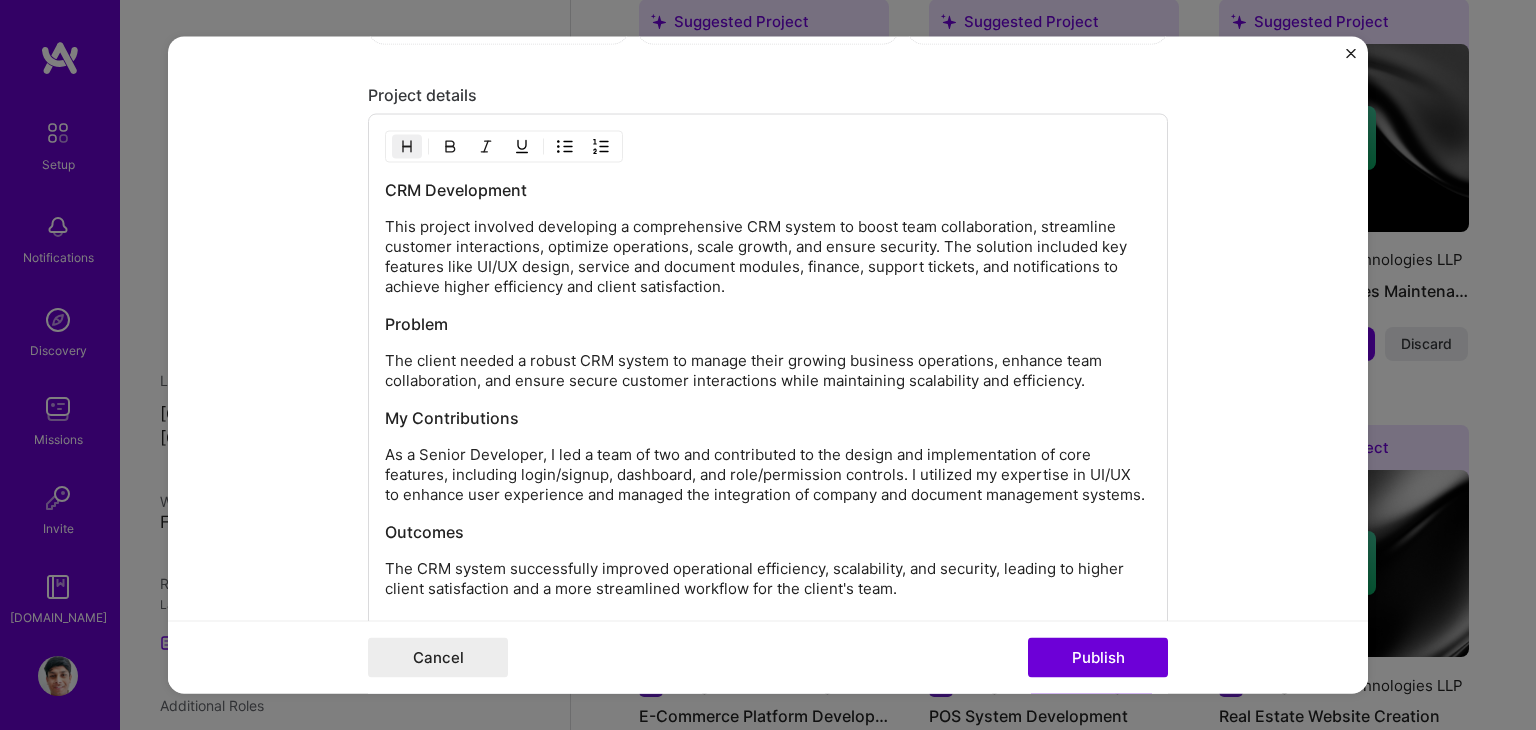 type 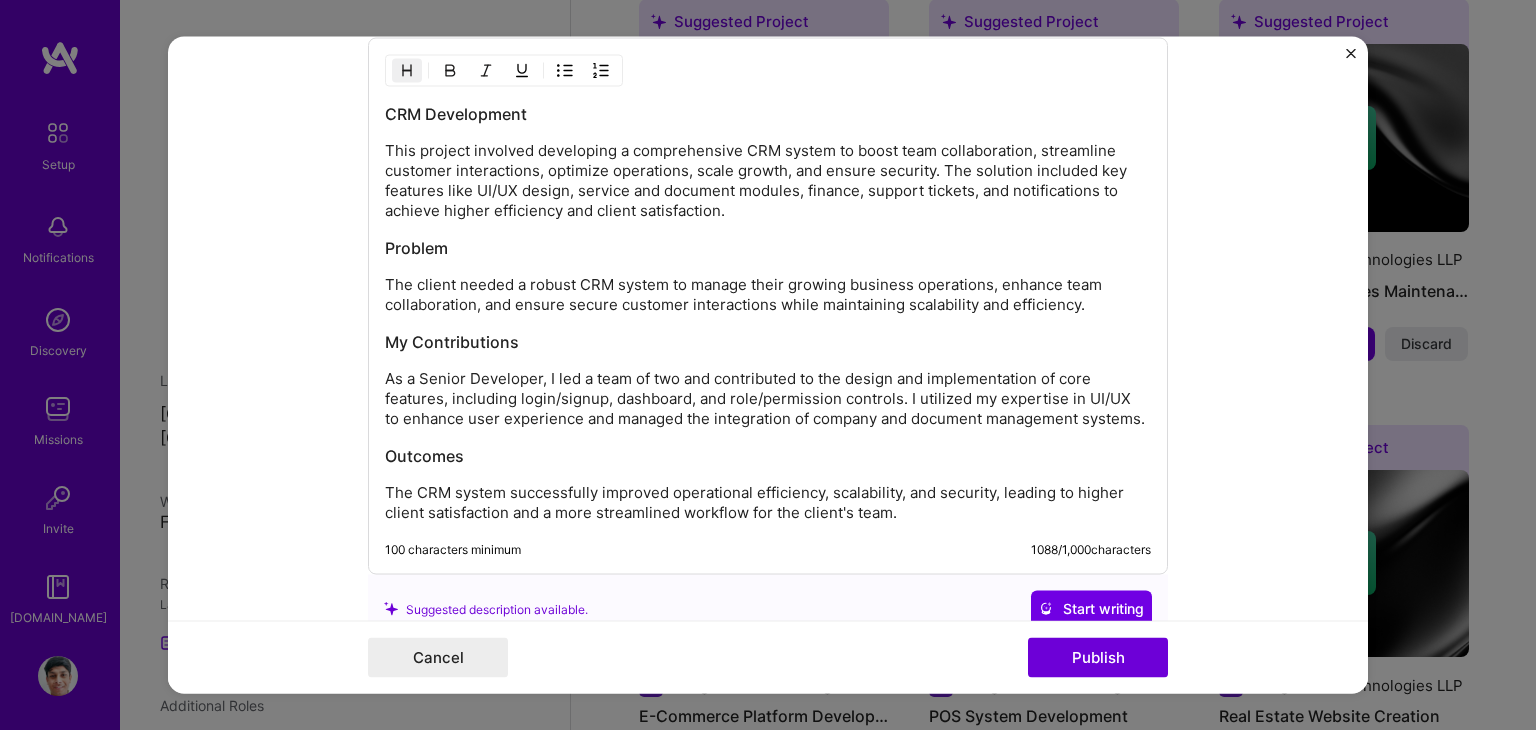 scroll, scrollTop: 2976, scrollLeft: 0, axis: vertical 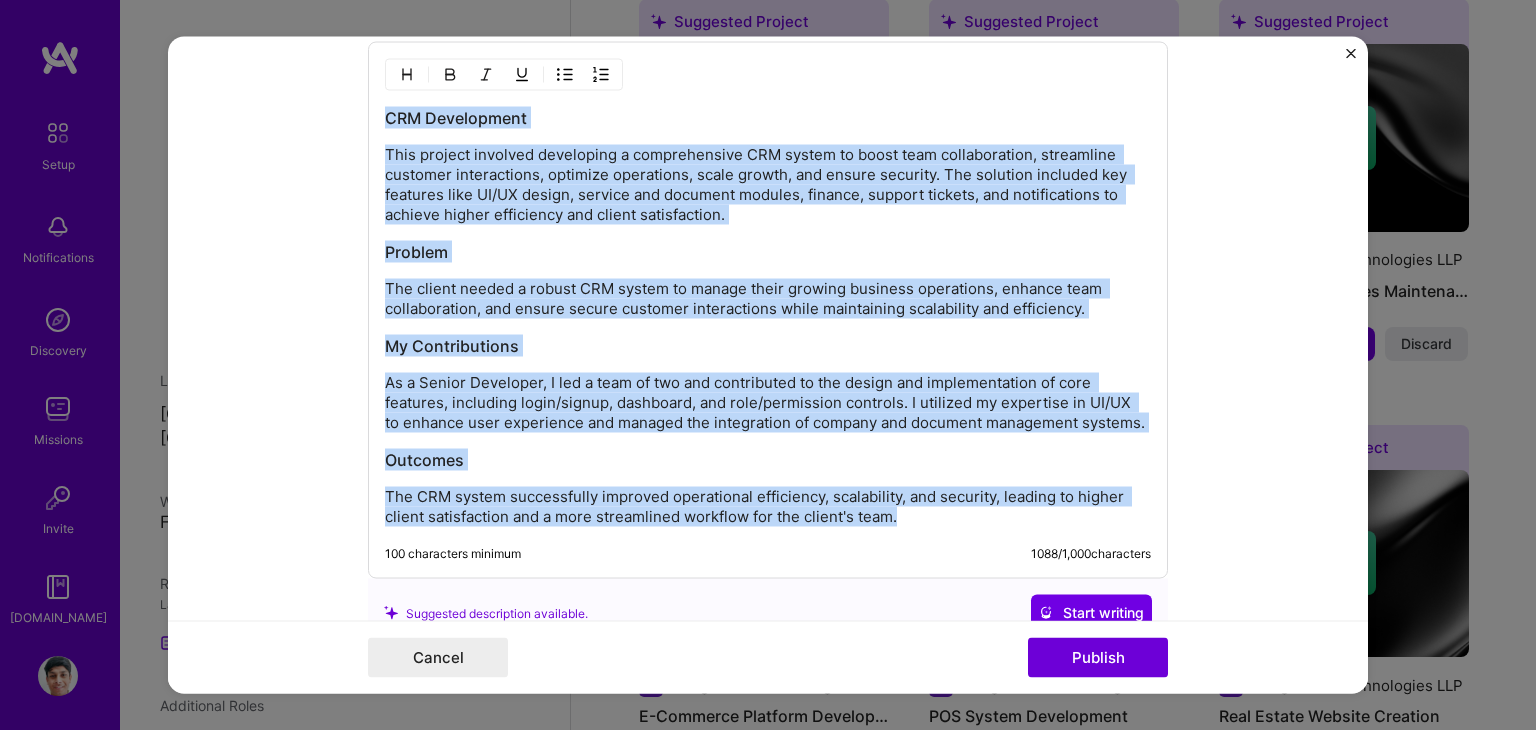 copy on "CRM Development This project involved developing a comprehensive CRM system to boost team collaboration, streamline customer interactions, optimize operations, scale growth, and ensure security. The solution included key features like UI/UX design, service and document modules, finance, support tickets, and notifications to achieve higher efficiency and client satisfaction. Problem The client needed a robust CRM system to manage their growing business operations, enhance team collaboration, and ensure secure customer interactions while maintaining scalability and efficiency. My Contributions As a Senior Developer, I led a team of two and contributed to the design and implementation of core features, including login/signup, dashboard, and role/permission controls. I utilized my expertise in UI/UX to enhance user experience and managed the integration of company and document management systems. Outcomes The CRM system successfully improved operational efficiency, scalability, and security, leading to higher ..." 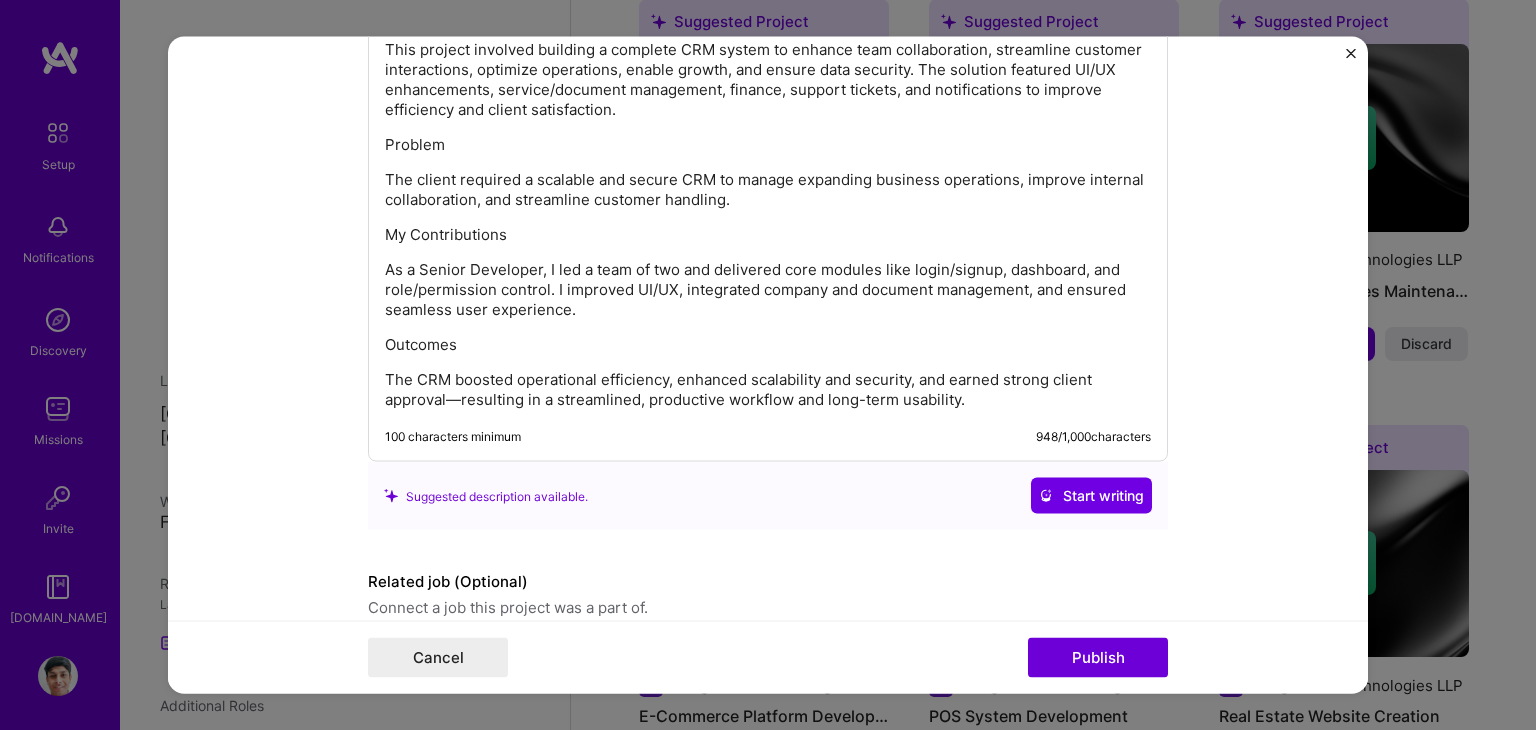 scroll, scrollTop: 3080, scrollLeft: 0, axis: vertical 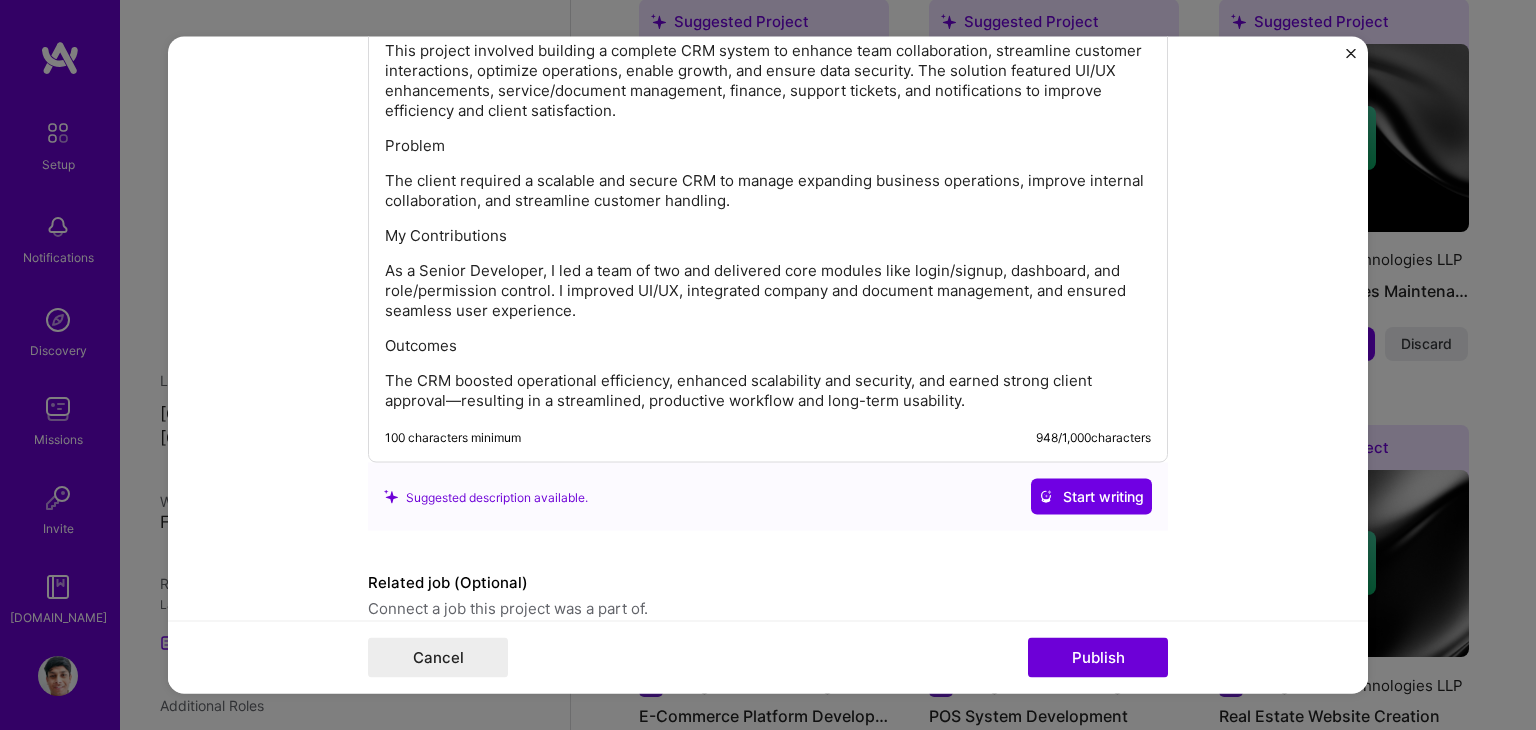 click on "The CRM boosted operational efficiency, enhanced scalability and security, and earned strong client approval—resulting in a streamlined, productive workflow and long-term usability." at bounding box center (768, 391) 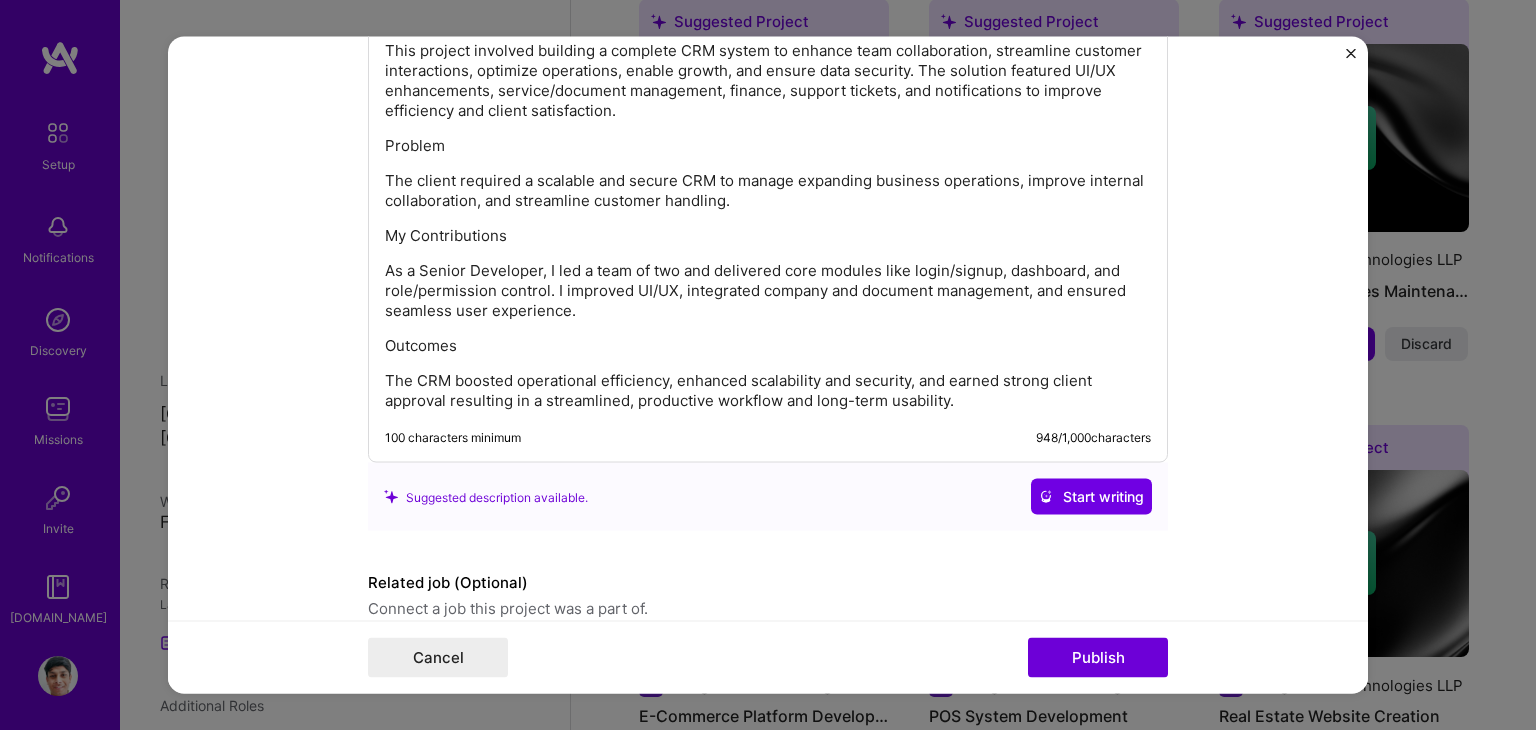 scroll, scrollTop: 3163, scrollLeft: 0, axis: vertical 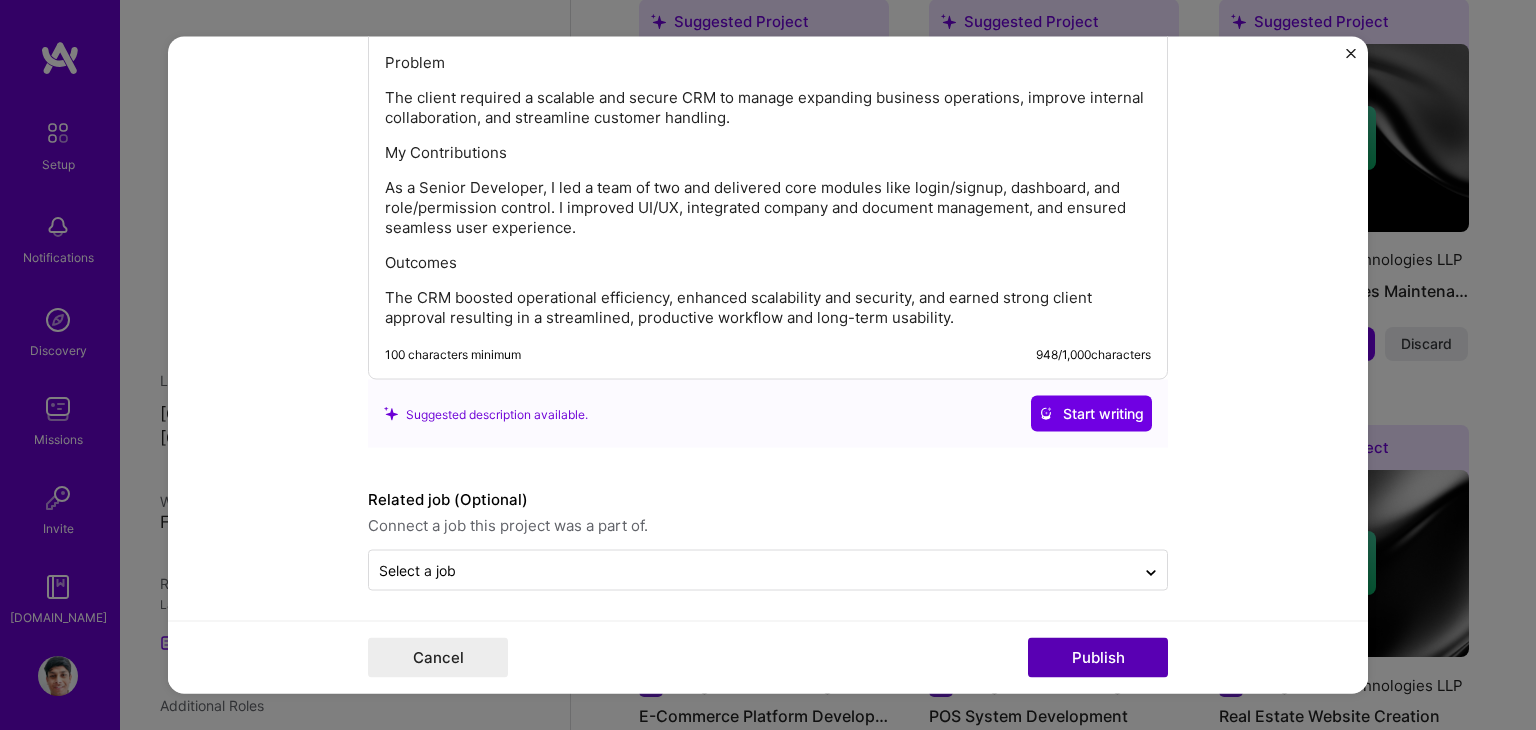 click on "Publish" at bounding box center (1098, 658) 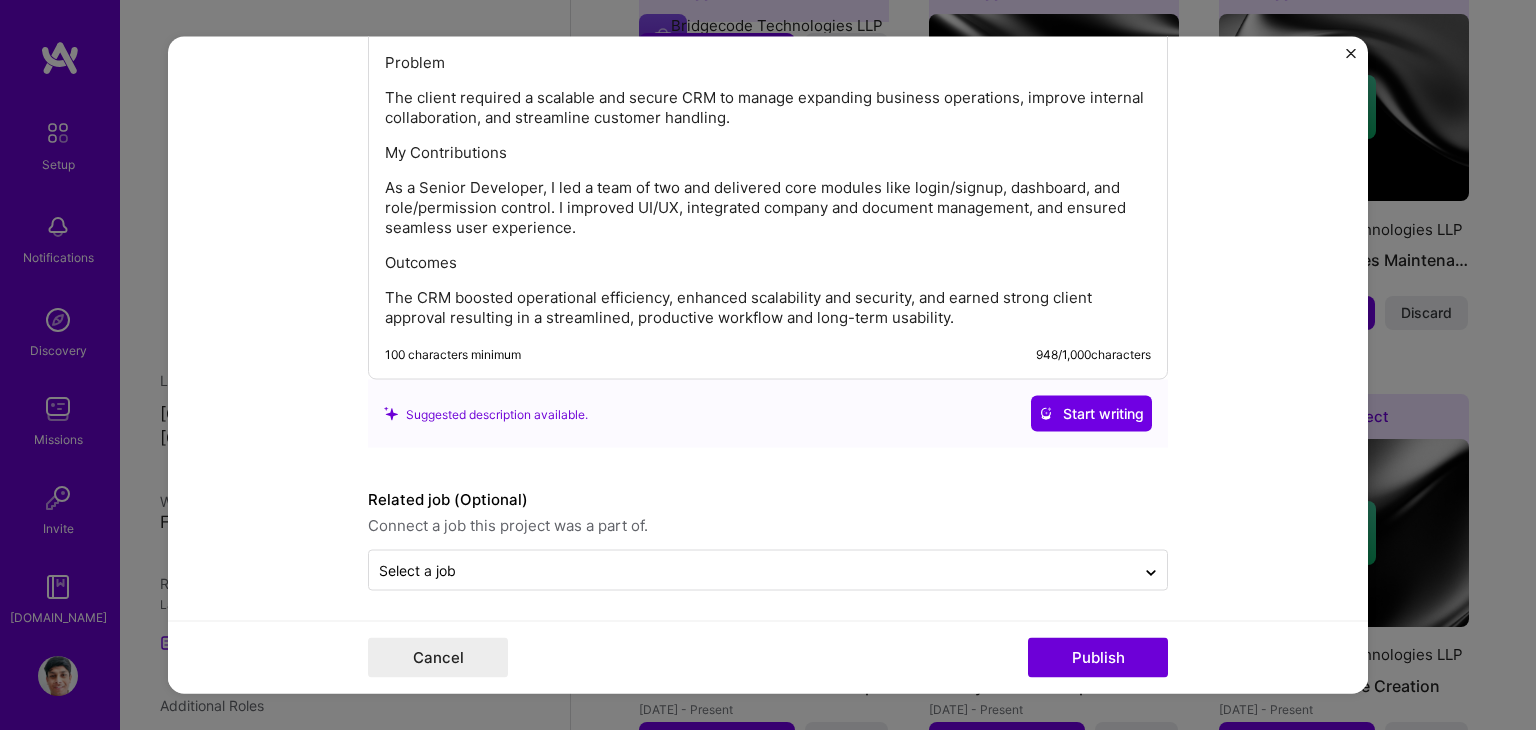 type 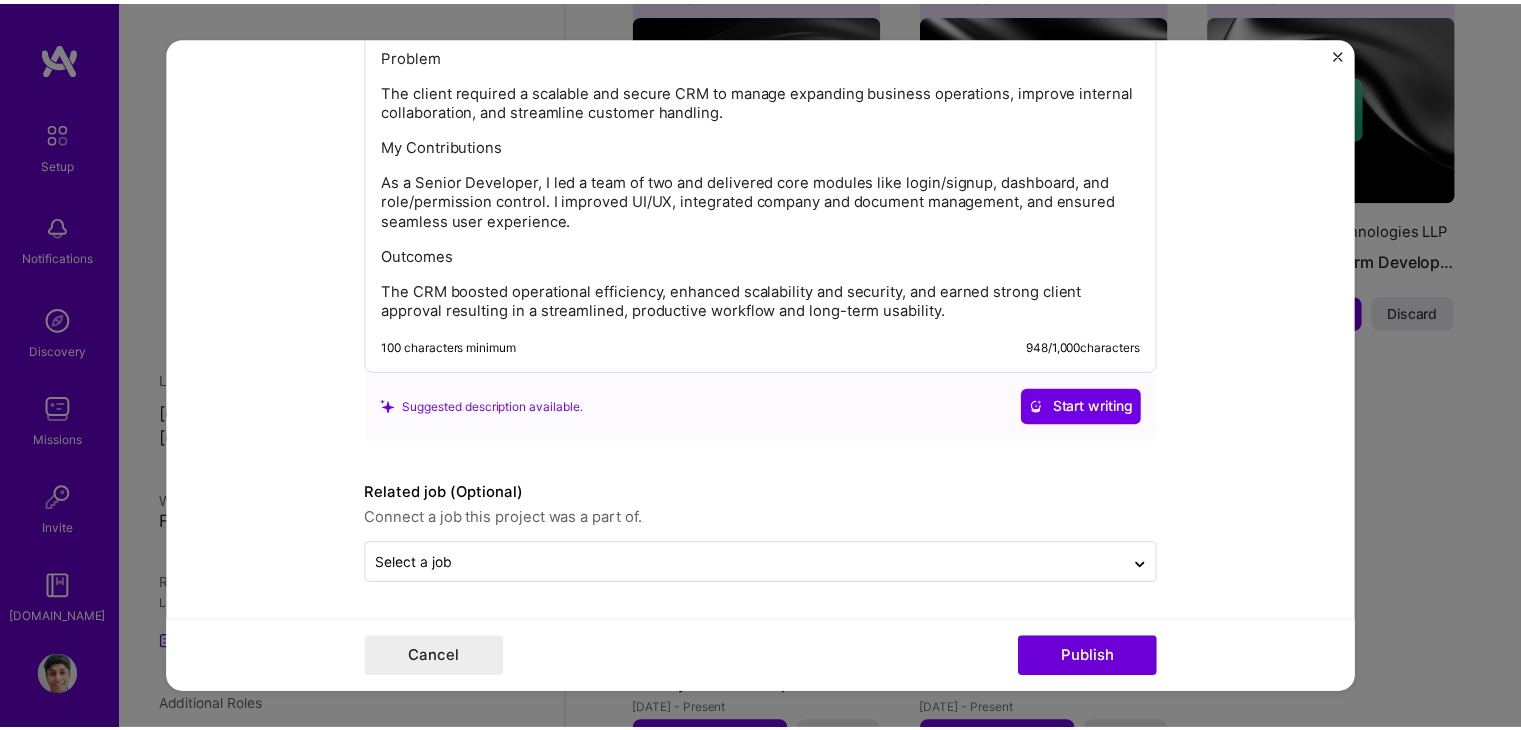 scroll, scrollTop: 3072, scrollLeft: 0, axis: vertical 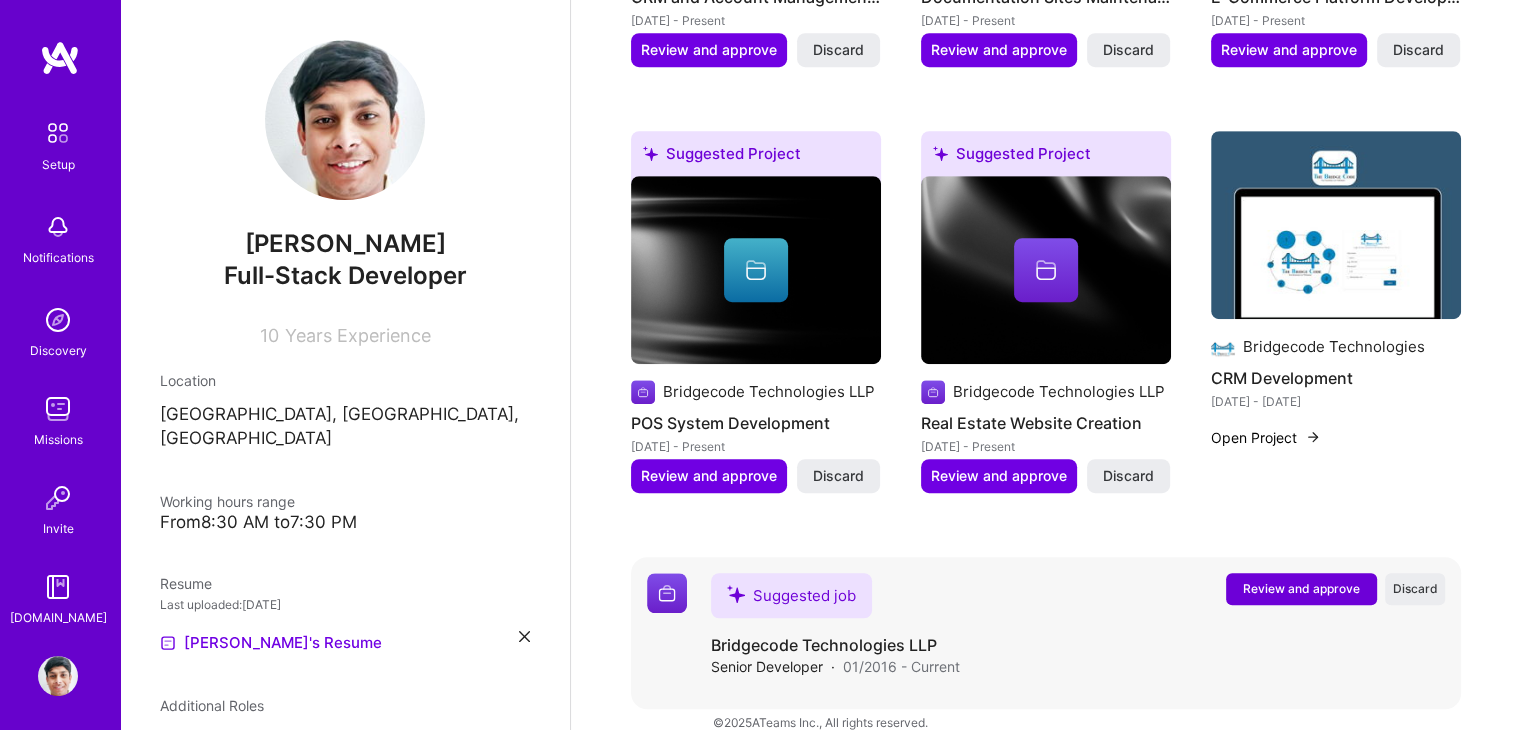 click on "Review and approve" at bounding box center [1301, 588] 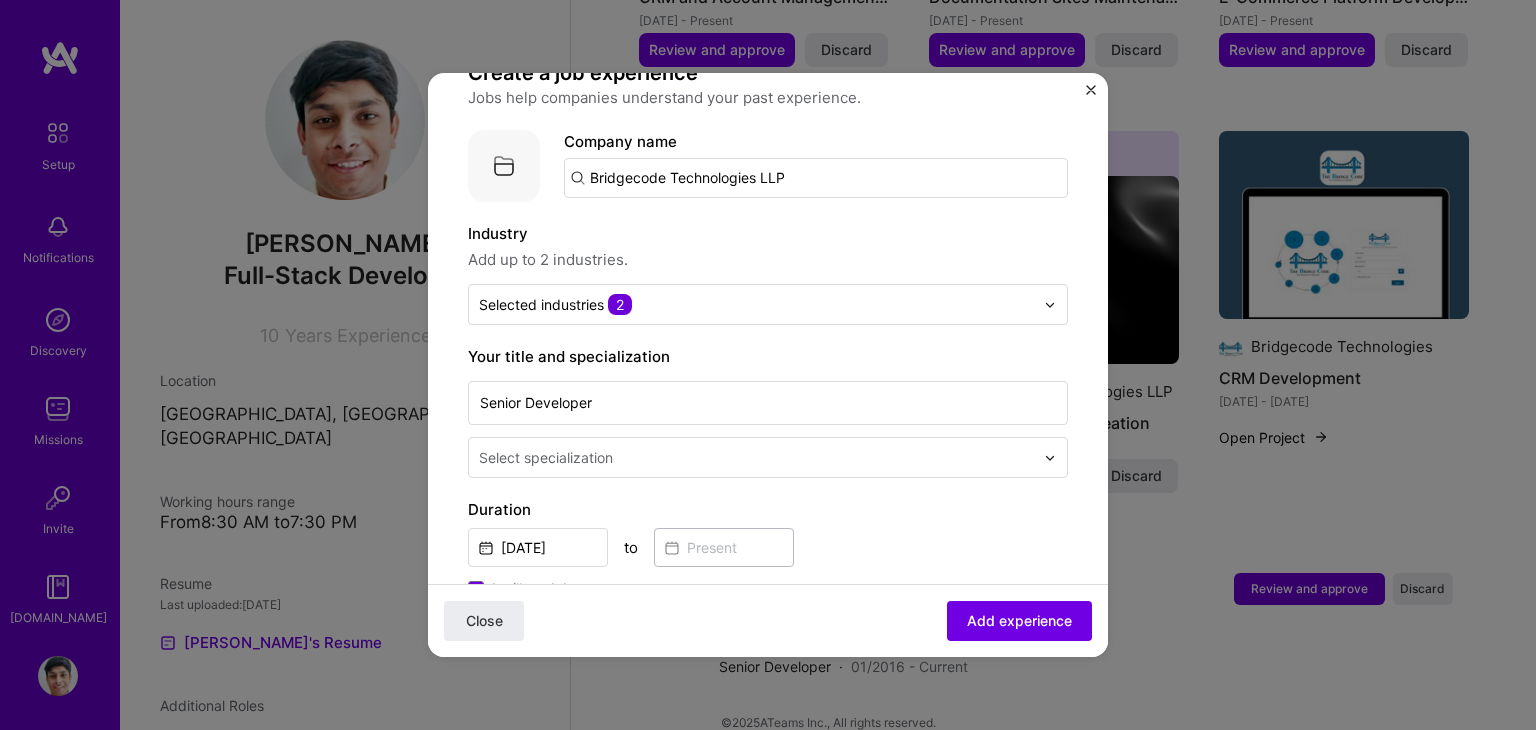 scroll, scrollTop: 168, scrollLeft: 0, axis: vertical 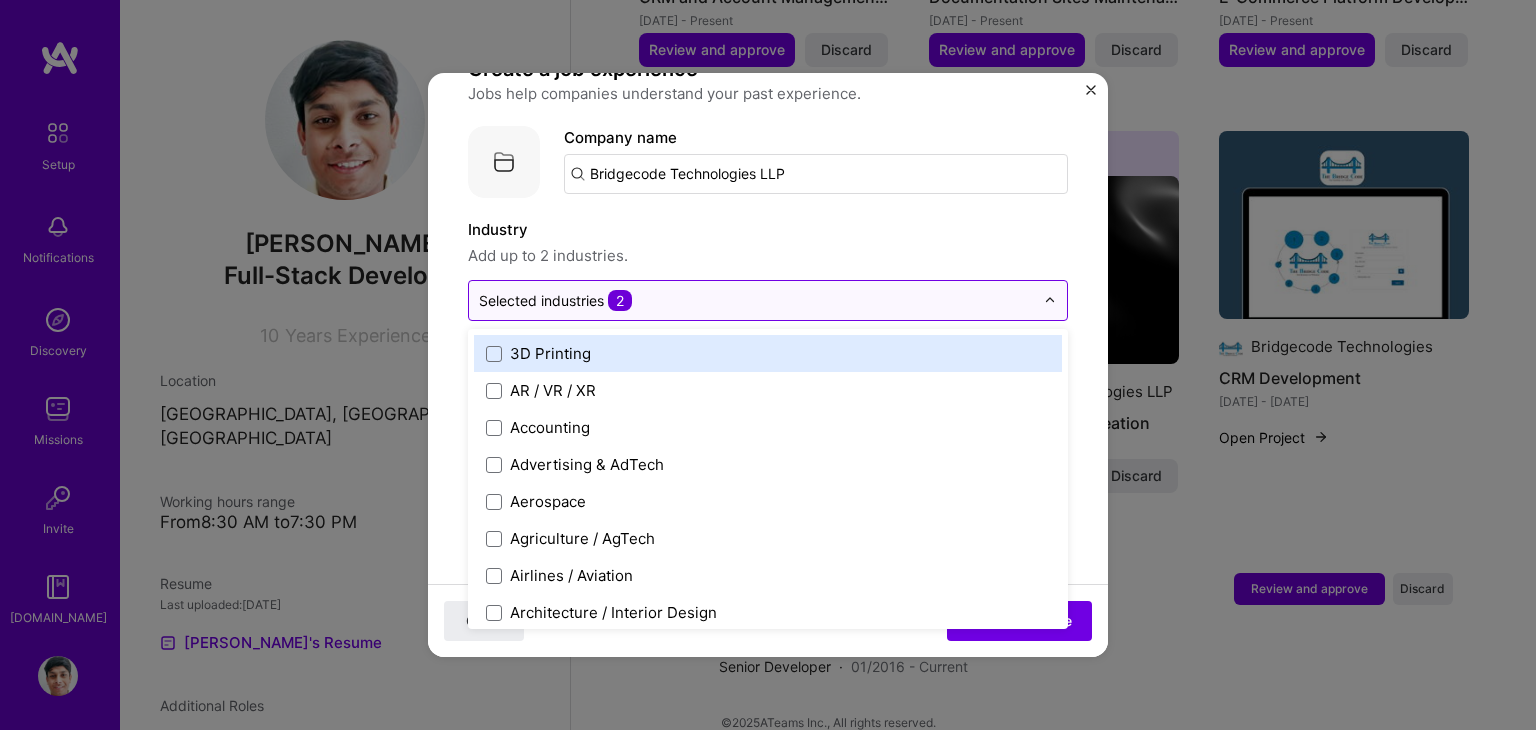click at bounding box center [1050, 301] 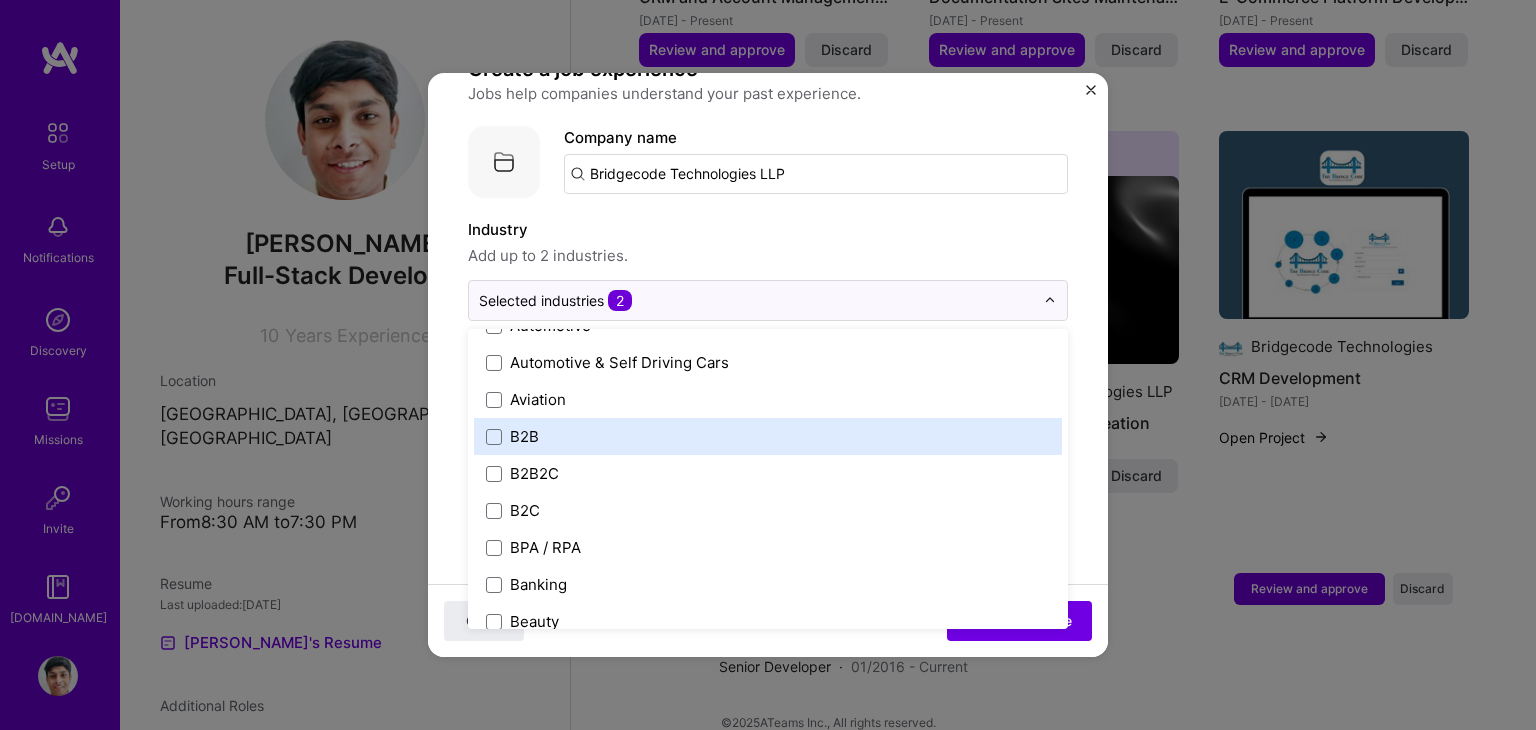 scroll, scrollTop: 472, scrollLeft: 0, axis: vertical 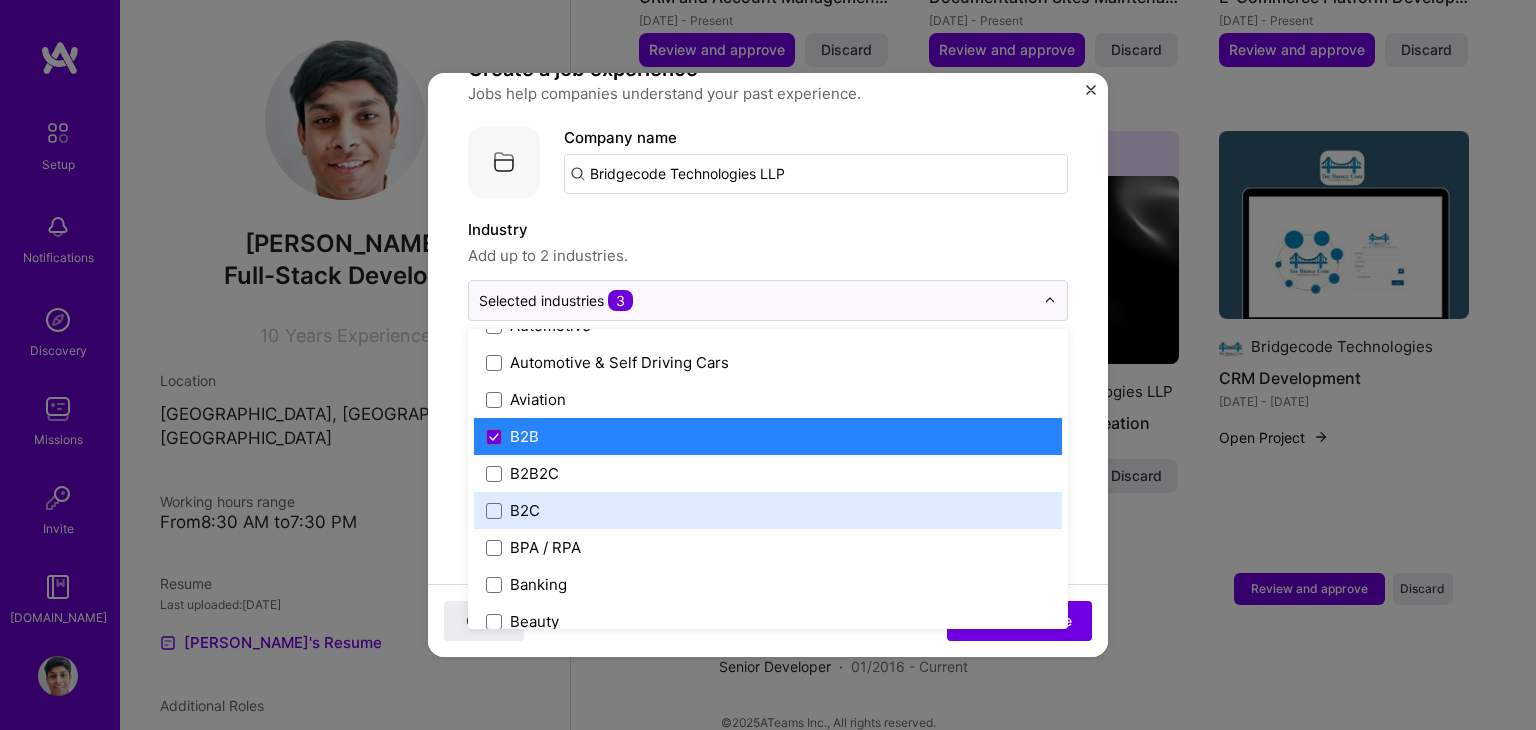 click on "B2C" at bounding box center (768, 510) 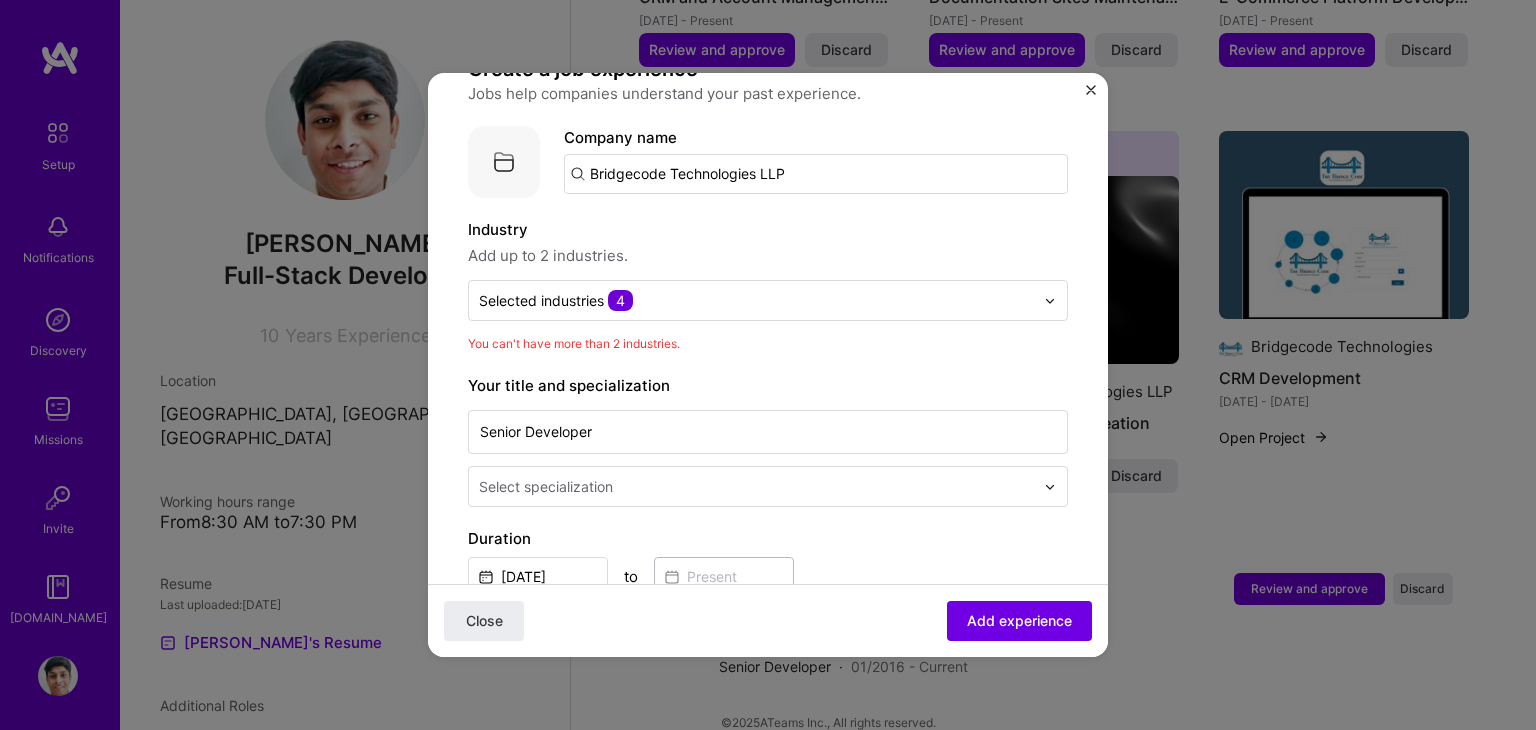 click on "Adding suggested job This job is suggested based on your LinkedIn, resume or [DOMAIN_NAME] activity. Create a job experience Jobs help companies understand your past experience. Company logo Company name Bridgecode Technologies LLP
Industry Add up to 2 industries. Selected industries 4 You can't have more than 2 industries. Your title and specialization Senior Developer Select specialization Duration [DATE]
to
I still work here Skills used — Add up to 12 skills Any new skills will be added to your profile. Enter skills... 8 AWS 1 2 3 4 5 C# 1 2 3 4 5 Google Cloud / GCP 1 2 3 4 5 JavaScript 1 2 3 4 5 MySQL 1 2 3 4 5 PHP 1 2 3 4 5 WordPress 1 2 3 4 5 jQuery 1 2 3 4 5 Description 100 characters minimum 555 / 2,000  characters Did this role require you to manage team members? (Optional) Yes, I managed 0 team members. Were you involved from inception to launch (0 - >  1)? (Optional) I was involved in zero to one with this project Select projects" at bounding box center (768, 1012) 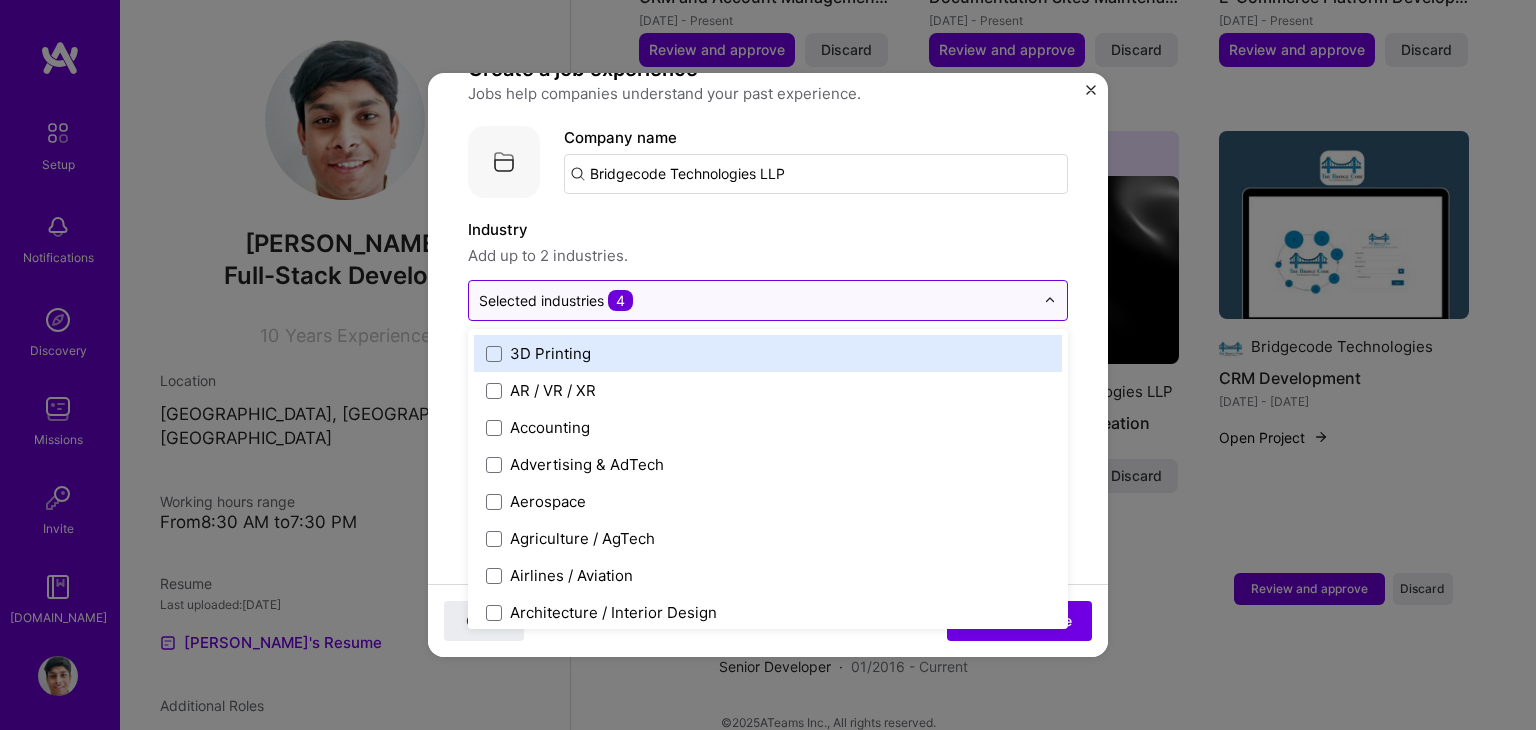 click at bounding box center [1050, 301] 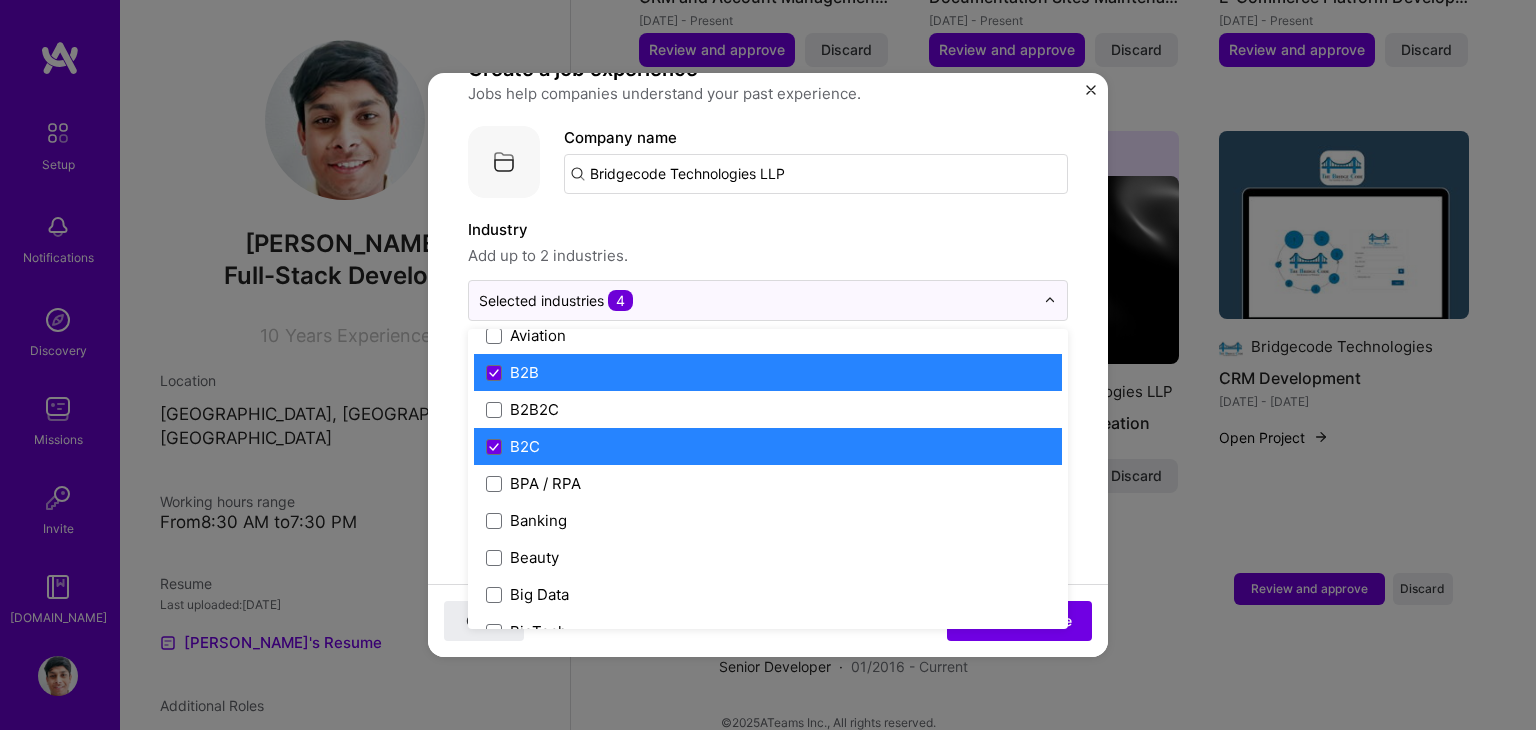 scroll, scrollTop: 471, scrollLeft: 0, axis: vertical 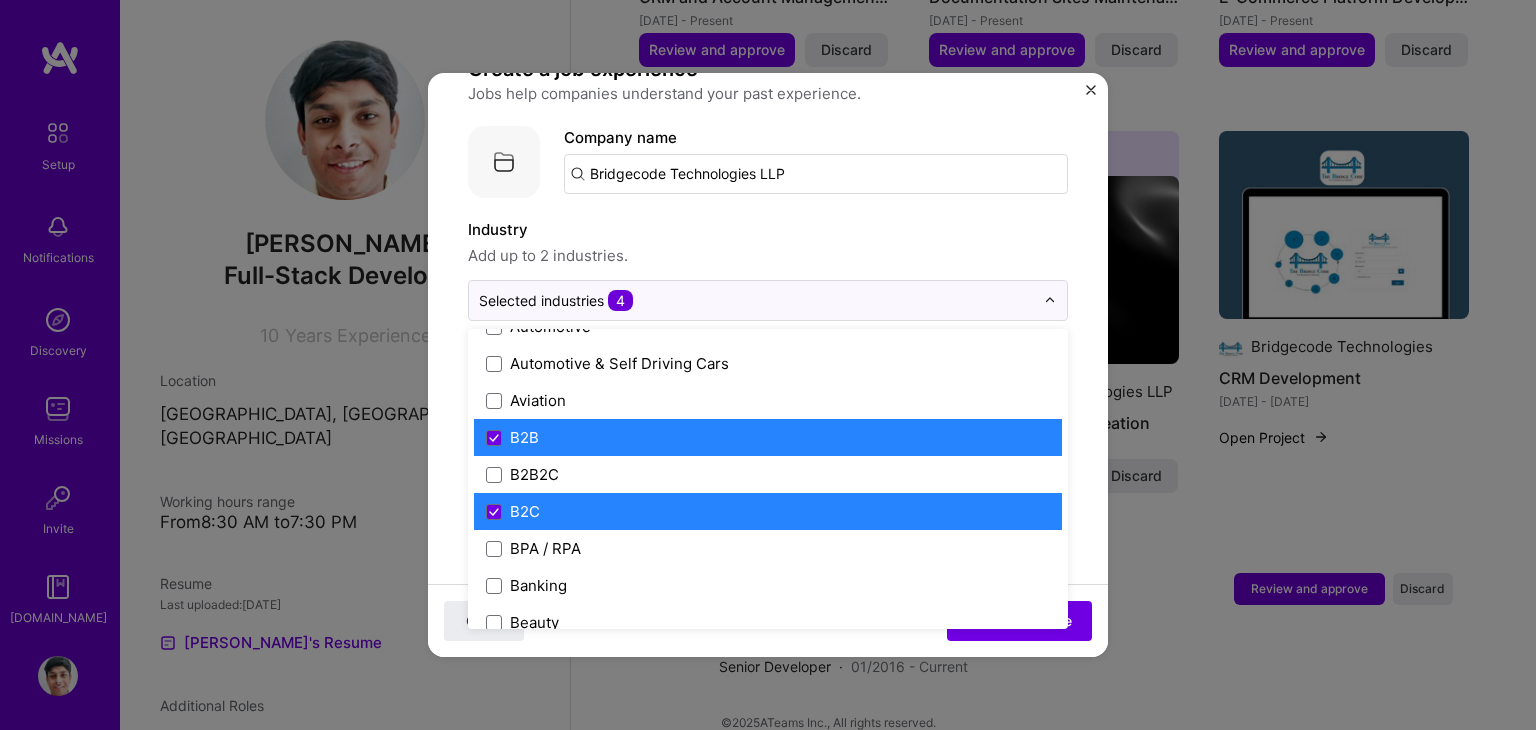 click on "B2B" at bounding box center (768, 437) 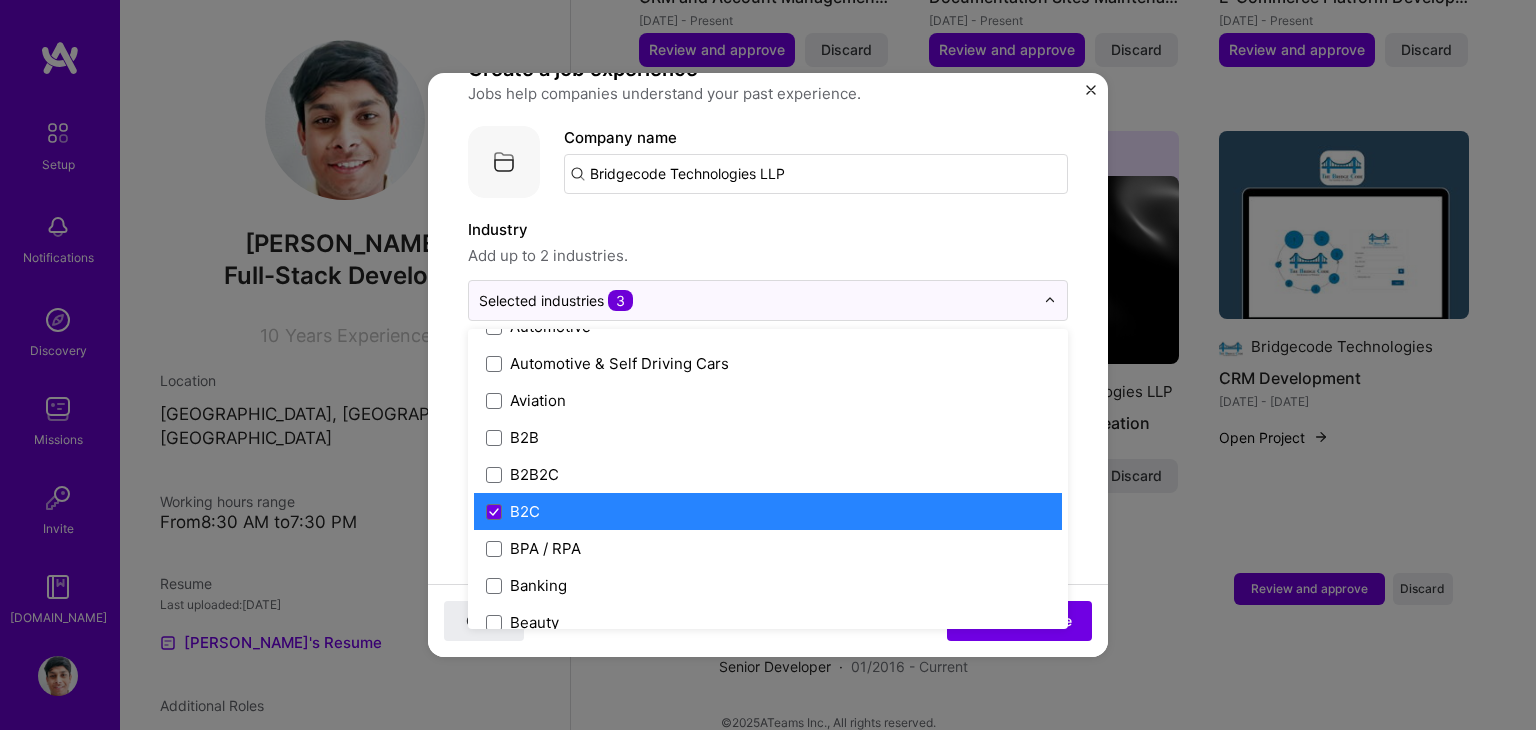 click on "B2C" at bounding box center [768, 511] 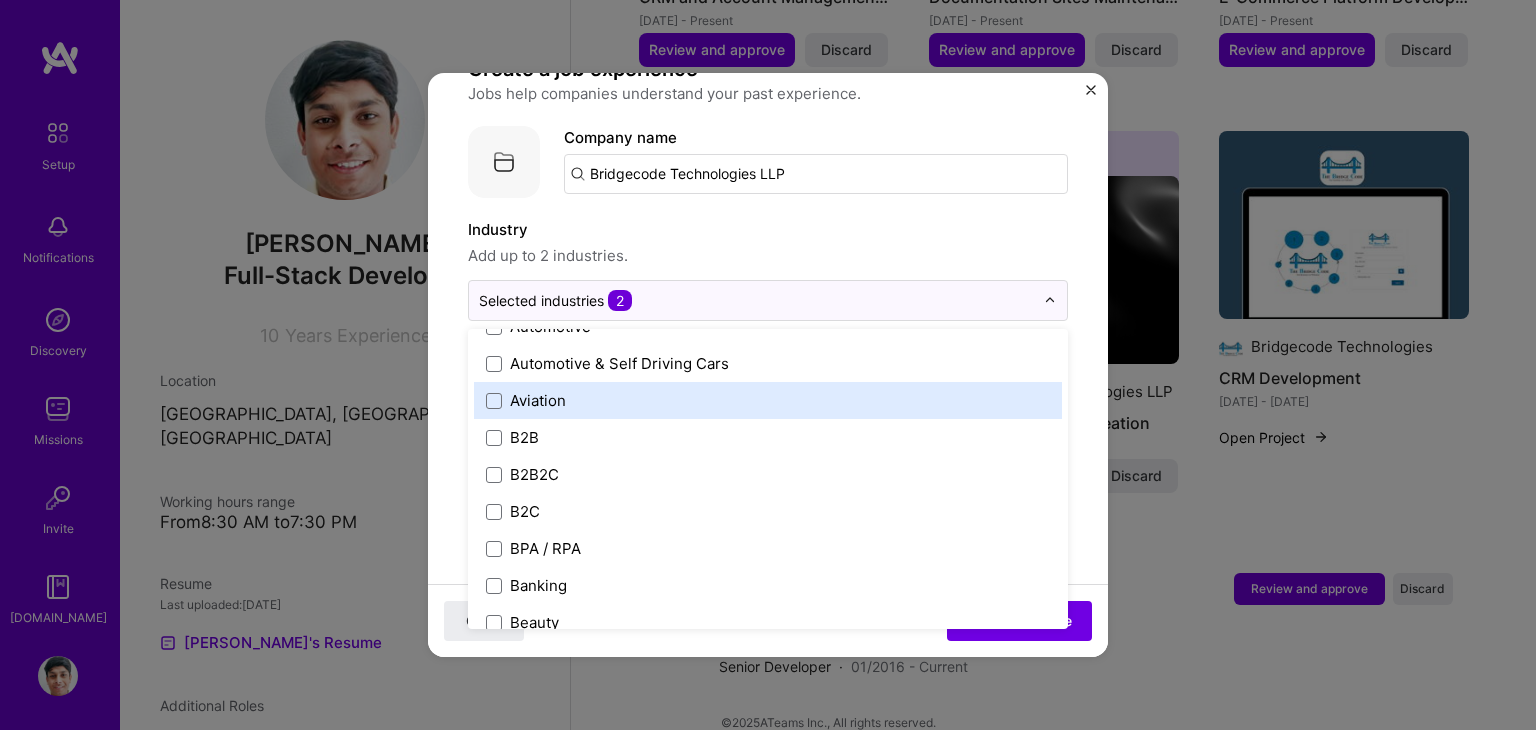 click on "Adding suggested job This job is suggested based on your LinkedIn, resume or [DOMAIN_NAME] activity. Create a job experience Jobs help companies understand your past experience. Company logo Company name Bridgecode Technologies LLP
Industry Add up to 2 industries. option B2C, deselected. option Aviation focused, 15 of 120. 120 results available. Use Up and Down to choose options, press Enter to select the currently focused option, press Escape to exit the menu, press Tab to select the option and exit the menu. Selected industries 2 3D Printing AR / VR / XR Accounting Advertising & AdTech Aerospace Agriculture / AgTech Airlines / Aviation Architecture / Interior Design Art & Museums Artifical Intelligence / Machine Learning Arts / Culture Augmented & Virtual Reality (AR/VR) Automotive Automotive & Self Driving Cars Aviation B2B B2B2C B2C BPA / RPA Banking Beauty Big Data BioTech Blockchain CMS CPG CRM Cannabis Charity & Nonprofit Circular Economy CivTech Climate Tech Cloud Services Coaching Construction" at bounding box center [768, 996] 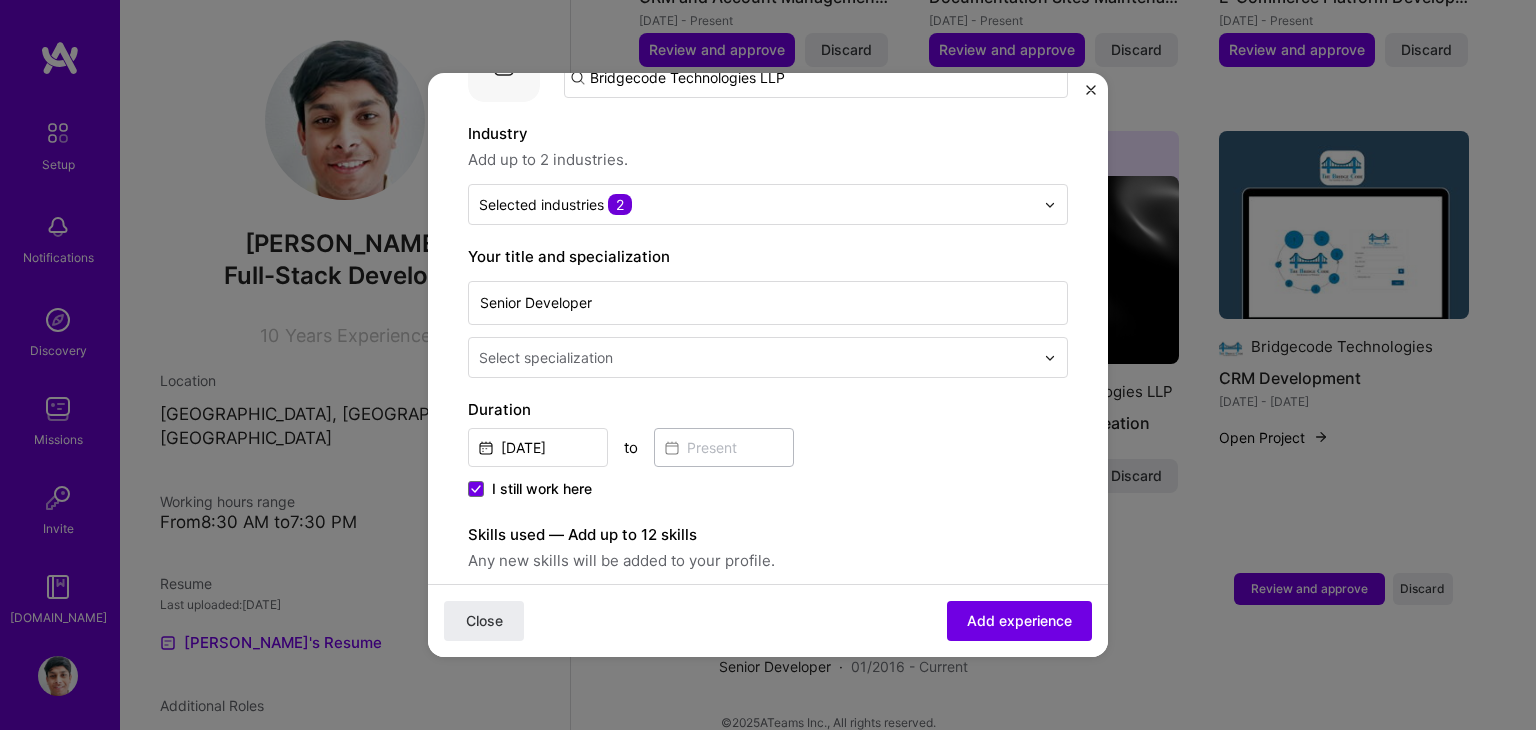 scroll, scrollTop: 267, scrollLeft: 0, axis: vertical 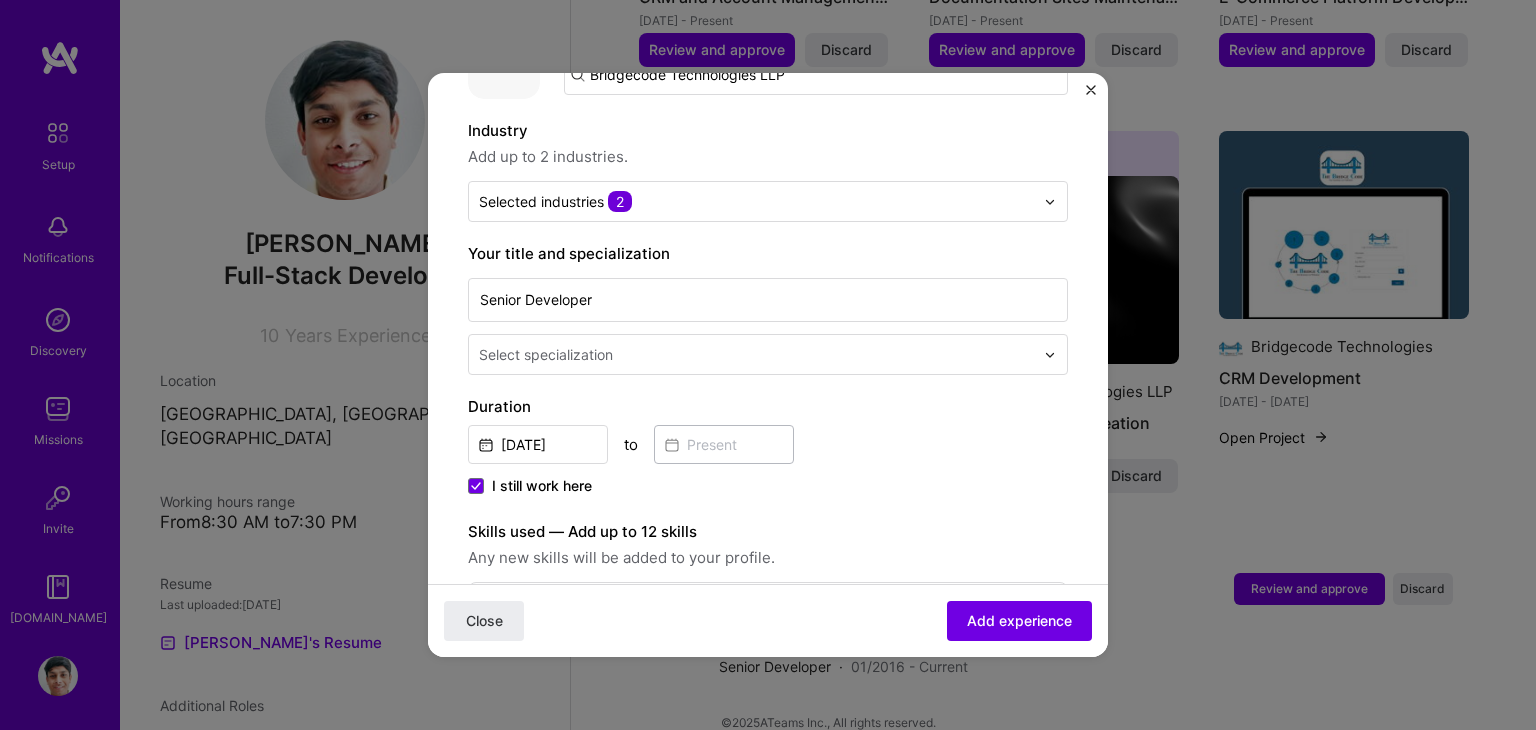 click at bounding box center (758, 354) 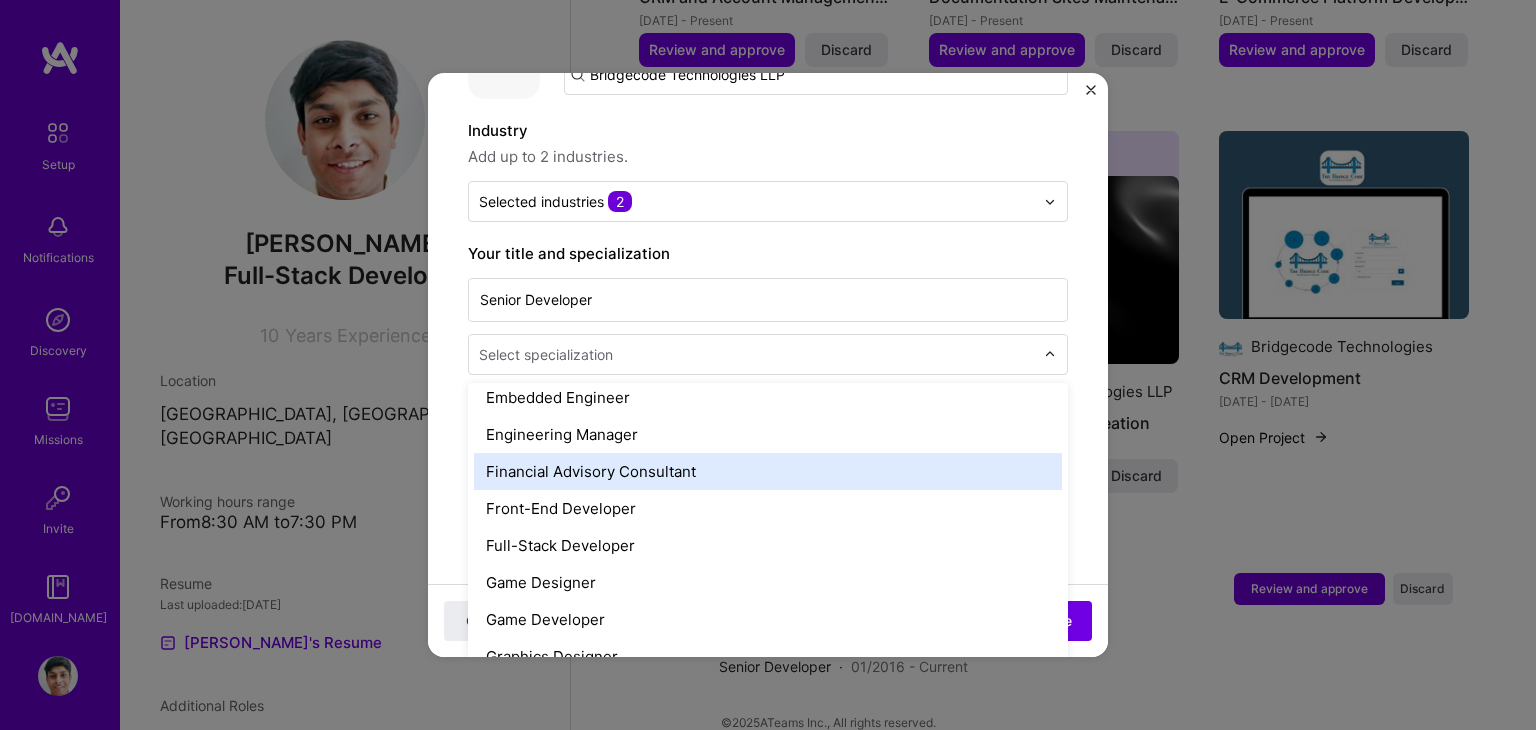 scroll, scrollTop: 972, scrollLeft: 0, axis: vertical 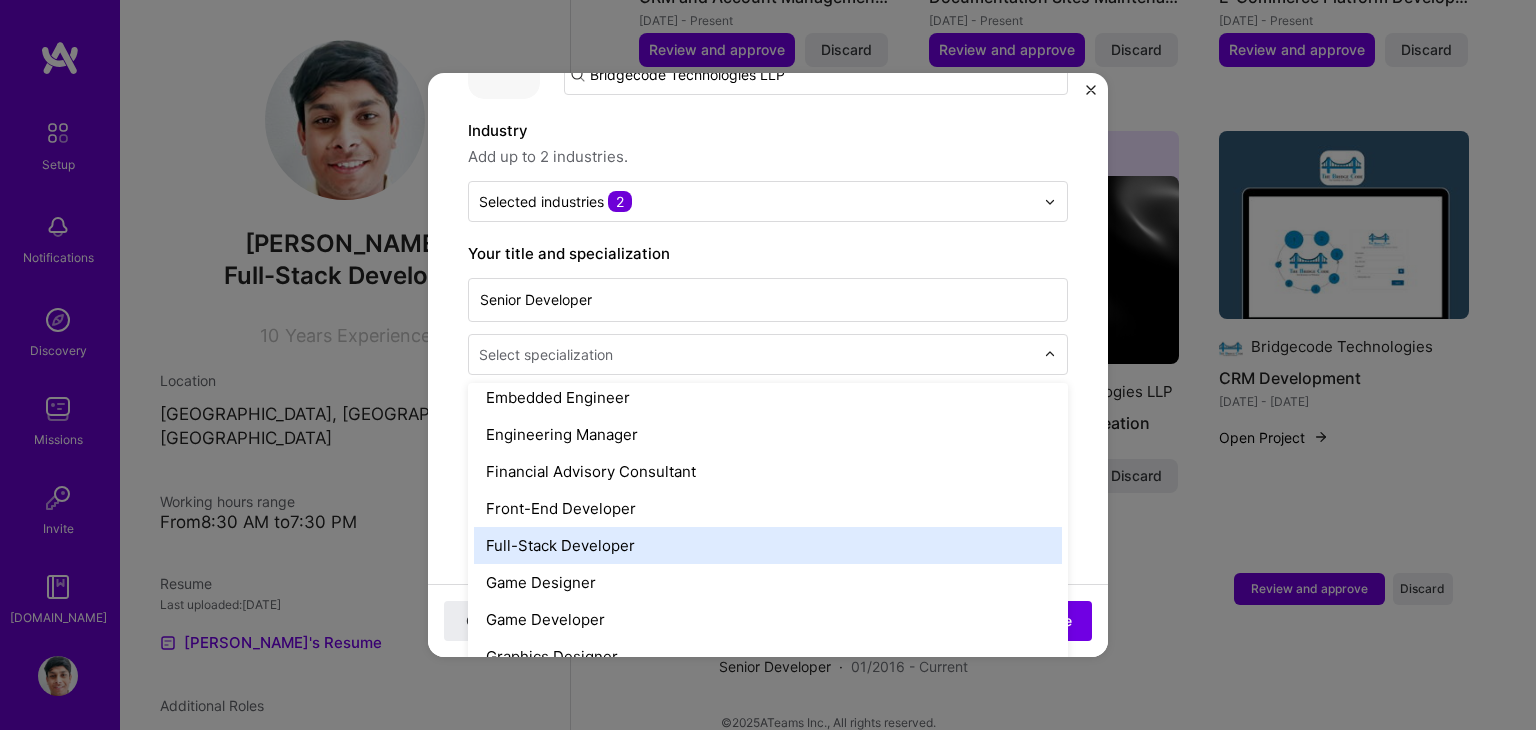 click on "Full-Stack Developer" at bounding box center [768, 545] 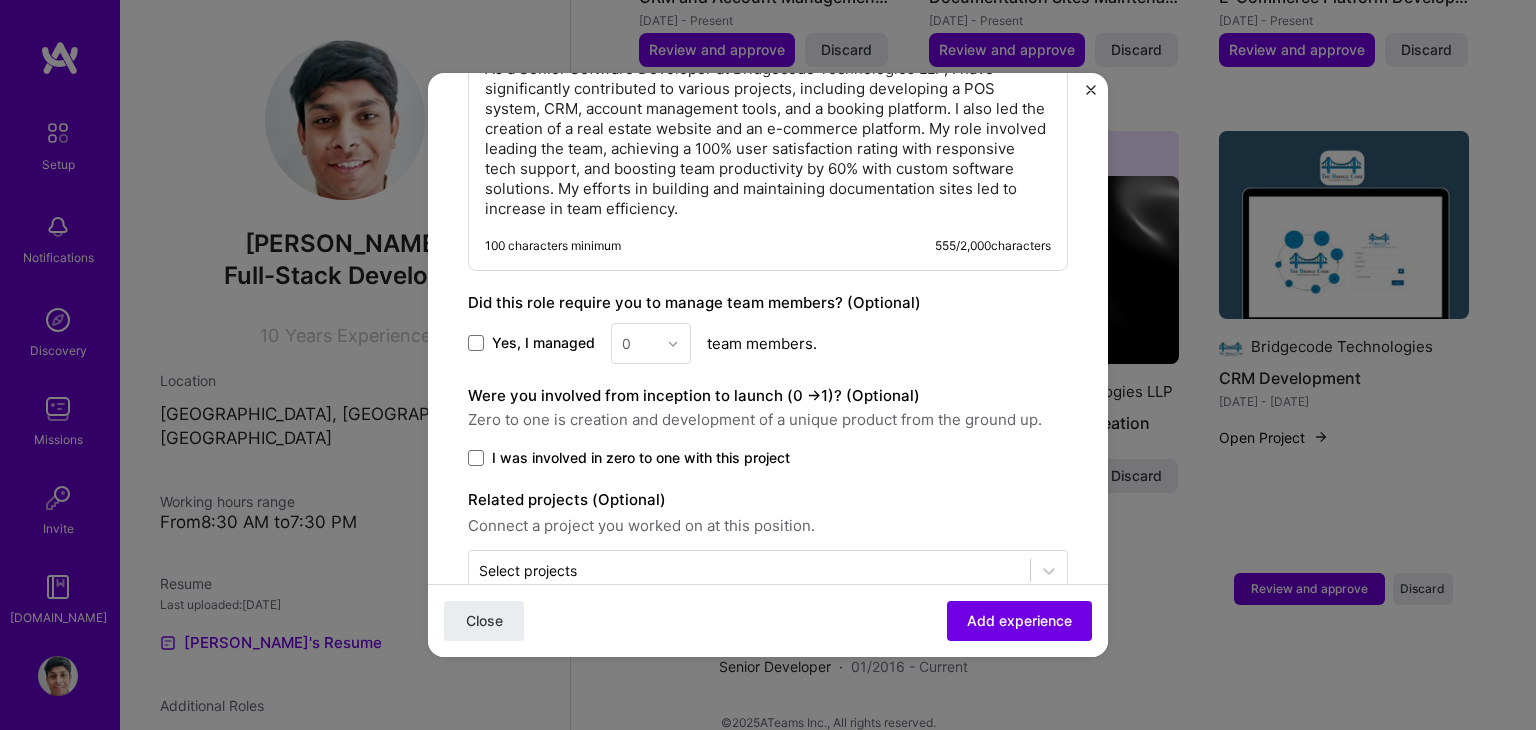 scroll, scrollTop: 1531, scrollLeft: 0, axis: vertical 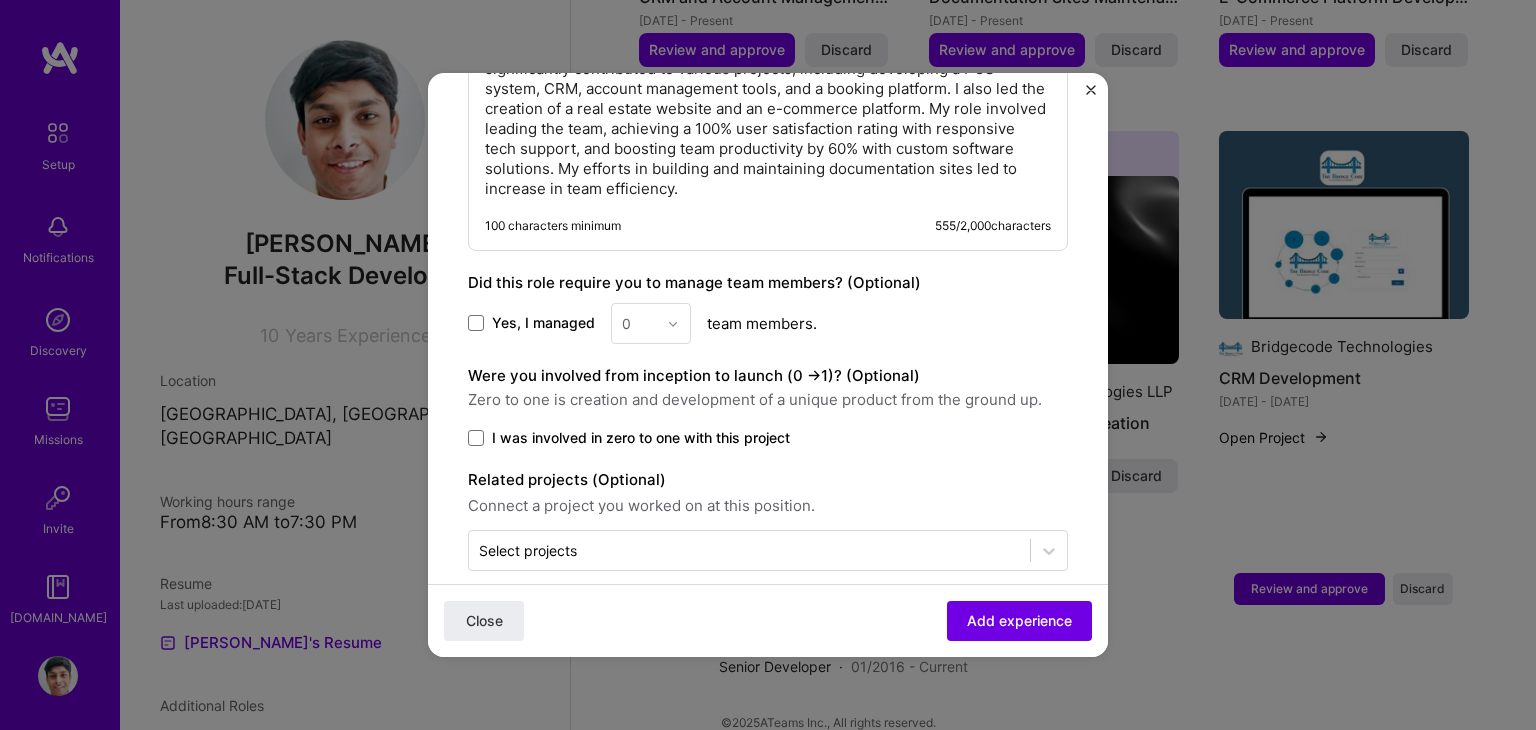click on "Yes, I managed" at bounding box center [531, 323] 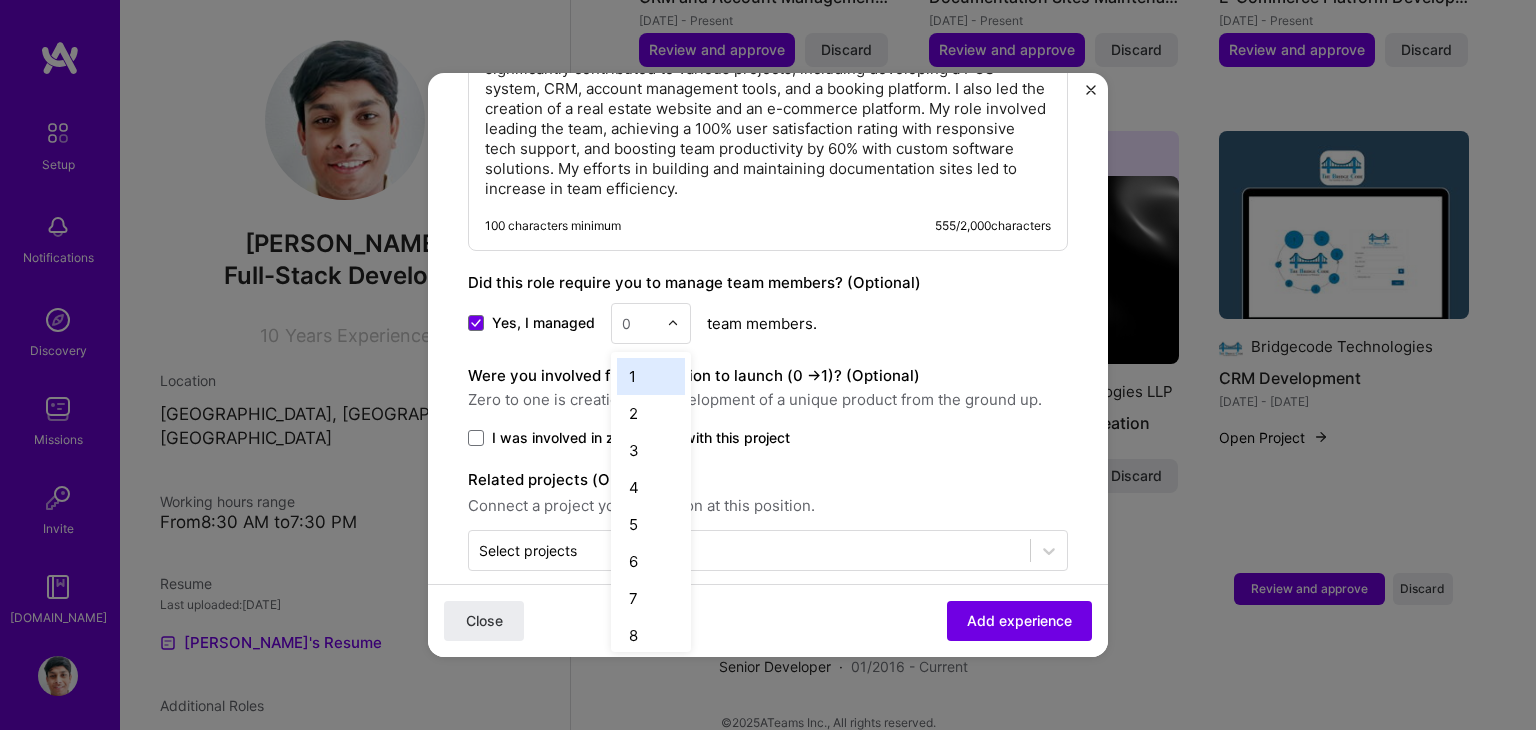 click at bounding box center [673, 324] 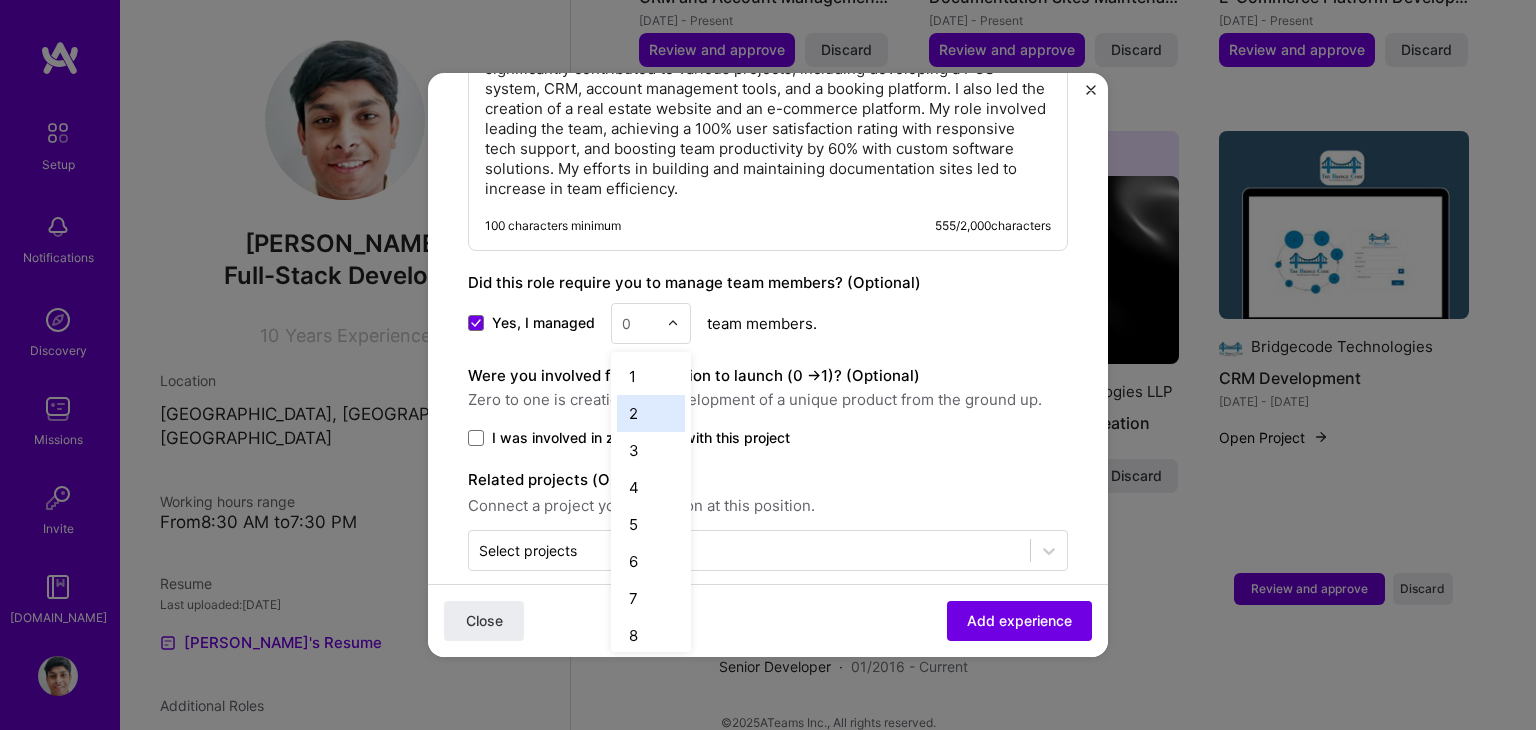 click on "2" at bounding box center [651, 413] 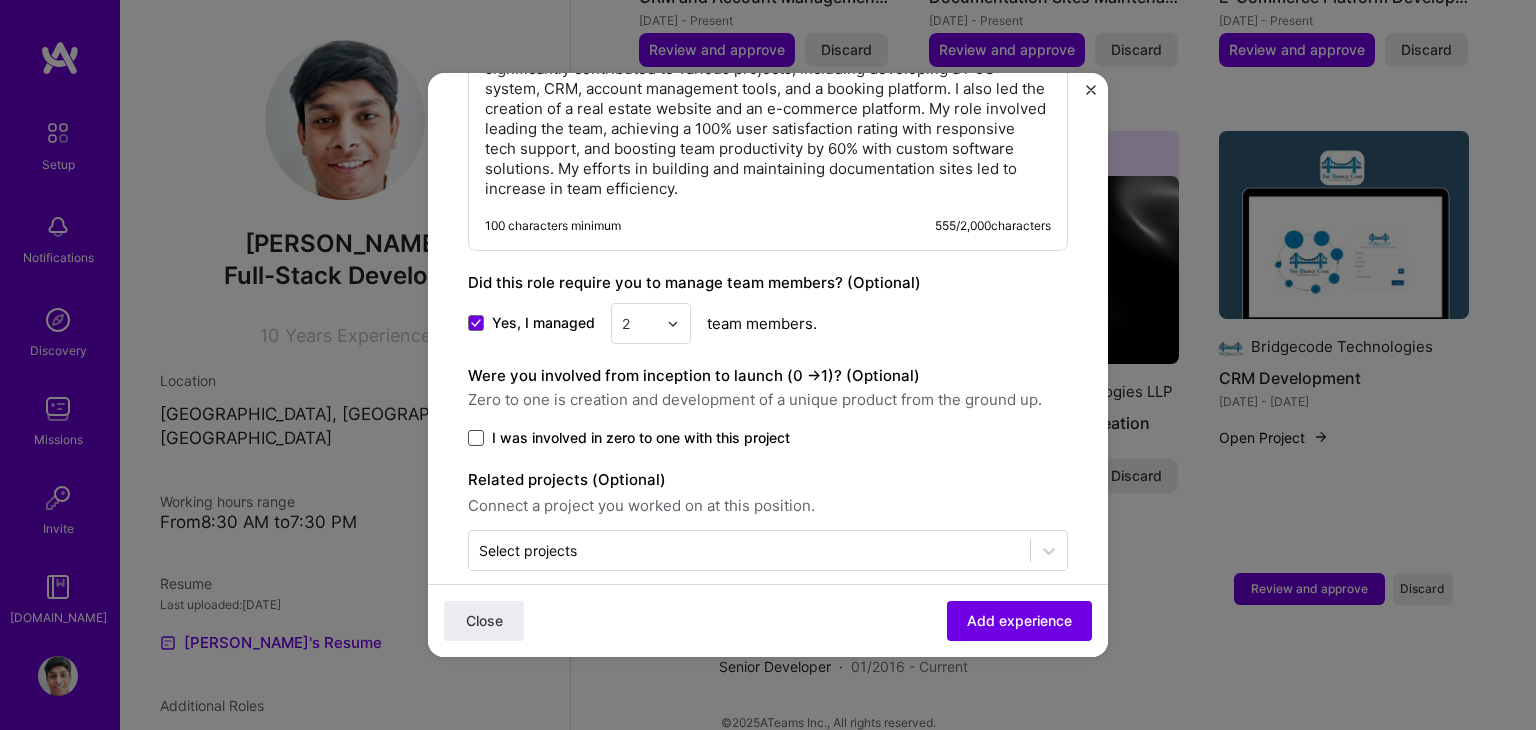 click at bounding box center [476, 438] 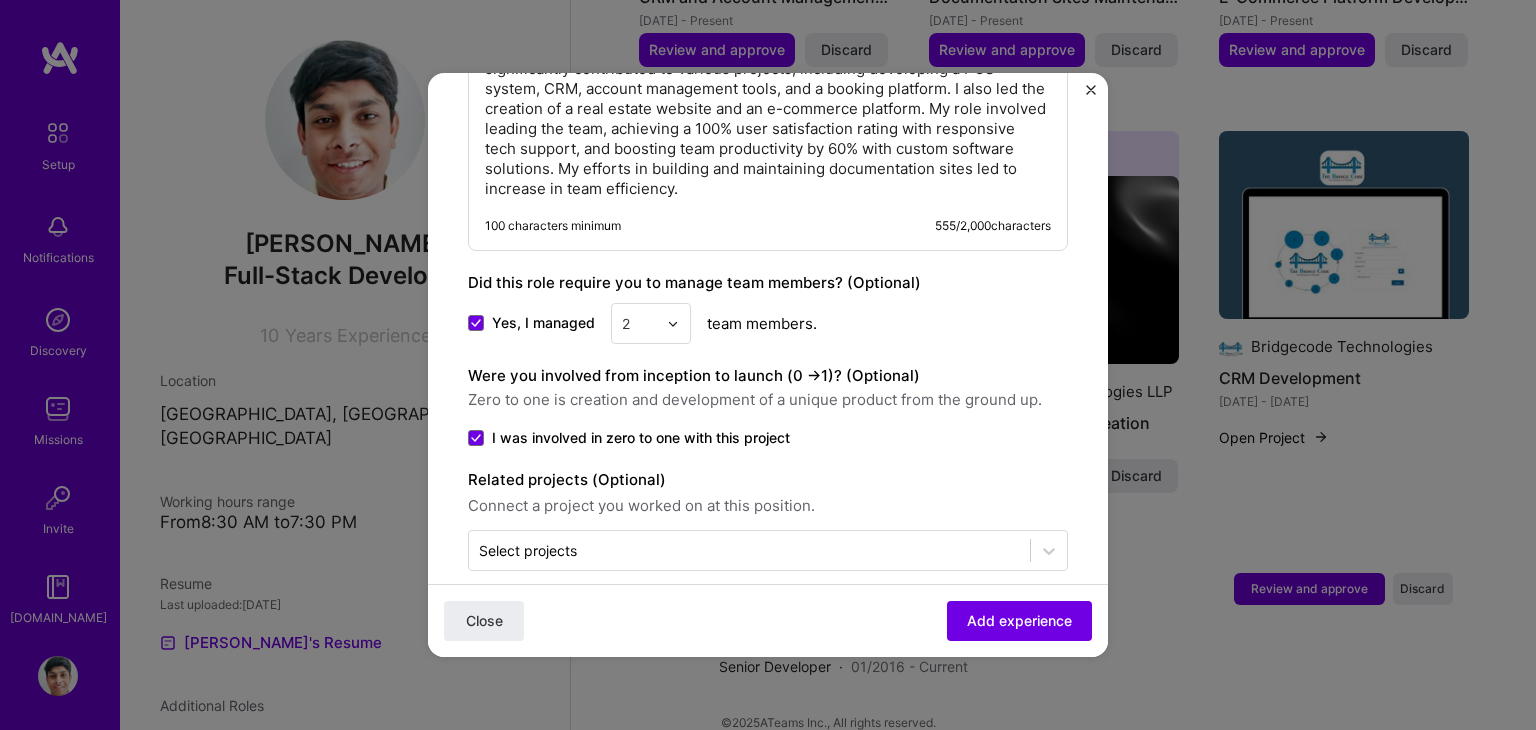 click on "I was involved in zero to one with this project" at bounding box center (641, 438) 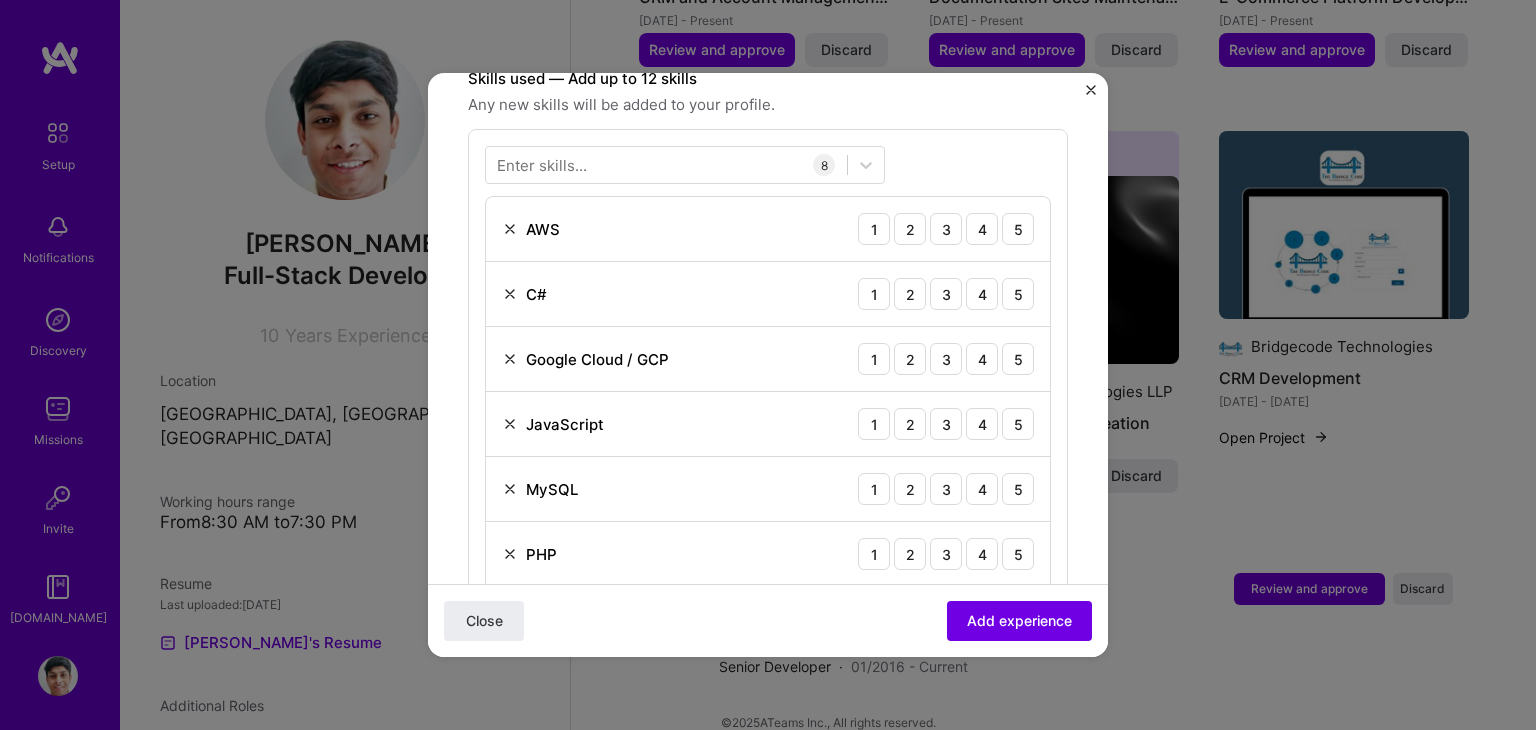 scroll, scrollTop: 721, scrollLeft: 0, axis: vertical 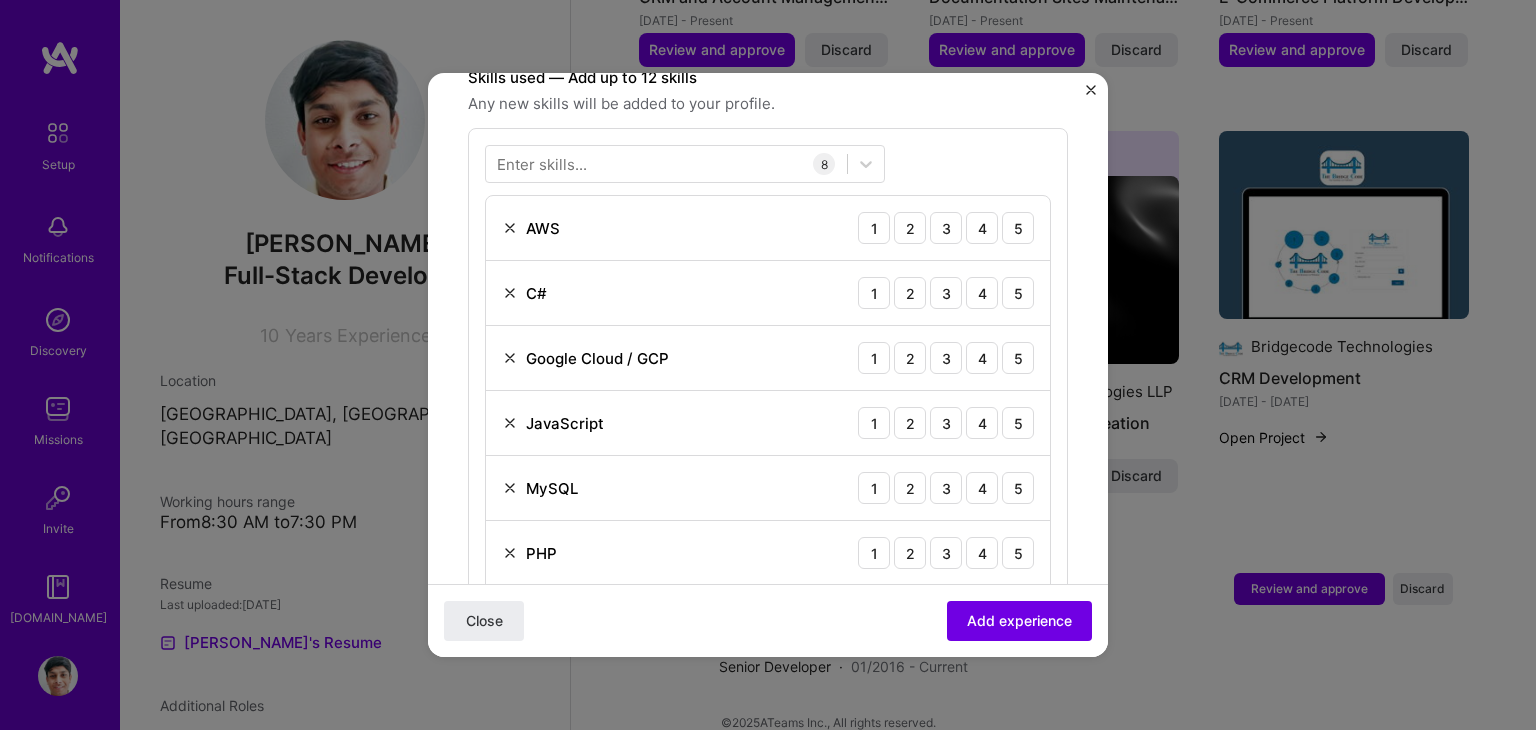 click at bounding box center [510, 228] 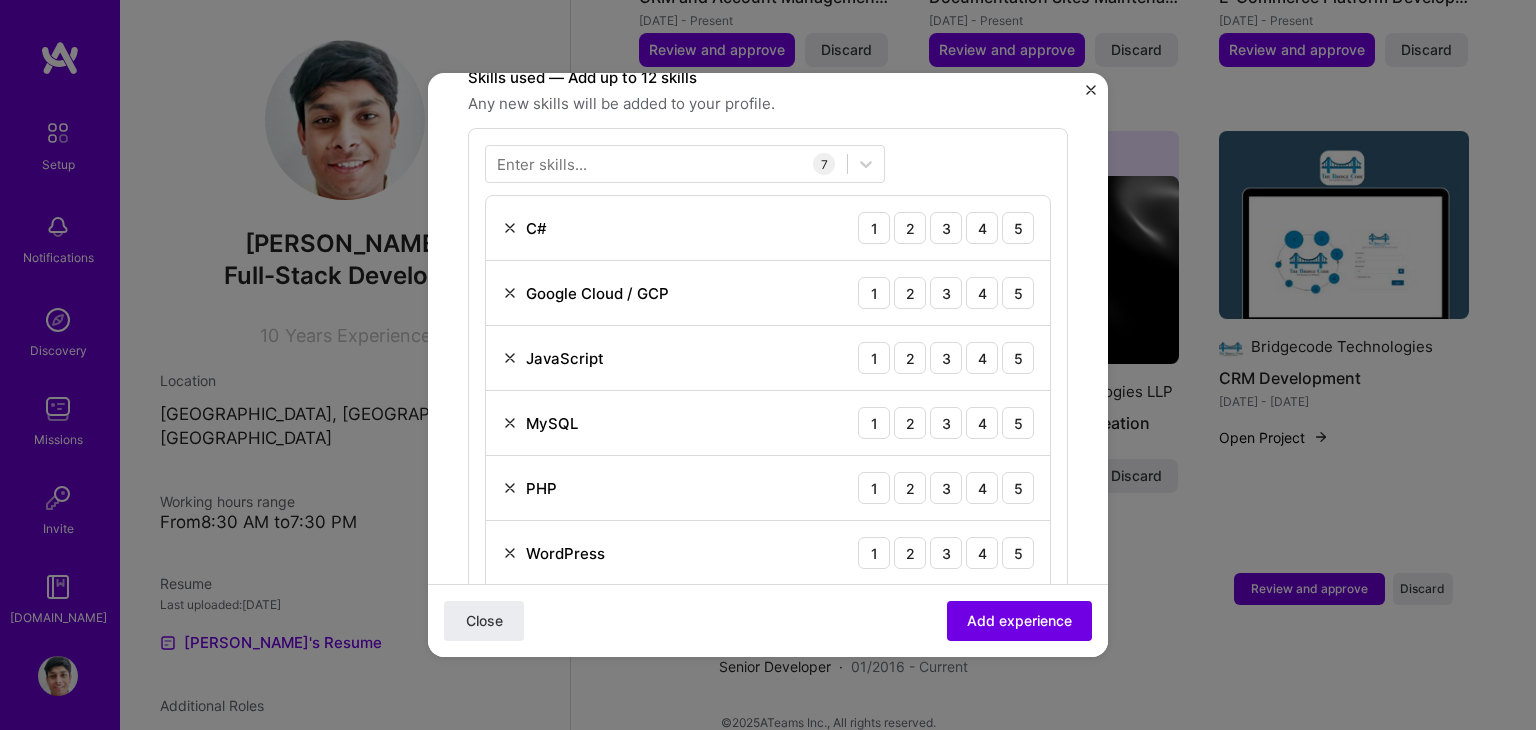 click at bounding box center [510, 293] 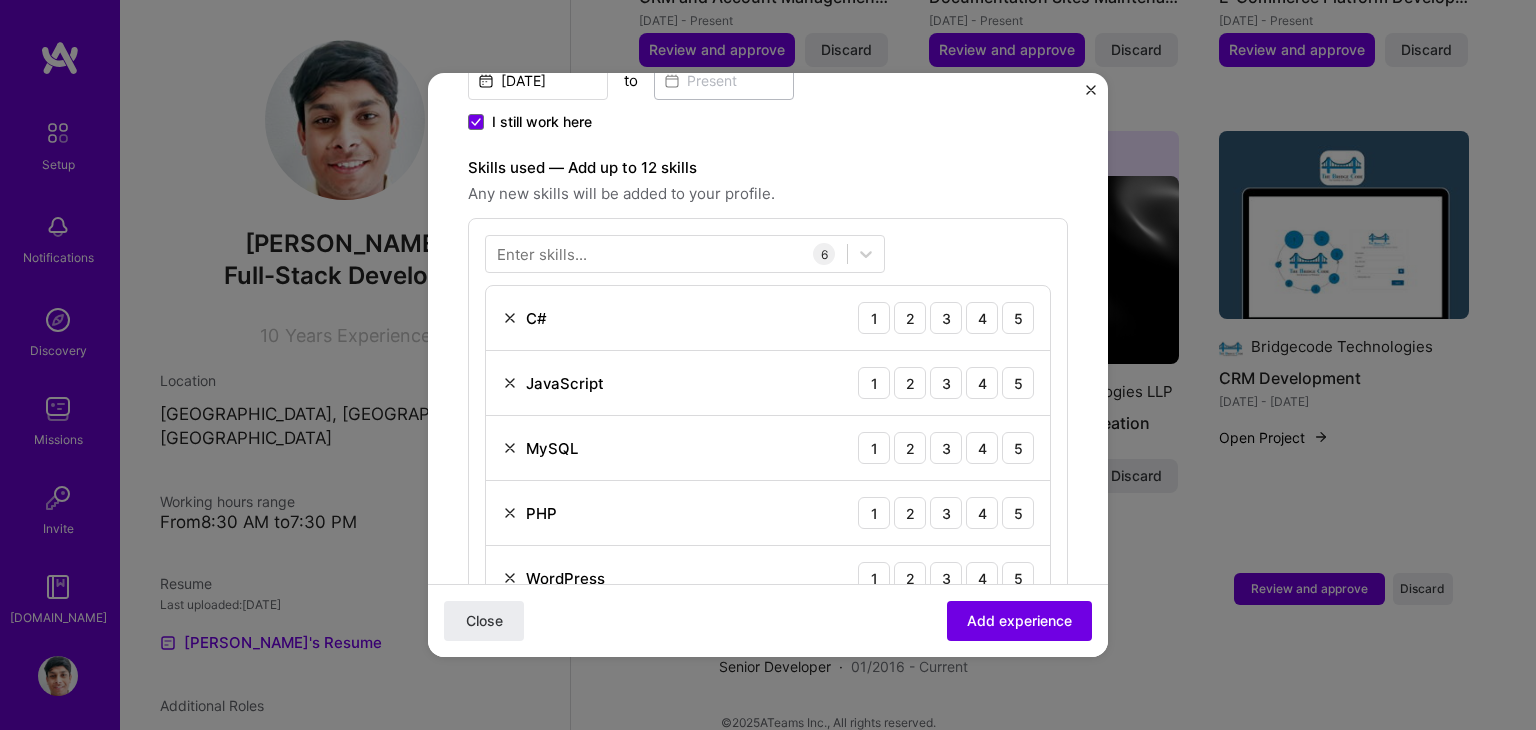 scroll, scrollTop: 630, scrollLeft: 0, axis: vertical 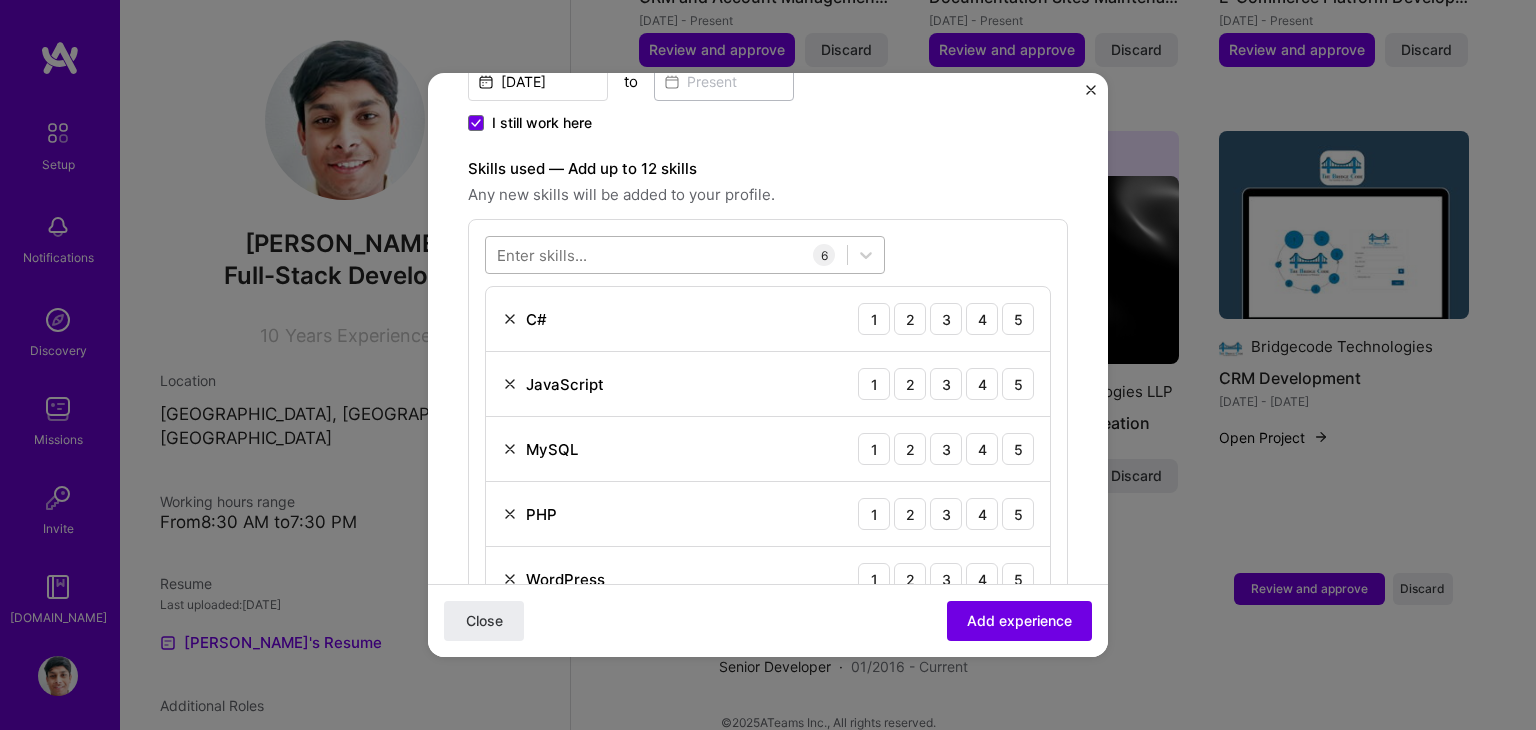 click at bounding box center [666, 255] 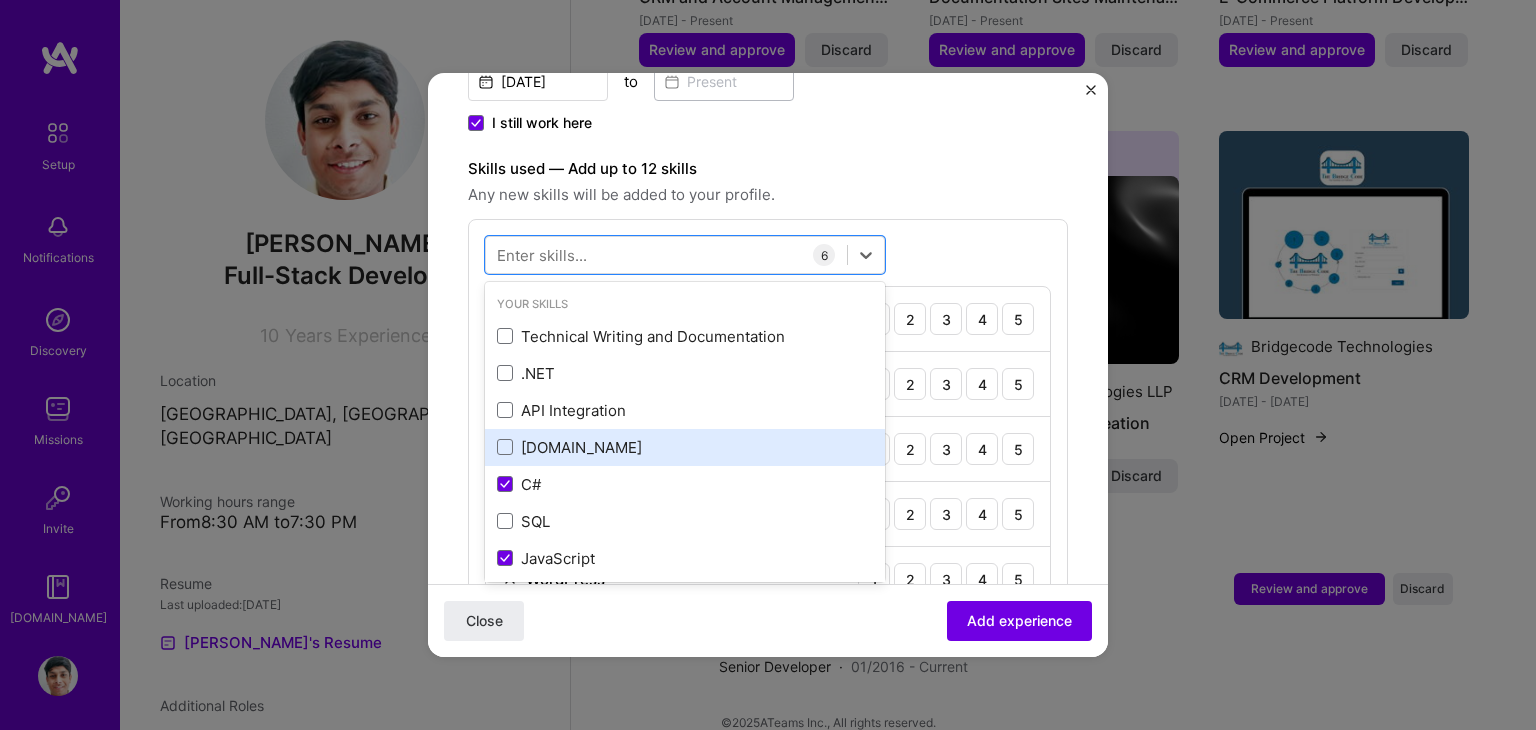 click on "[DOMAIN_NAME]" at bounding box center (685, 447) 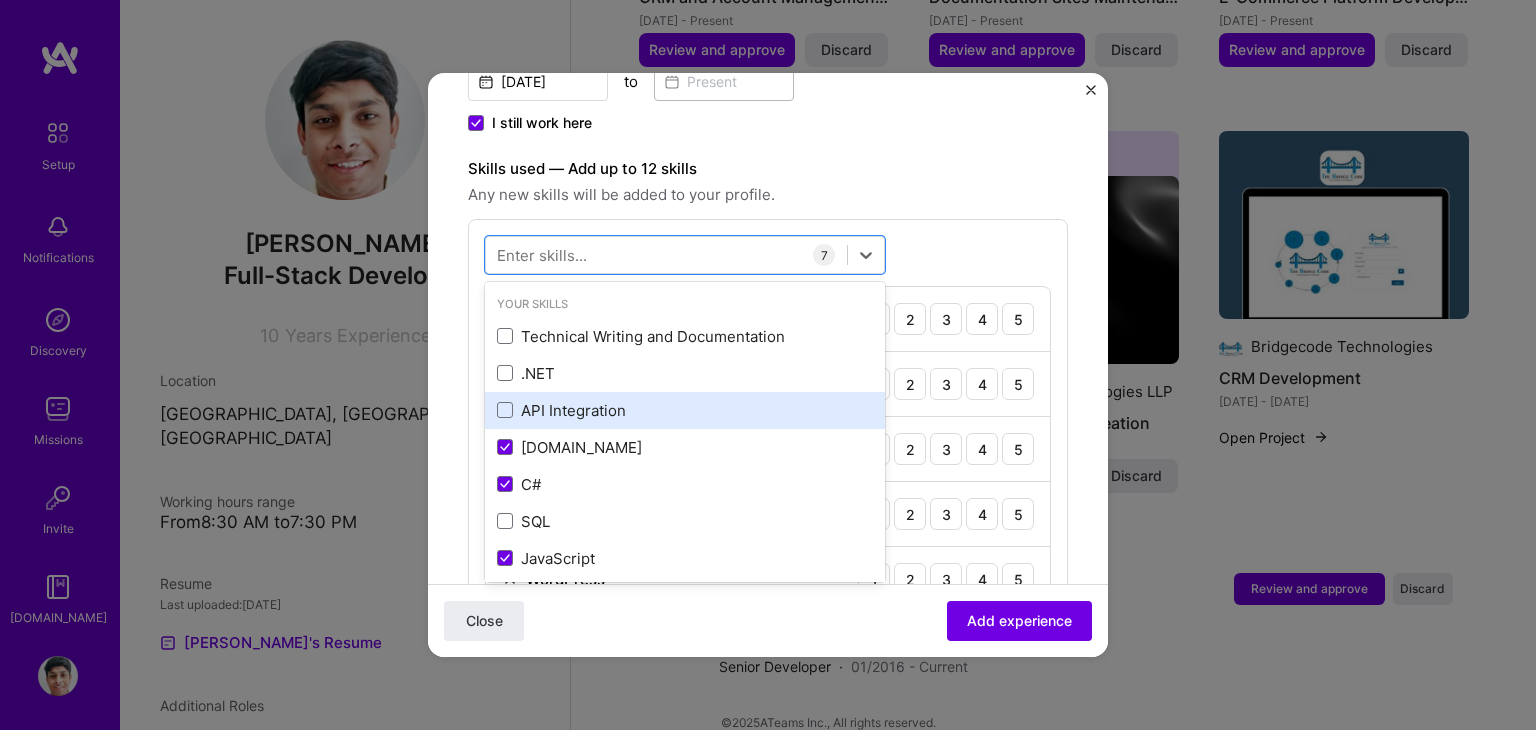click on "API Integration" at bounding box center [685, 410] 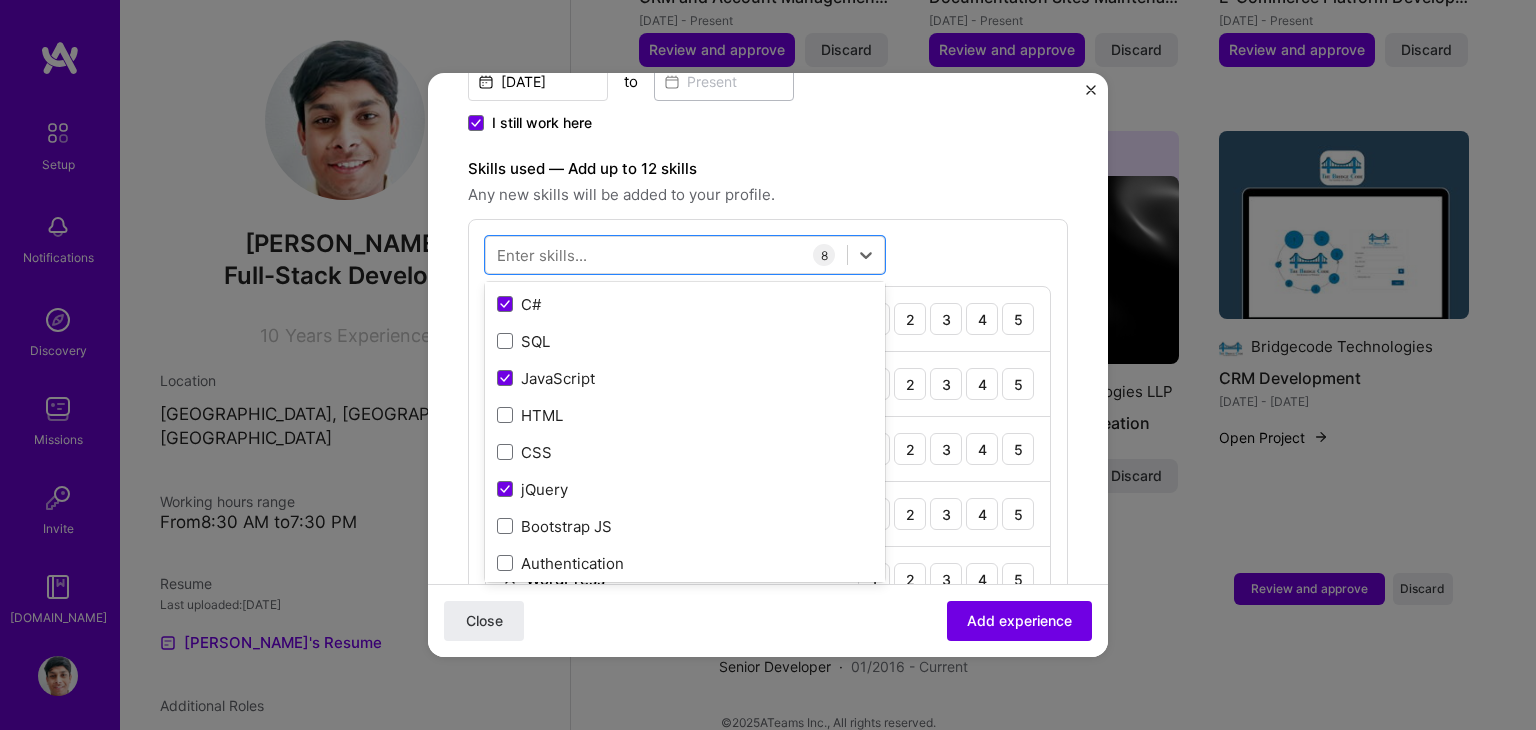 scroll, scrollTop: 180, scrollLeft: 0, axis: vertical 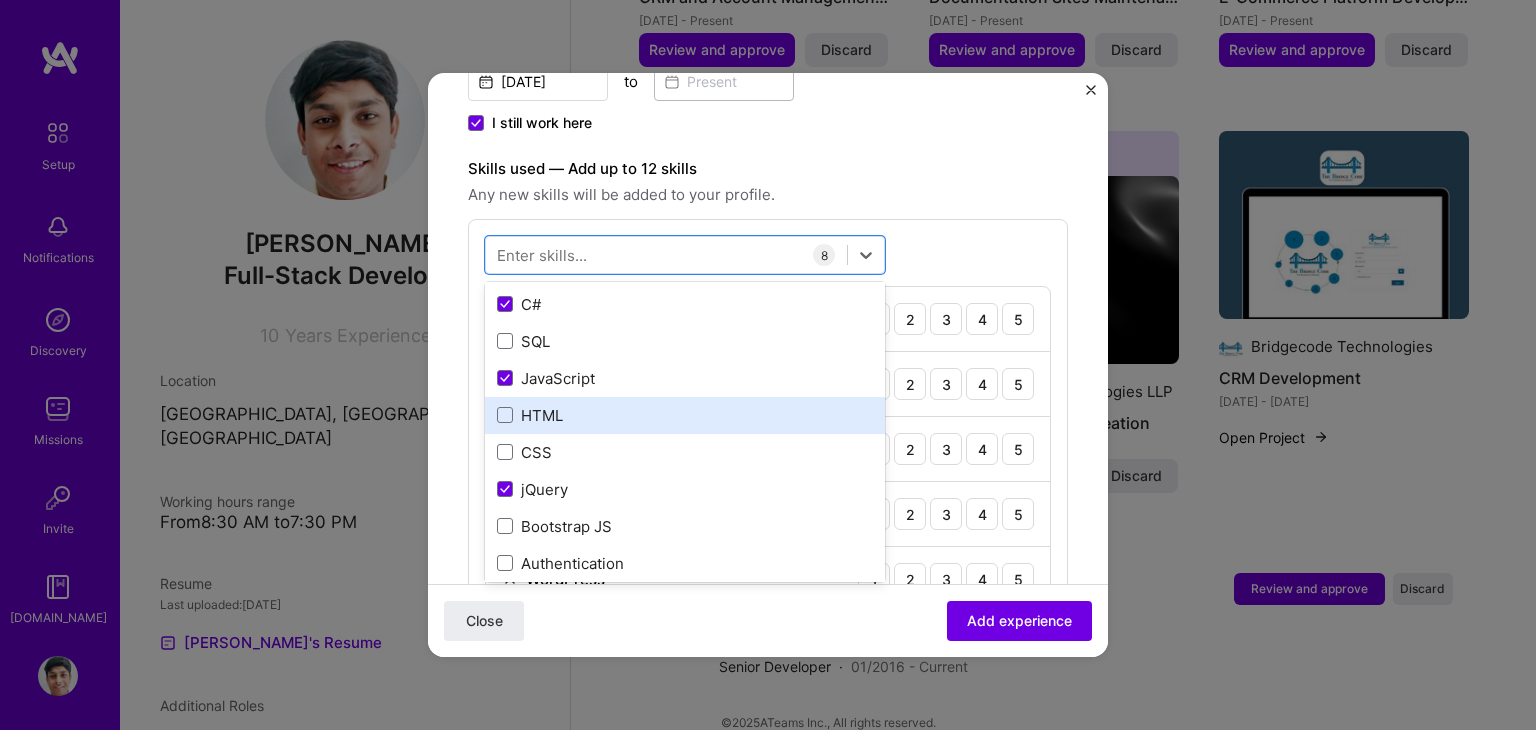 click on "HTML" at bounding box center [685, 415] 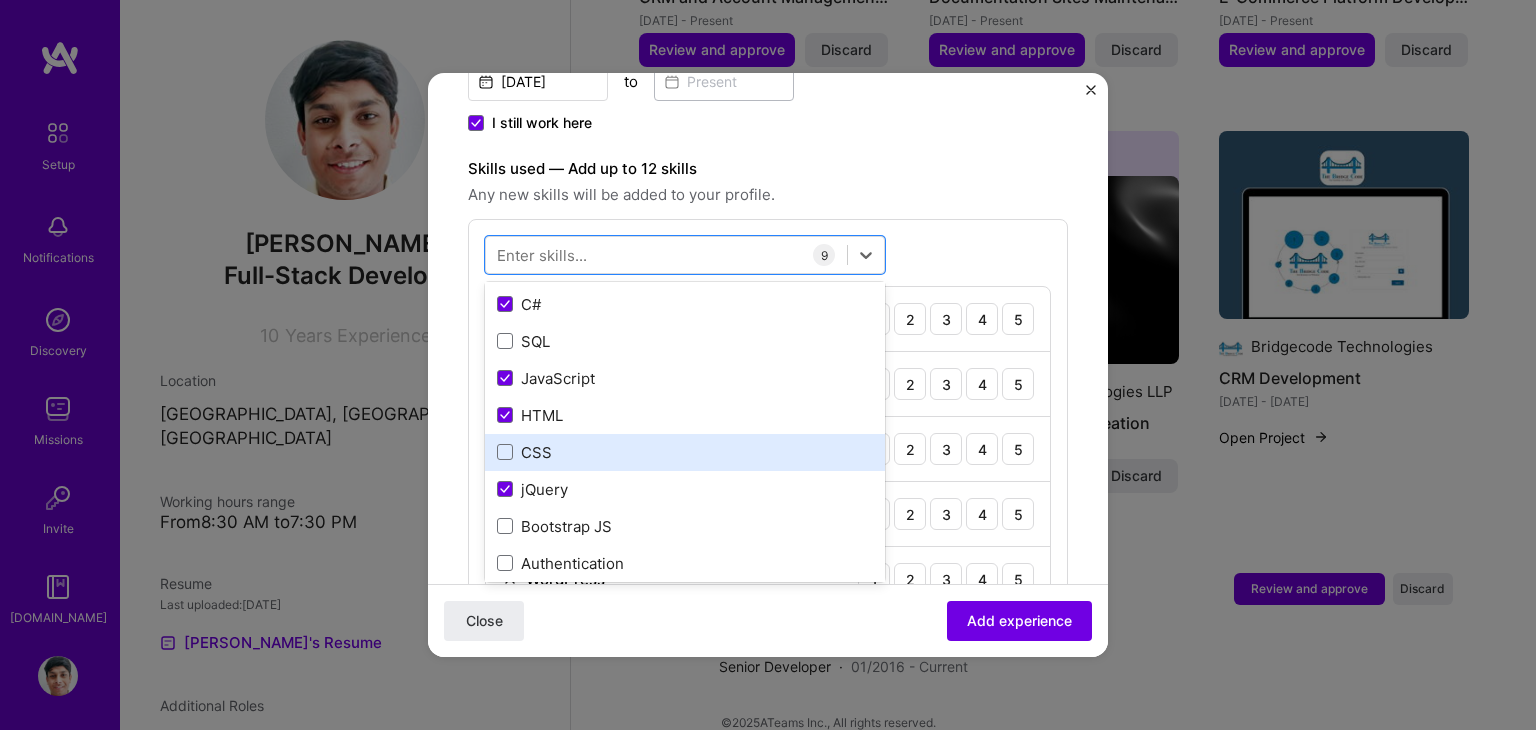 click on "CSS" at bounding box center [685, 452] 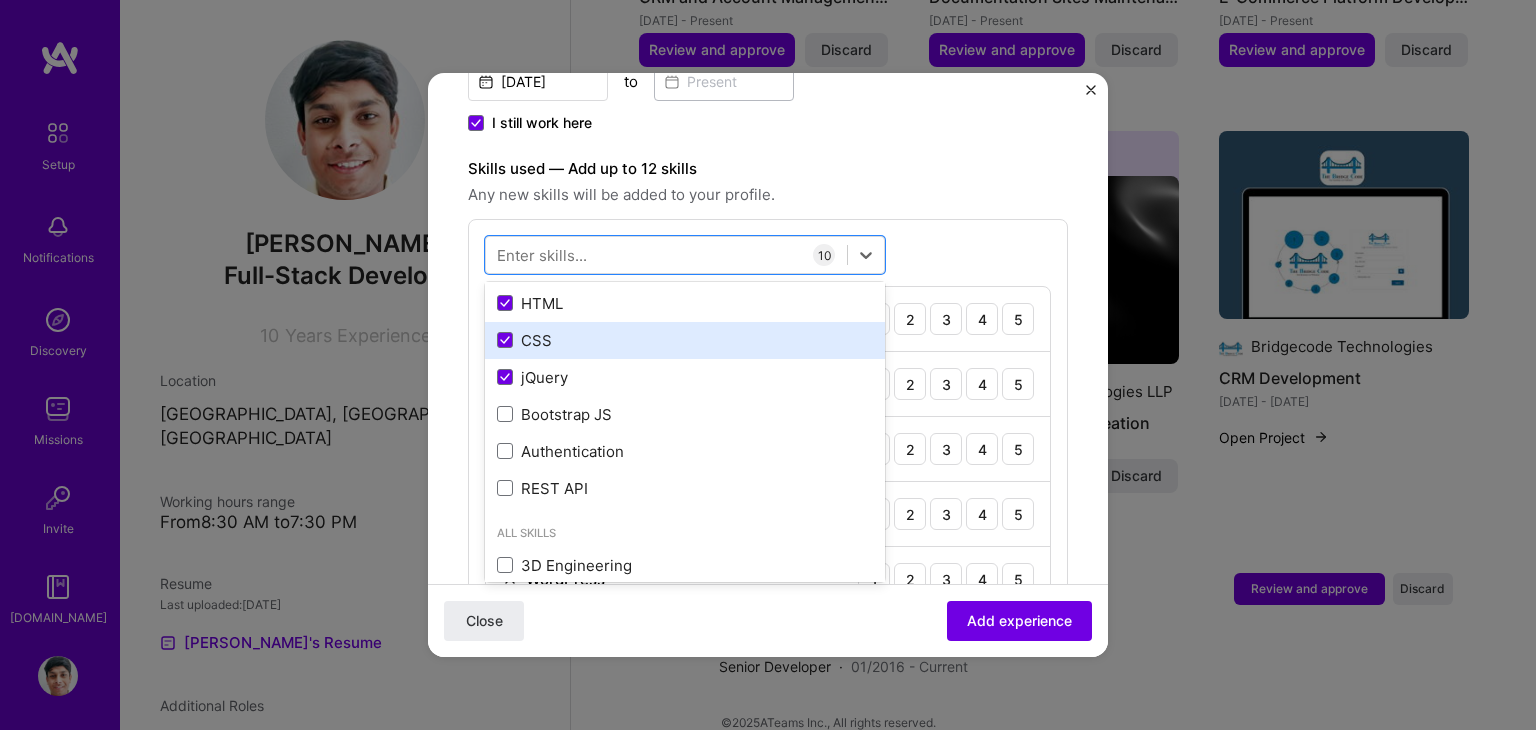 scroll, scrollTop: 298, scrollLeft: 0, axis: vertical 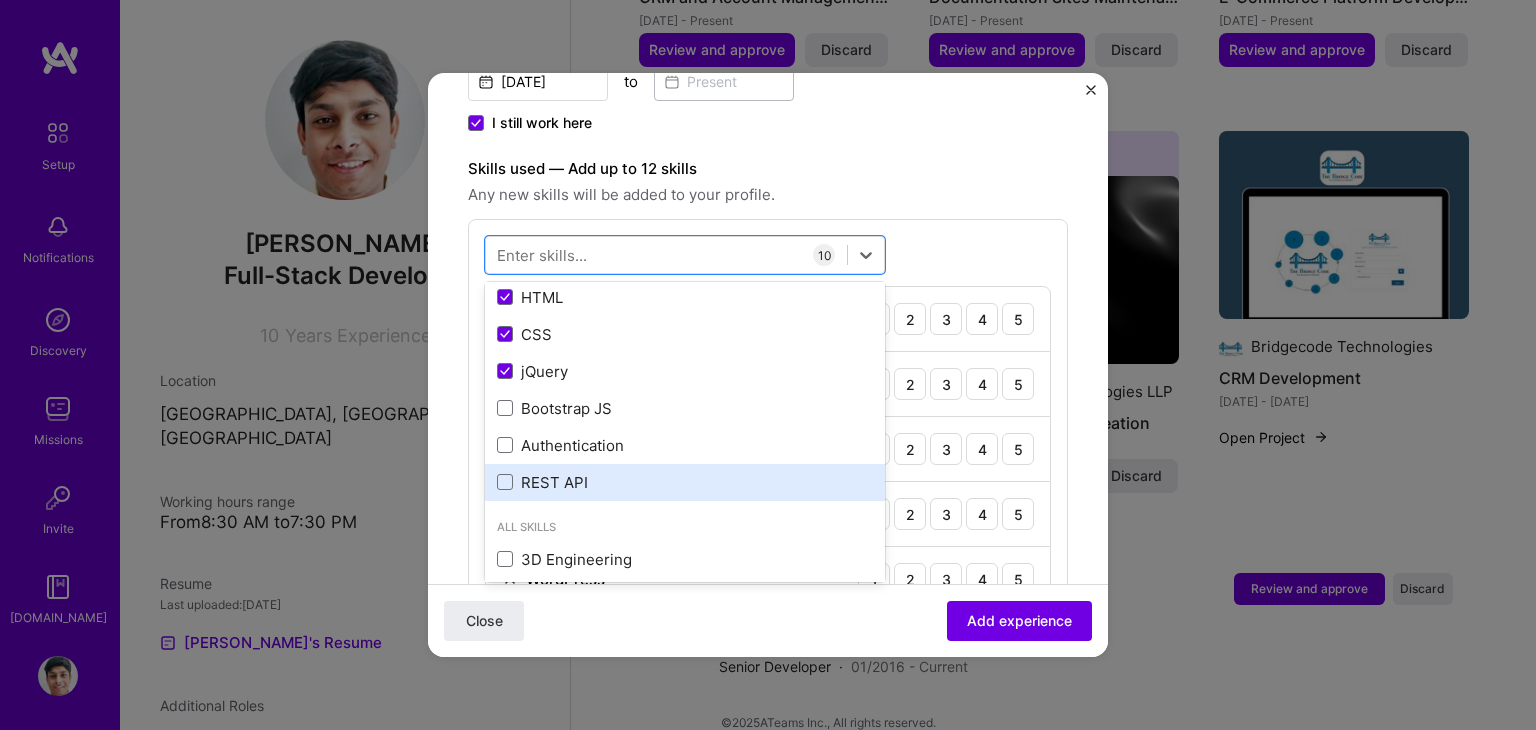 click on "REST API" at bounding box center (685, 482) 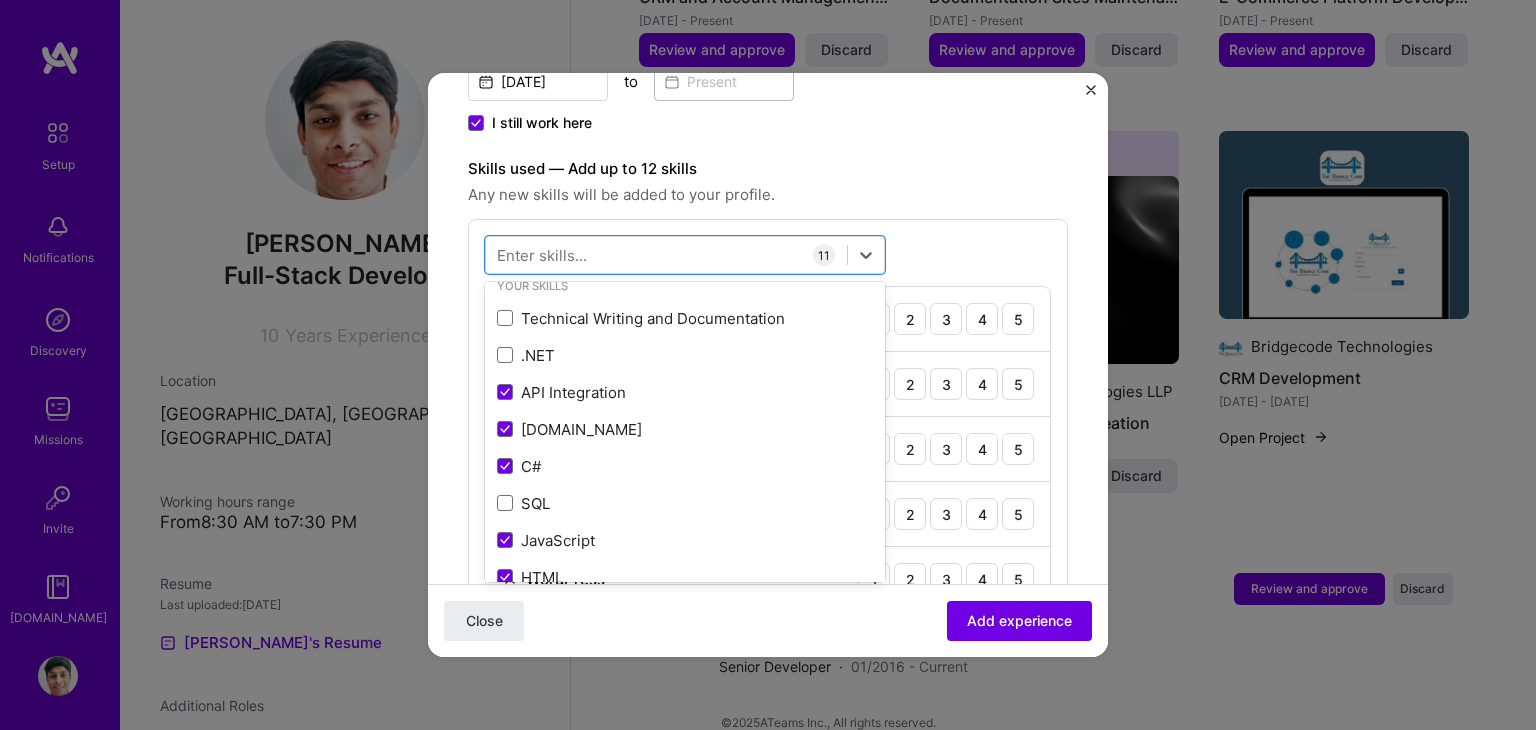 scroll, scrollTop: 0, scrollLeft: 0, axis: both 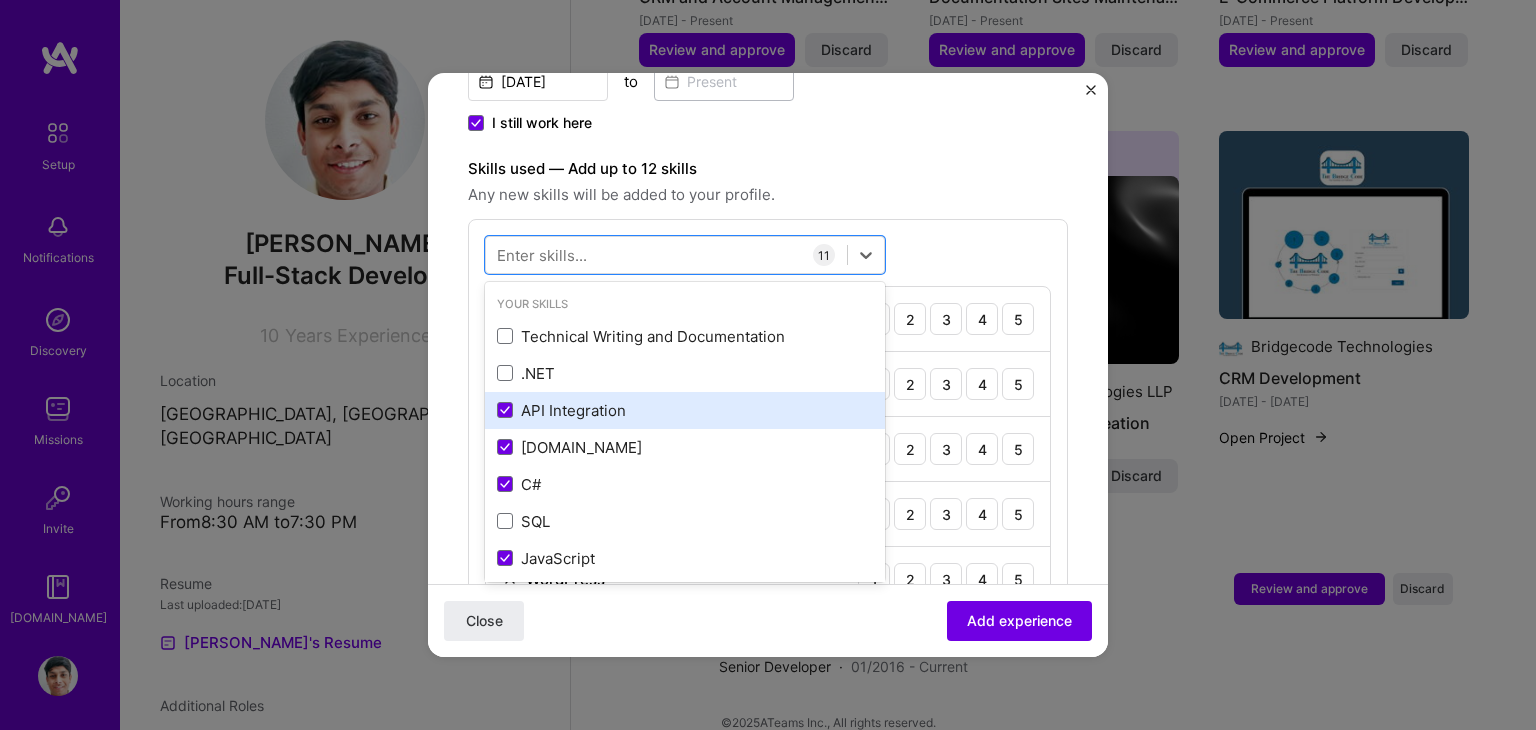 click on "API Integration" at bounding box center (685, 410) 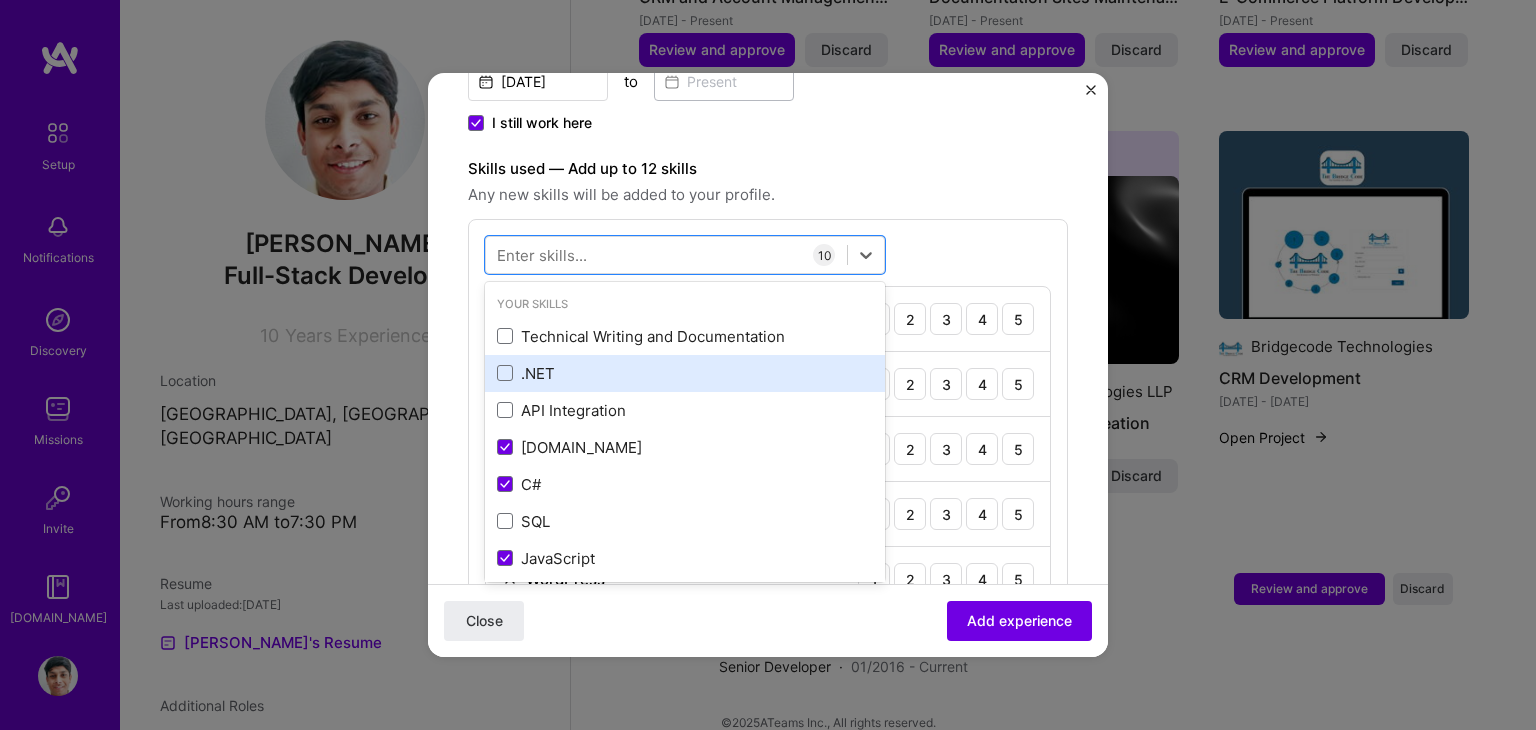 click on ".NET" at bounding box center (685, 373) 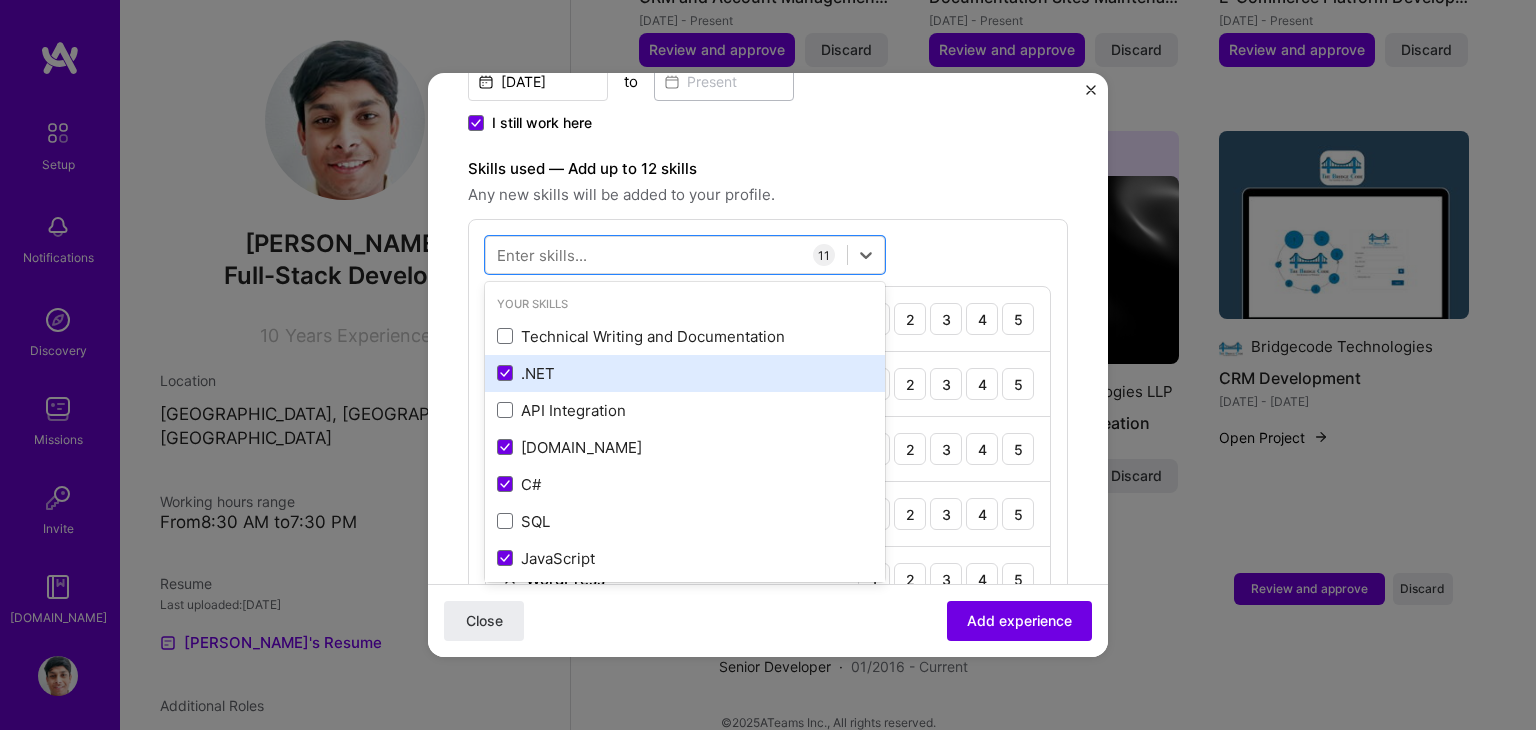 click on ".NET" at bounding box center [685, 373] 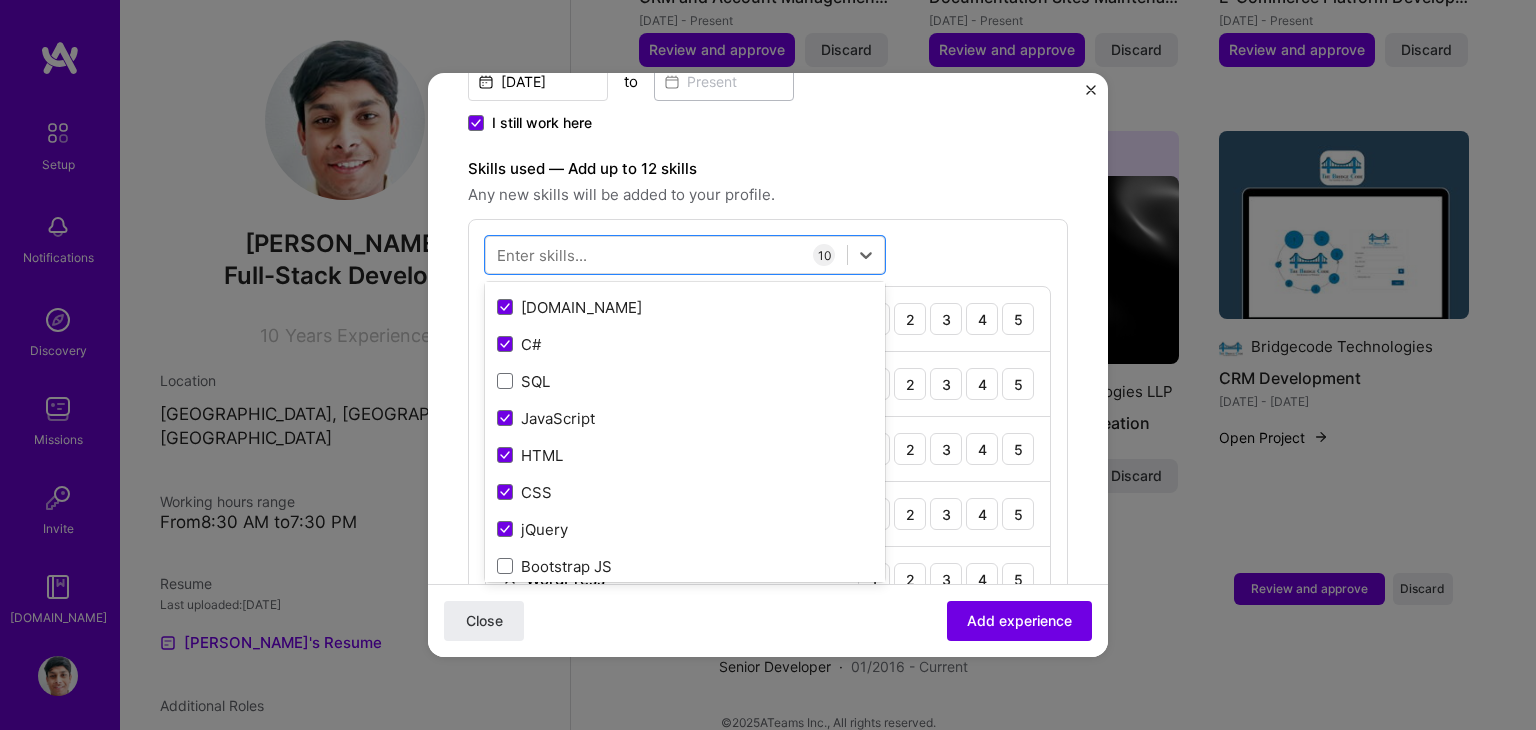 click on "SQL" at bounding box center [685, 381] 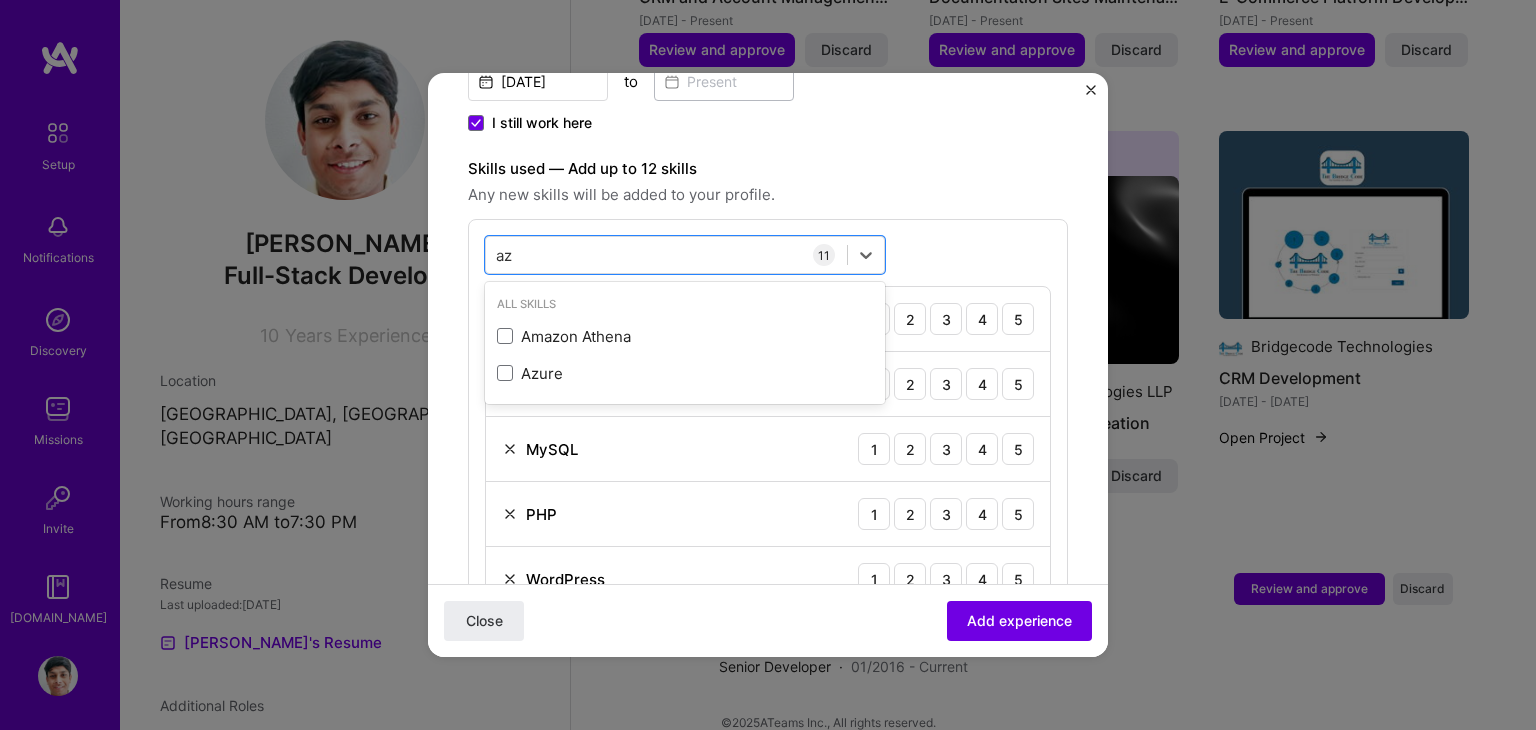 scroll, scrollTop: 0, scrollLeft: 0, axis: both 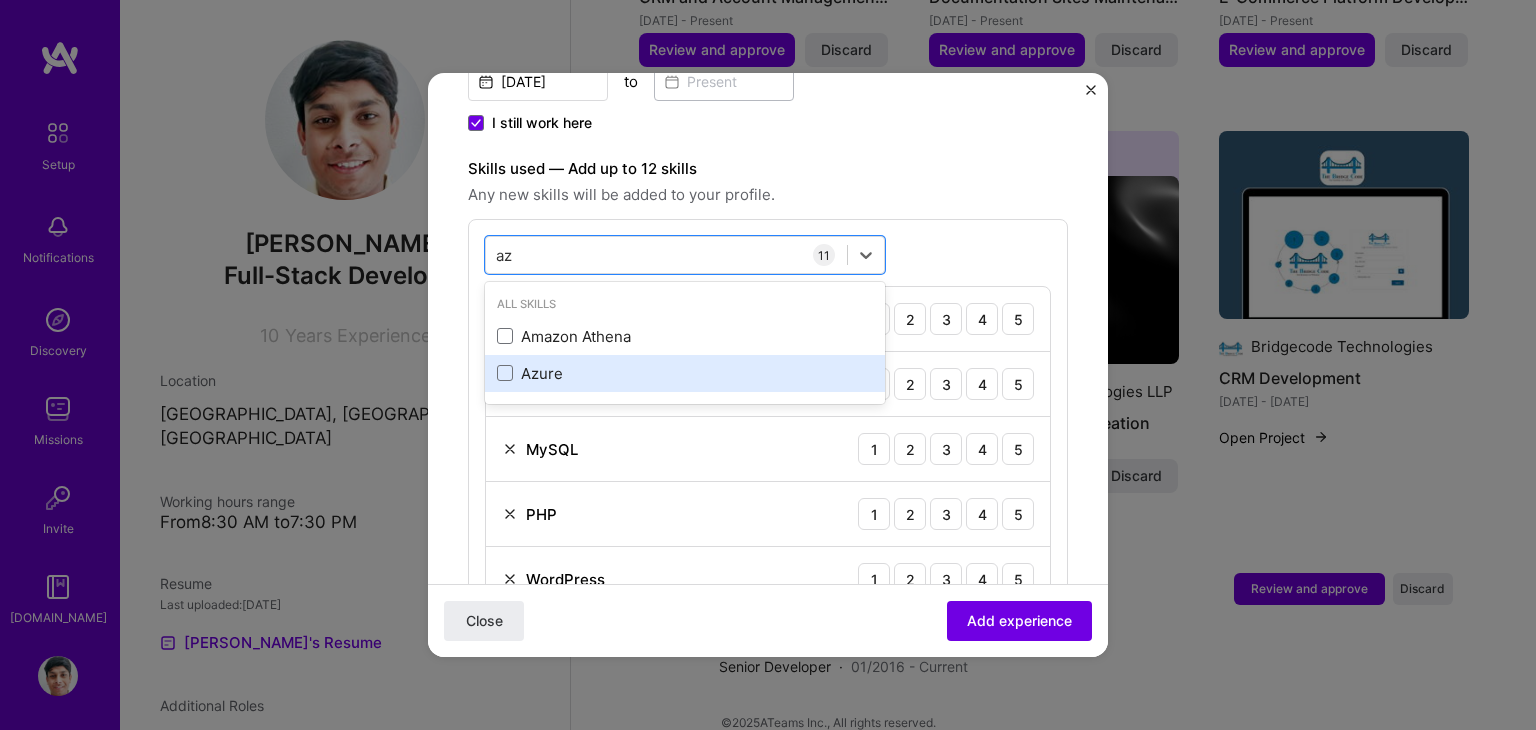 click on "Azure" at bounding box center (685, 373) 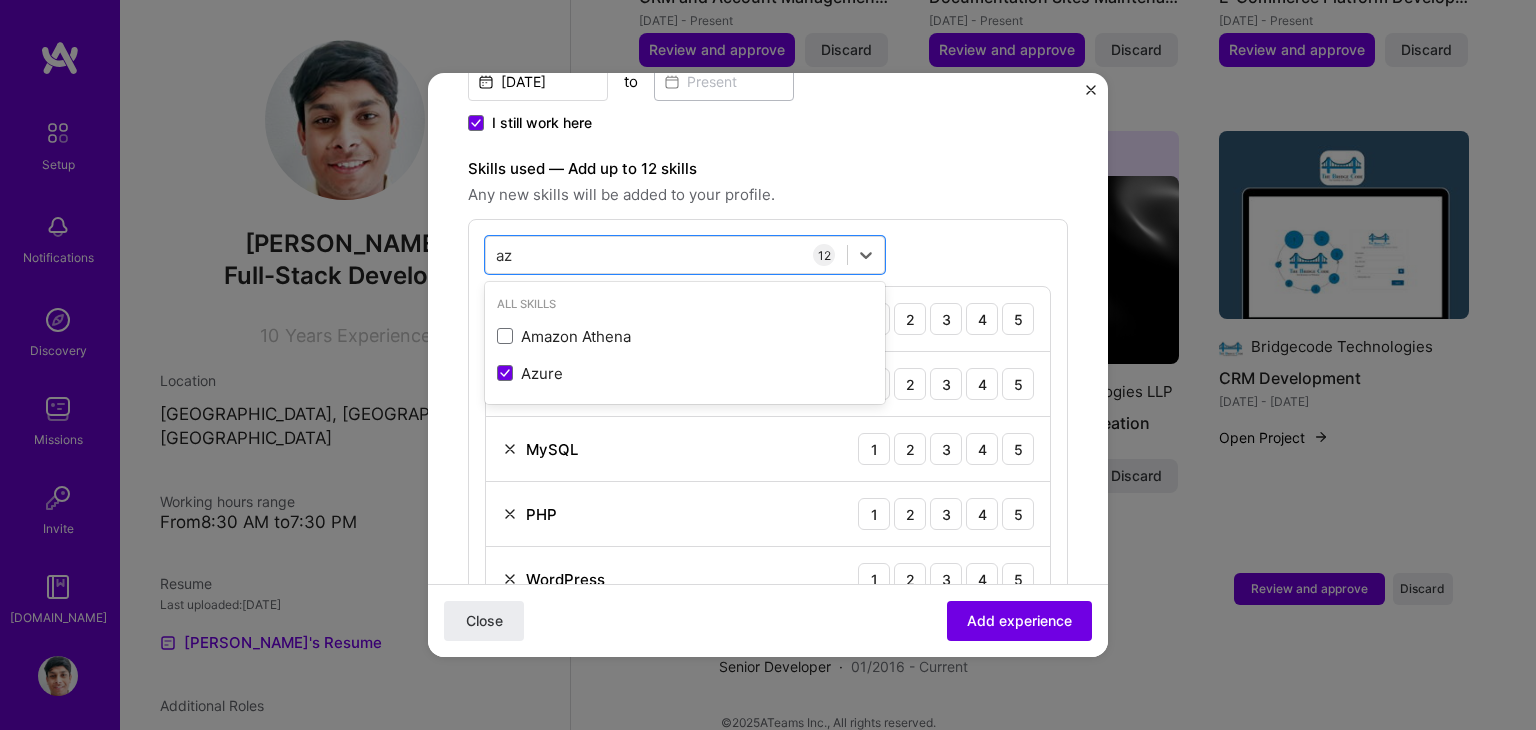 type on "az" 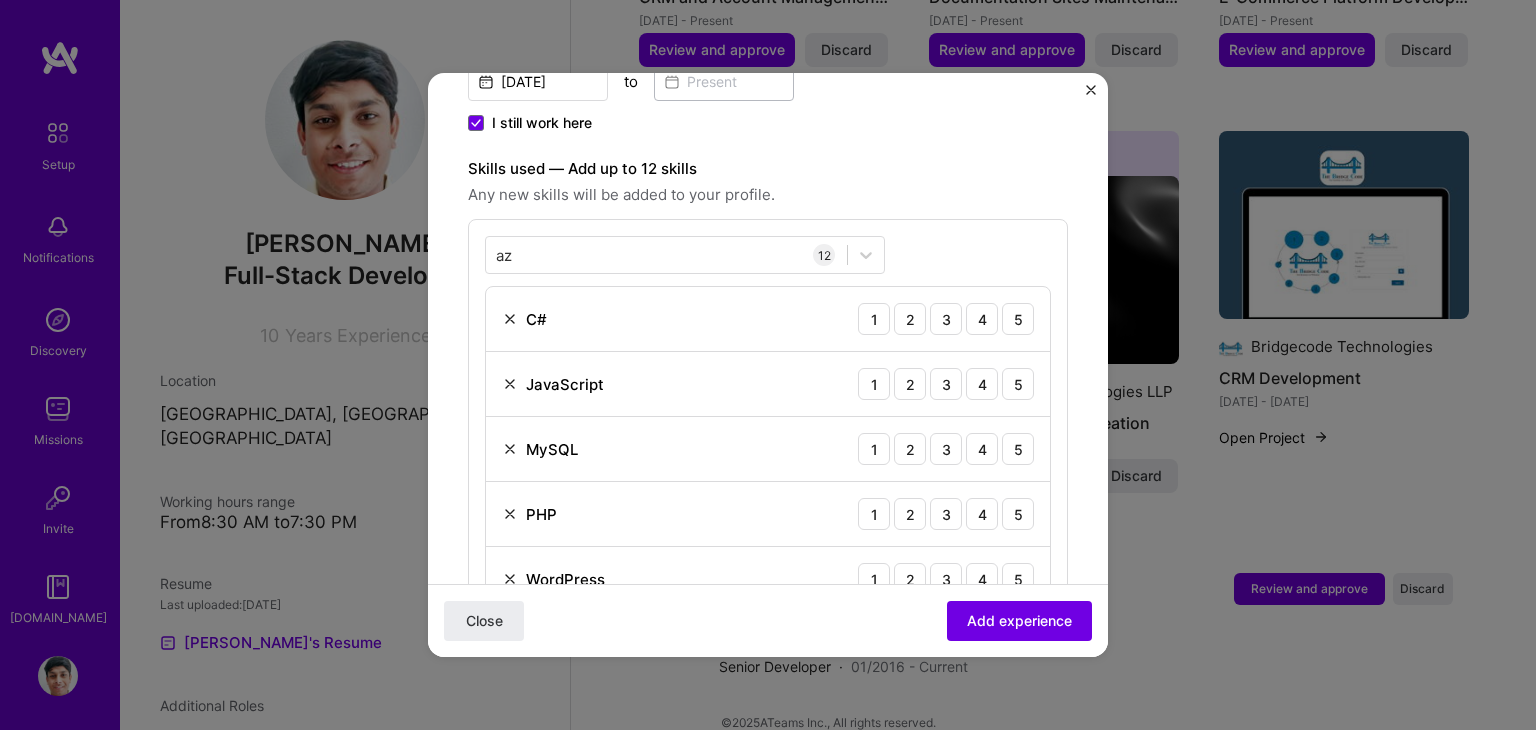 scroll, scrollTop: 685, scrollLeft: 0, axis: vertical 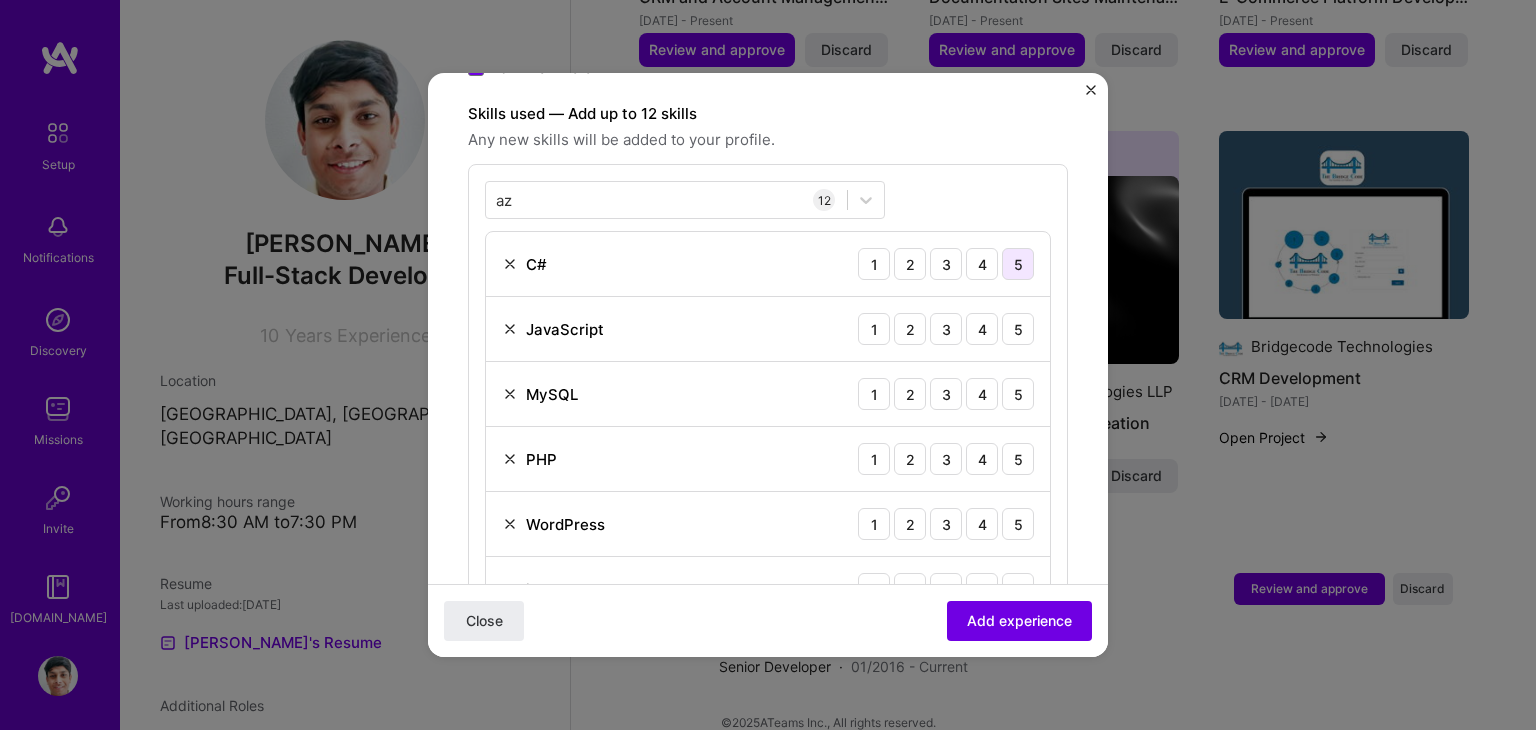 click on "5" at bounding box center [1018, 264] 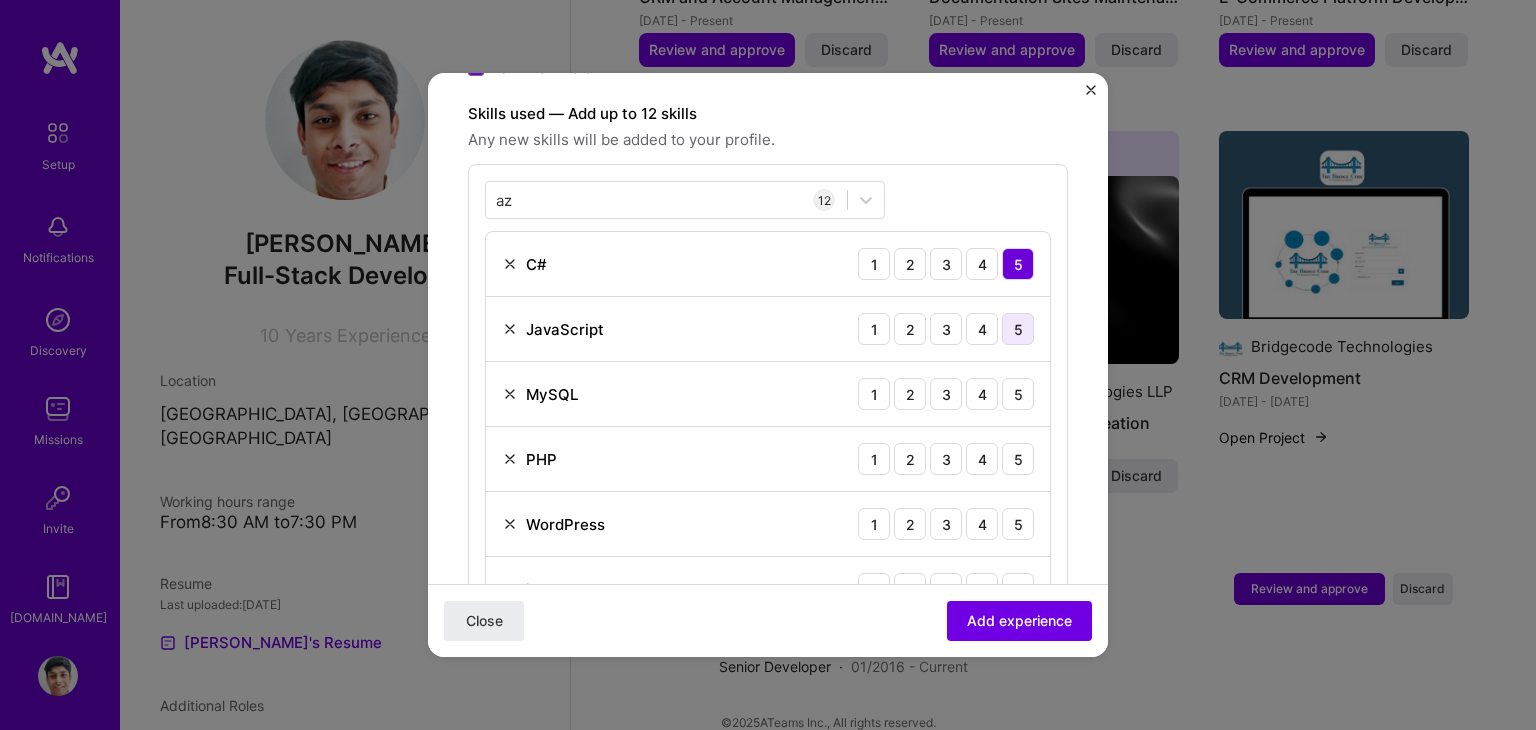click on "5" at bounding box center (1018, 329) 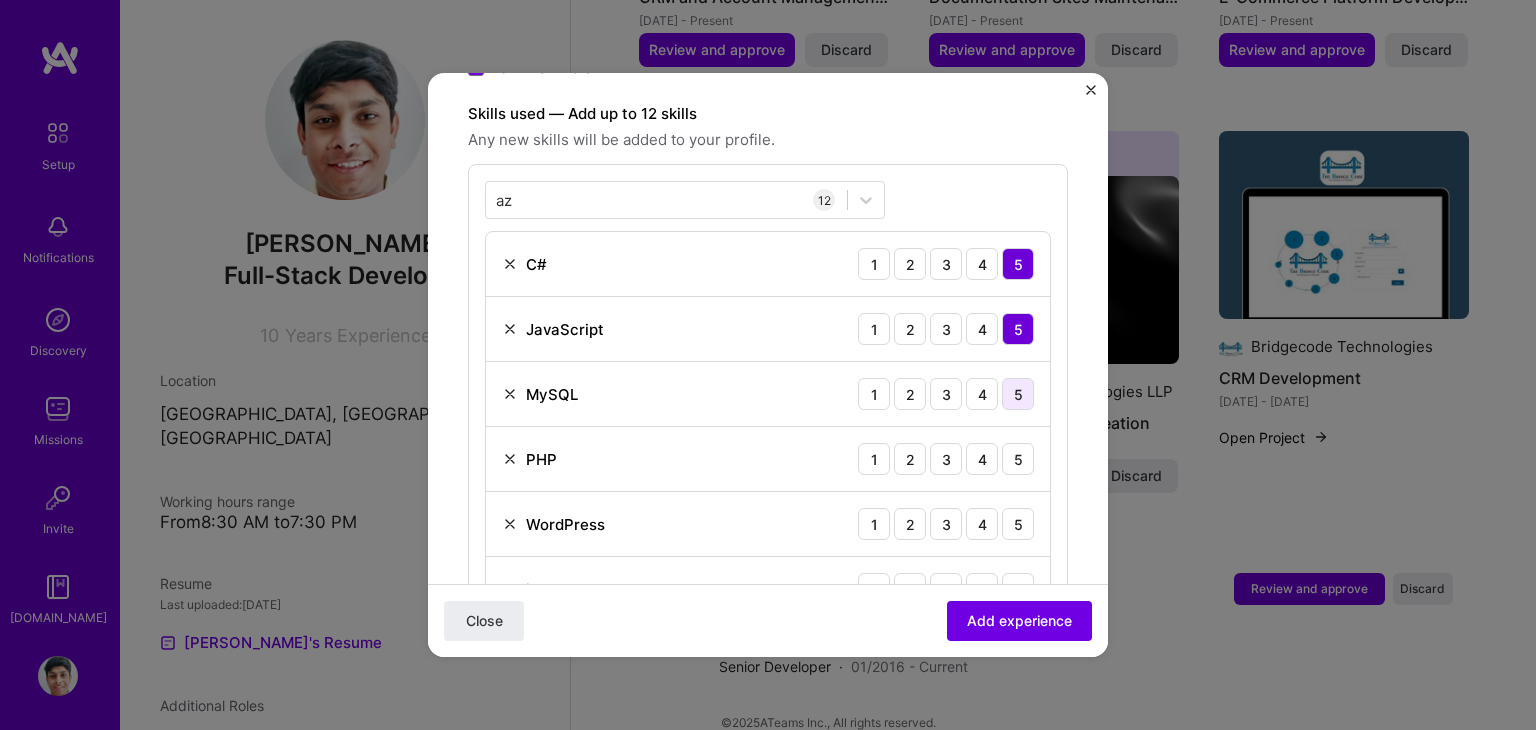 click on "5" at bounding box center [1018, 394] 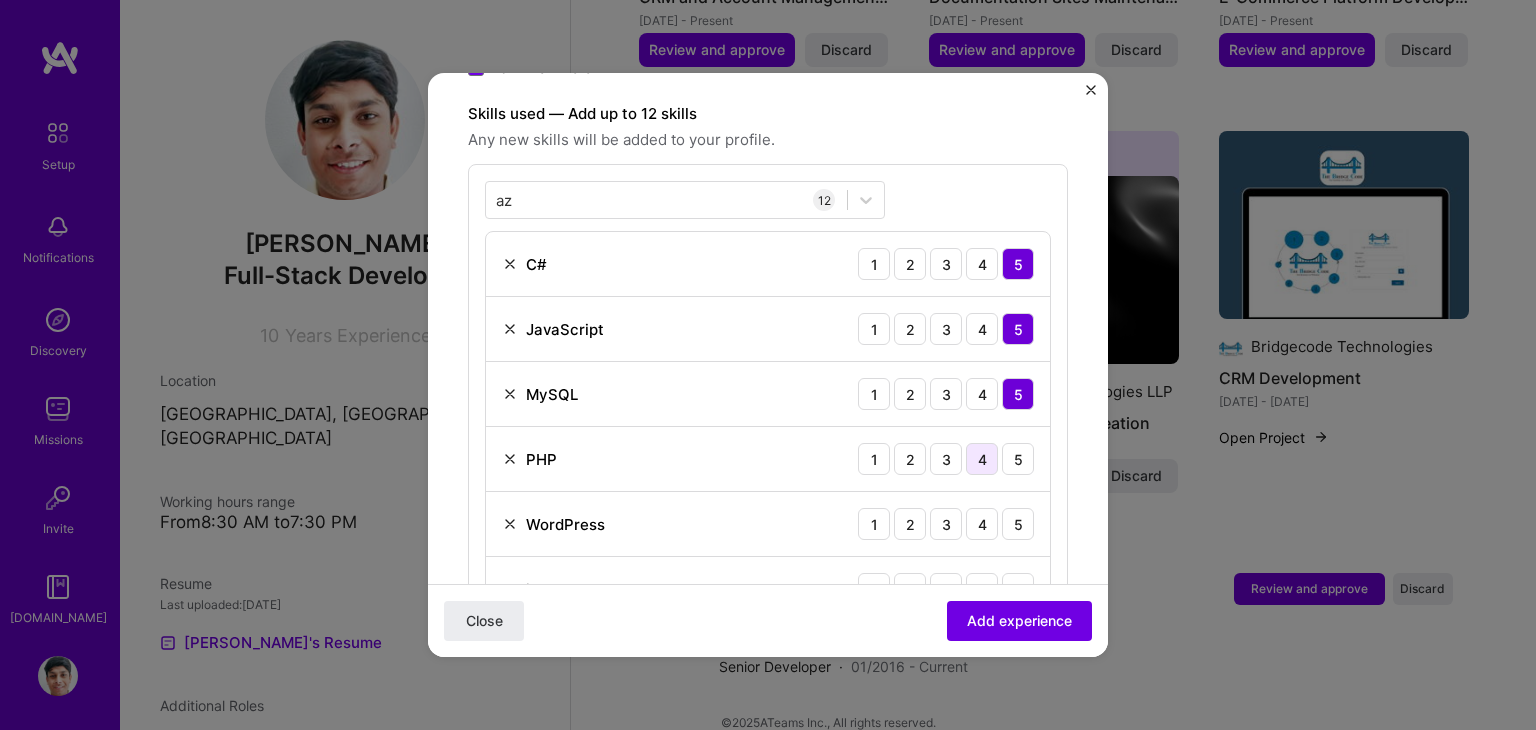 click on "4" at bounding box center (982, 459) 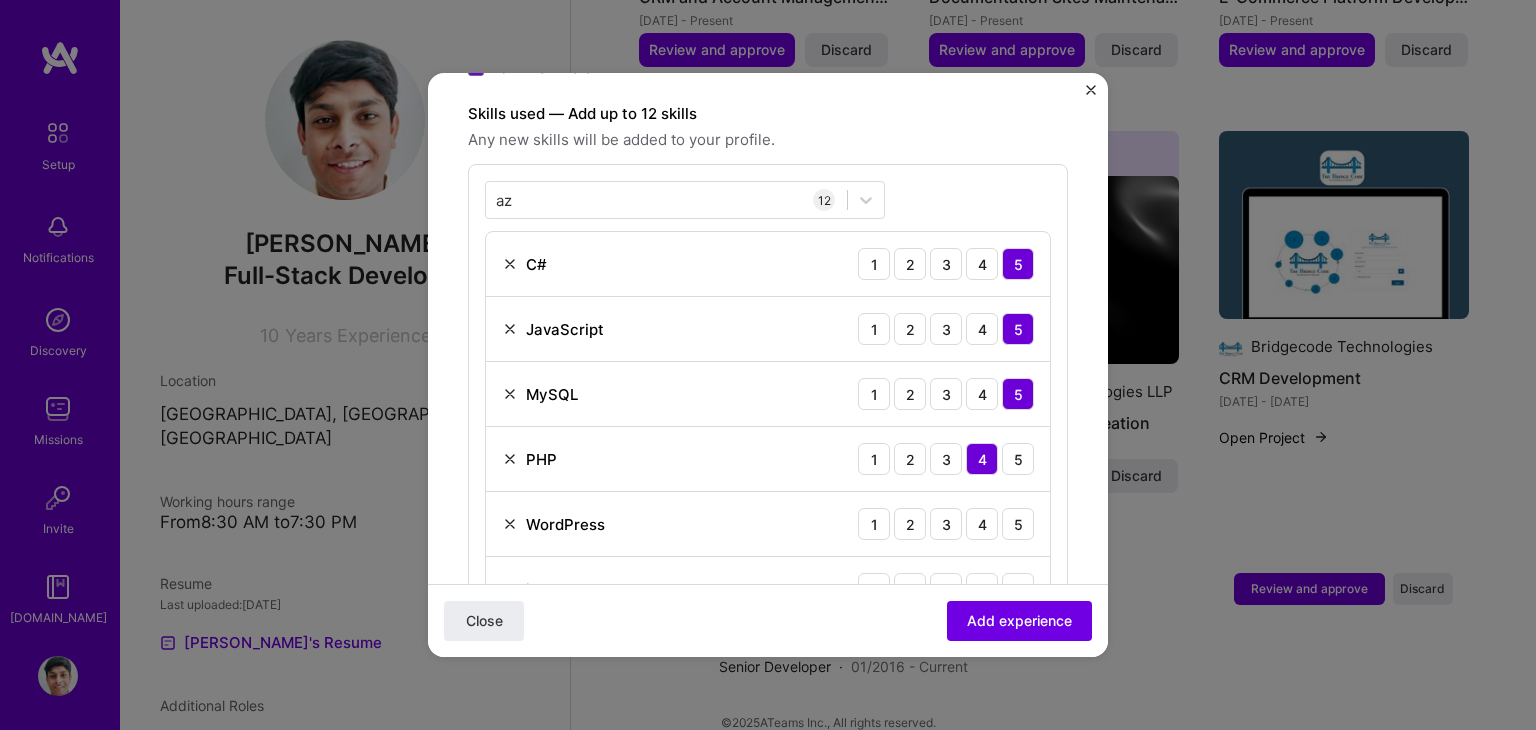scroll, scrollTop: 841, scrollLeft: 0, axis: vertical 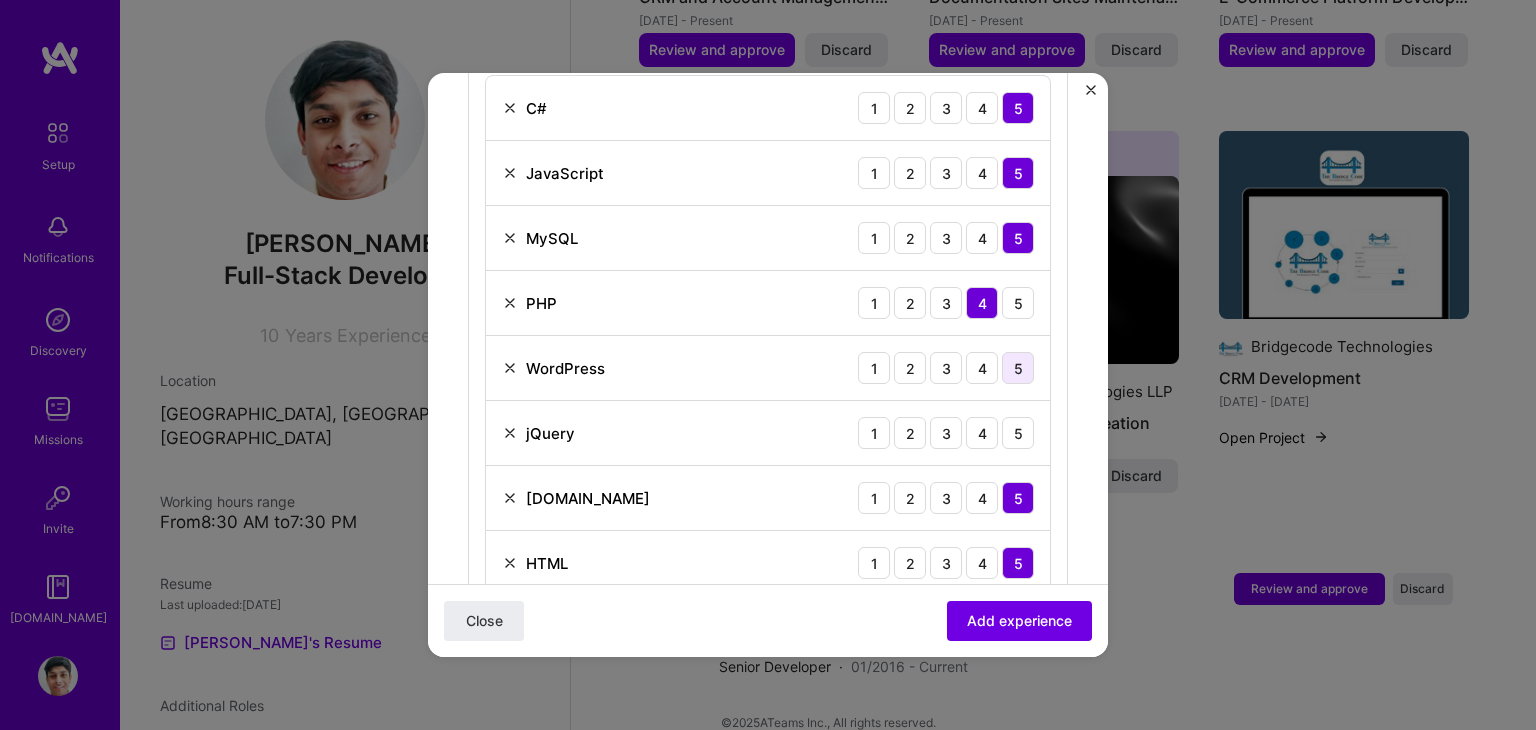 click on "5" at bounding box center (1018, 368) 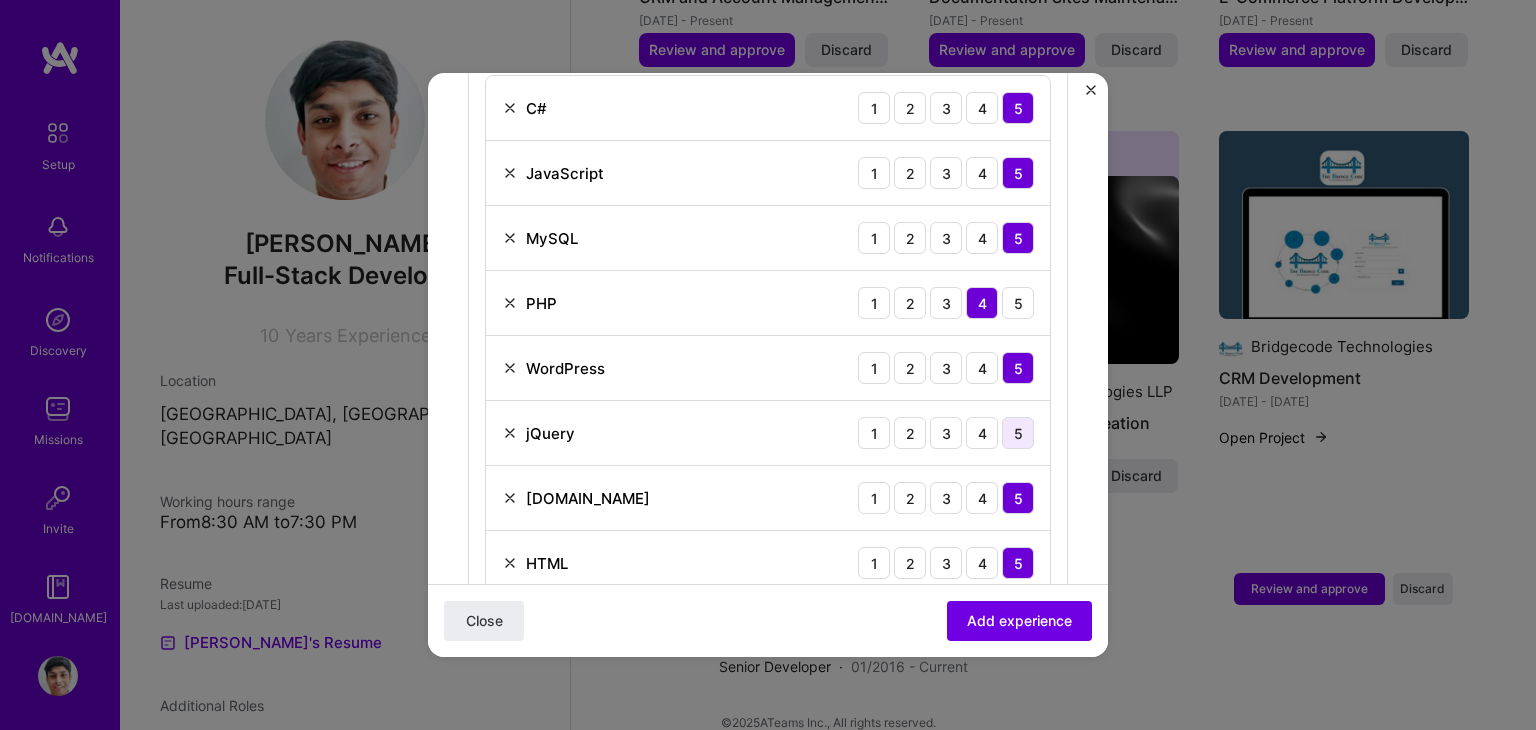 click on "5" at bounding box center (1018, 433) 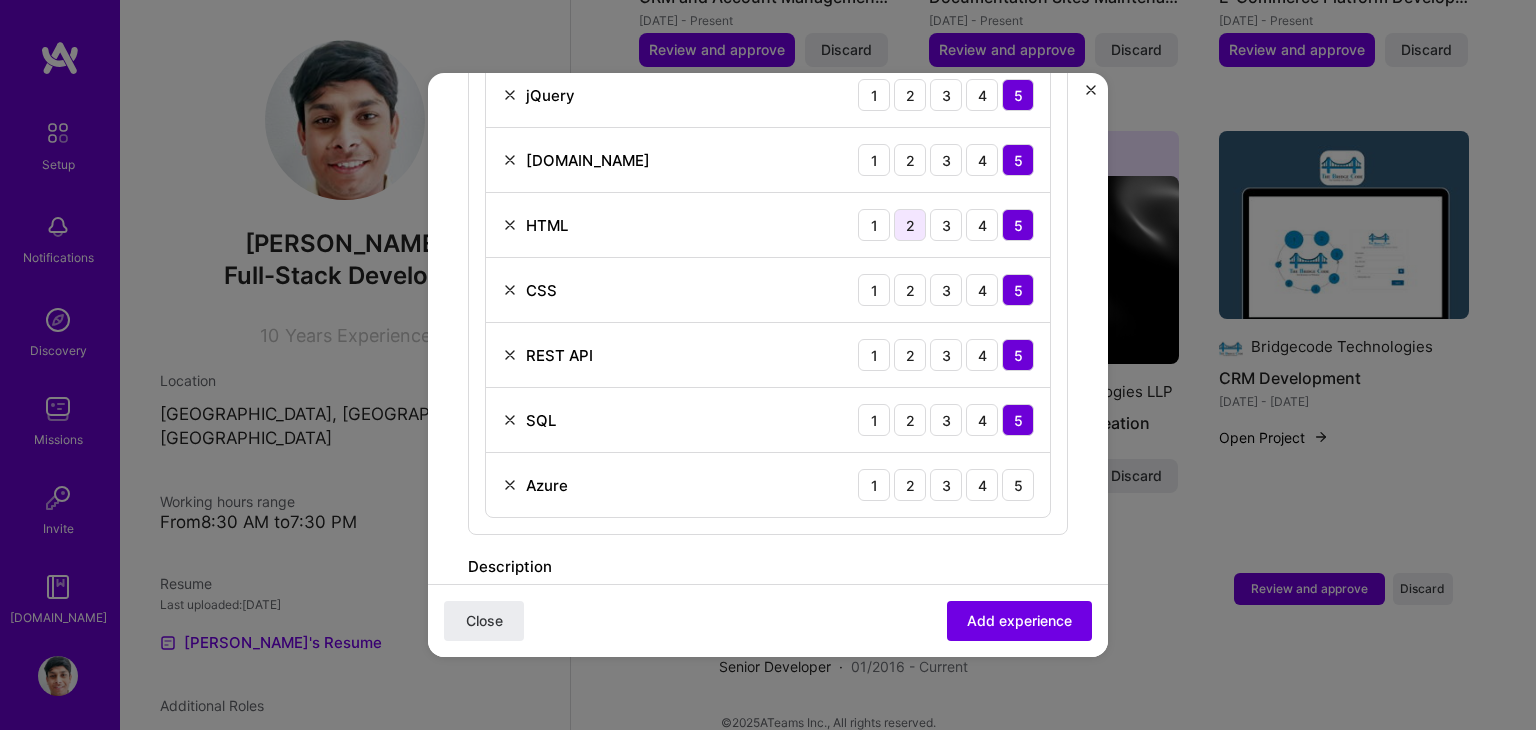 scroll, scrollTop: 1236, scrollLeft: 0, axis: vertical 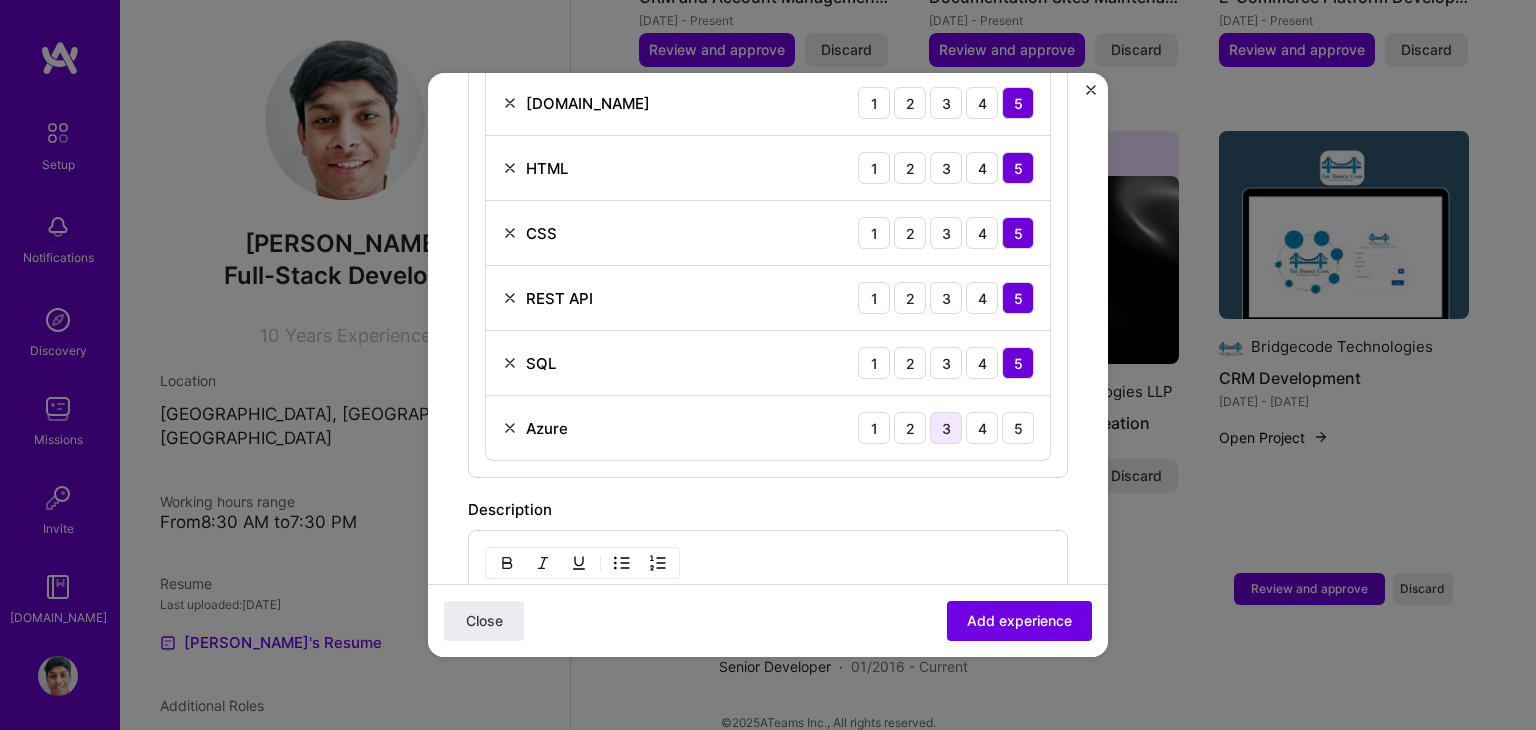 click on "3" at bounding box center [946, 428] 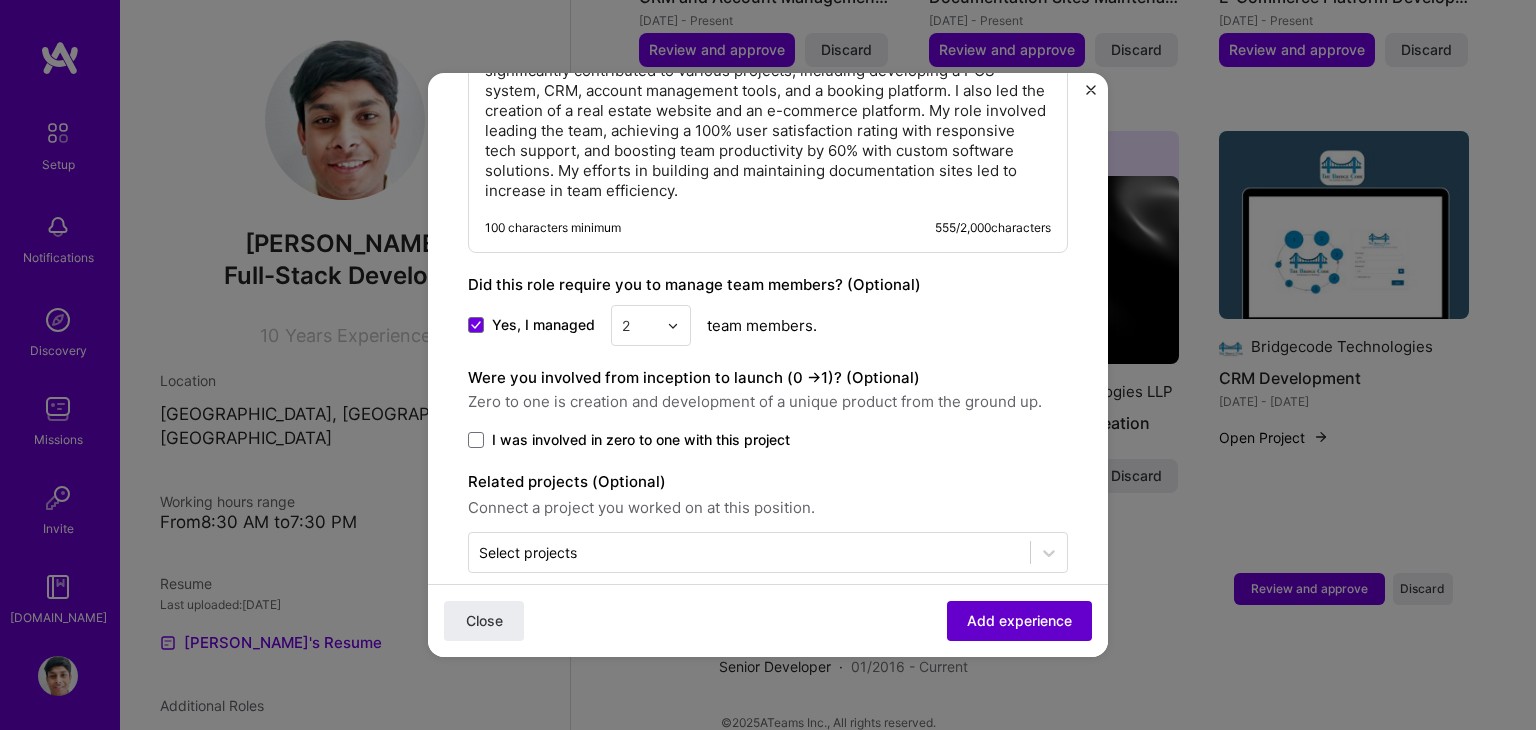 click on "Add experience" at bounding box center (1019, 621) 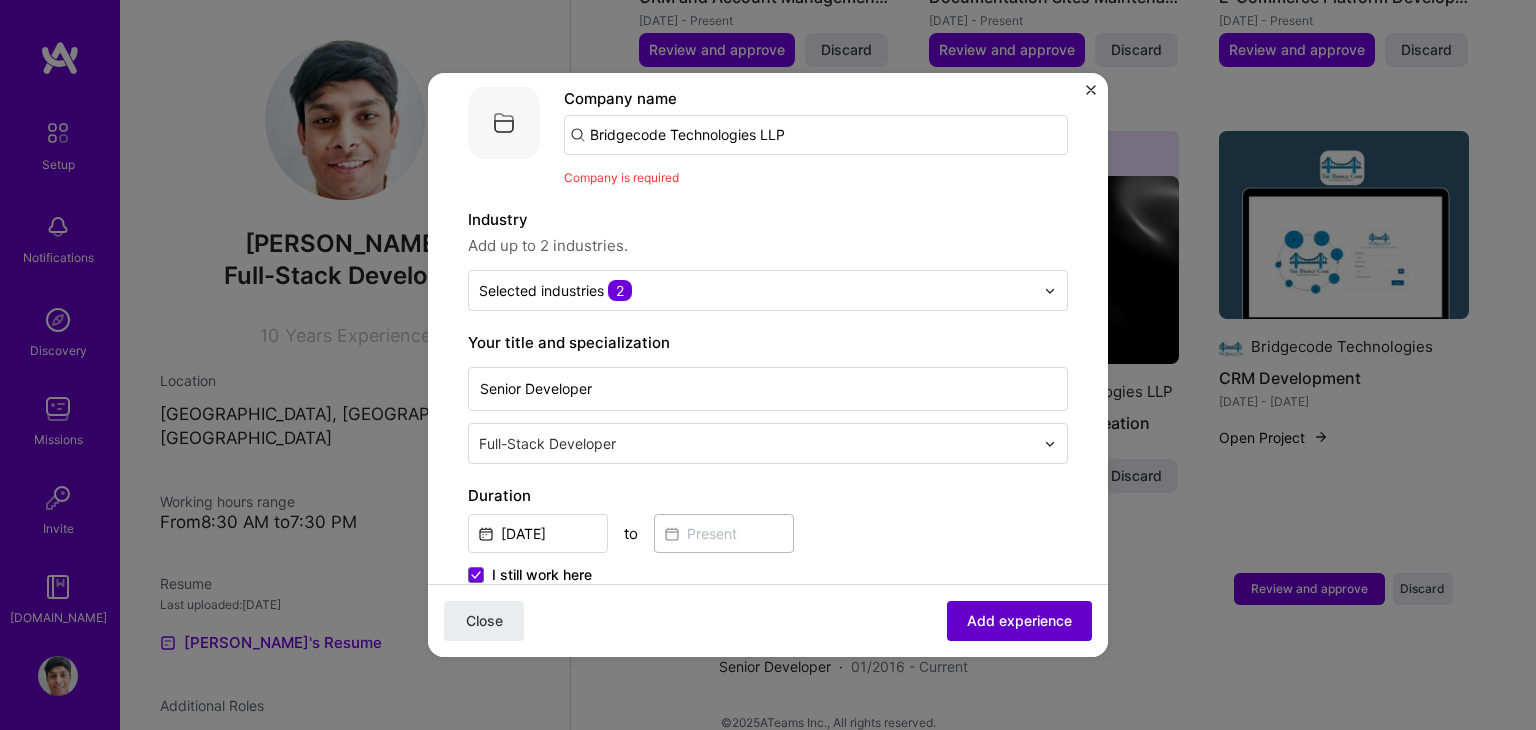 scroll, scrollTop: 200, scrollLeft: 0, axis: vertical 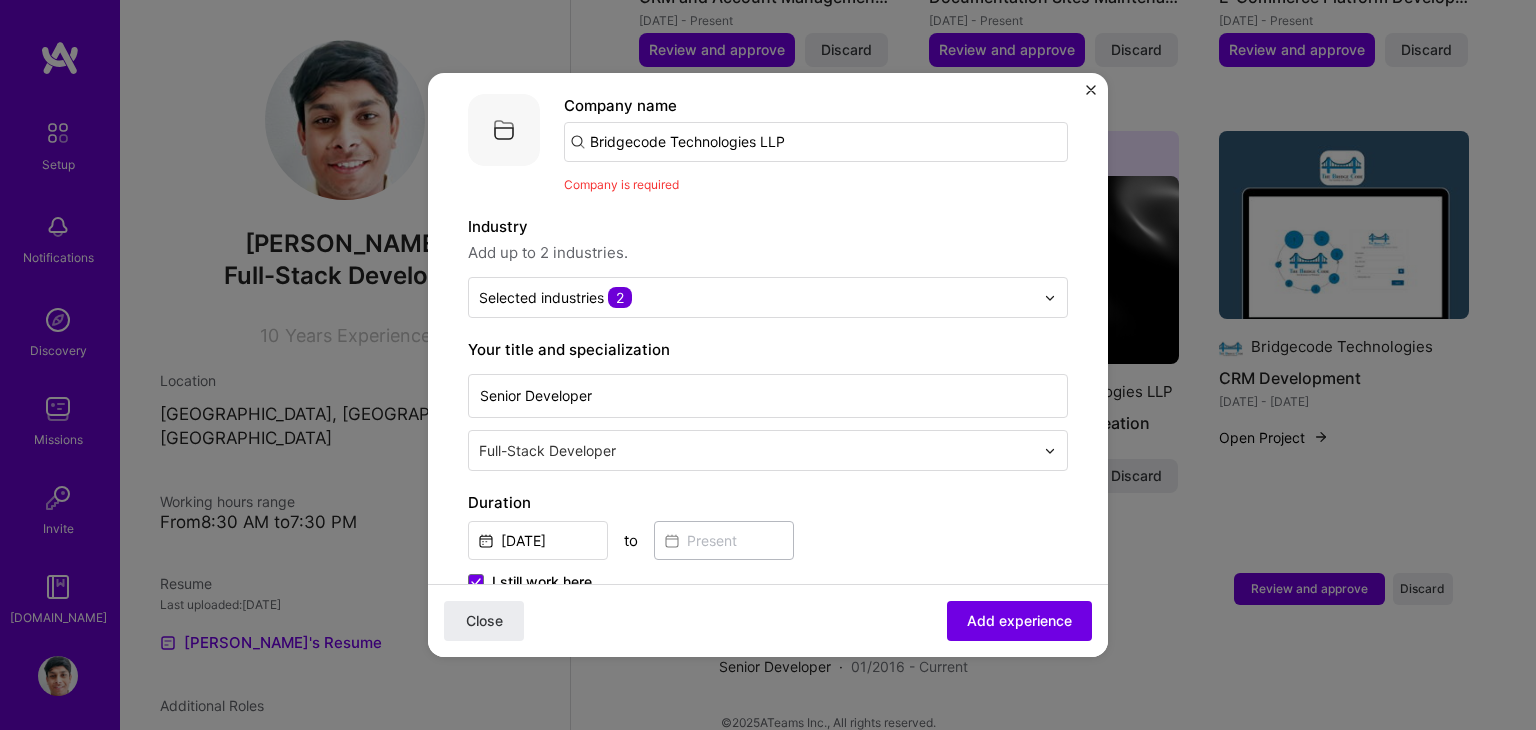 click on "Bridgecode Technologies LLP" at bounding box center (816, 142) 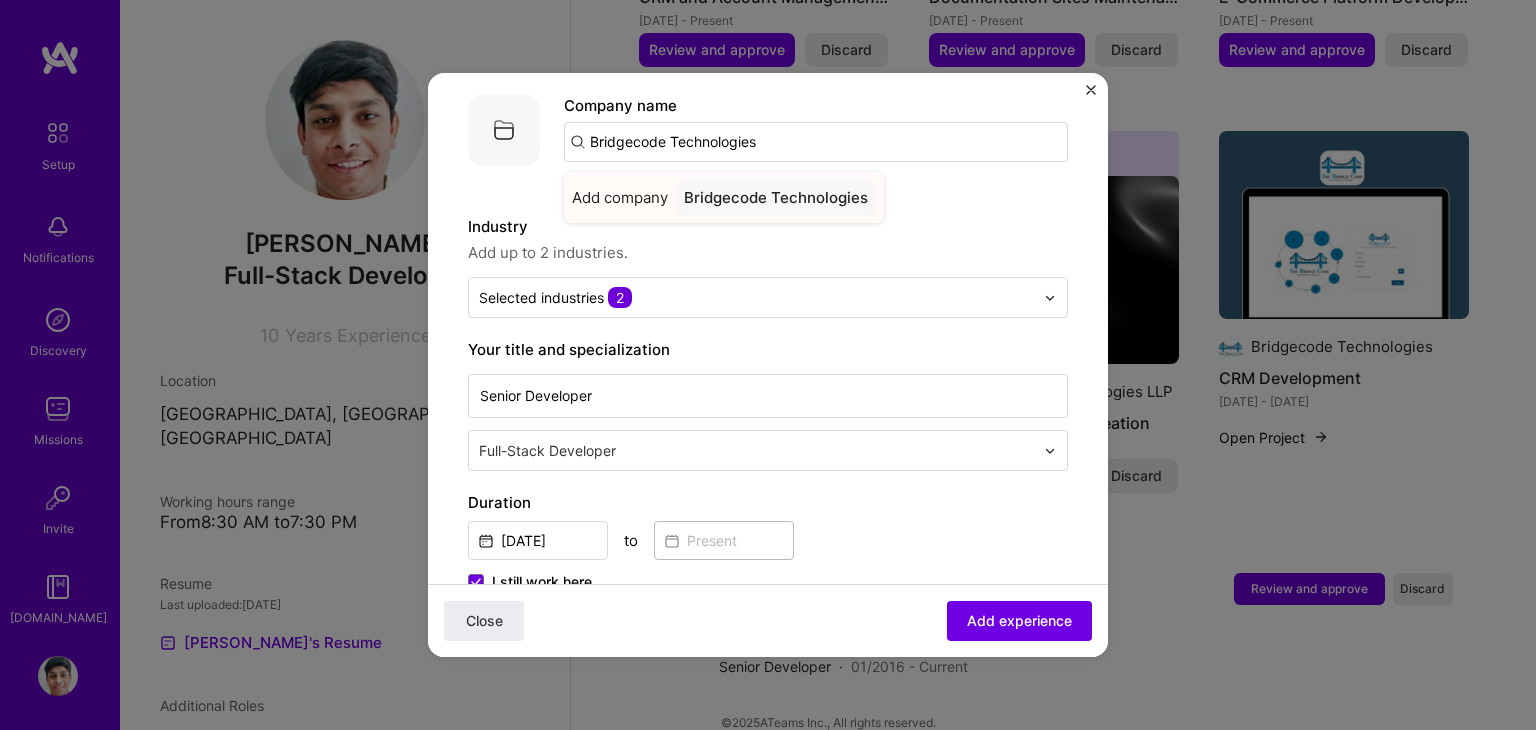 type on "Bridgecode Technologies" 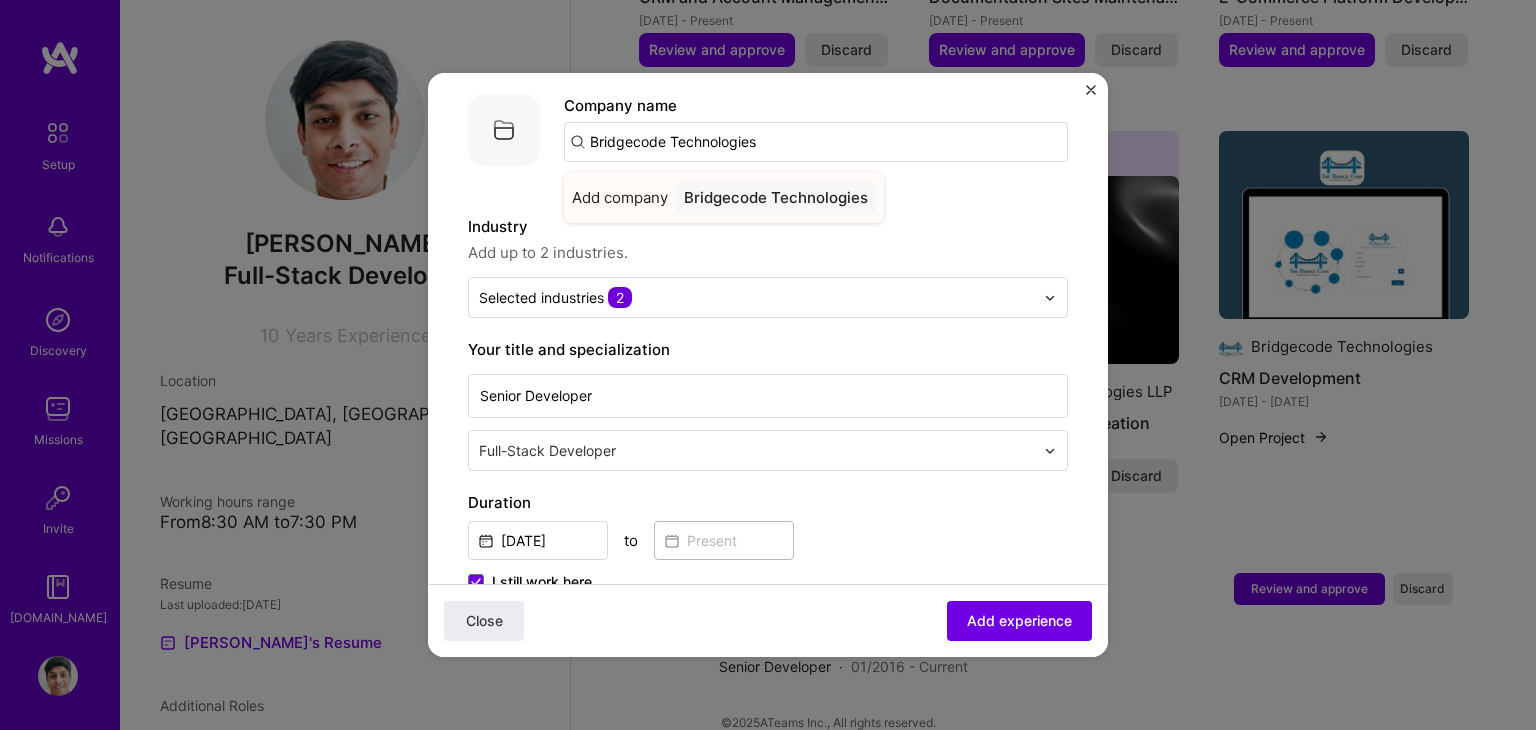 click on "Add company Bridgecode Technologies" at bounding box center [724, 197] 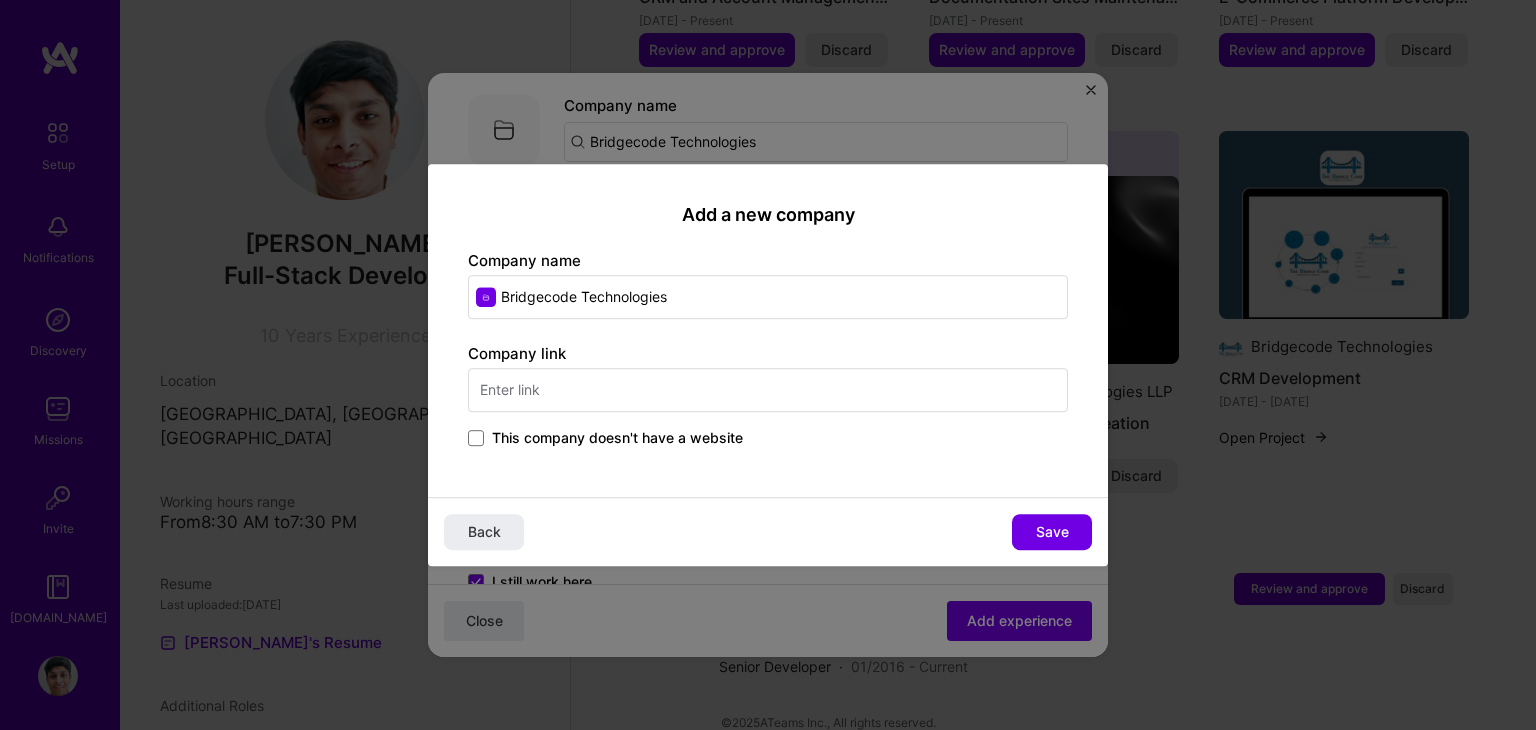 click at bounding box center (768, 390) 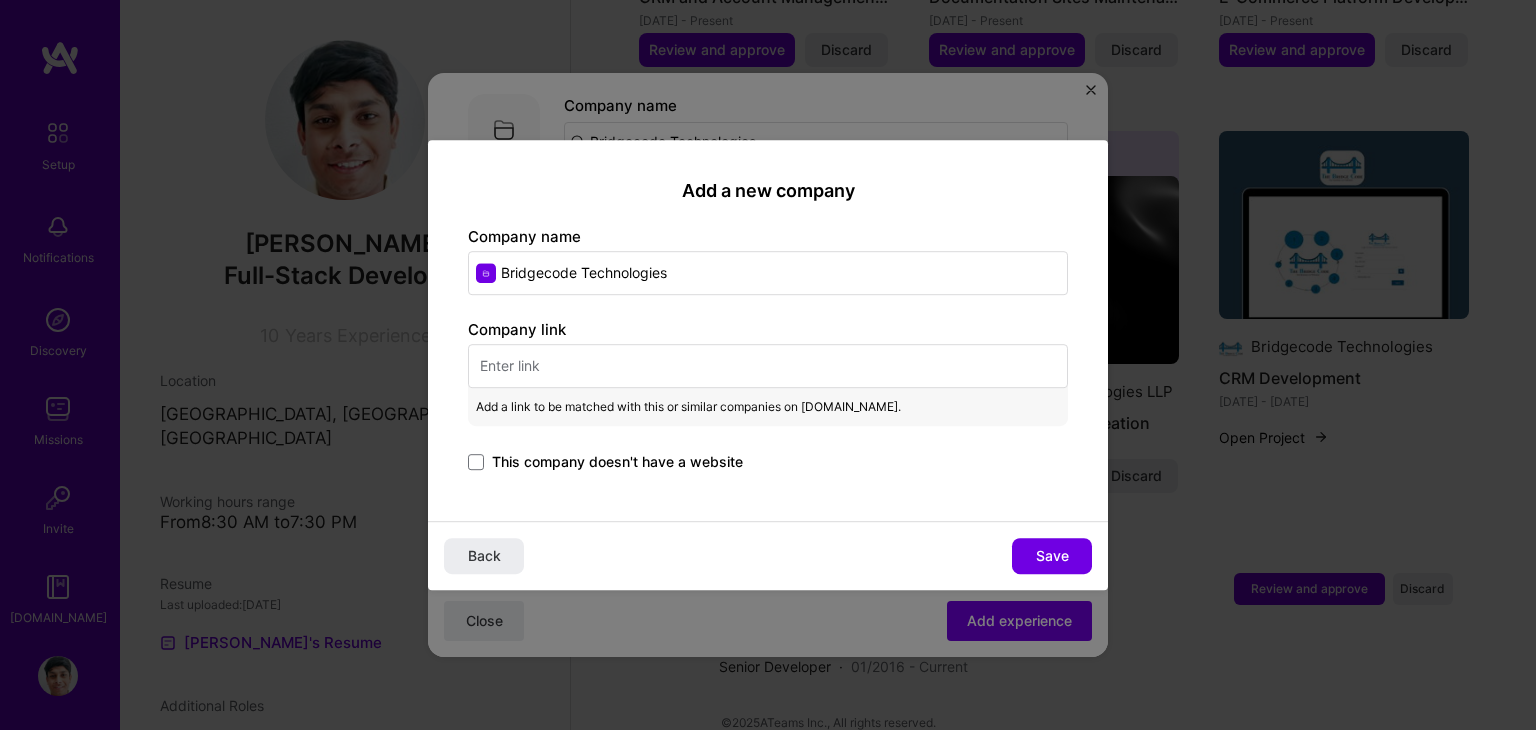 paste on "[DOMAIN_NAME]" 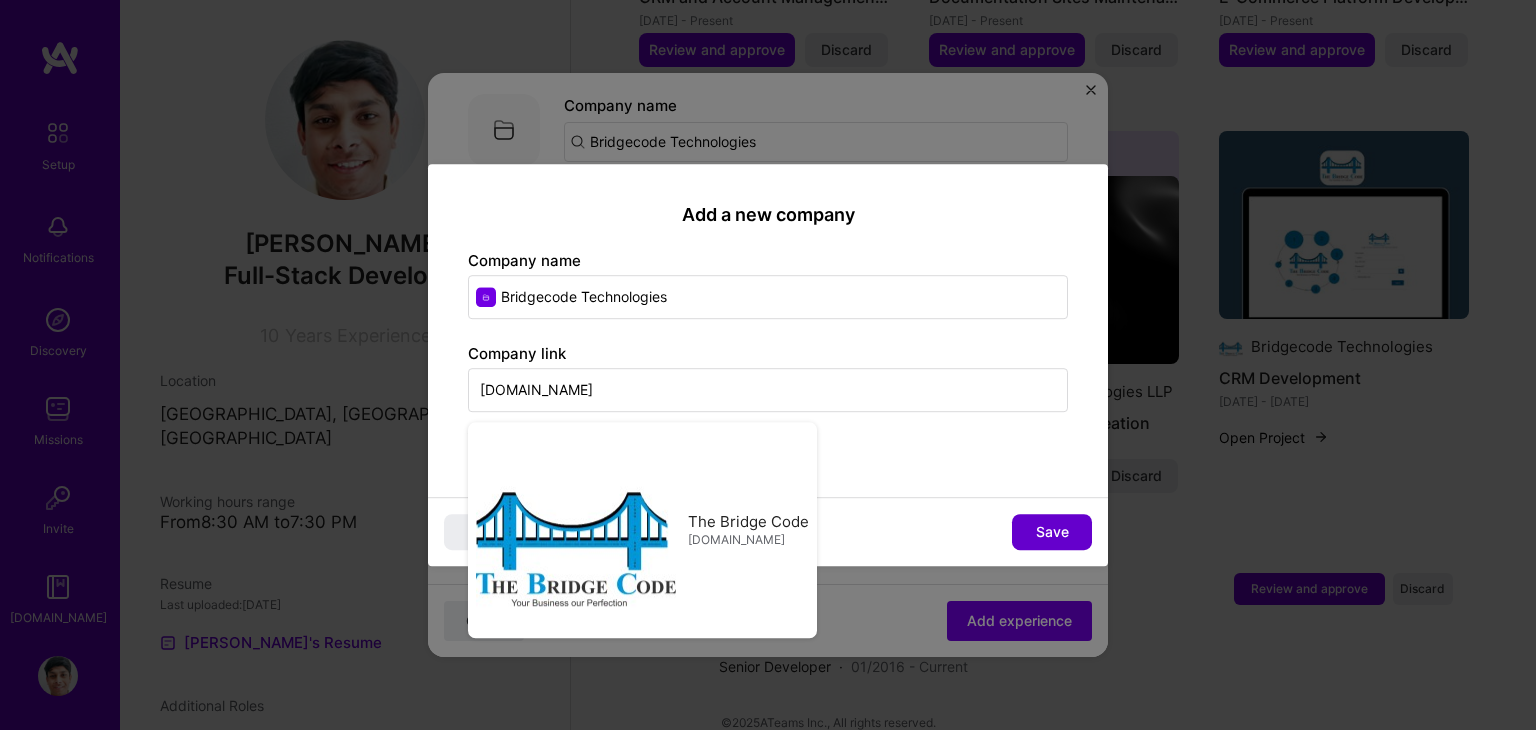 type on "[DOMAIN_NAME]" 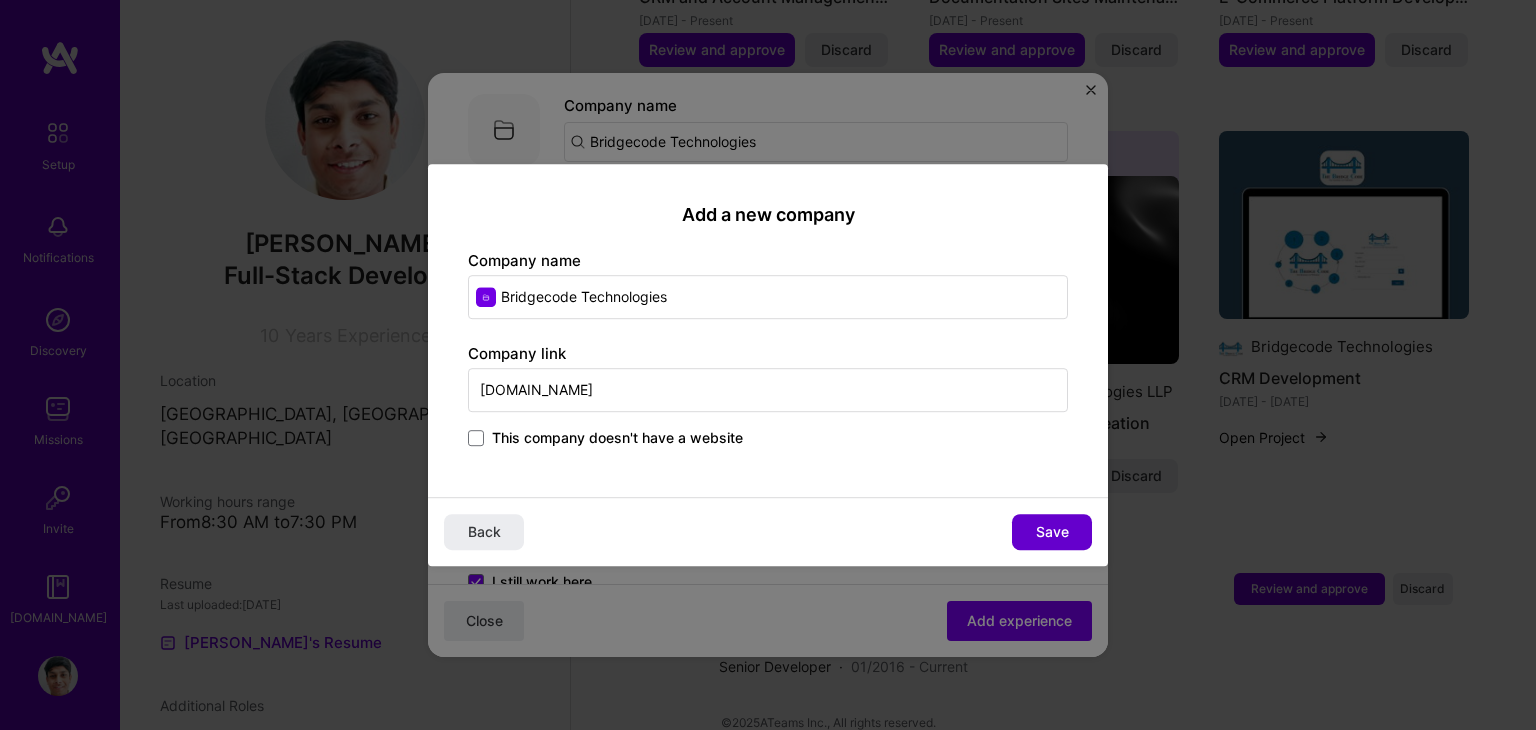click on "Save" at bounding box center (1052, 532) 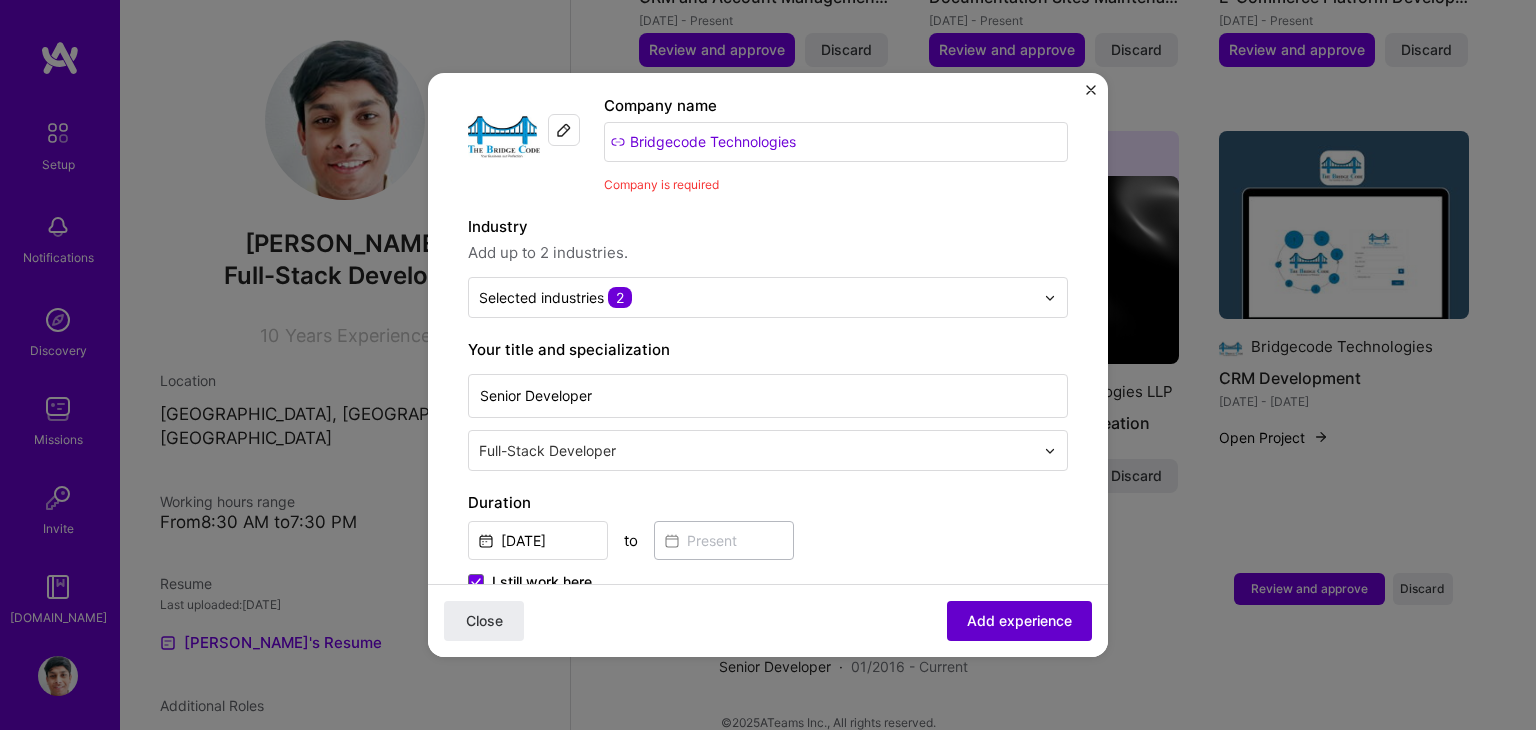 click on "Add experience" at bounding box center [1019, 621] 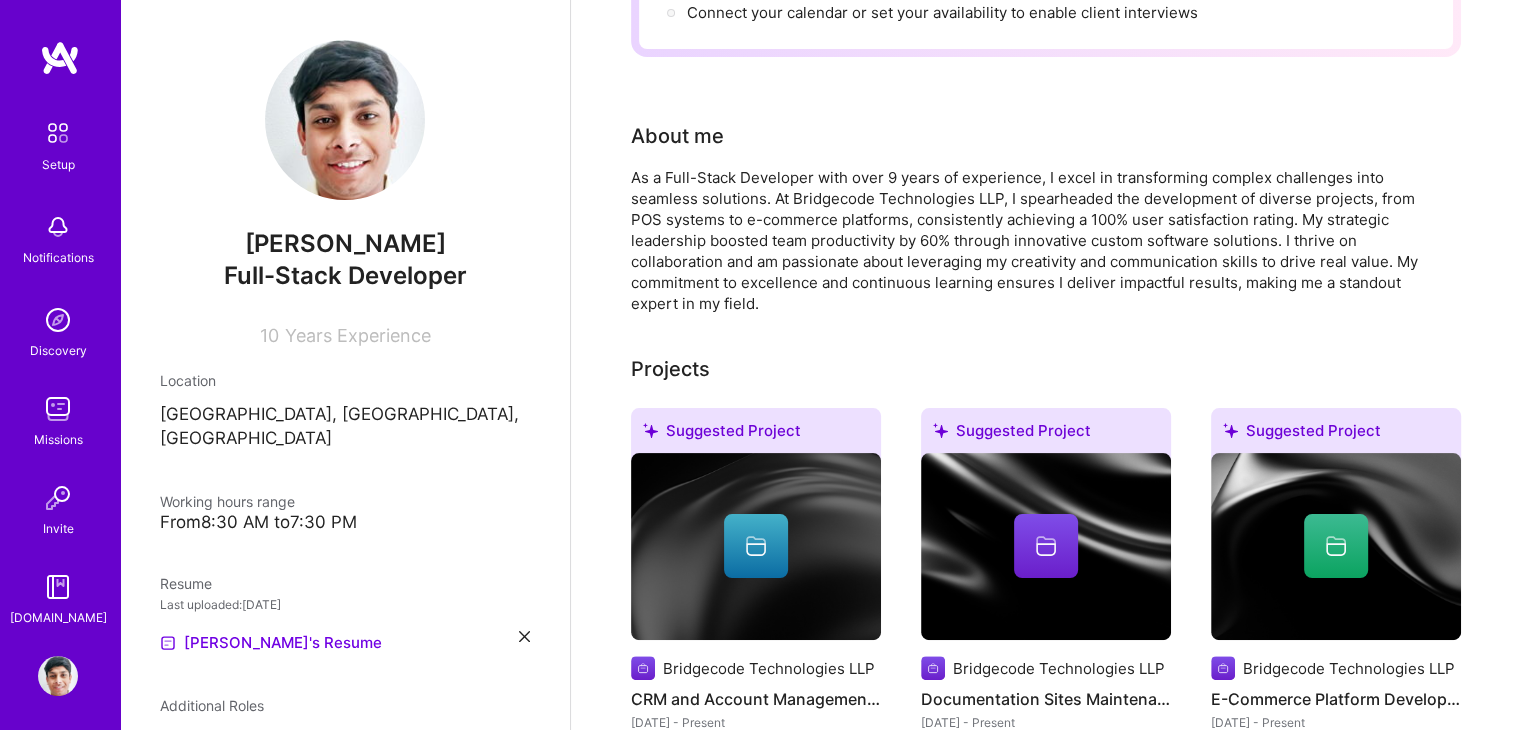scroll, scrollTop: 0, scrollLeft: 0, axis: both 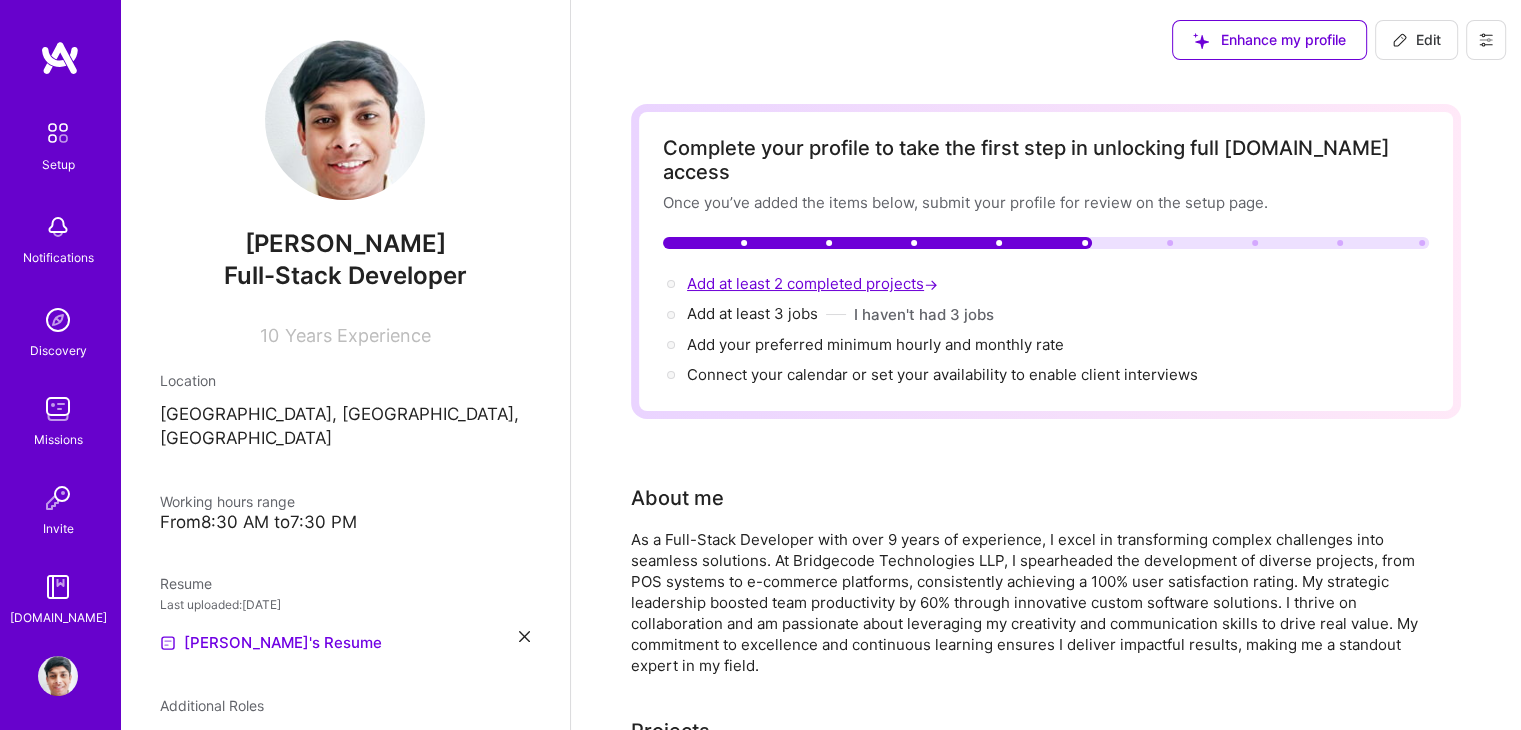click on "Add at least 2 completed projects  →" at bounding box center (814, 283) 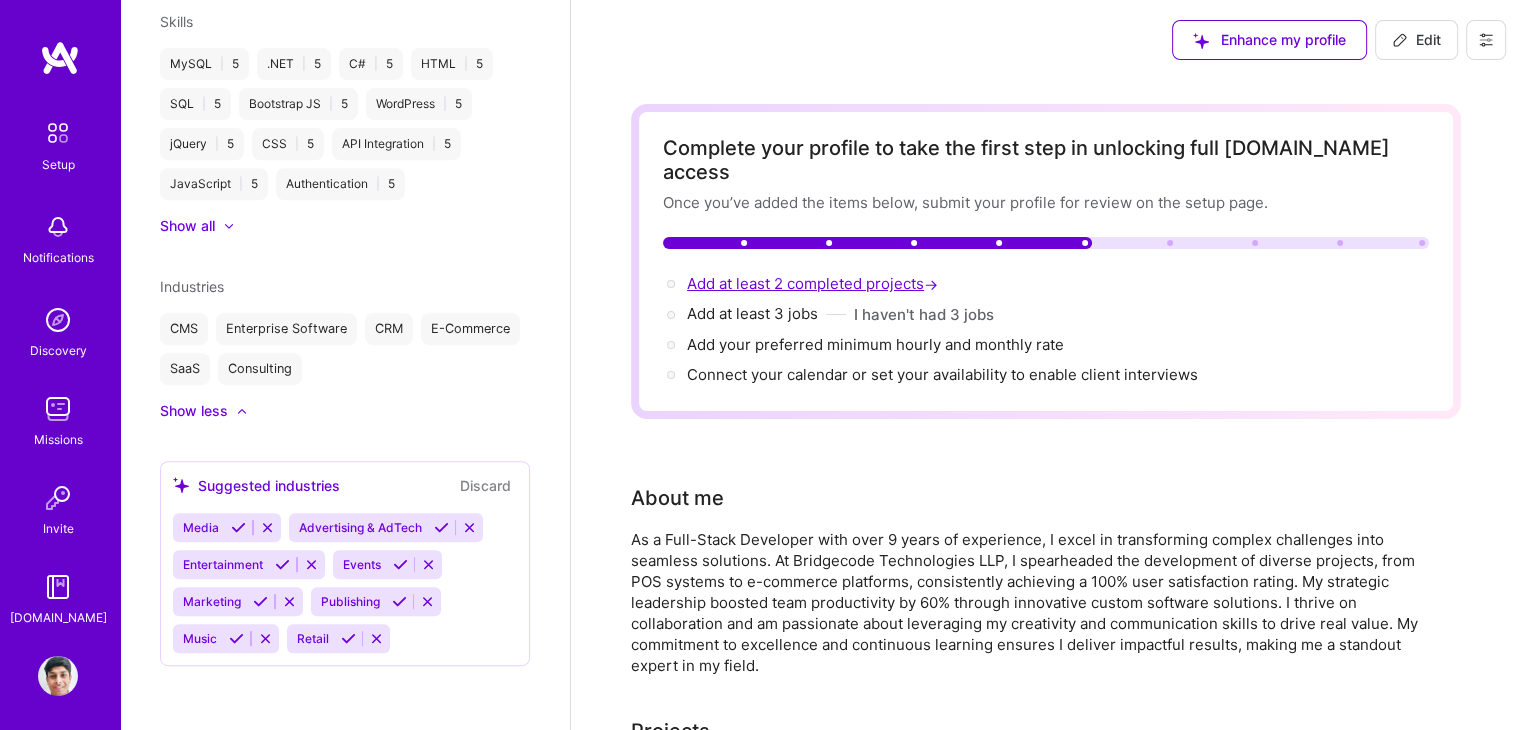 select on "US" 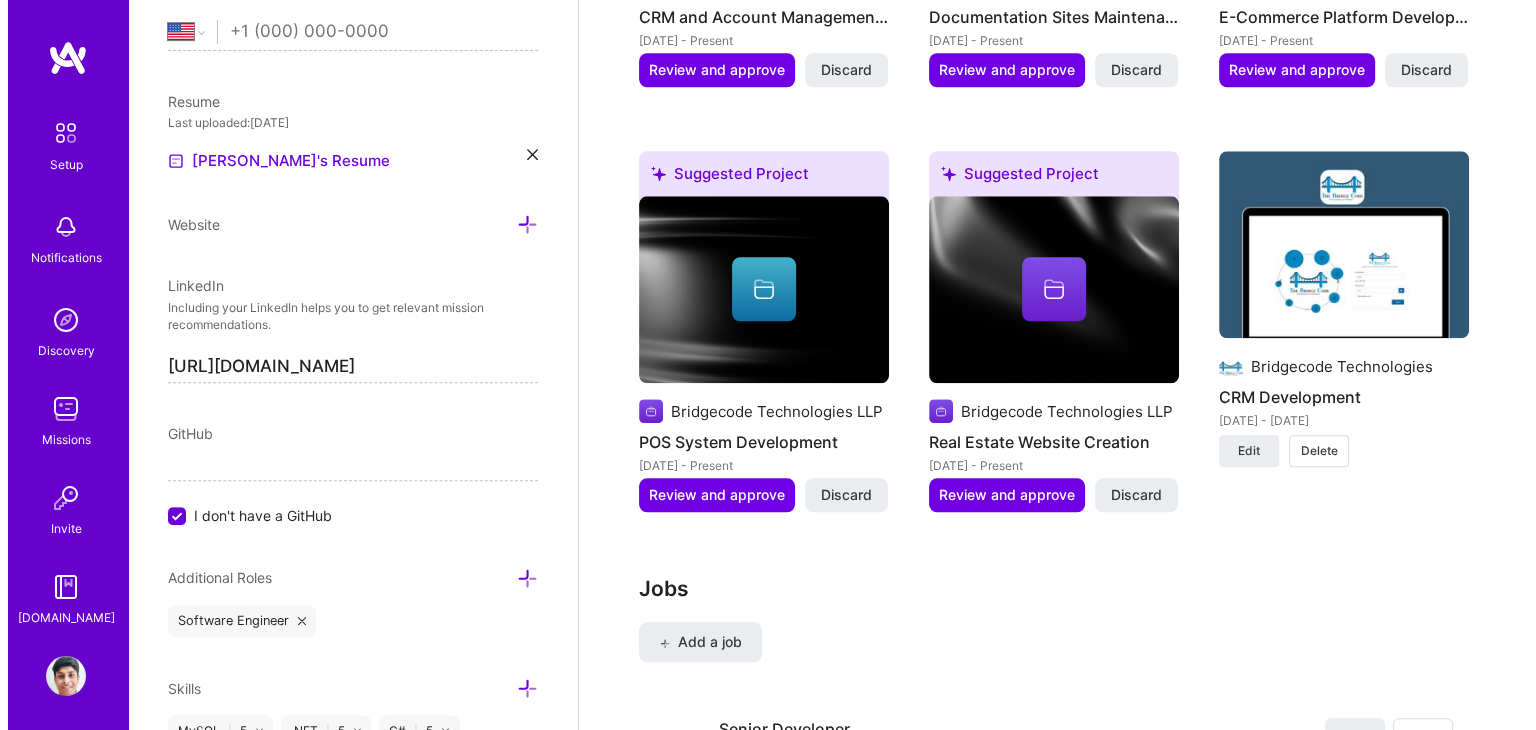 scroll, scrollTop: 2012, scrollLeft: 0, axis: vertical 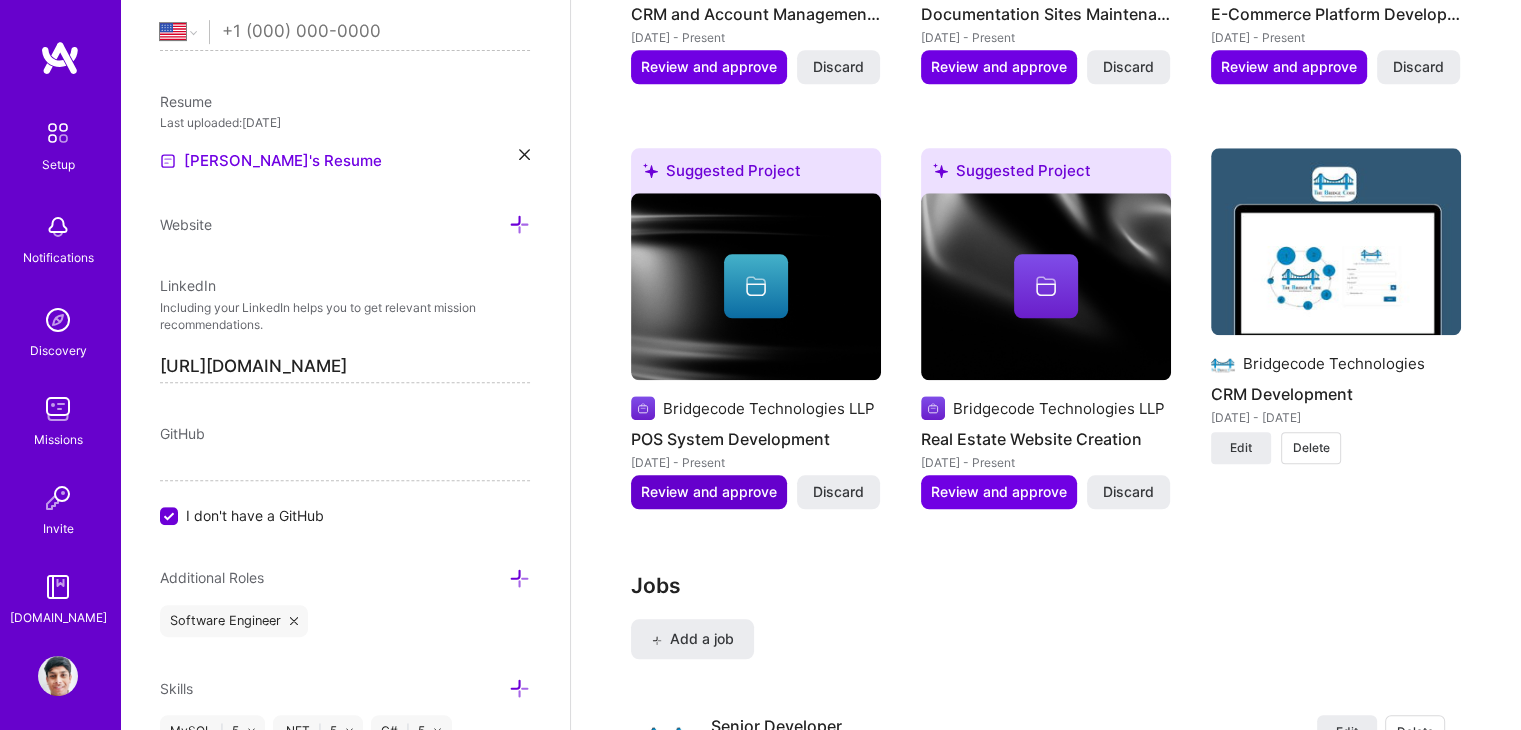 click on "Review and approve" at bounding box center [709, 492] 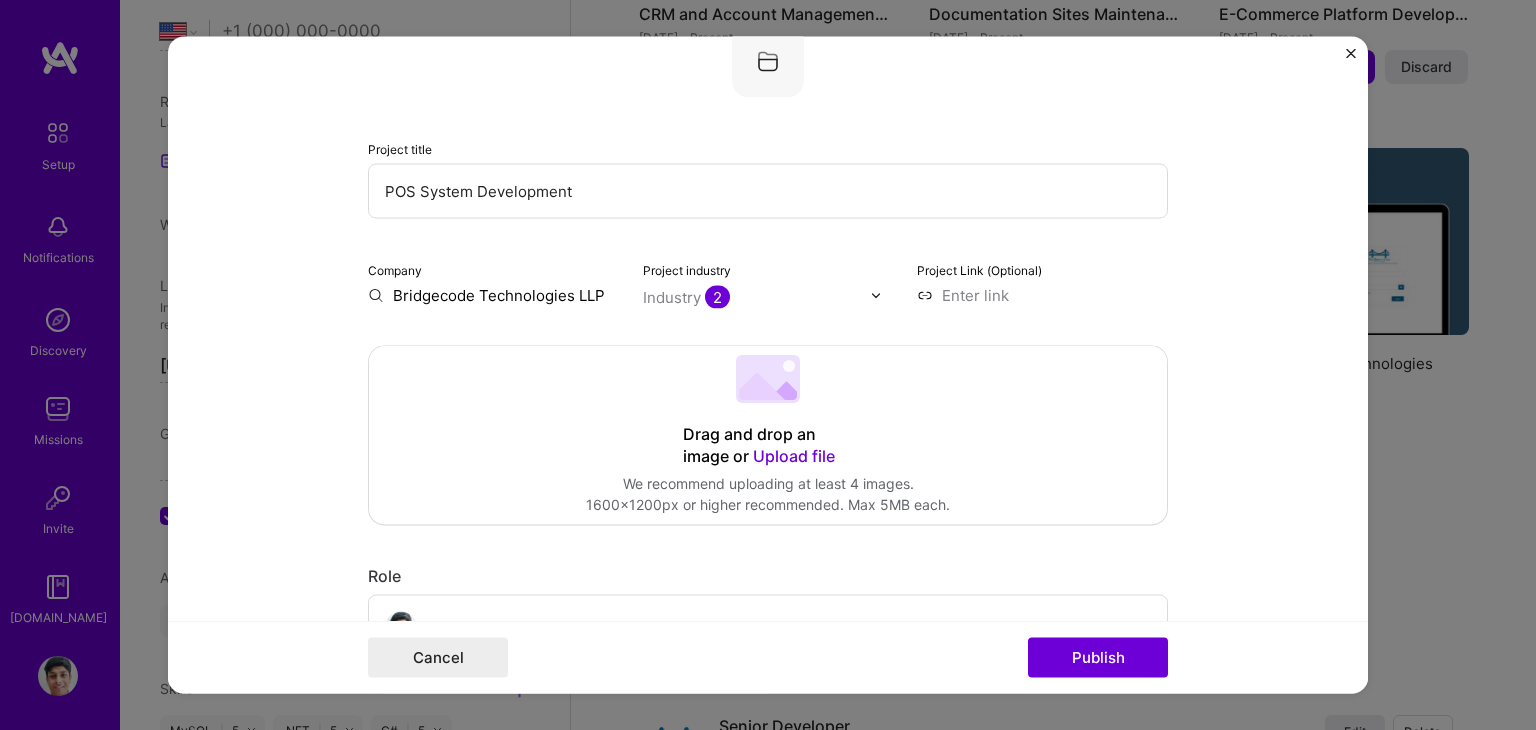 scroll, scrollTop: 148, scrollLeft: 0, axis: vertical 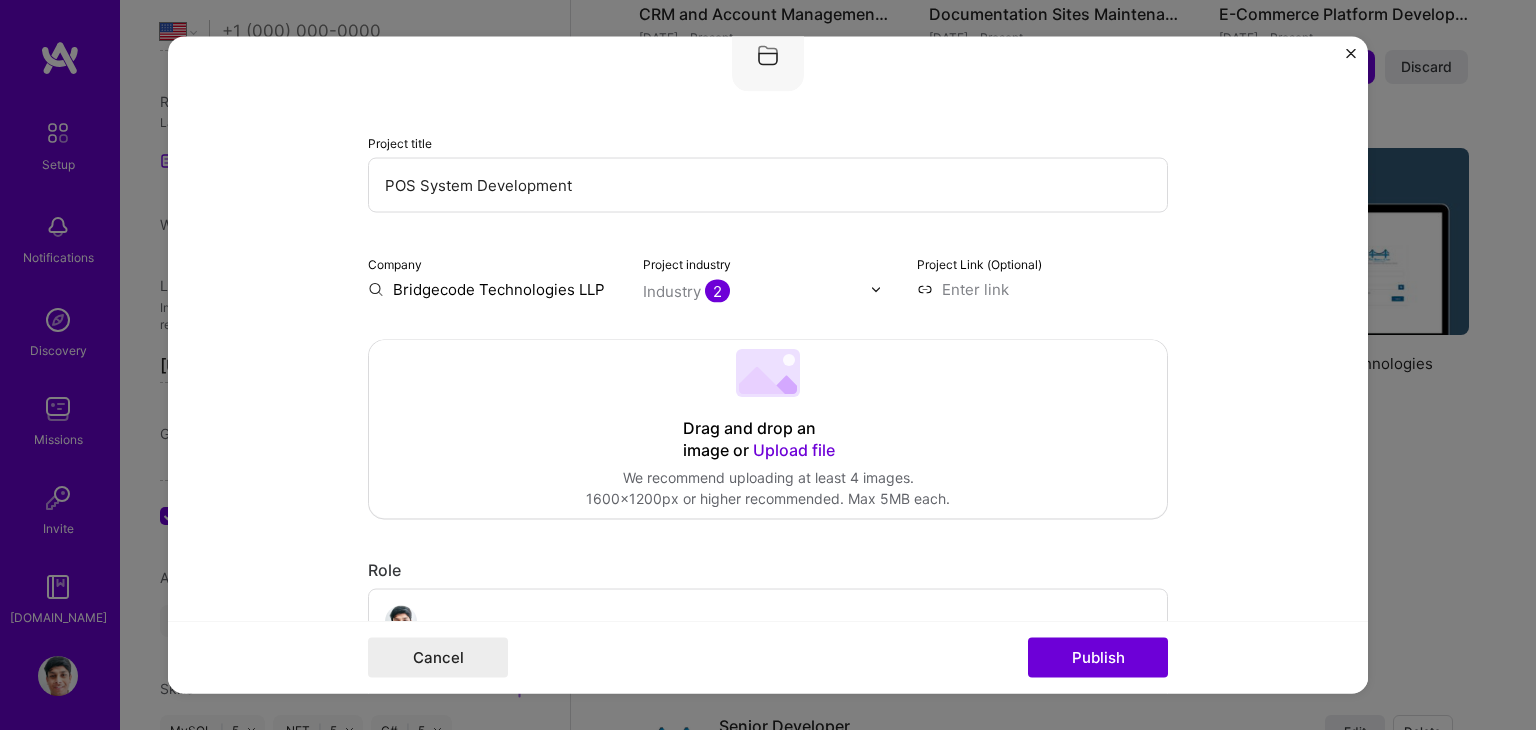 click at bounding box center (1042, 289) 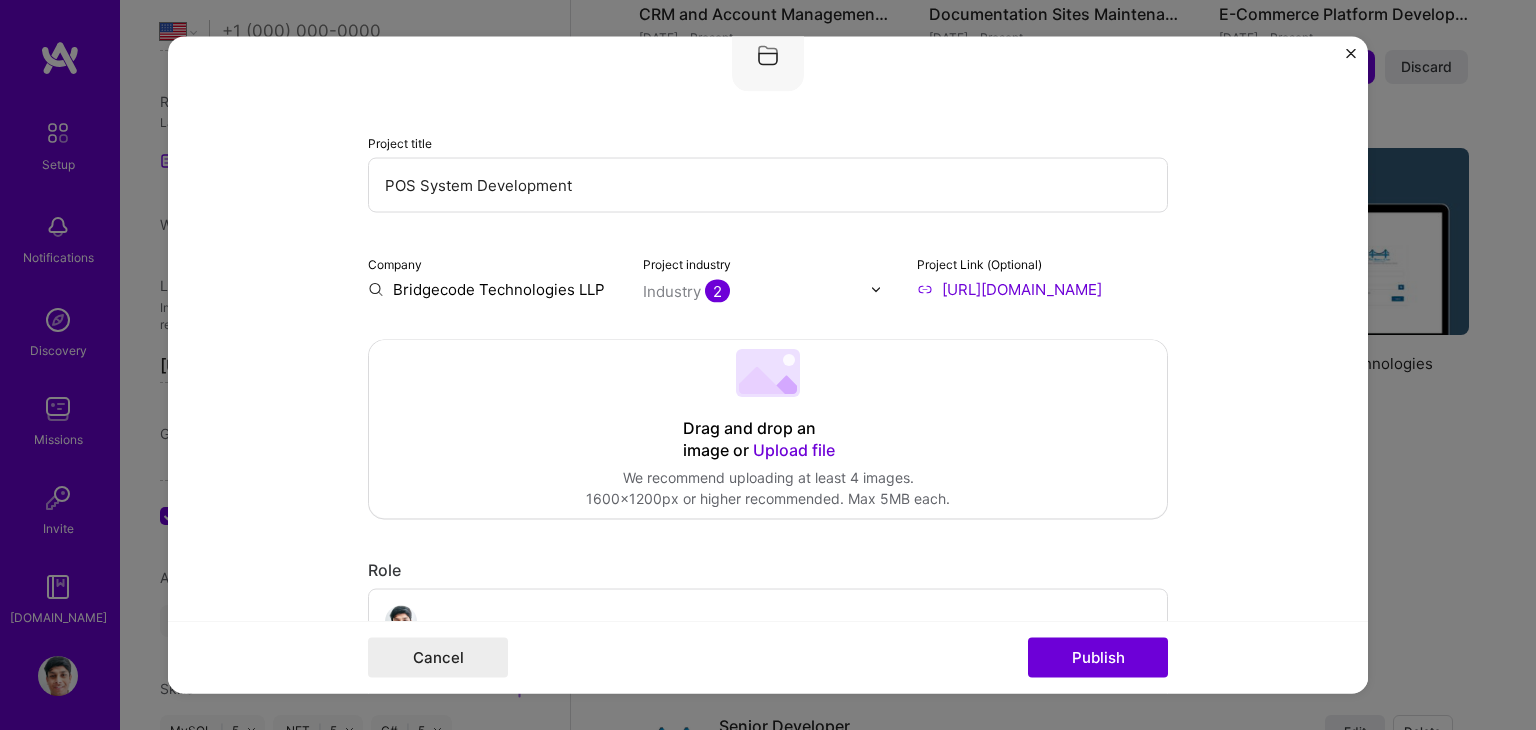 type on "[URL][DOMAIN_NAME]" 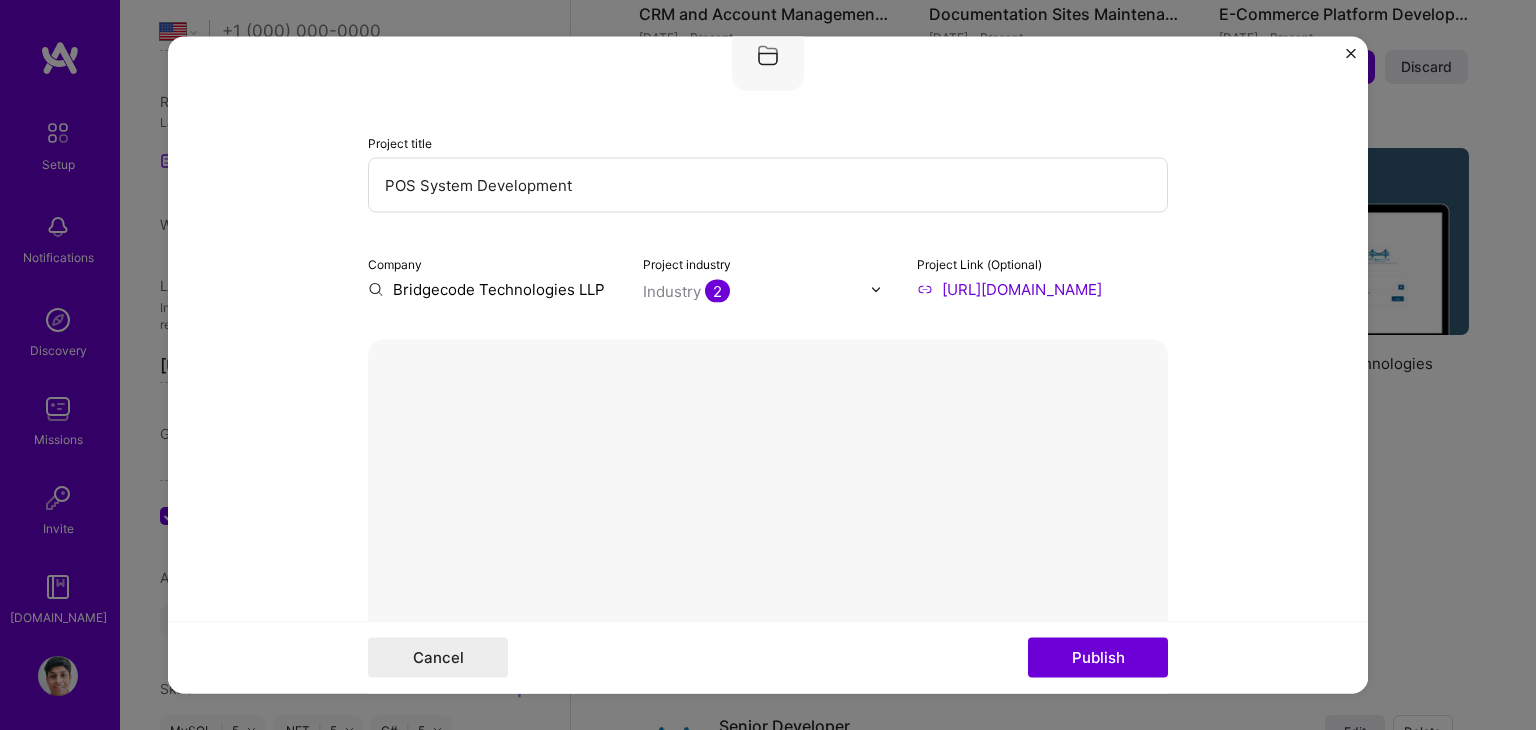 click on "Done" at bounding box center (1124, 673) 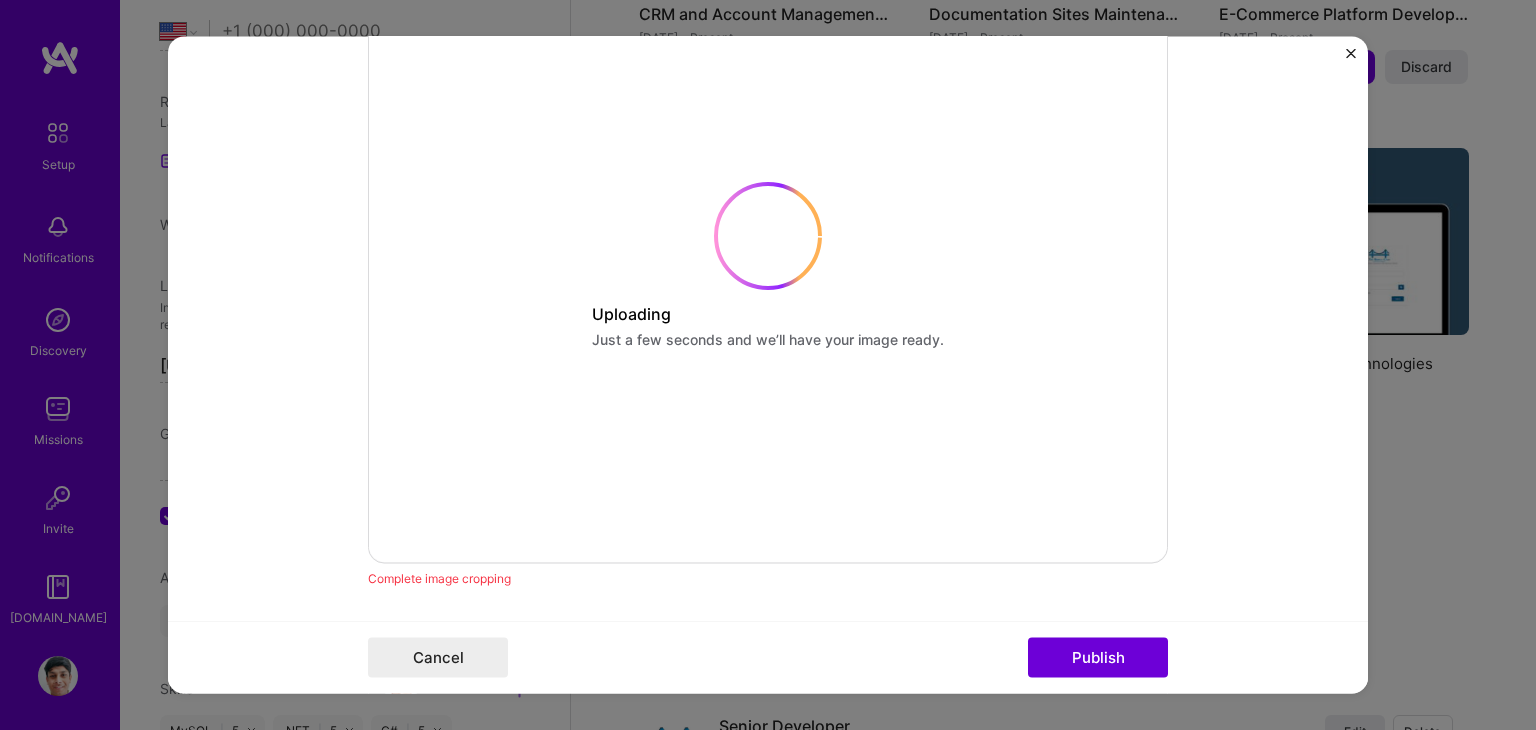scroll, scrollTop: 615, scrollLeft: 0, axis: vertical 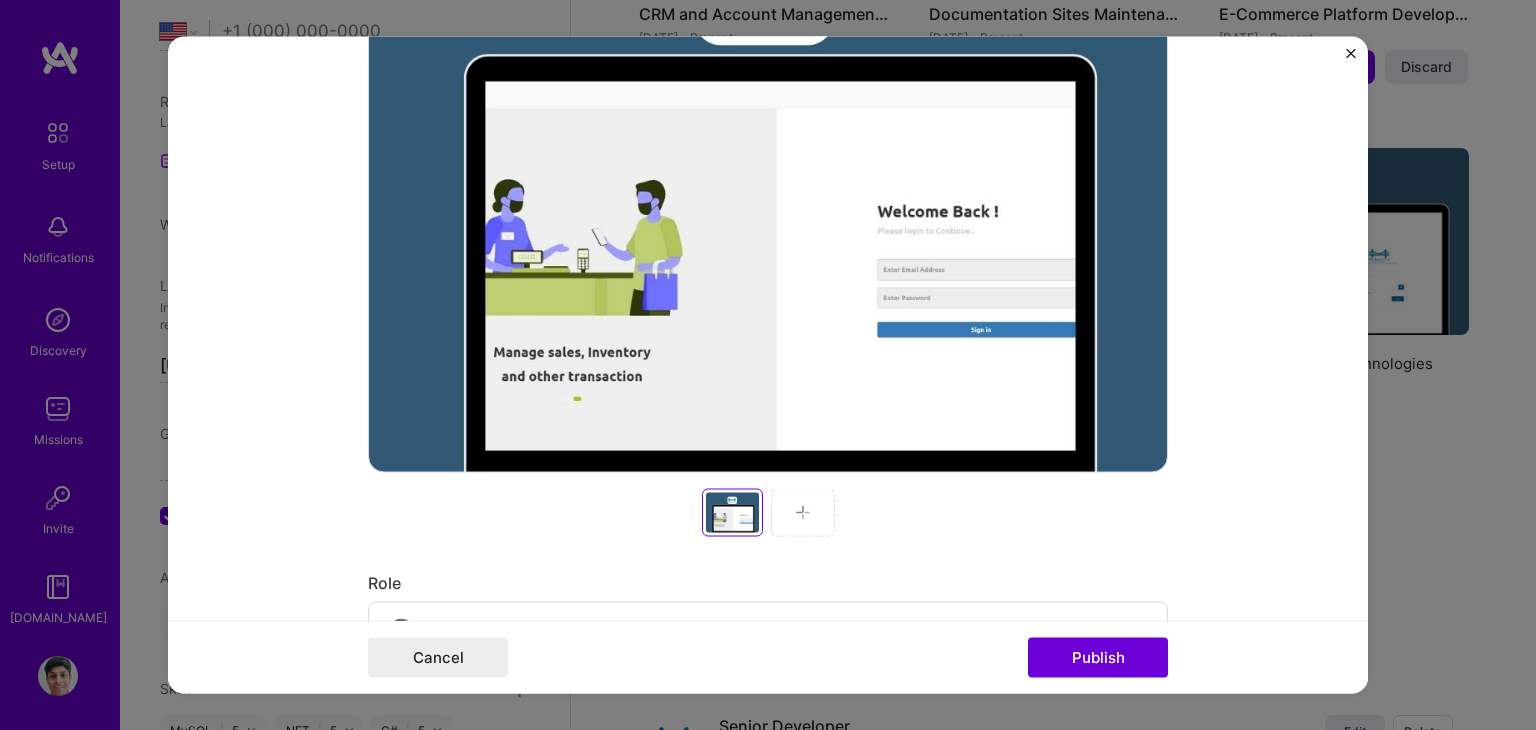 click at bounding box center [803, 513] 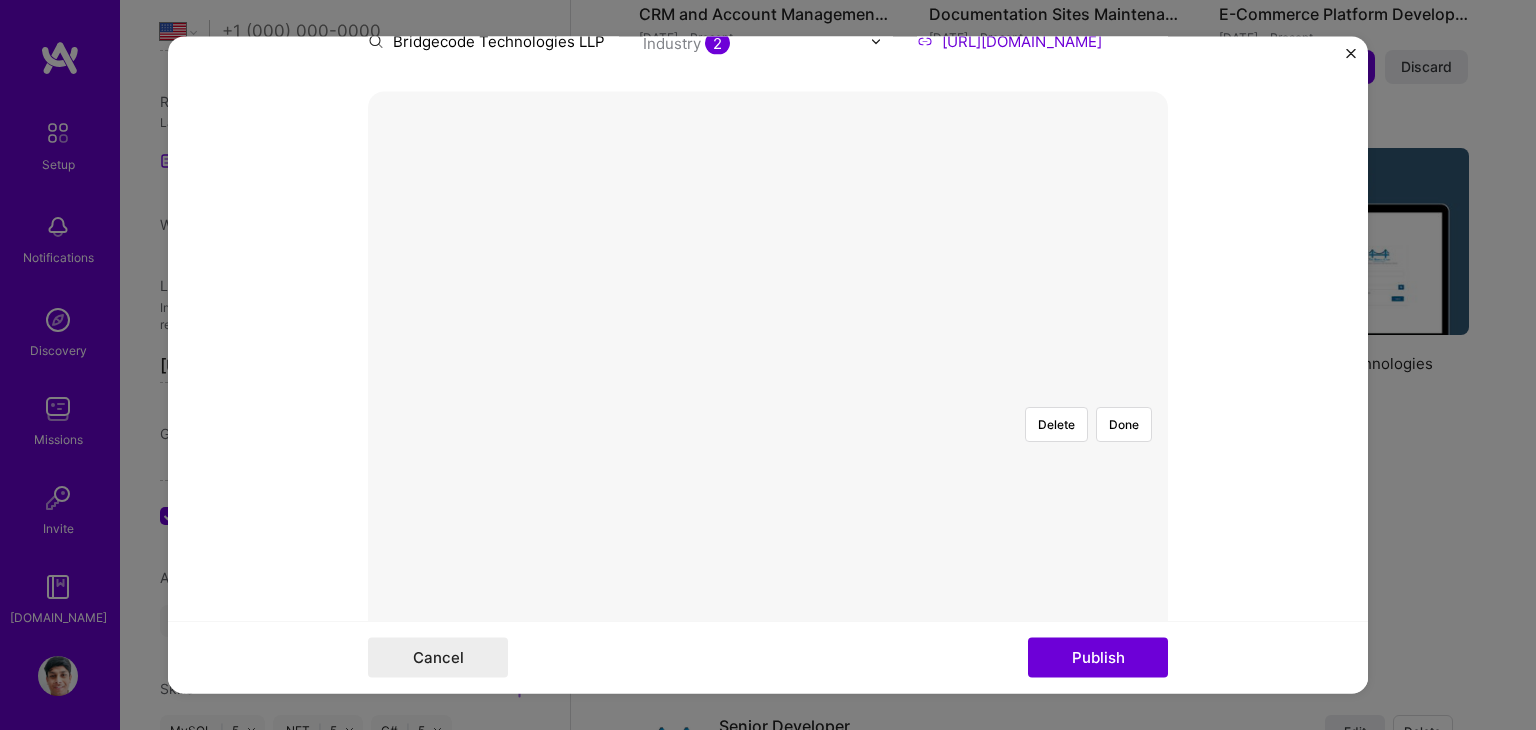 scroll, scrollTop: 395, scrollLeft: 0, axis: vertical 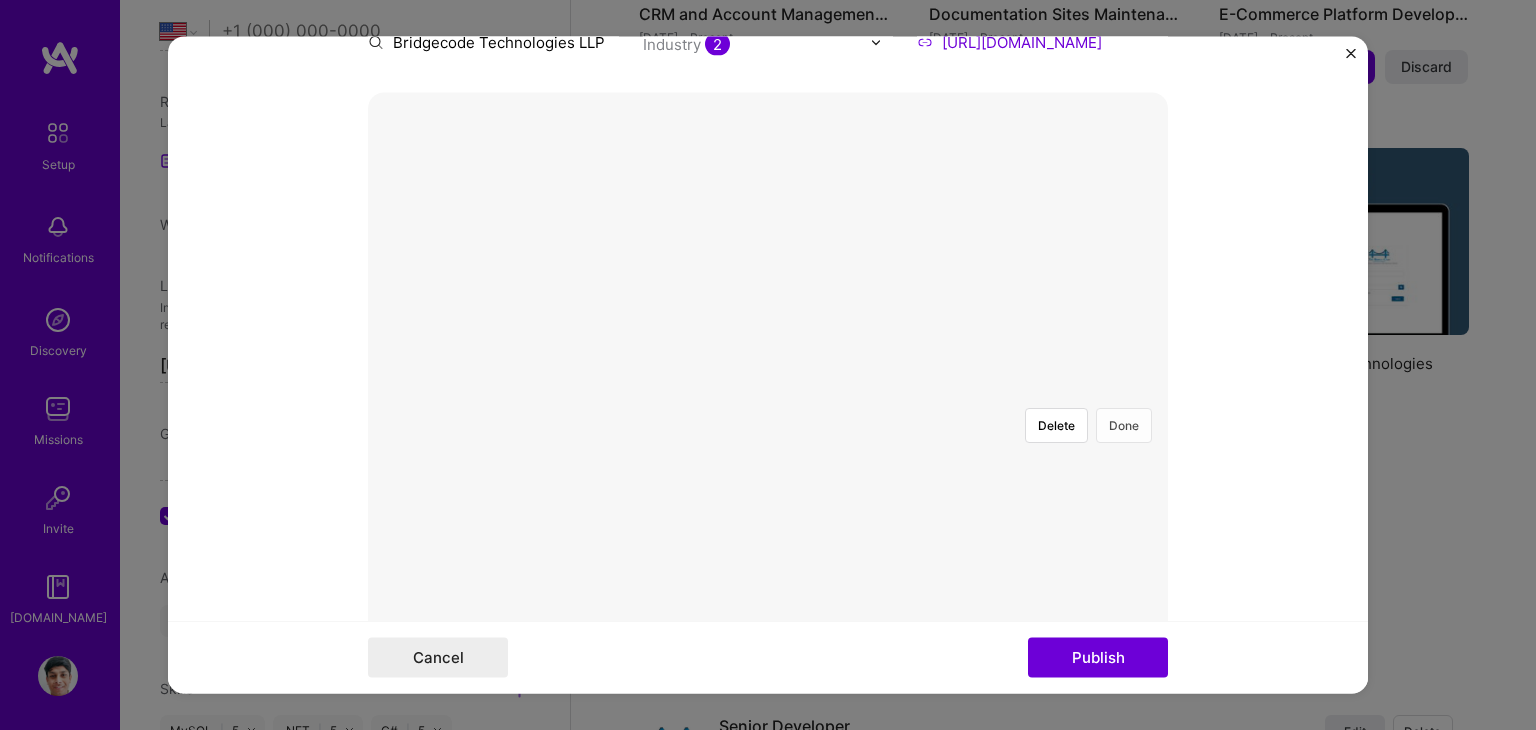 click on "Done" at bounding box center (1124, 426) 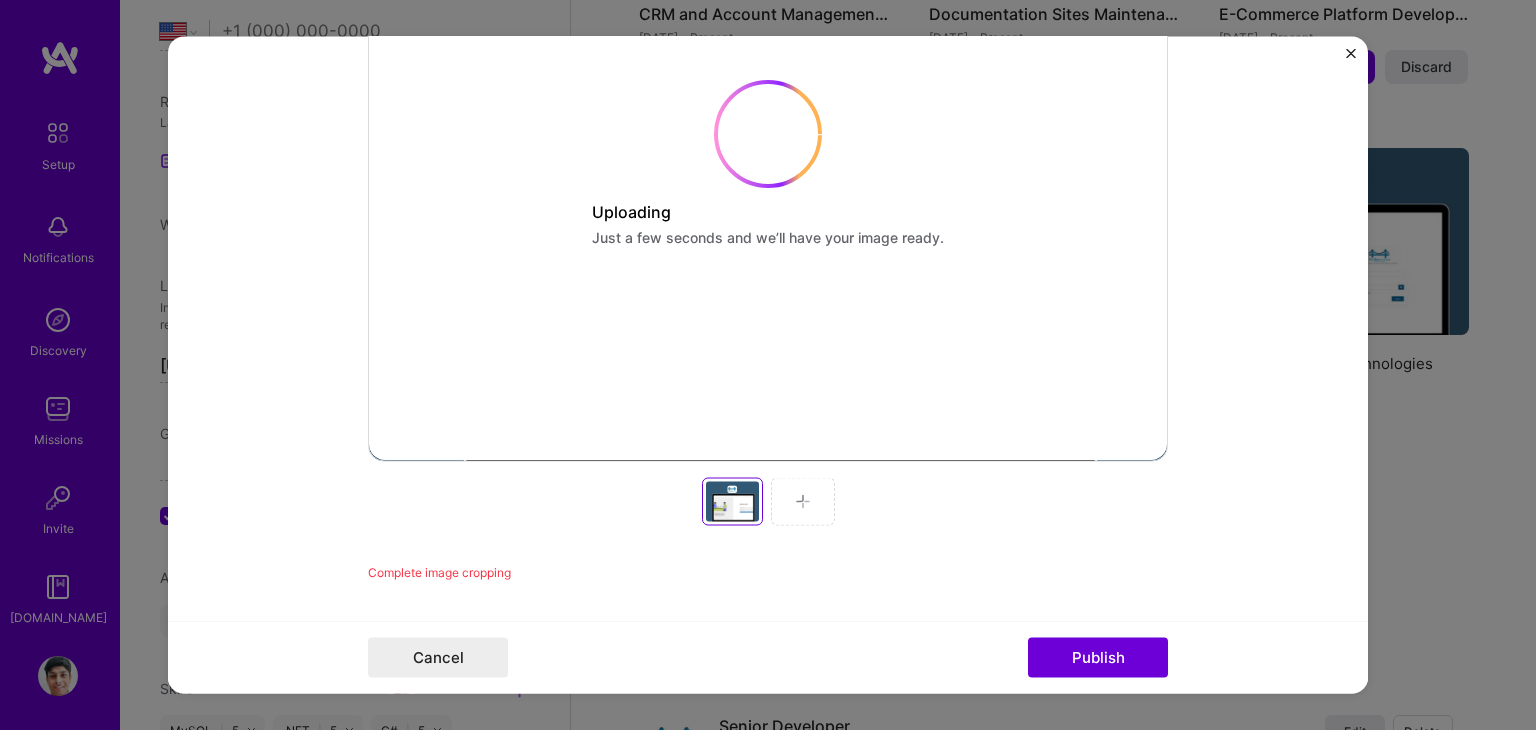 scroll, scrollTop: 690, scrollLeft: 0, axis: vertical 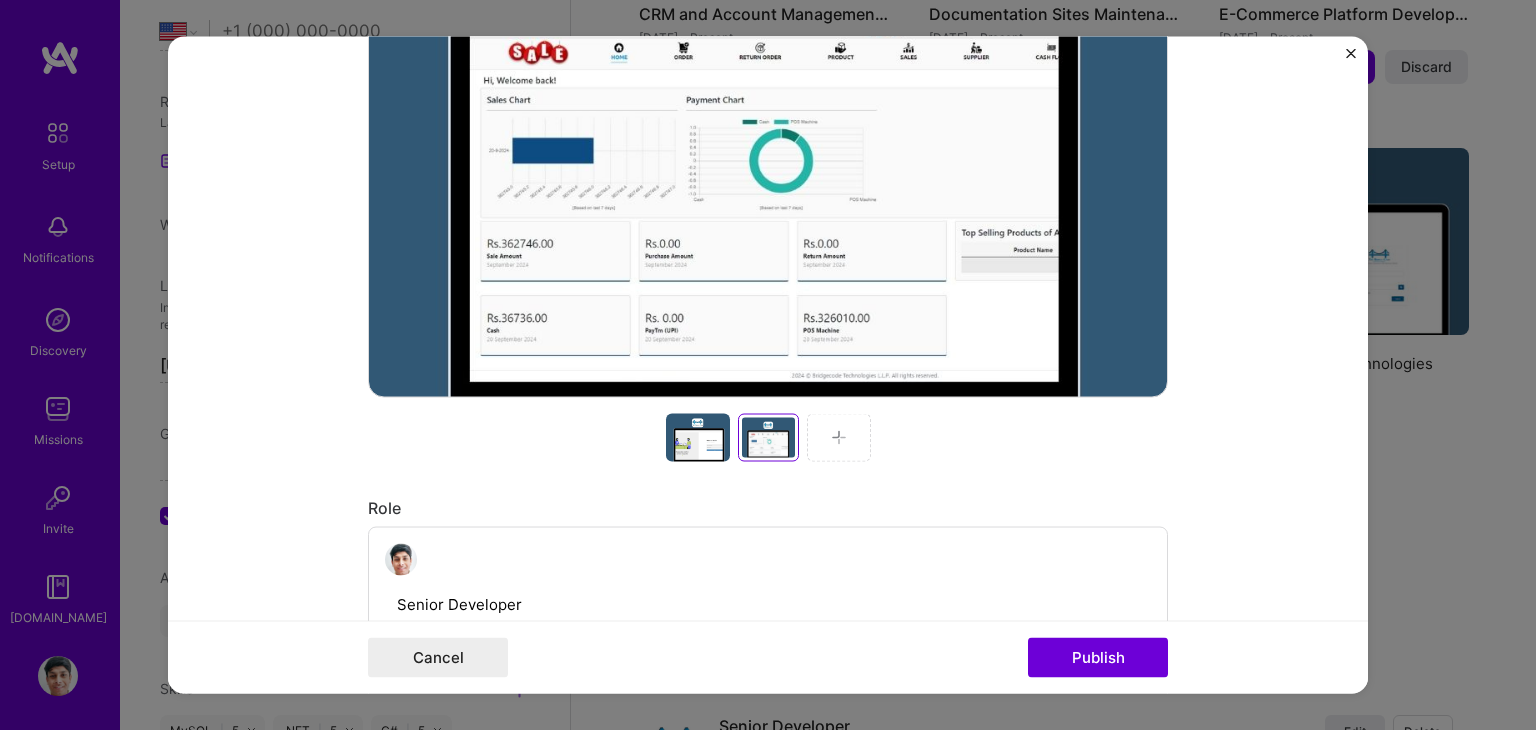 click at bounding box center (839, 438) 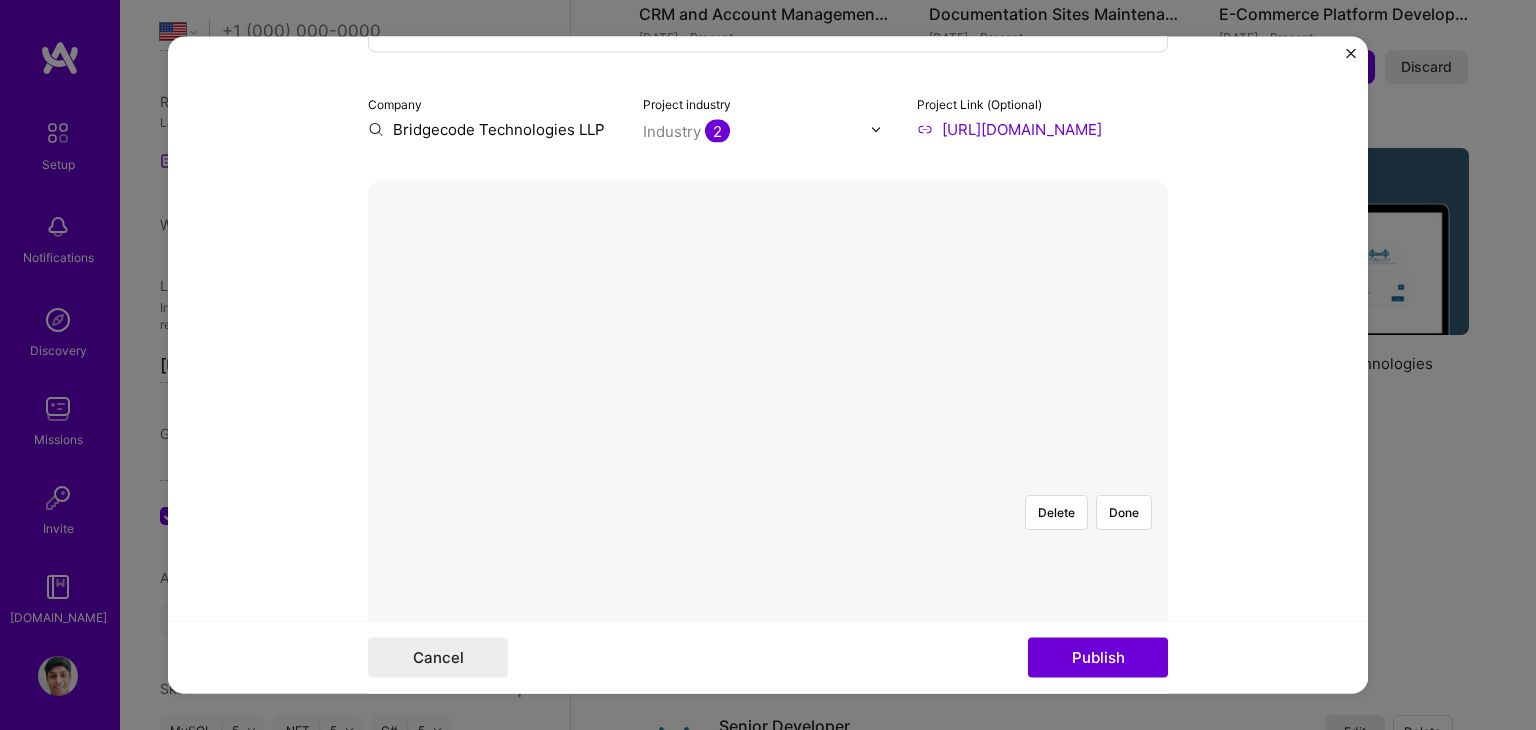 scroll, scrollTop: 307, scrollLeft: 0, axis: vertical 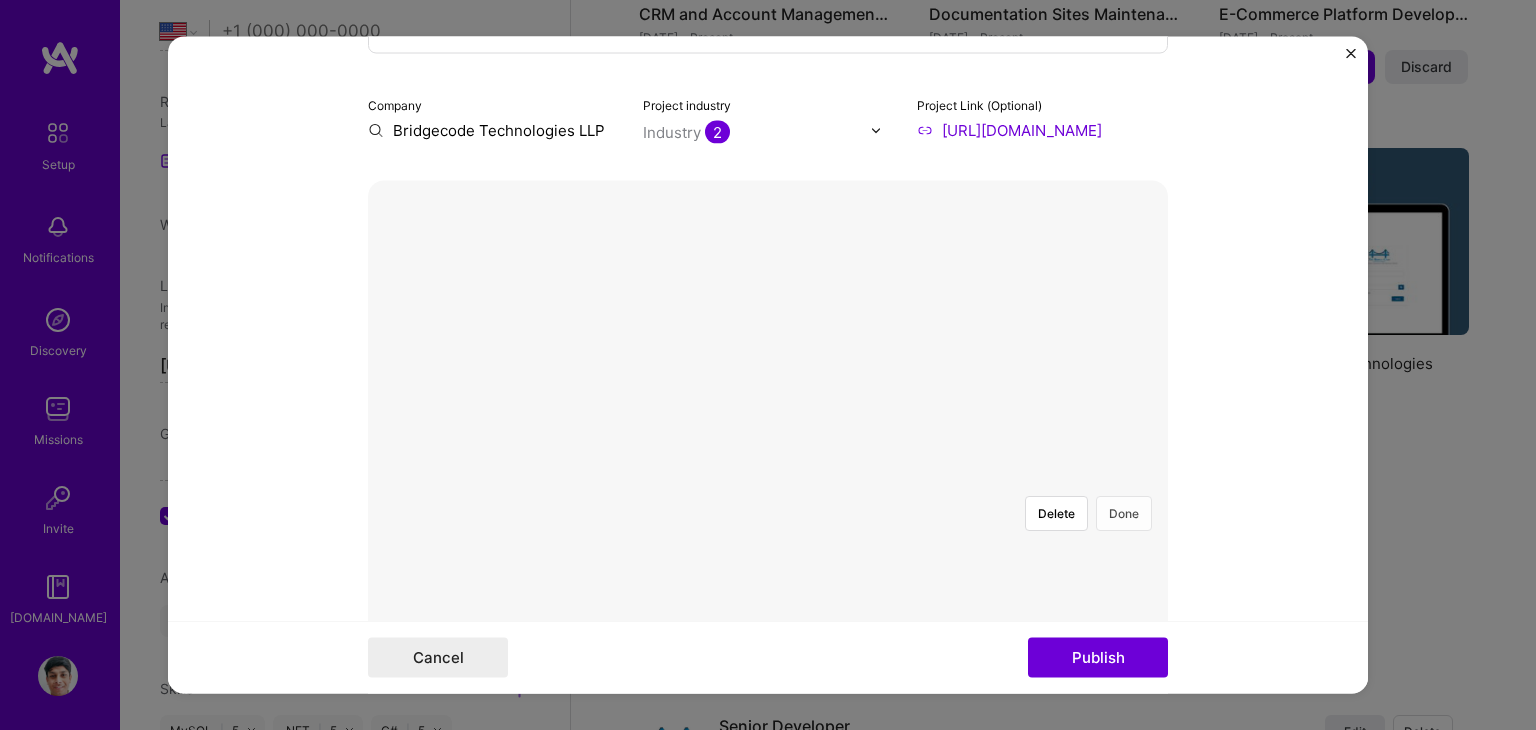click on "Done" at bounding box center [1124, 514] 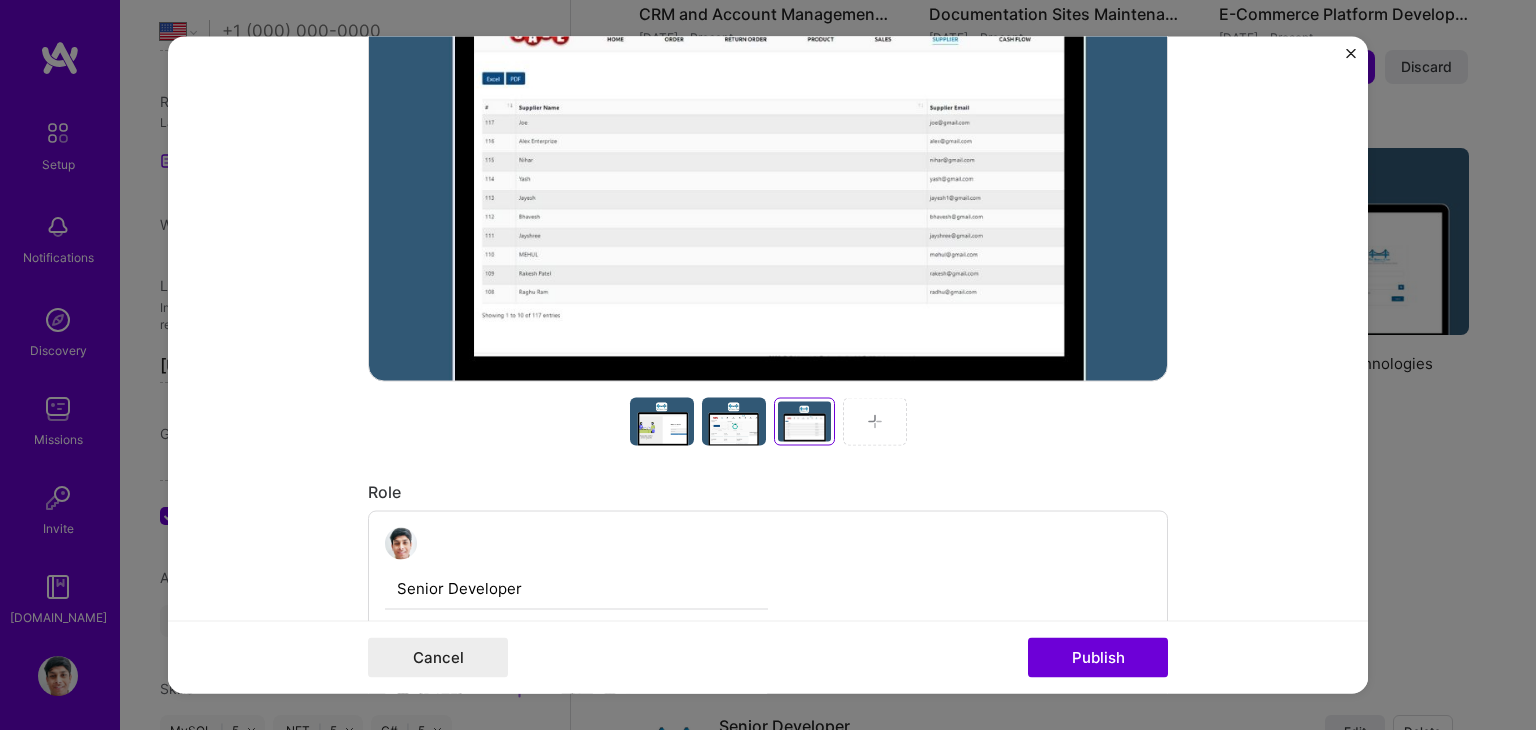 scroll, scrollTop: 739, scrollLeft: 0, axis: vertical 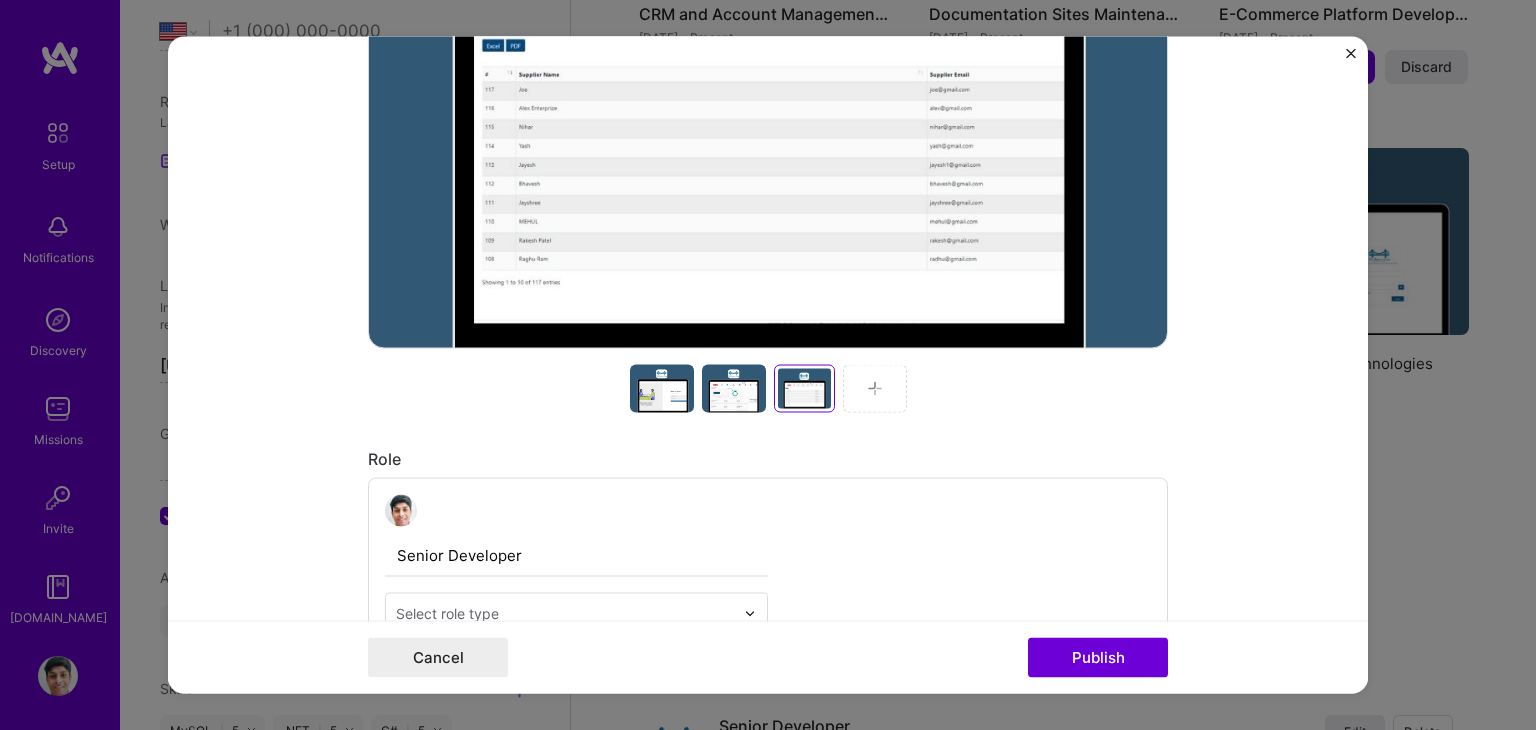click at bounding box center (875, 389) 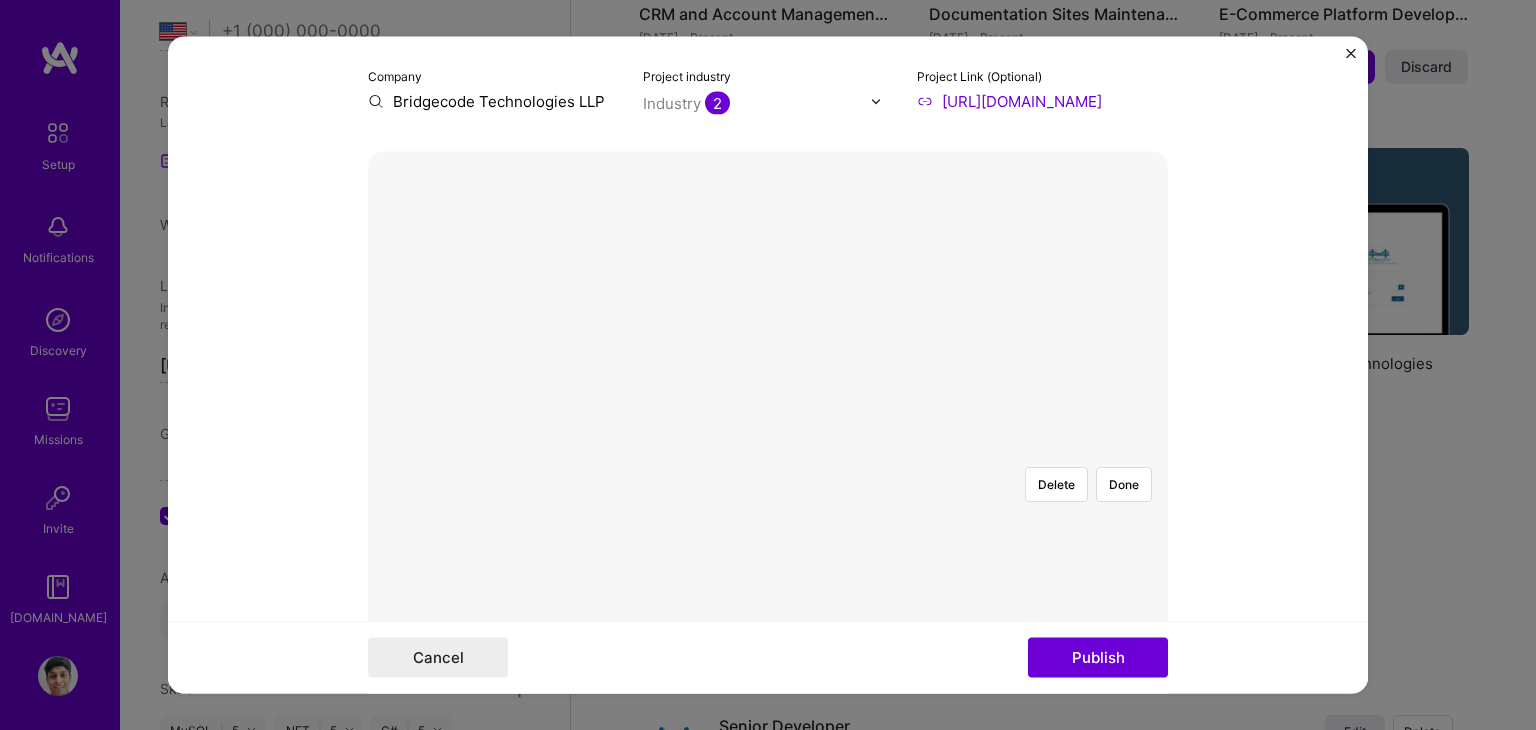 scroll, scrollTop: 294, scrollLeft: 0, axis: vertical 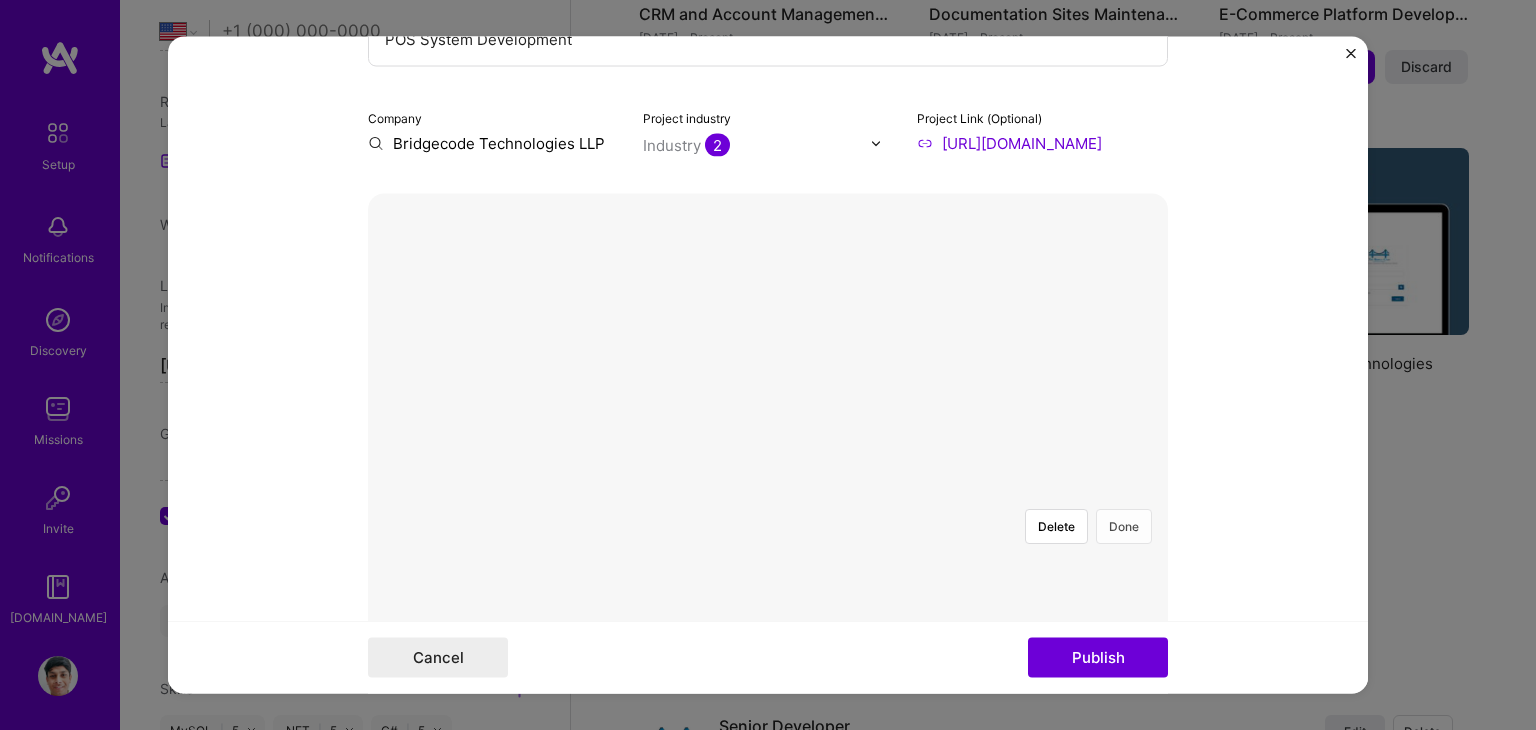 click on "Done" at bounding box center (1124, 527) 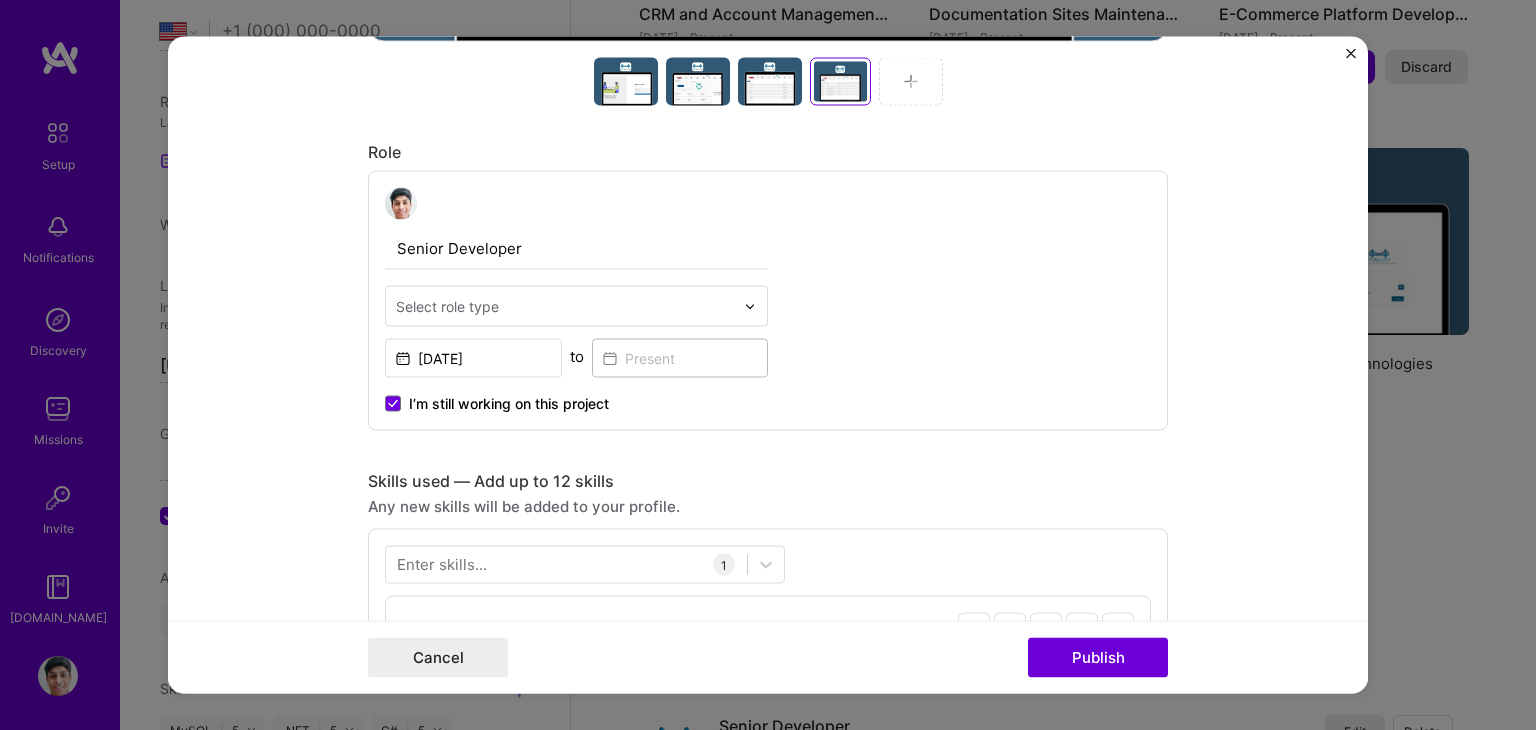 scroll, scrollTop: 1210, scrollLeft: 0, axis: vertical 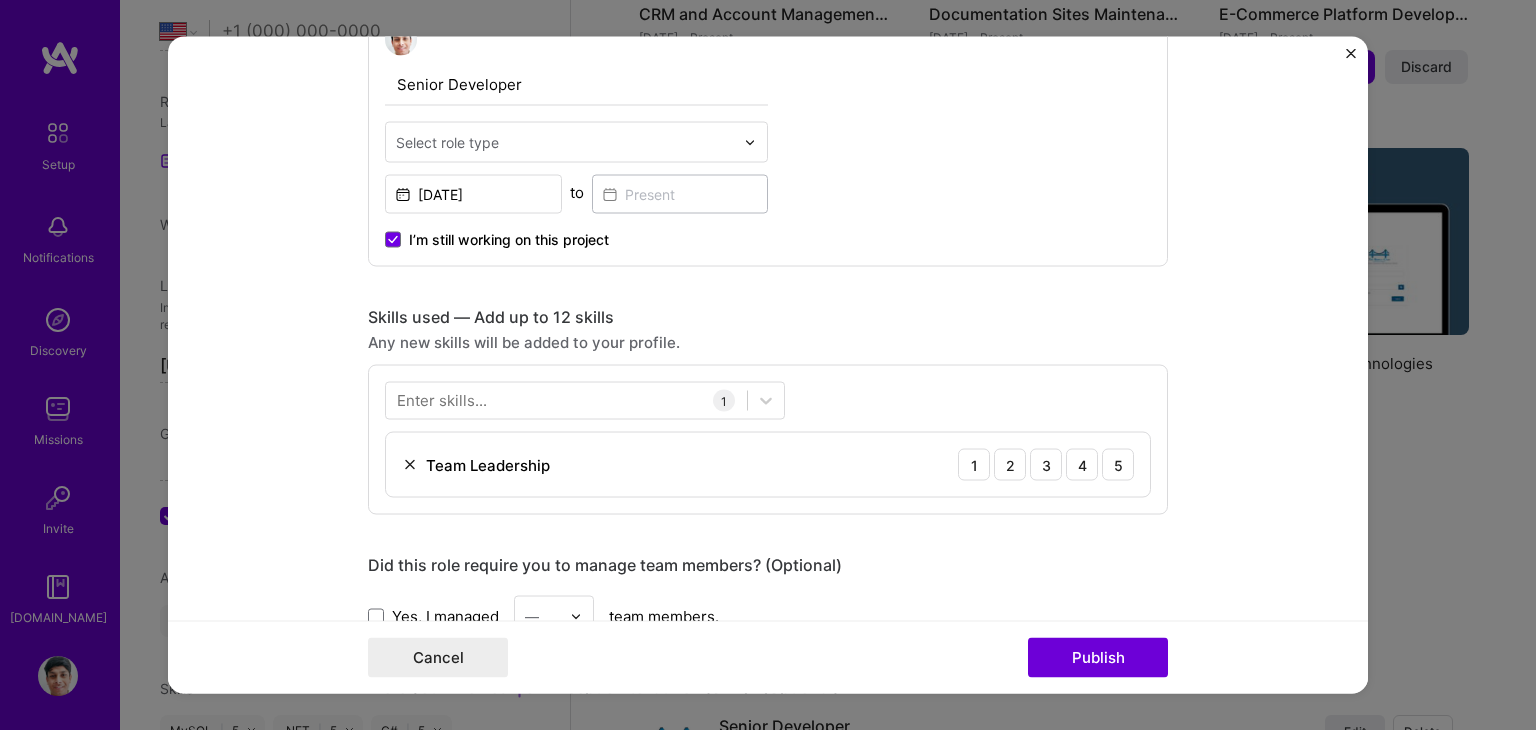 click on "Select role type" at bounding box center [565, 142] 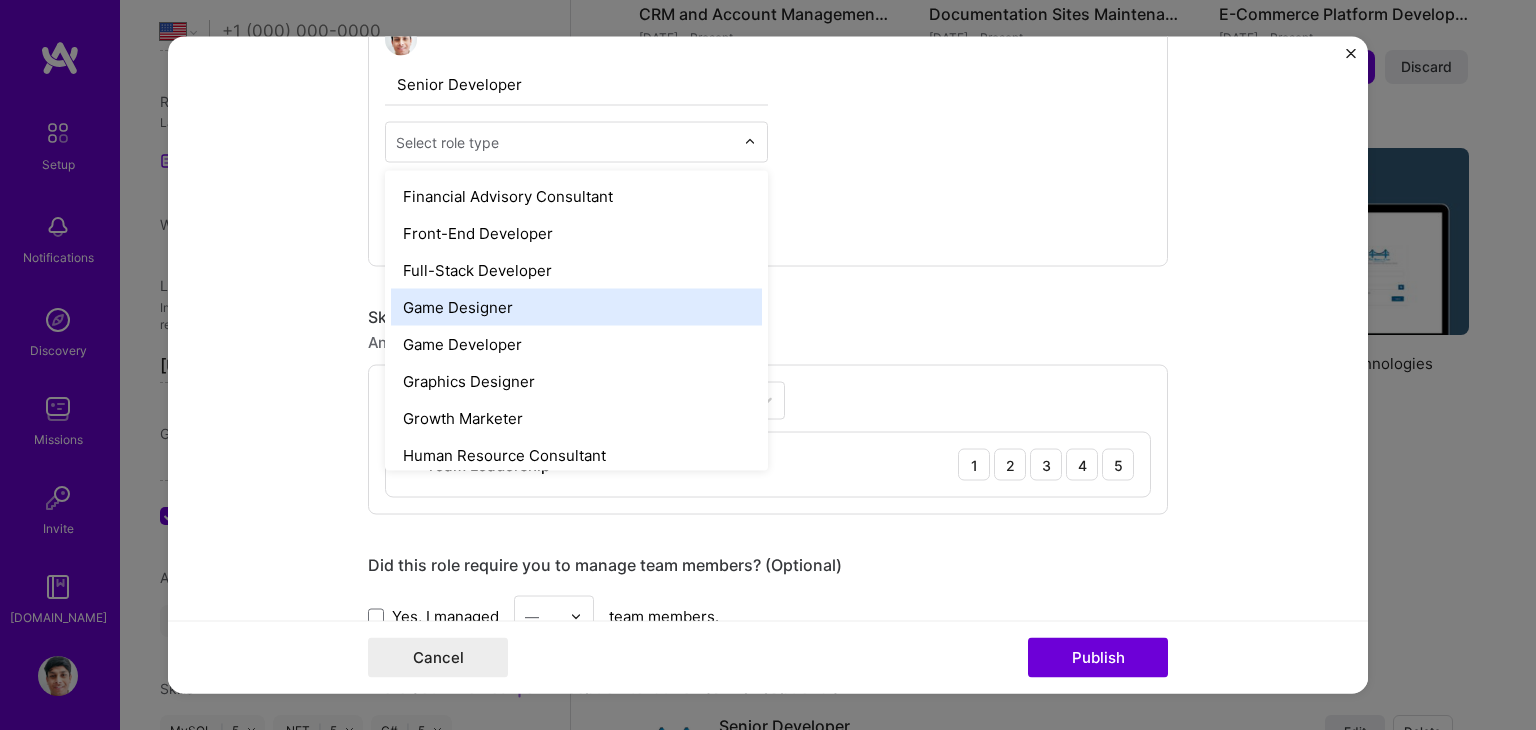 scroll, scrollTop: 1036, scrollLeft: 0, axis: vertical 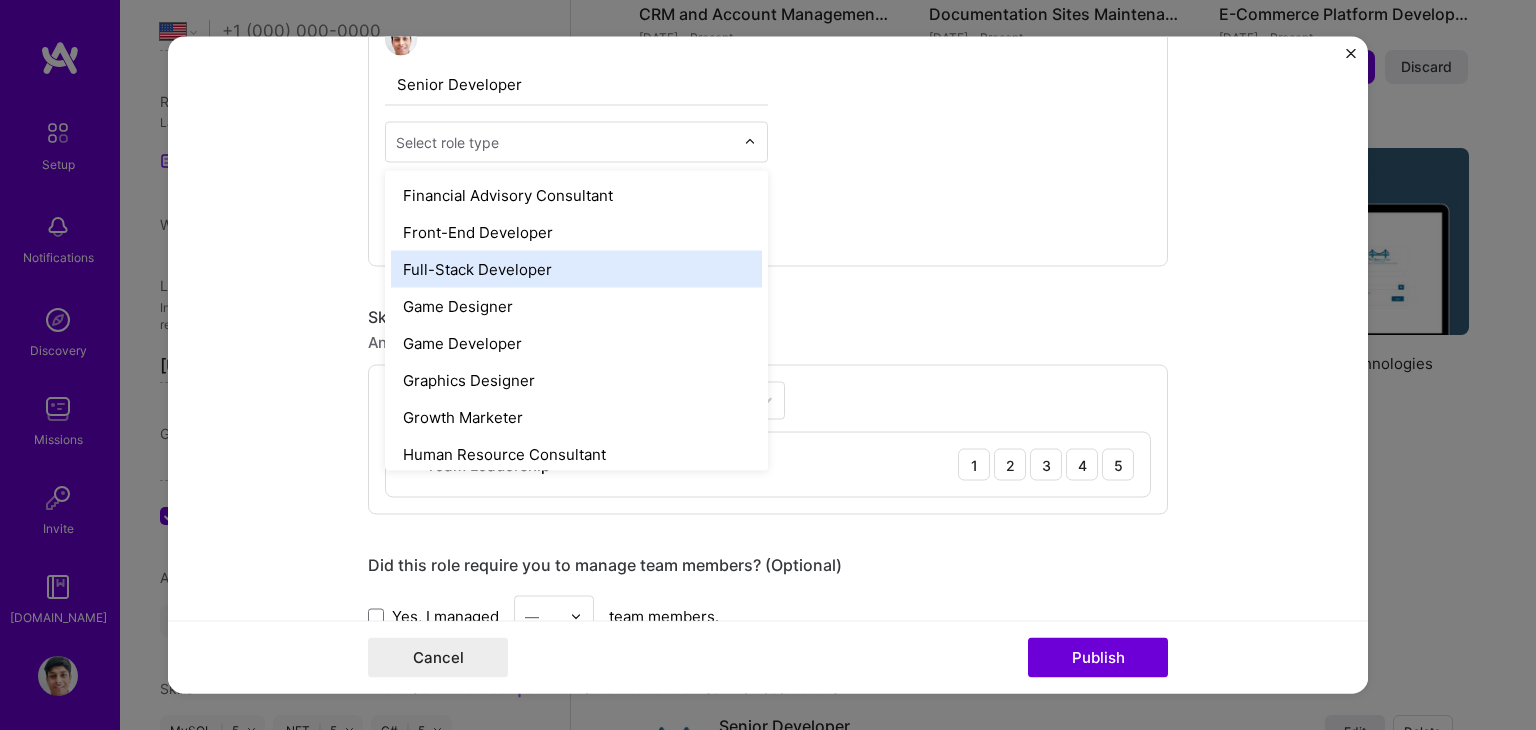 click on "Full-Stack Developer" at bounding box center [576, 269] 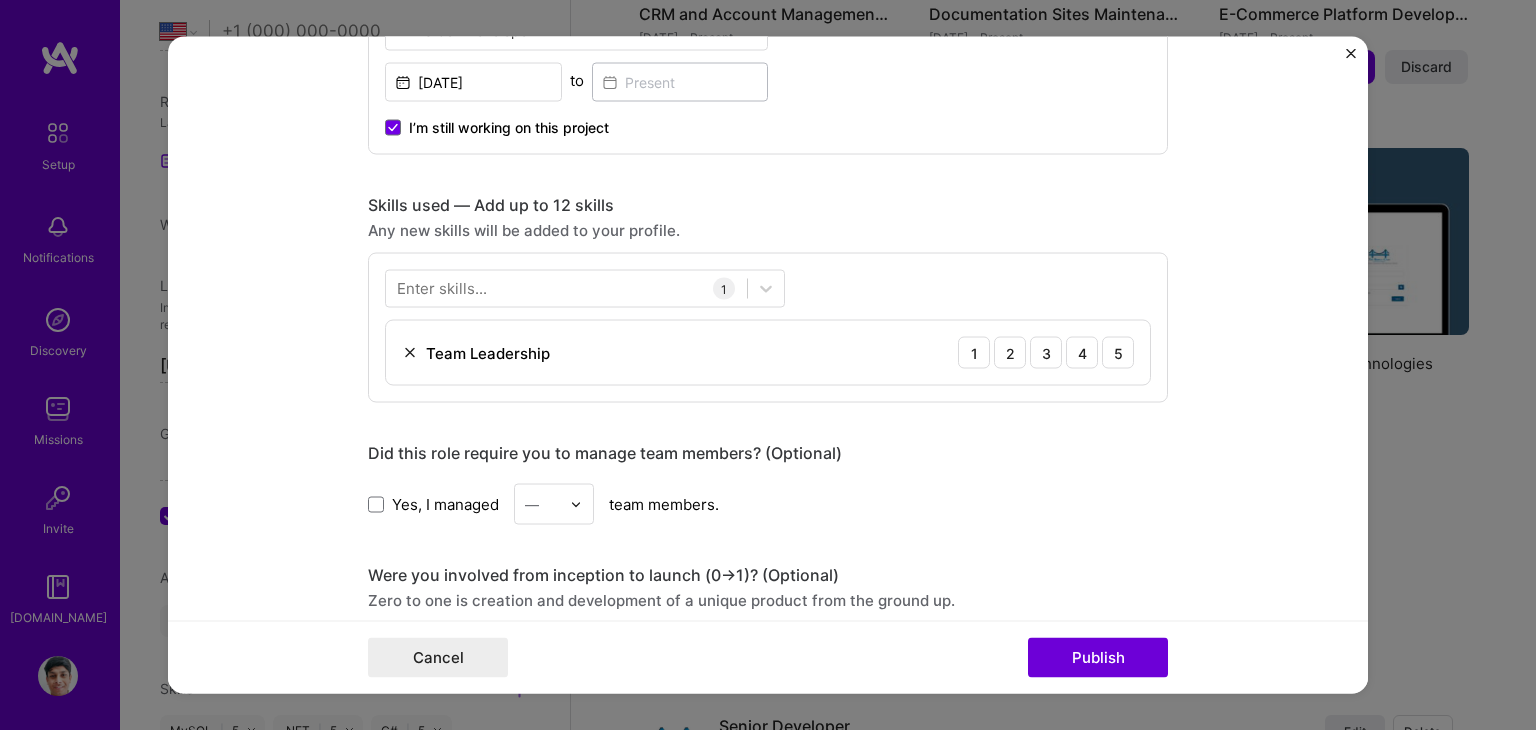 scroll, scrollTop: 1343, scrollLeft: 0, axis: vertical 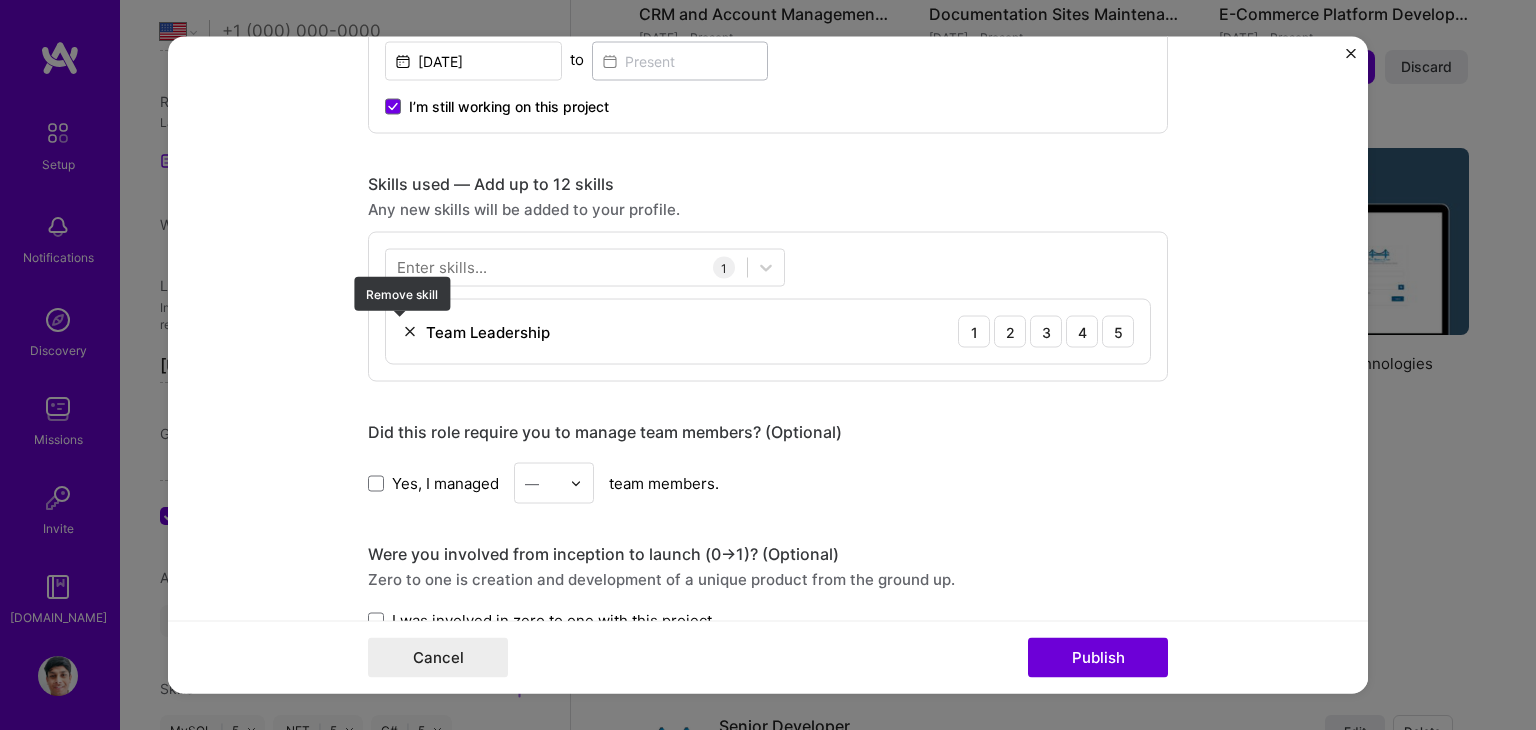 click at bounding box center (410, 332) 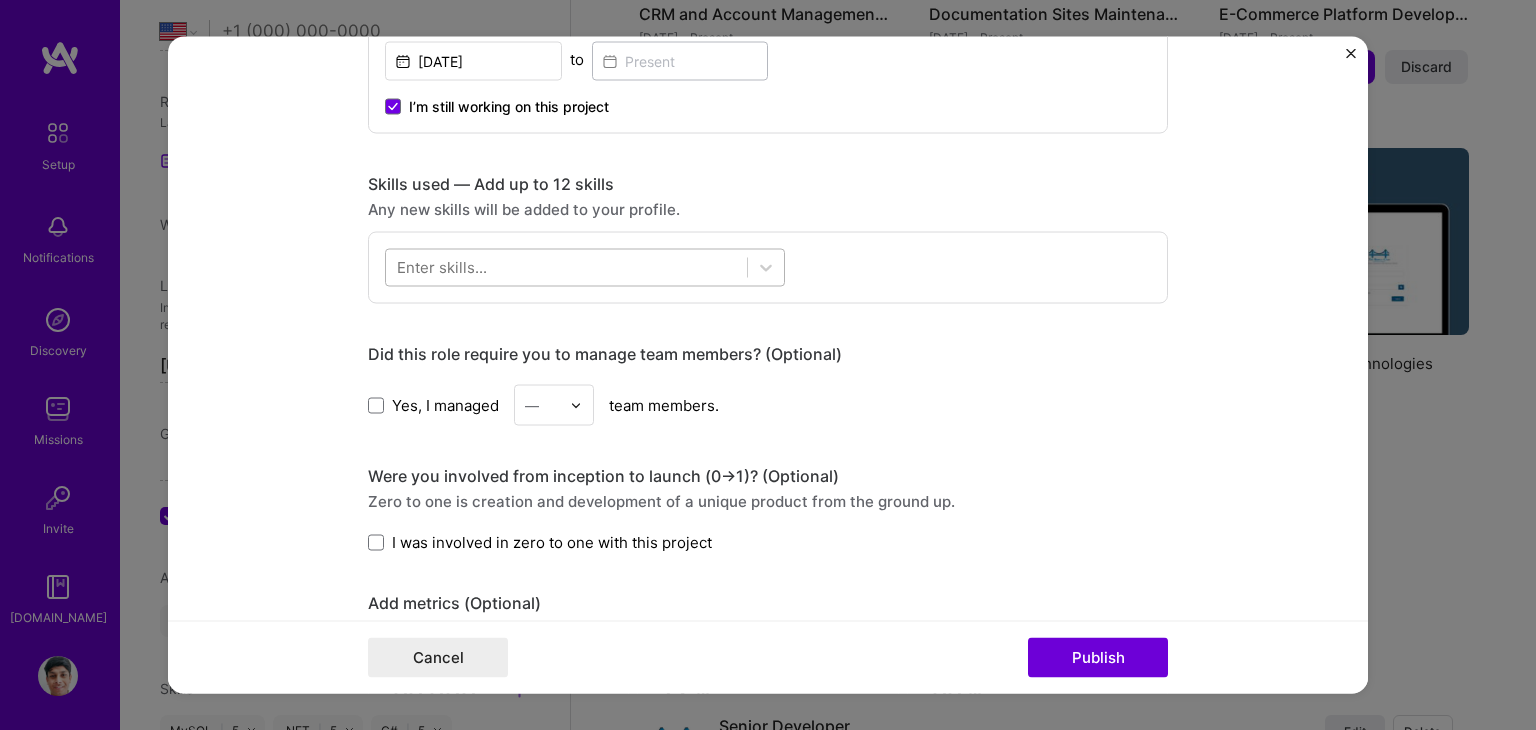 click at bounding box center [566, 267] 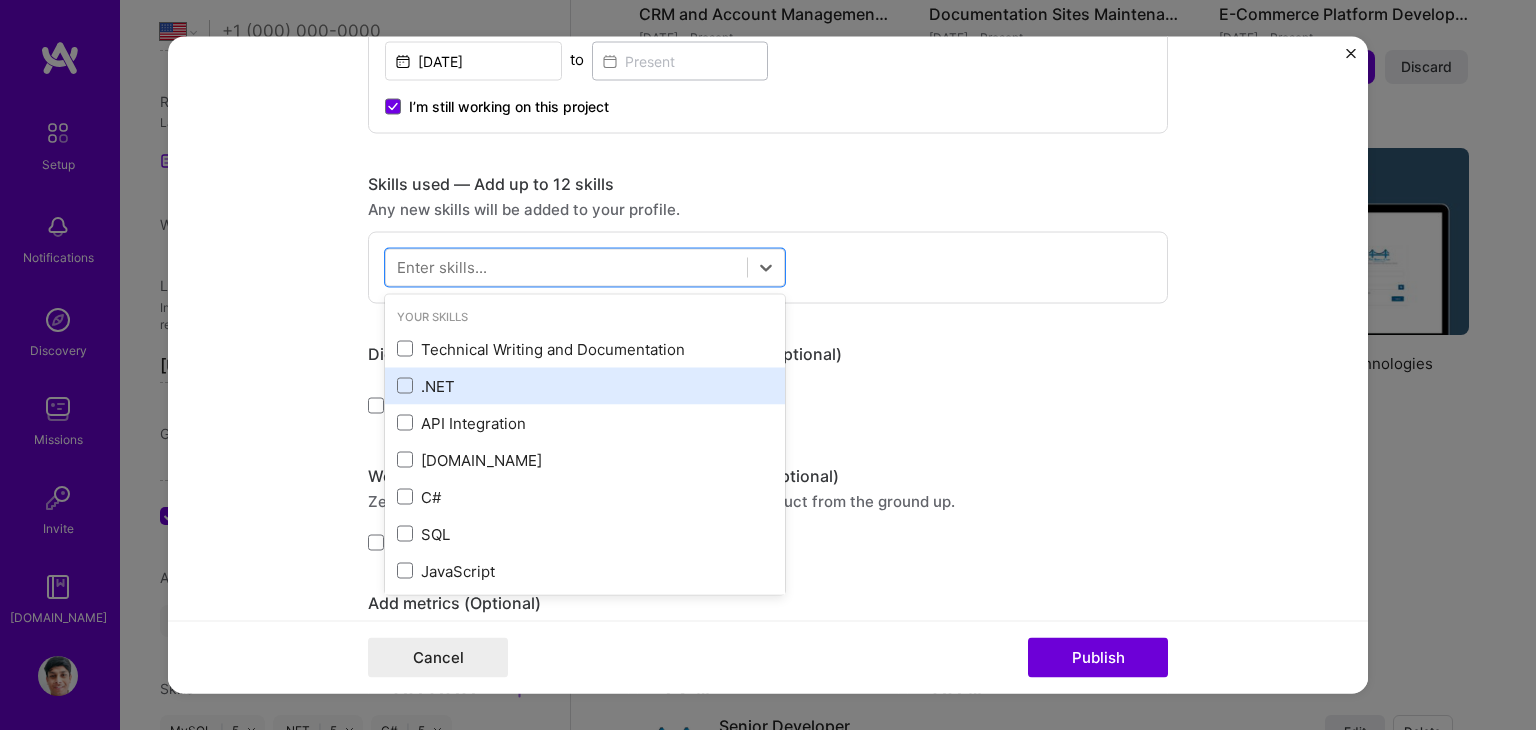 click on ".NET" at bounding box center [585, 385] 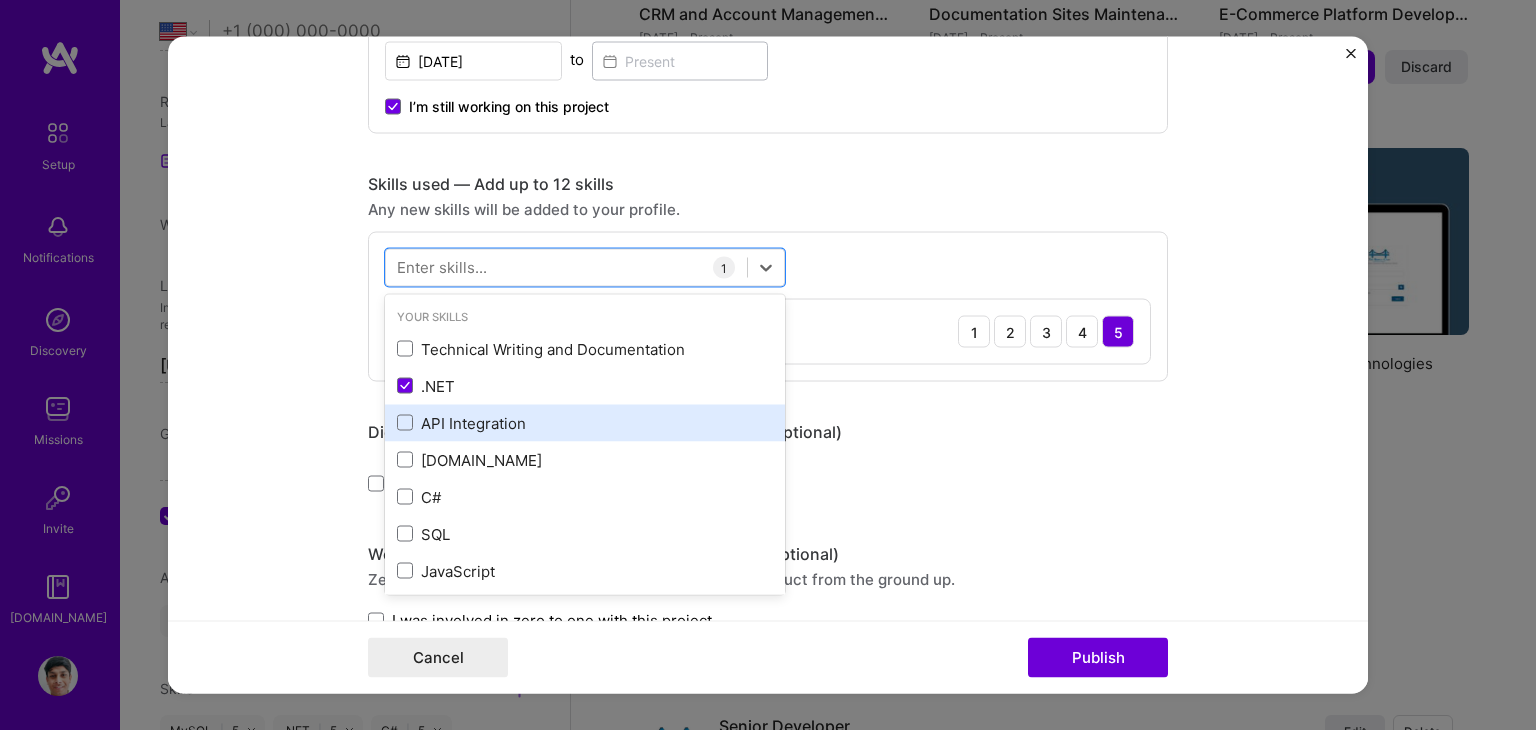 click on "API Integration" at bounding box center [585, 422] 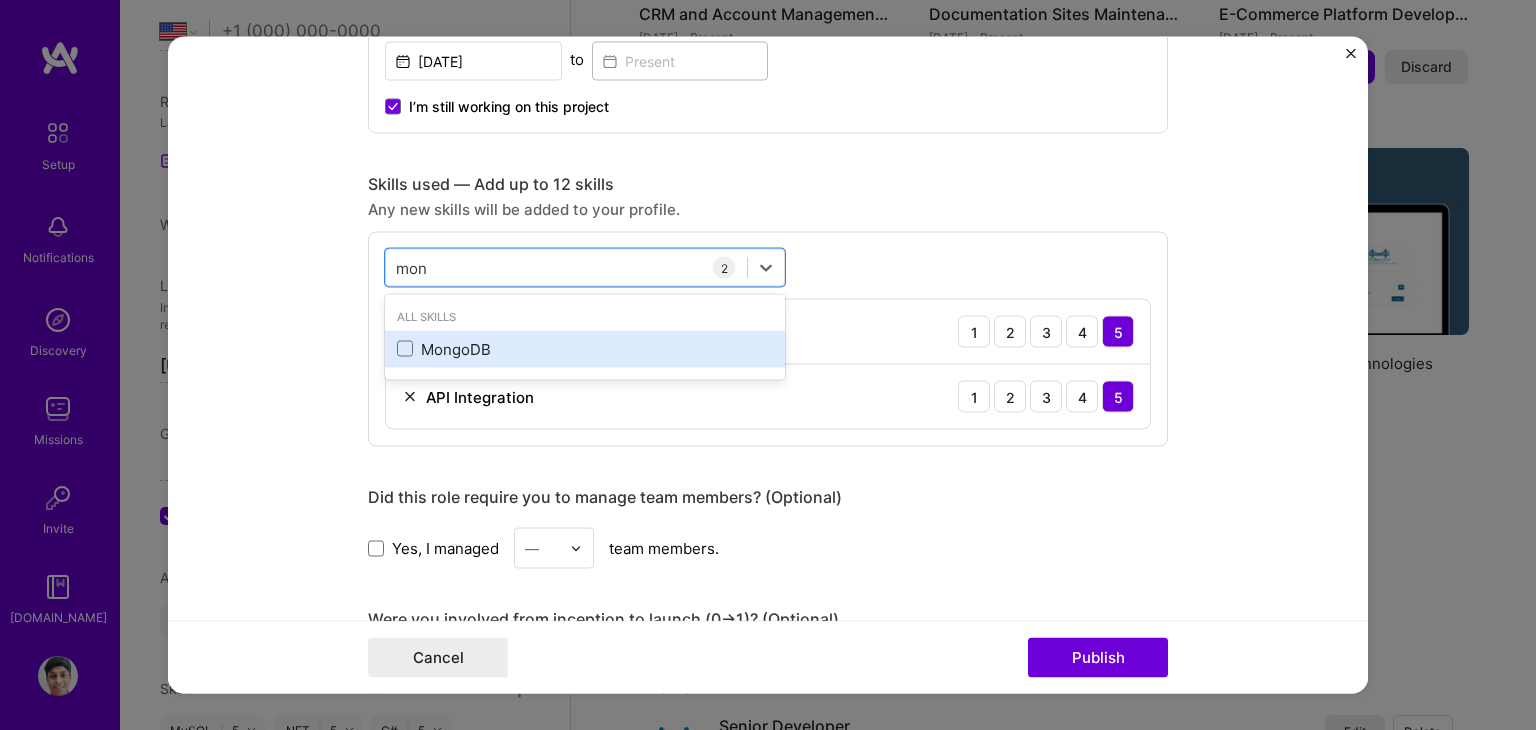 click on "MongoDB" at bounding box center (585, 348) 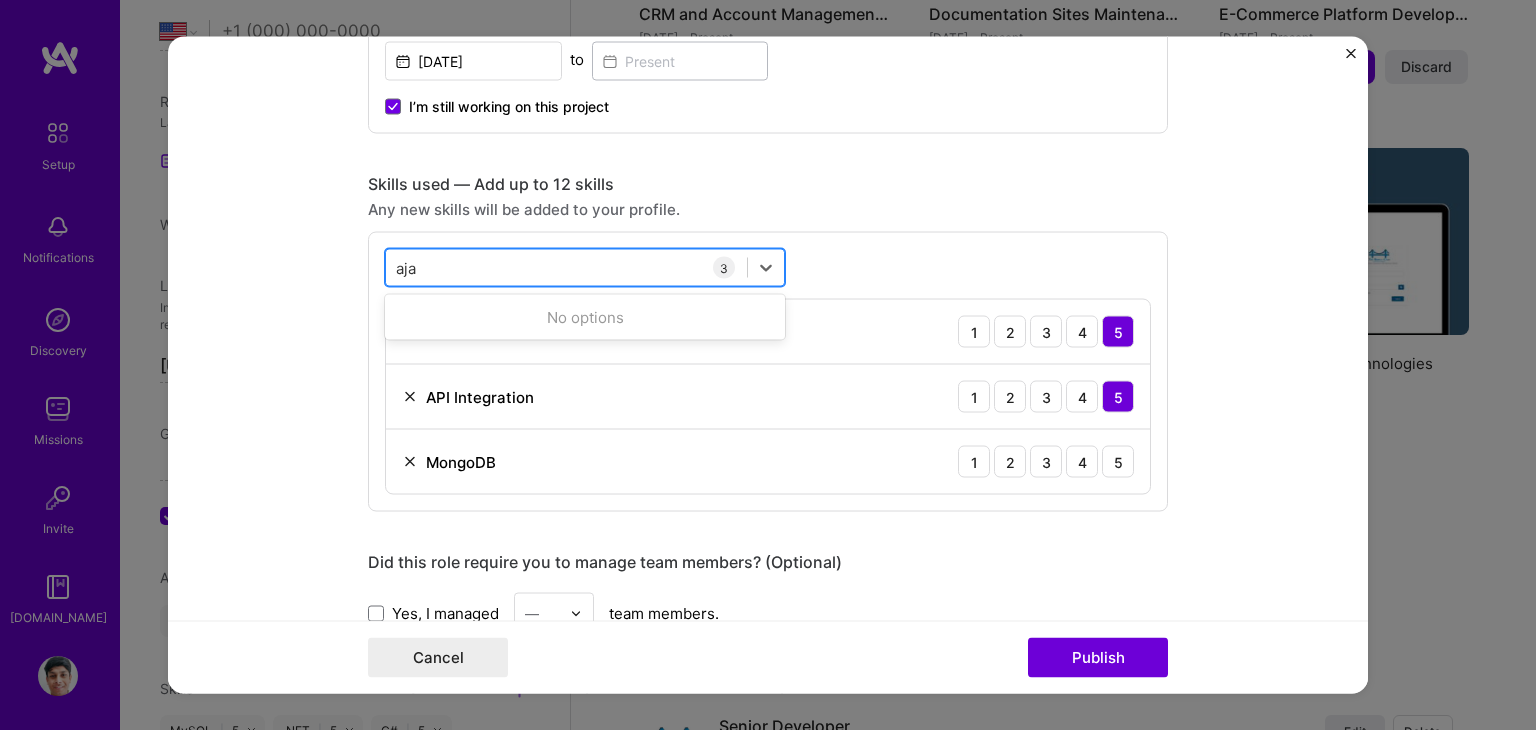 type on "ajax" 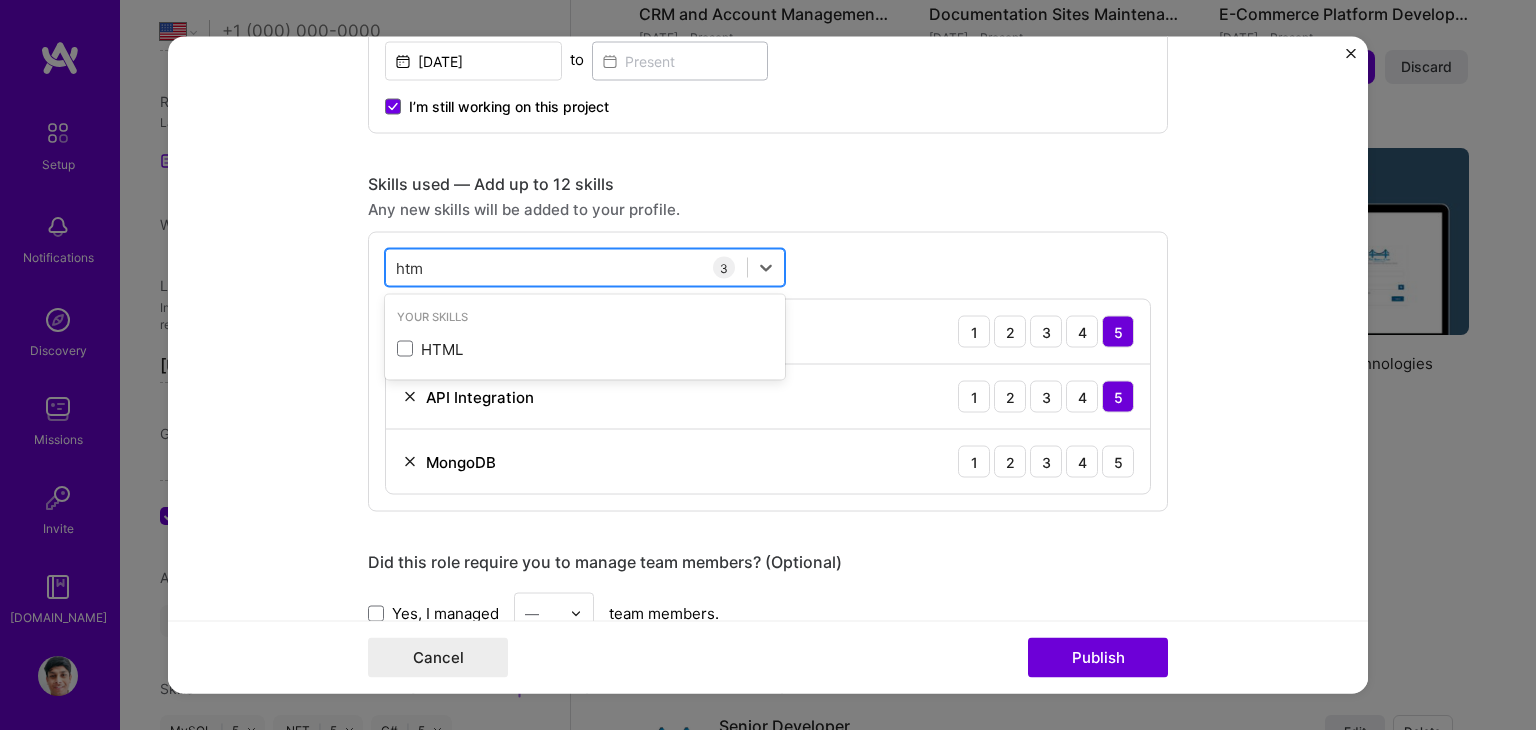 type on "html" 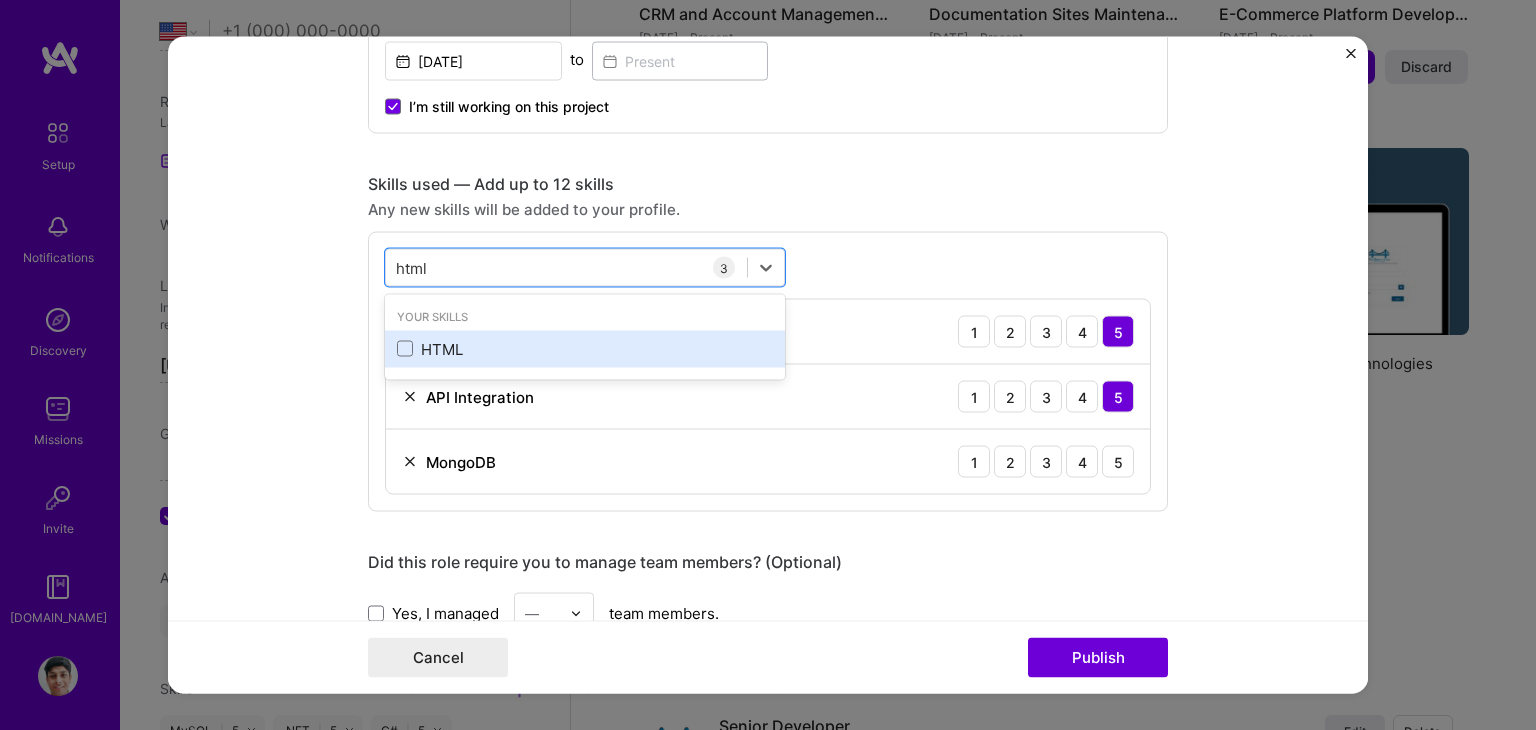 click on "HTML" at bounding box center [585, 348] 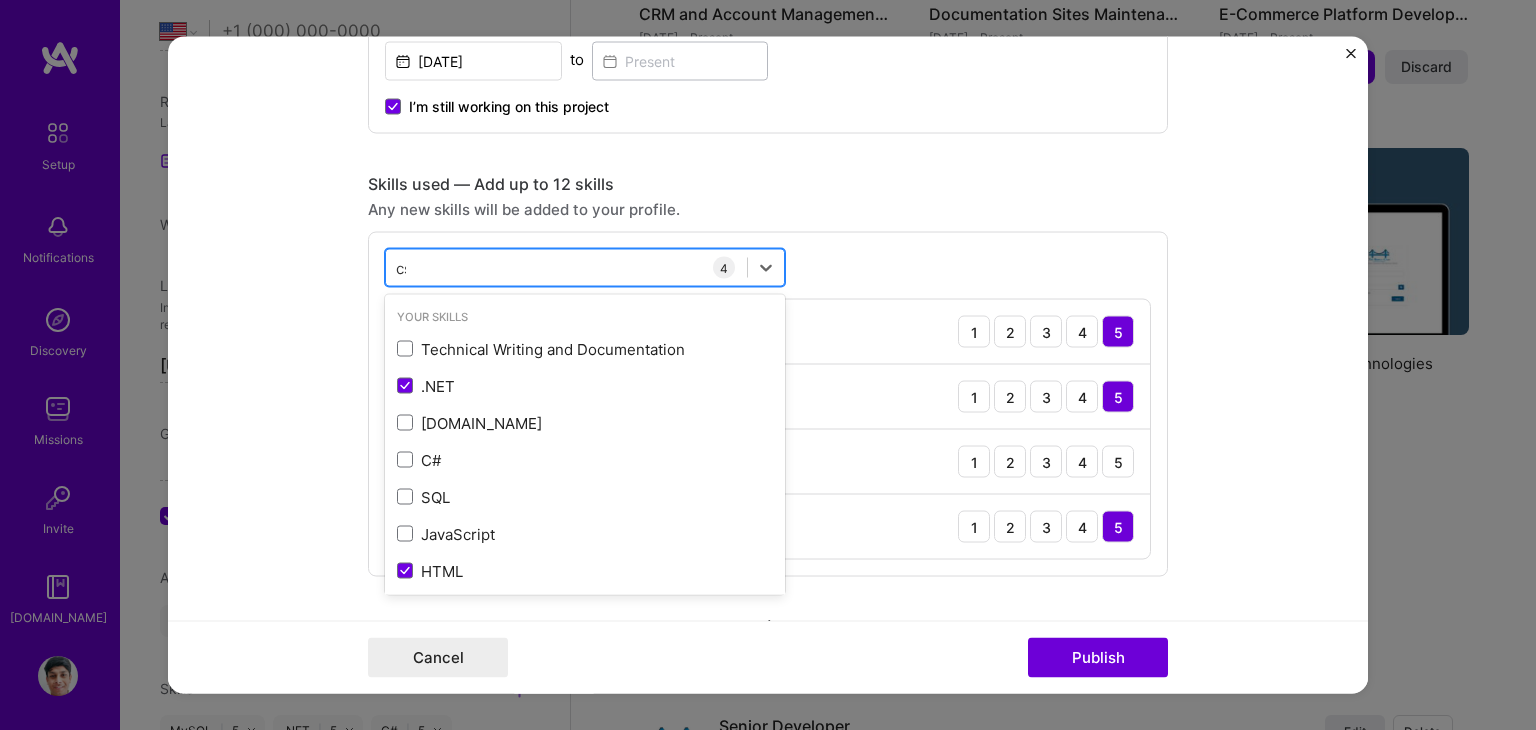 type on "css" 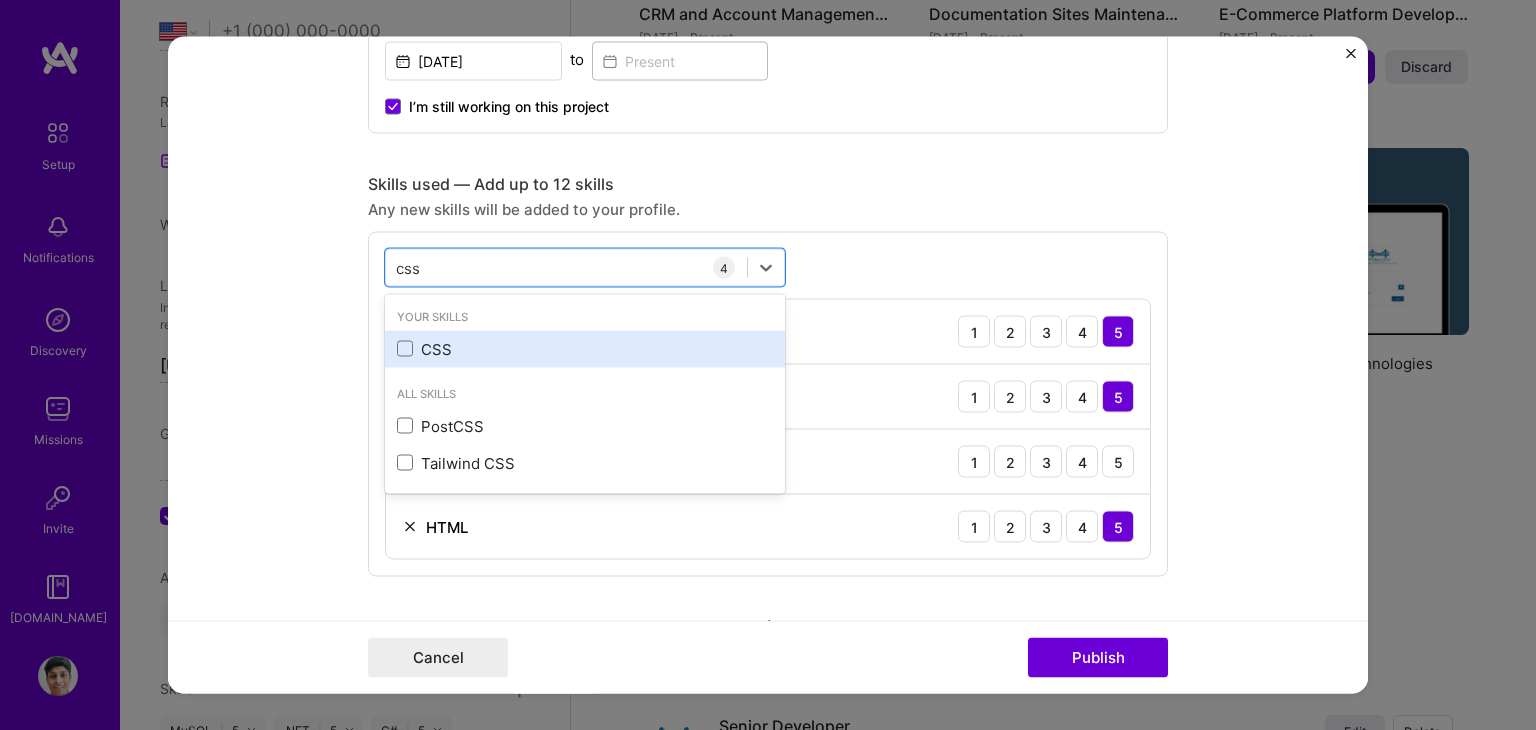 click on "CSS" at bounding box center (585, 348) 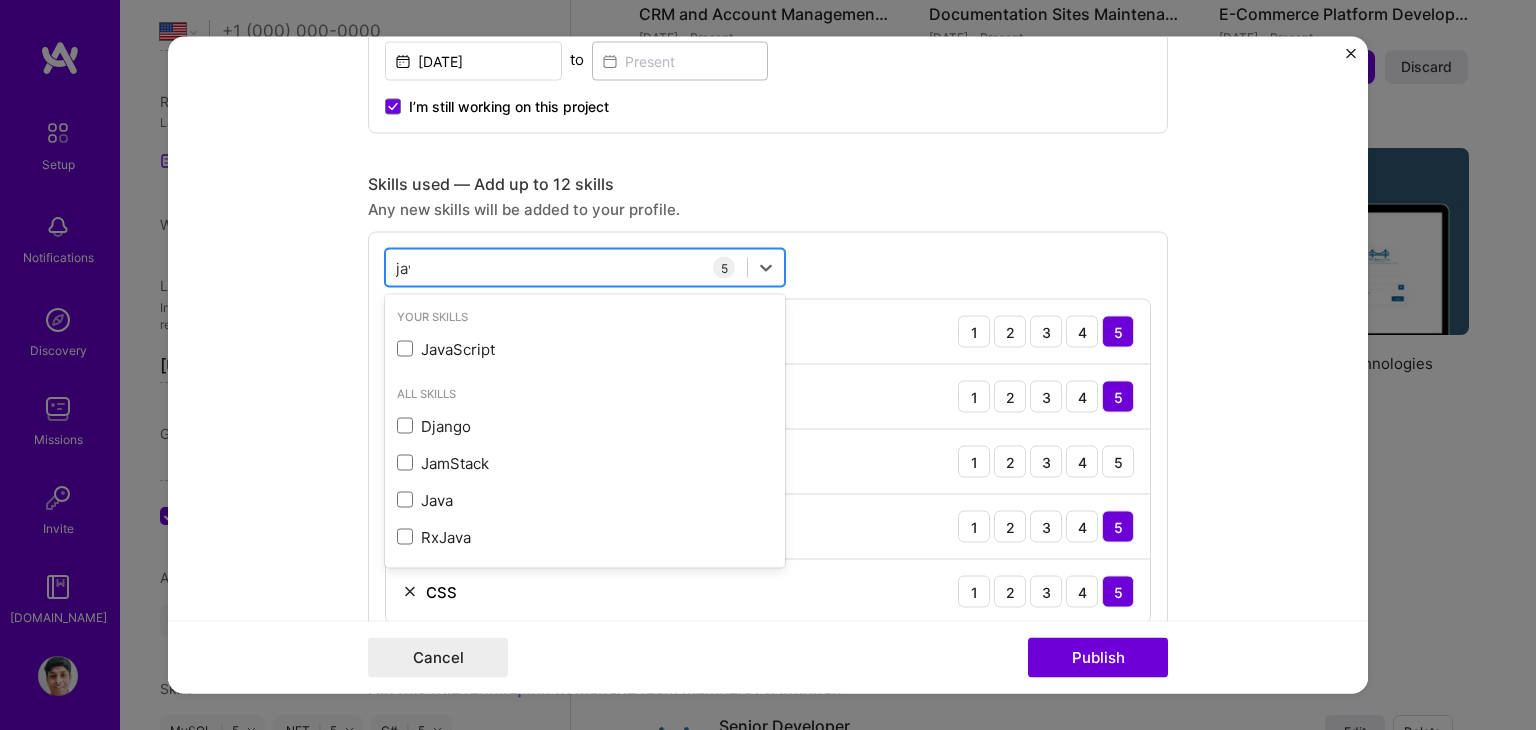 type on "java" 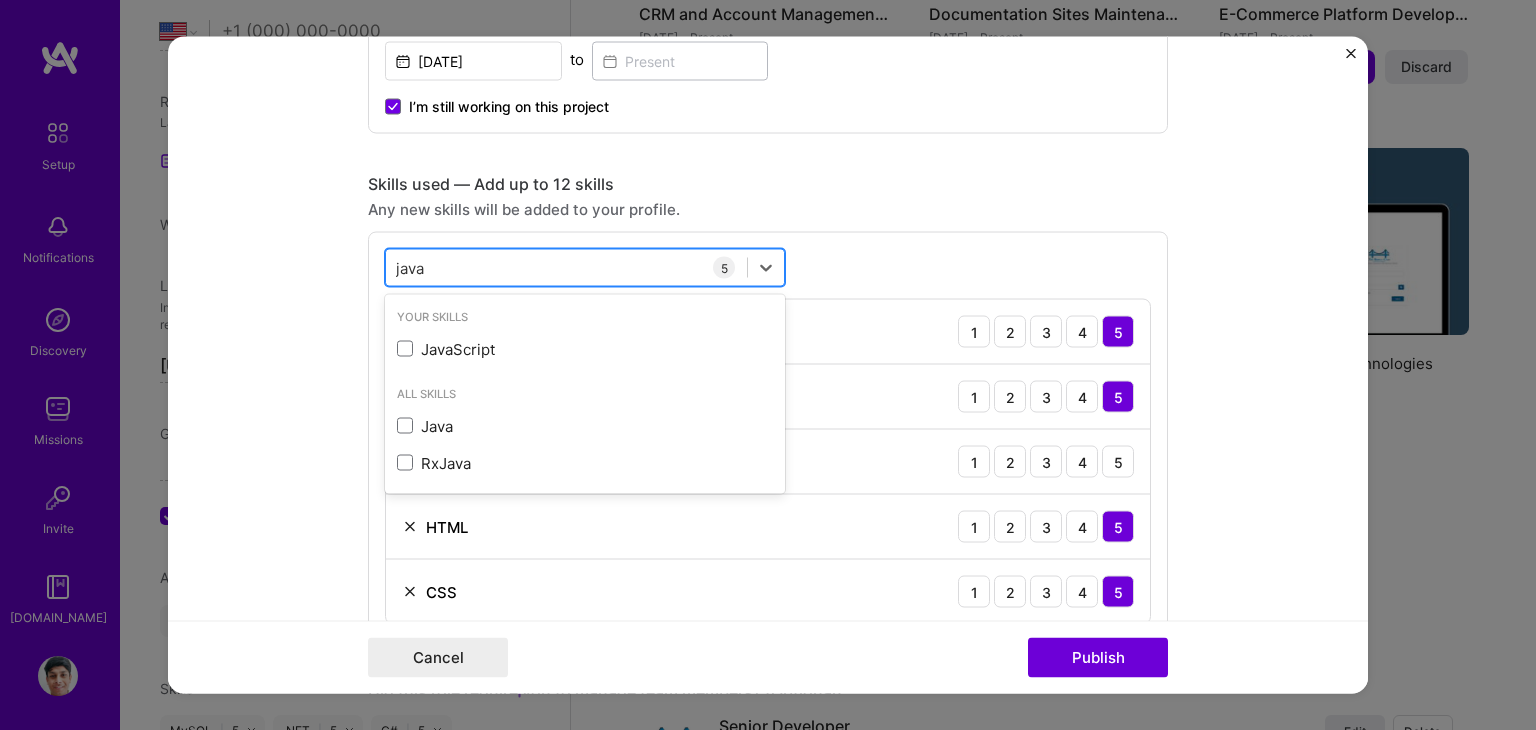 click on "JavaScript" at bounding box center (585, 348) 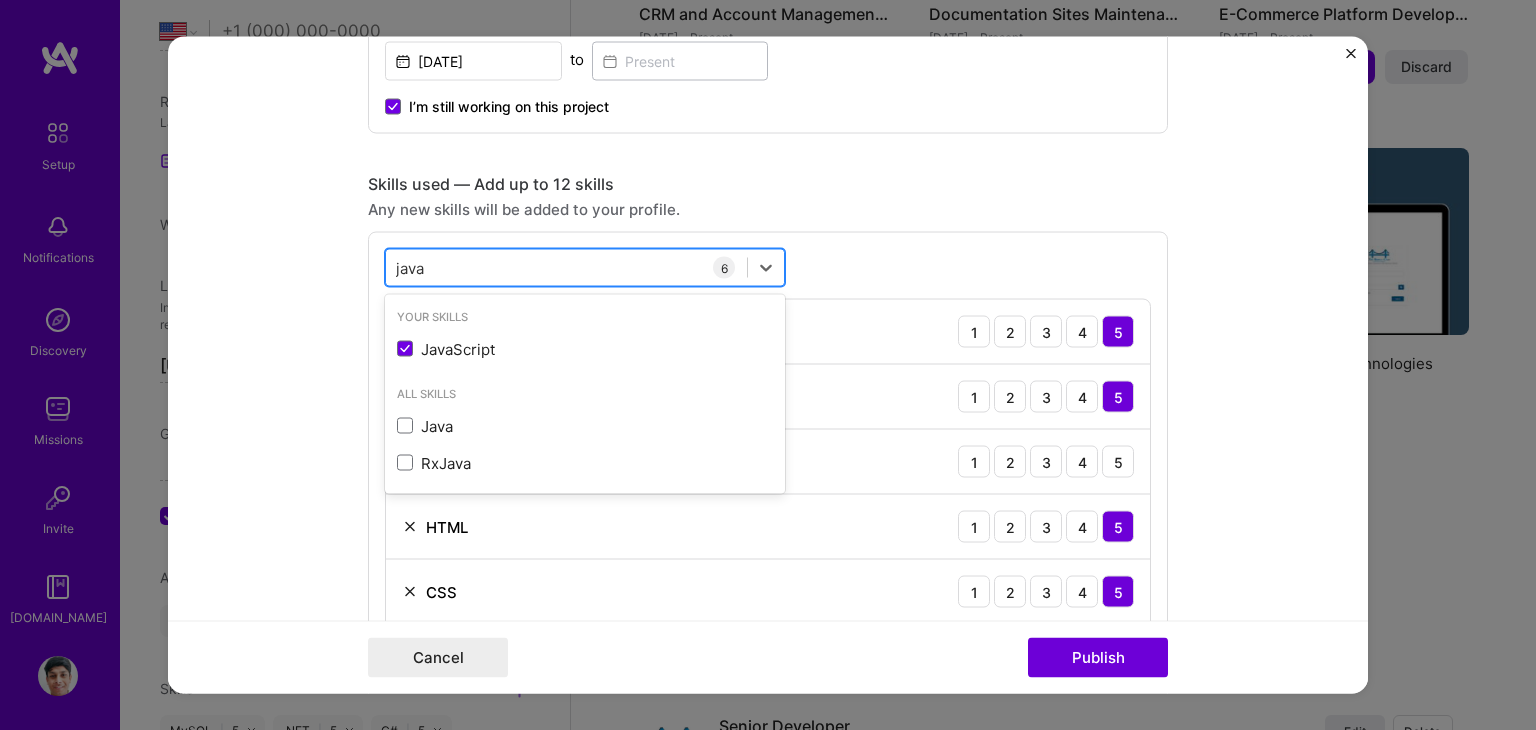 click on "java java" at bounding box center [566, 267] 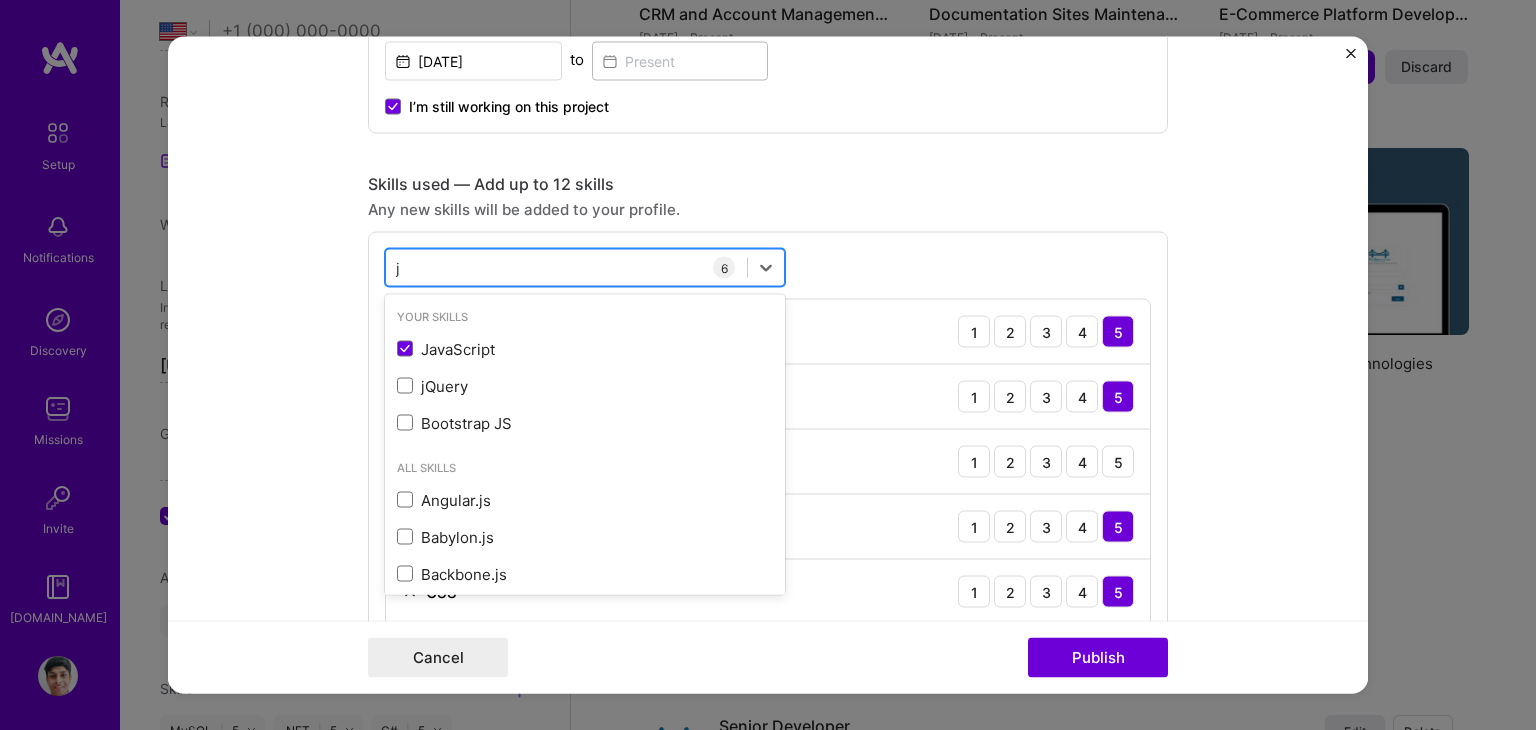type on "jq" 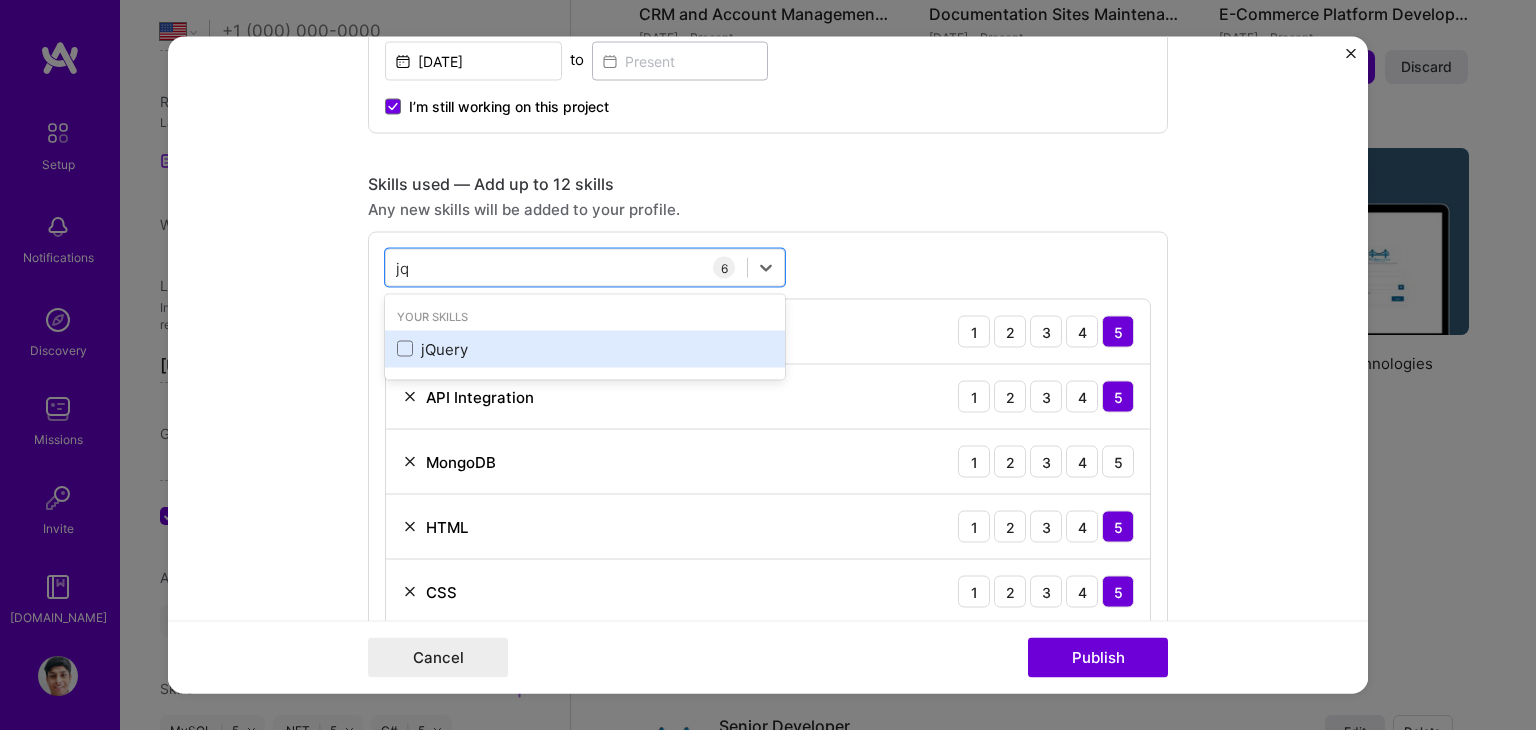 click on "jQuery" at bounding box center [585, 348] 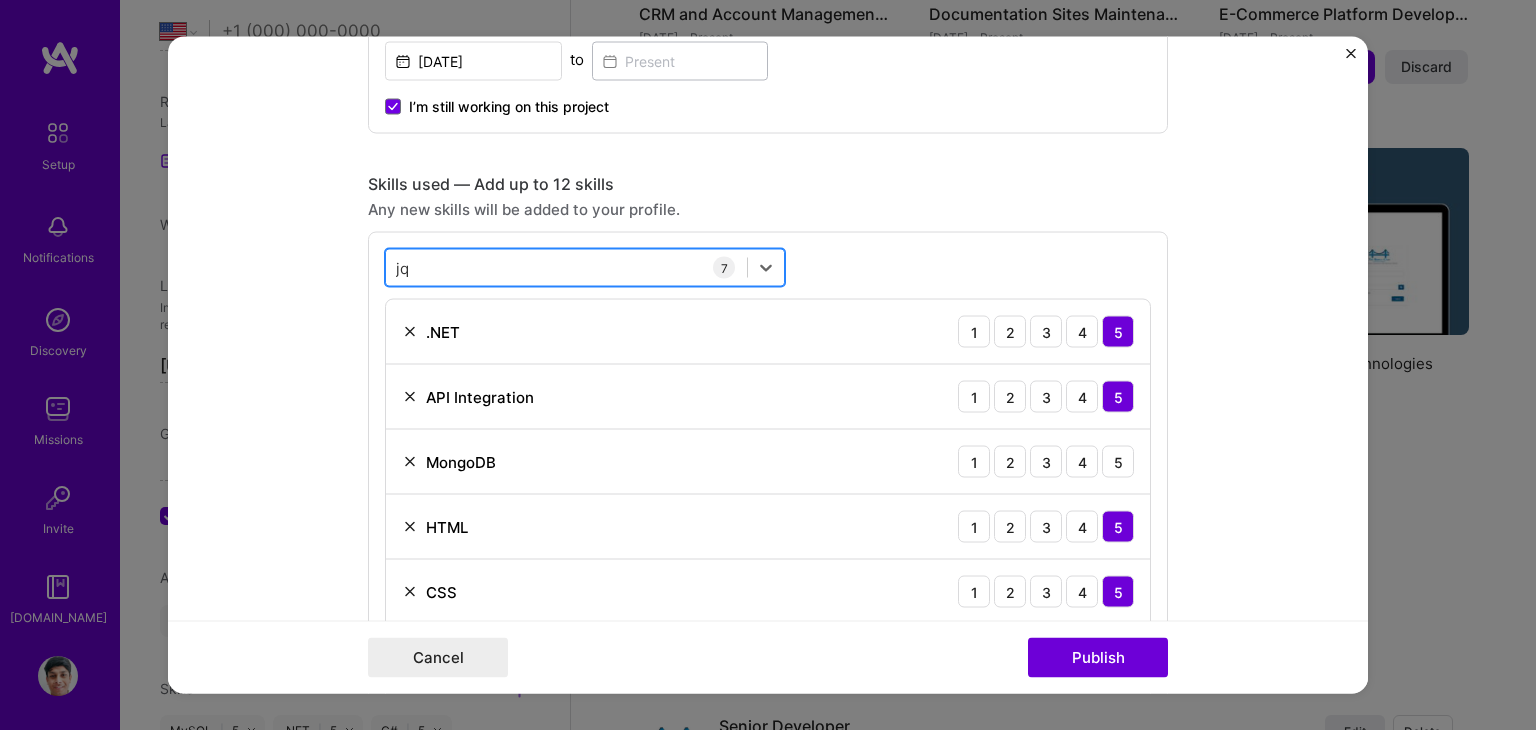 click on "jq jq" at bounding box center (566, 267) 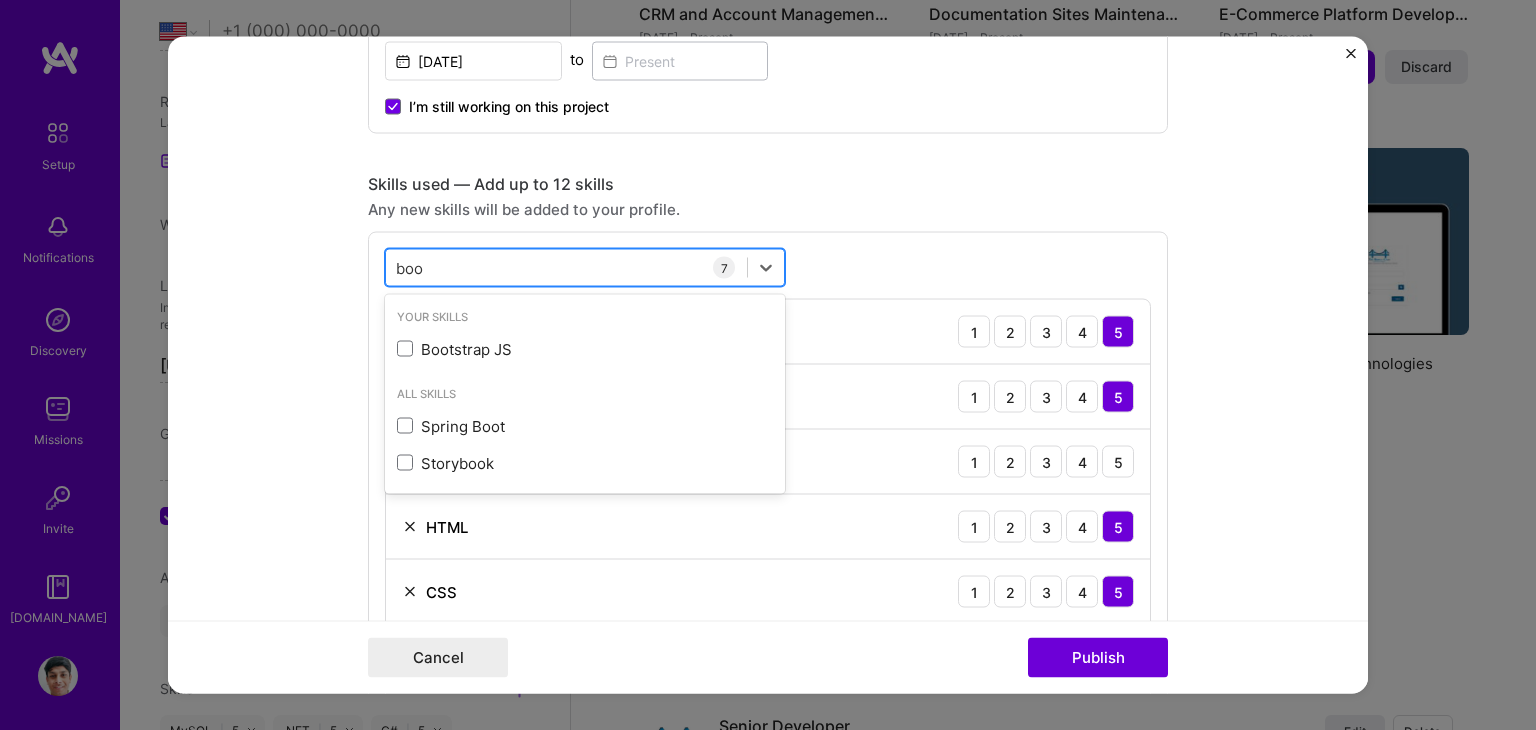 type on "boot" 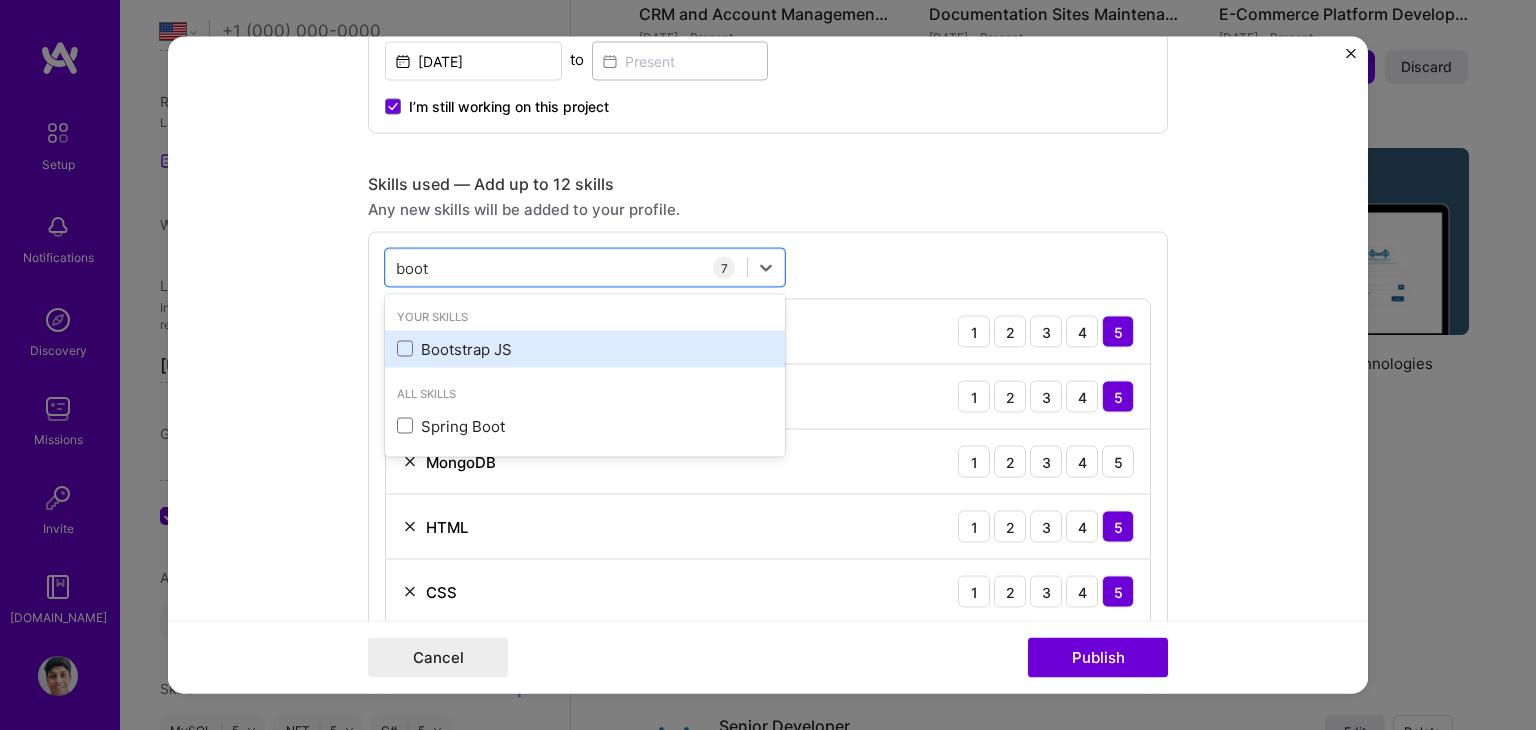 click on "Bootstrap JS" at bounding box center (585, 348) 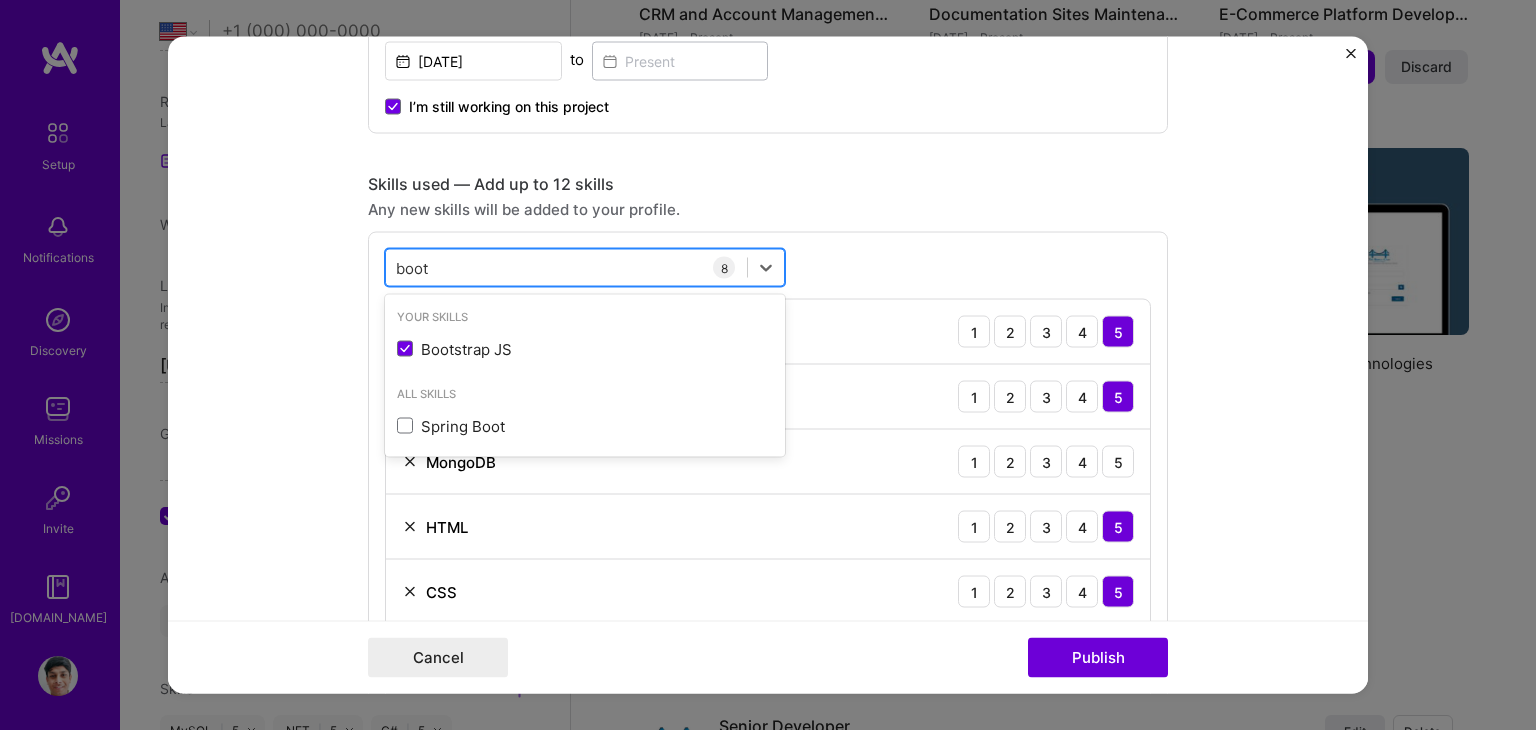 click on "boot boot" at bounding box center (566, 267) 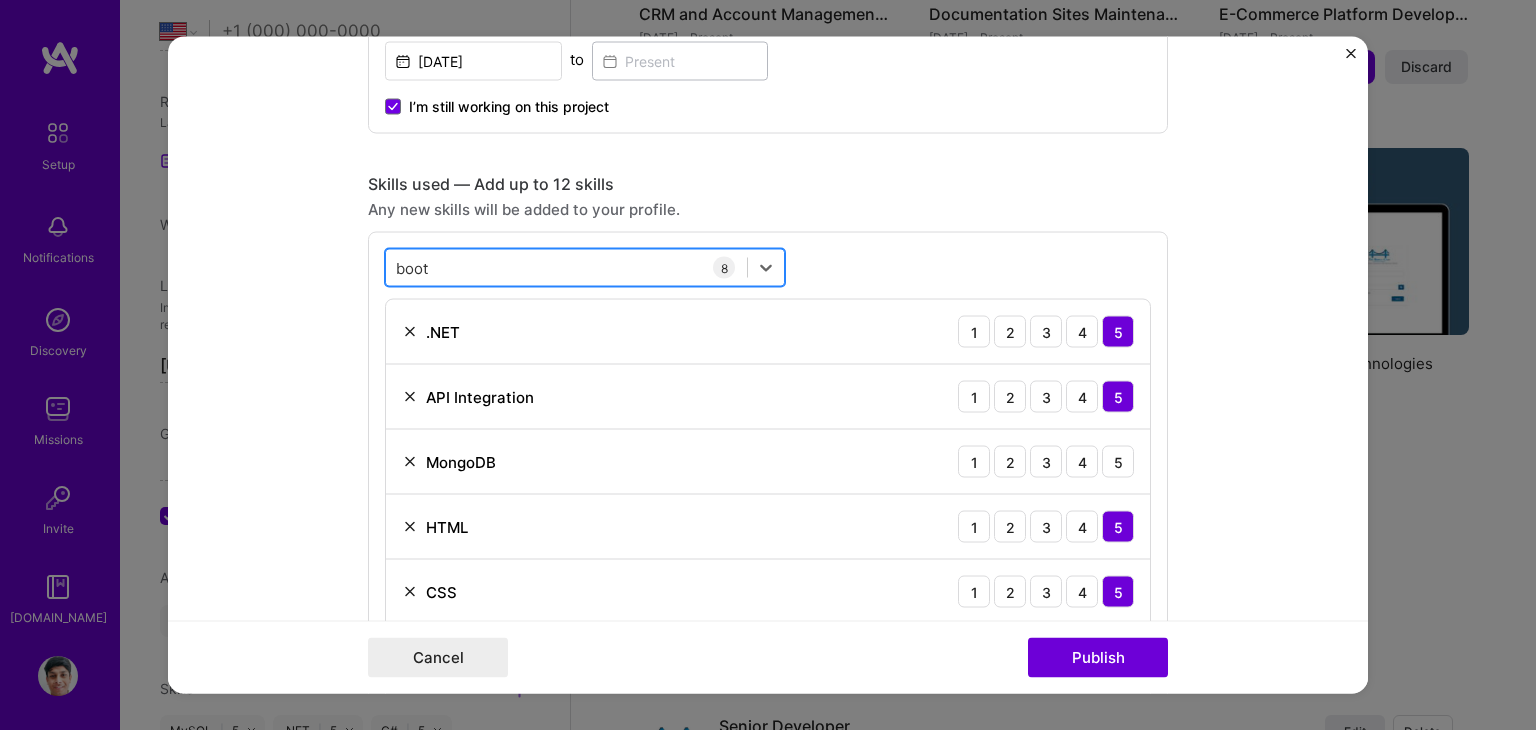 type 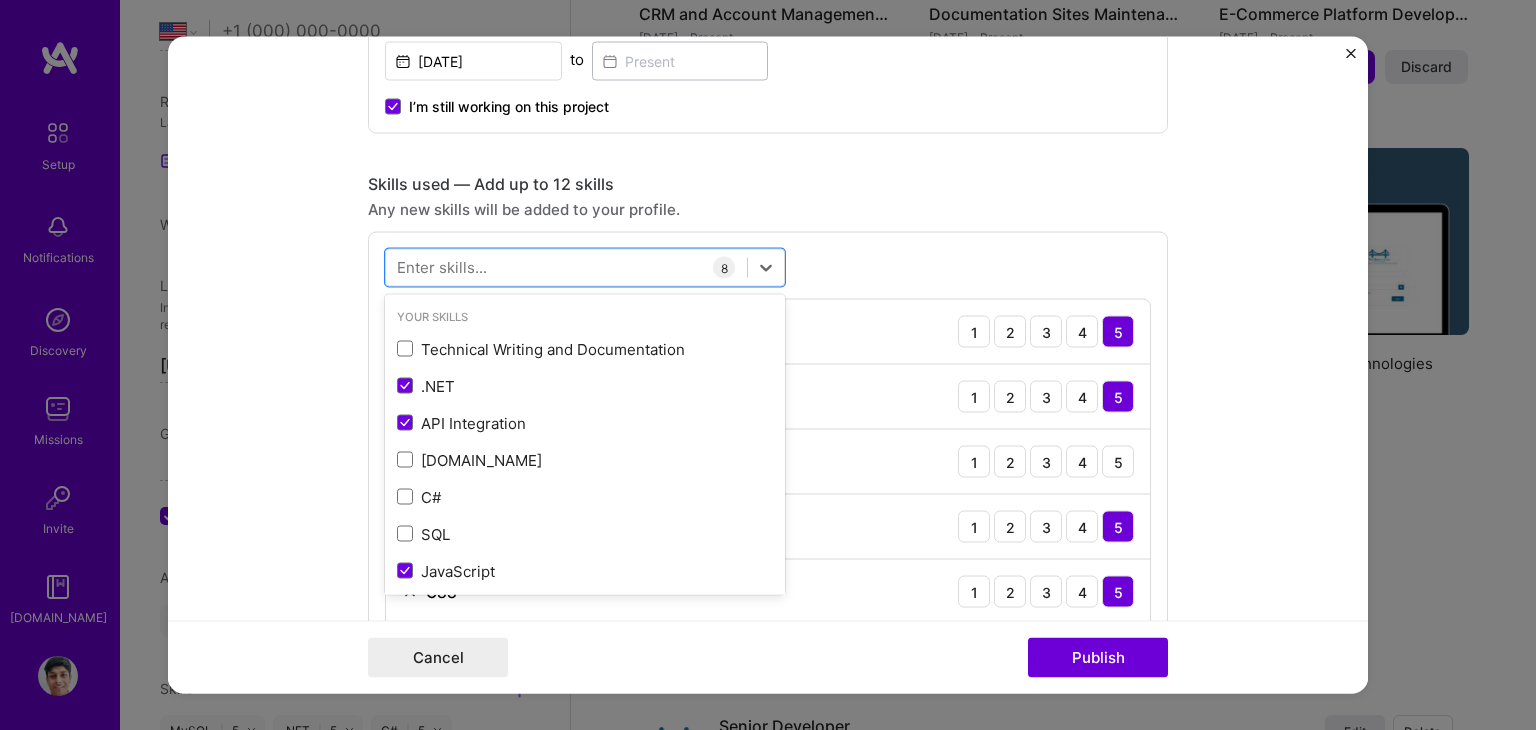 click on "option Bootstrap JS, selected. option Technical Writing and Documentation focused, 0 of 2. 378 results available. Use Up and Down to choose options, press Enter to select the currently focused option, press Escape to exit the menu, press Tab to select the option and exit the menu. Your Skills Technical Writing and Documentation .NET API Integration [DOMAIN_NAME] C# SQL JavaScript HTML CSS jQuery Bootstrap JS Authentication REST API MySQL PHP WordPress Azure All Skills 3D Engineering 3D Modeling API Design APNS ARM AWS AWS Aurora AWS BETA AWS CDK AWS CloudFormation AWS Lambda AWS Neptune AWS RDS Ada Adobe Creative Cloud Adobe Experience Manager Affiliate Marketing Agile Agora Airflow Airtable Algorithm Design Amazon Athena Amplitude Analytics Android Angular Angular.js Ansible Apache [PERSON_NAME] Apex (Salesforce) Apollo App Clip (iOS) ArangoDB Artifactory Artificial Intelligence (AI) Assembly [DOMAIN_NAME] [PERSON_NAME] Automated Testing BLE (Bluetooth) Babylon.js Backbone.js Backlog Prioritization BigQuery Blockchain / Crypto Blog" at bounding box center (768, 534) 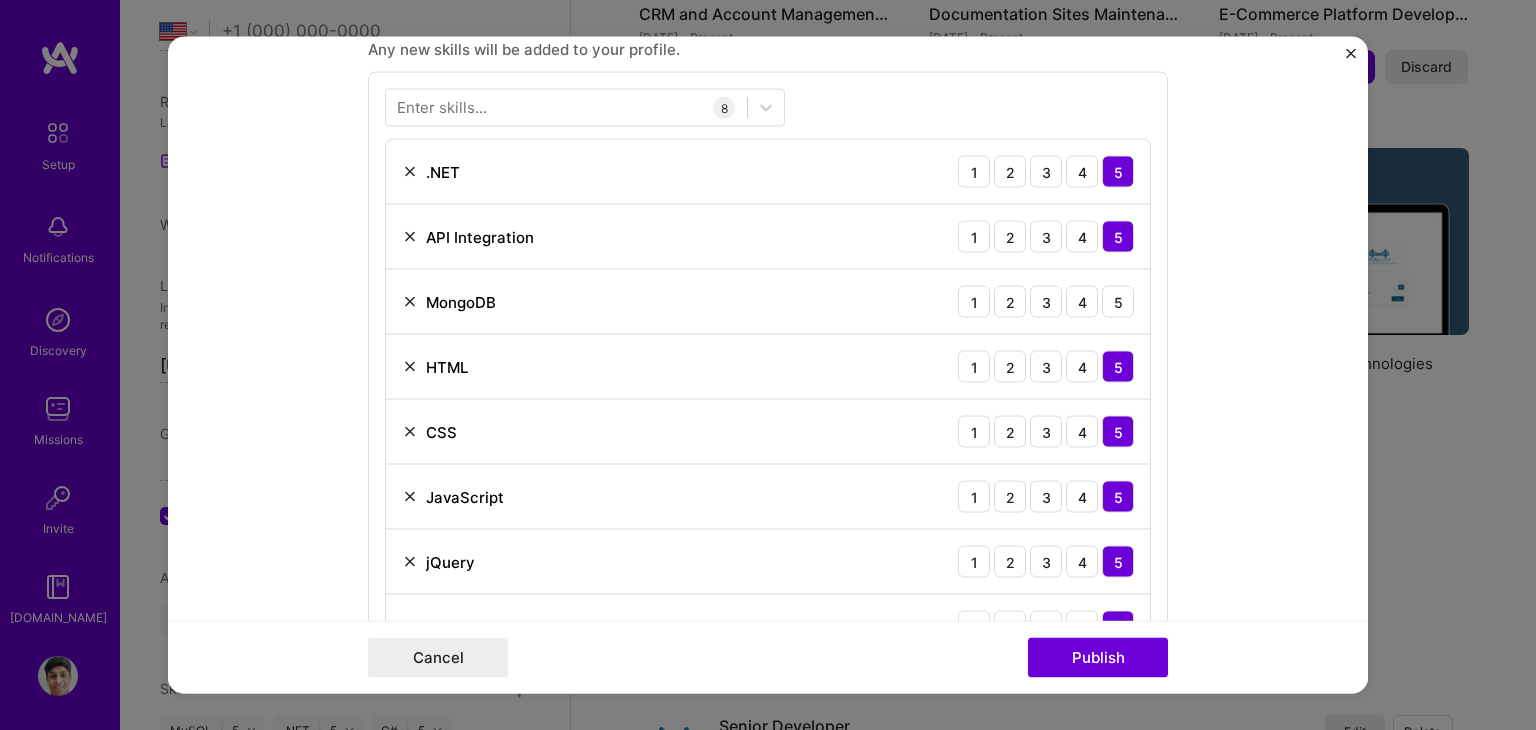 scroll, scrollTop: 1527, scrollLeft: 0, axis: vertical 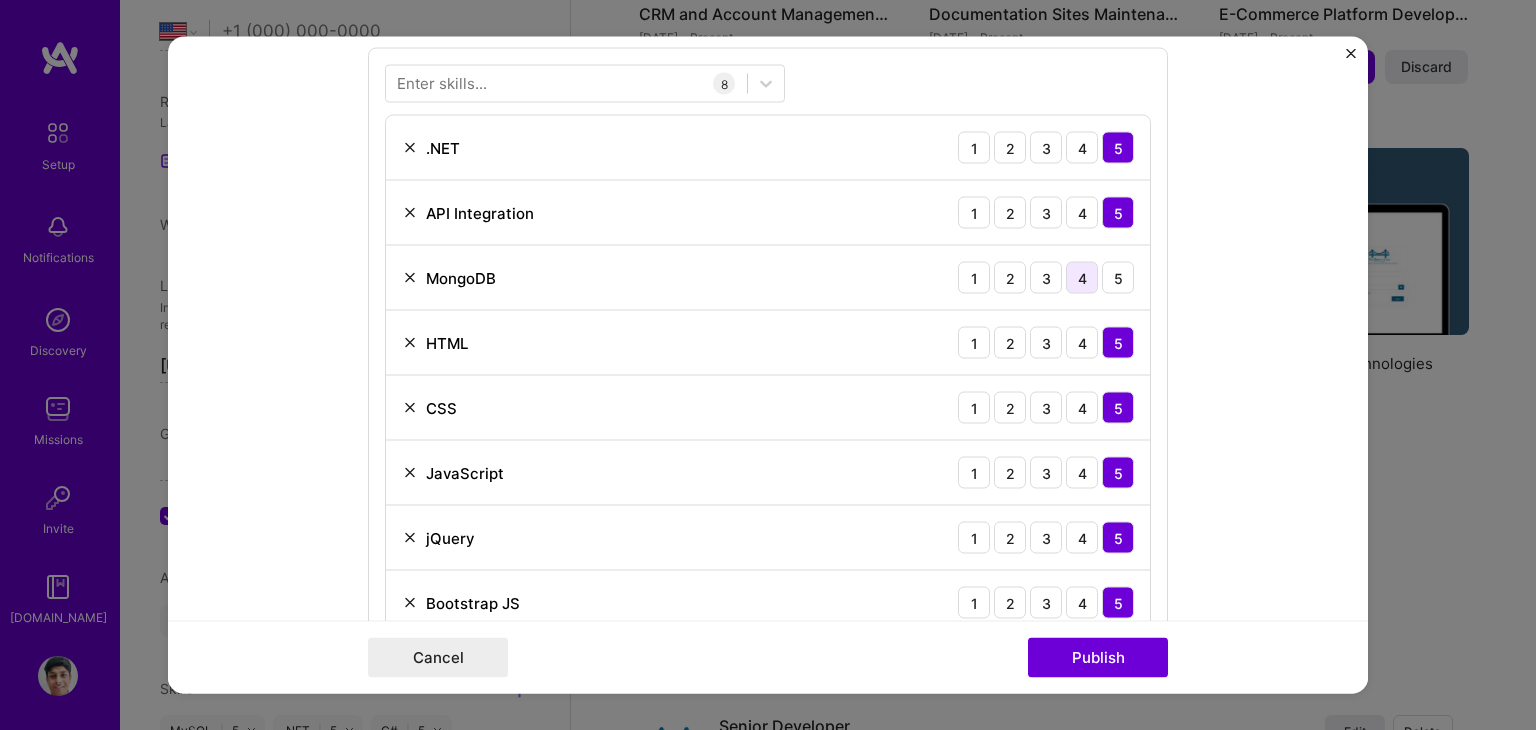 click on "4" at bounding box center (1082, 278) 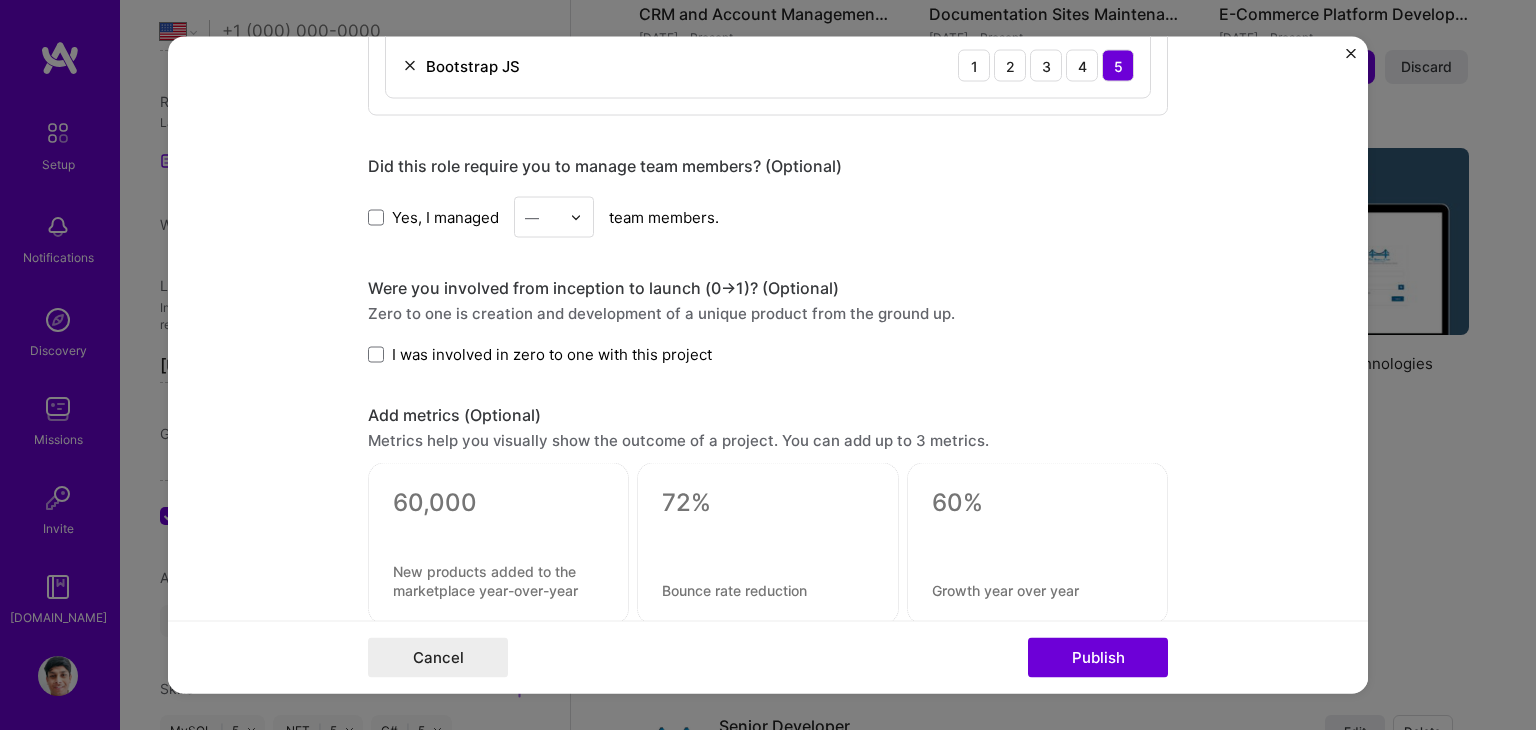 scroll, scrollTop: 2067, scrollLeft: 0, axis: vertical 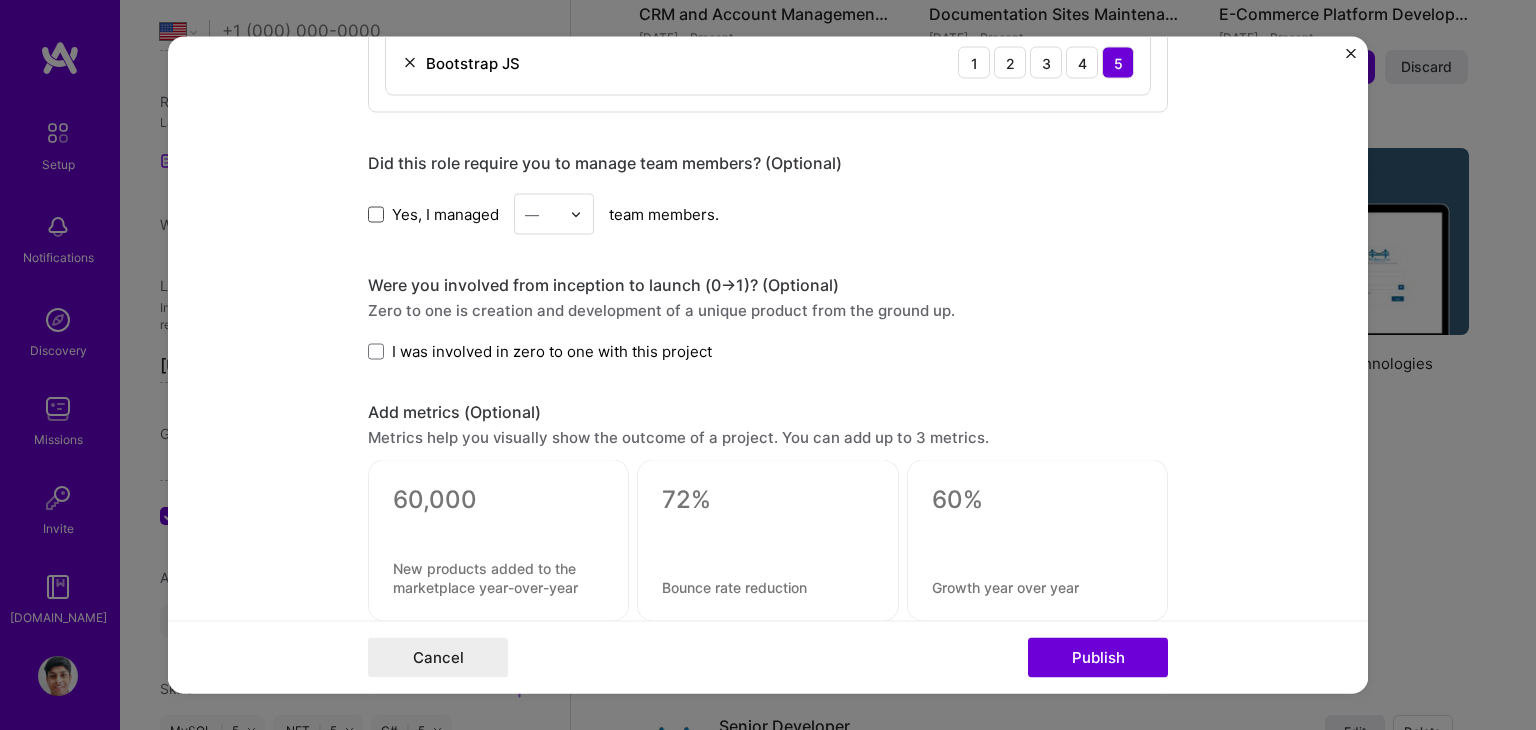 click at bounding box center [376, 214] 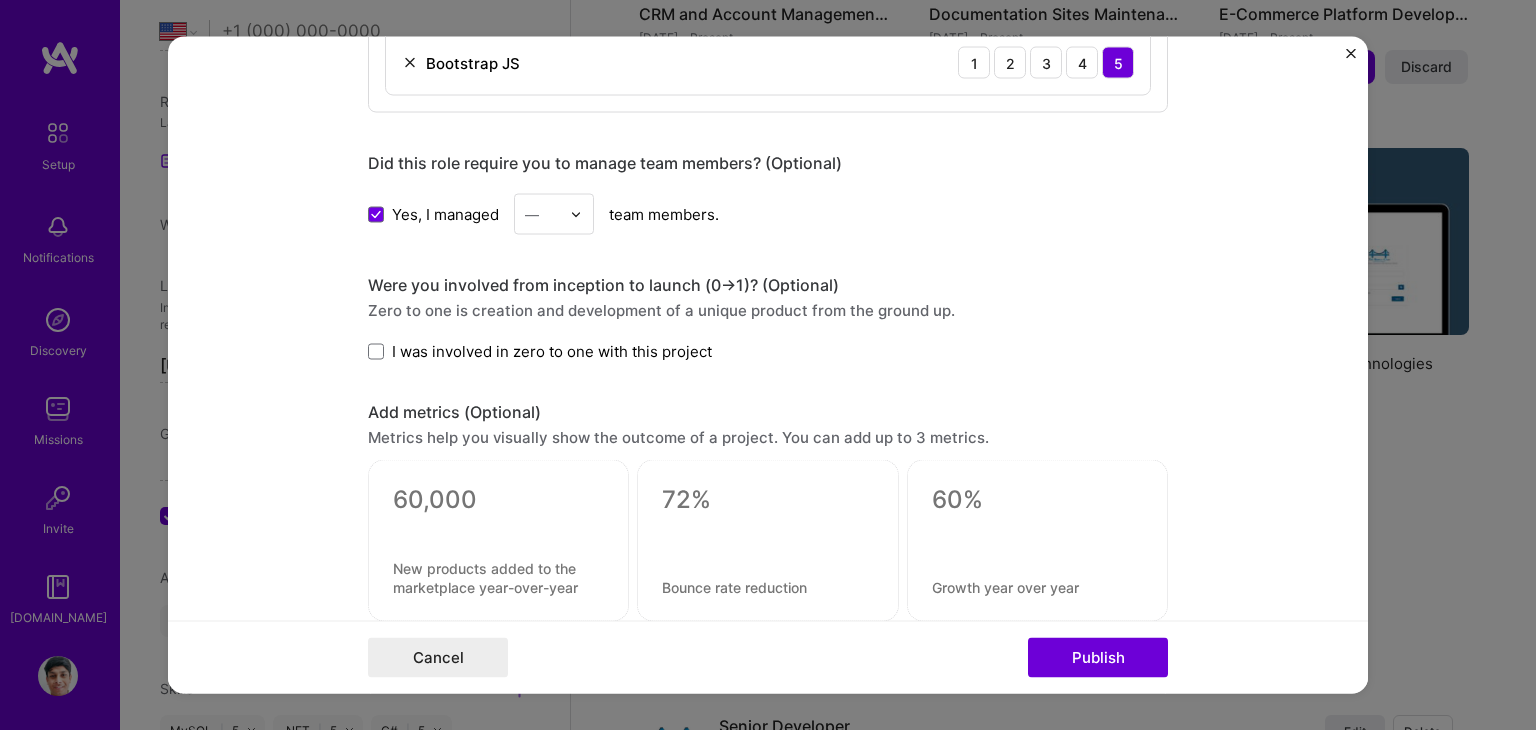 click at bounding box center (542, 214) 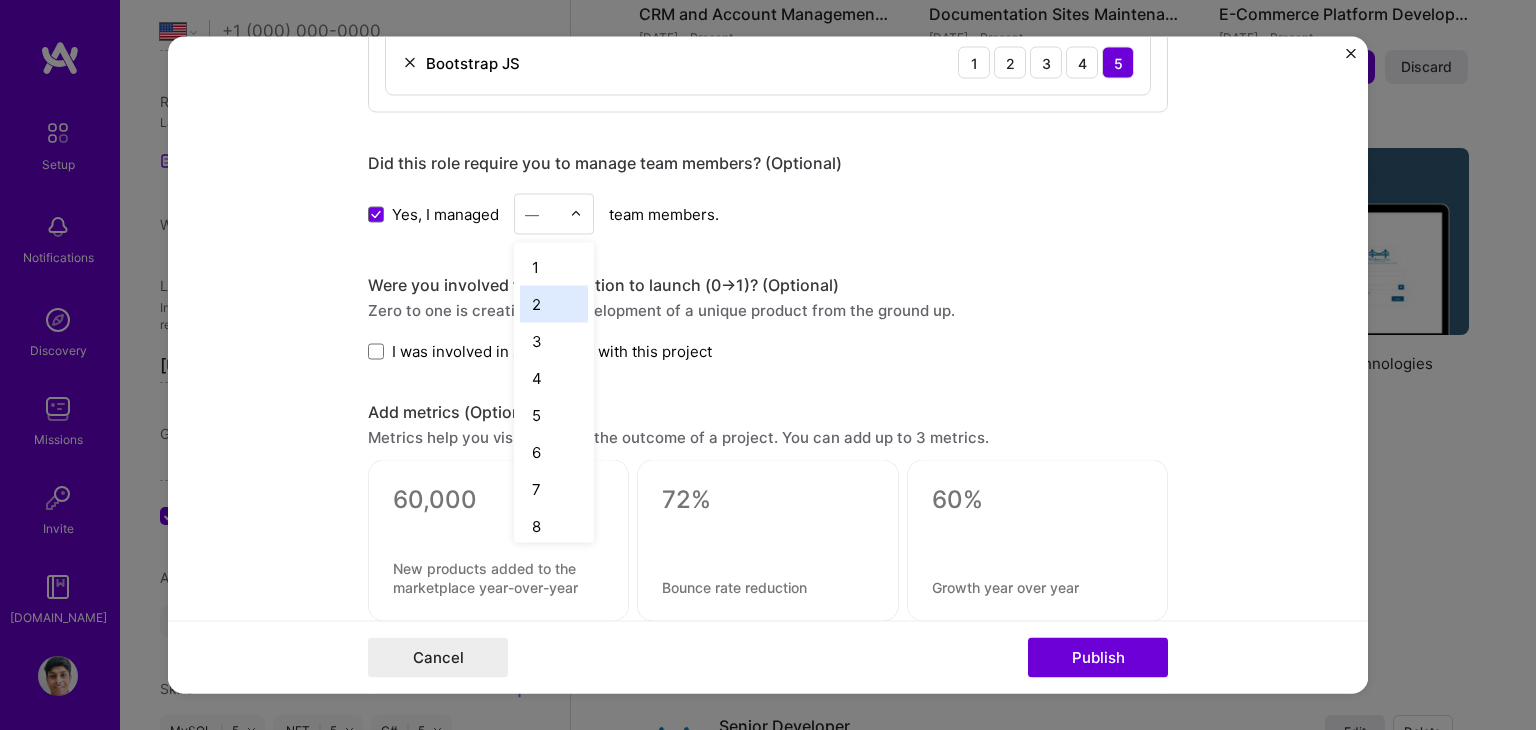 click on "2" at bounding box center (554, 304) 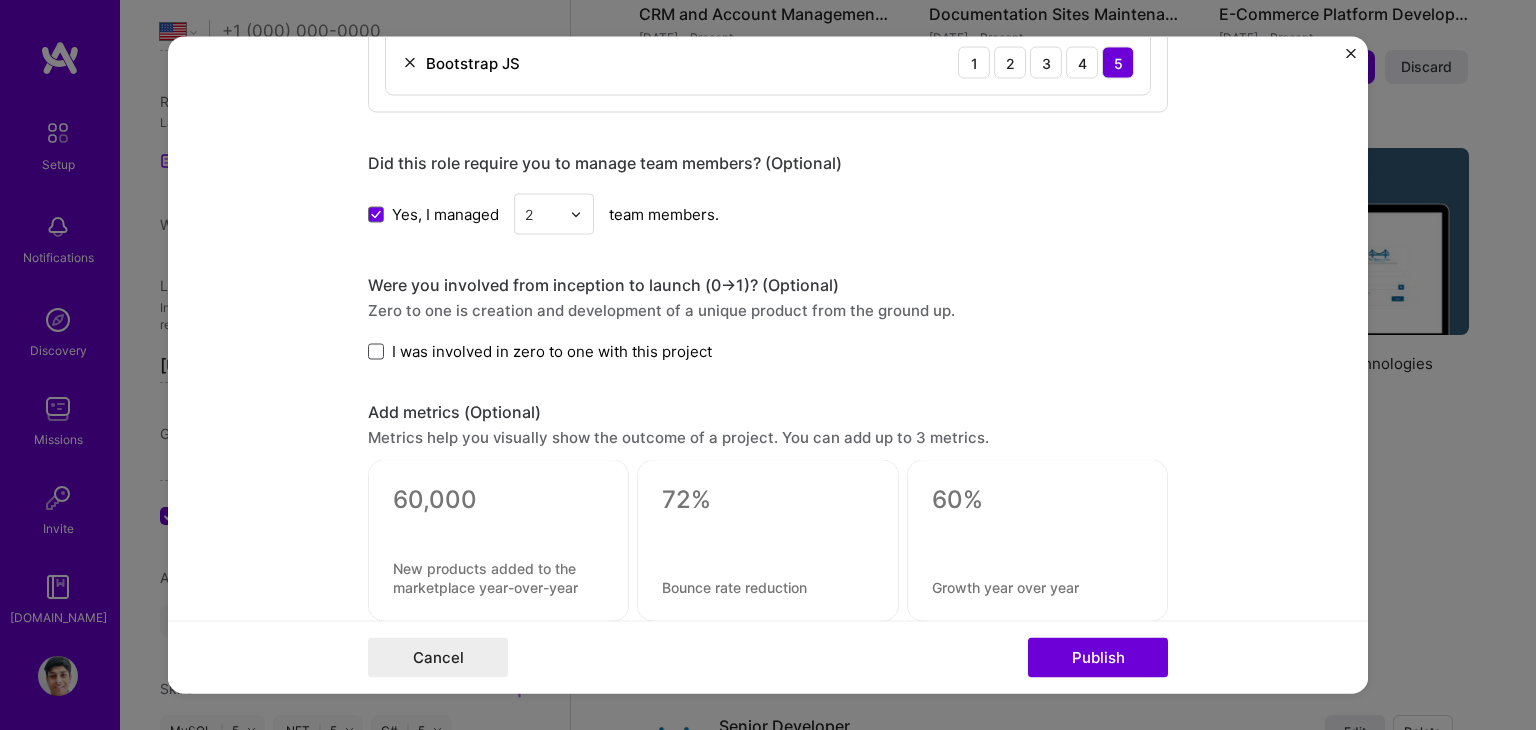 click at bounding box center (376, 351) 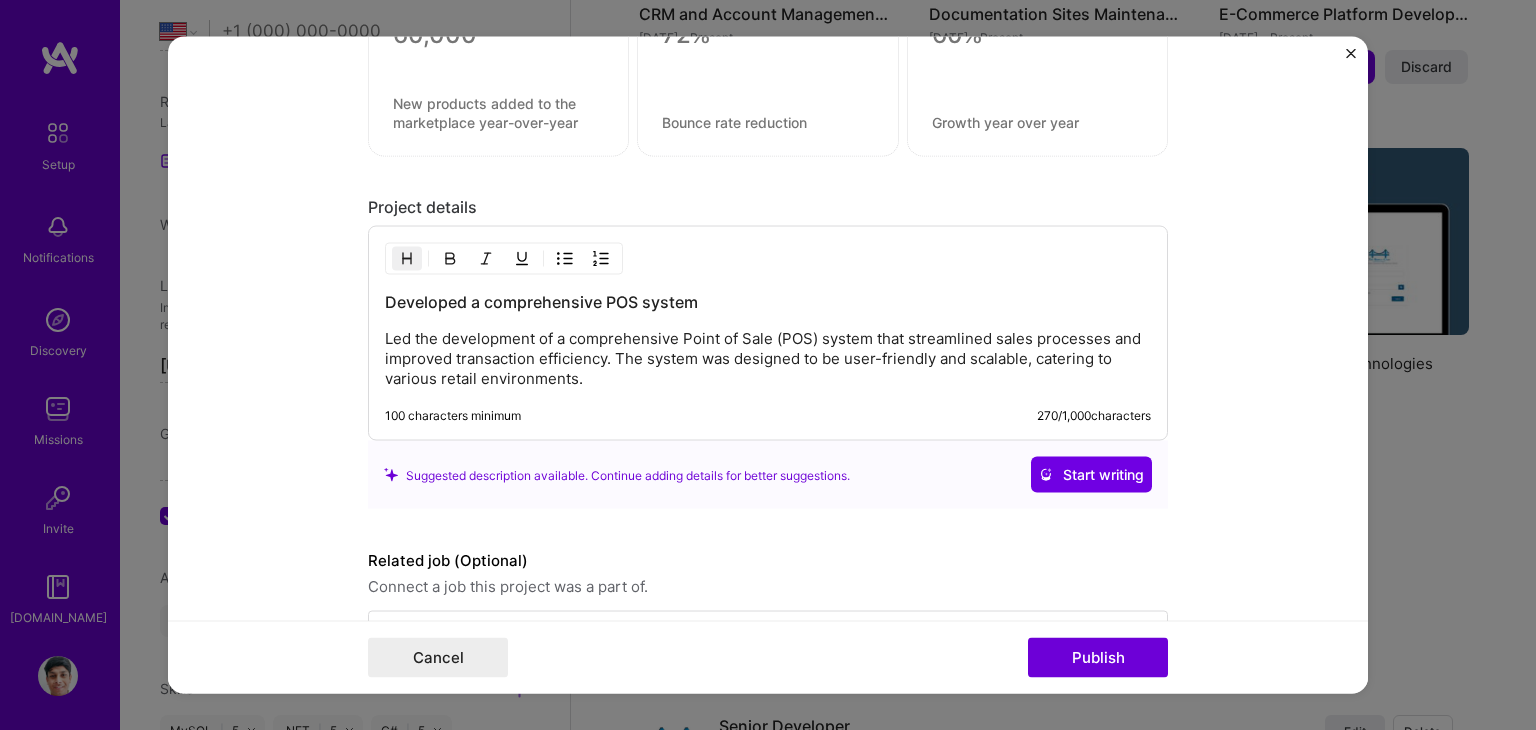 scroll, scrollTop: 2594, scrollLeft: 0, axis: vertical 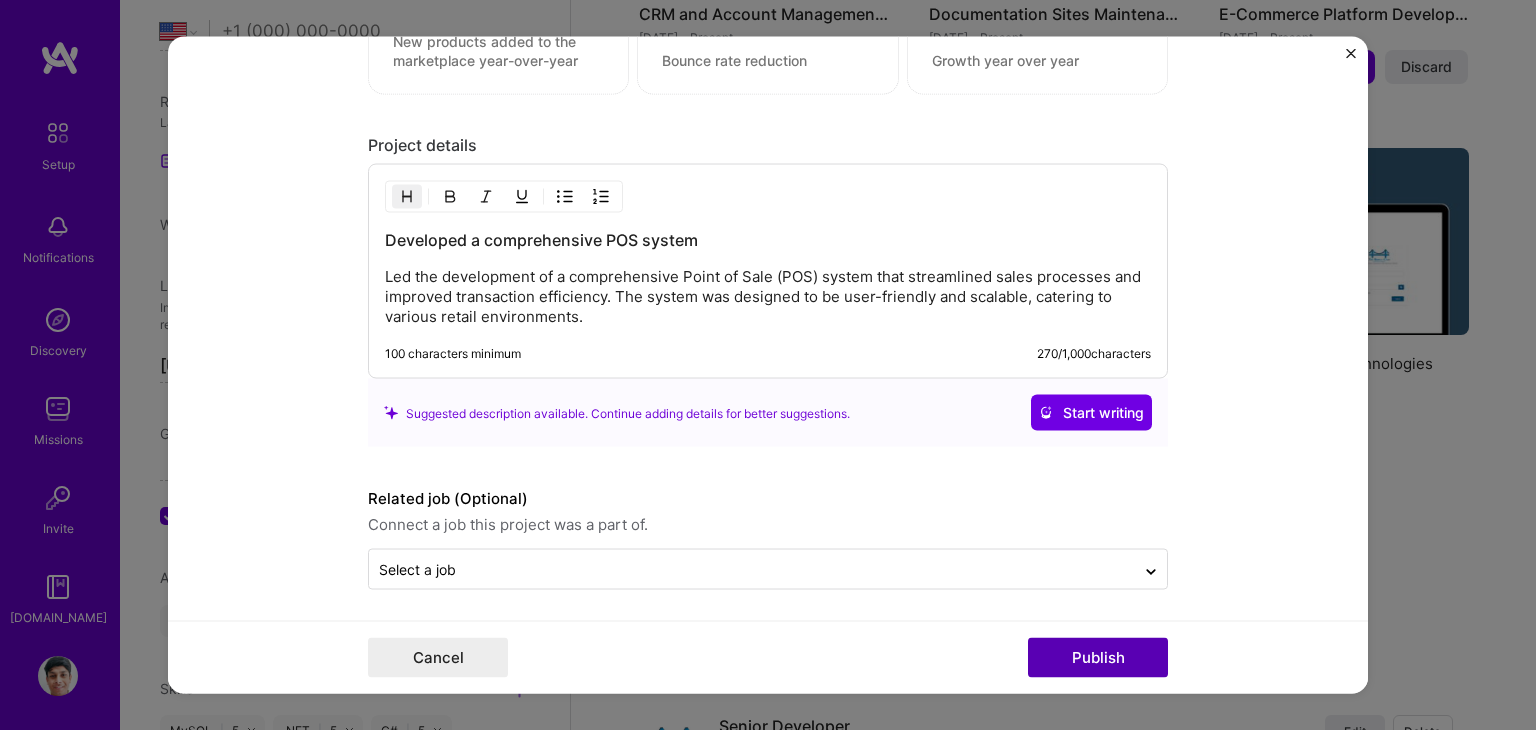 click on "Publish" at bounding box center [1098, 658] 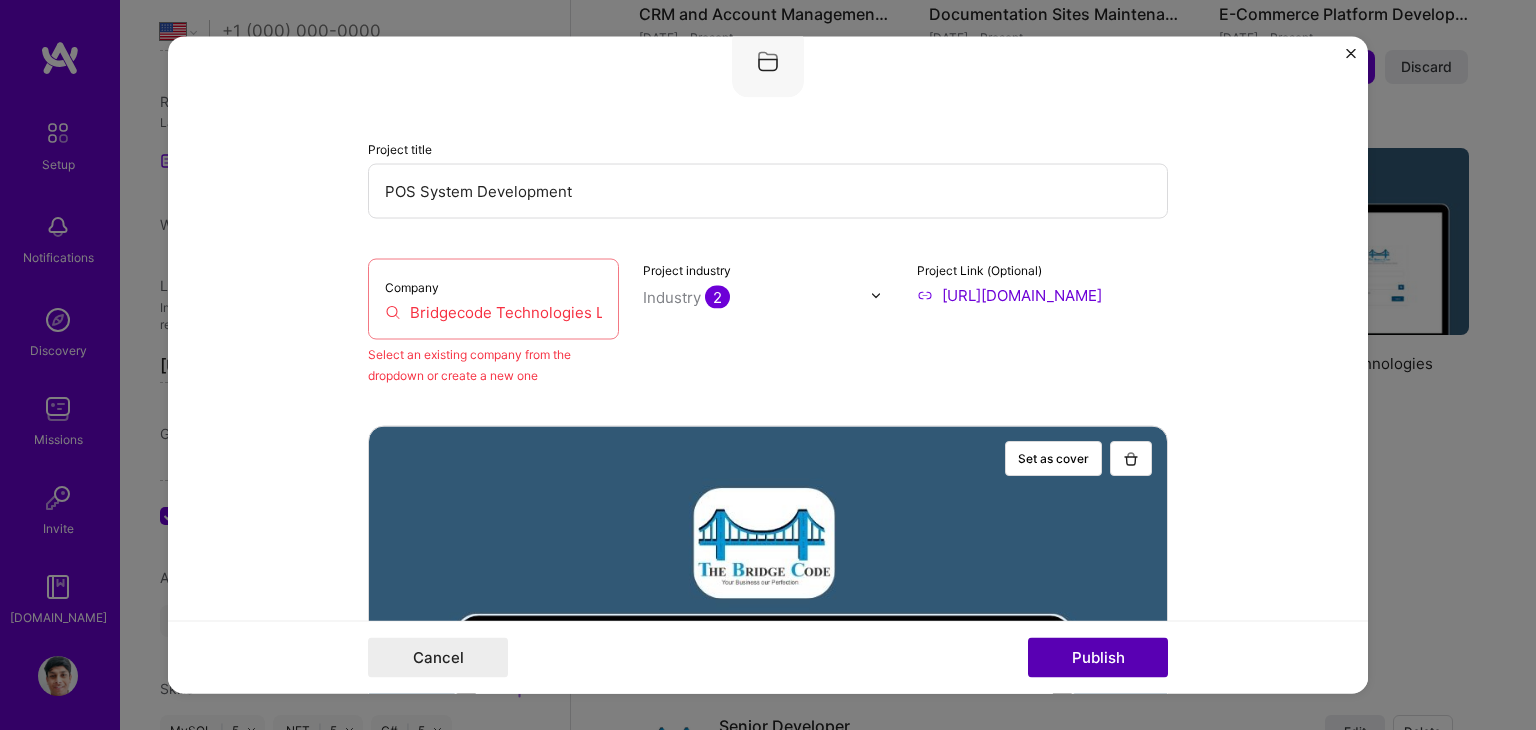 scroll, scrollTop: 131, scrollLeft: 0, axis: vertical 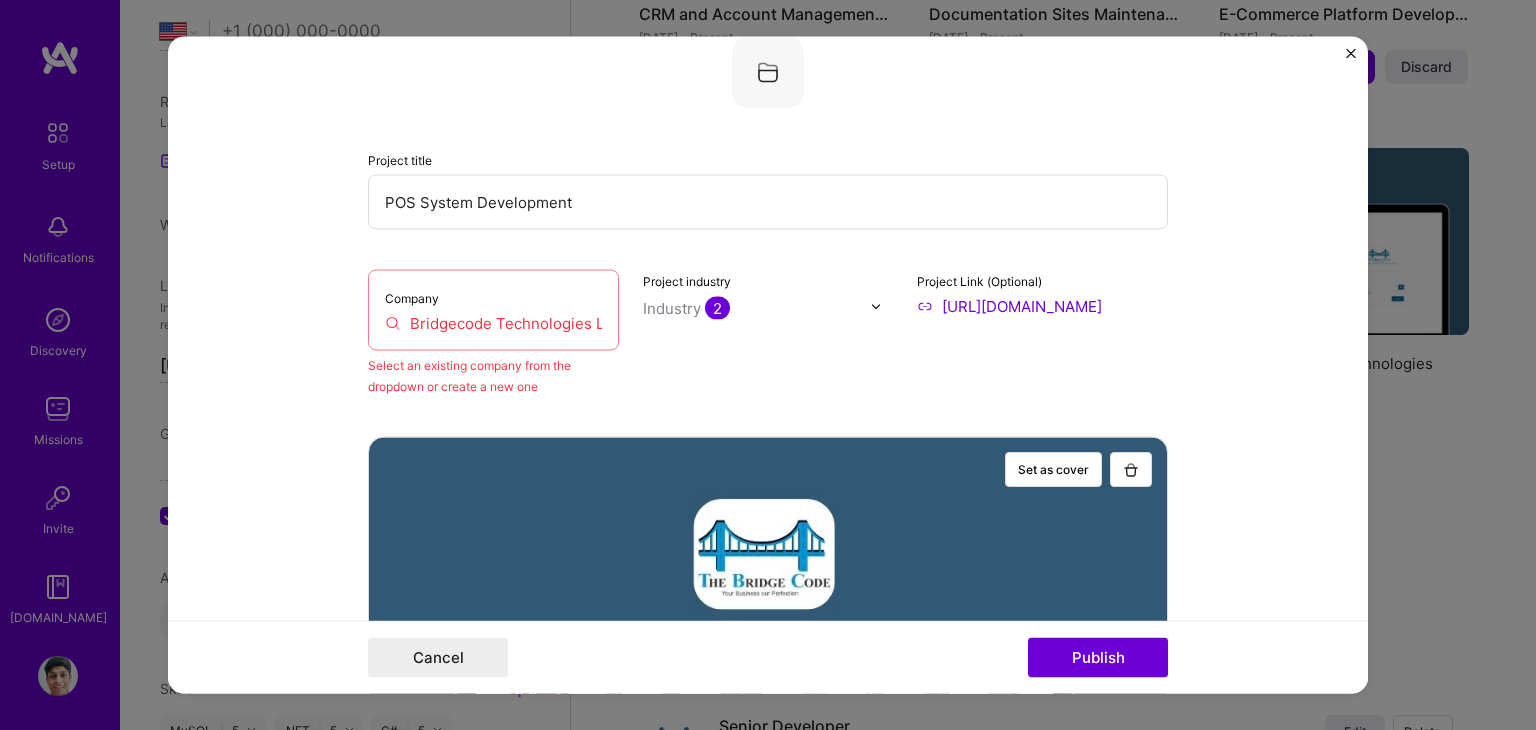 click on "Company Bridgecode Technologies LLP" at bounding box center (493, 310) 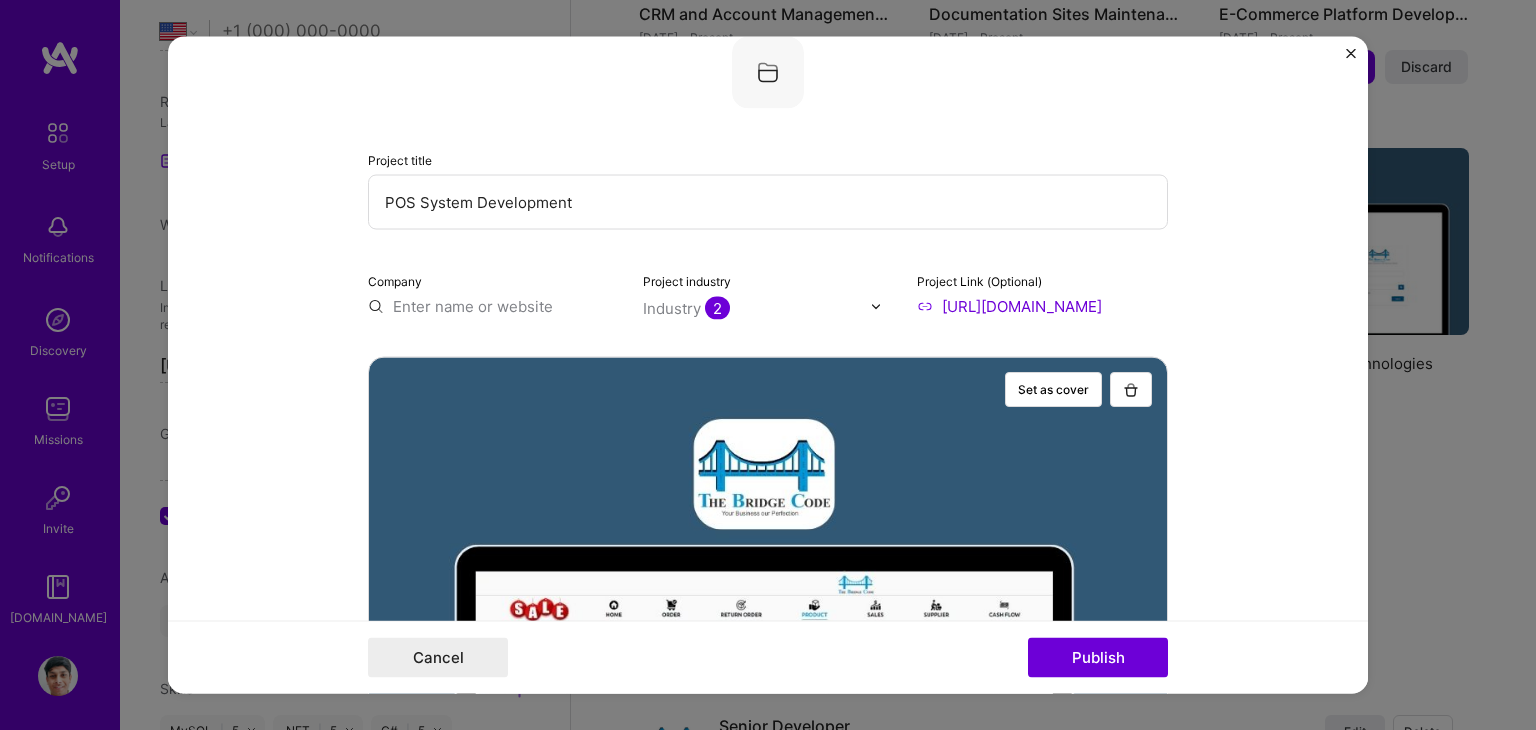 type on "b" 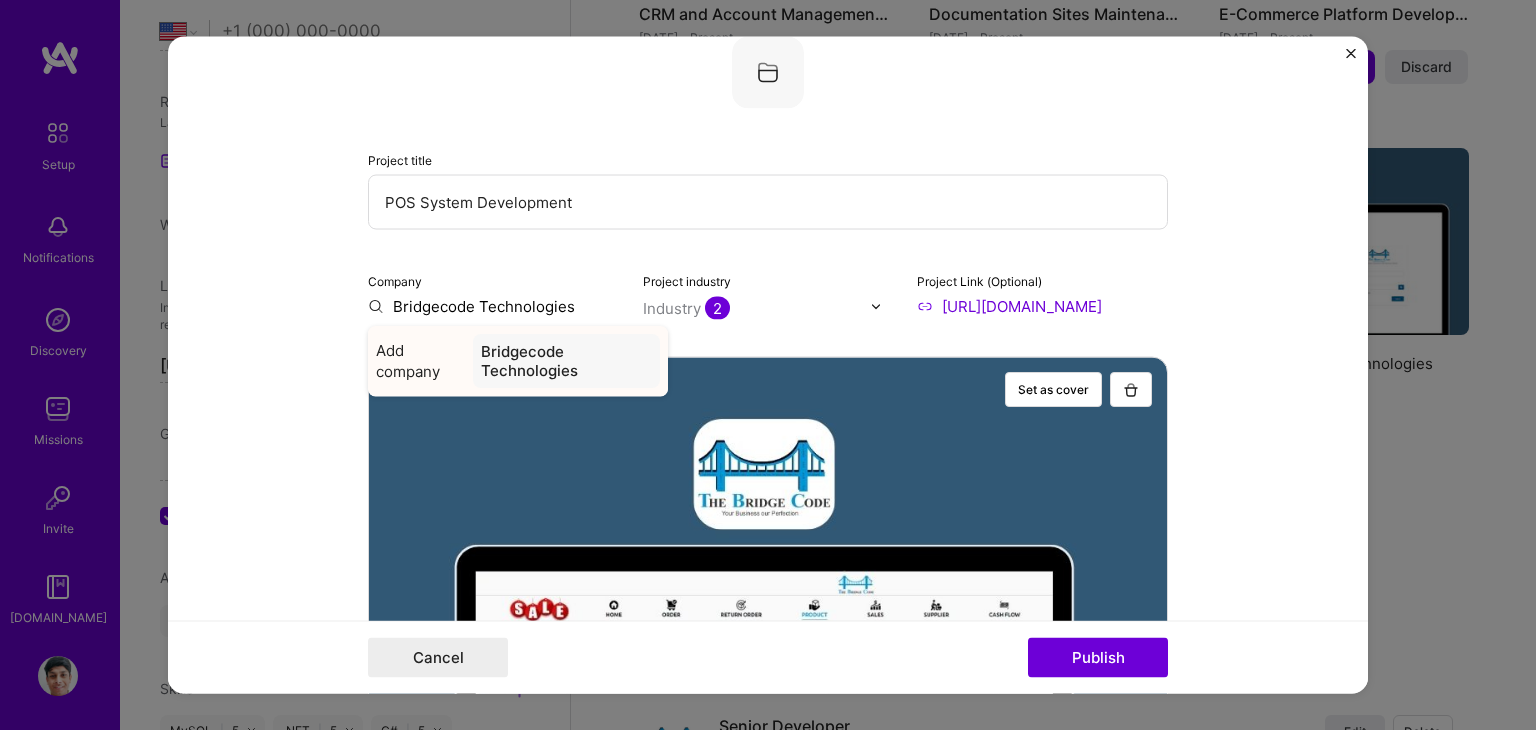 type on "Bridgecode Technologies" 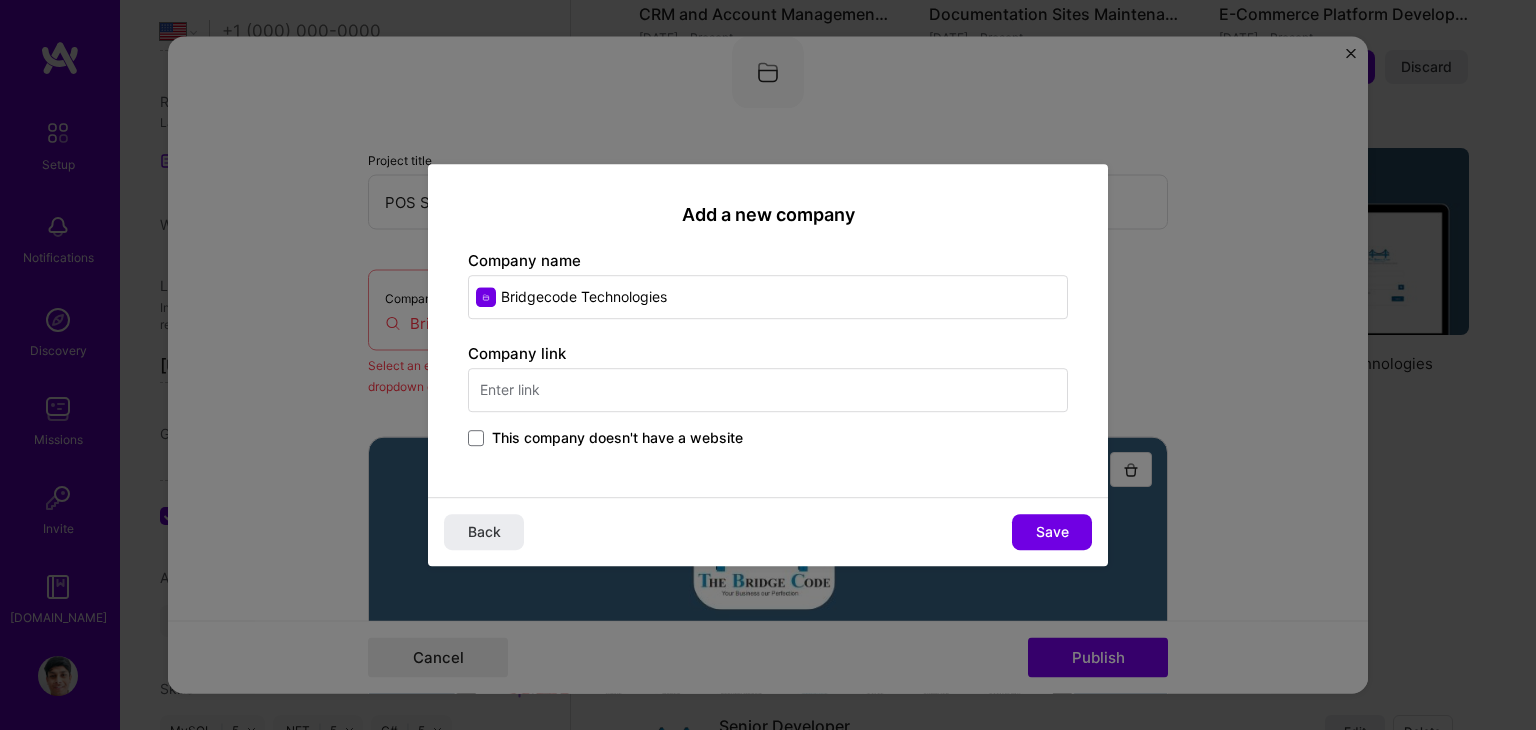 click at bounding box center (768, 390) 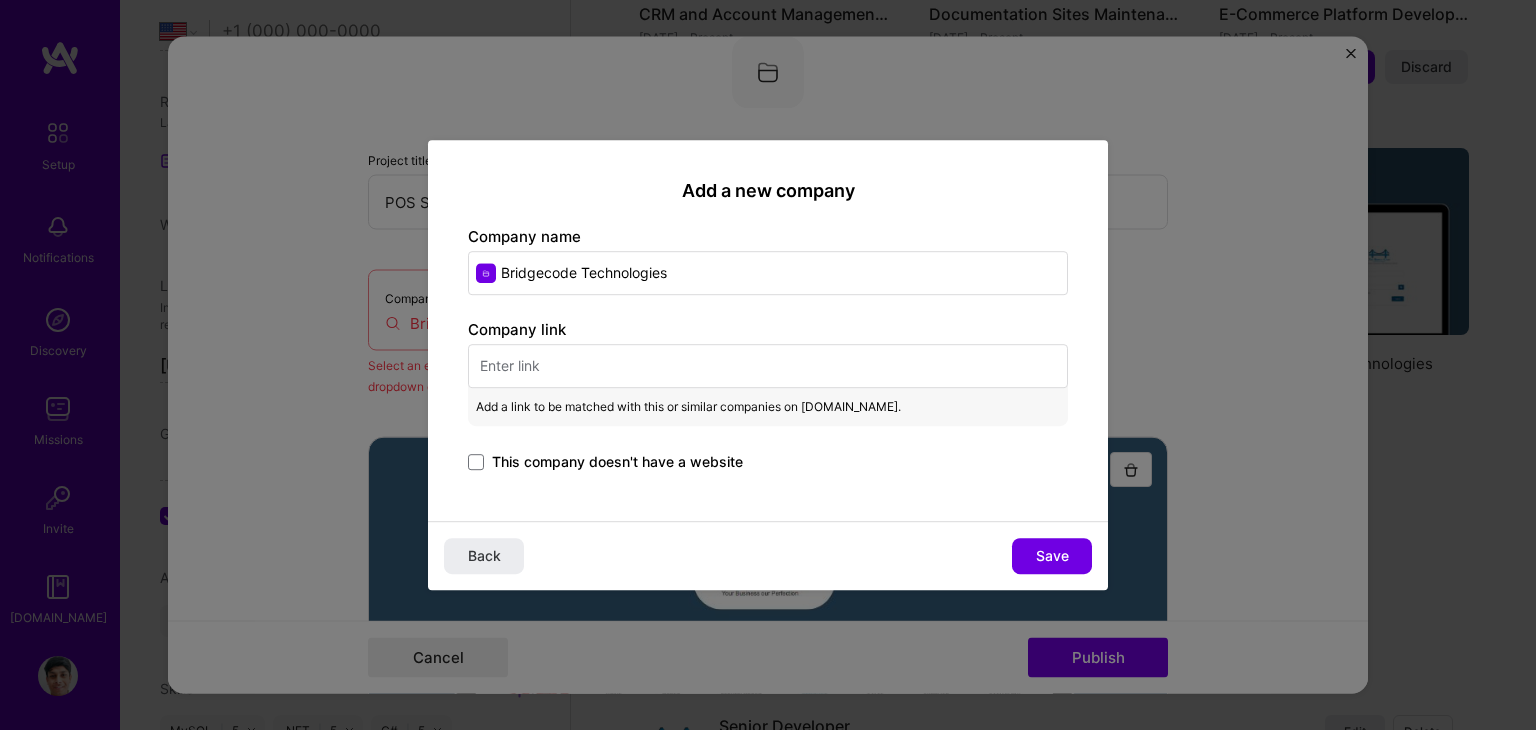 paste on "[URL][DOMAIN_NAME]" 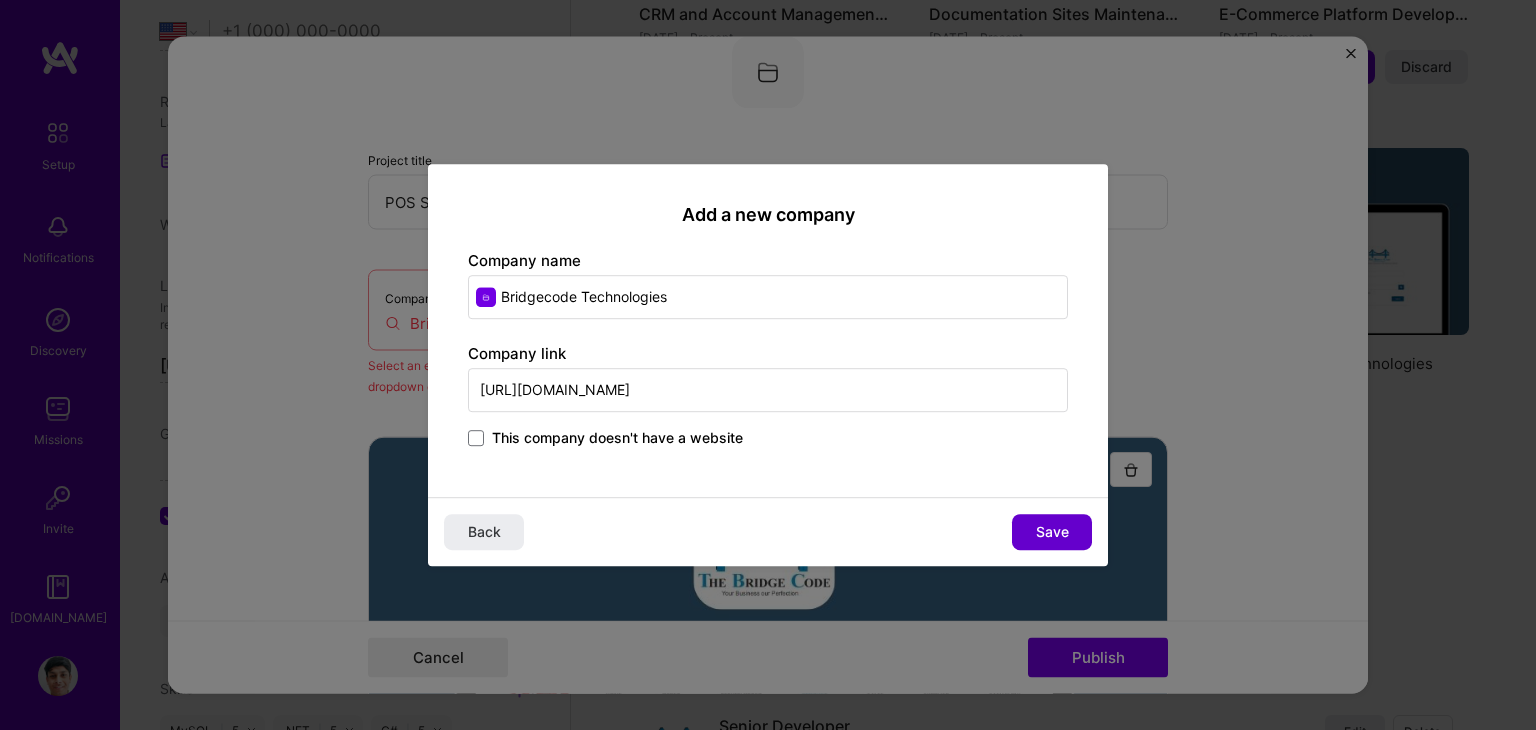 type on "[URL][DOMAIN_NAME]" 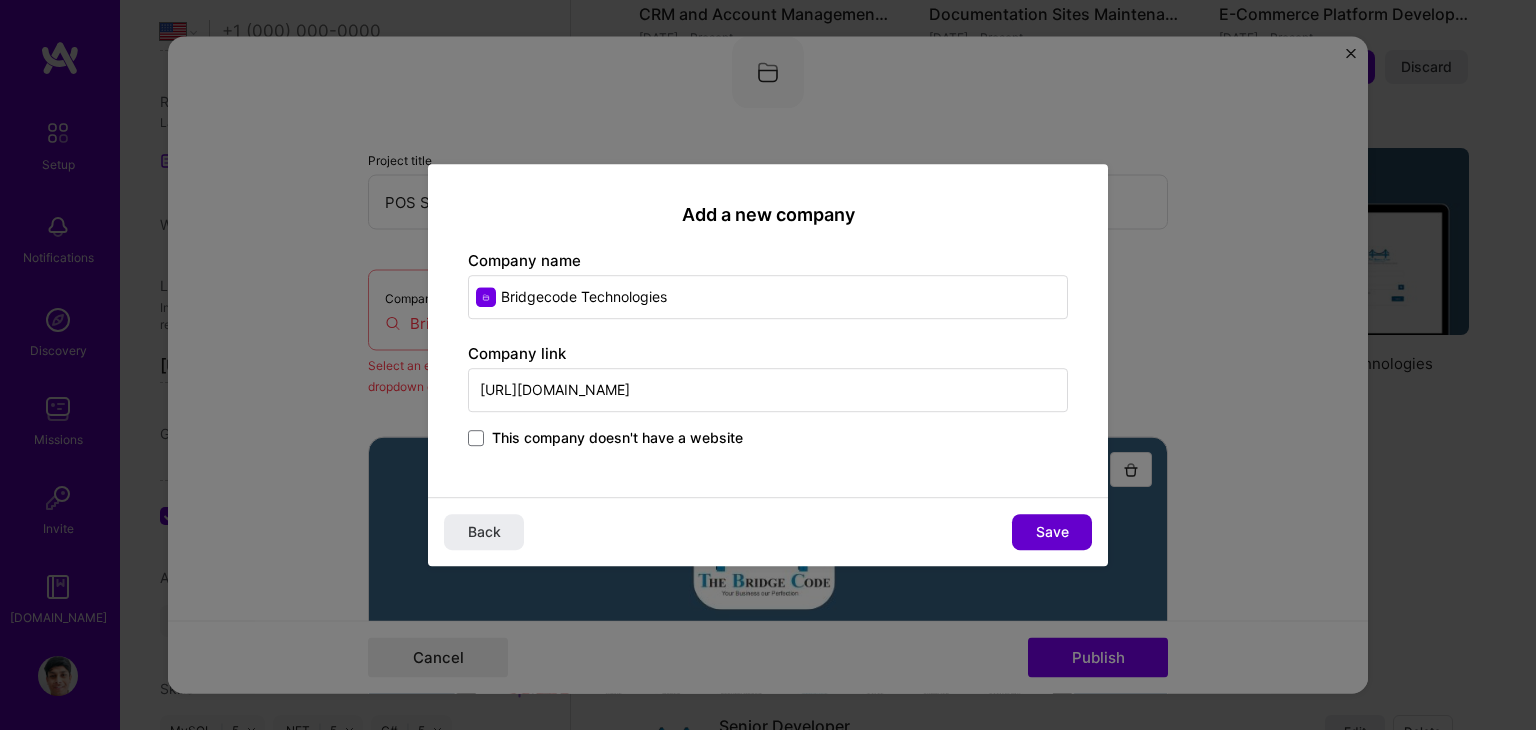 click on "Save" at bounding box center (1052, 532) 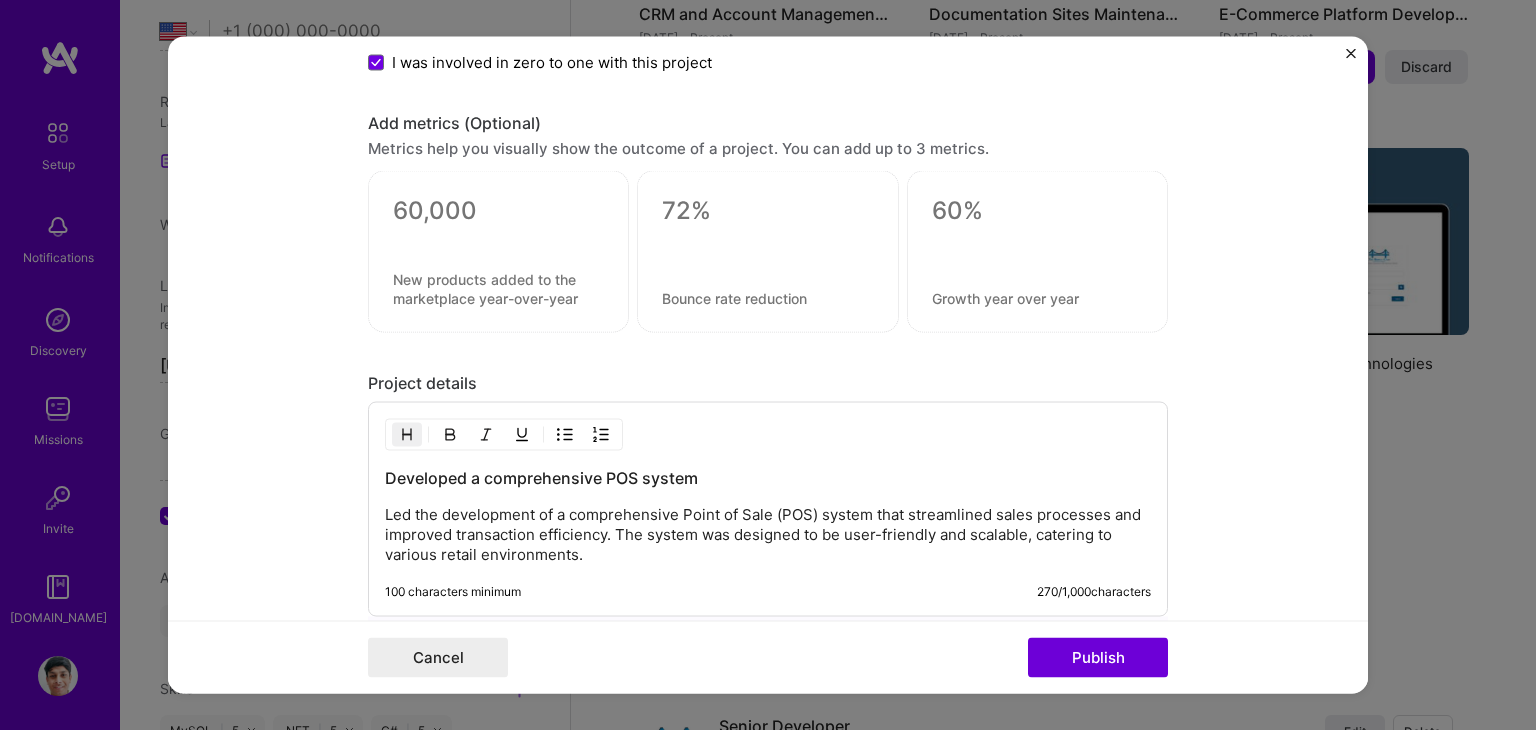 scroll, scrollTop: 2594, scrollLeft: 0, axis: vertical 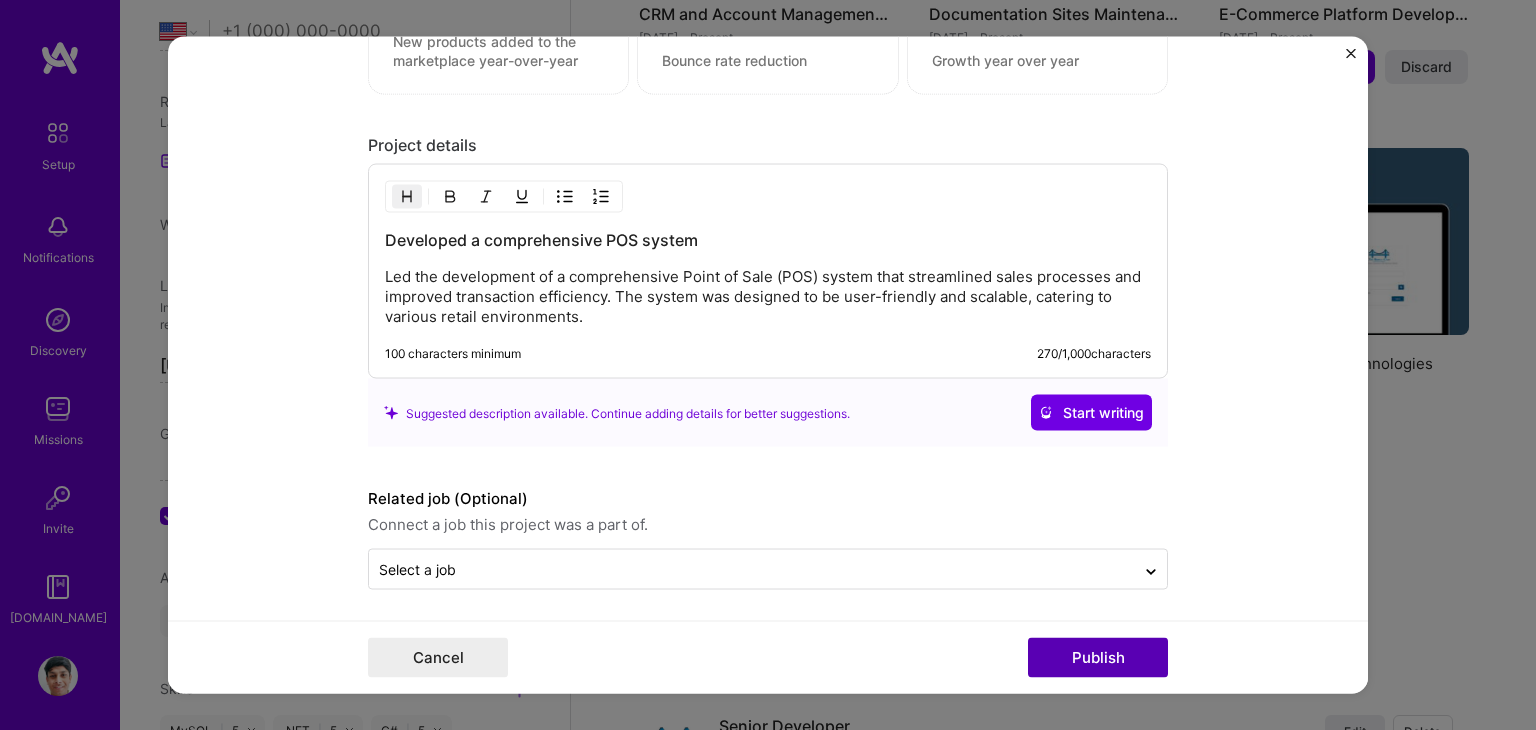 click on "Publish" at bounding box center (1098, 658) 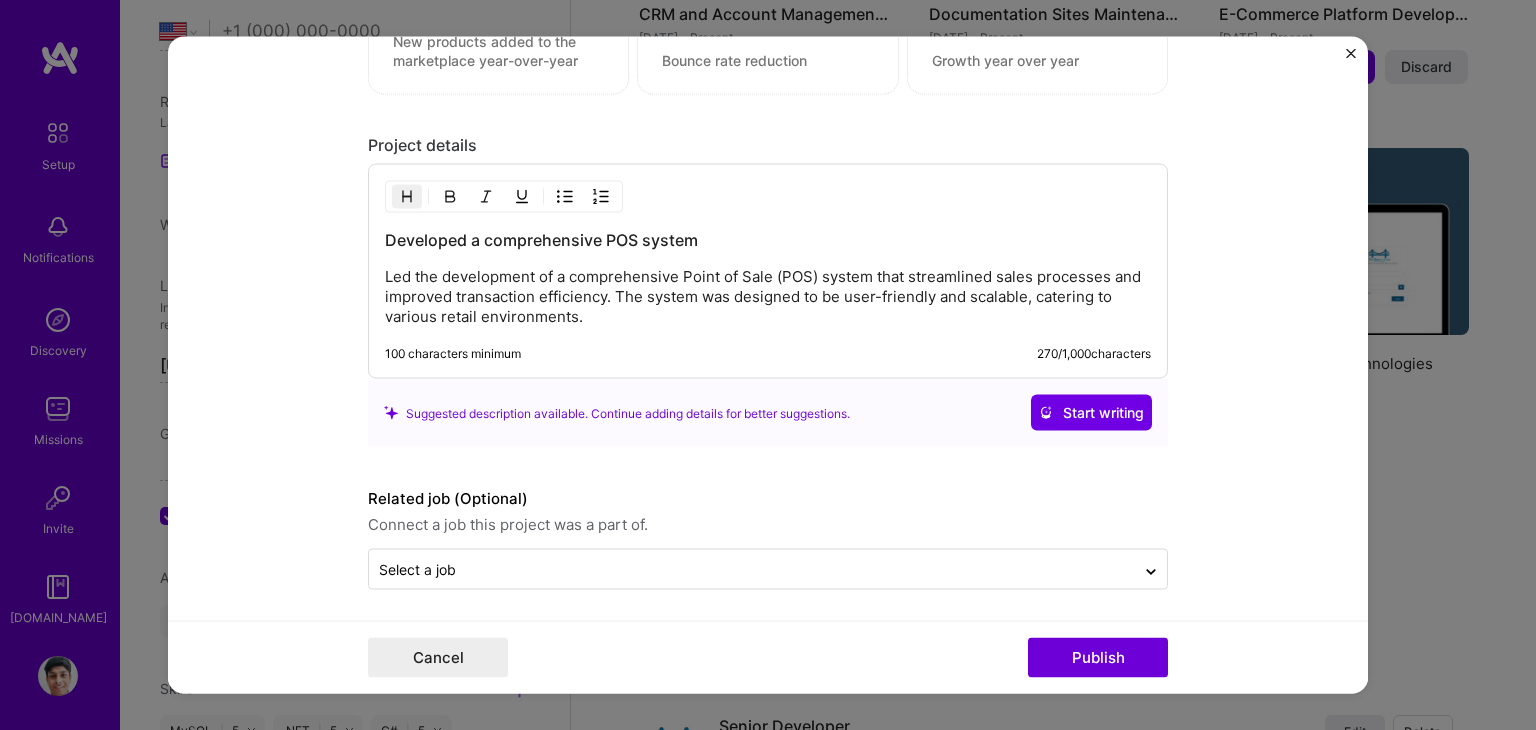 type 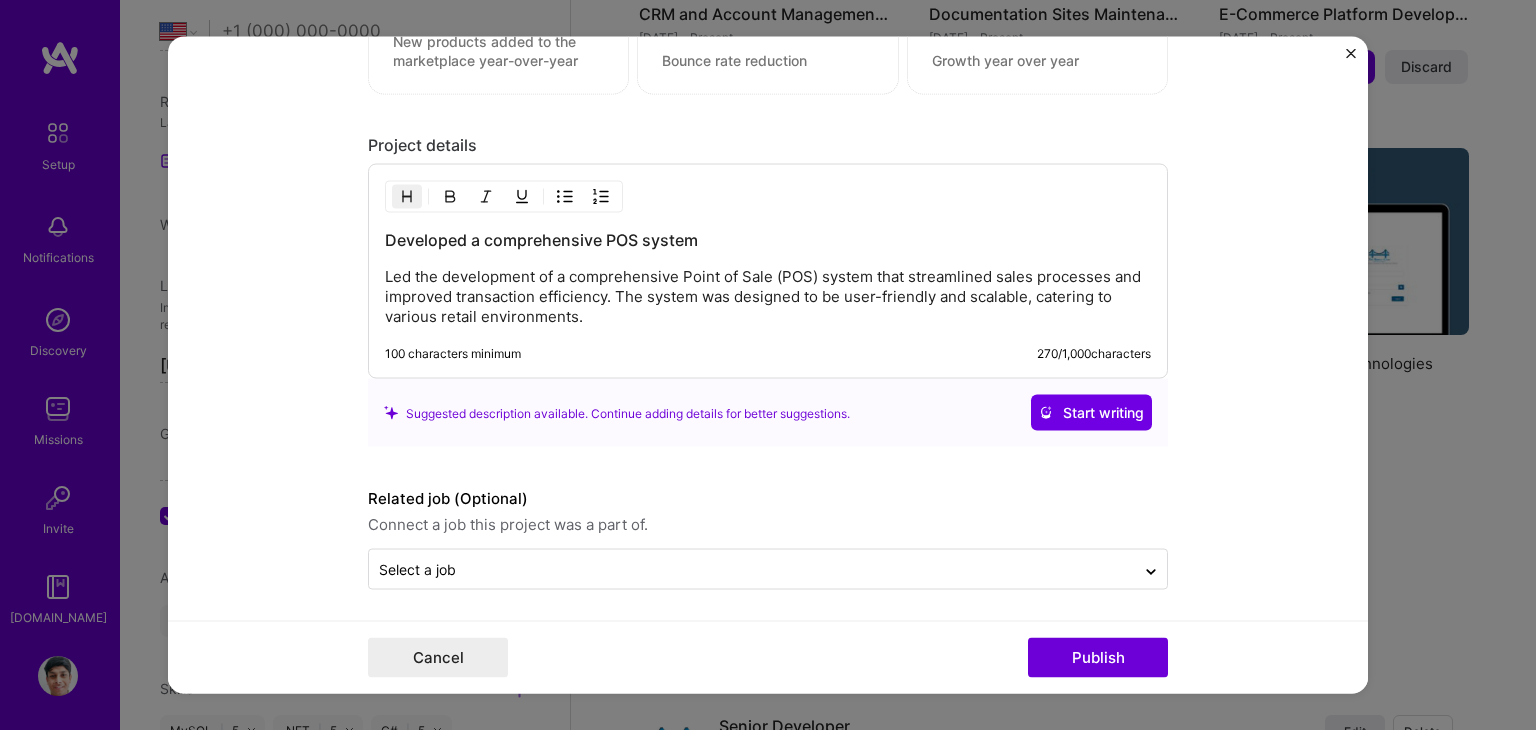 type 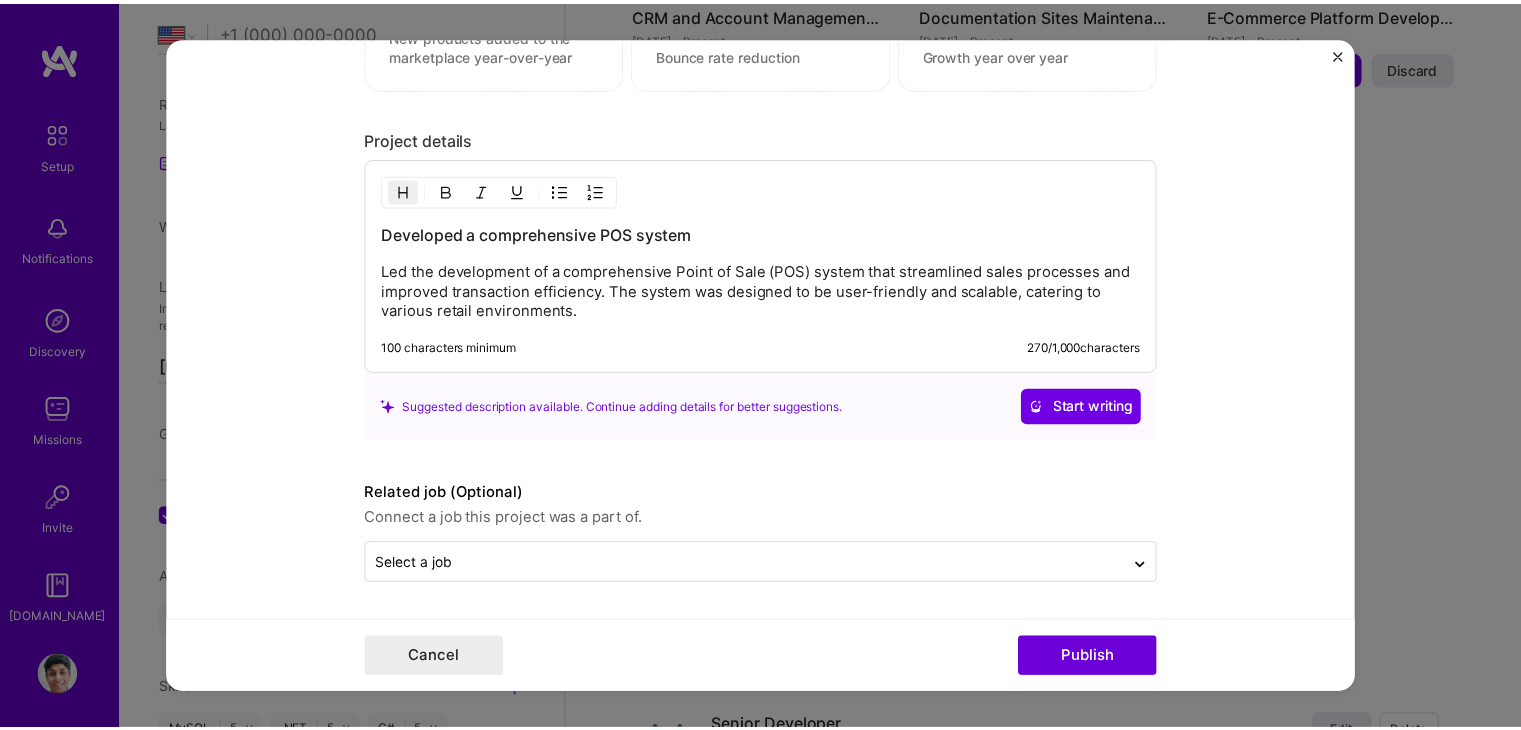 scroll, scrollTop: 2503, scrollLeft: 0, axis: vertical 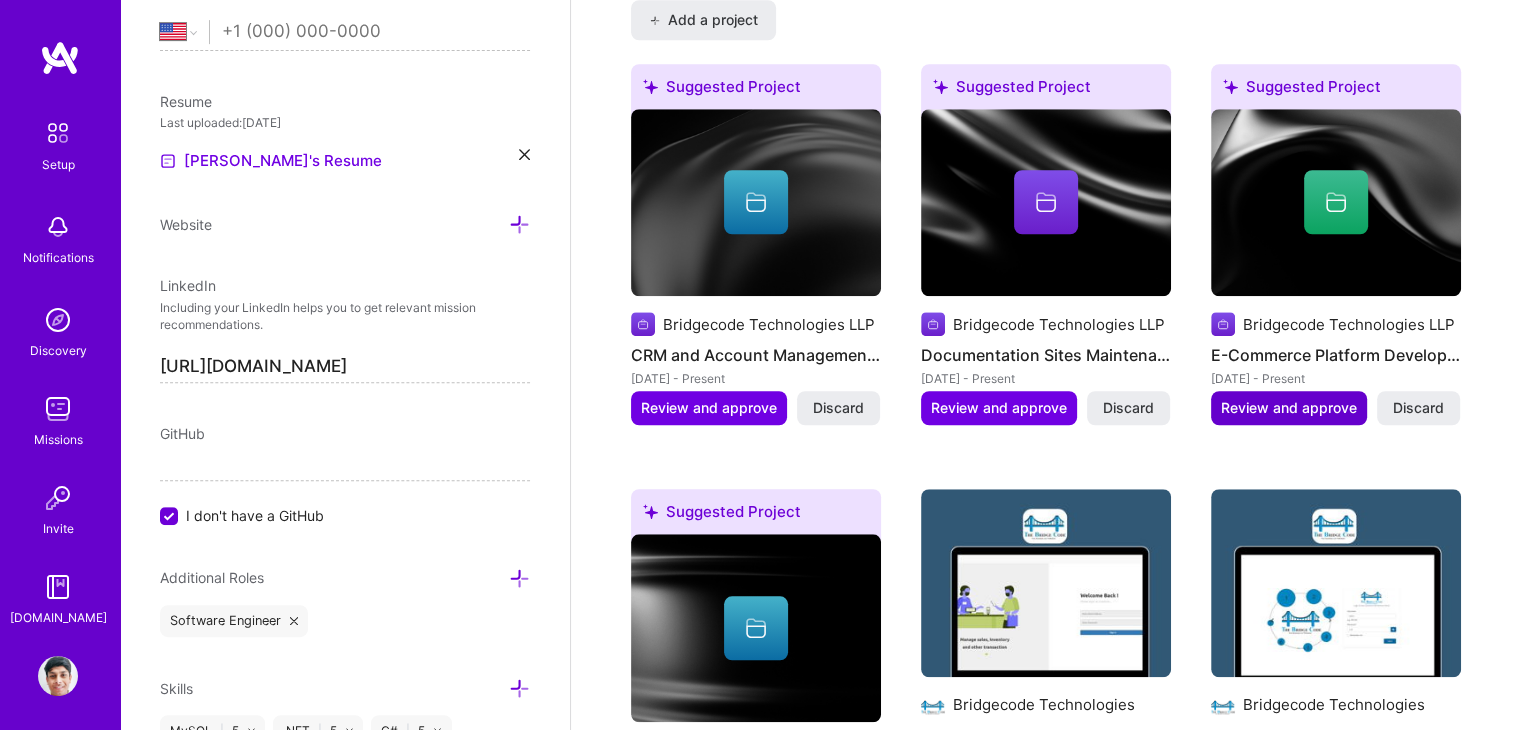 click on "Review and approve" at bounding box center (1289, 408) 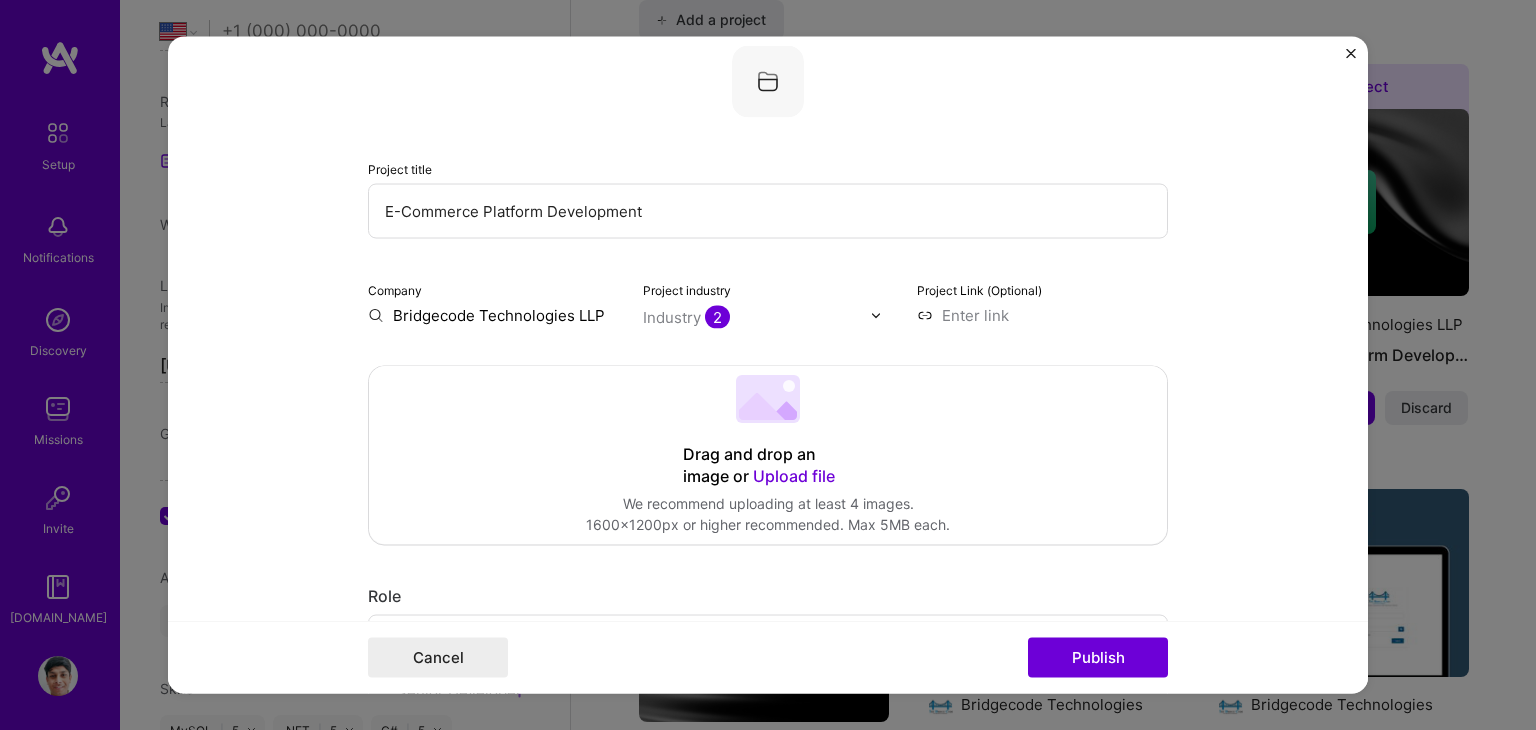 scroll, scrollTop: 124, scrollLeft: 0, axis: vertical 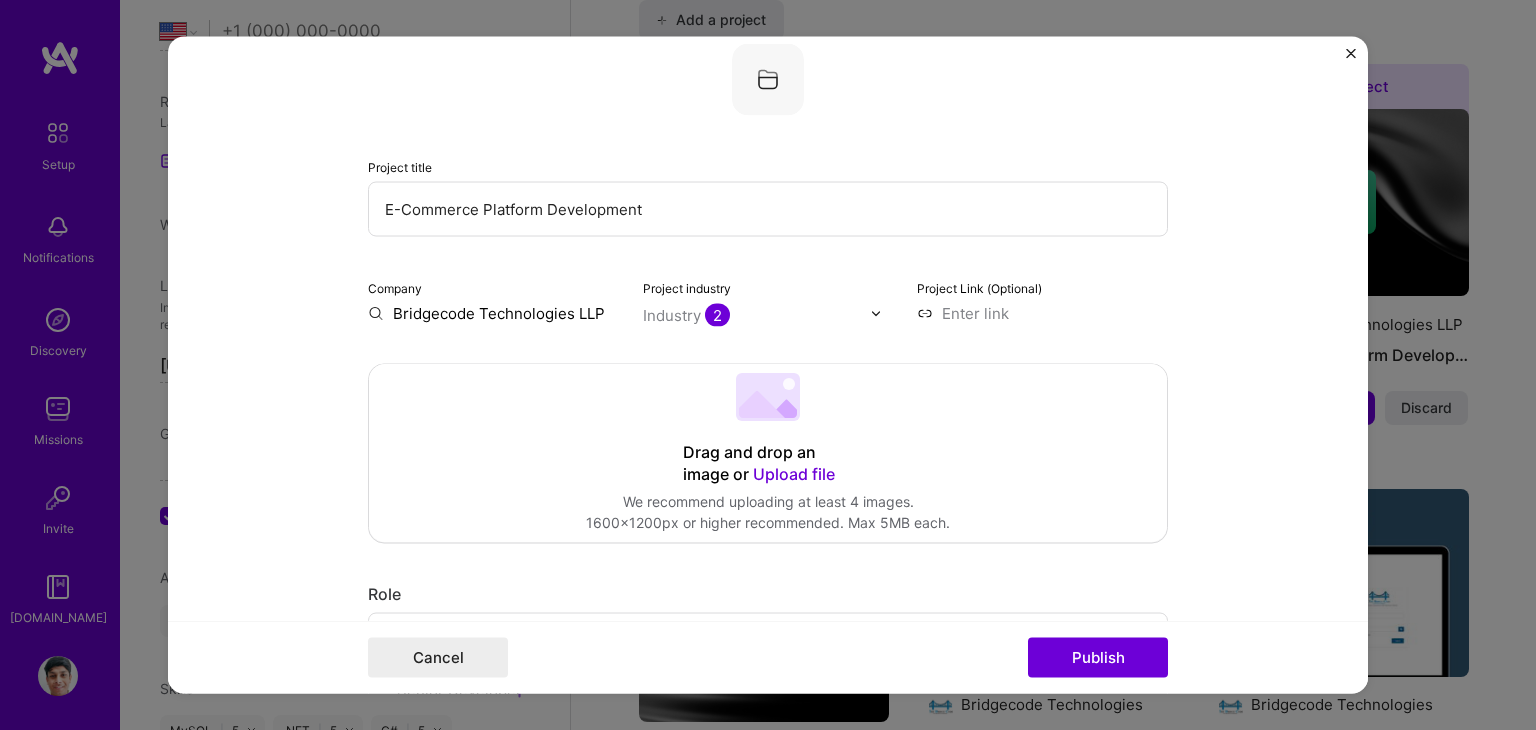 click on "Bridgecode Technologies LLP" at bounding box center [493, 313] 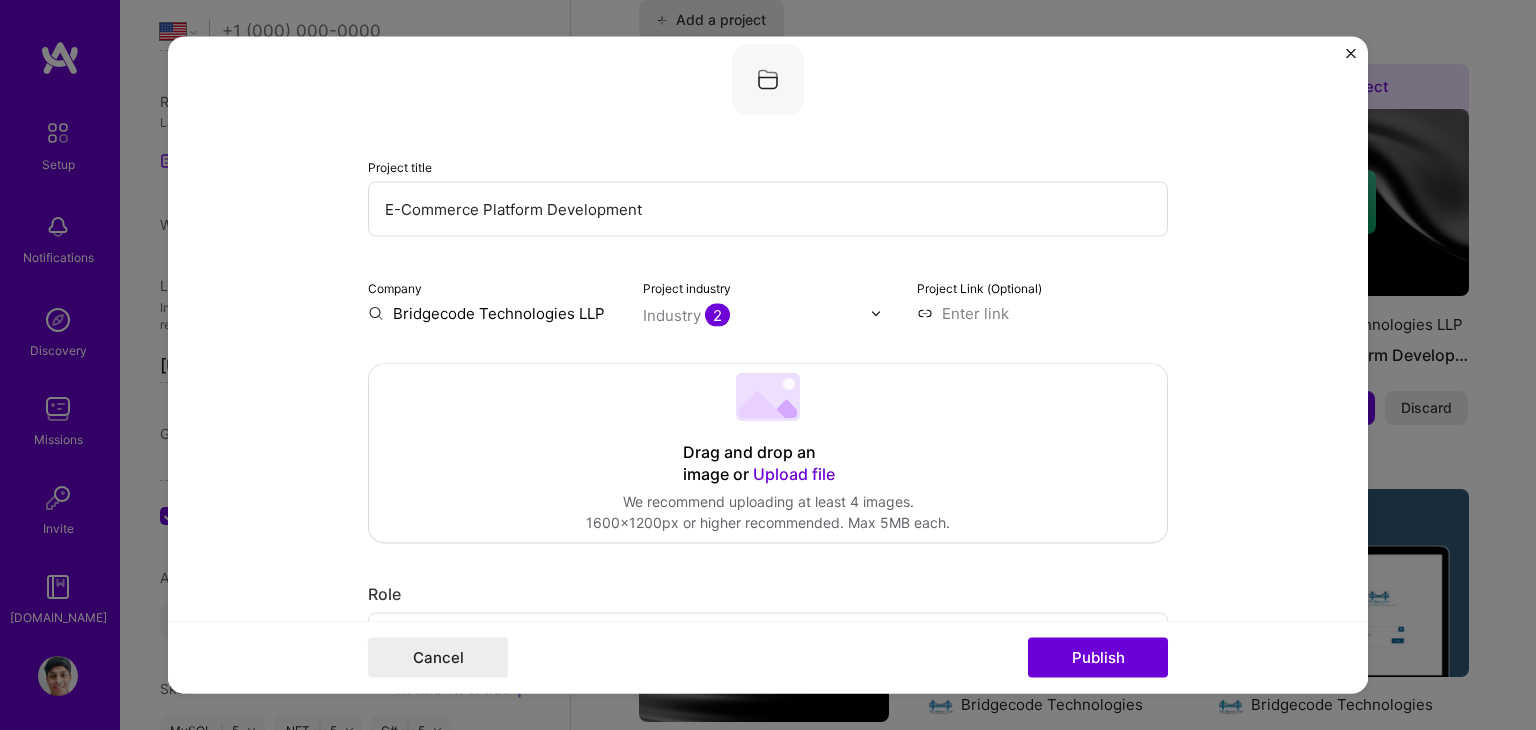 click at bounding box center (1042, 313) 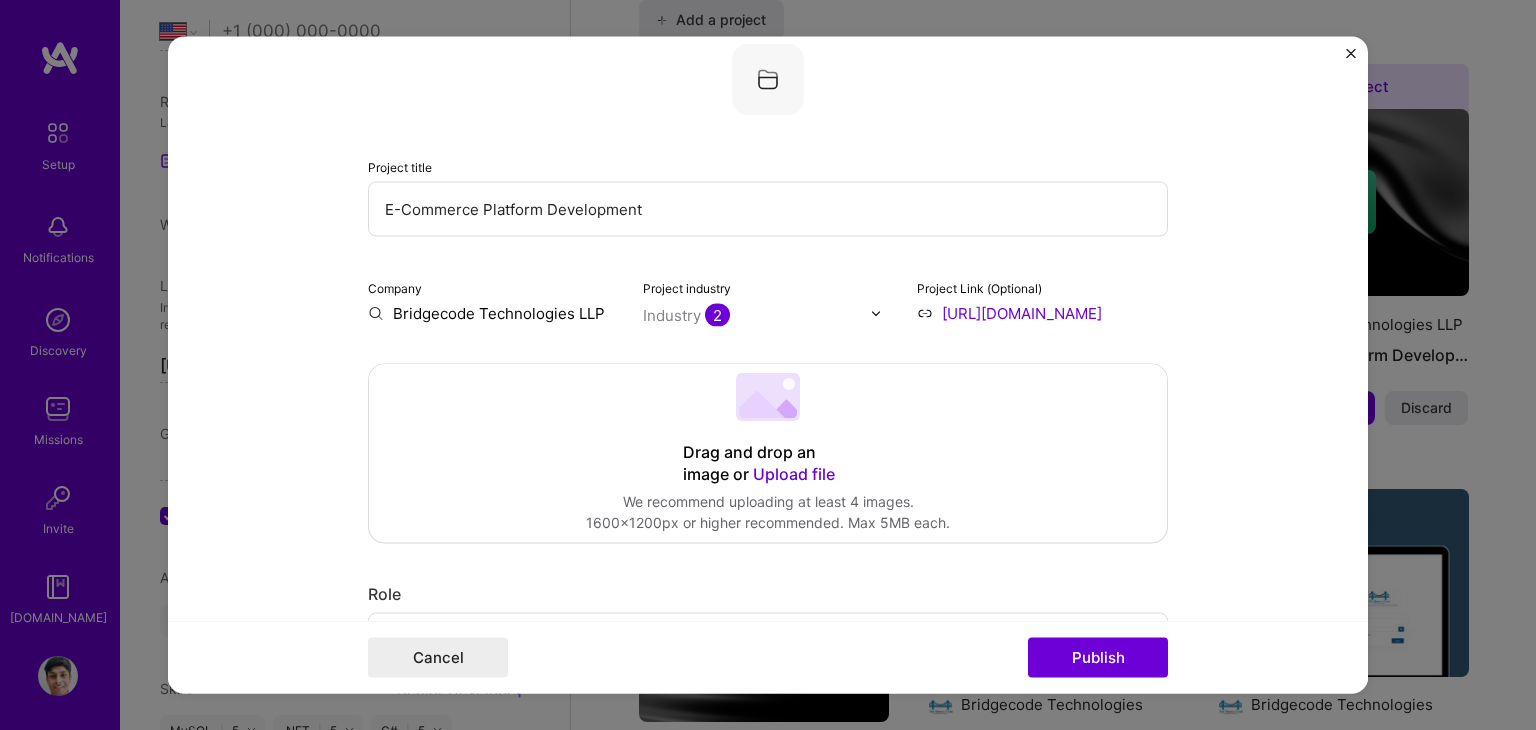 scroll, scrollTop: 0, scrollLeft: 20, axis: horizontal 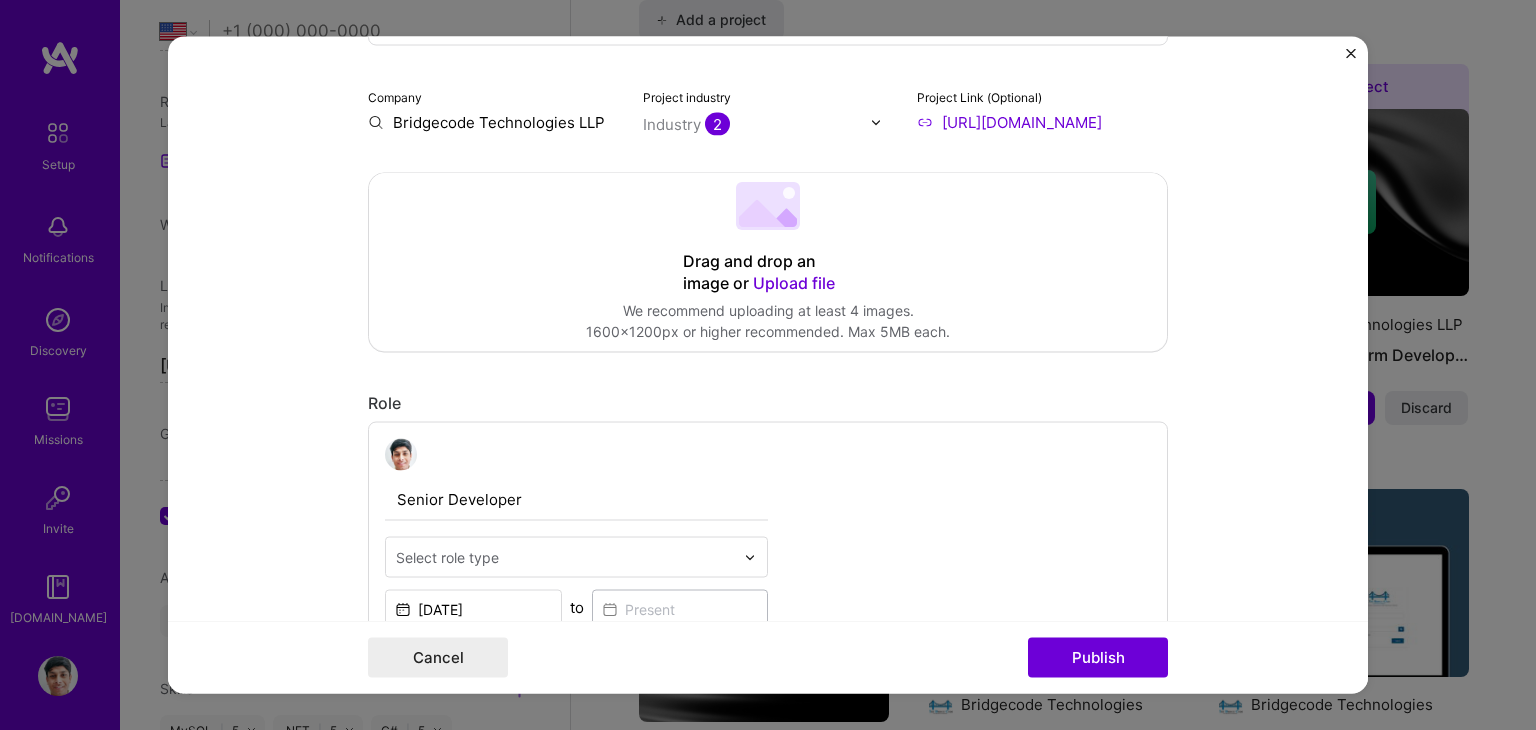 type on "[URL][DOMAIN_NAME]" 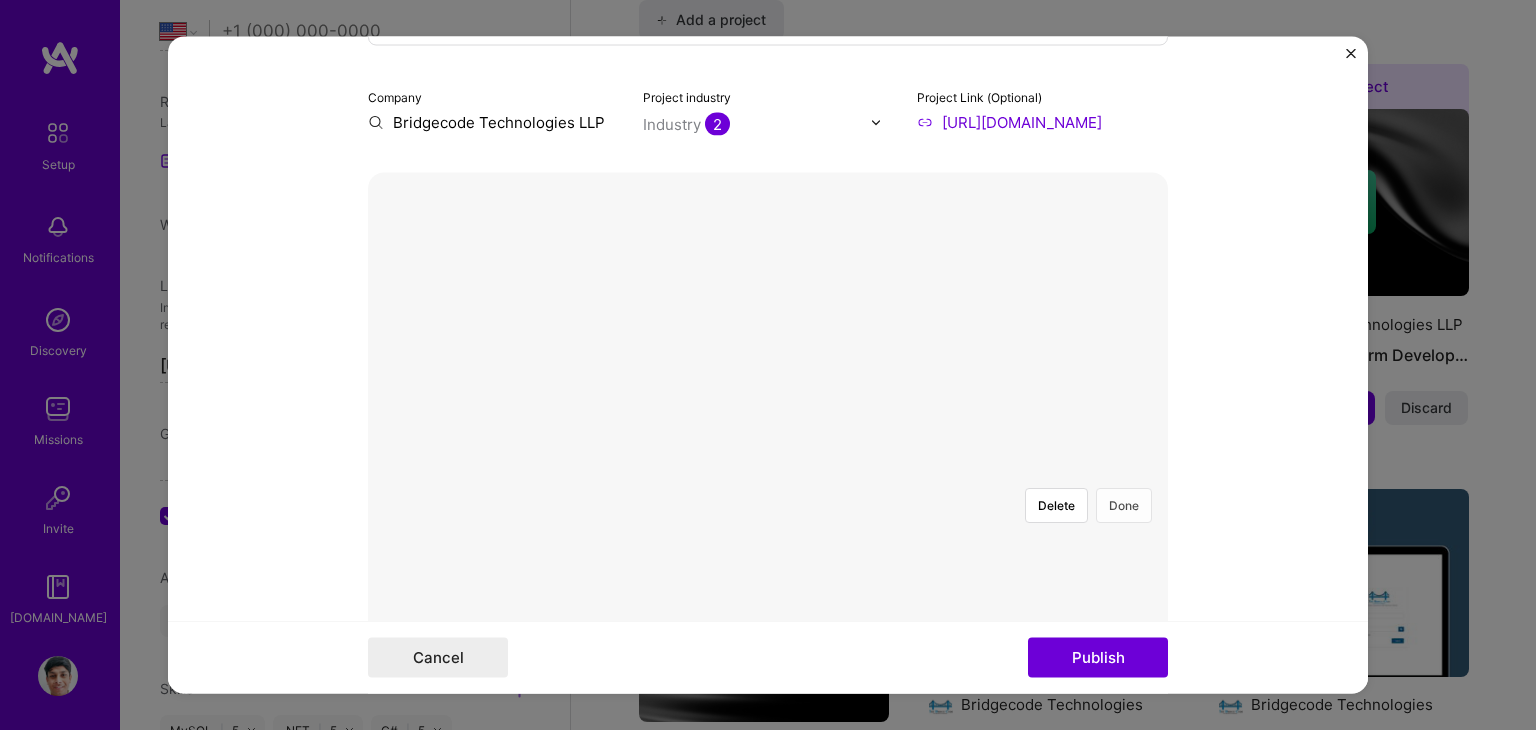 click on "Done" at bounding box center (1124, 506) 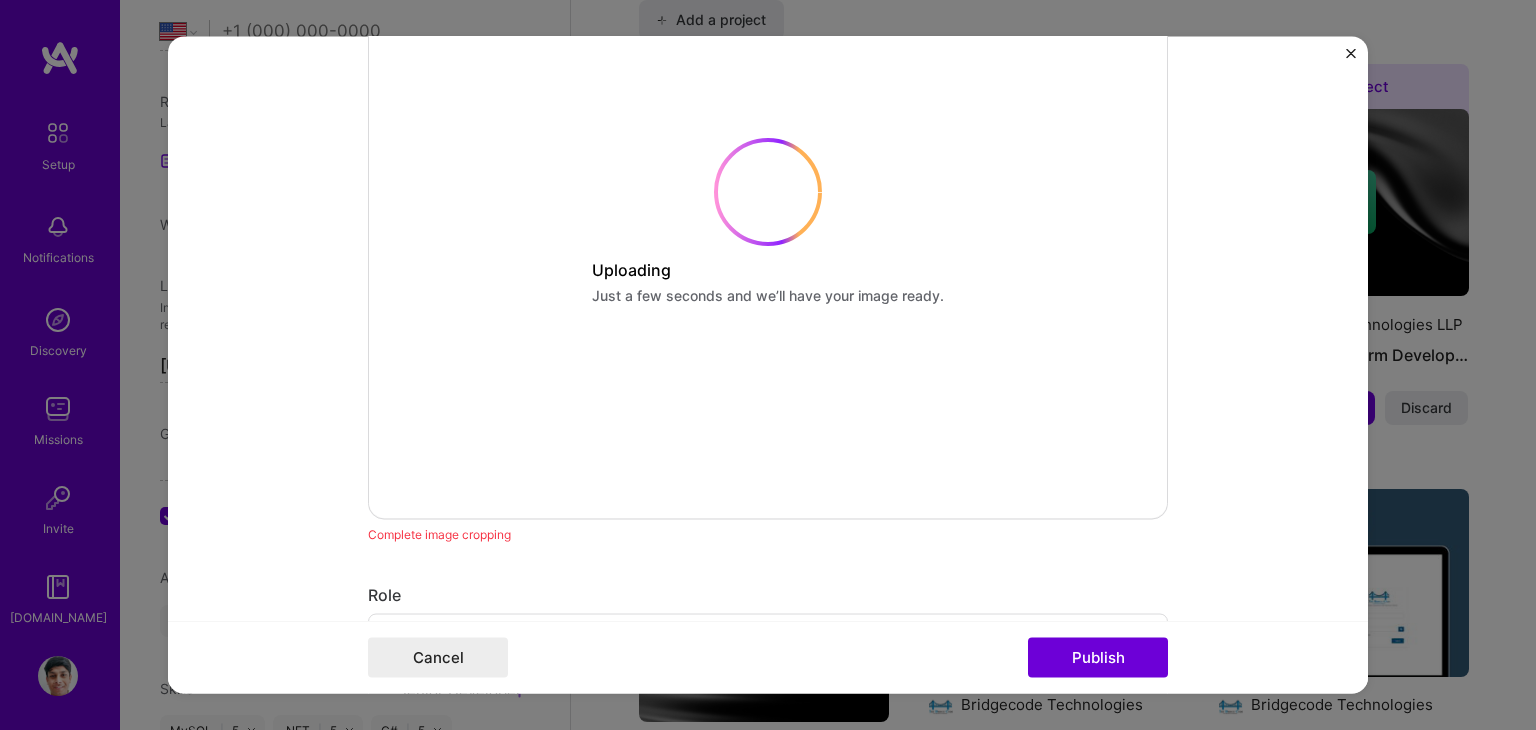 scroll, scrollTop: 570, scrollLeft: 0, axis: vertical 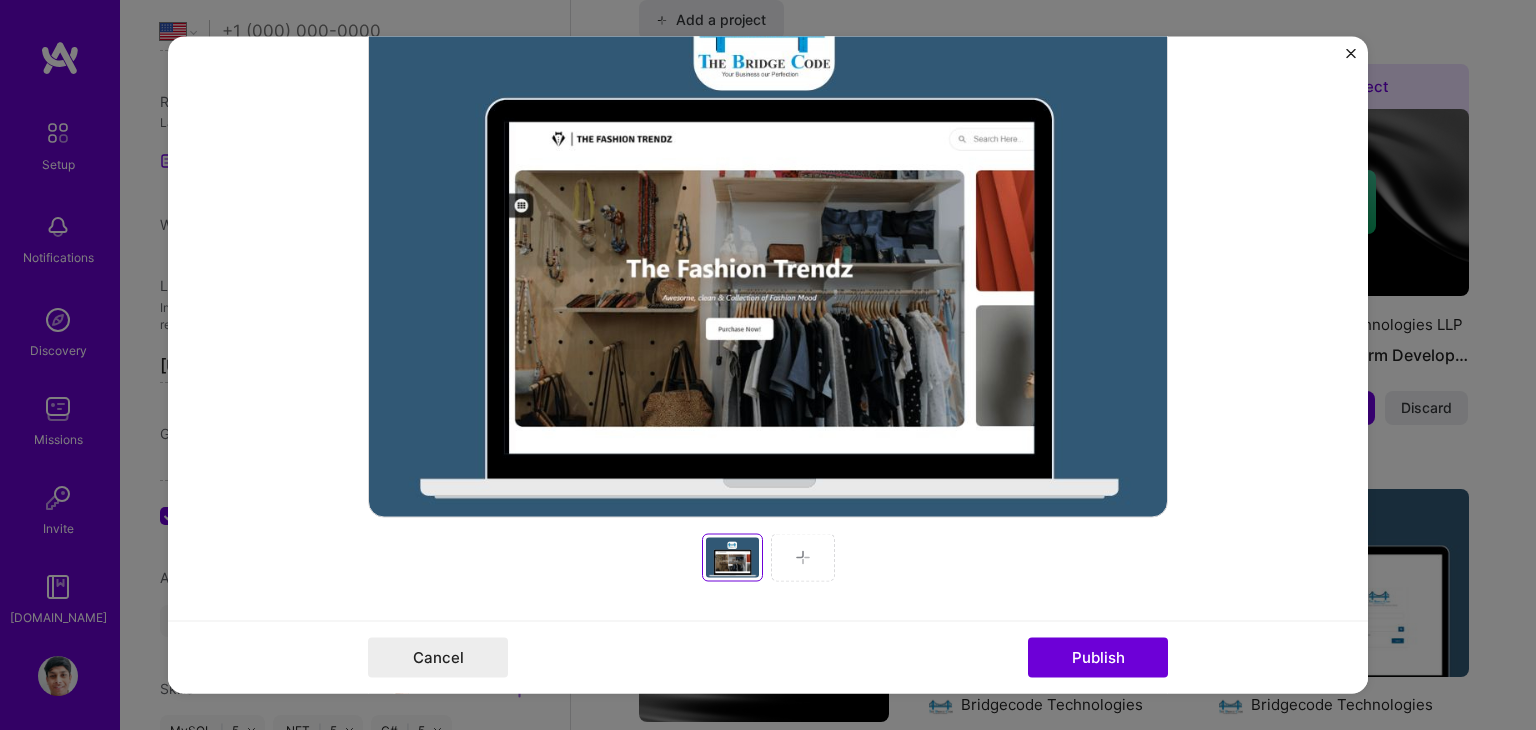 click at bounding box center (803, 558) 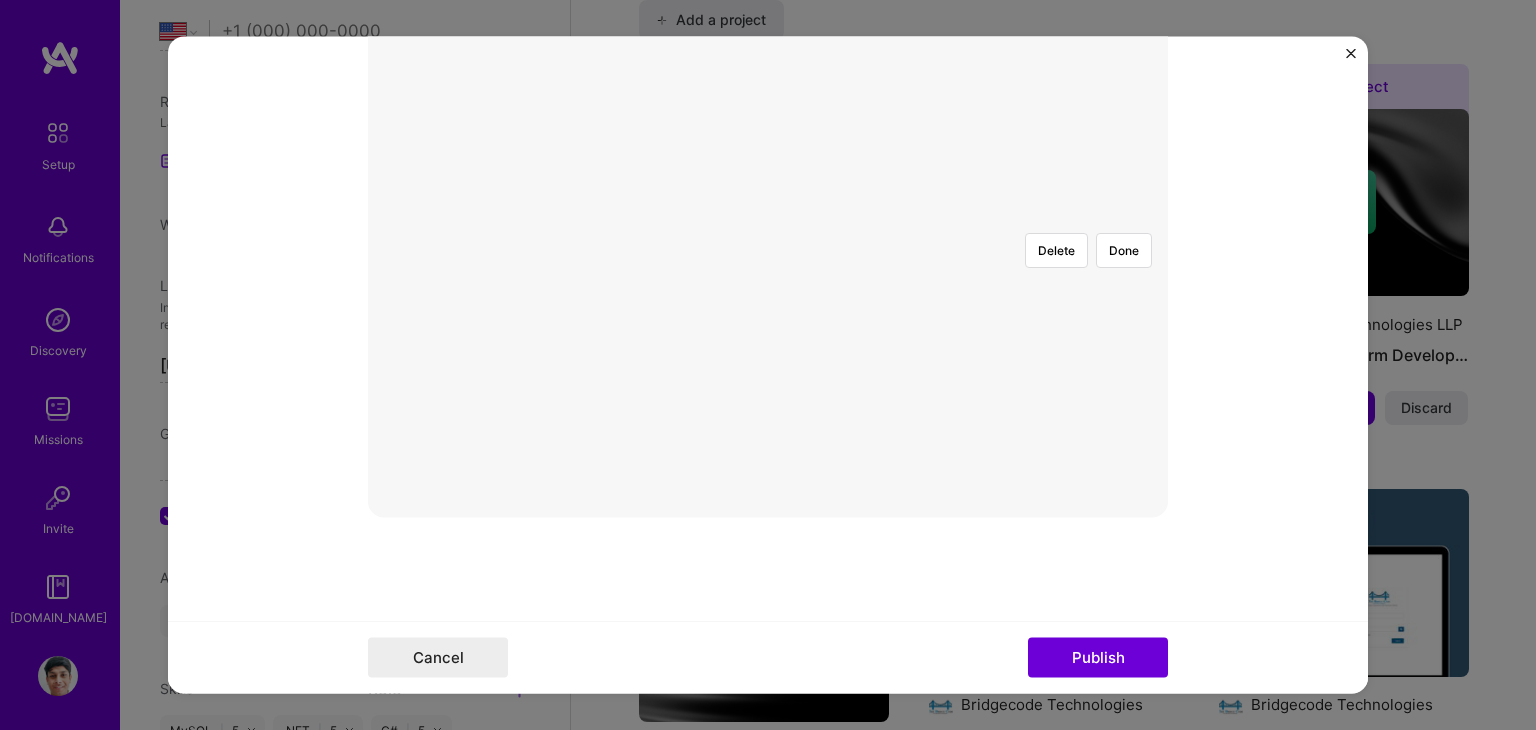 scroll, scrollTop: 428, scrollLeft: 0, axis: vertical 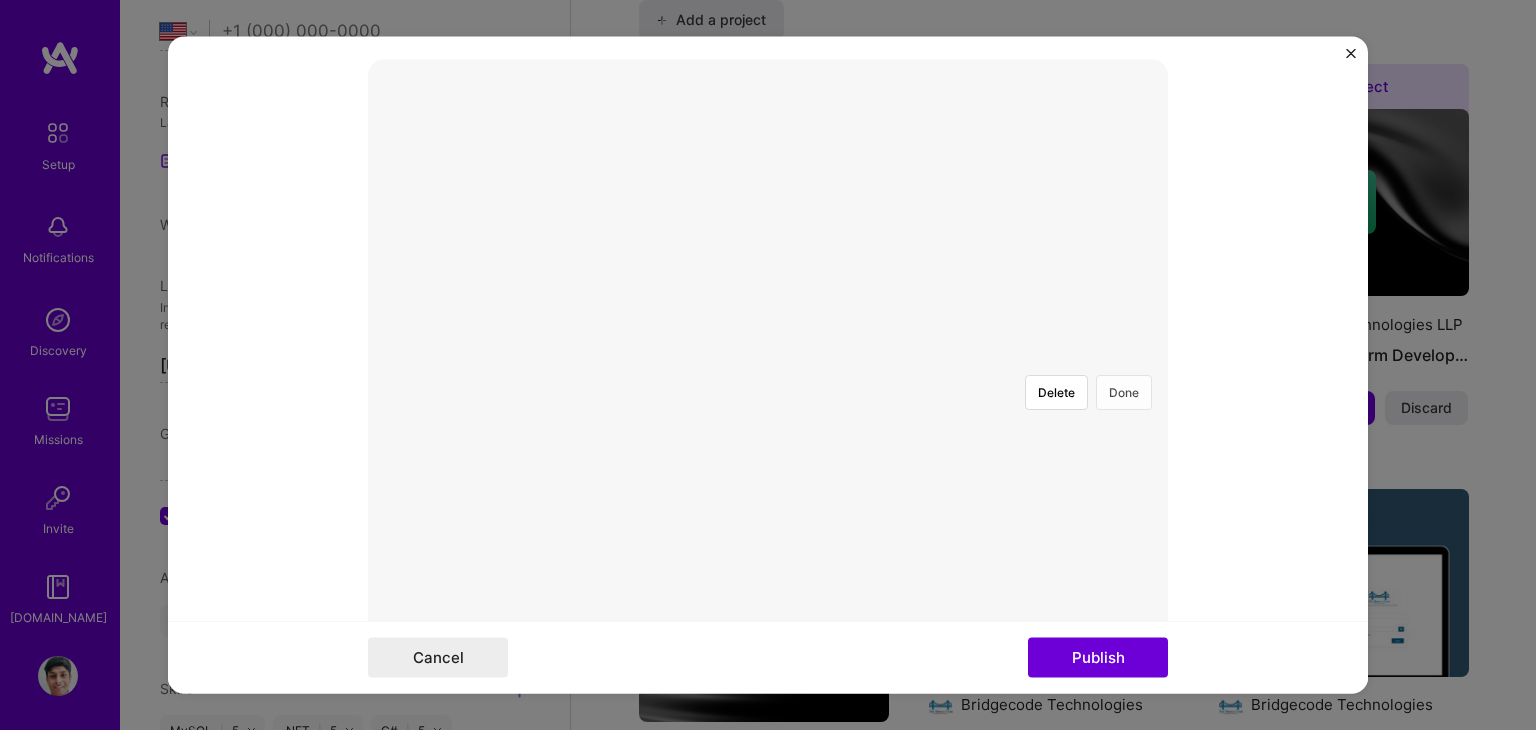 click on "Done" at bounding box center (1124, 393) 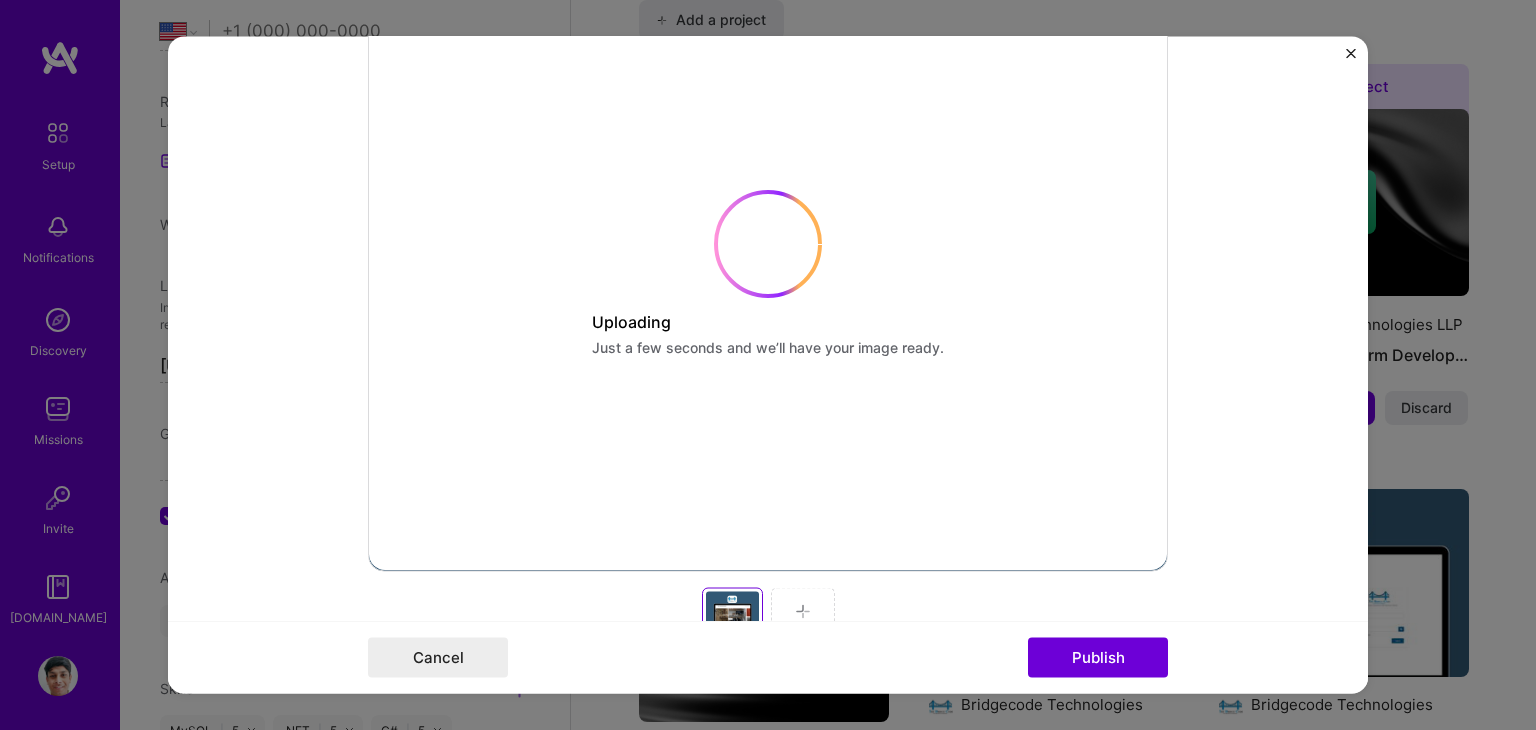 scroll, scrollTop: 539, scrollLeft: 0, axis: vertical 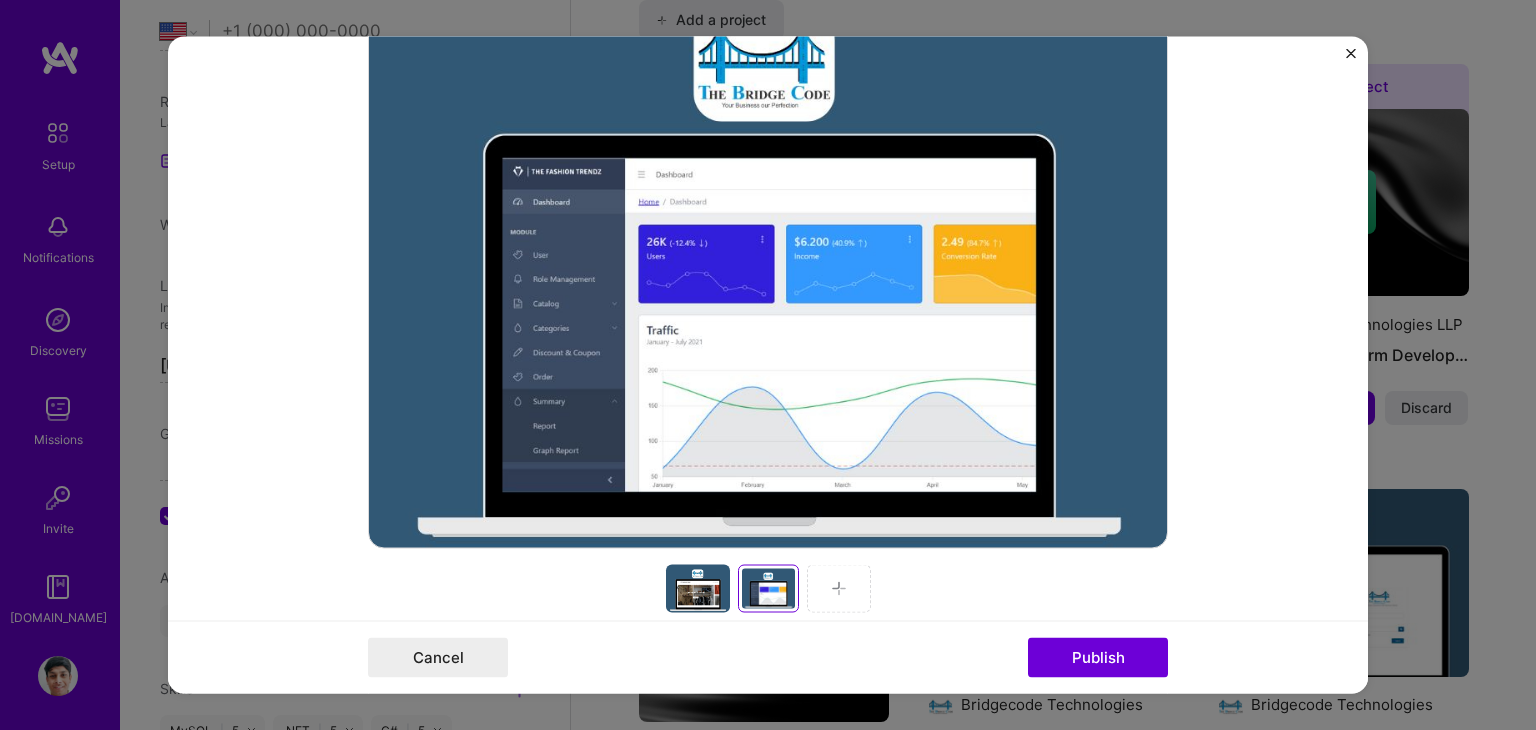click at bounding box center [839, 589] 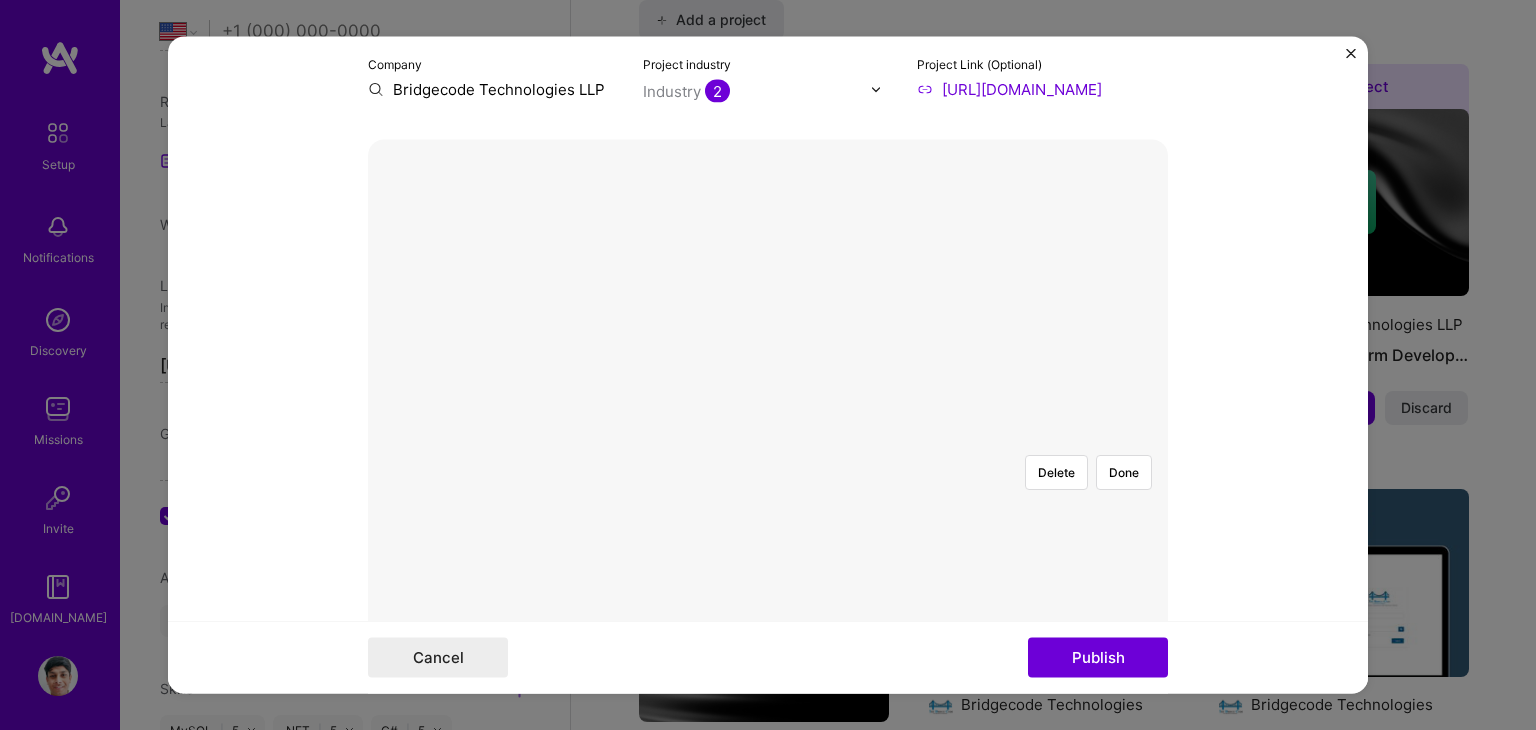 scroll, scrollTop: 346, scrollLeft: 0, axis: vertical 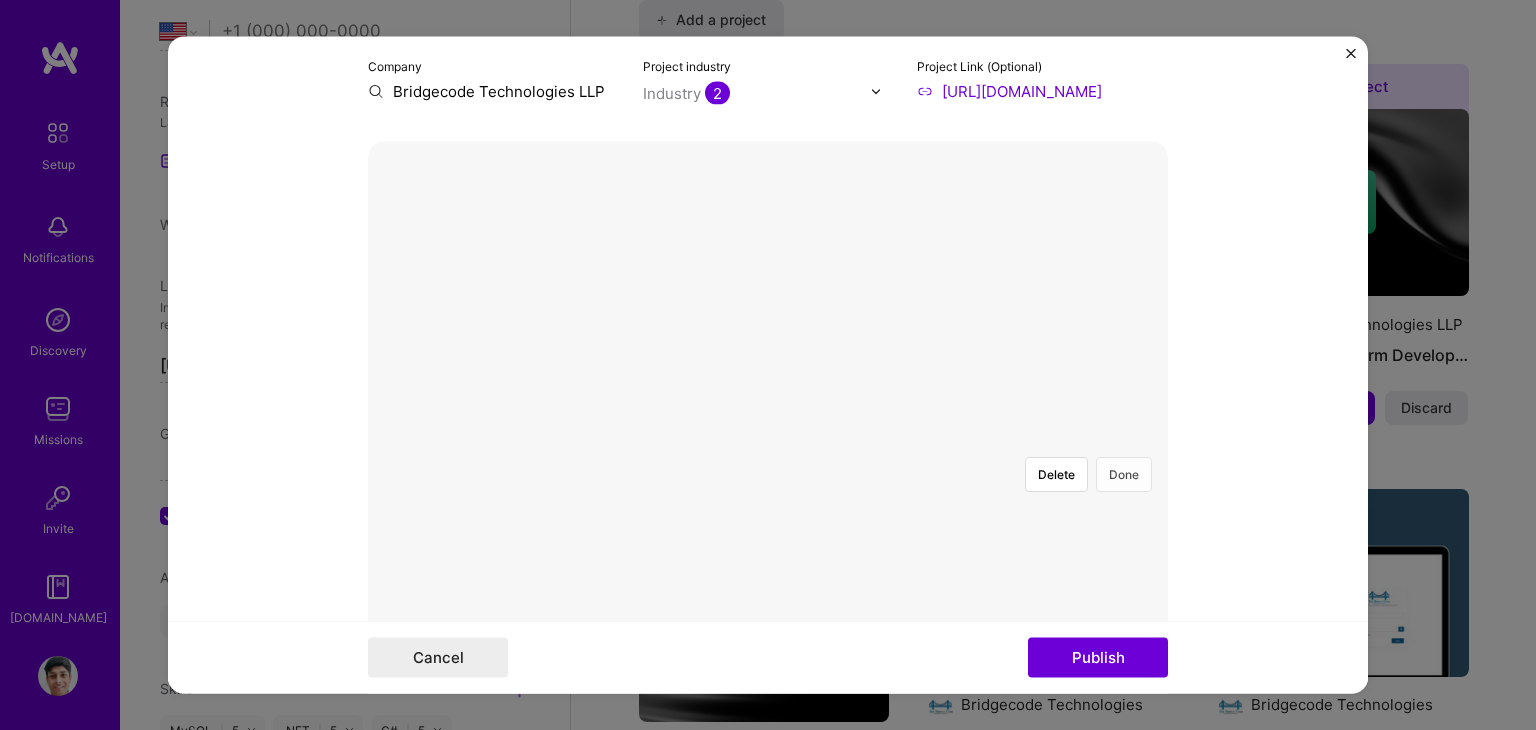 click on "Done" at bounding box center [1124, 475] 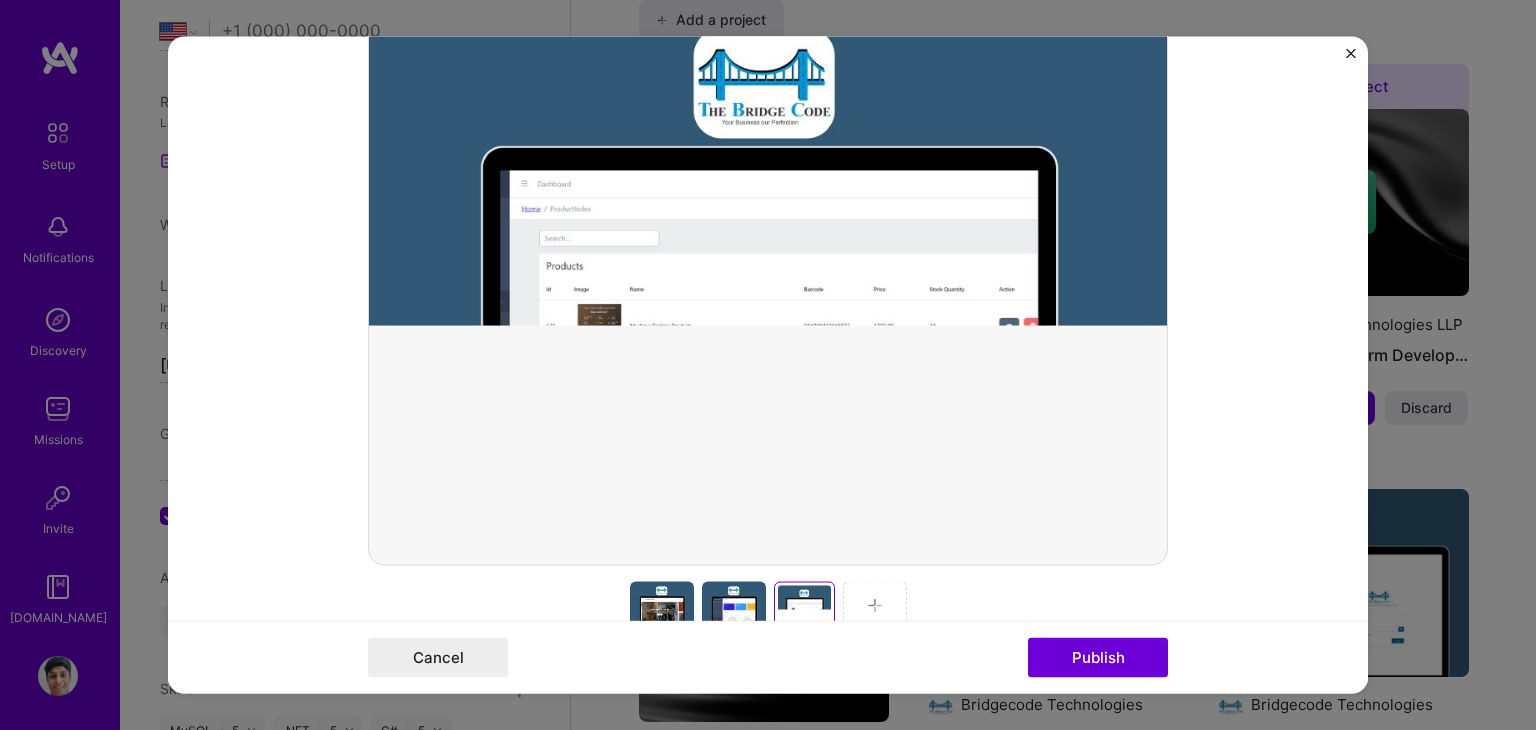 scroll, scrollTop: 523, scrollLeft: 0, axis: vertical 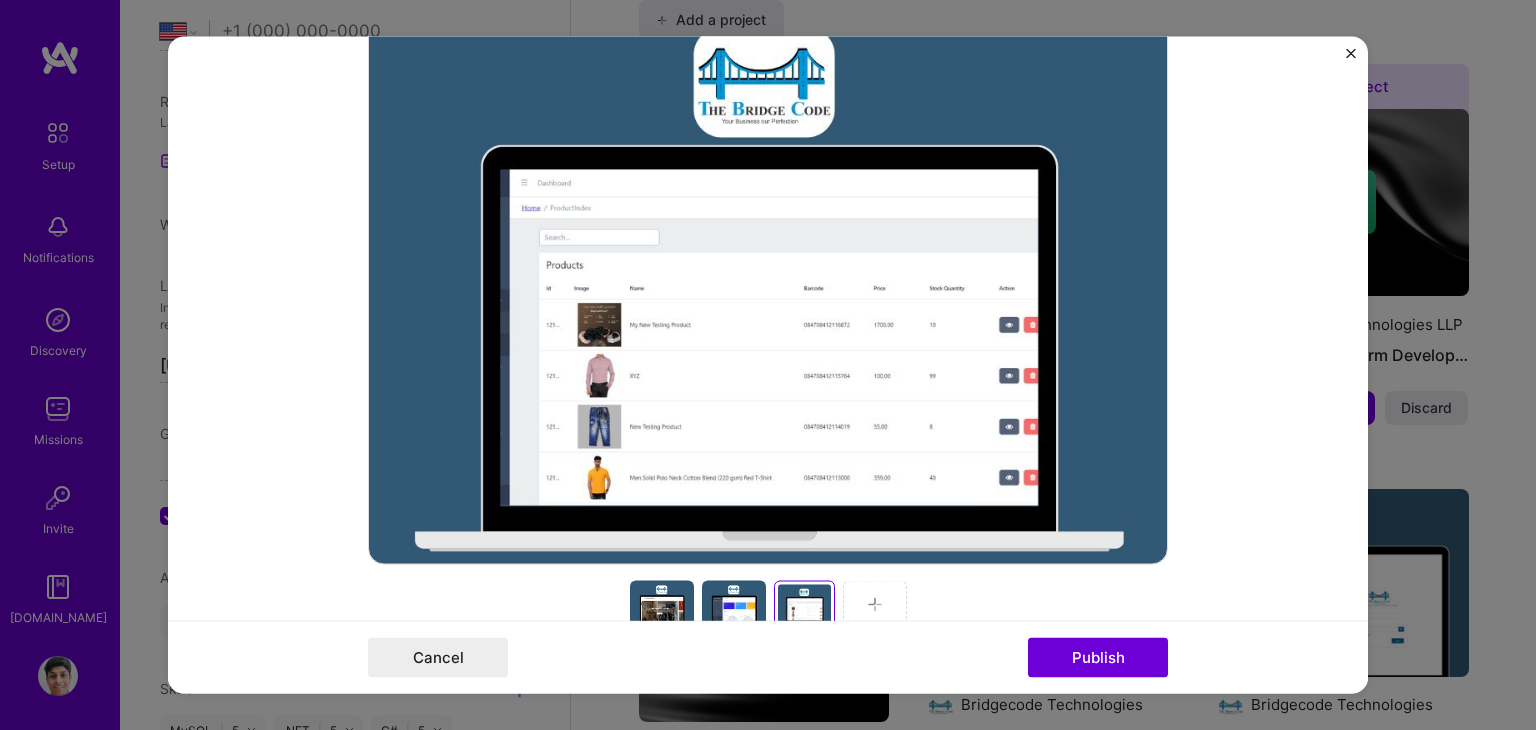 click at bounding box center (875, 605) 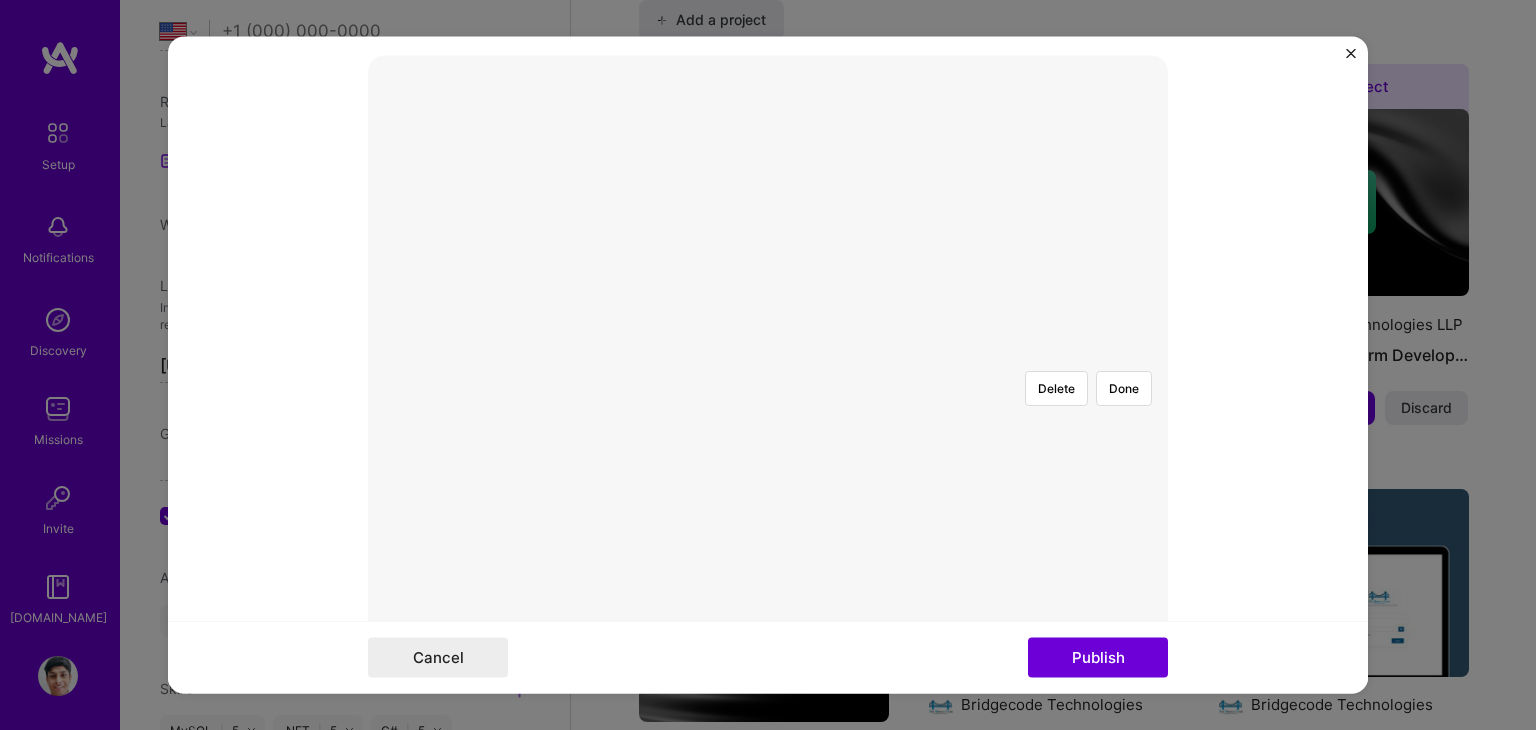 scroll, scrollTop: 424, scrollLeft: 0, axis: vertical 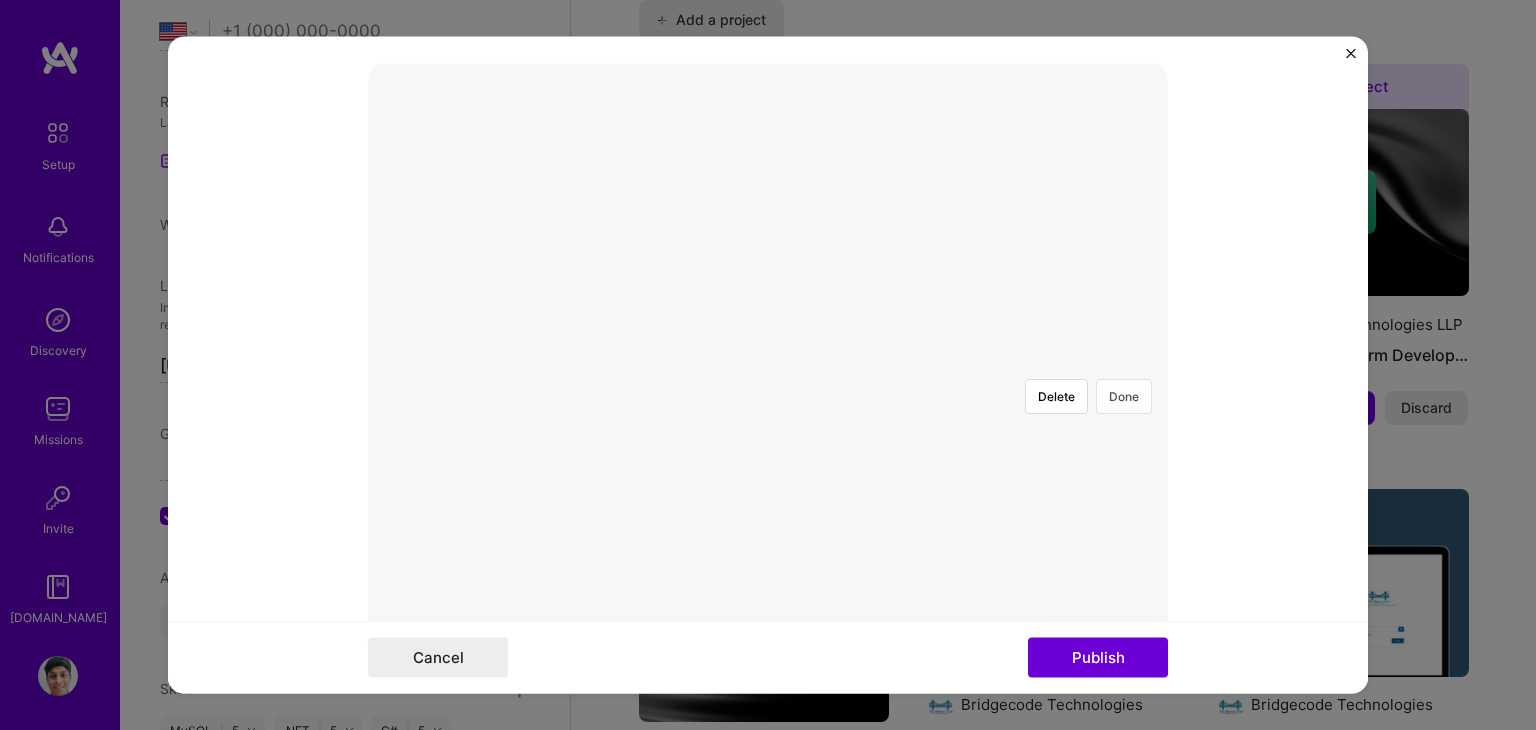 click on "Done" at bounding box center (1124, 397) 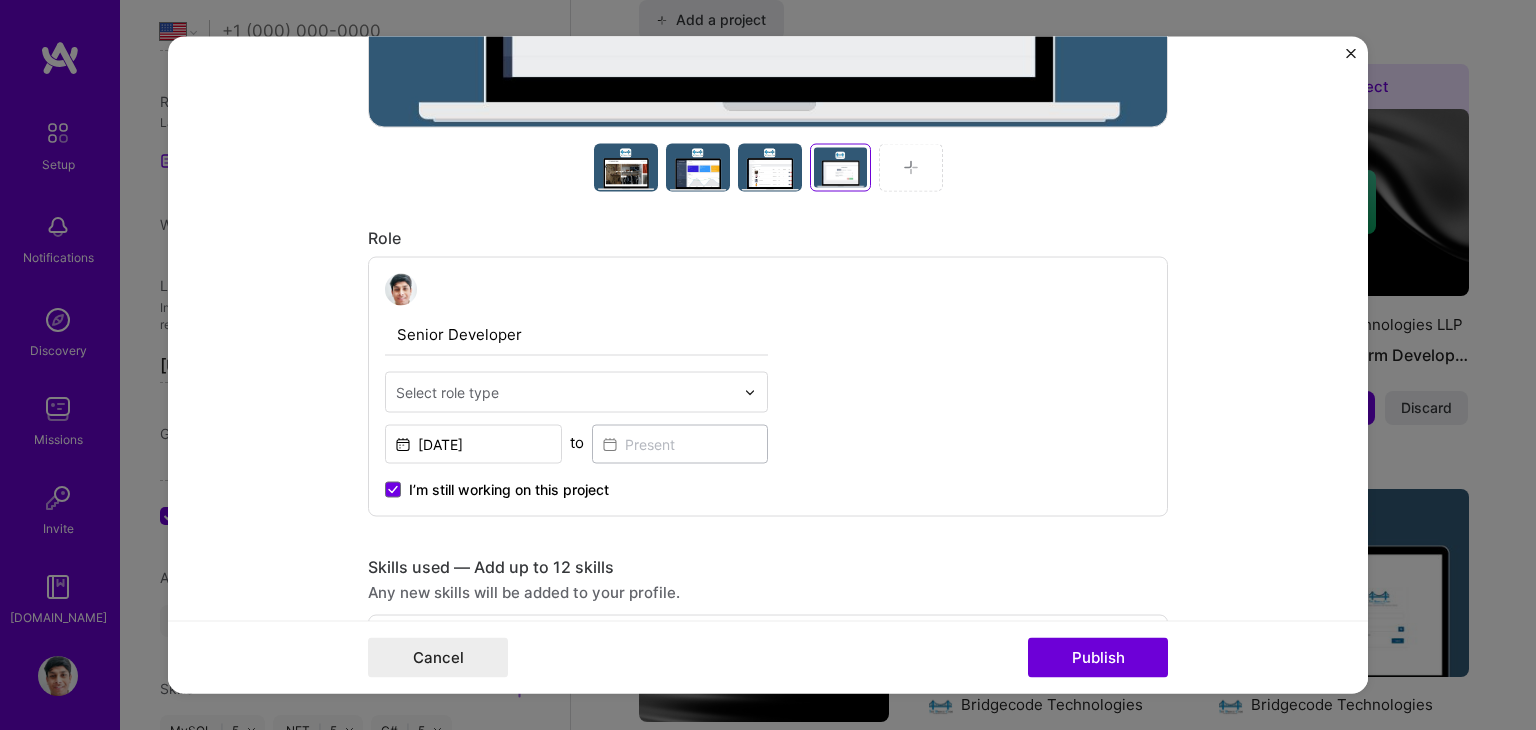 scroll, scrollTop: 1142, scrollLeft: 0, axis: vertical 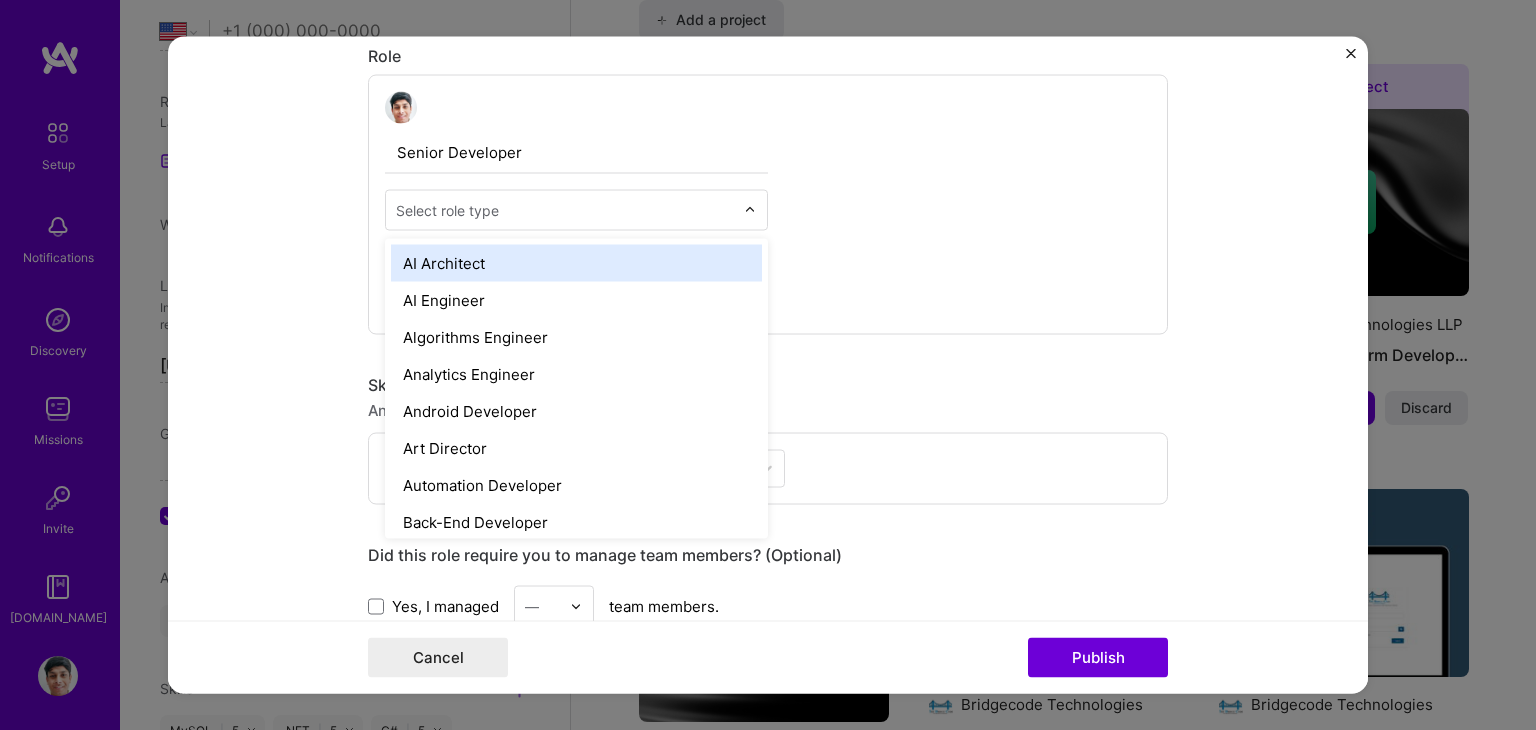click at bounding box center (565, 210) 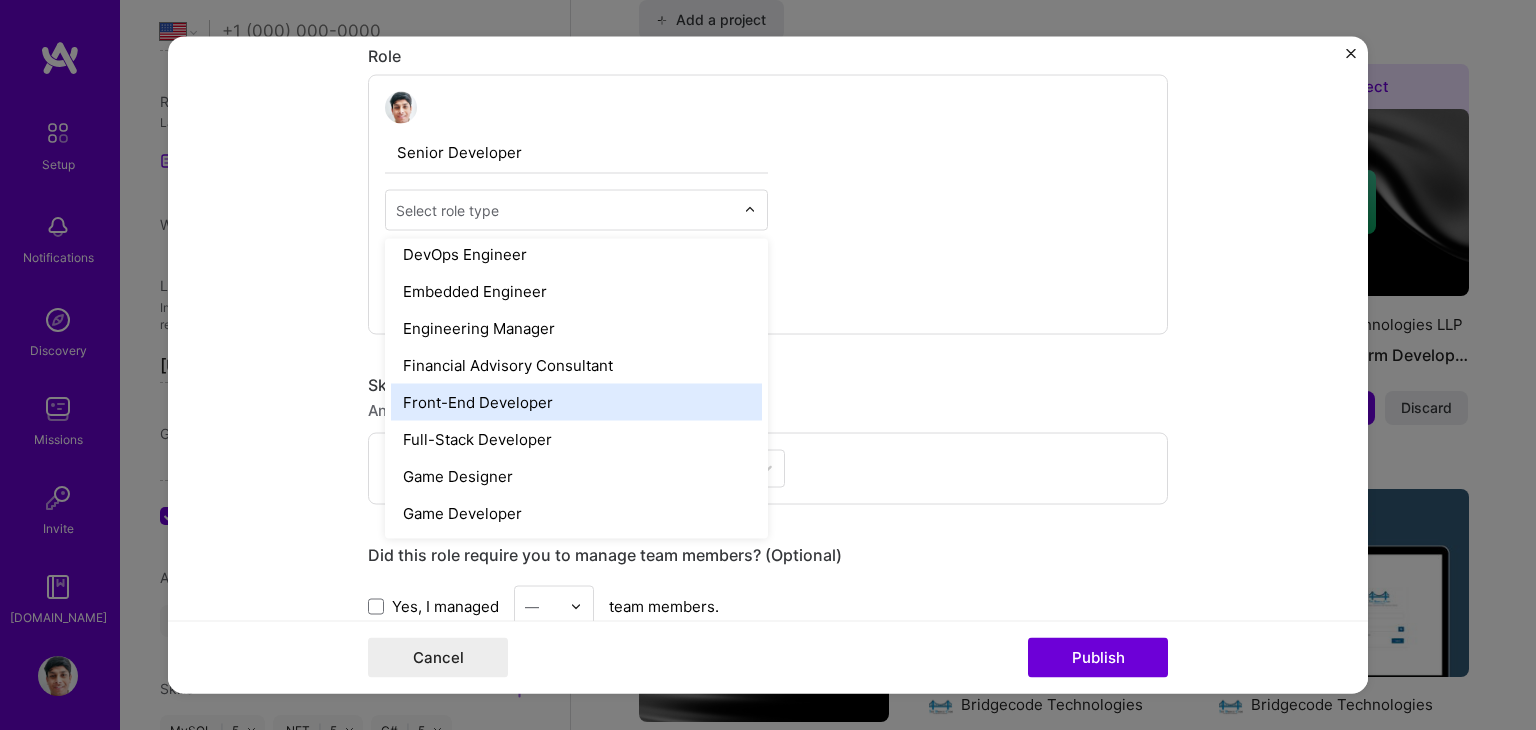 scroll, scrollTop: 1012, scrollLeft: 0, axis: vertical 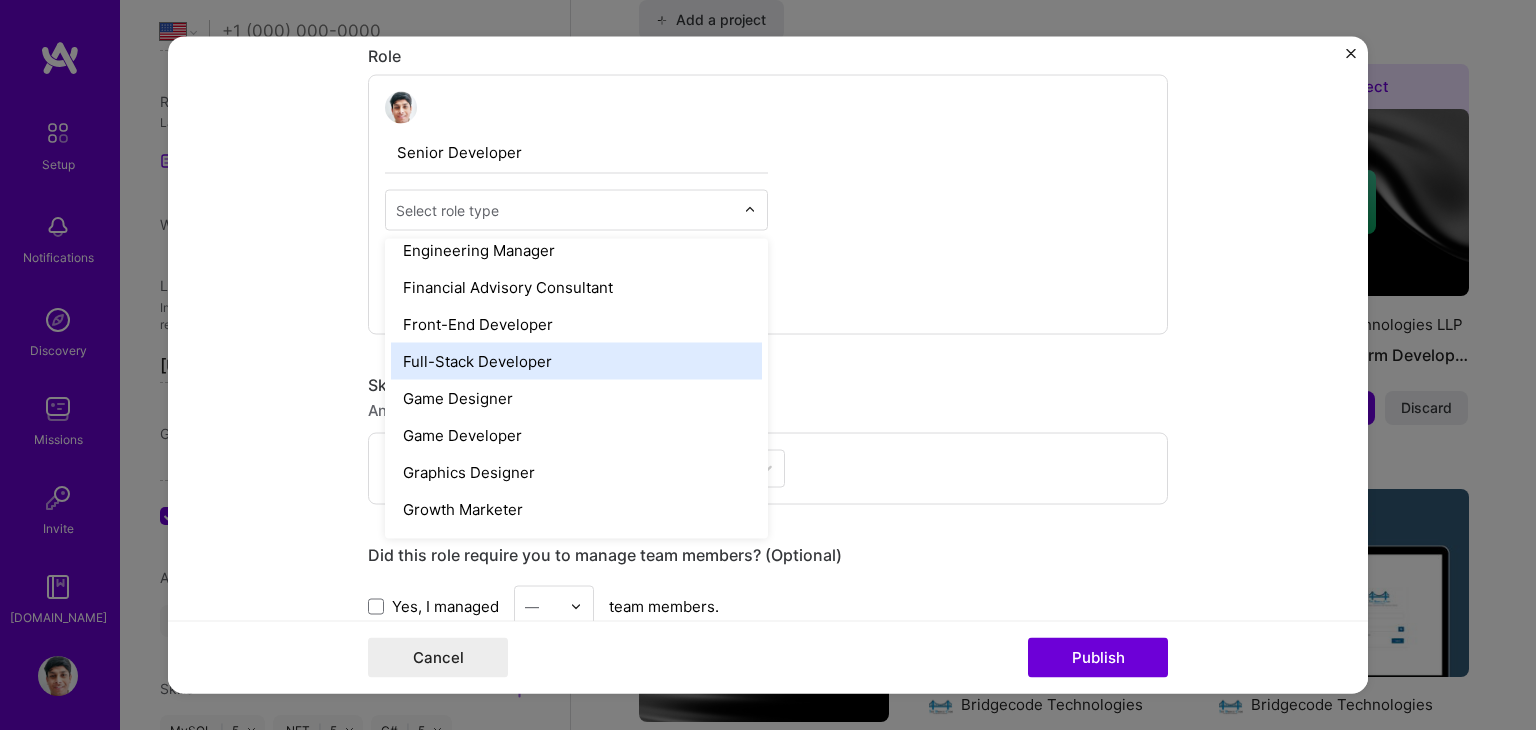 click on "Full-Stack Developer" at bounding box center [576, 361] 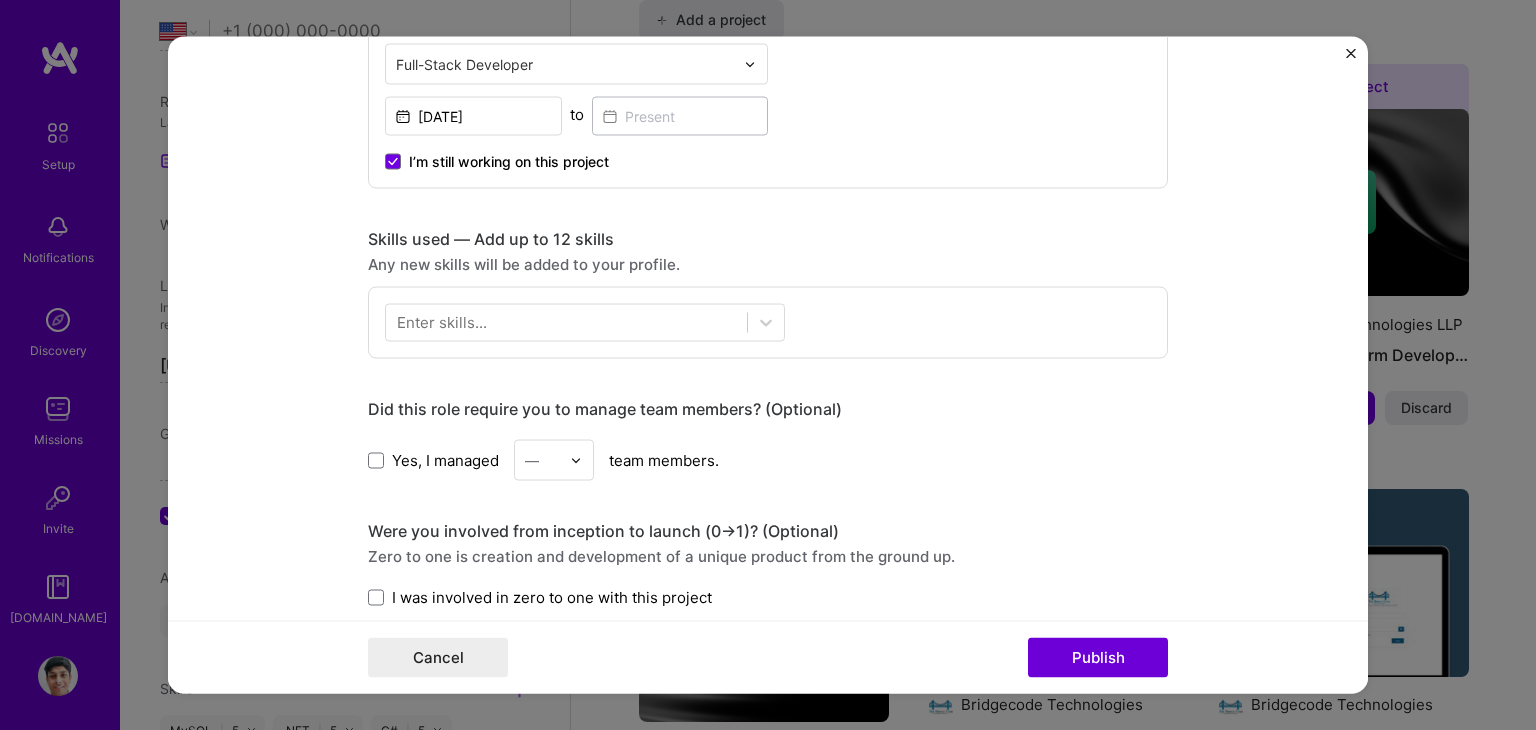 scroll, scrollTop: 1348, scrollLeft: 0, axis: vertical 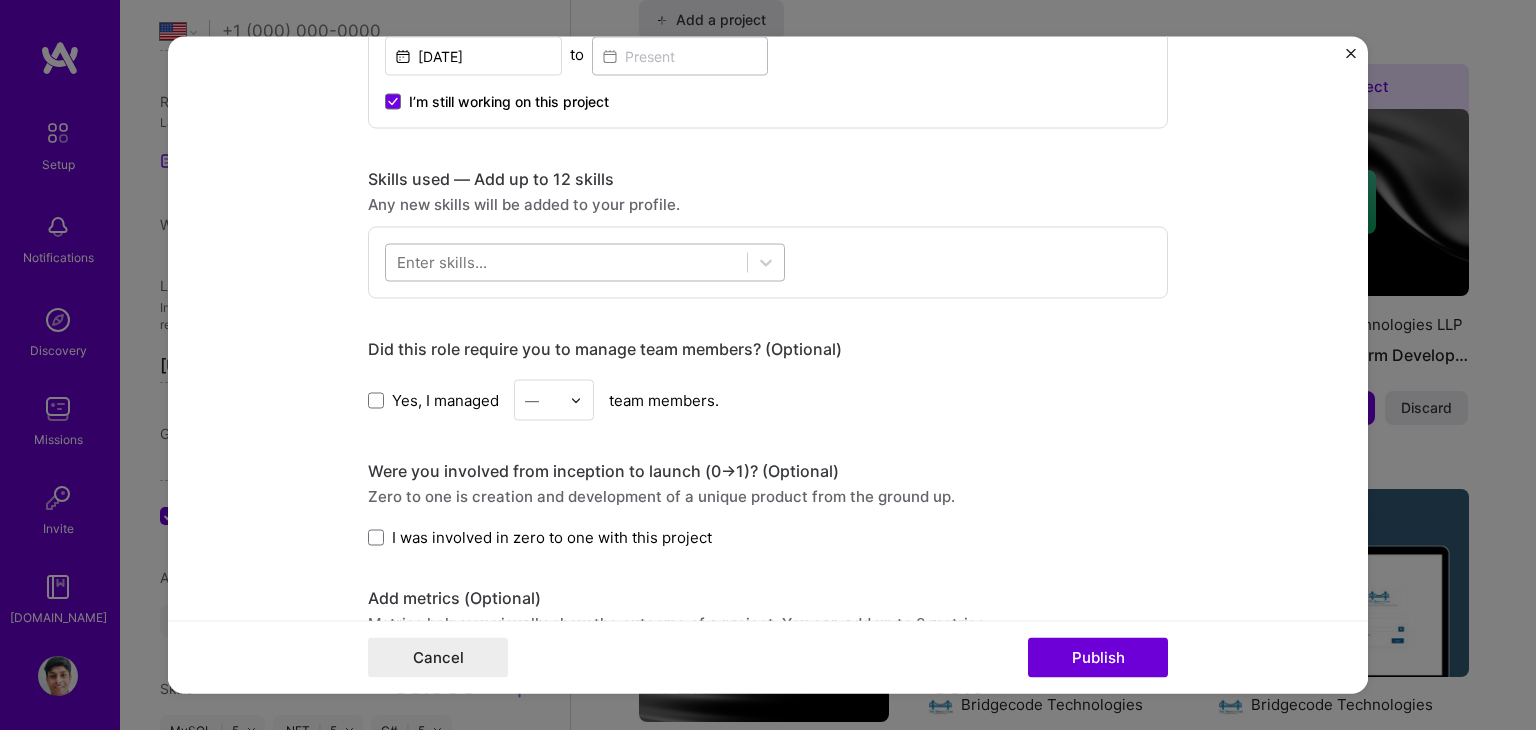 click at bounding box center (566, 262) 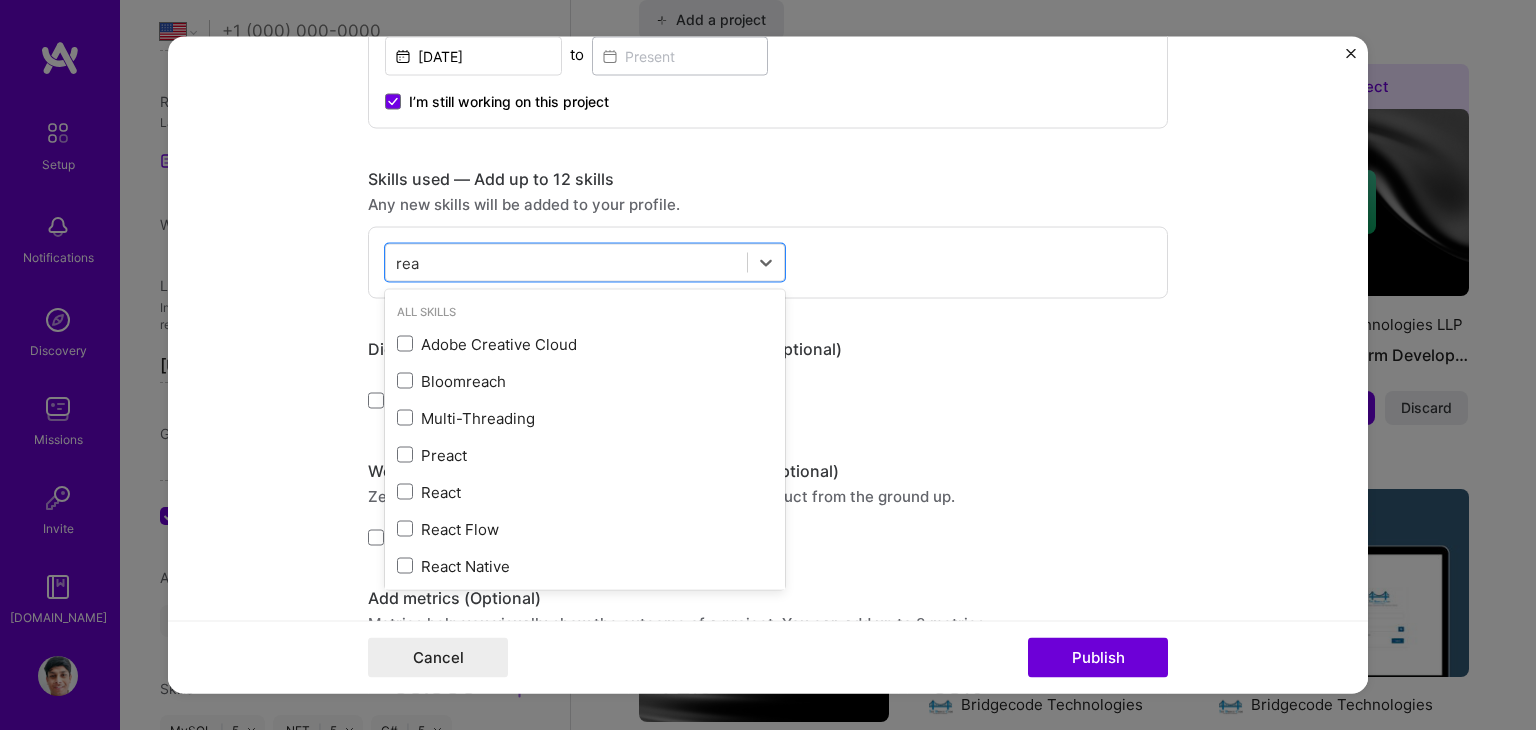 type on "reac" 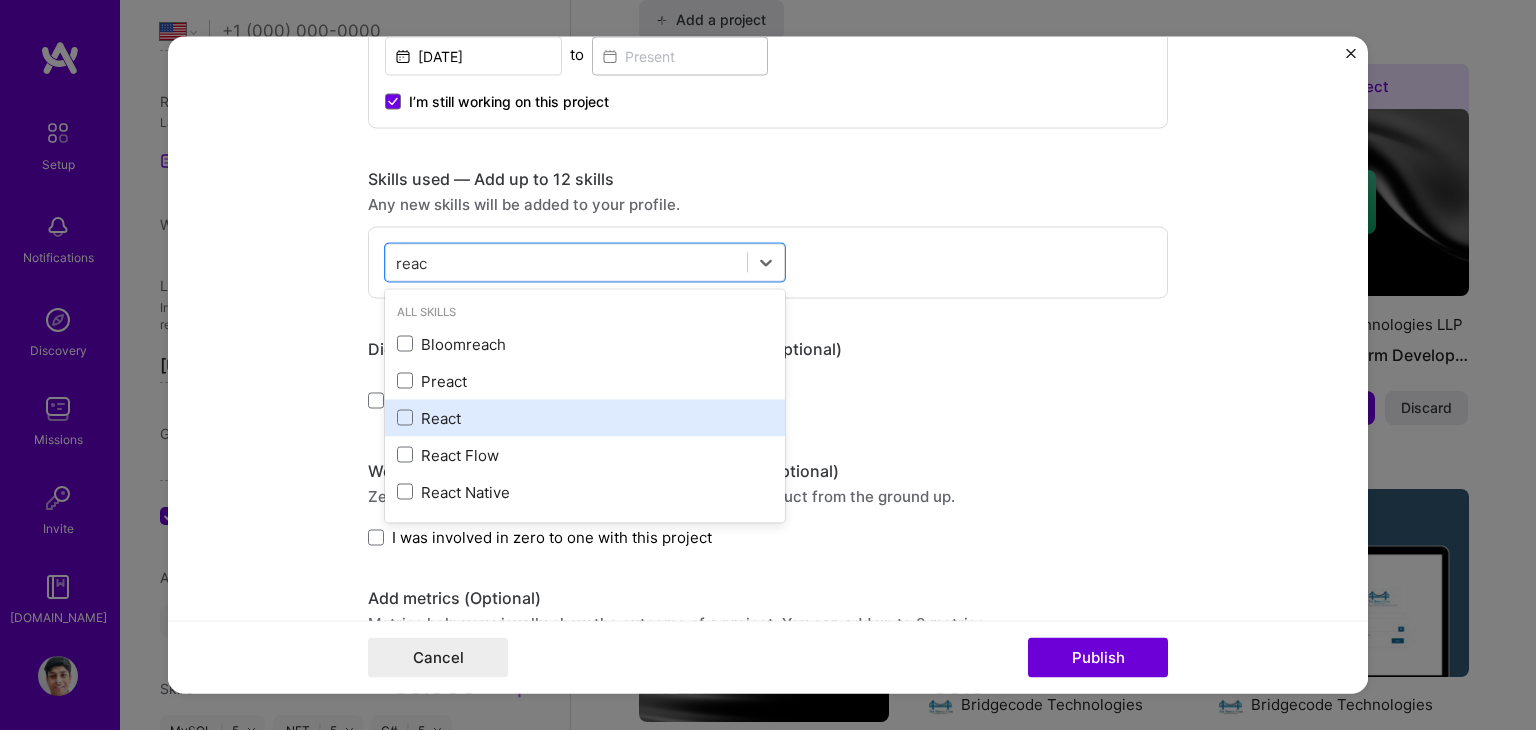 click on "React" at bounding box center [585, 417] 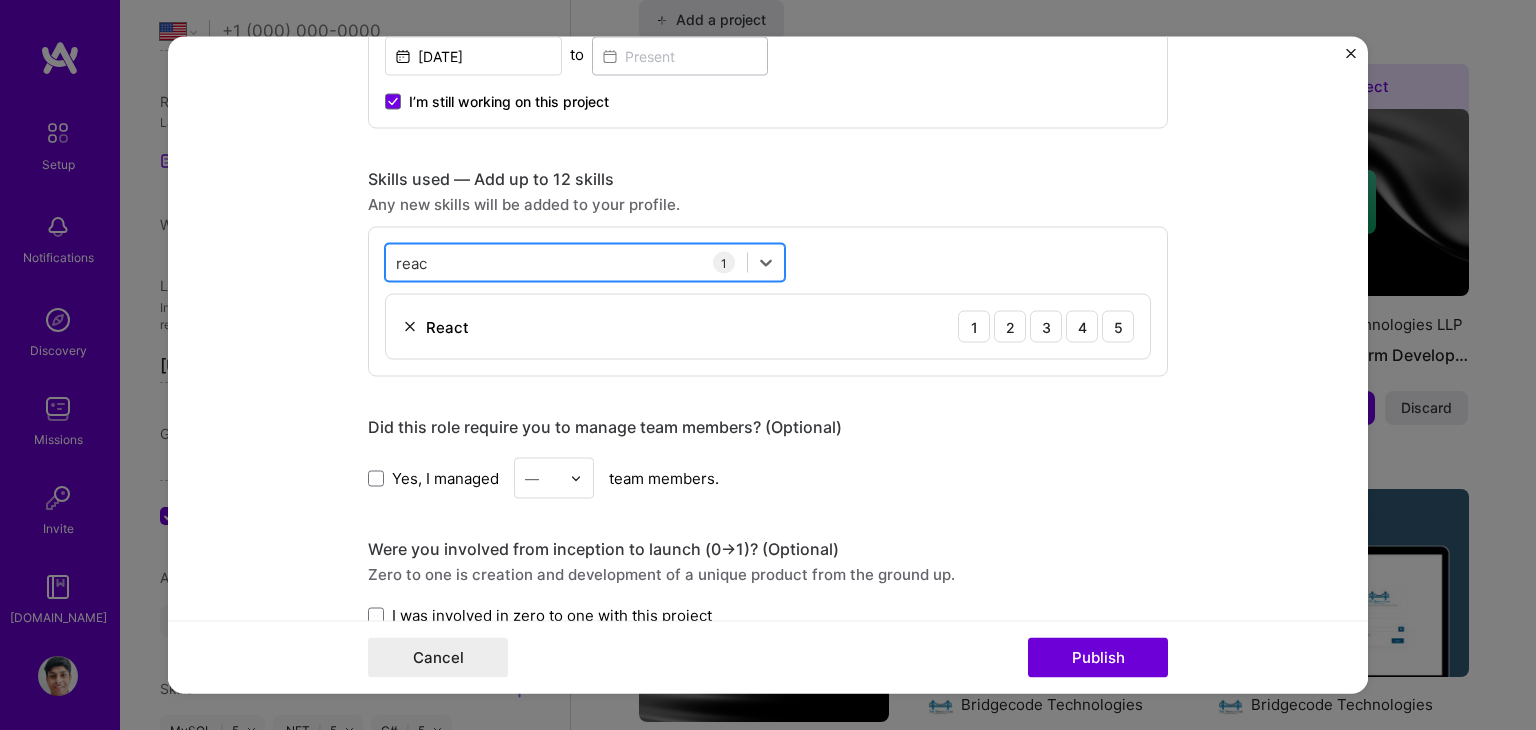 click on "reac reac" at bounding box center [566, 262] 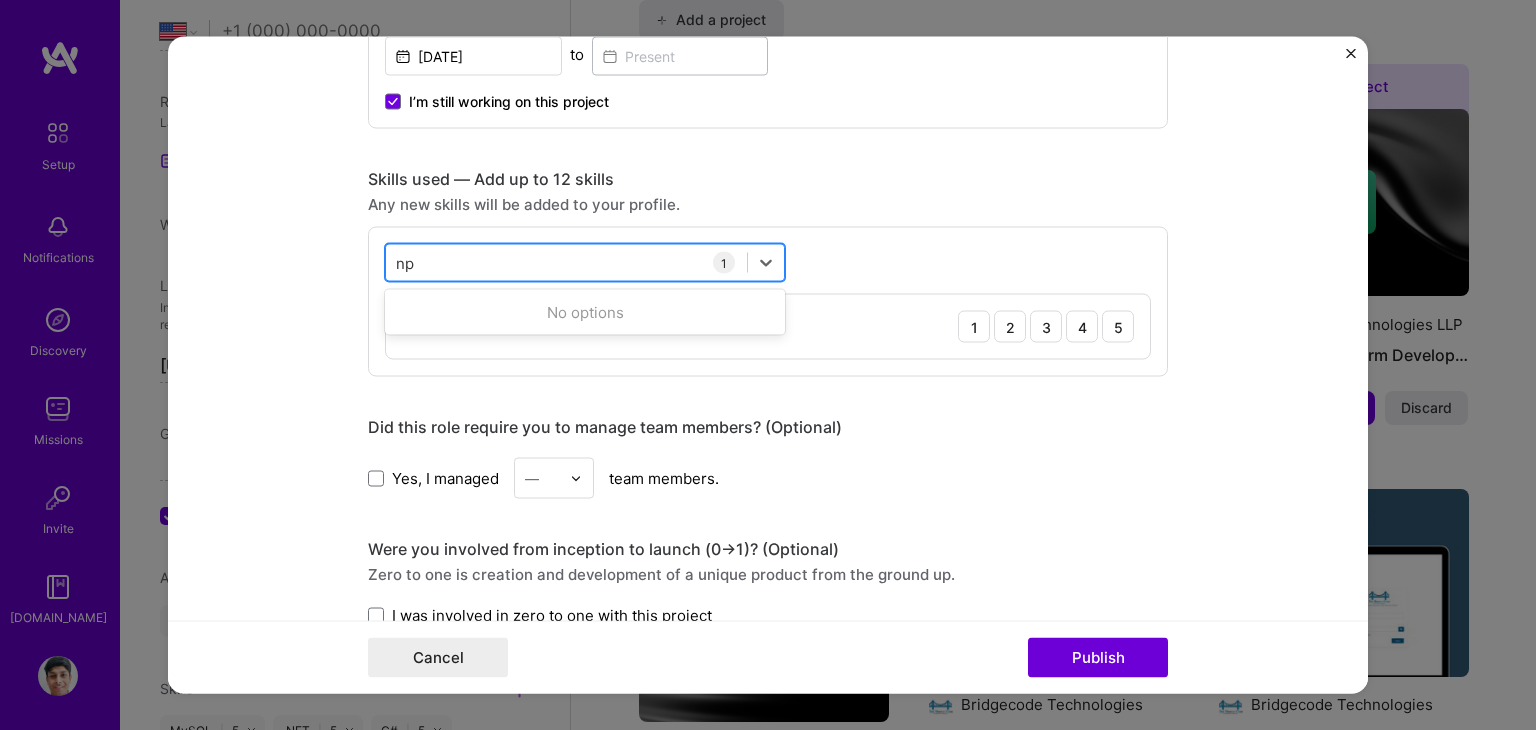 type on "n" 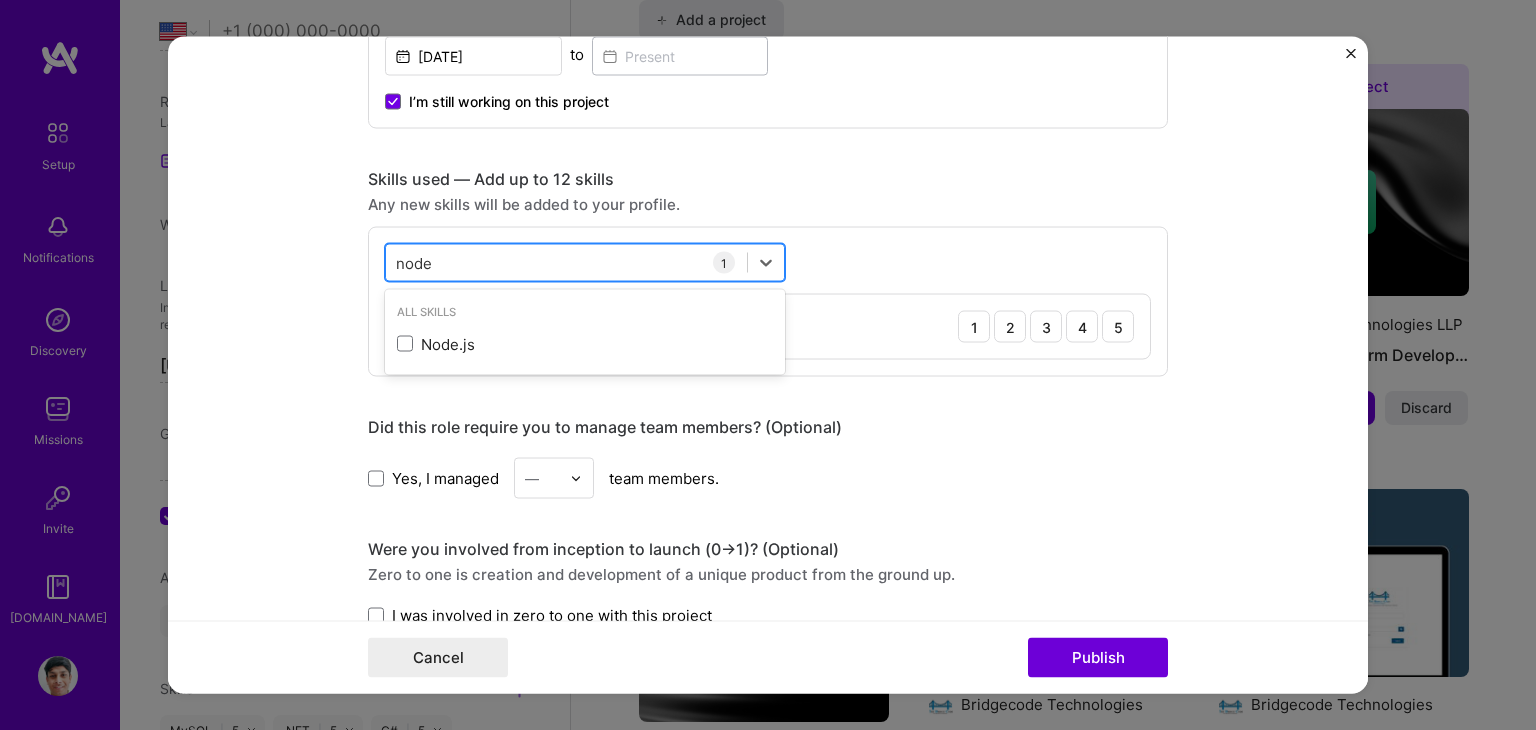 type on "node" 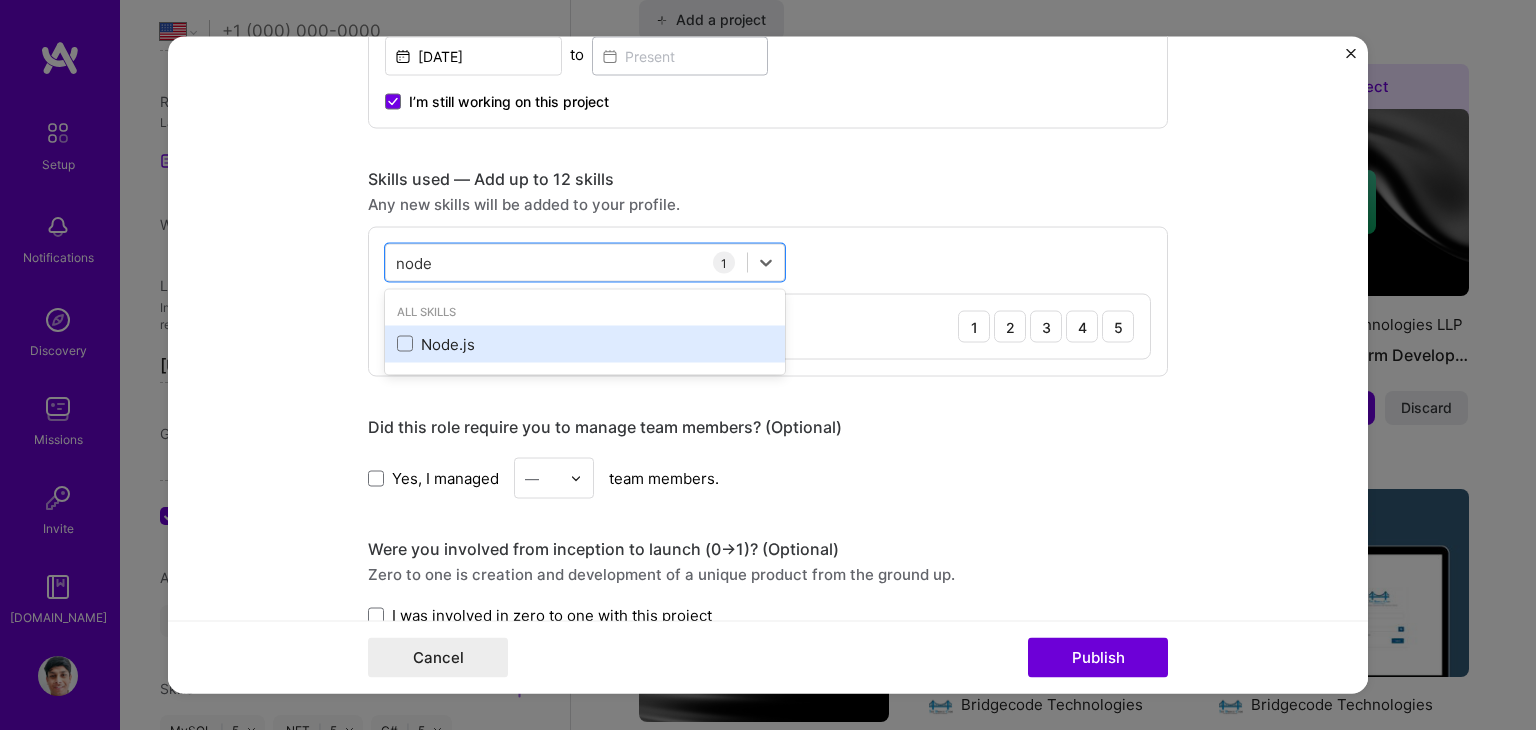 click on "Node.js" at bounding box center [585, 343] 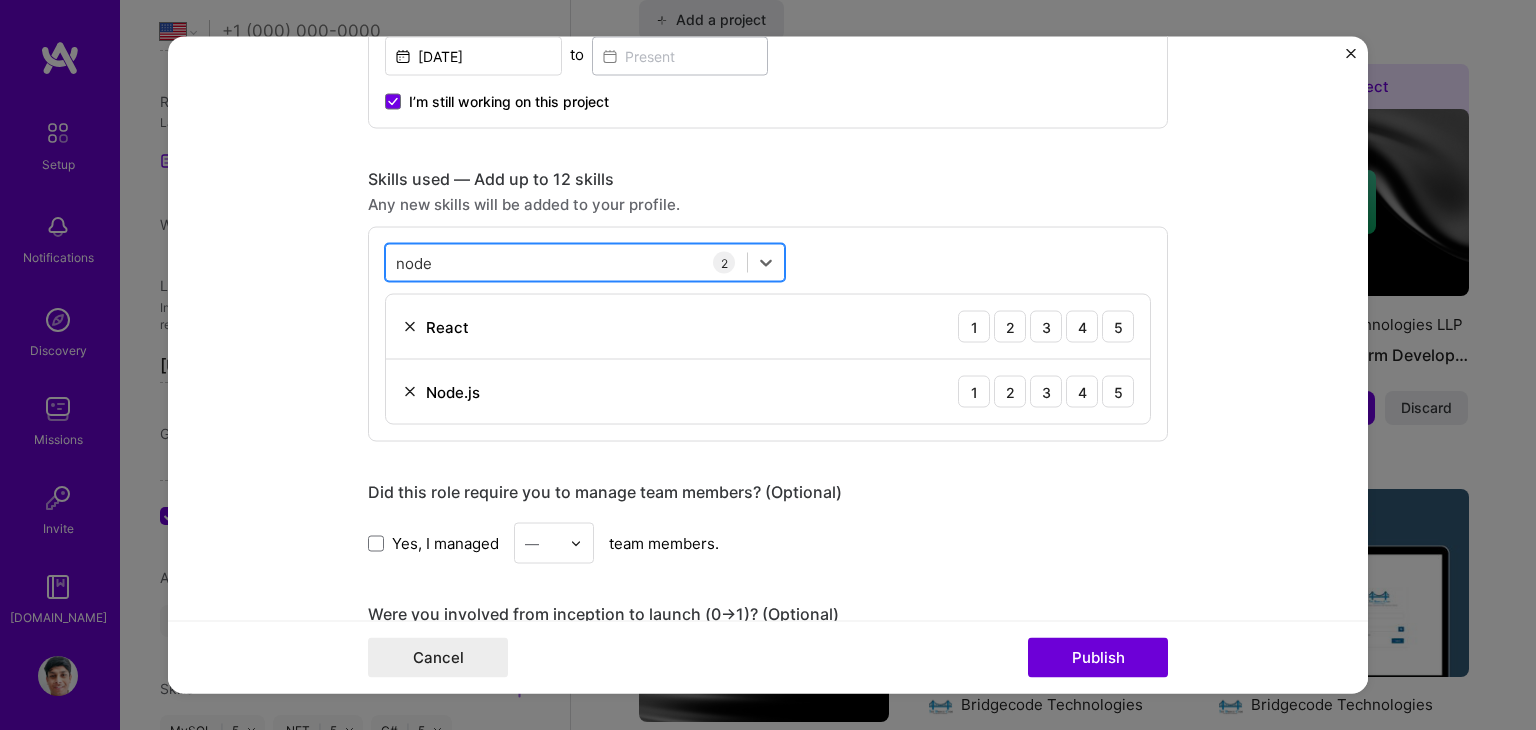 click on "node node" at bounding box center [566, 262] 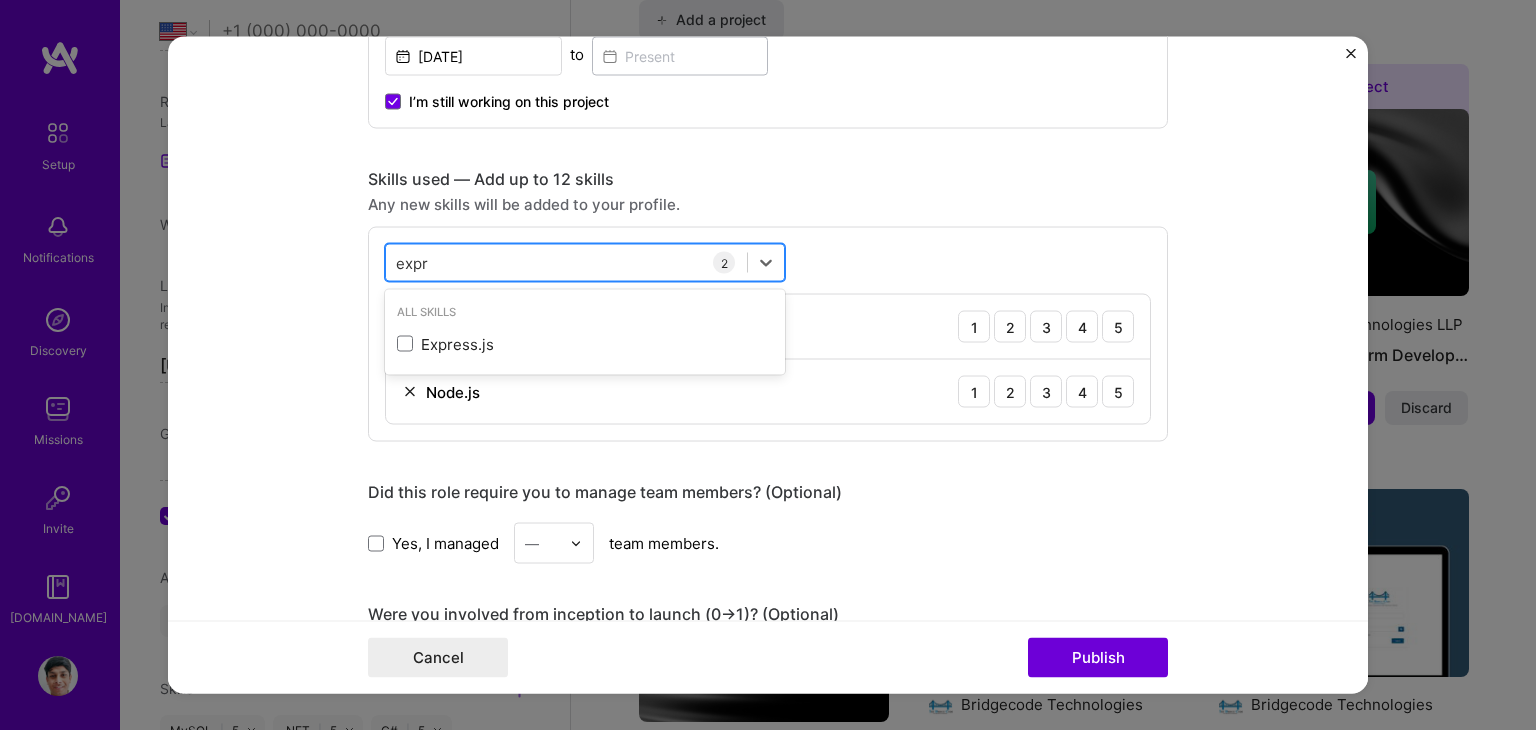 type on "expre" 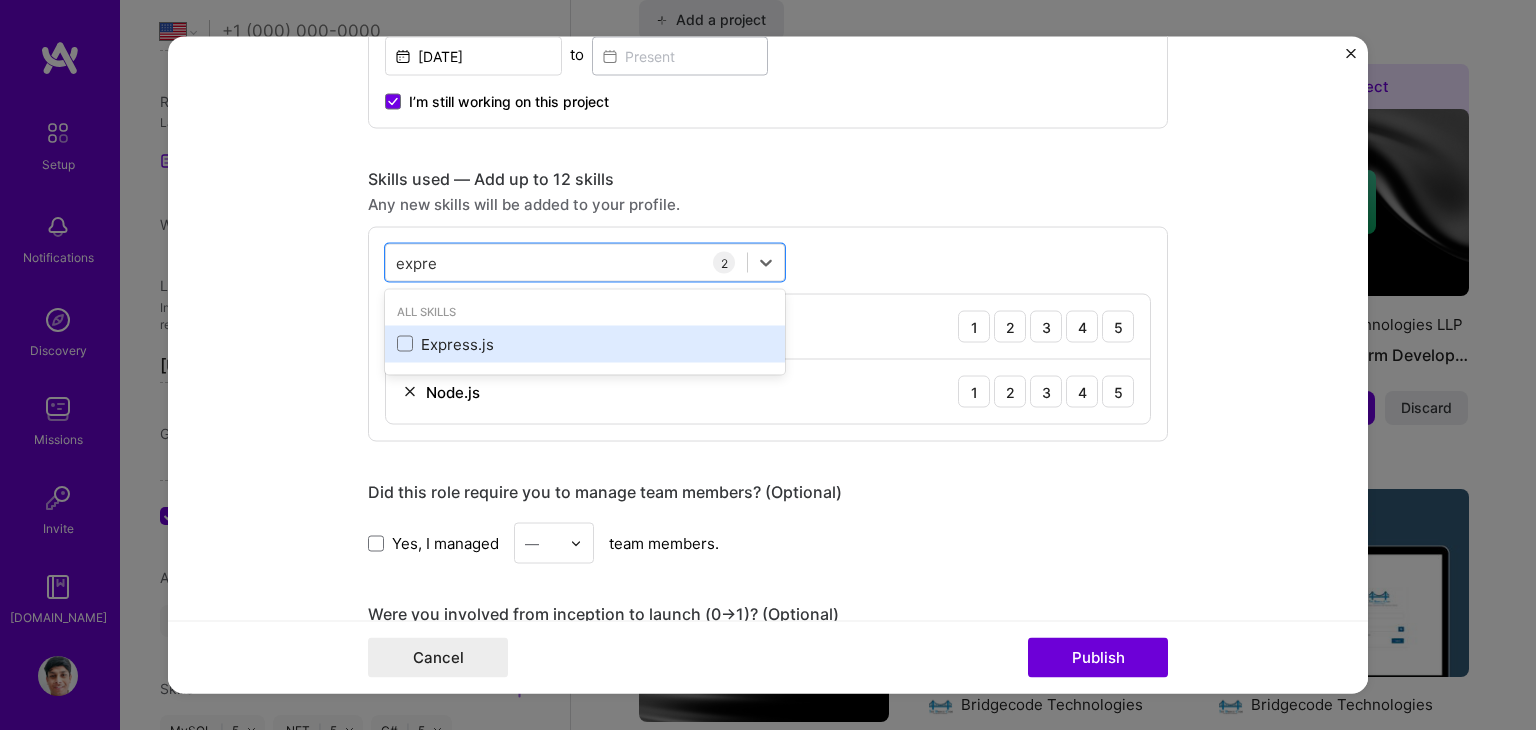 click on "Express.js" at bounding box center [585, 343] 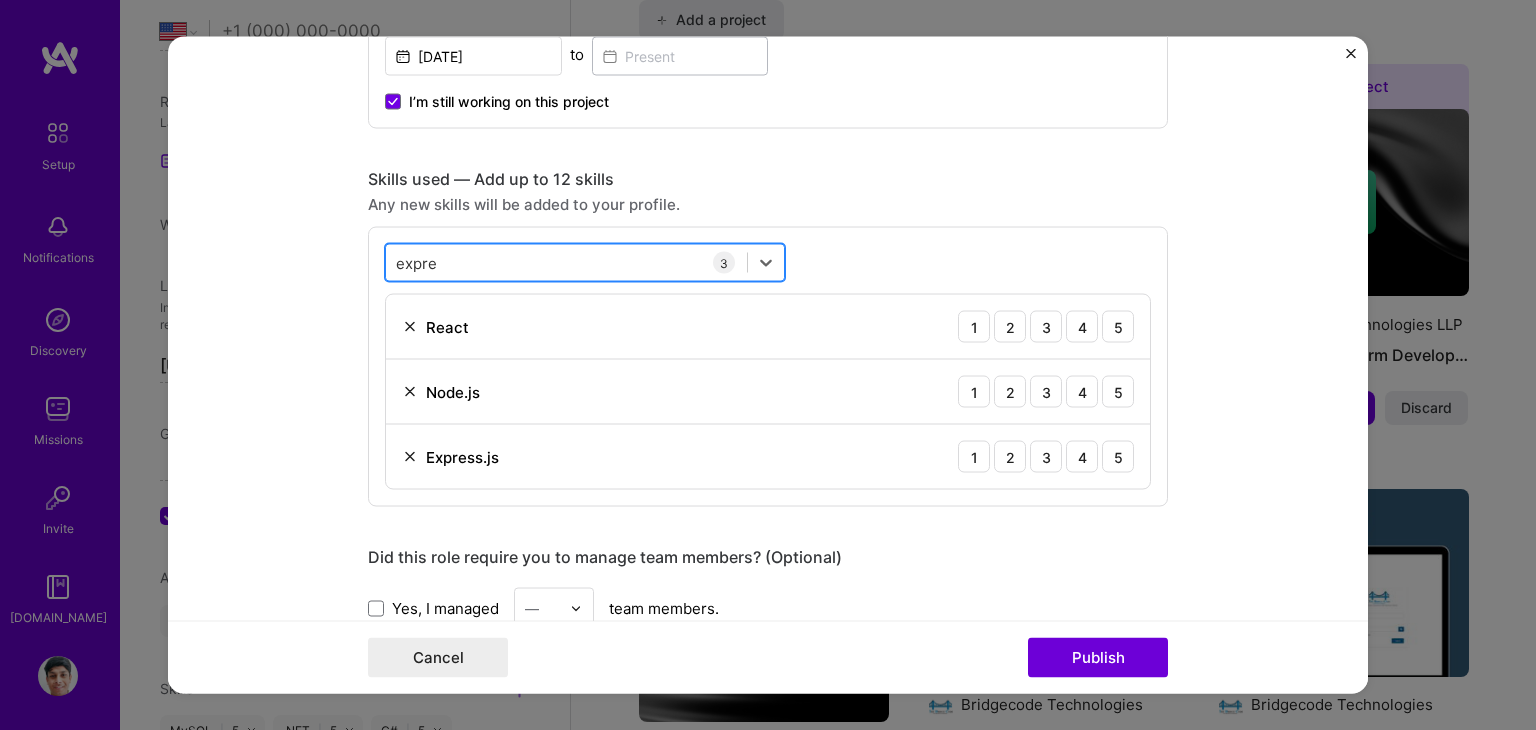 click on "expre expre" at bounding box center (566, 262) 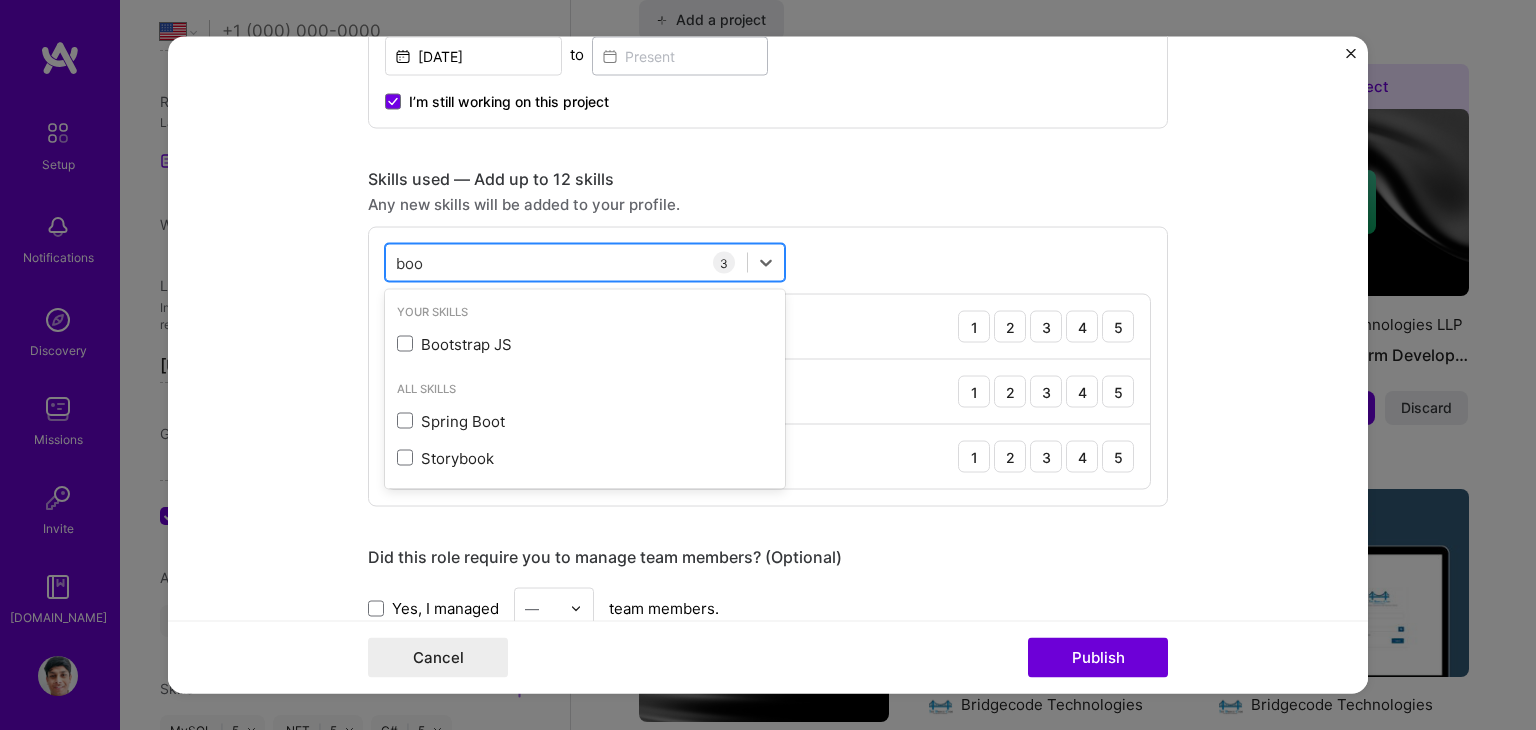 type on "boot" 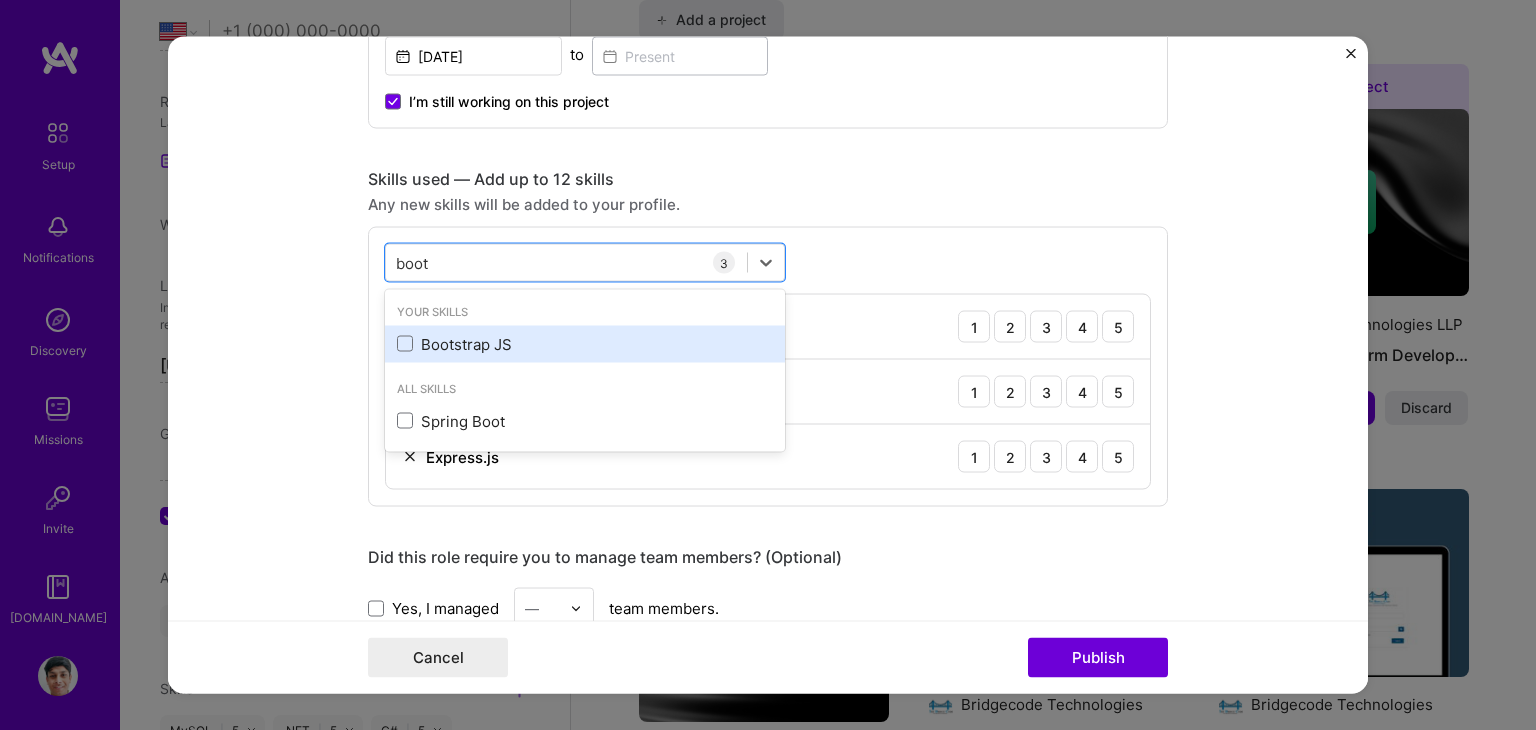 click on "Bootstrap JS" at bounding box center (585, 343) 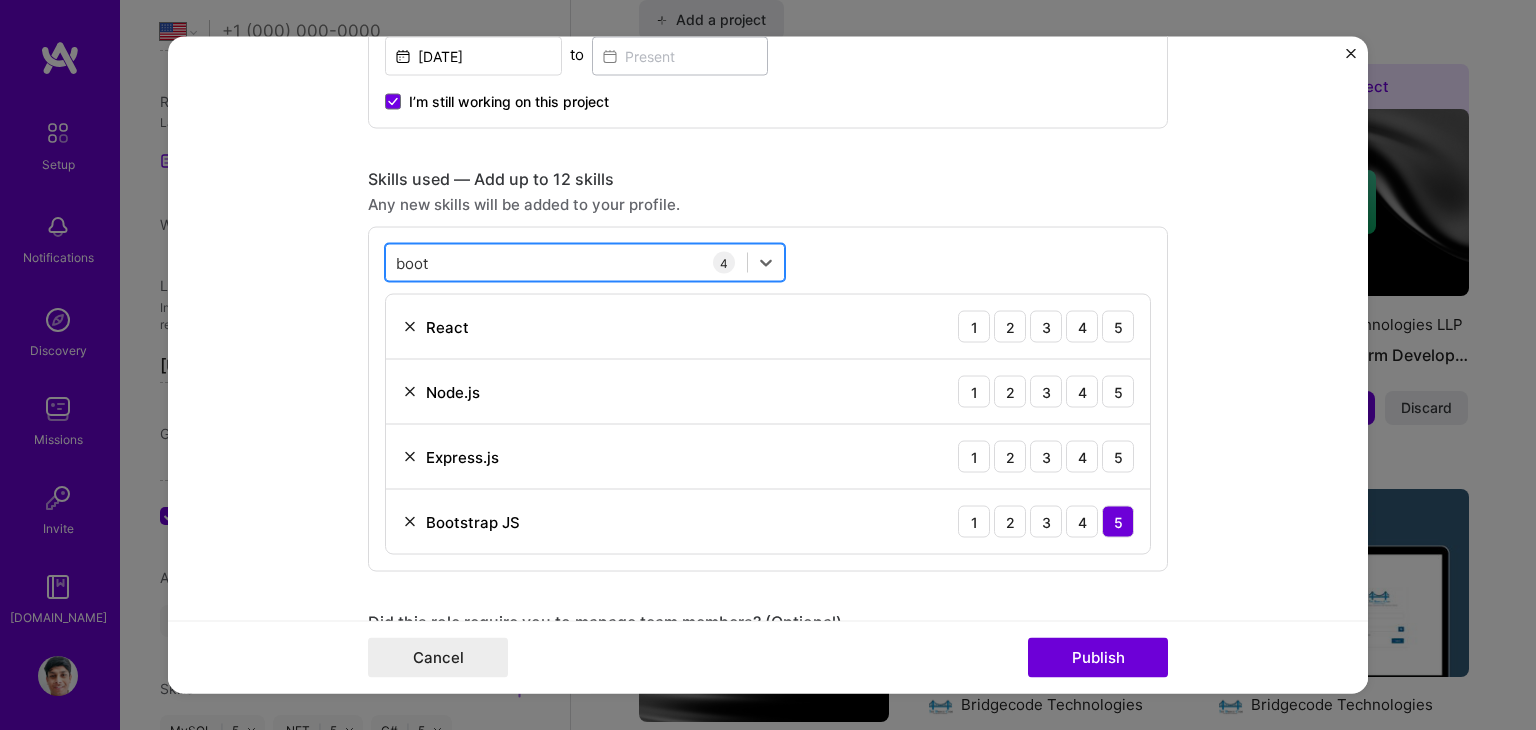 click on "boot boot" at bounding box center [566, 262] 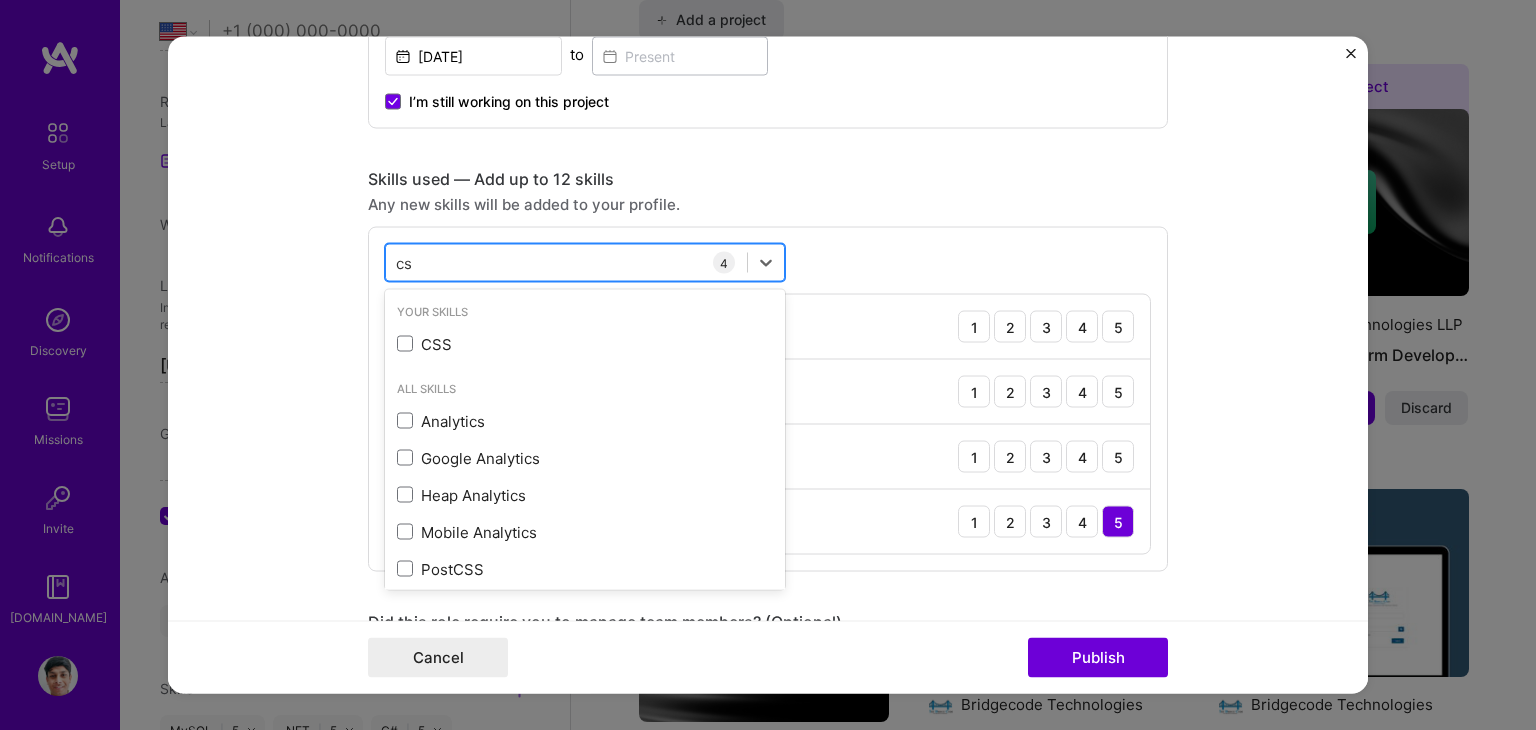 type on "css" 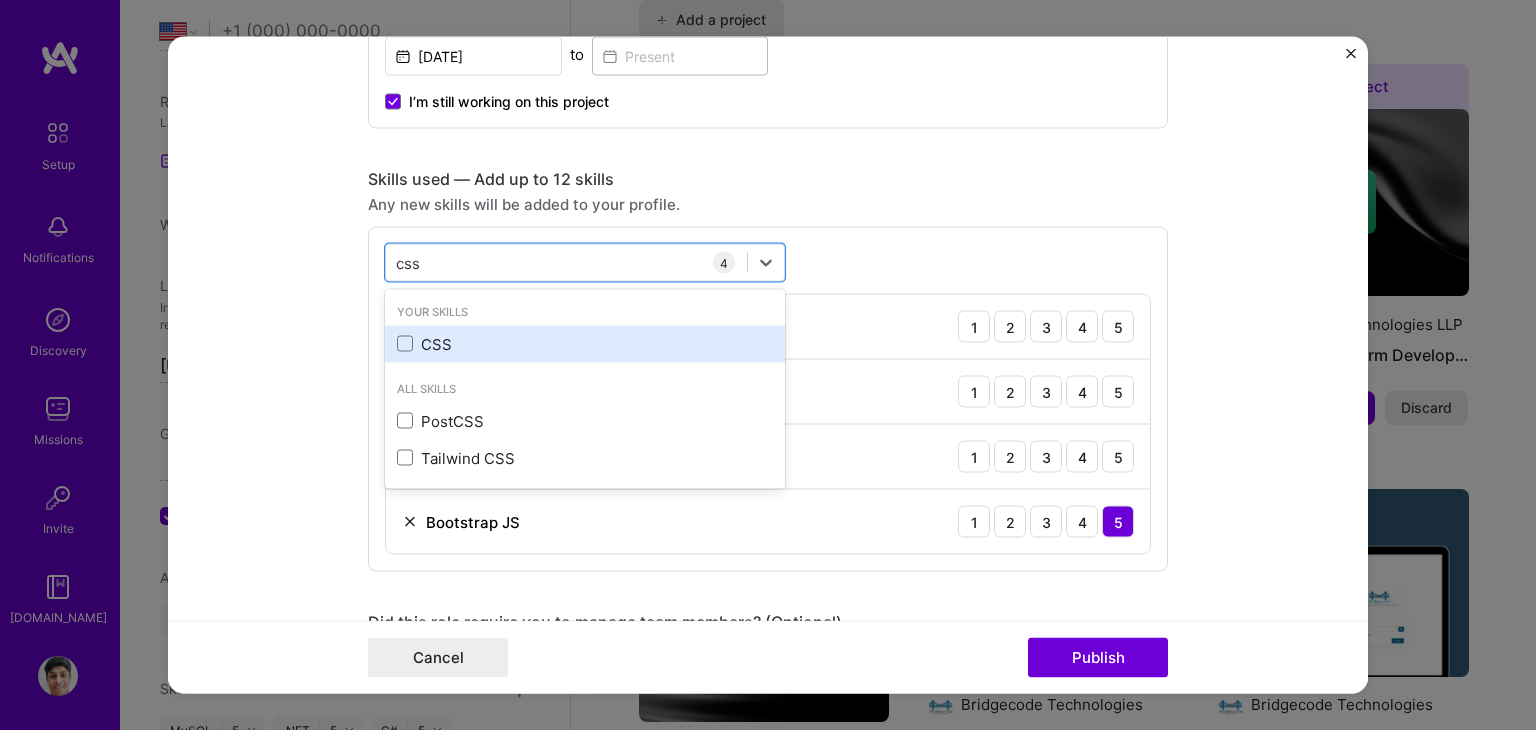 click on "CSS" at bounding box center [585, 343] 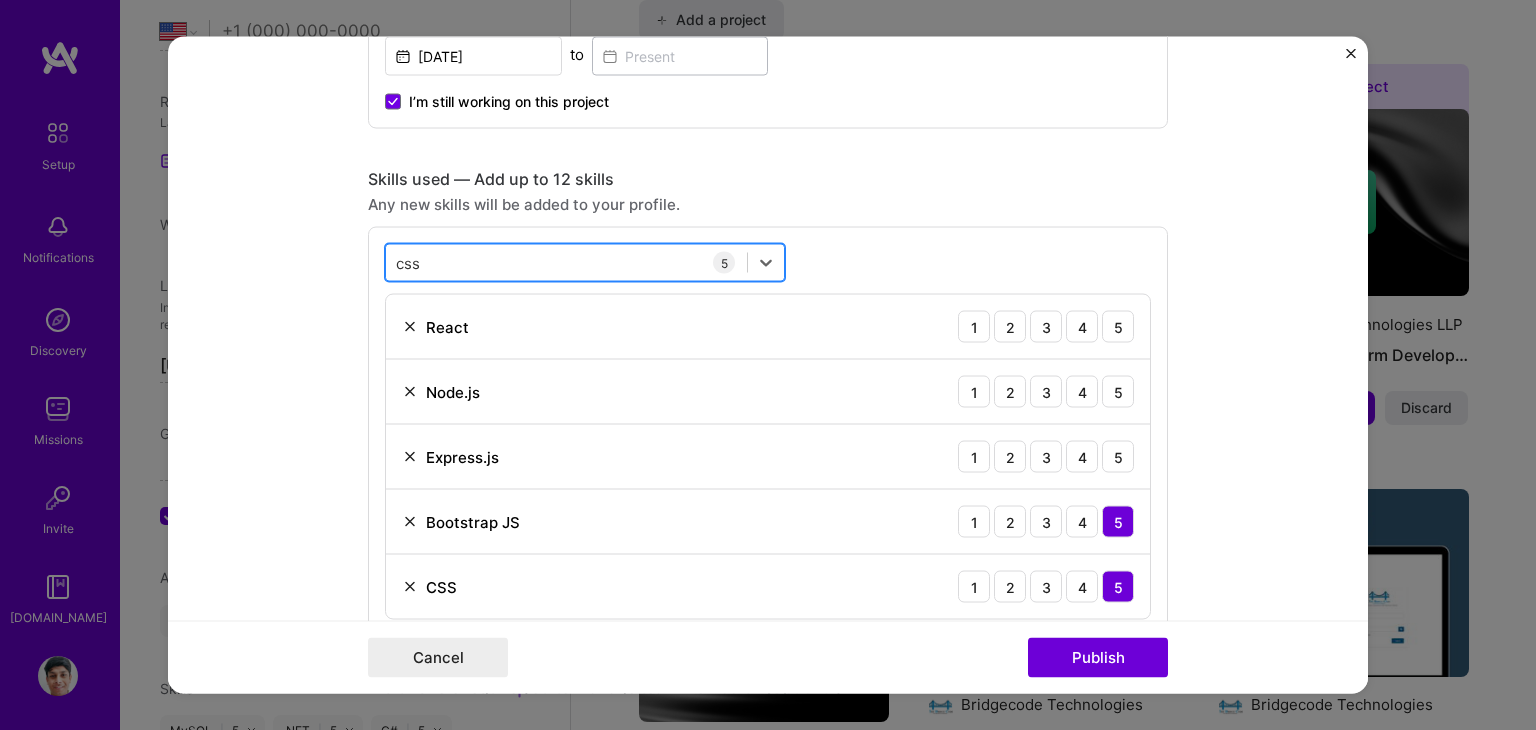 click on "css css" at bounding box center [566, 262] 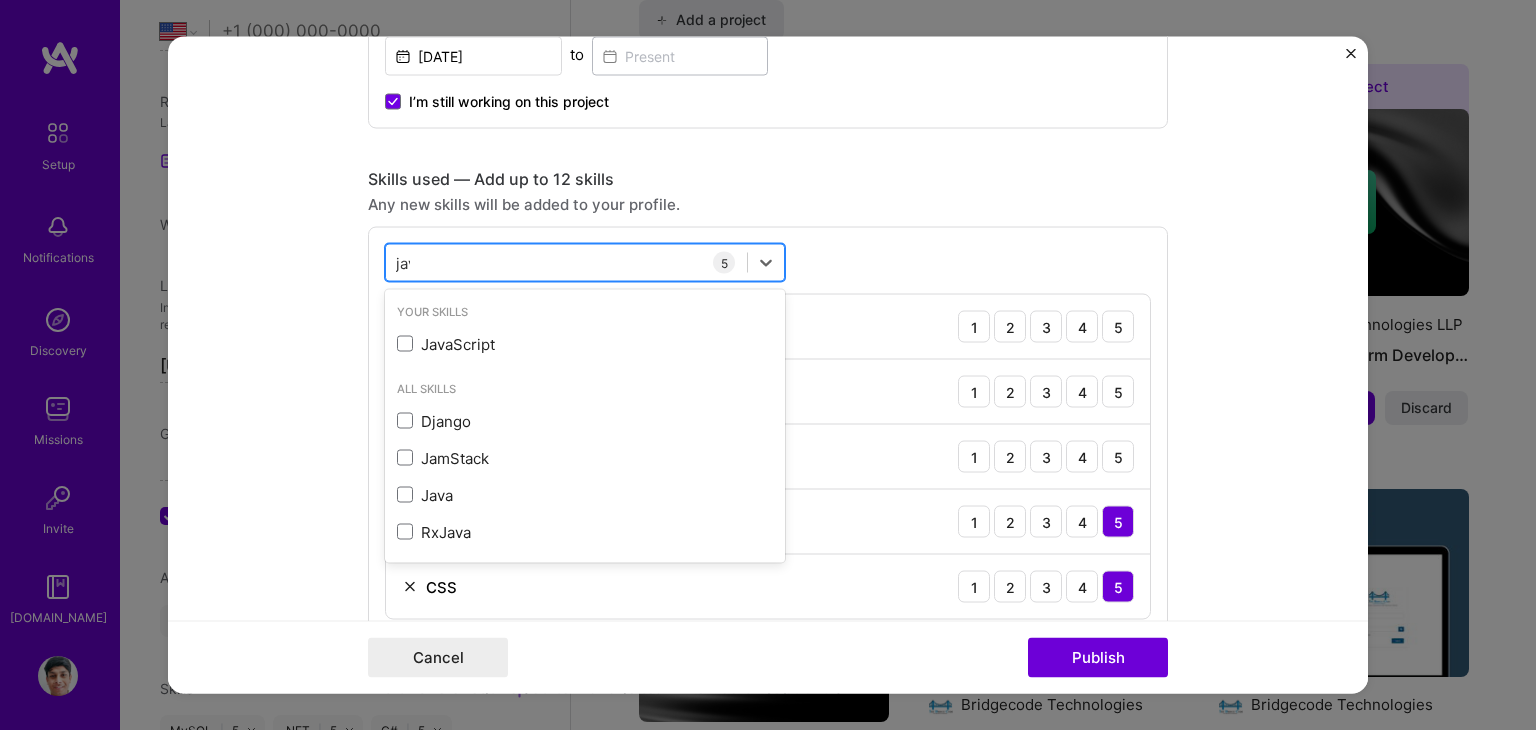 type on "java" 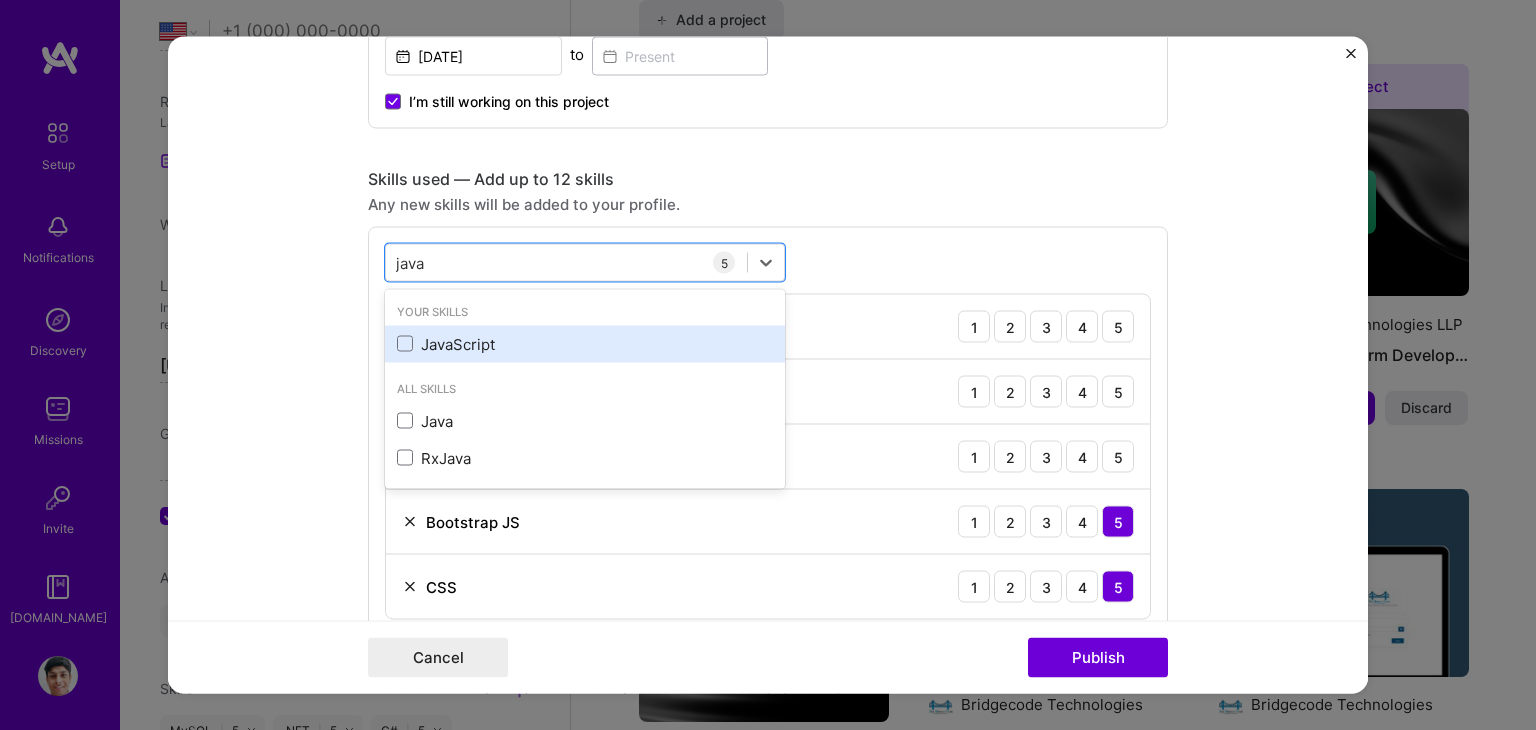 click on "JavaScript" at bounding box center (585, 343) 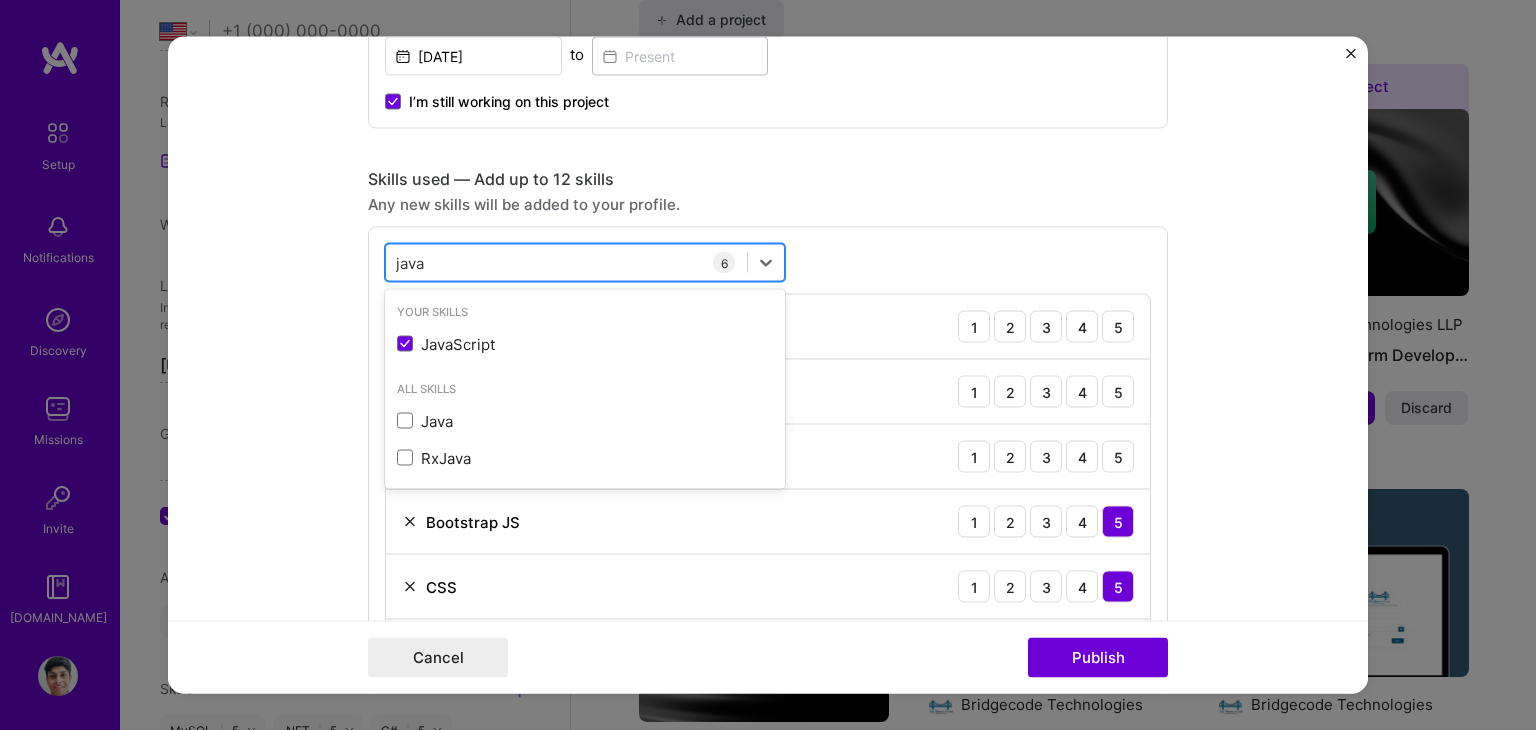 click on "java java" at bounding box center (566, 262) 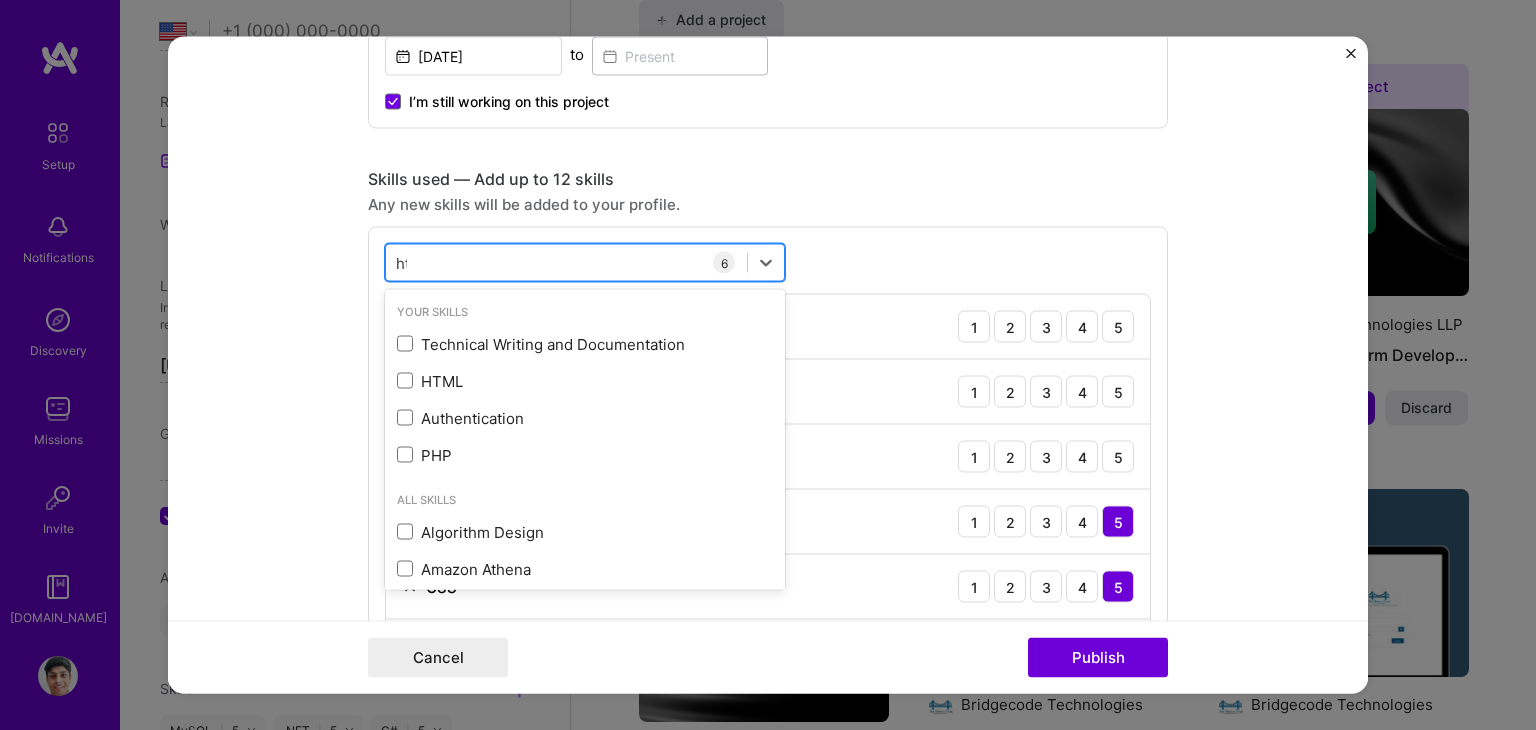 type on "htm" 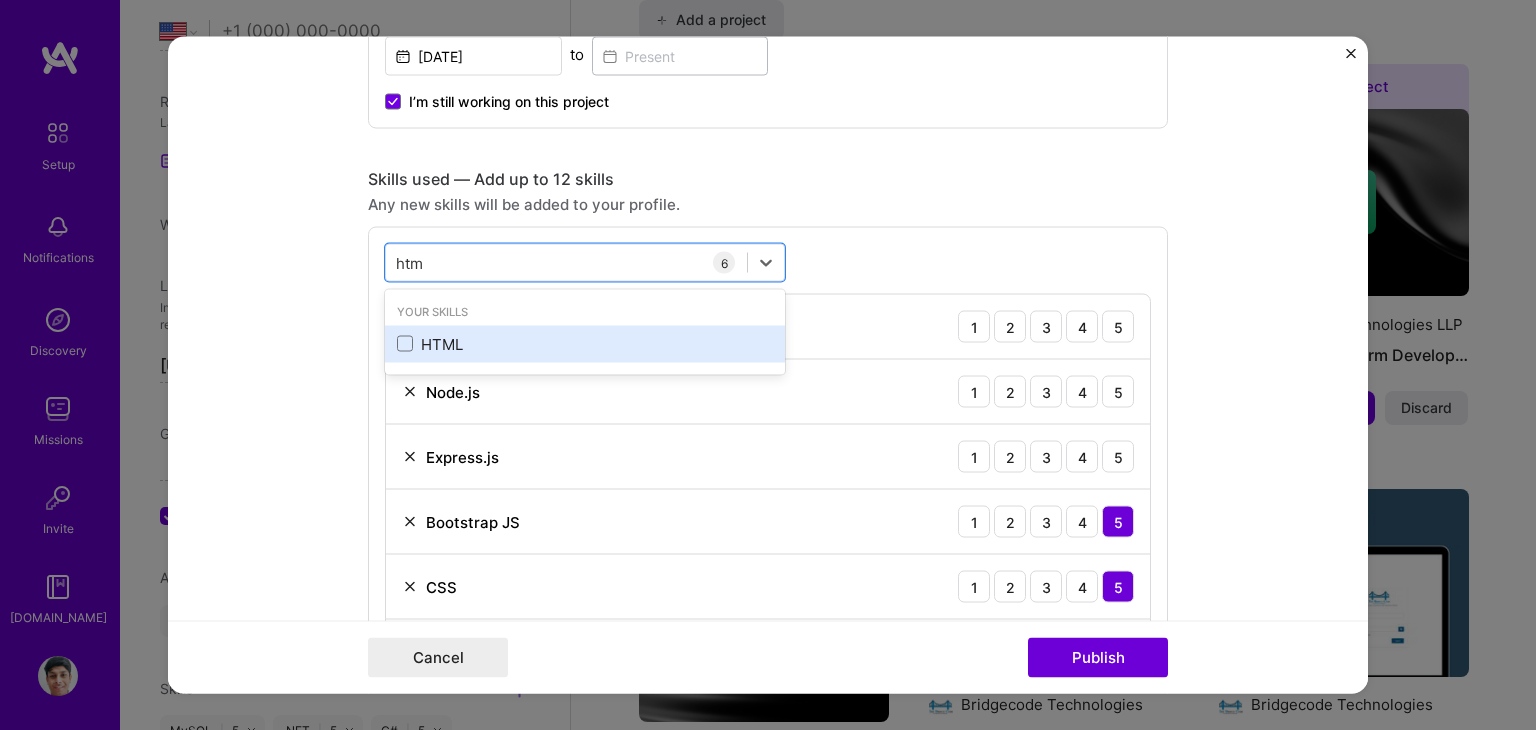 click on "HTML" at bounding box center (585, 343) 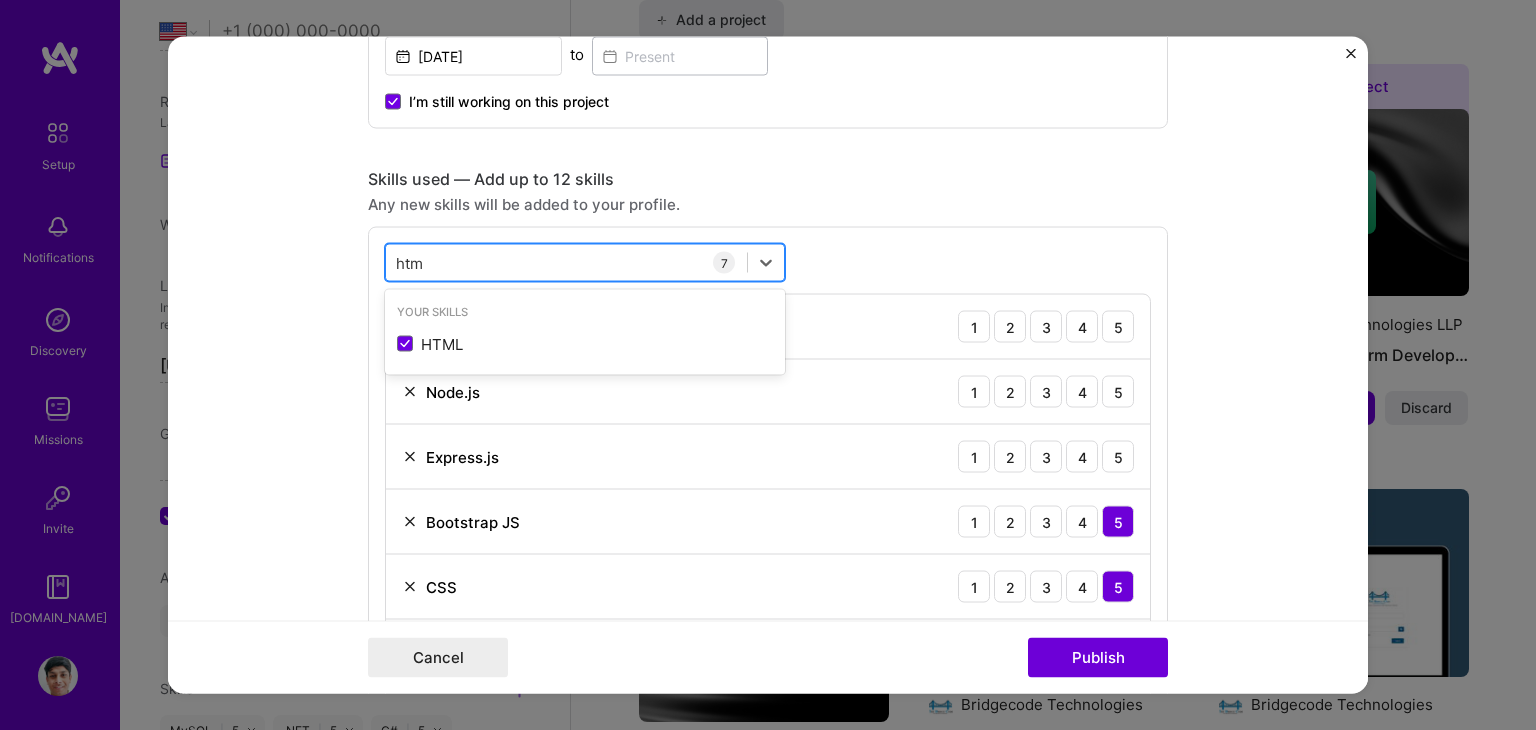 click on "htm htm" at bounding box center (566, 262) 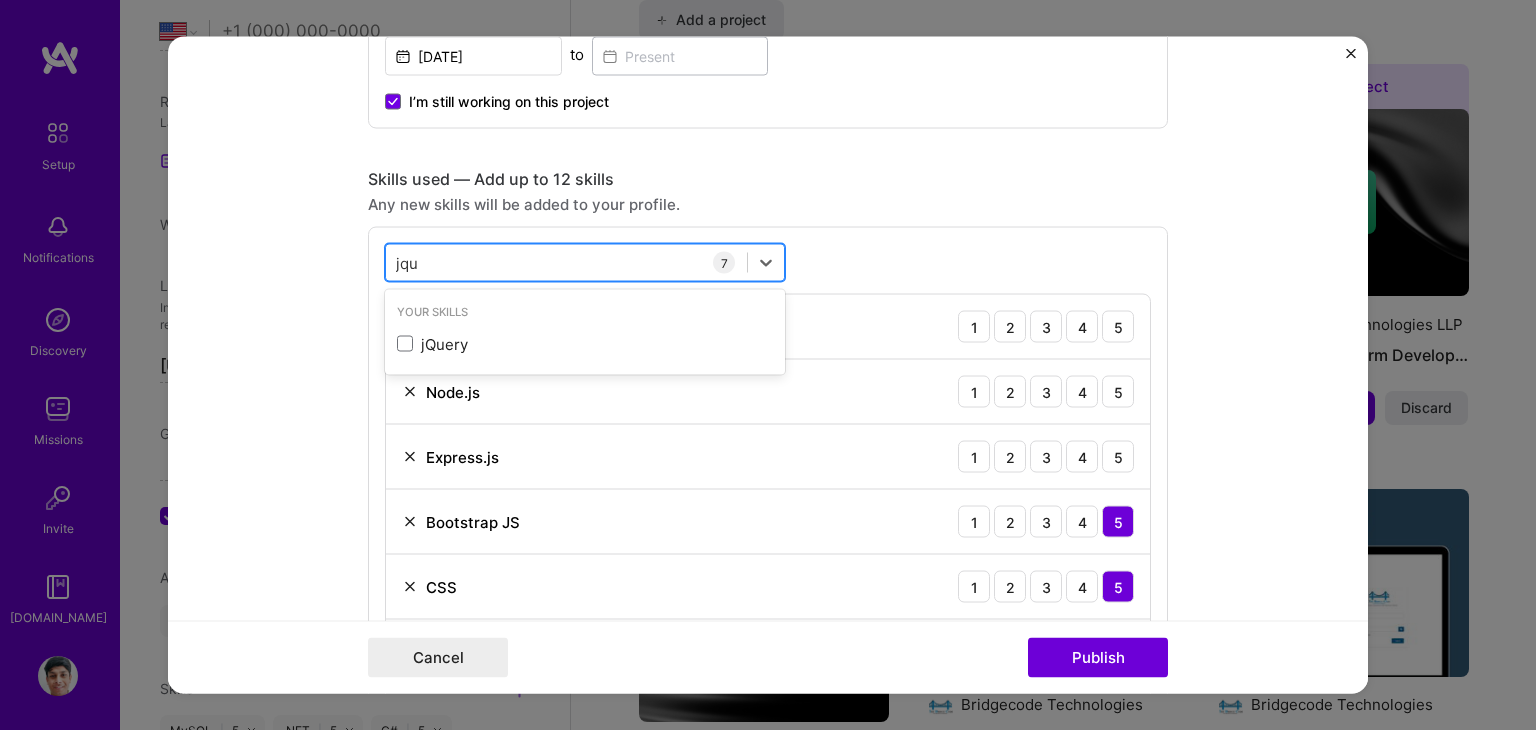 type on "jque" 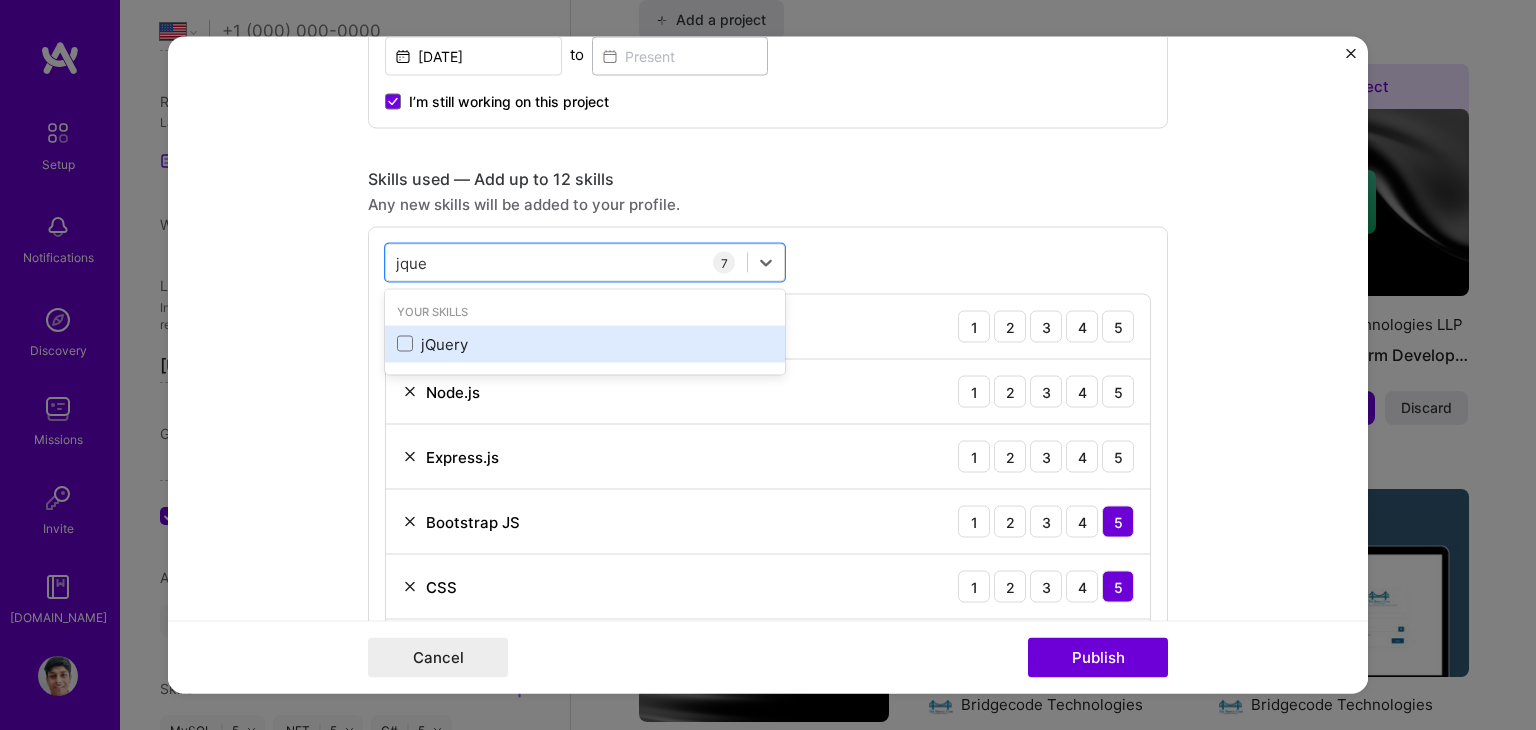 click on "jQuery" at bounding box center [585, 343] 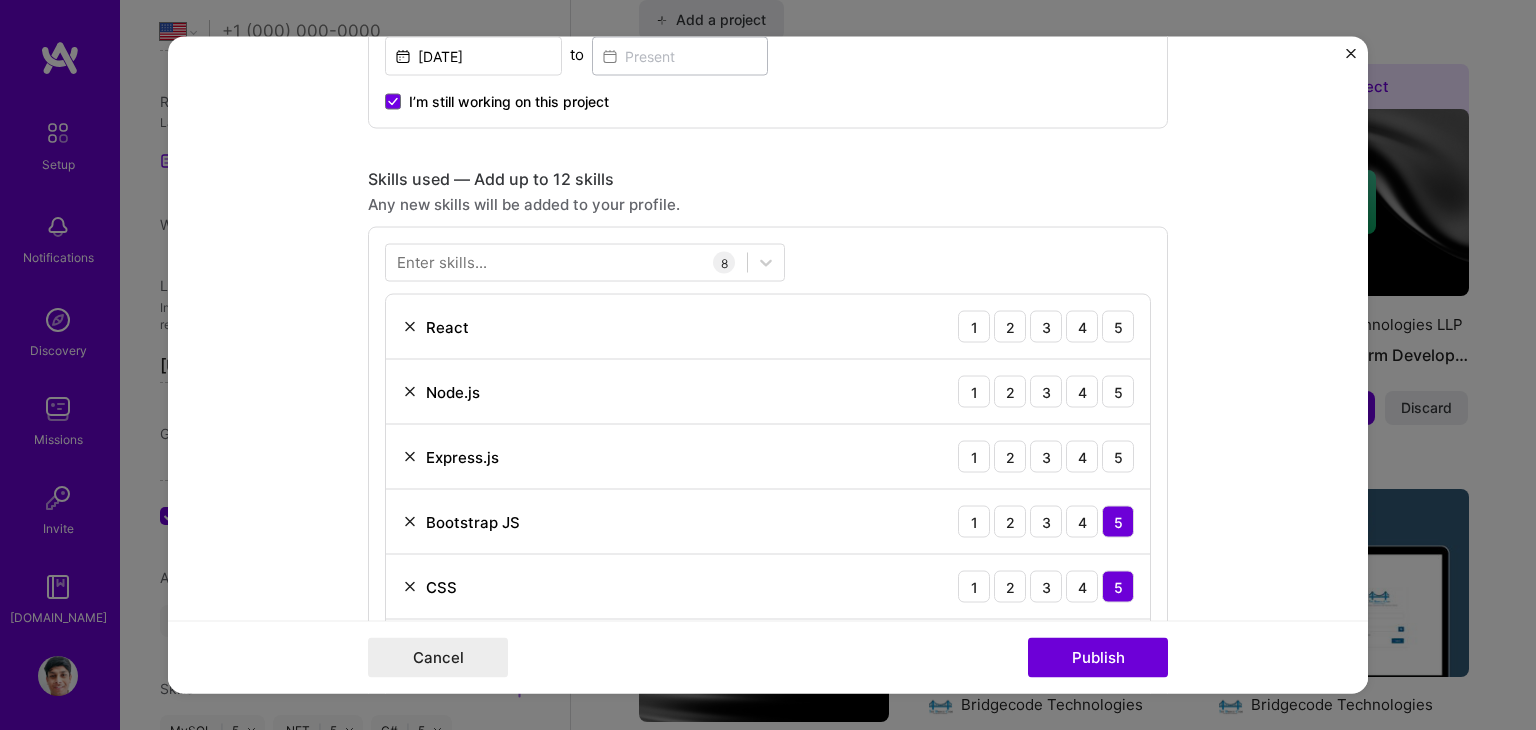 click on "Enter skills... 8 React 1 2 3 4 5 Node.js 1 2 3 4 5 Express.js 1 2 3 4 5 Bootstrap JS 1 2 3 4 5 CSS 1 2 3 4 5 JavaScript 1 2 3 4 5 HTML 1 2 3 4 5 jQuery 1 2 3 4 5" at bounding box center [768, 529] 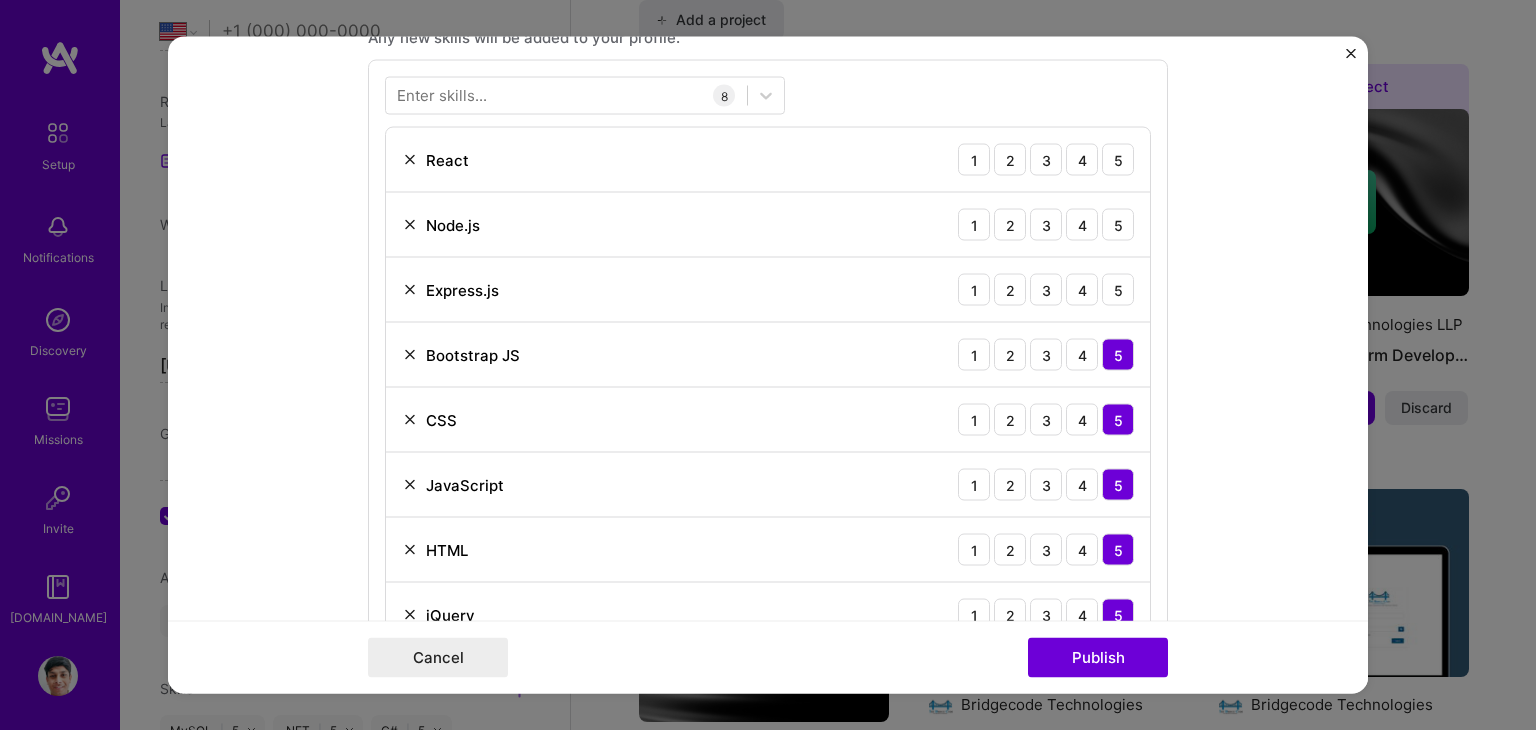 scroll, scrollTop: 1519, scrollLeft: 0, axis: vertical 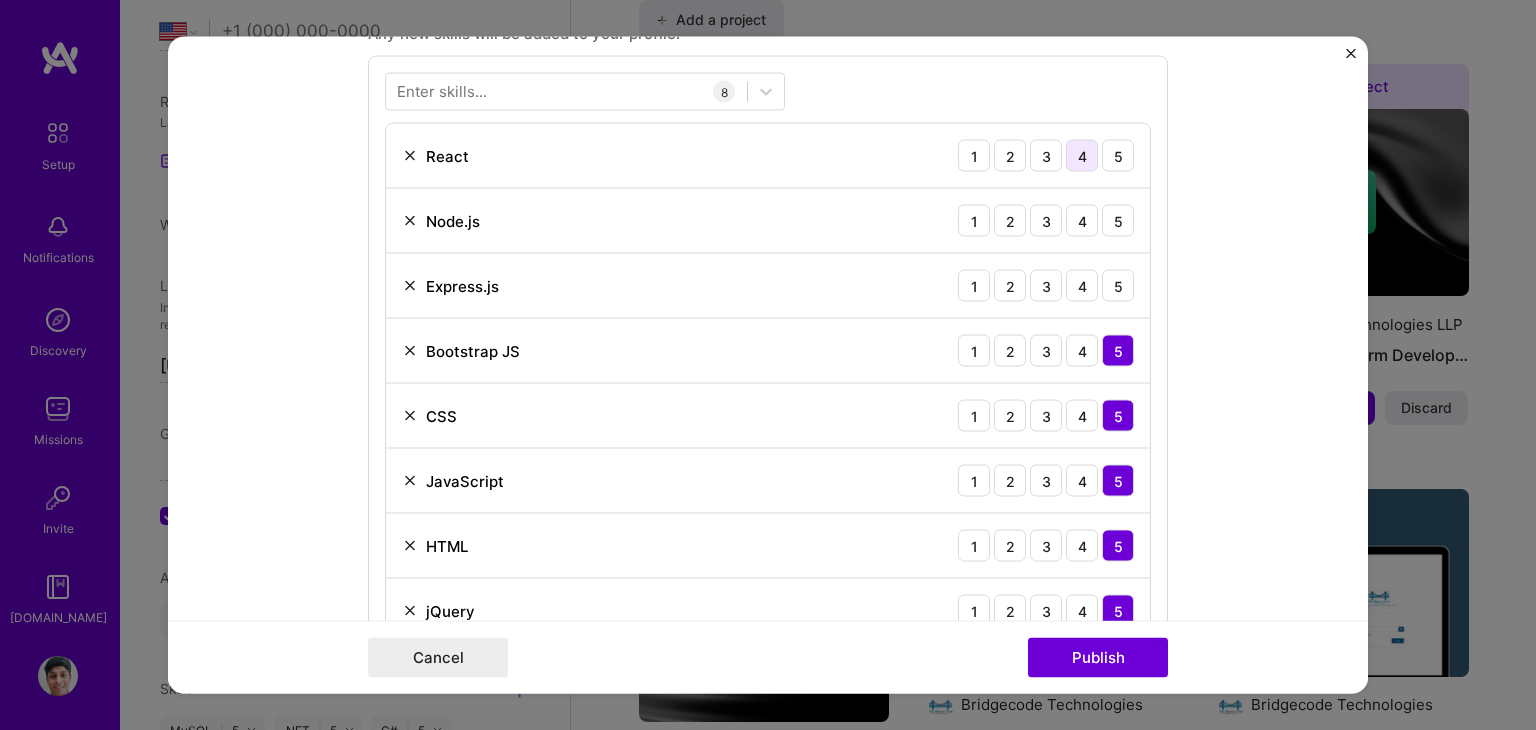click on "4" at bounding box center (1082, 156) 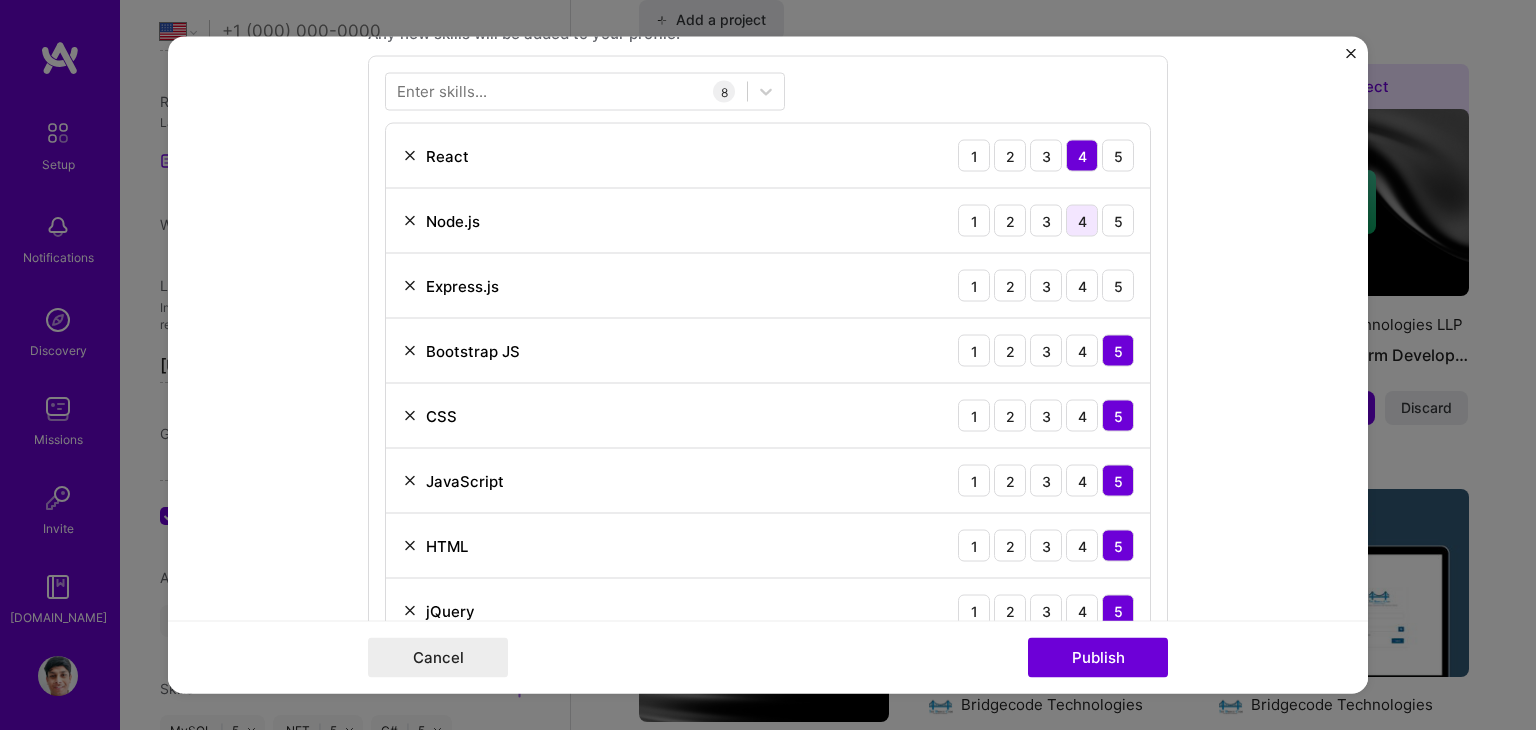 click on "4" at bounding box center [1082, 221] 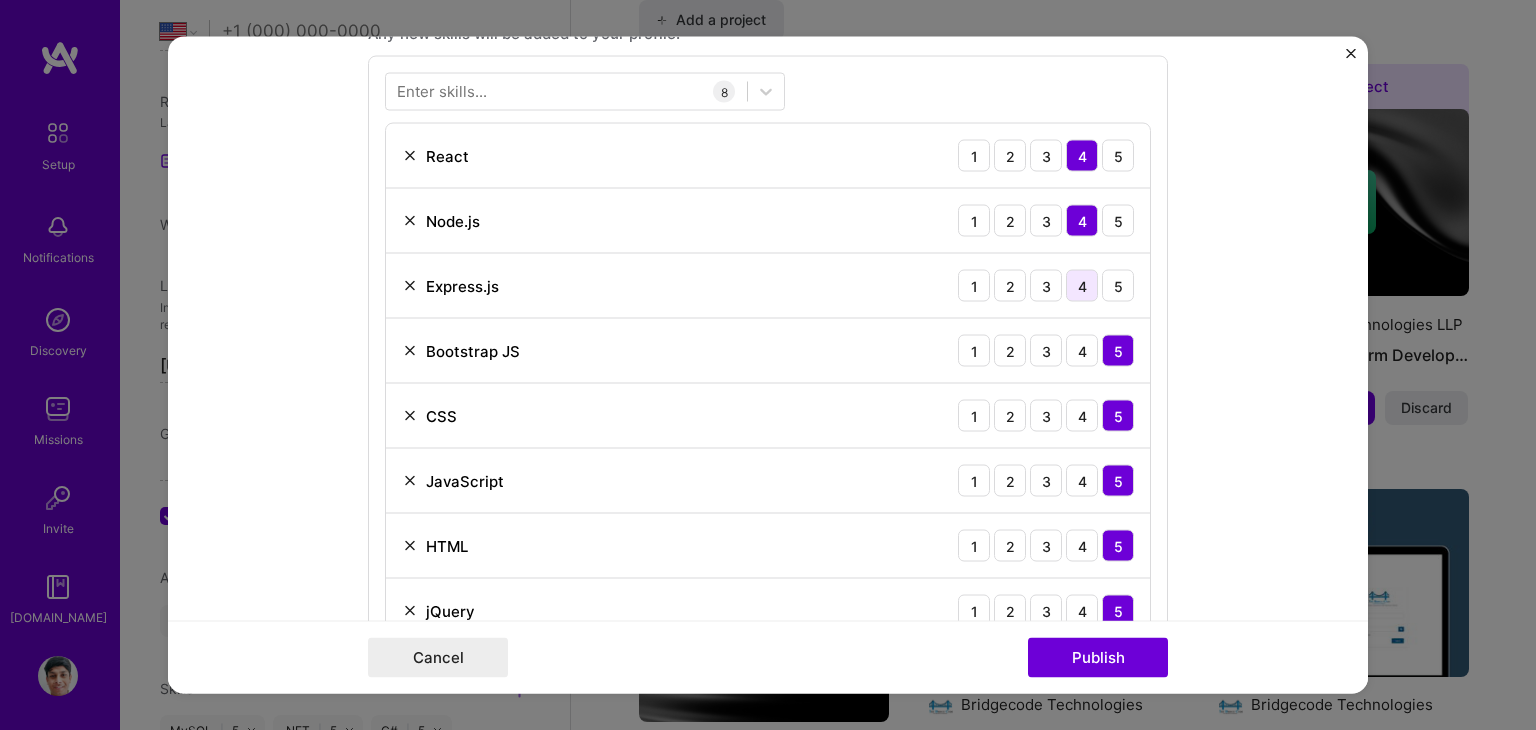 click on "4" at bounding box center (1082, 286) 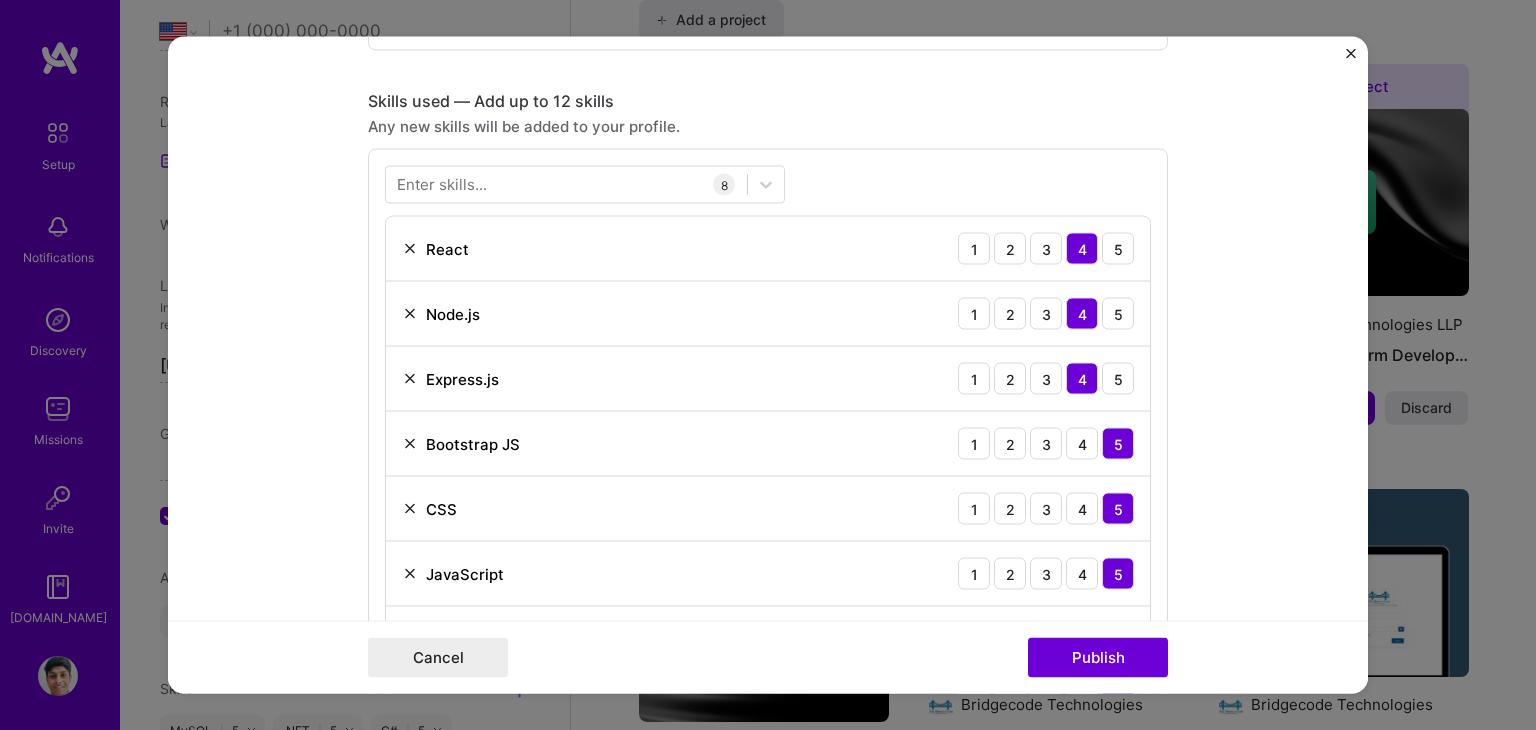 scroll, scrollTop: 1420, scrollLeft: 0, axis: vertical 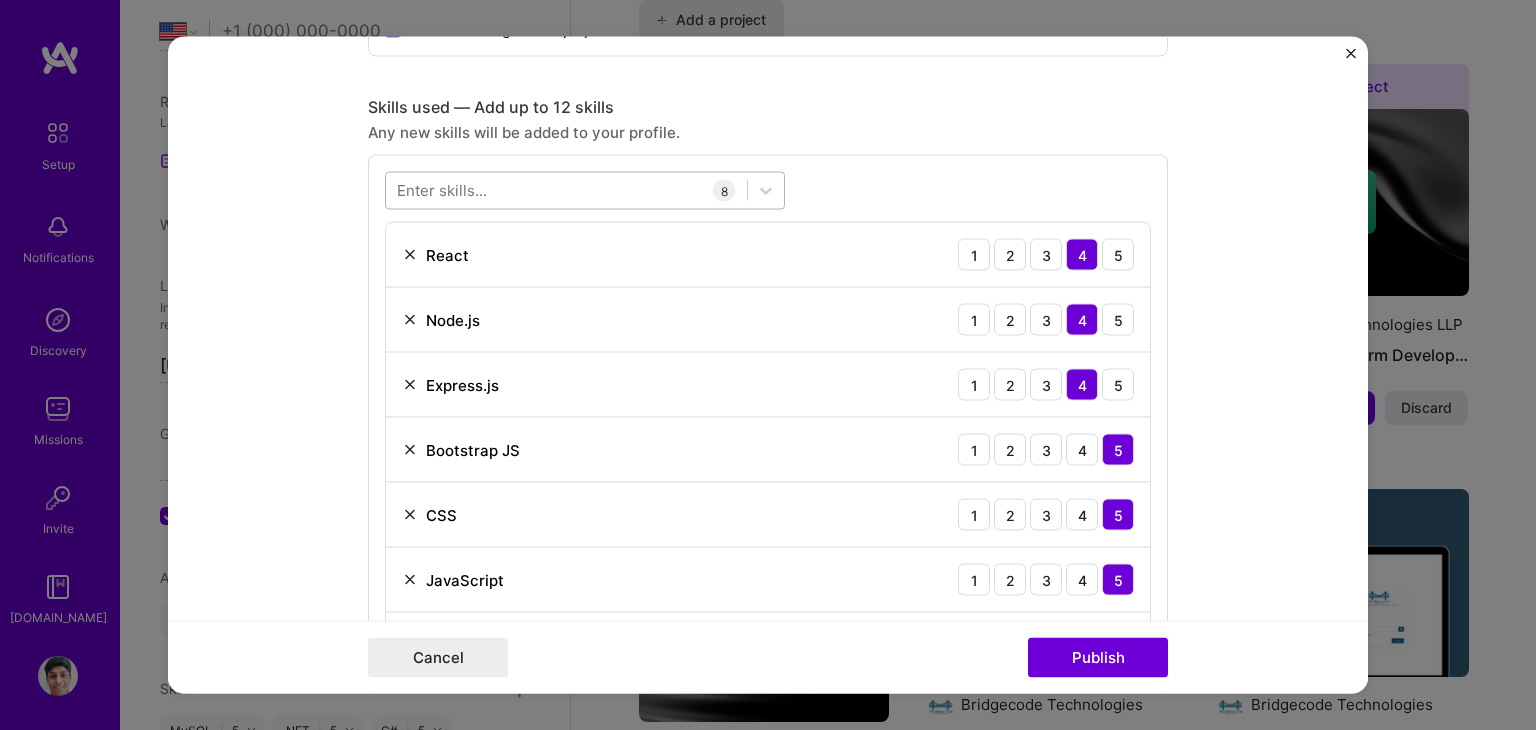 click at bounding box center [566, 190] 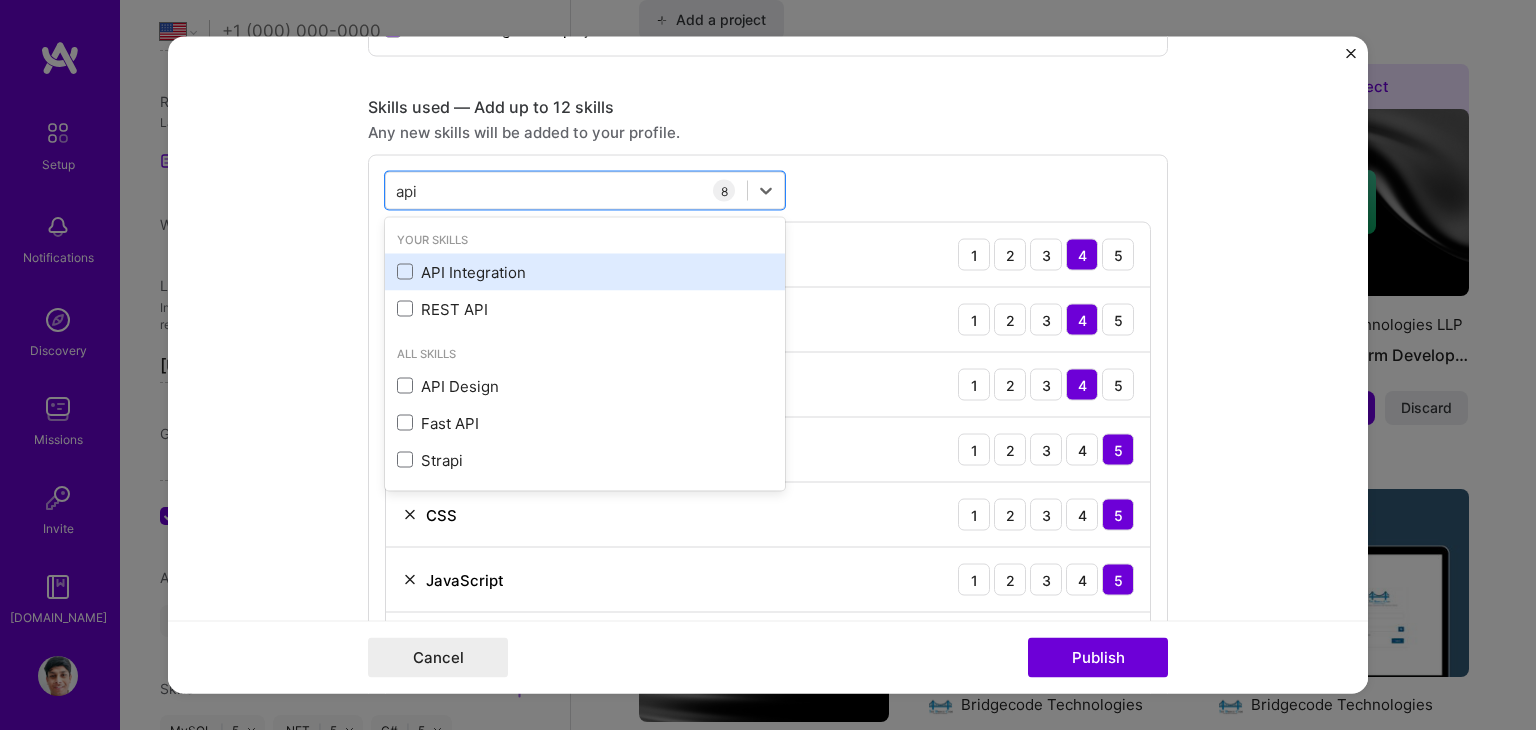 click on "API Integration" at bounding box center [585, 271] 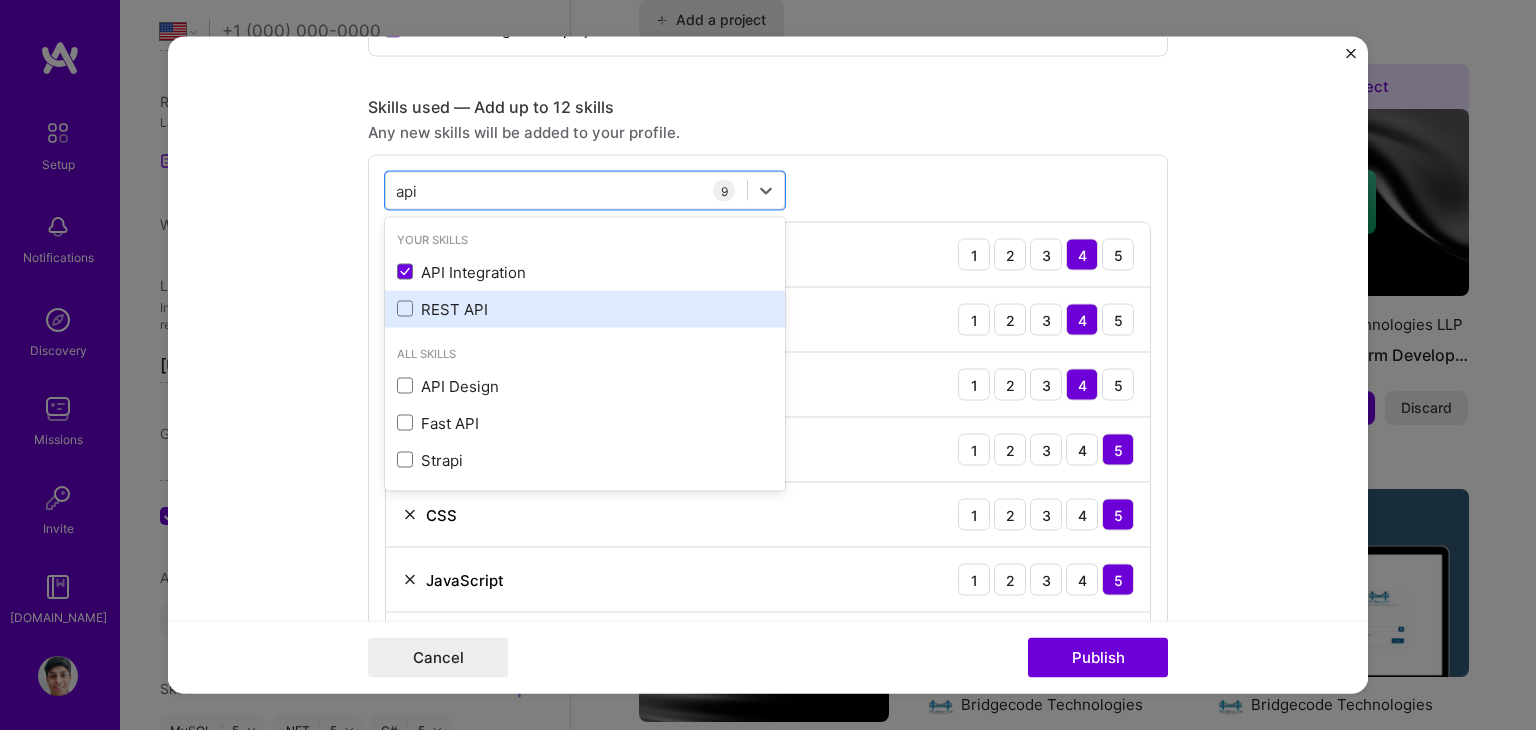 click on "REST API" at bounding box center [585, 308] 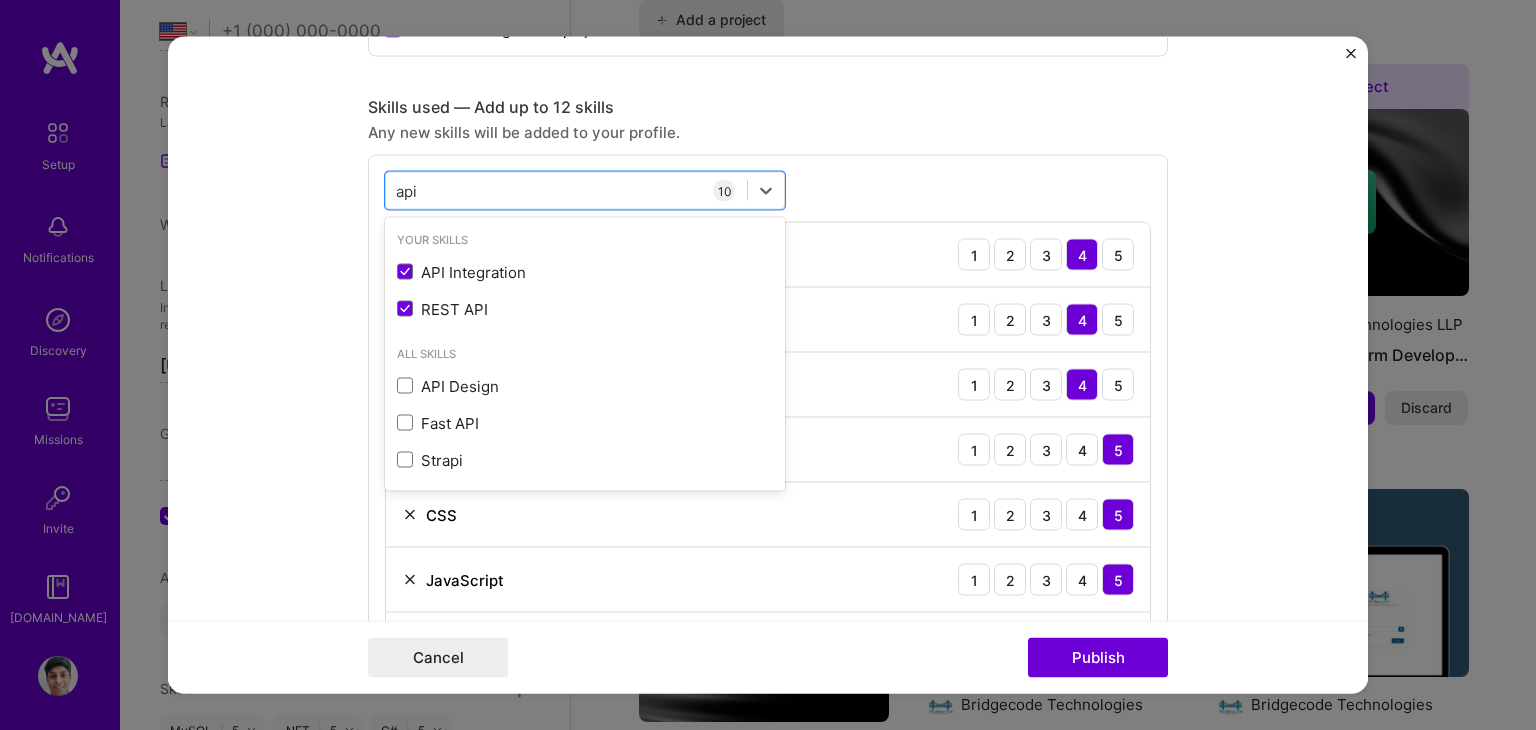 type on "api" 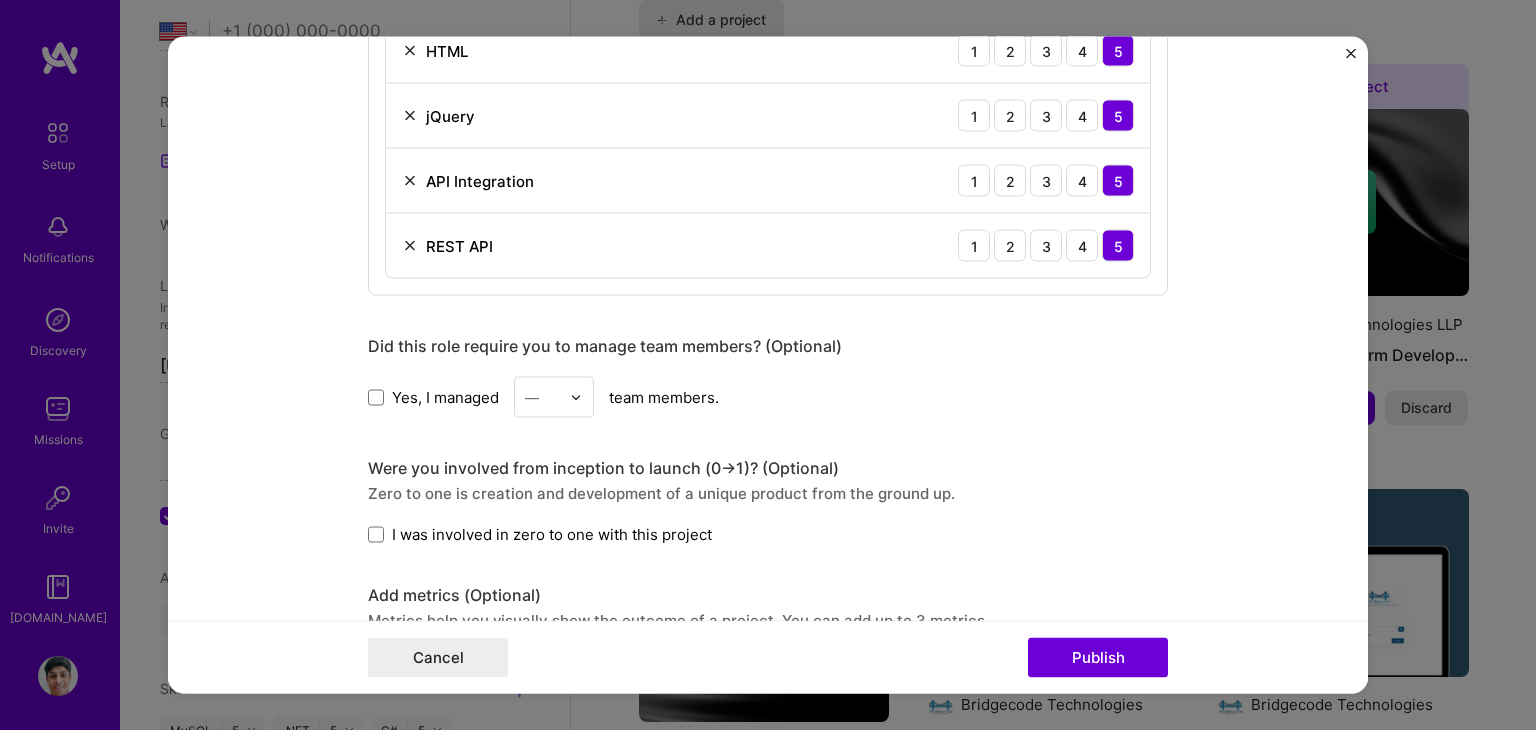scroll, scrollTop: 2016, scrollLeft: 0, axis: vertical 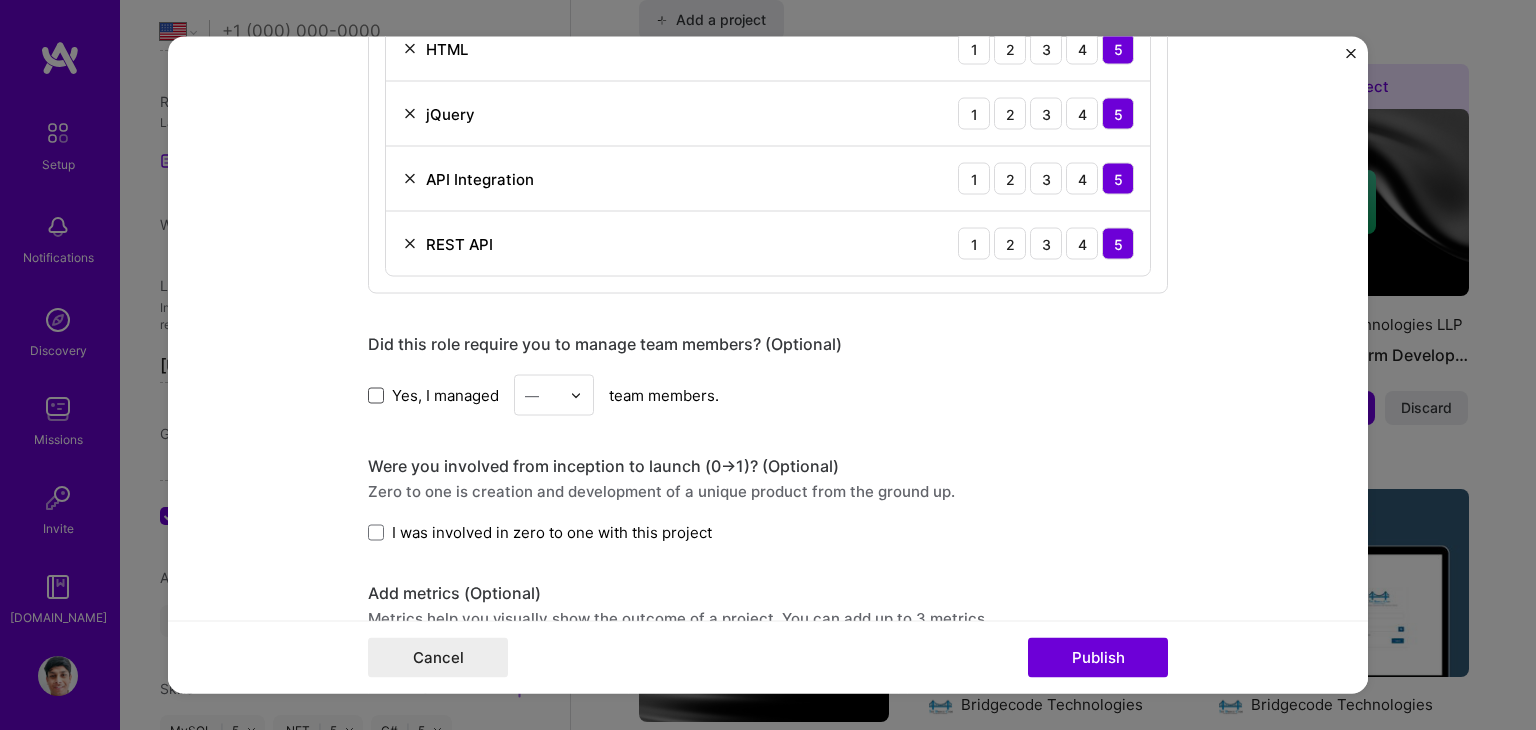 click at bounding box center [376, 395] 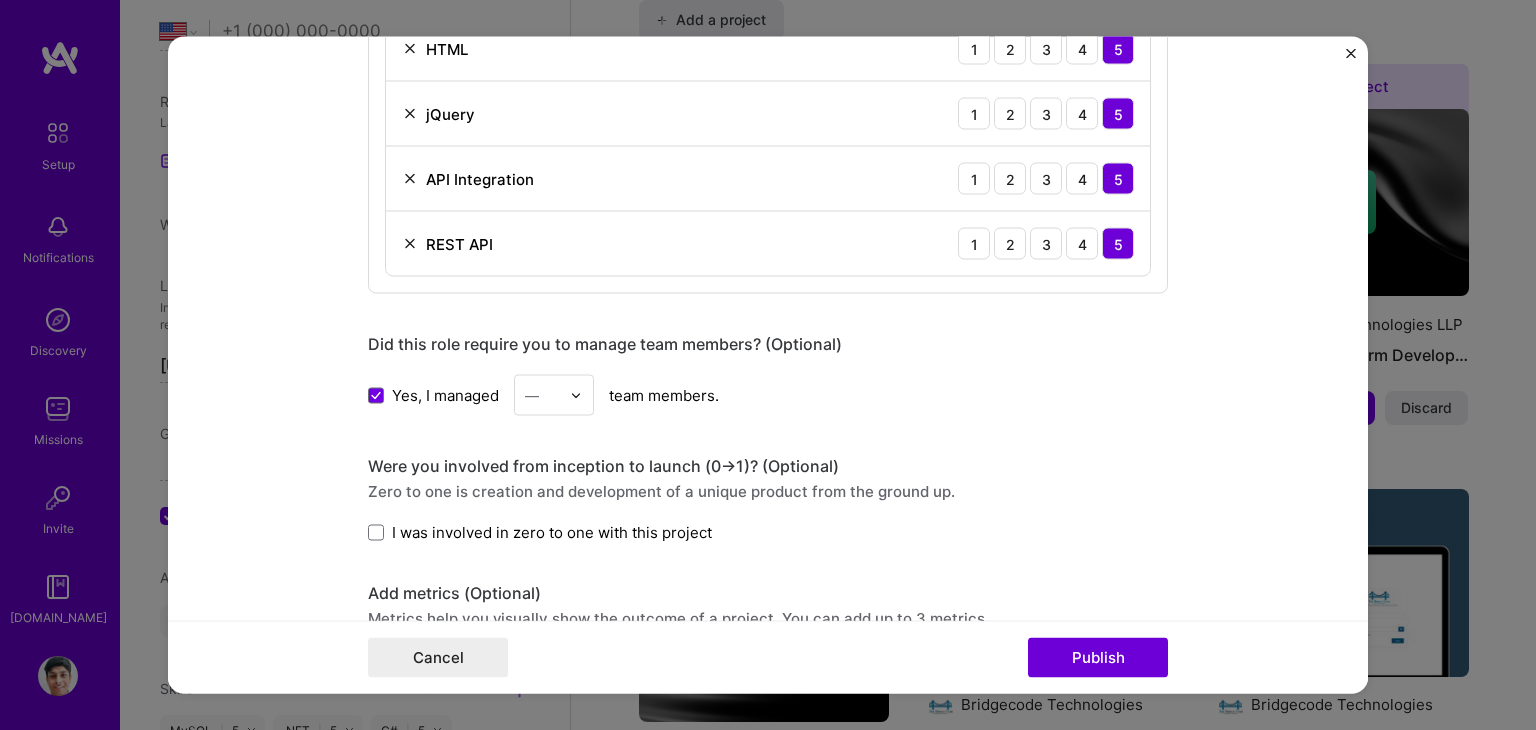 click on "—" at bounding box center [532, 395] 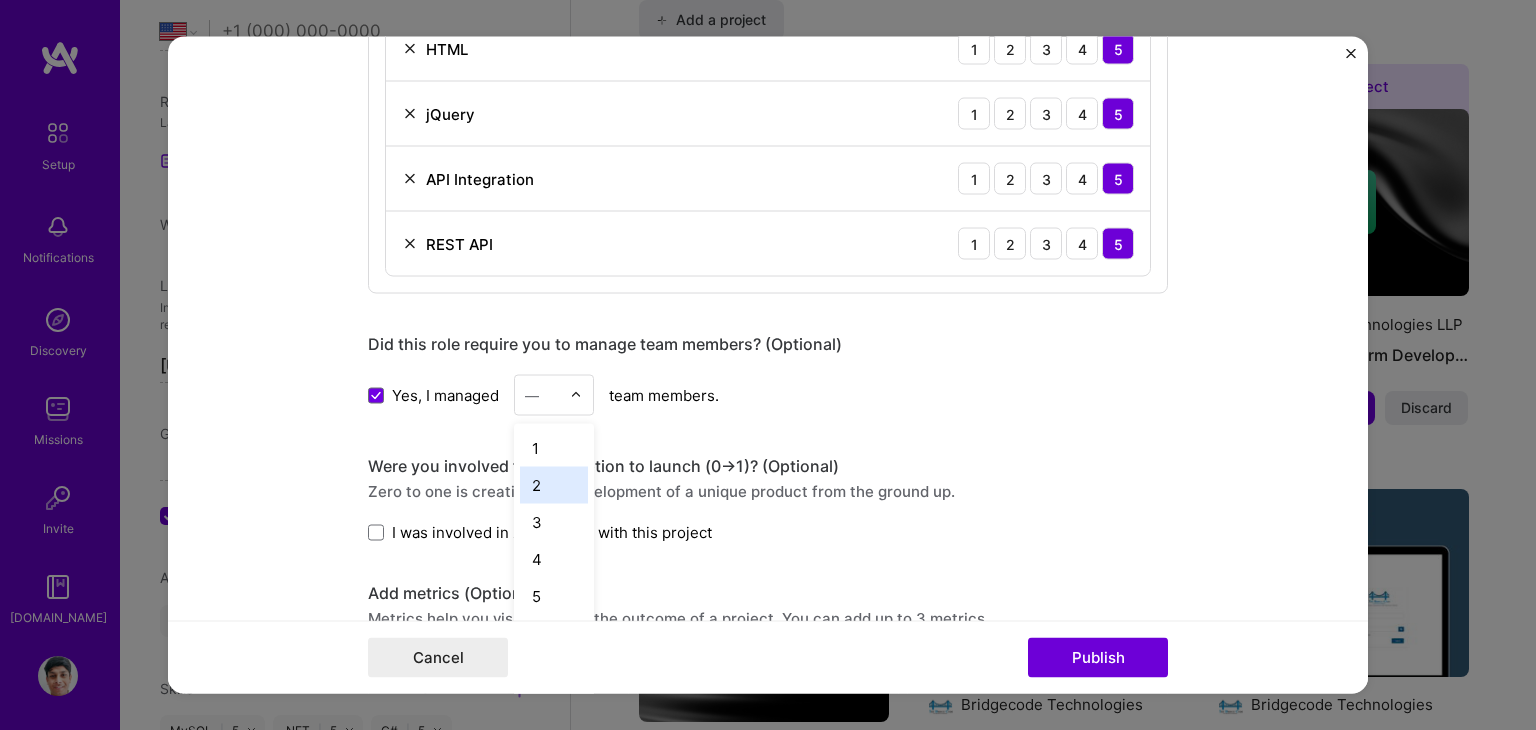 click on "2" at bounding box center [554, 485] 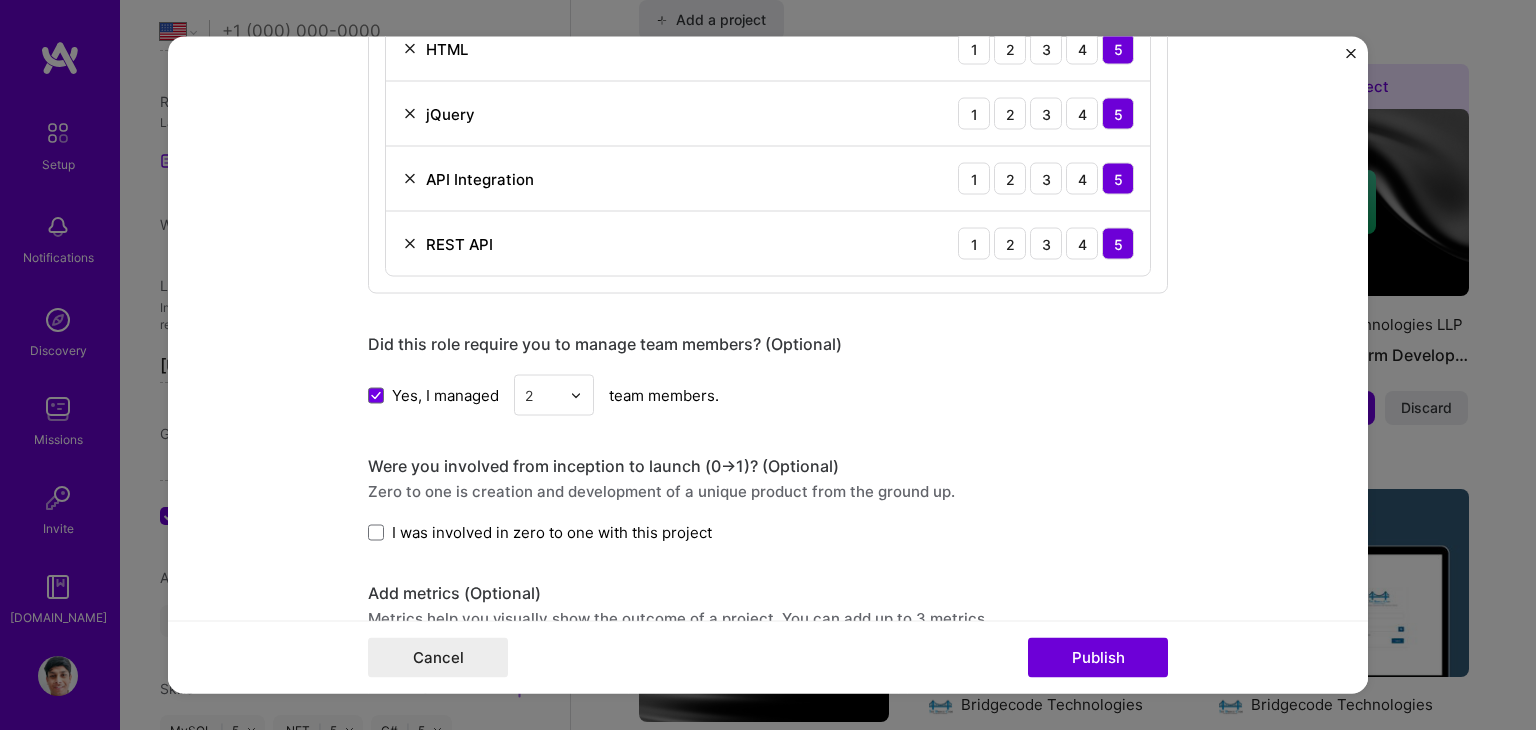 click on "Editing suggested project This project is suggested based on your LinkedIn, resume or [DOMAIN_NAME] activity. Project title E-Commerce Platform Development Company Bridgecode Technologies LLP
Project industry Industry 2 Project Link (Optional) [URL][DOMAIN_NAME]
Set as cover Add New Image  |  Set as Cover Remove Image Role Senior Developer Full-Stack Developer [DATE]
to
I’m still working on this project Skills used — Add up to 12 skills Any new skills will be added to your profile. api api 10 React 1 2 3 4 5 Node.js 1 2 3 4 5 Express.js 1 2 3 4 5 Bootstrap JS 1 2 3 4 5 CSS 1 2 3 4 5 JavaScript 1 2 3 4 5 HTML 1 2 3 4 5 jQuery 1 2 3 4 5 API Integration 1 2 3 4 5 REST API 1 2 3 4 5 Did this role require you to manage team members? (Optional) Yes, I managed option 2, selected.   Select is focused ,type to refine list, press Down to open the menu,  2 team members. Were you involved from inception to launch (0  ->" at bounding box center (768, -321) 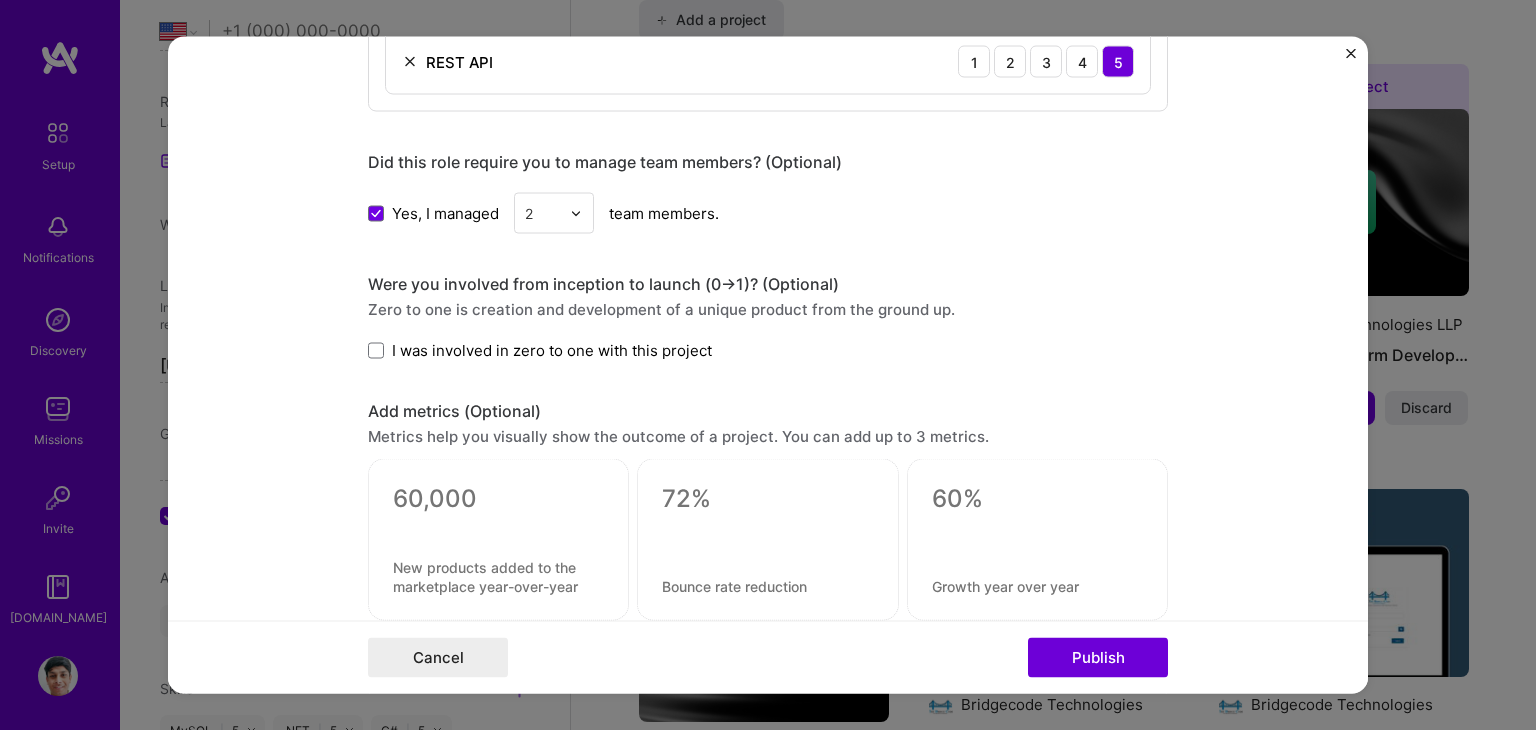 scroll, scrollTop: 2206, scrollLeft: 0, axis: vertical 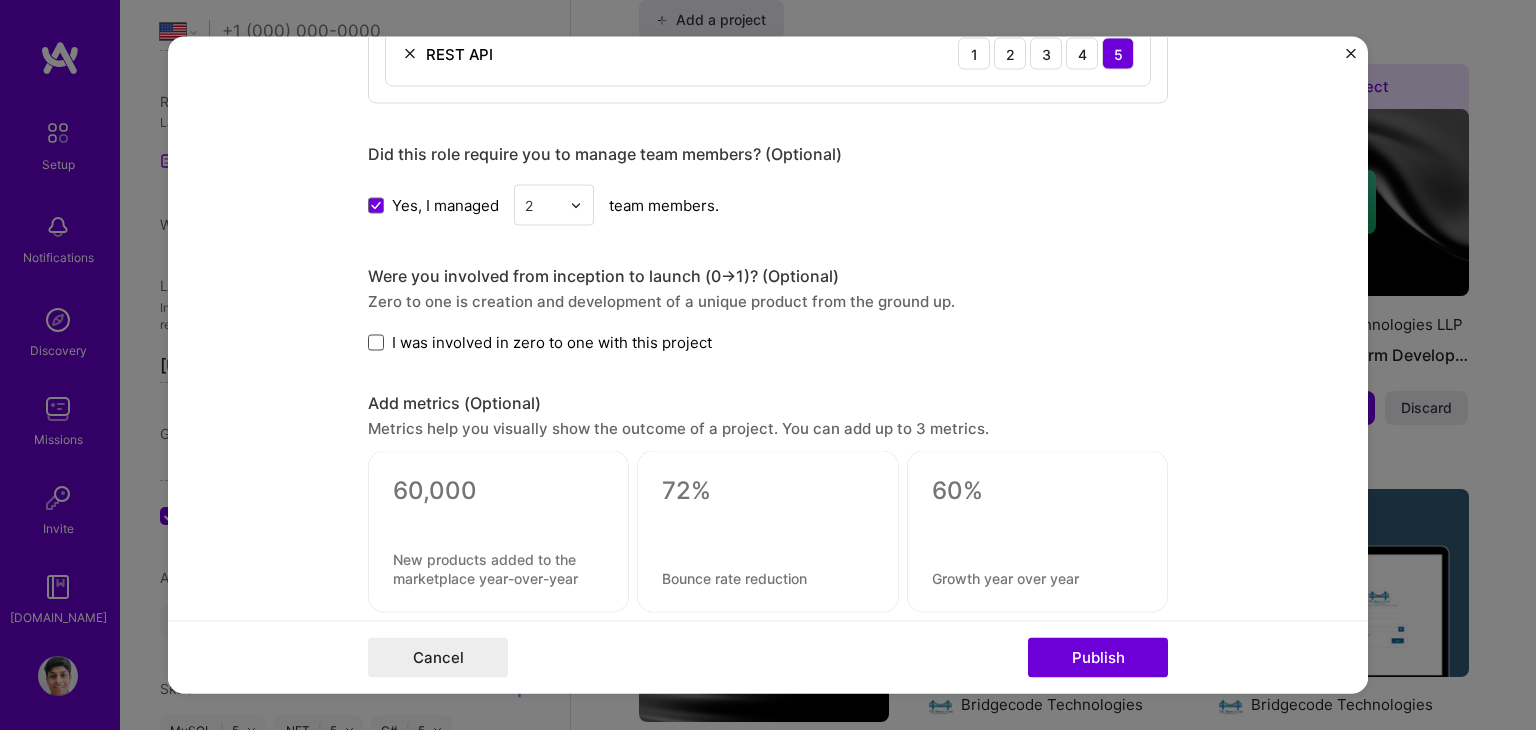click at bounding box center (376, 342) 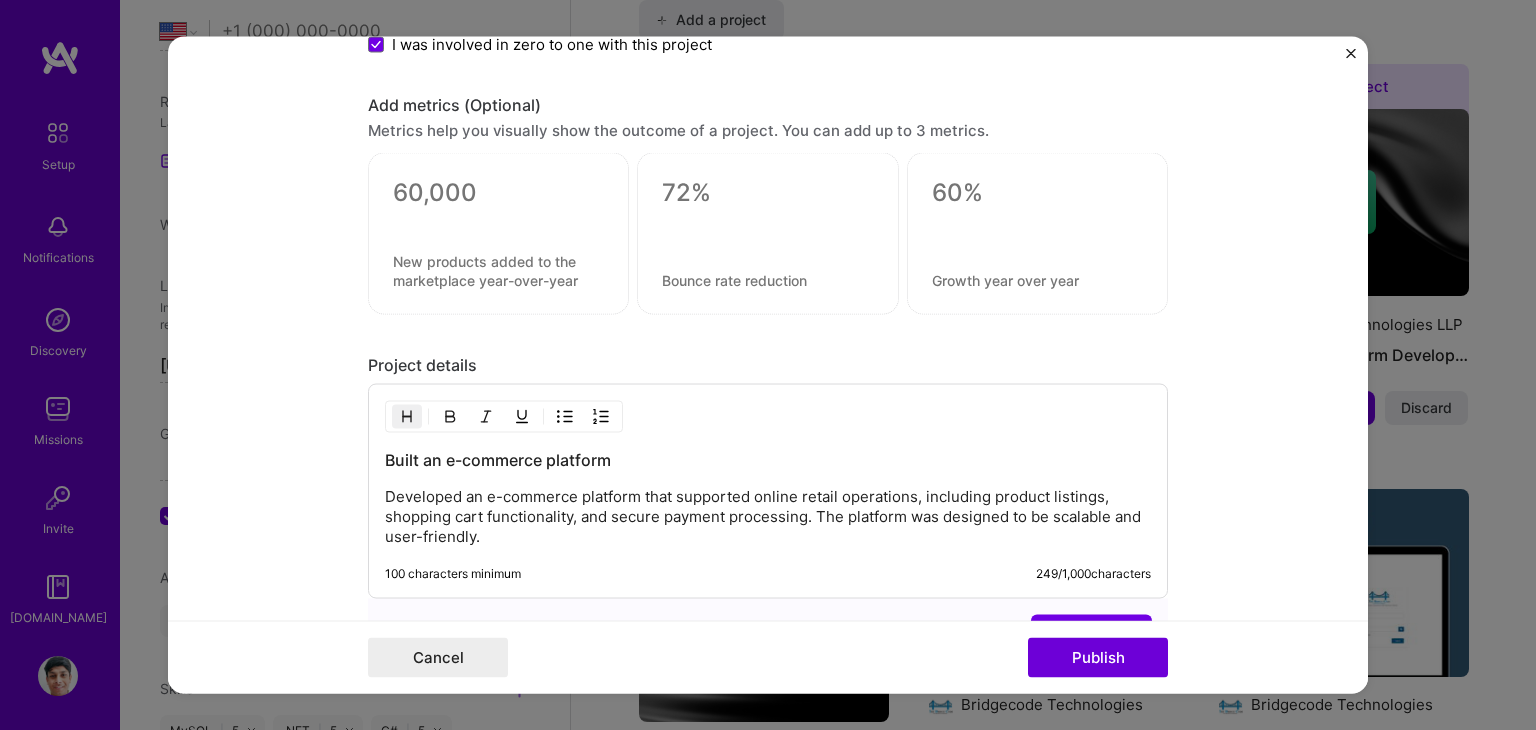 scroll, scrollTop: 2724, scrollLeft: 0, axis: vertical 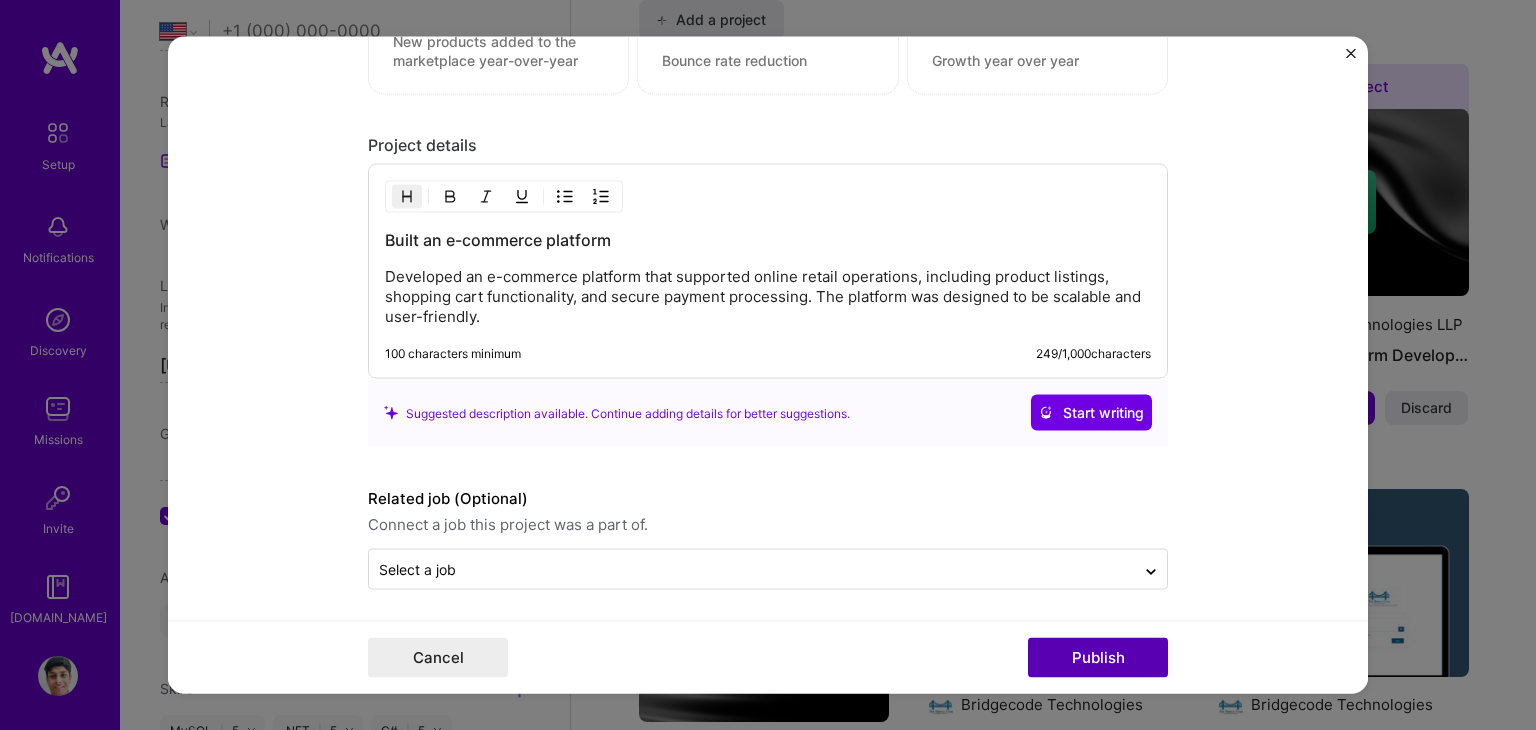 click on "Publish" at bounding box center (1098, 658) 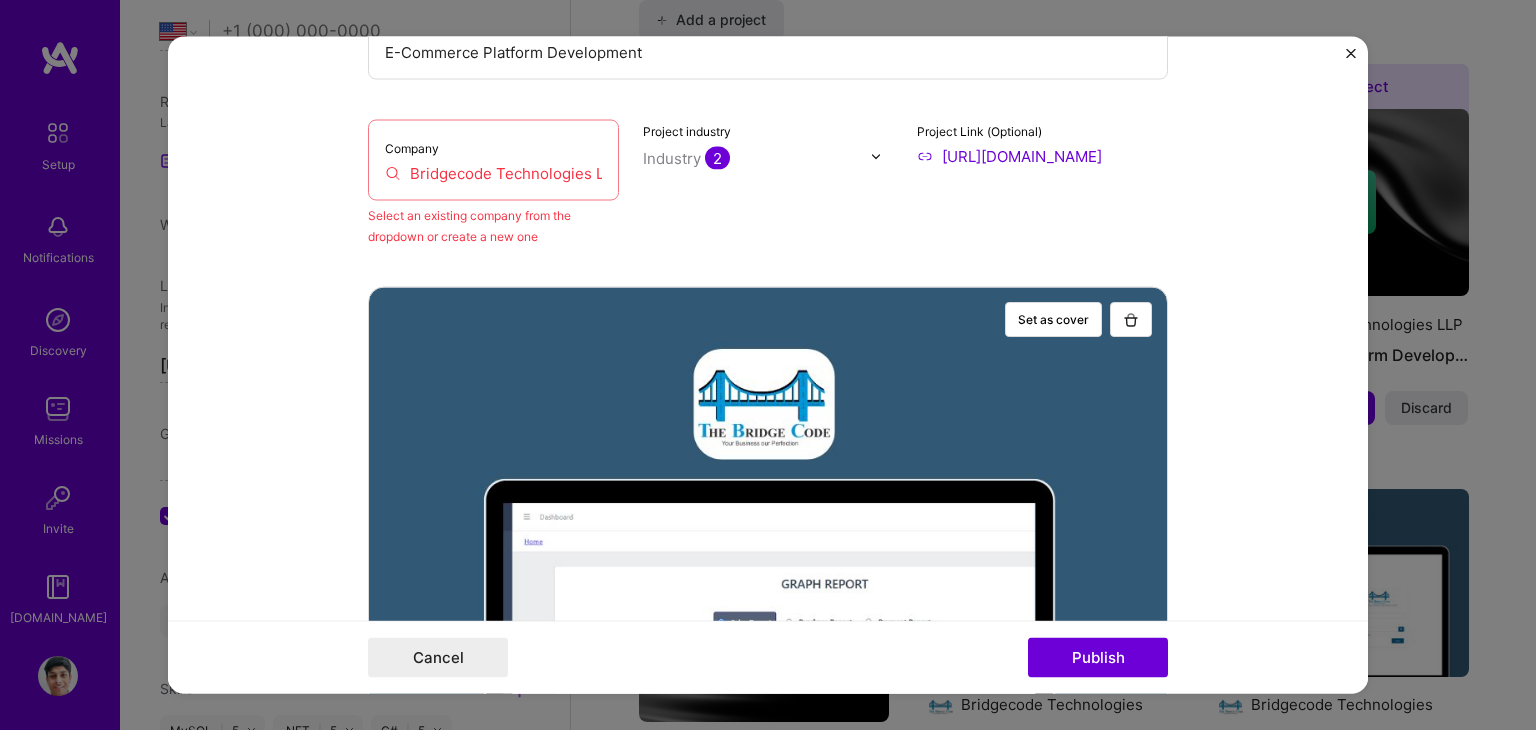scroll, scrollTop: 131, scrollLeft: 0, axis: vertical 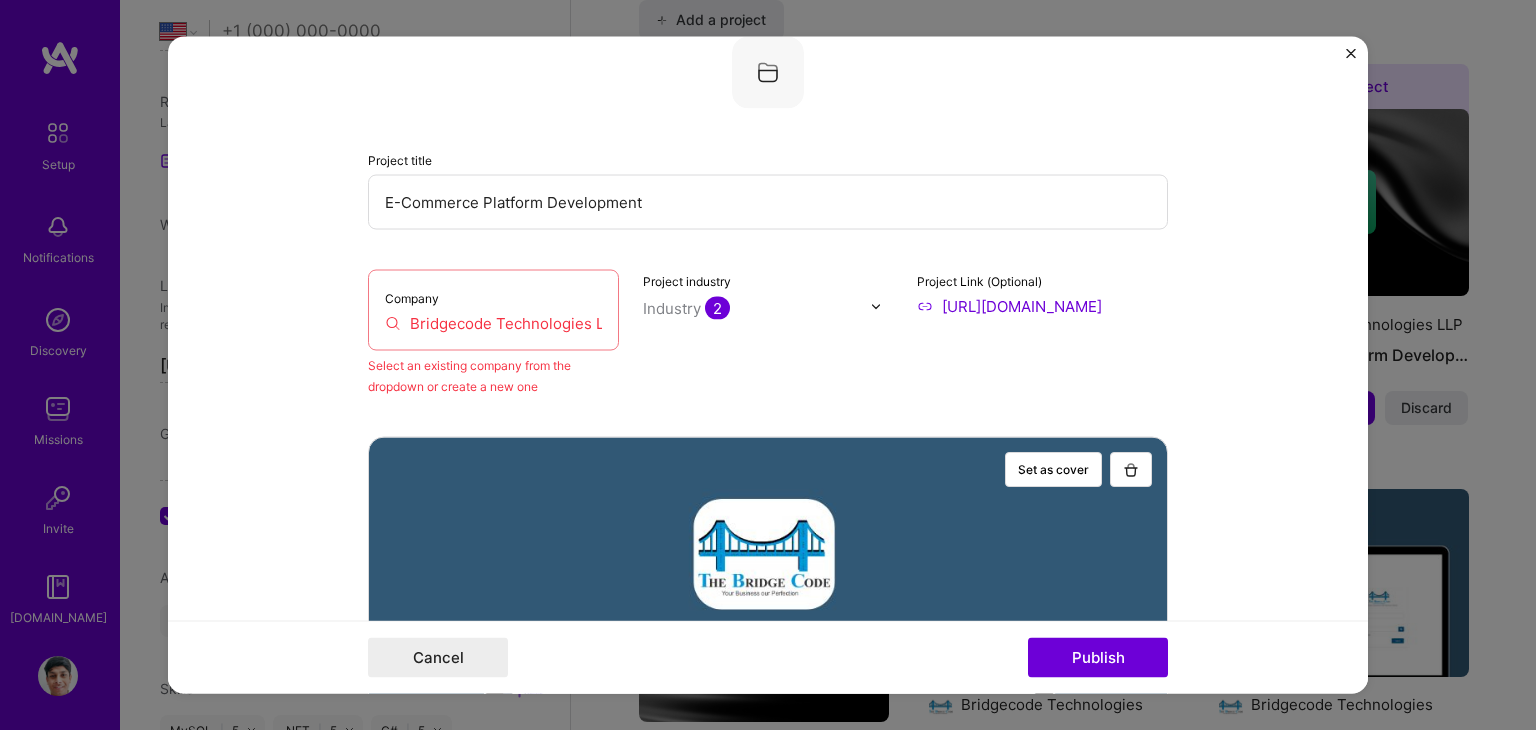 click on "Bridgecode Technologies LLP" at bounding box center [493, 323] 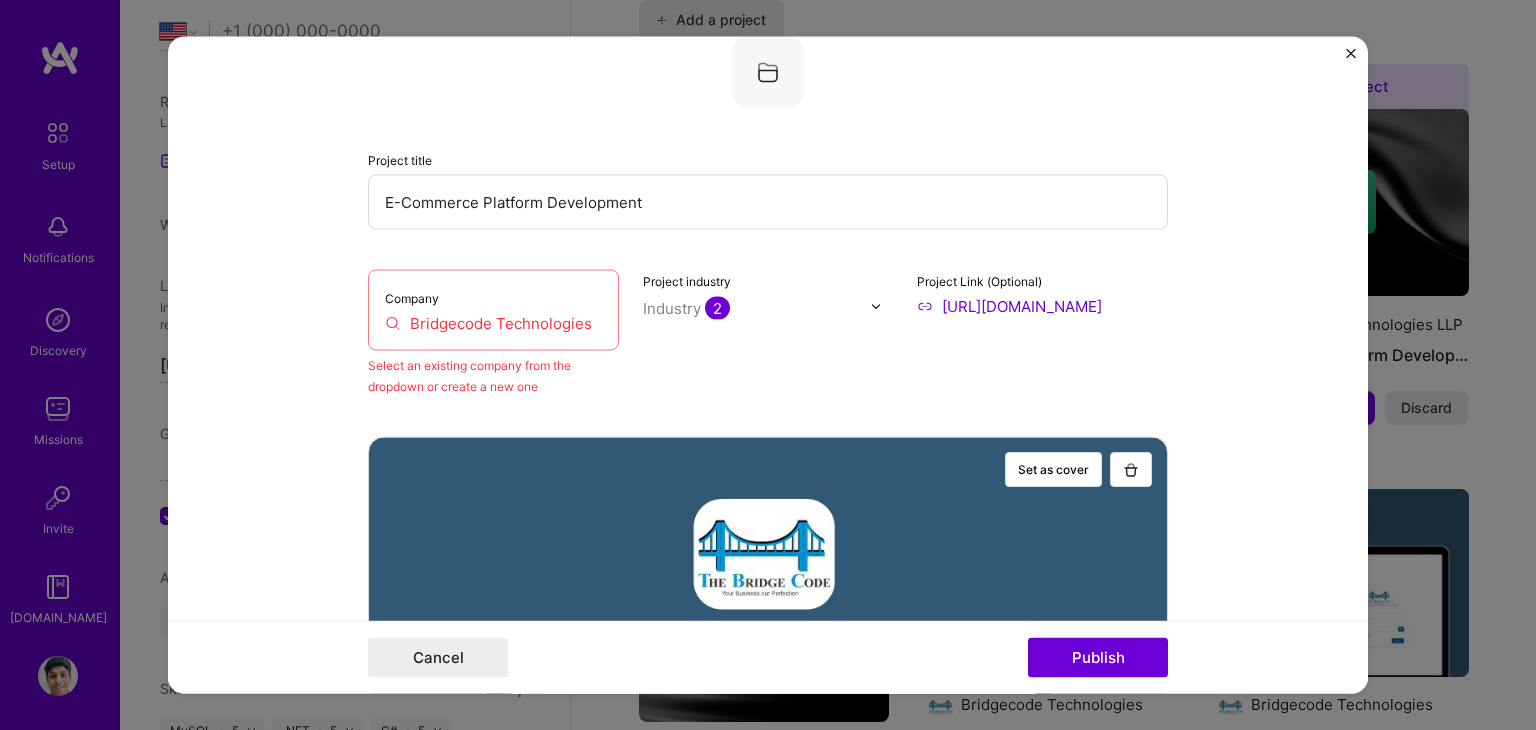 click on "Bridgecode Technologies" at bounding box center (493, 323) 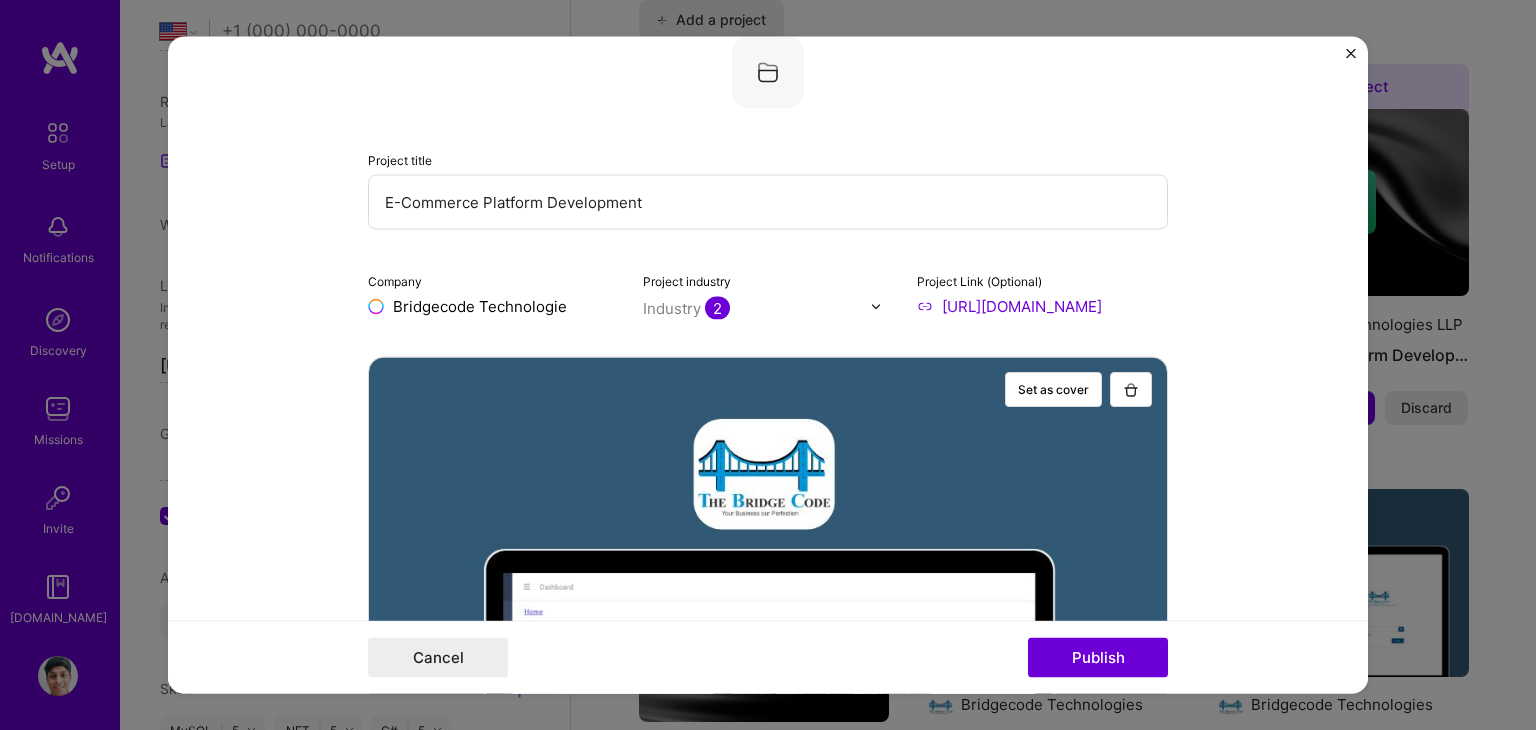 type on "Bridgecode Technologies" 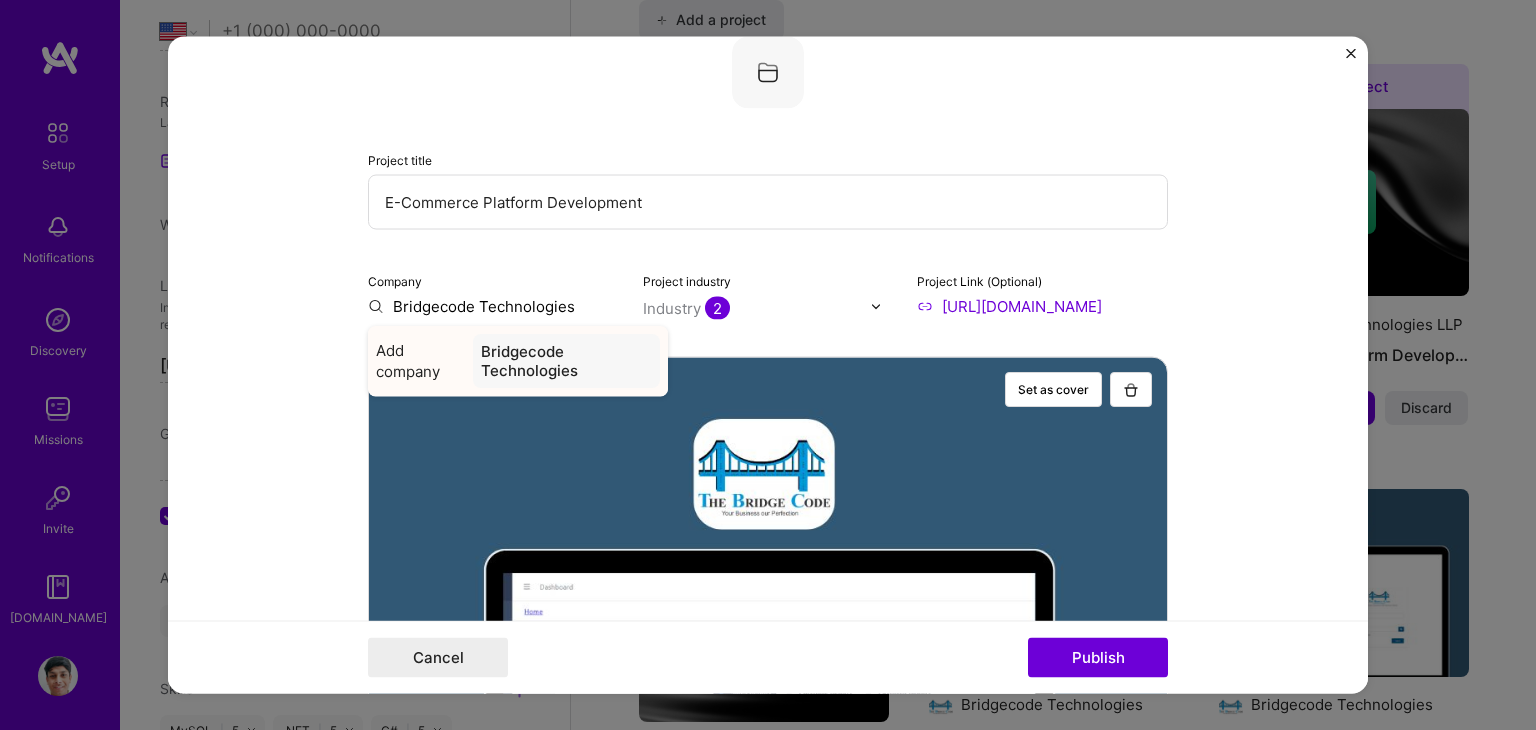 click on "Add company" at bounding box center [420, 362] 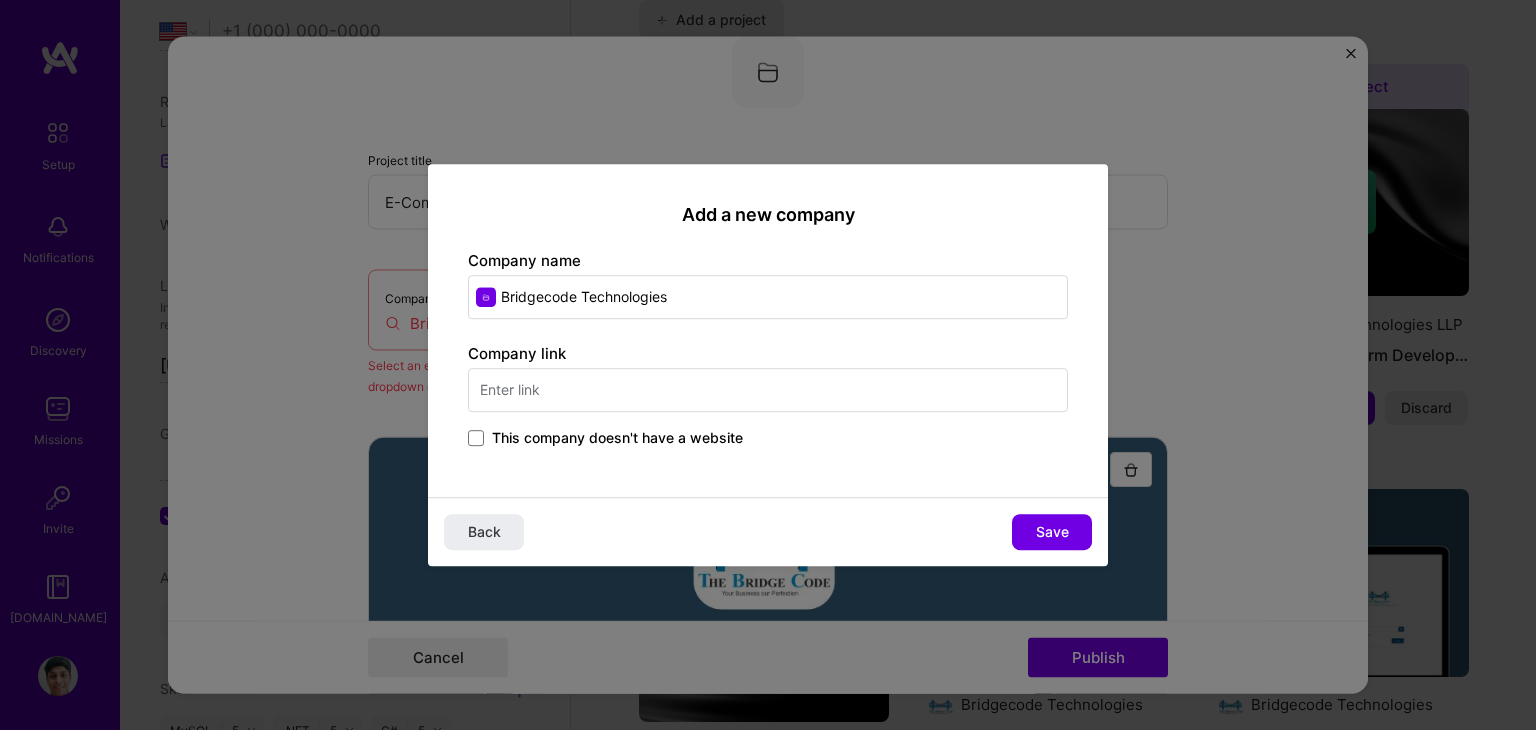 click at bounding box center (768, 390) 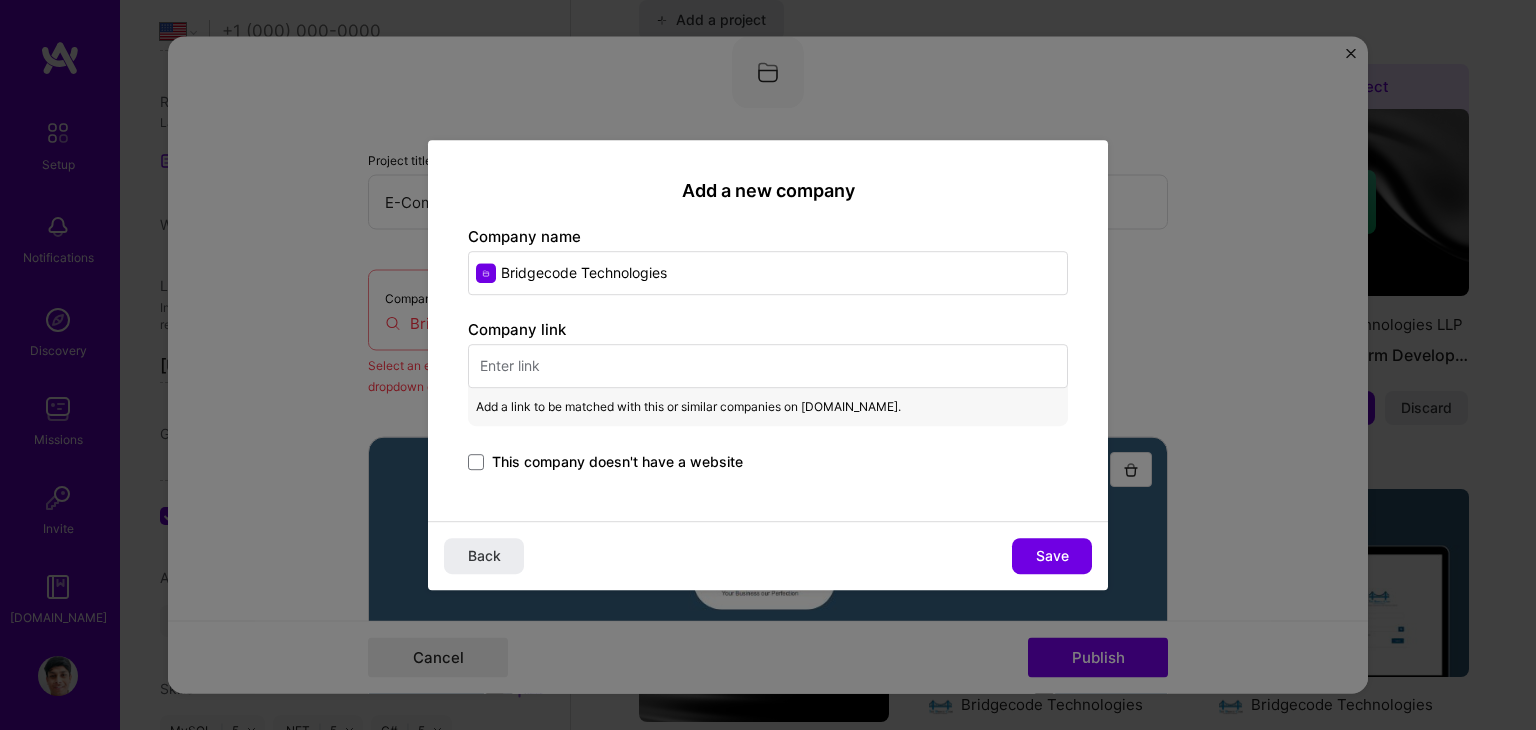 paste on "[DOMAIN_NAME]" 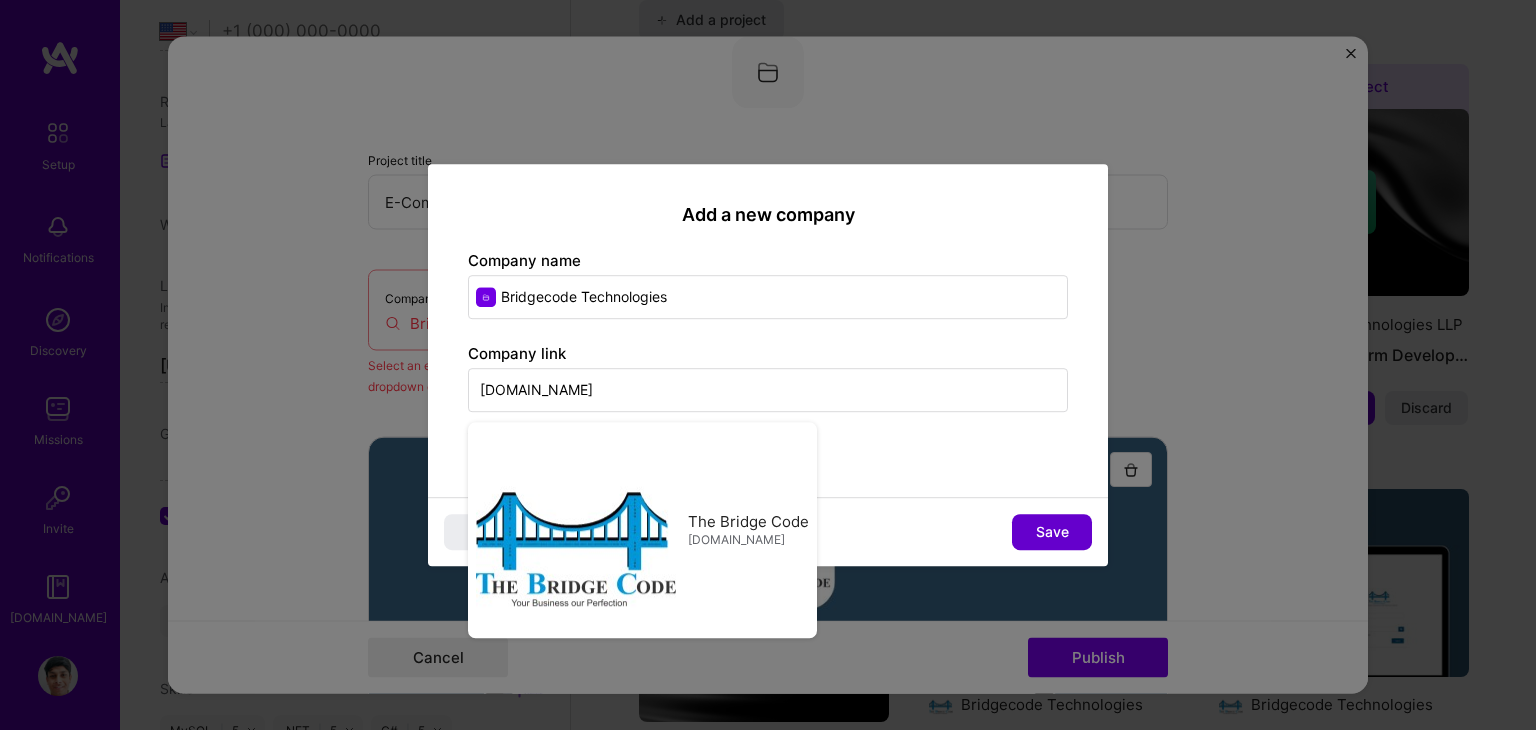 type on "[DOMAIN_NAME]" 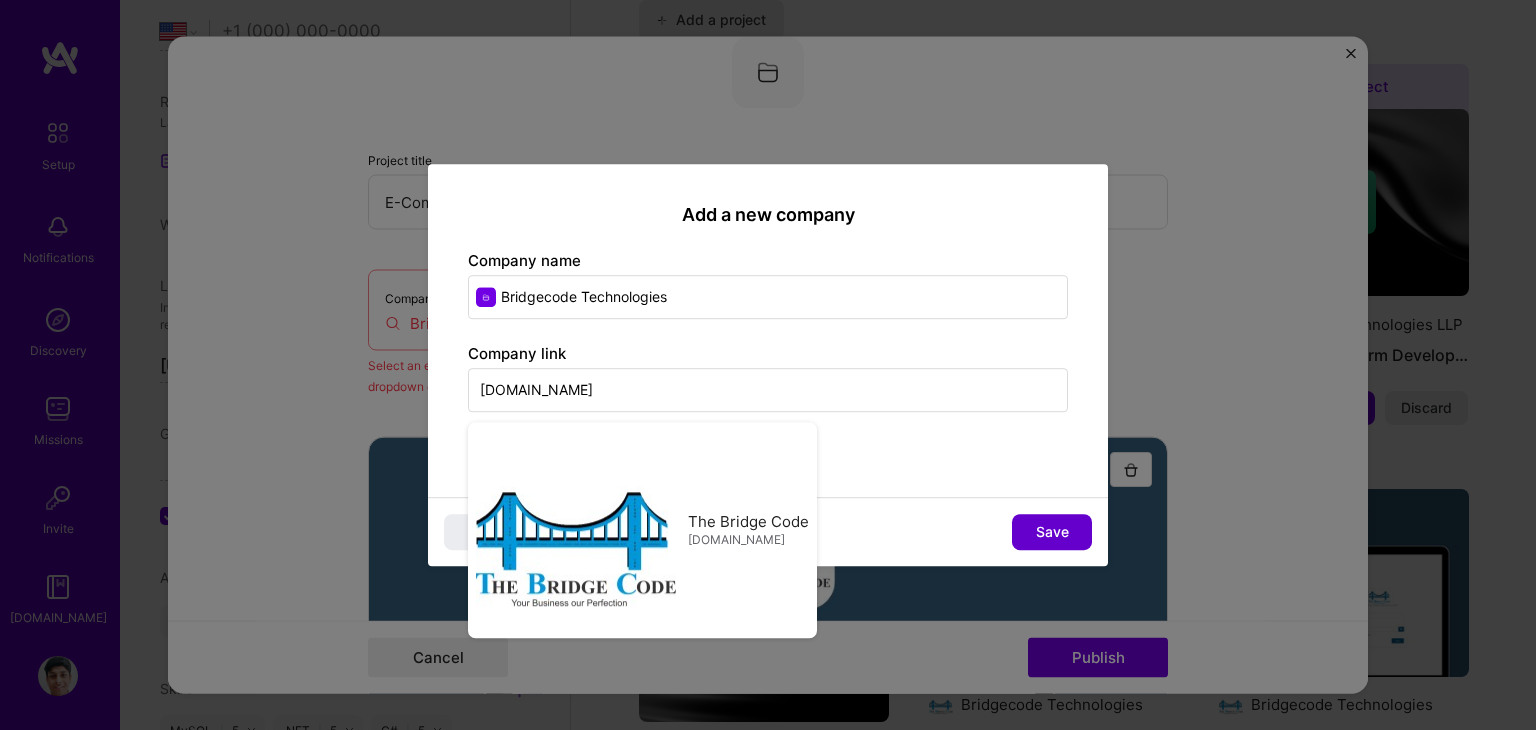 click on "Save" at bounding box center [1052, 532] 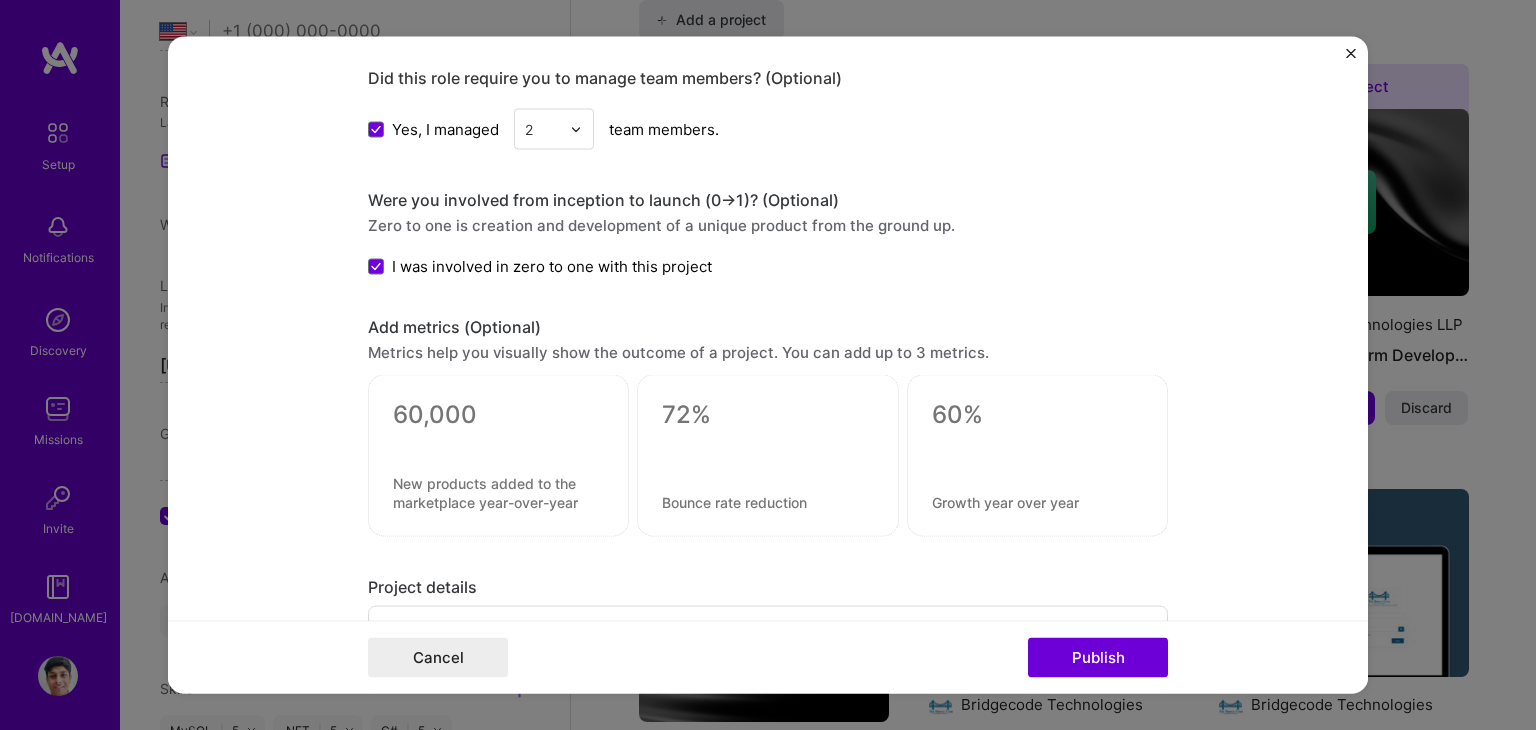 scroll, scrollTop: 2724, scrollLeft: 0, axis: vertical 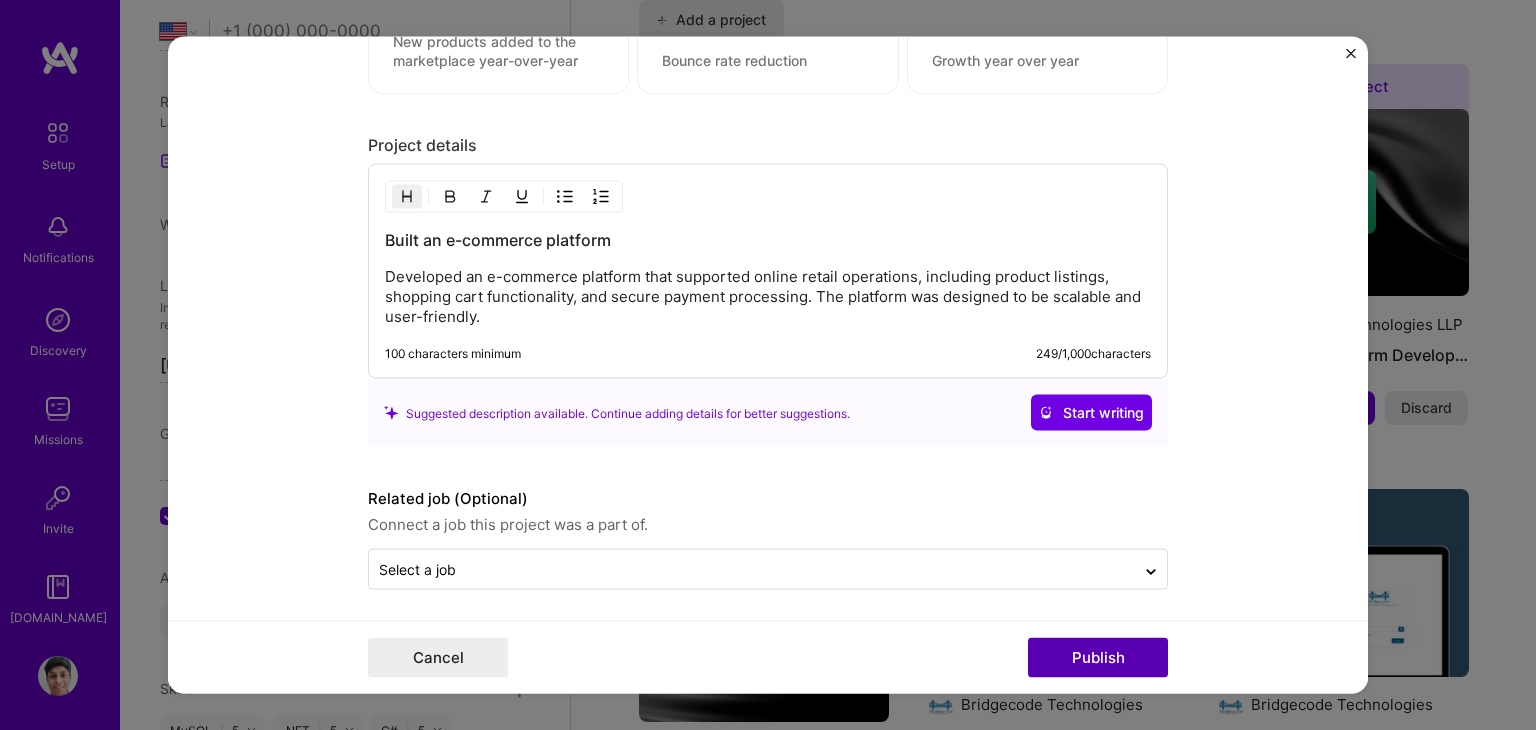 click on "Publish" at bounding box center [1098, 658] 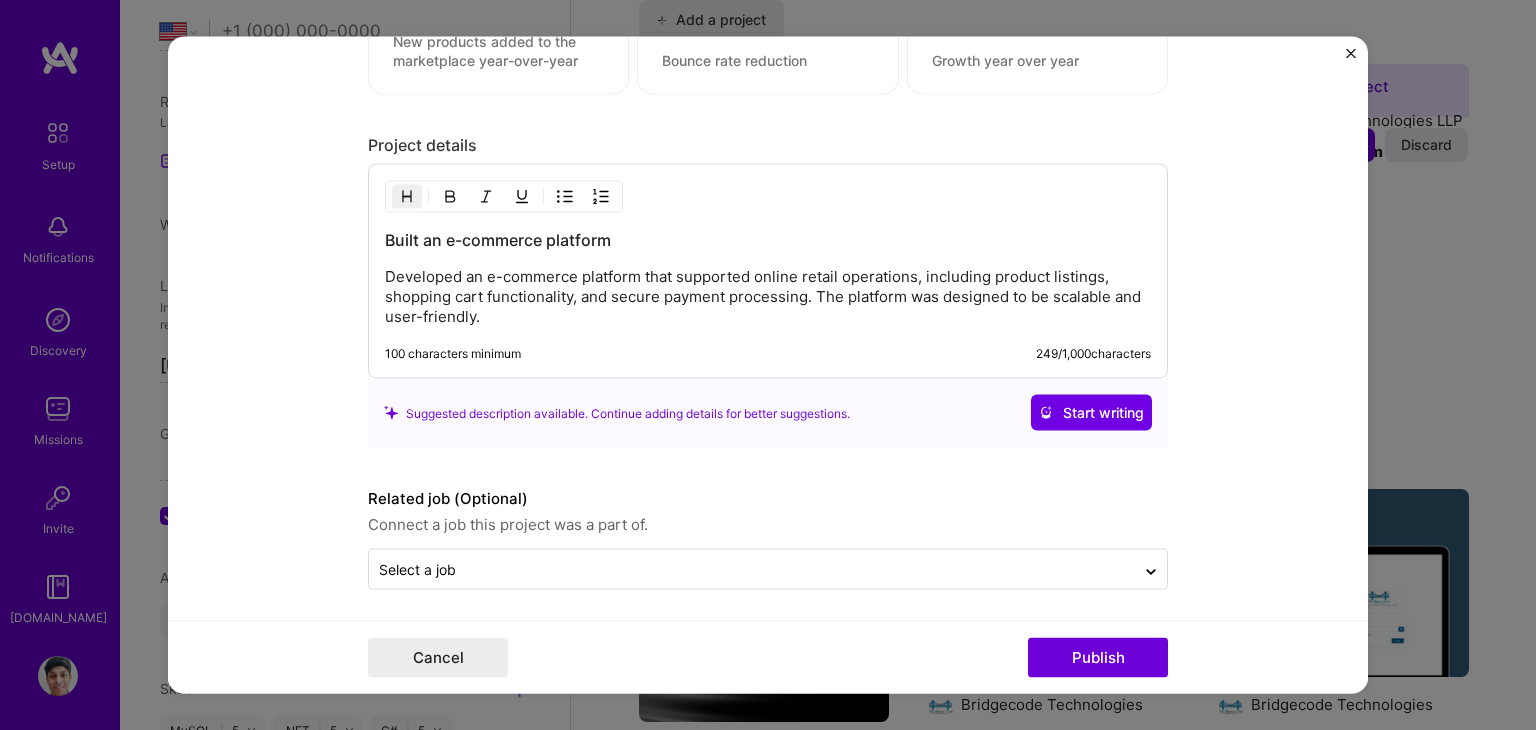 type 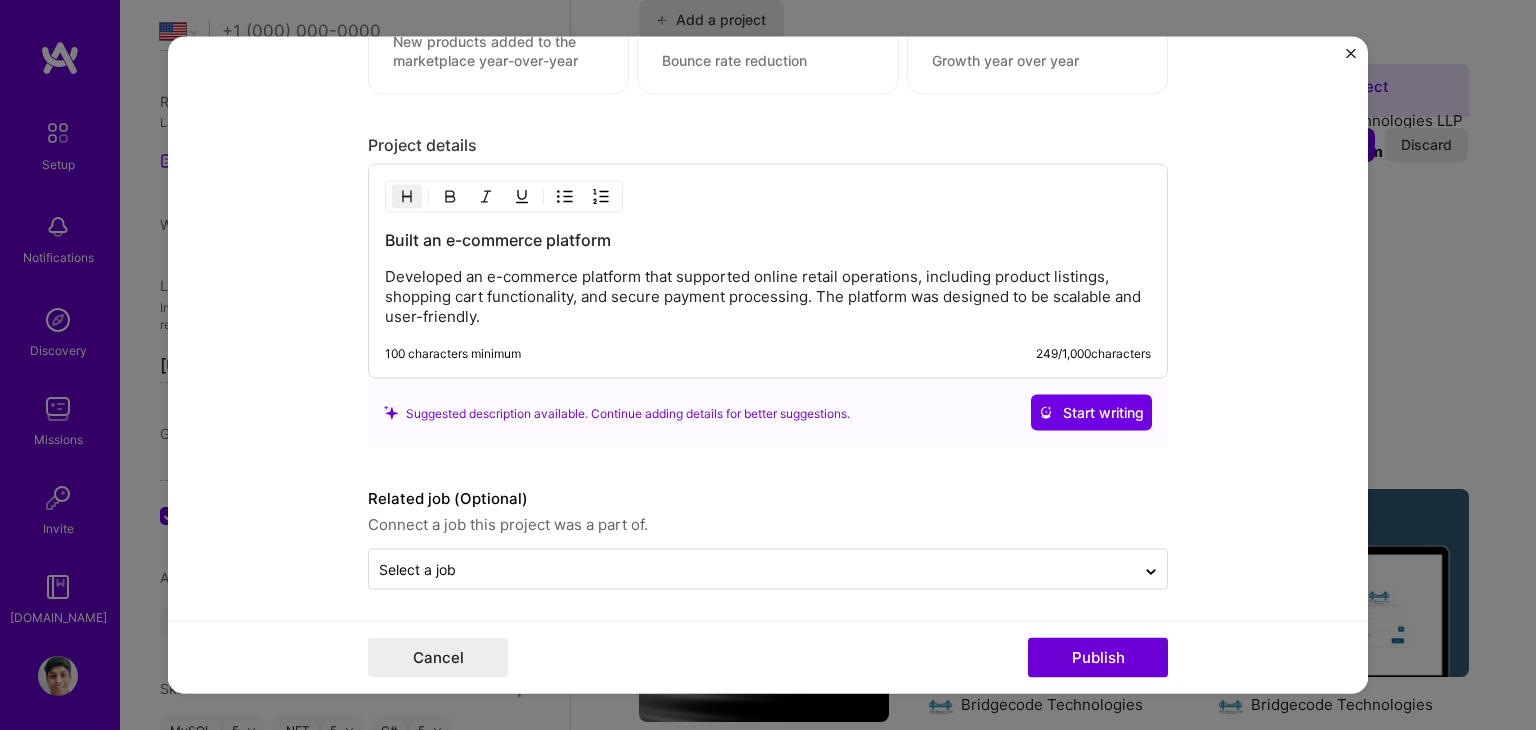 type 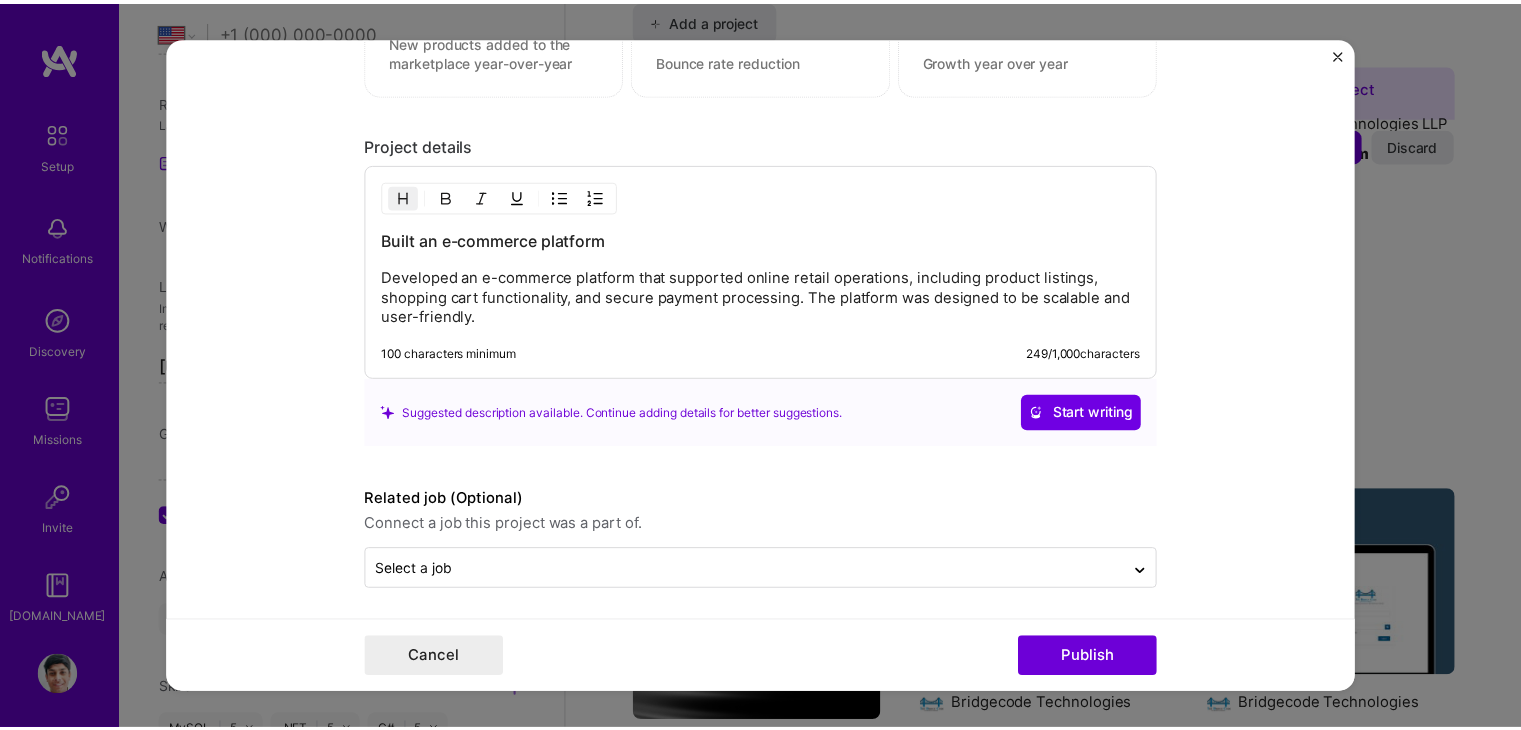 scroll, scrollTop: 2632, scrollLeft: 0, axis: vertical 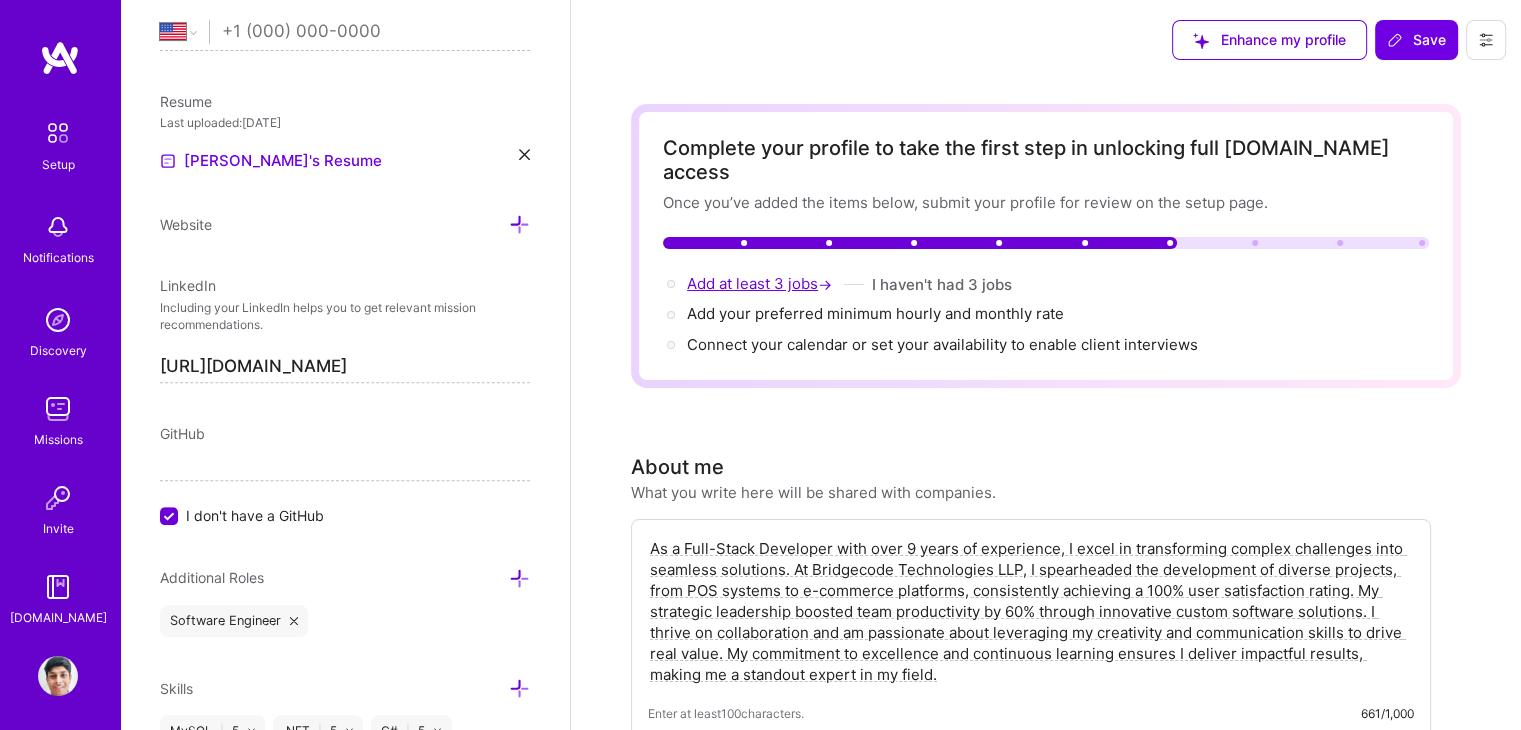 click on "Add at least 3 jobs  →" at bounding box center (761, 283) 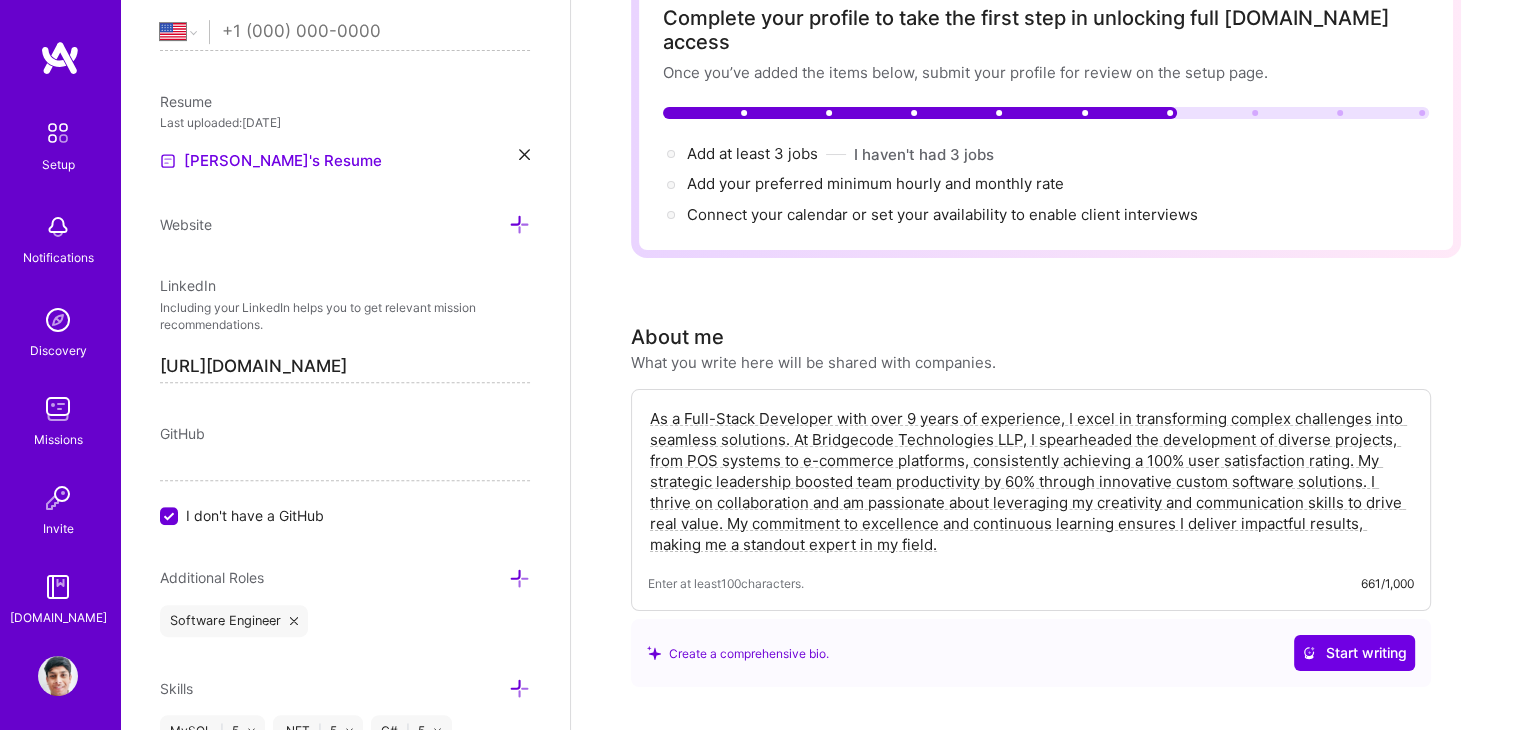 scroll, scrollTop: 0, scrollLeft: 0, axis: both 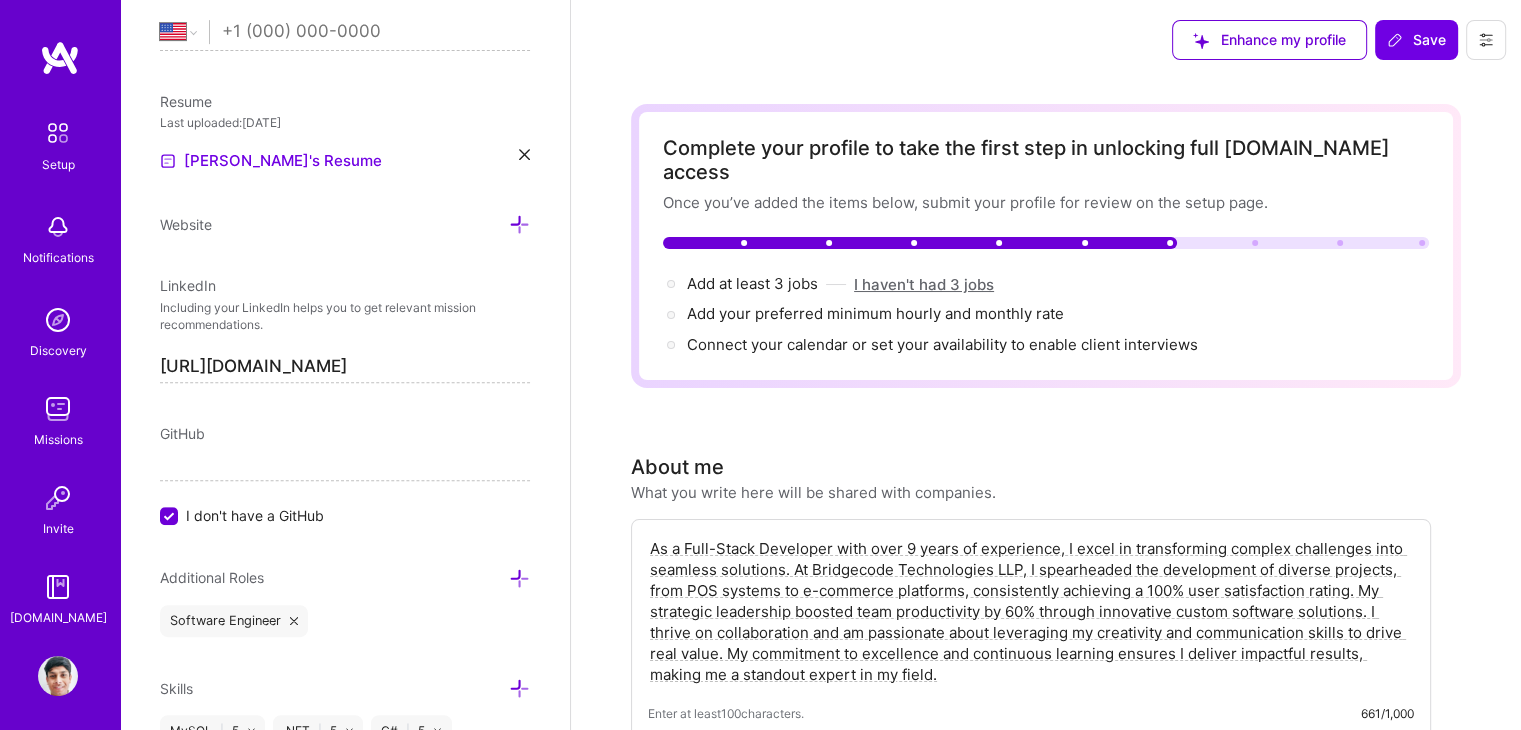 click on "I haven't had 3 jobs" at bounding box center [924, 284] 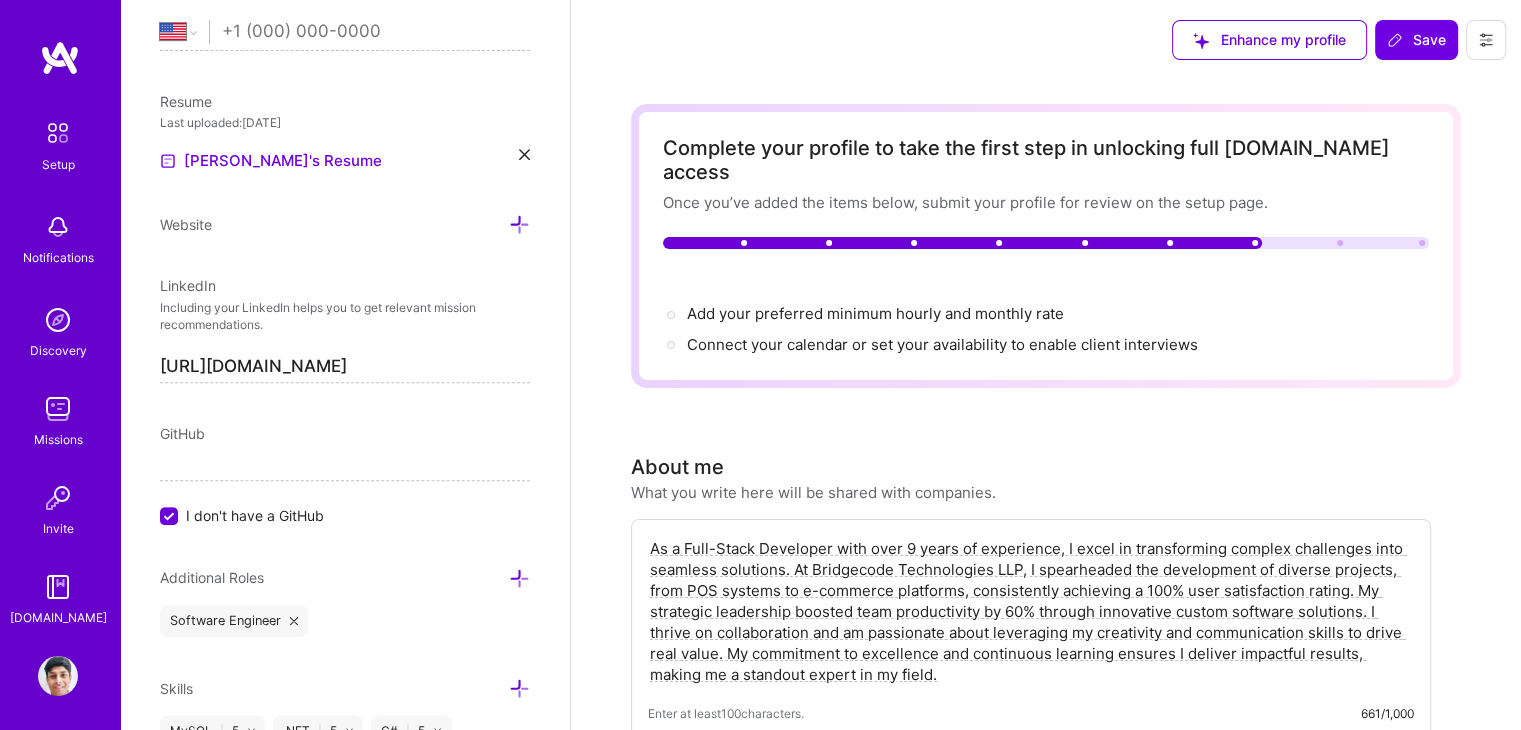 click on "Add at least 3 jobs  →" at bounding box center [1046, 284] 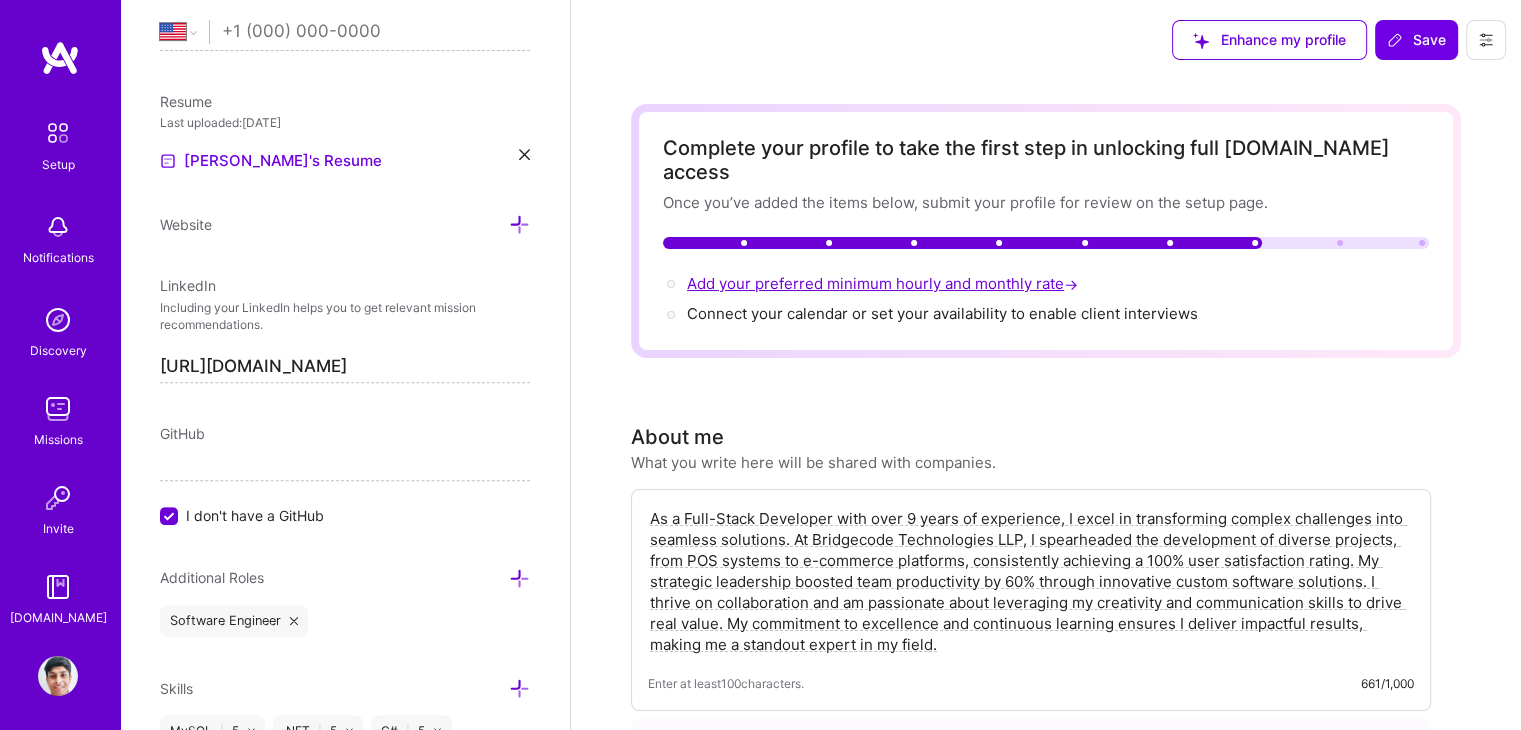 click on "Add your preferred minimum hourly and monthly rate  →" at bounding box center (884, 283) 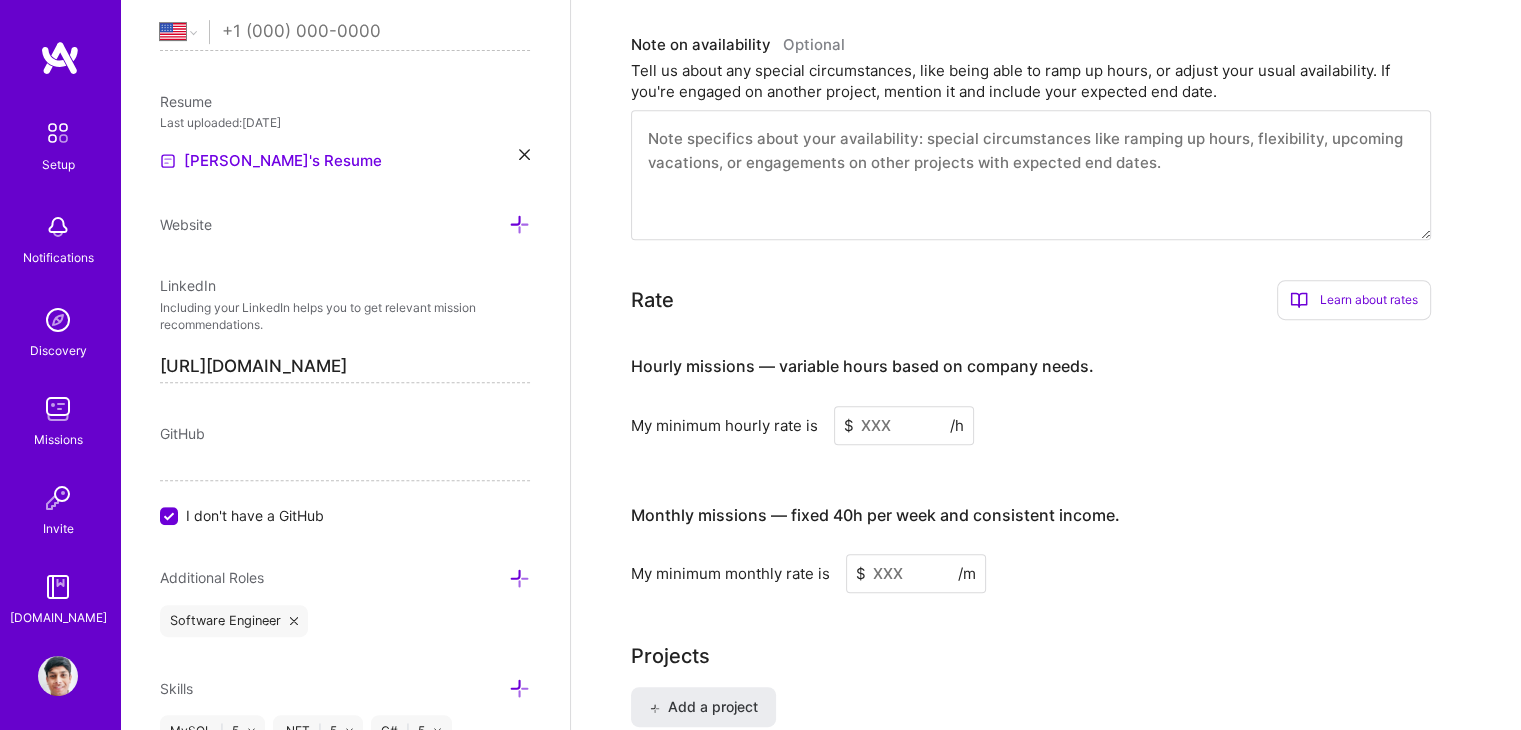 scroll, scrollTop: 1175, scrollLeft: 0, axis: vertical 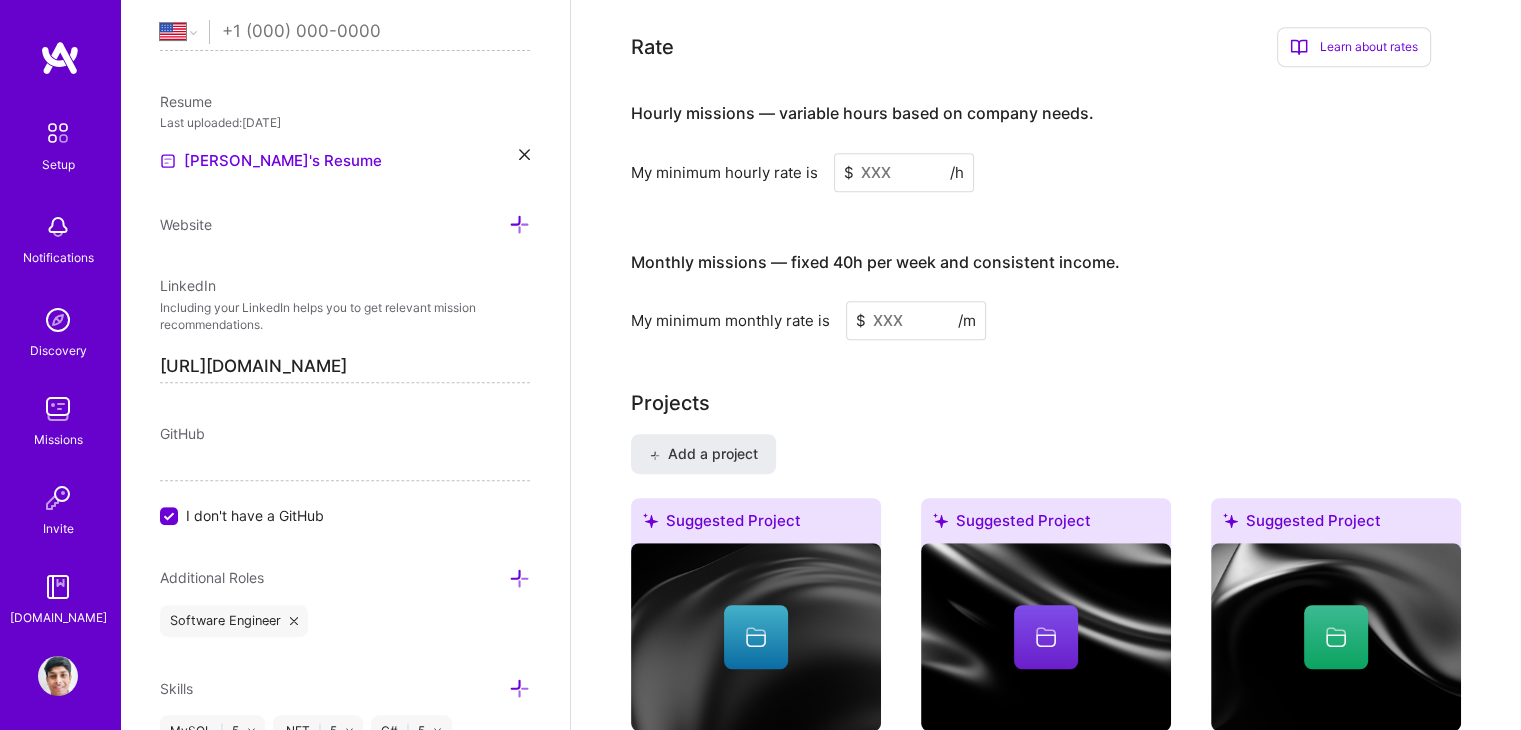 click at bounding box center (904, 172) 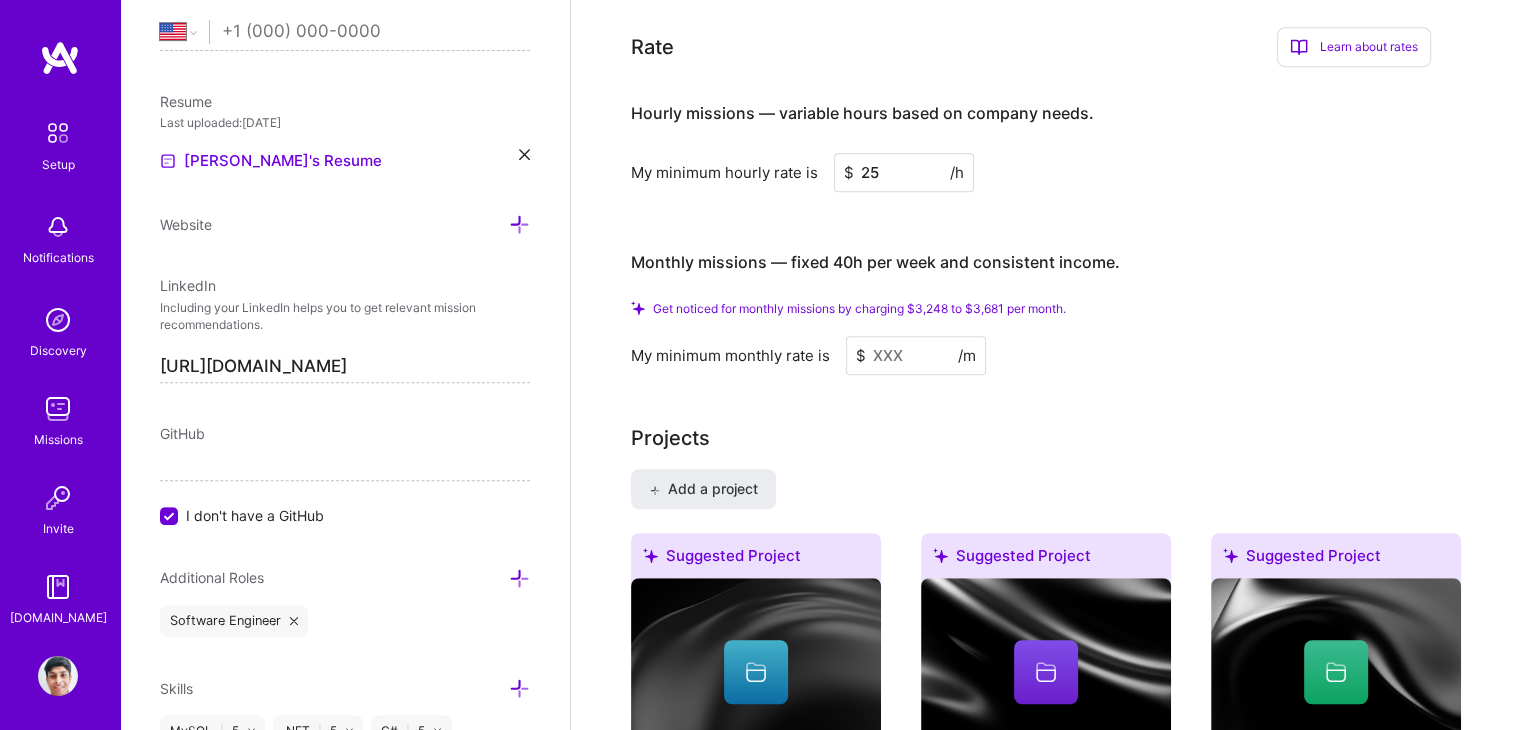 type on "25" 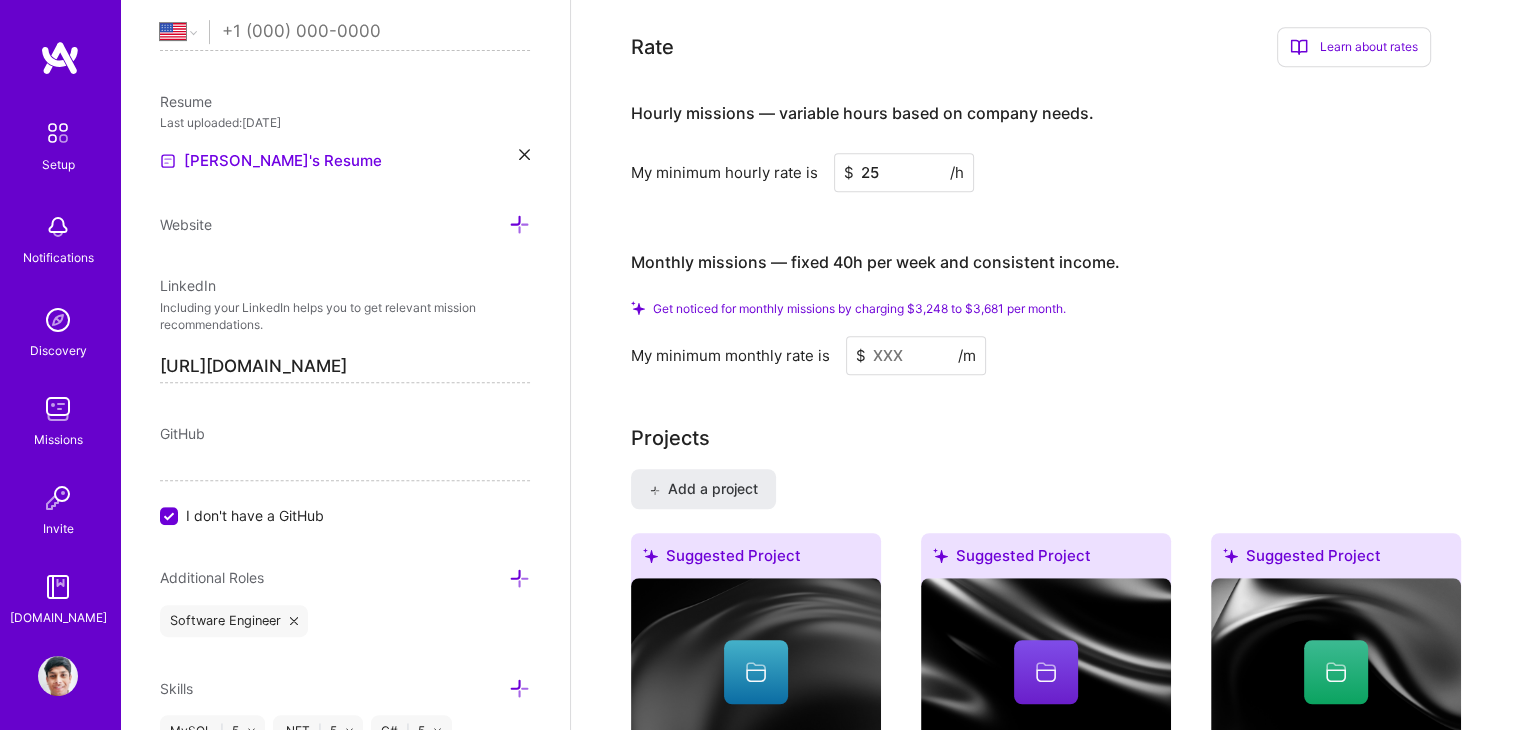 click at bounding box center (916, 355) 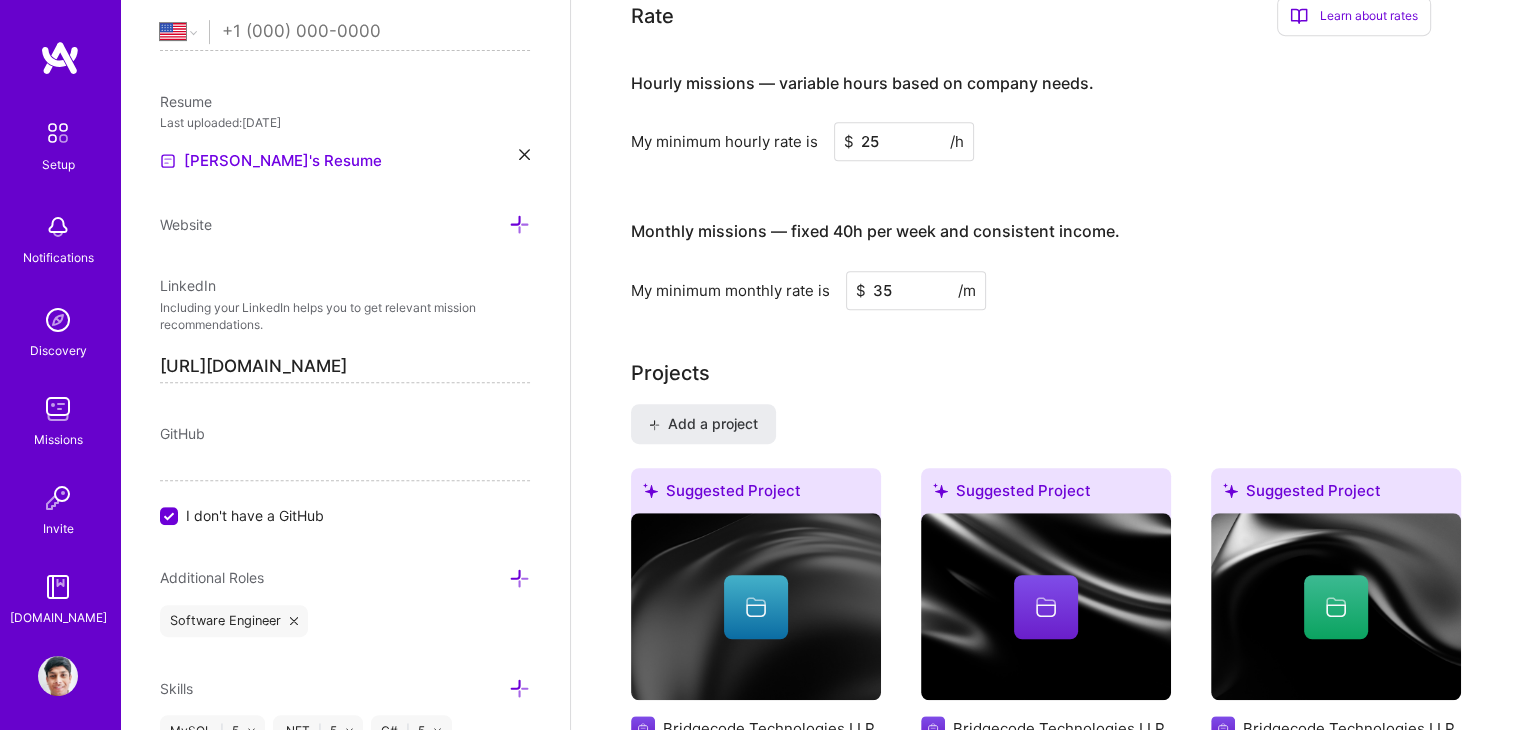 type on "3" 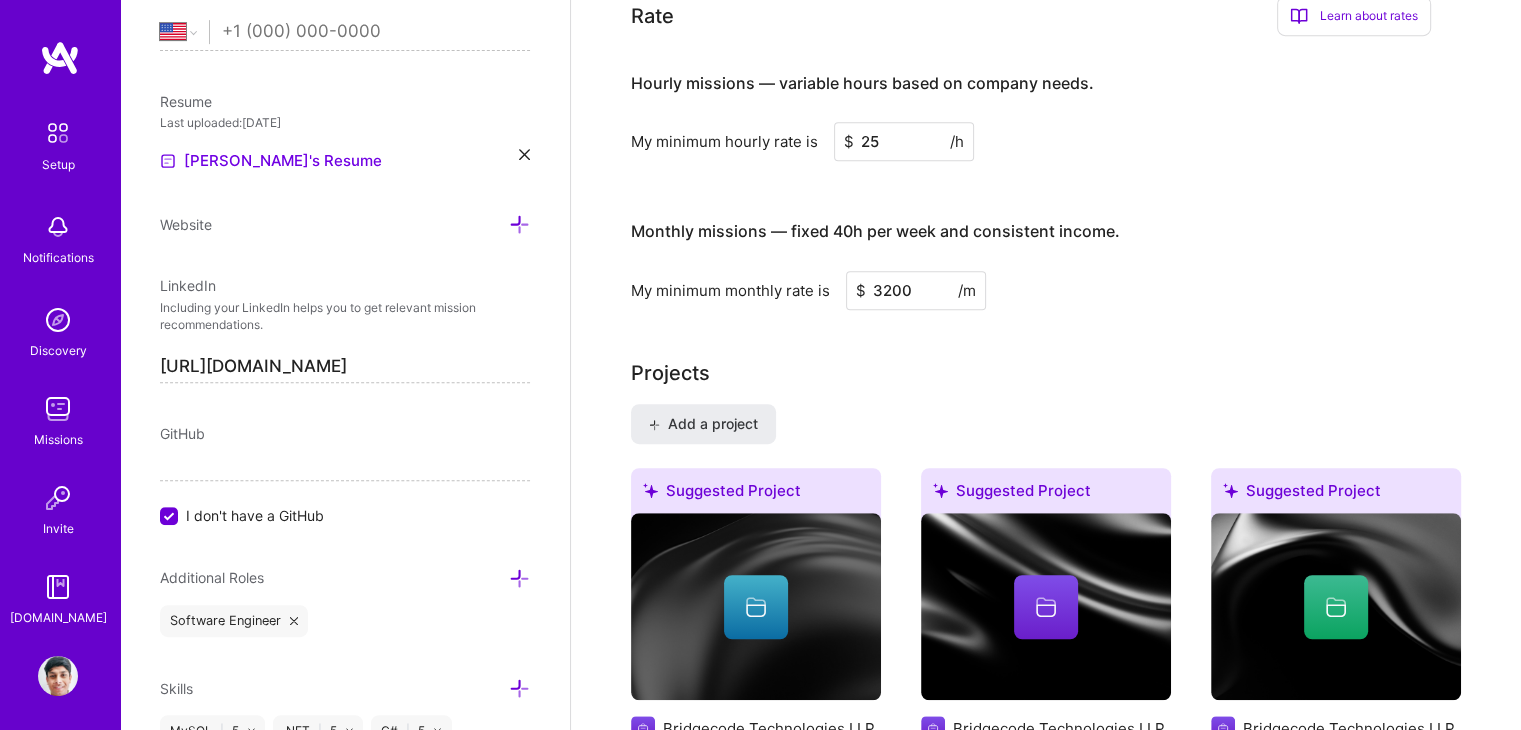 type on "3200" 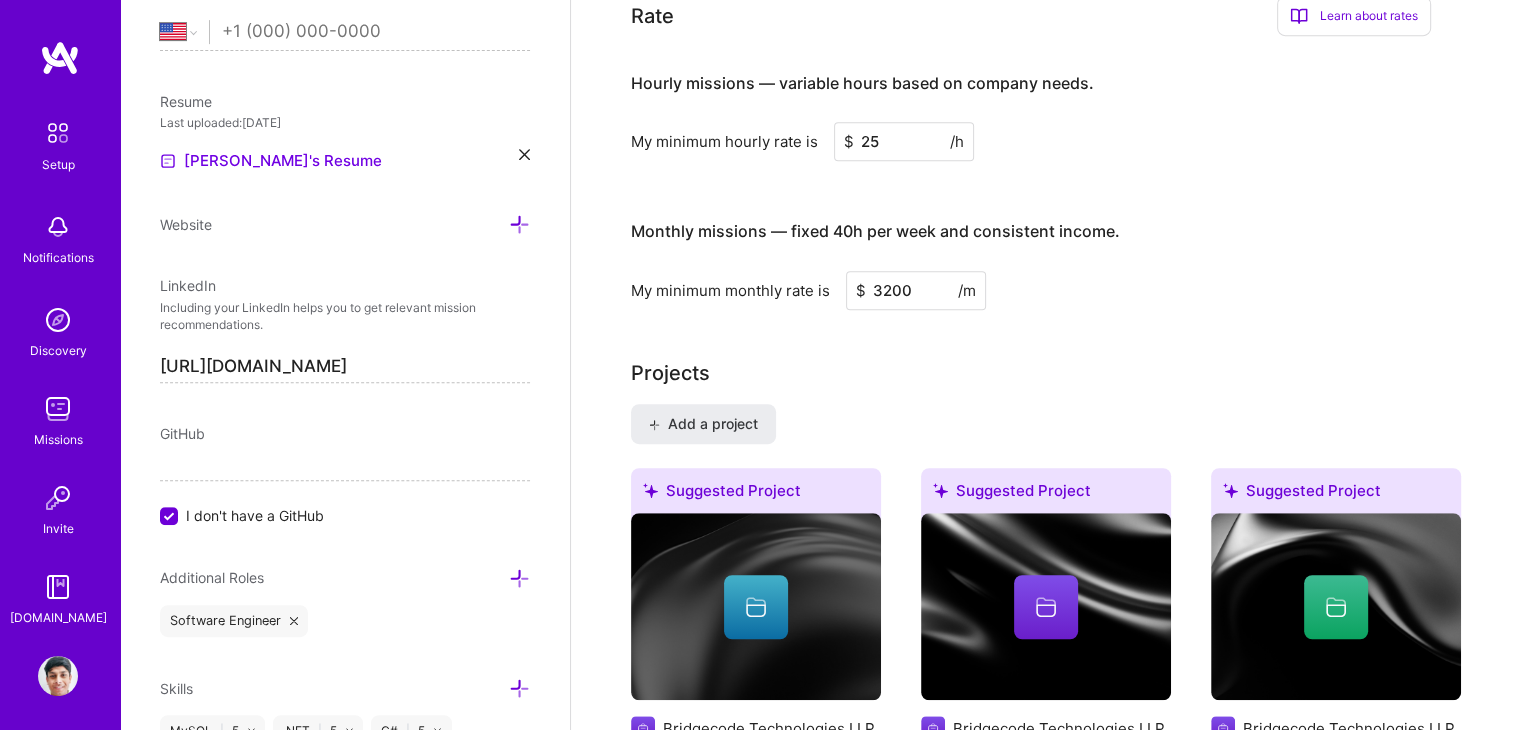click on "Complete your profile to take the first step in unlocking full [DOMAIN_NAME] access Once you’ve added the items below, submit your profile for review on the setup page.   Connect your calendar or set your availability to enable client interviews  →   About me What you write here will be shared with companies. As a Full-Stack Developer with over 9 years of experience, I excel in transforming complex challenges into seamless solutions. At Bridgecode Technologies LLP, I spearheaded the development of diverse projects, from POS systems to e-commerce platforms, consistently achieving a 100% user satisfaction rating. My strategic leadership boosted team productivity by 60% through innovative custom software solutions. I thrive on collaboration and am passionate about leveraging my creativity and communication skills to drive real value. My commitment to excellence and continuous learning ensures I deliver impactful results, making me a standout expert in my field. Enter at least  100  characters. 661/1,000 Select..." at bounding box center [1046, 311] 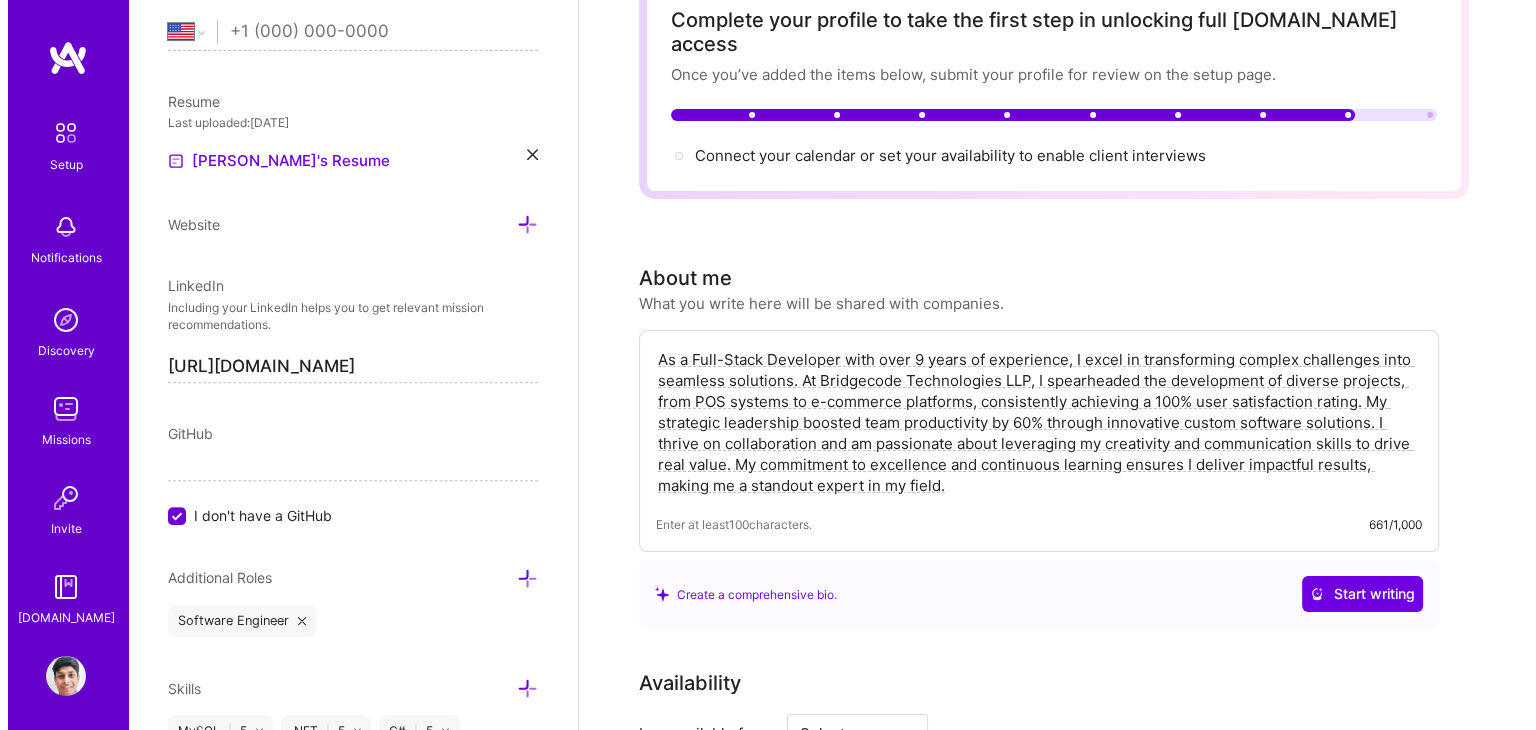scroll, scrollTop: 0, scrollLeft: 0, axis: both 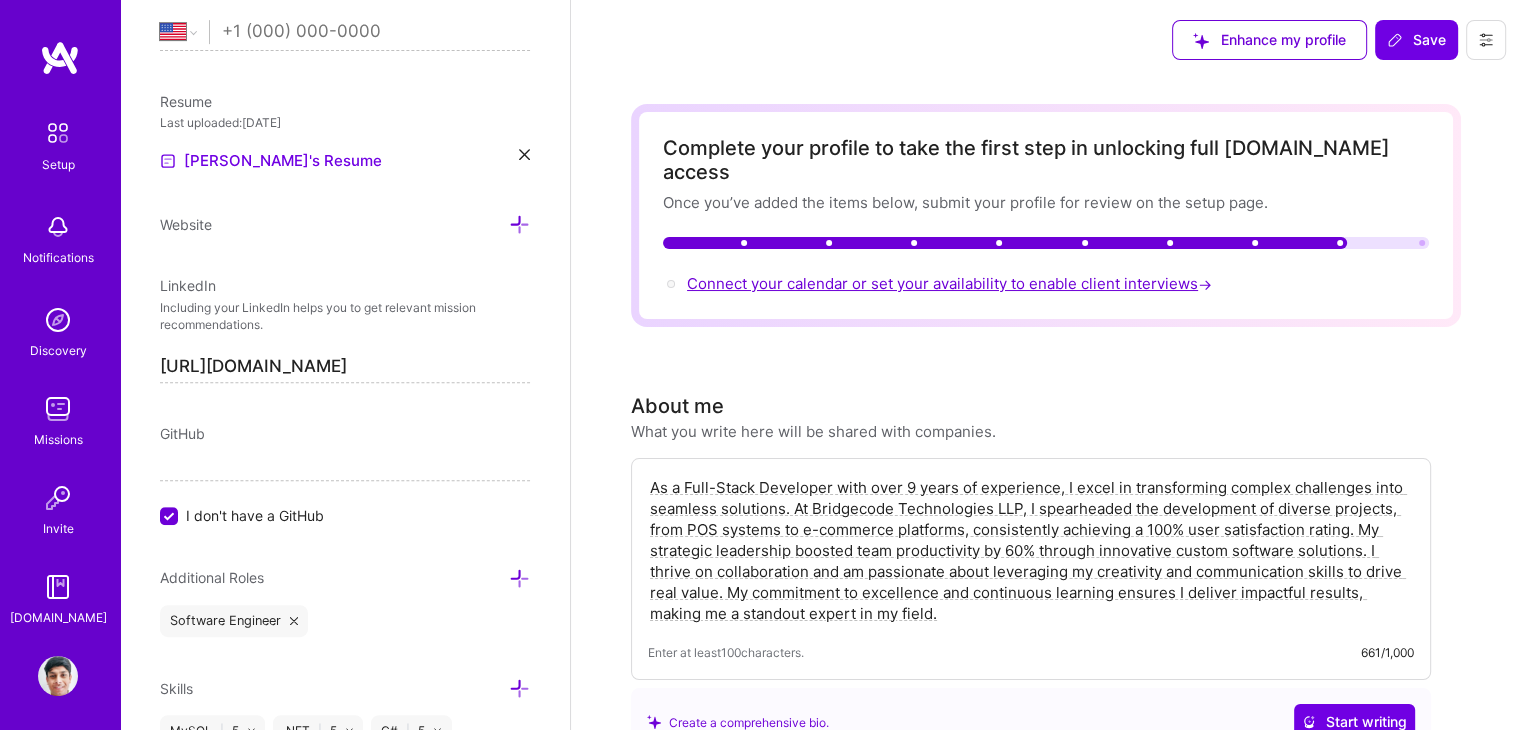 click on "Connect your calendar or set your availability to enable client interviews  →" at bounding box center [951, 283] 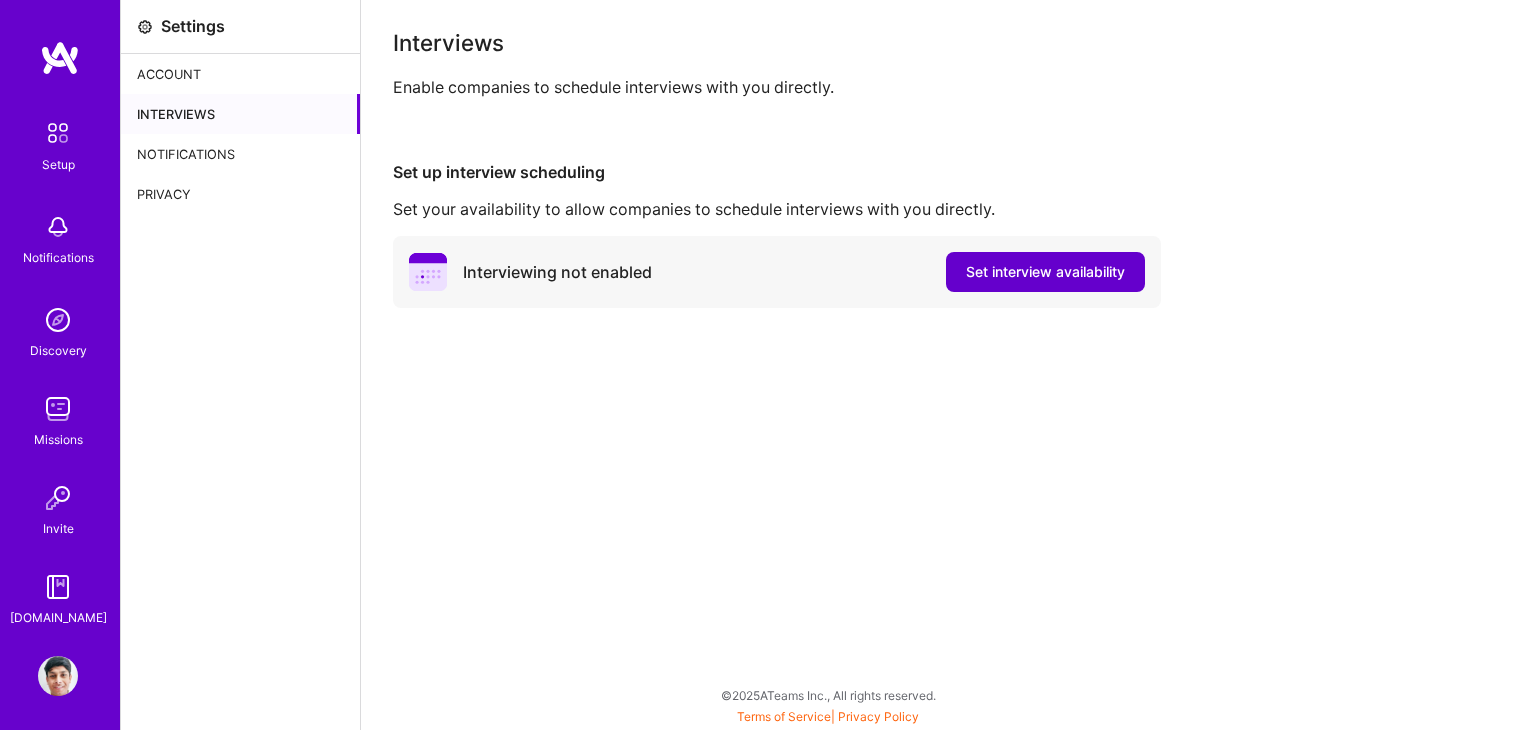 click on "Set interview availability" at bounding box center (1045, 272) 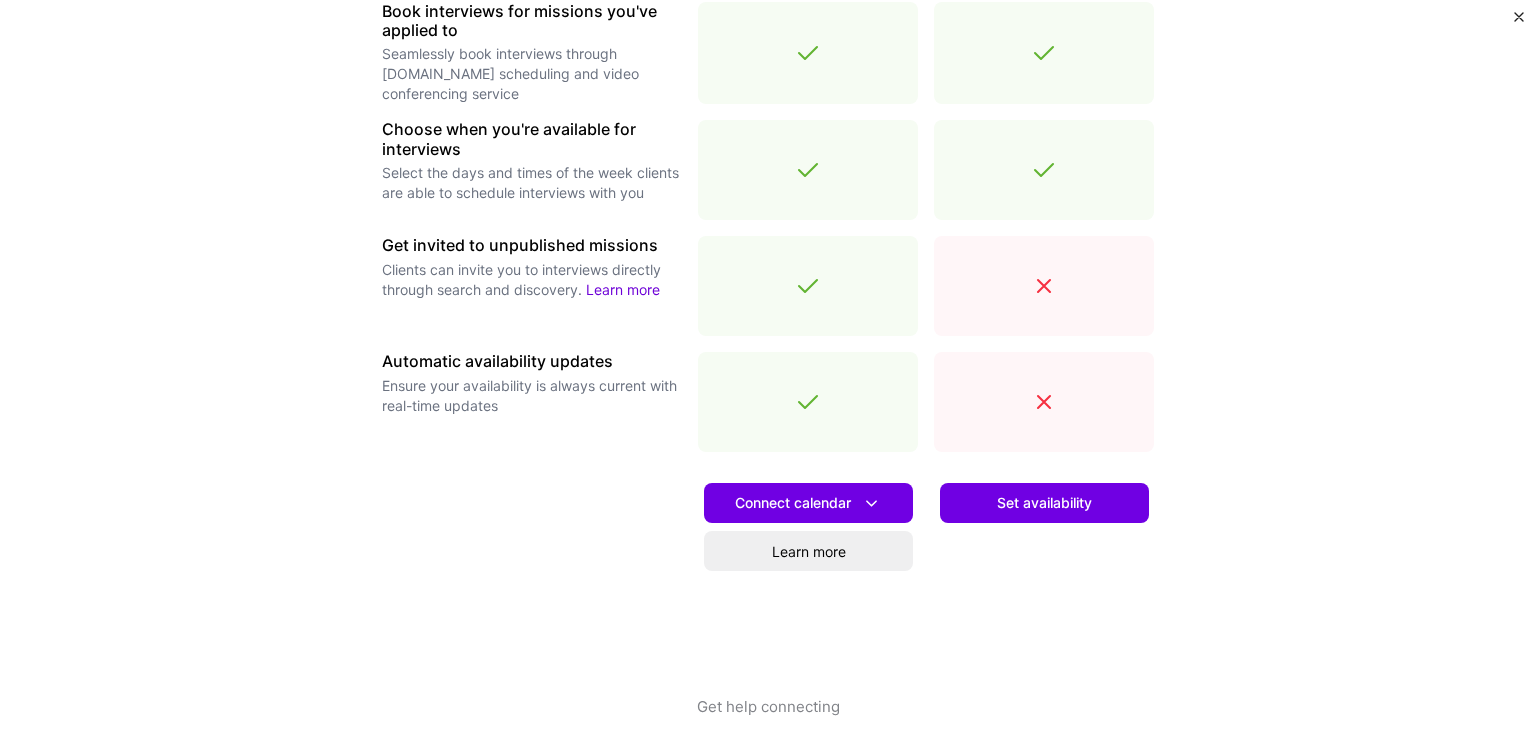 scroll, scrollTop: 672, scrollLeft: 0, axis: vertical 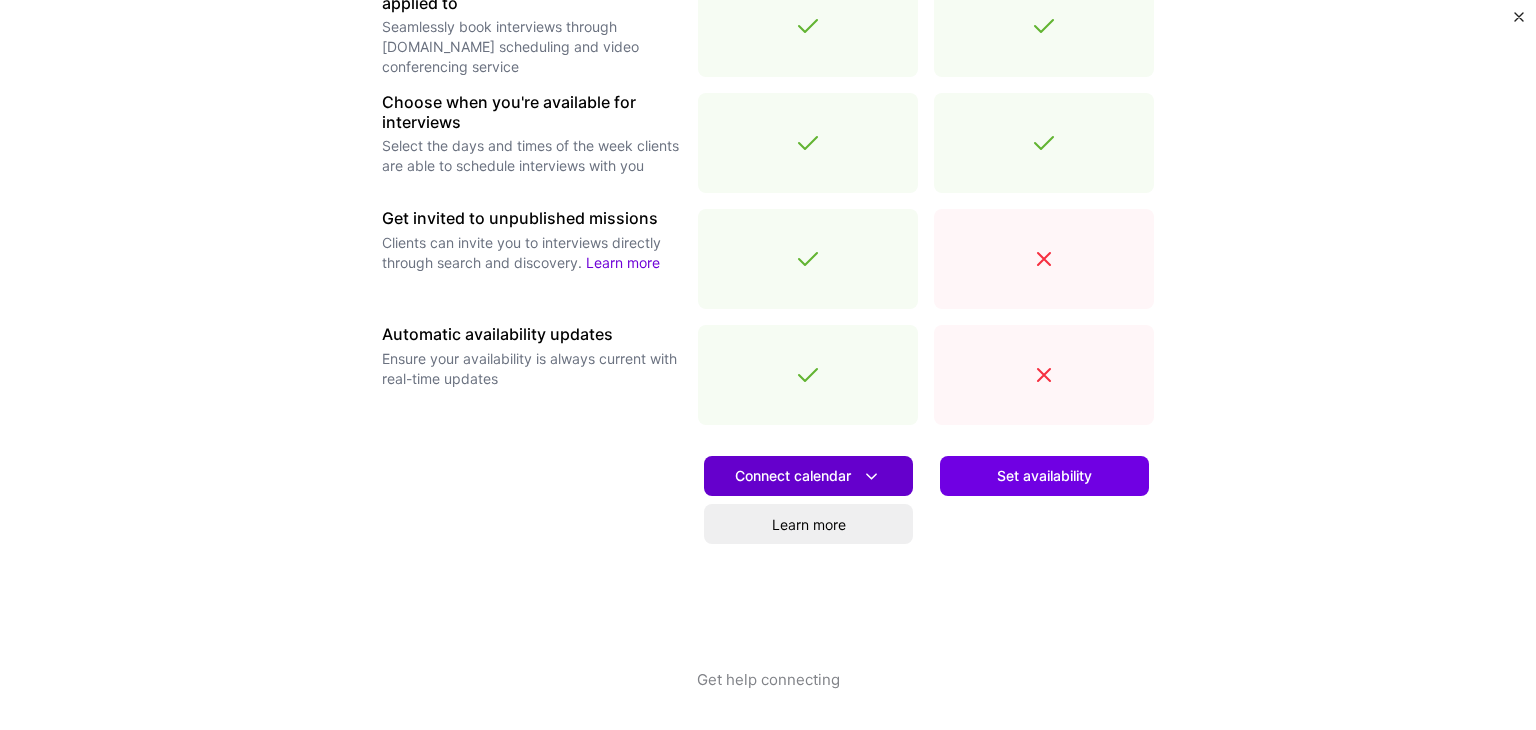 click on "Connect calendar" at bounding box center (808, 476) 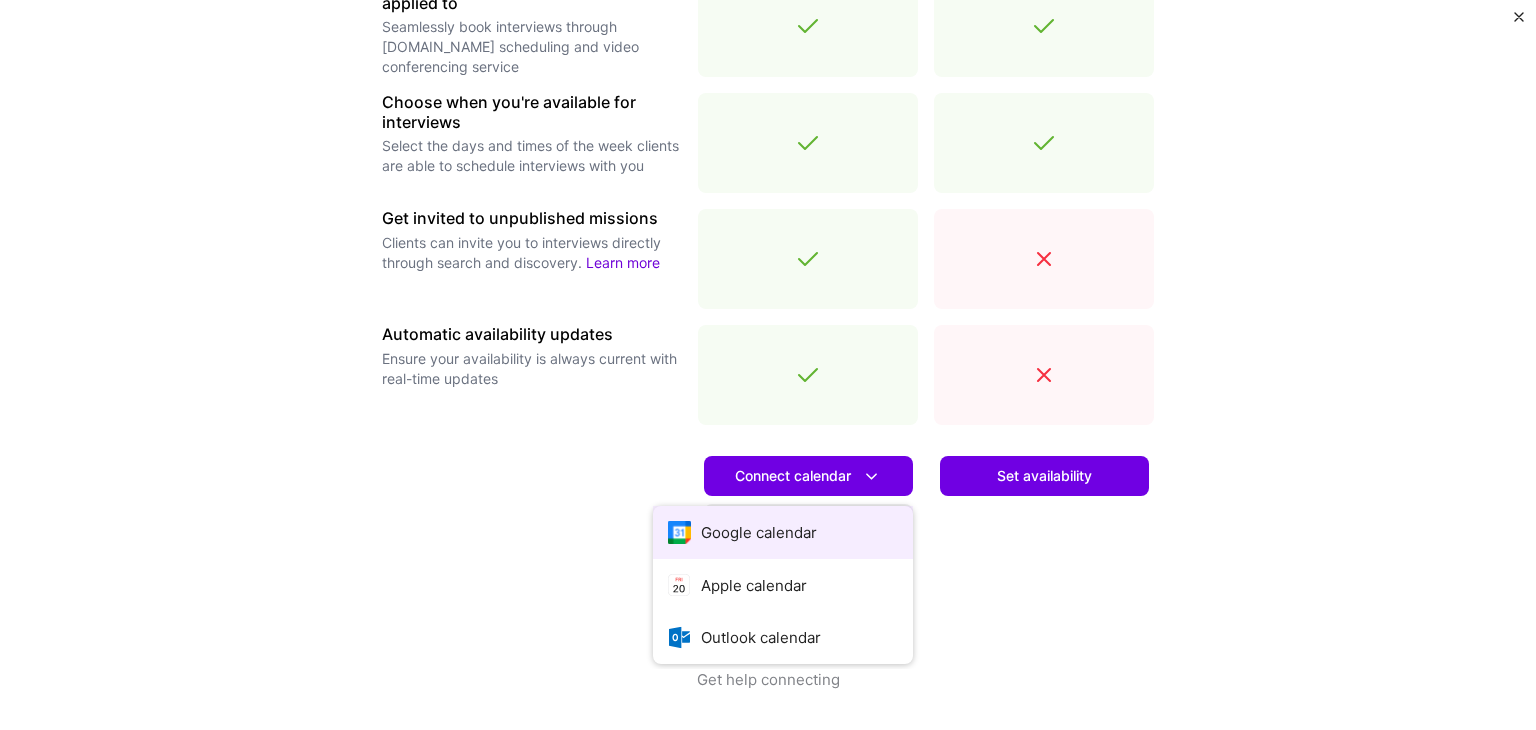 click on "Google calendar" at bounding box center [783, 532] 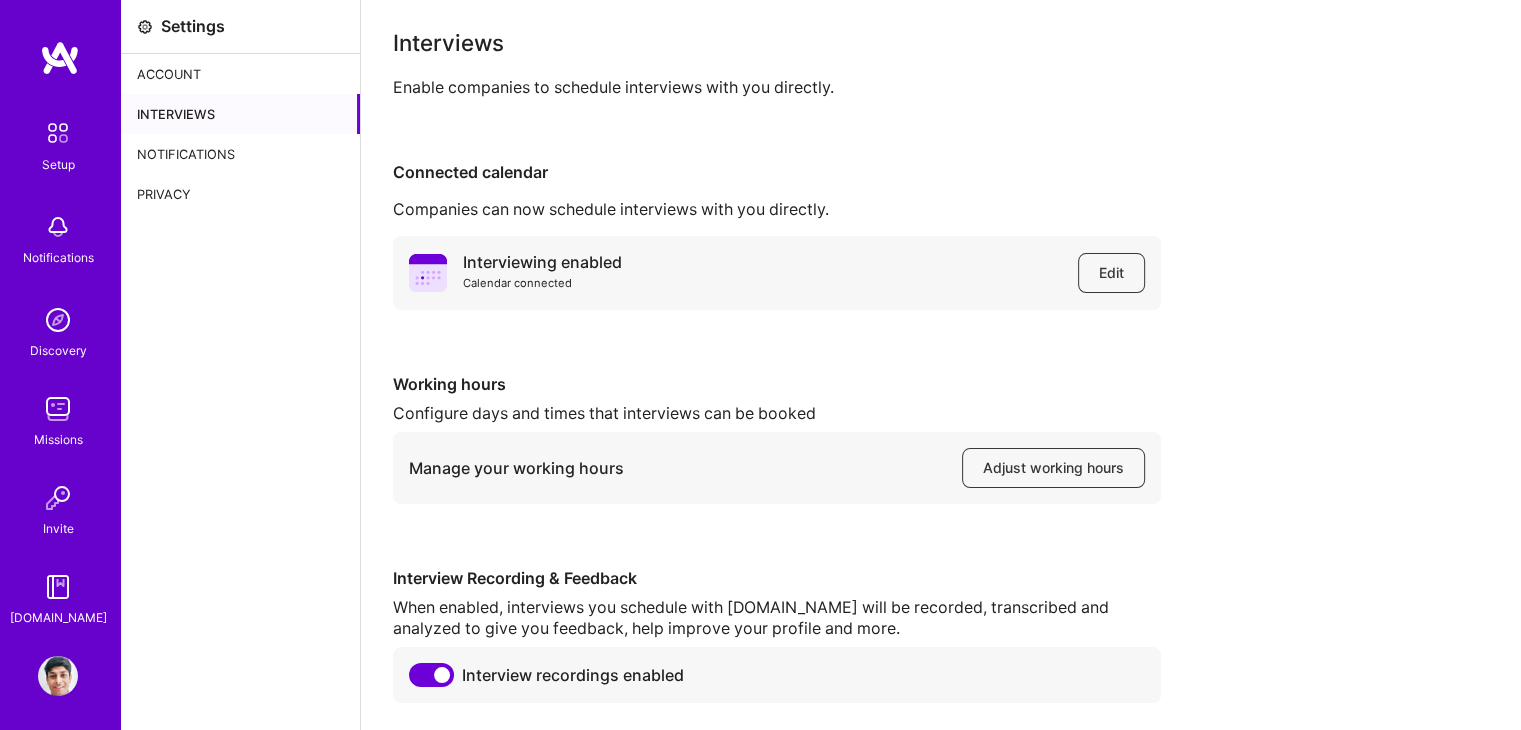 scroll, scrollTop: 69, scrollLeft: 0, axis: vertical 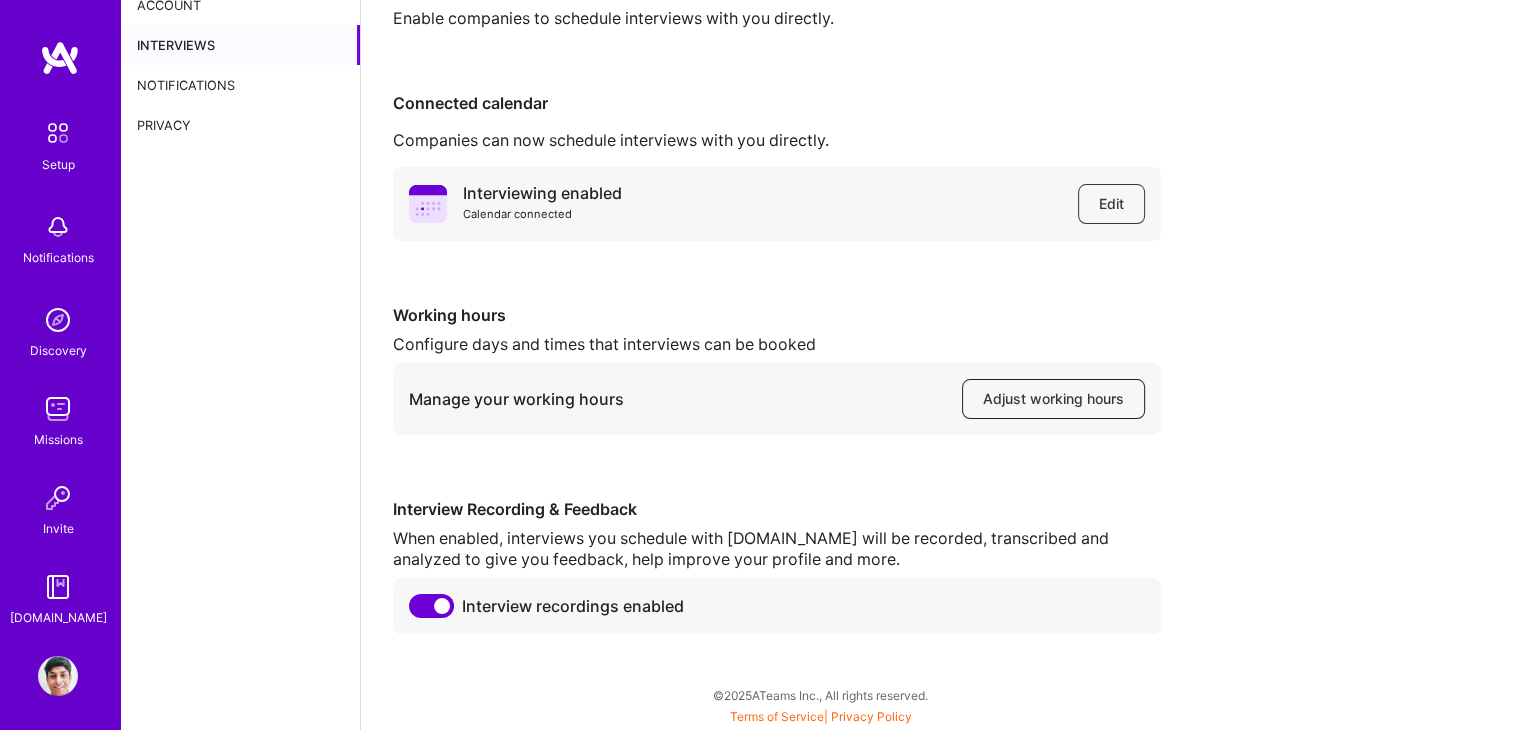 click on "Adjust working hours" at bounding box center [1053, 399] 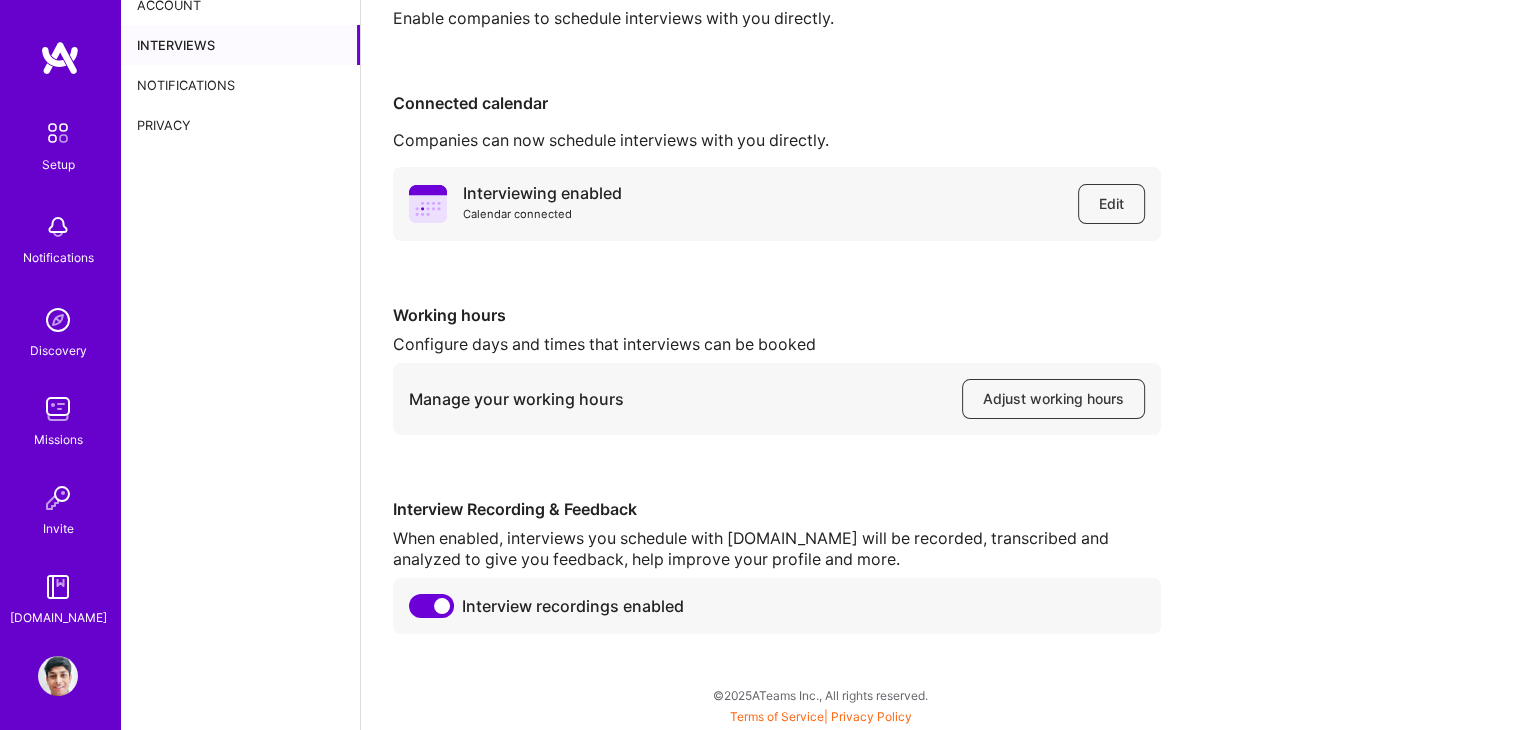 scroll, scrollTop: 0, scrollLeft: 0, axis: both 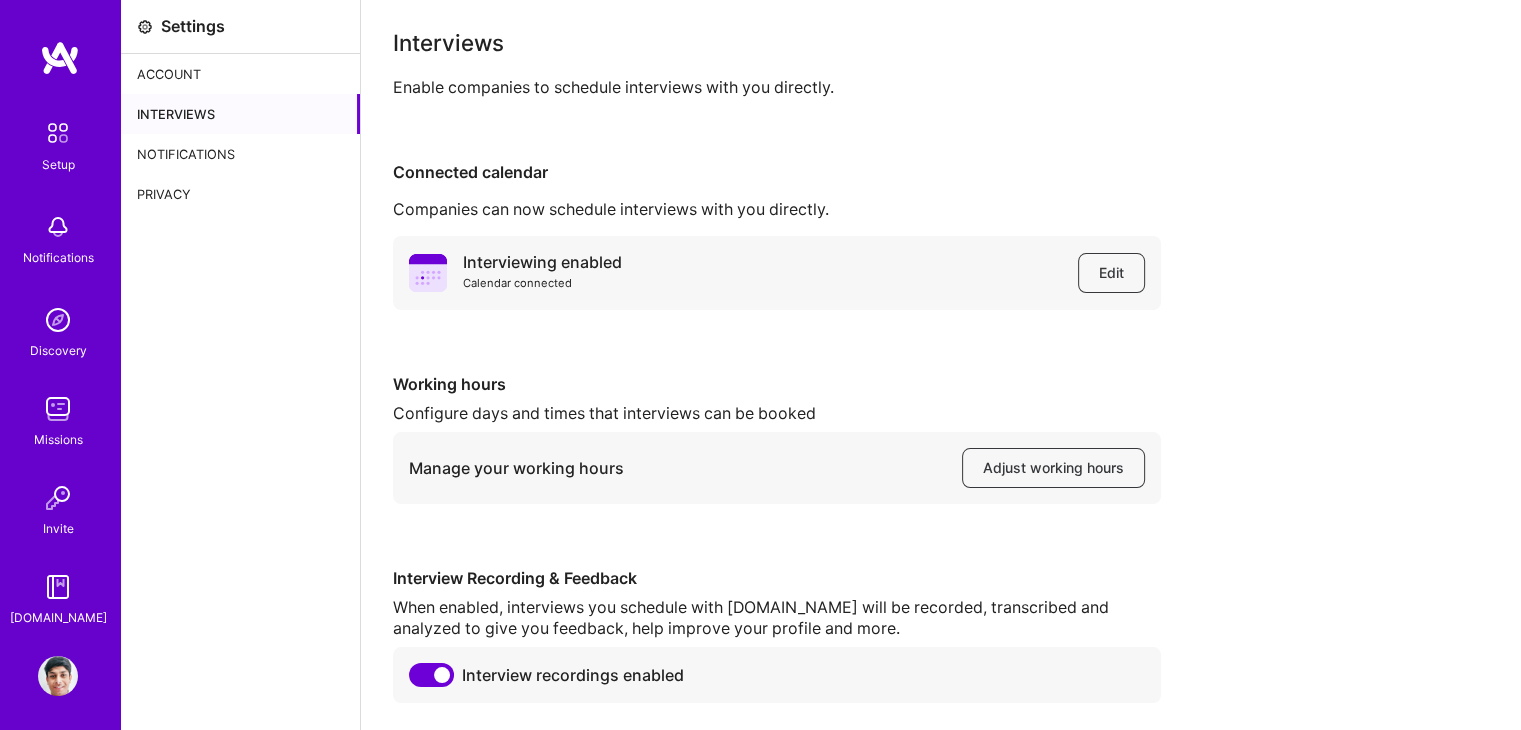 click on "Account" at bounding box center [240, 74] 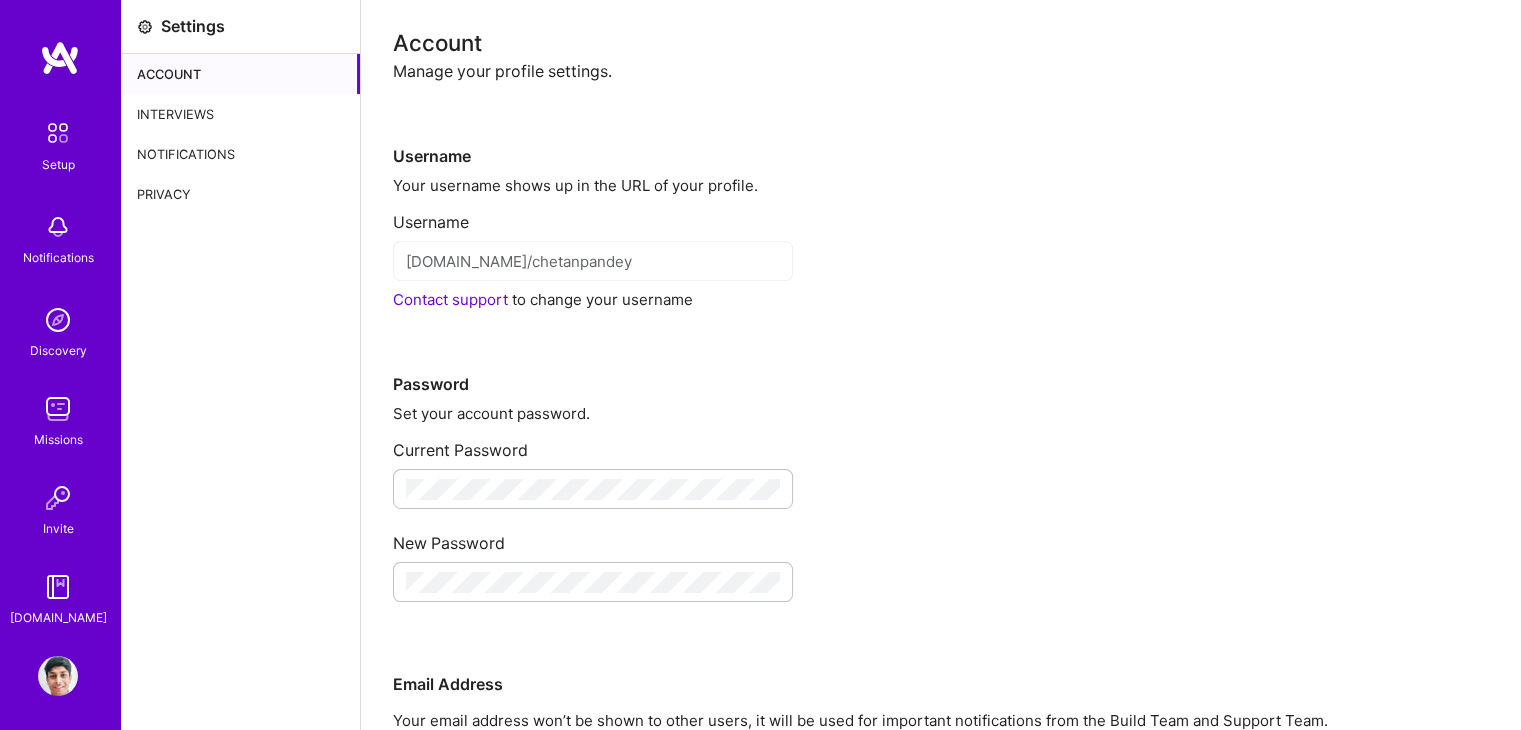 click on "Interviews" at bounding box center [240, 114] 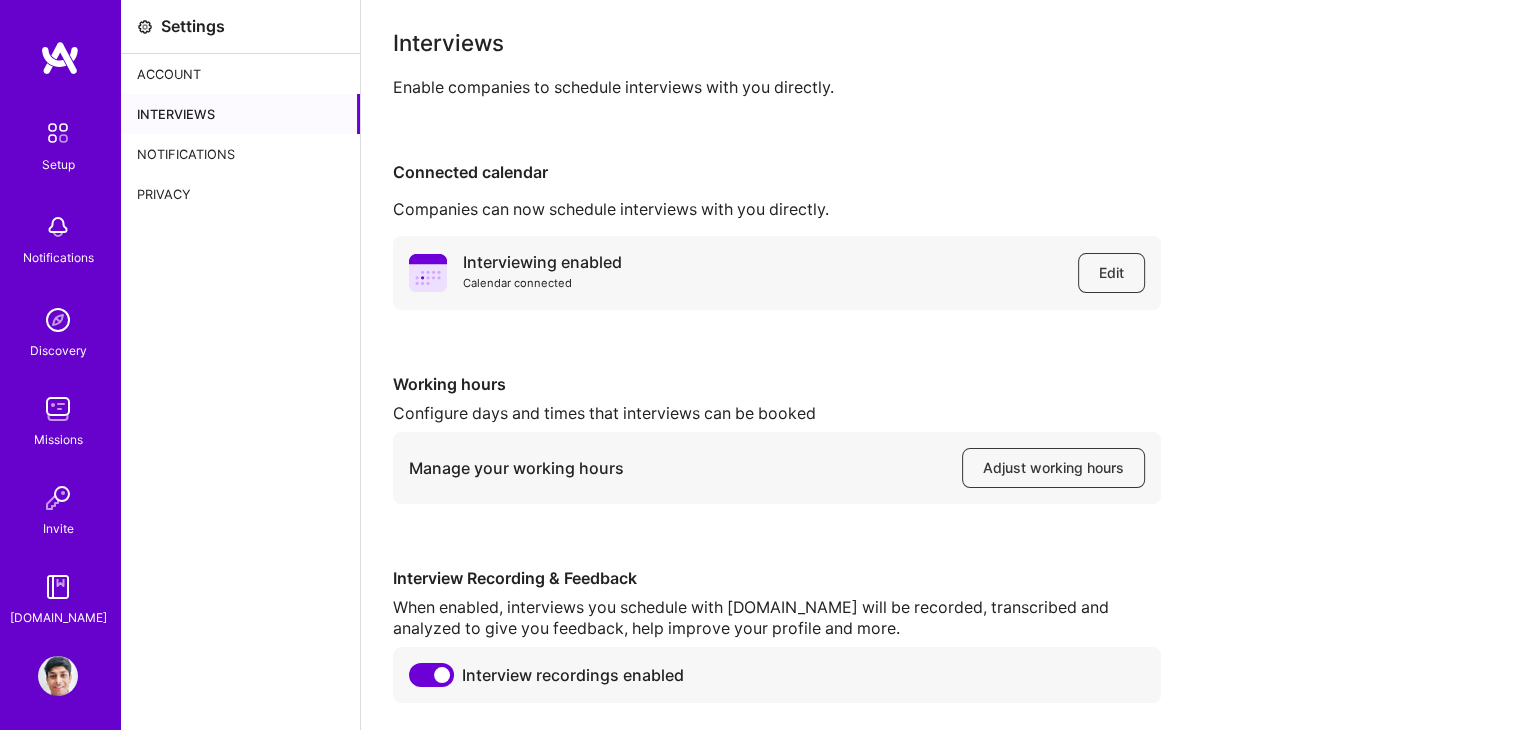 click on "Notifications" at bounding box center [240, 154] 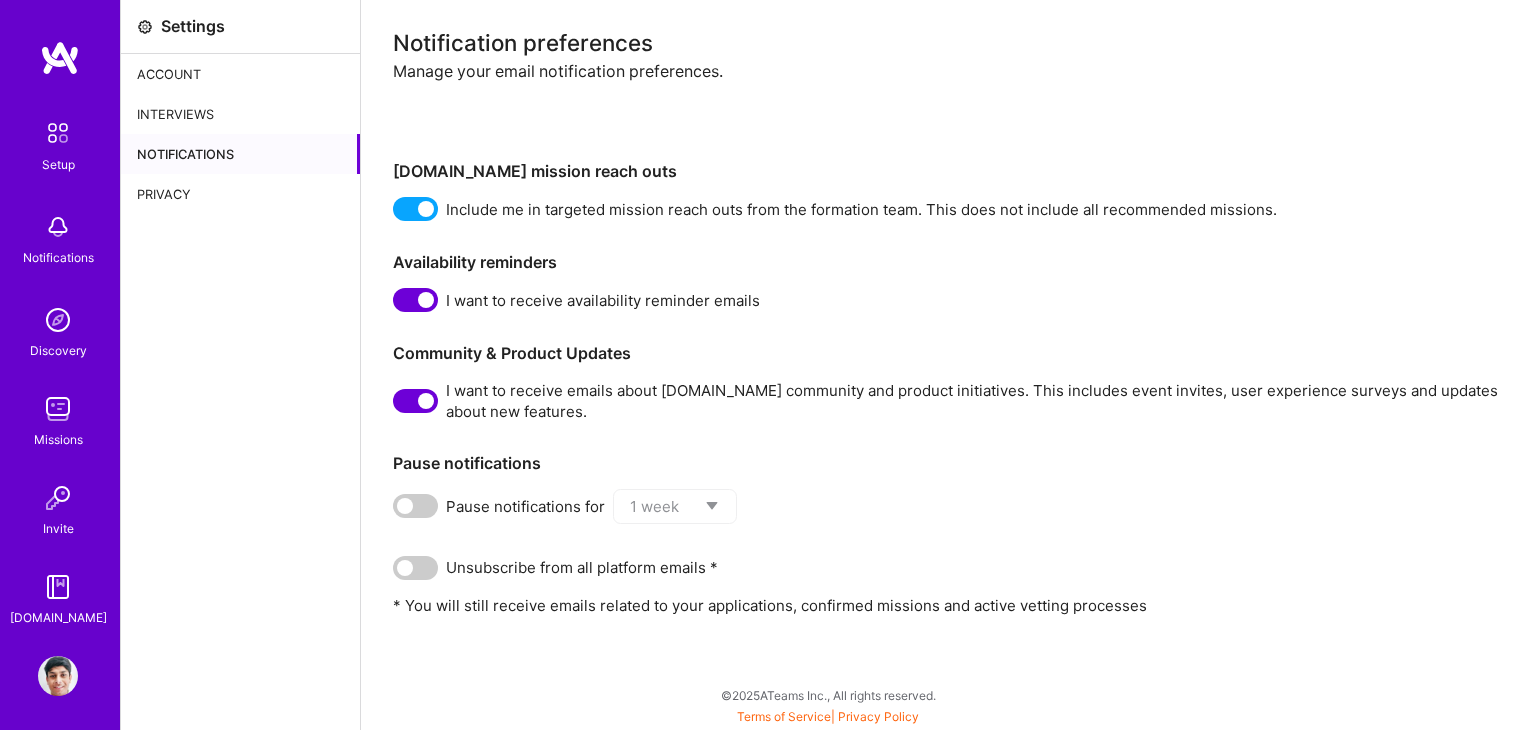click on "Privacy" at bounding box center (240, 194) 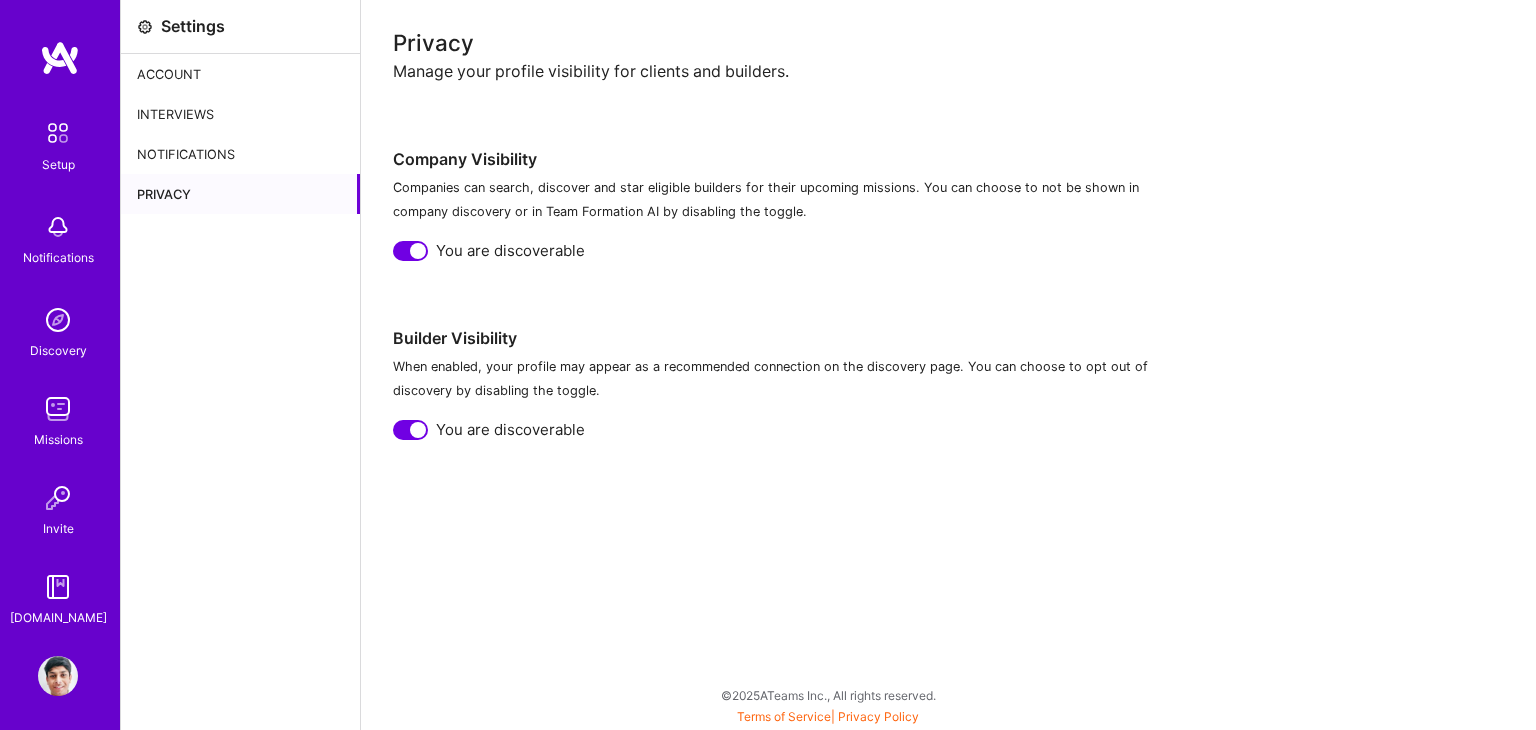 click at bounding box center (58, 133) 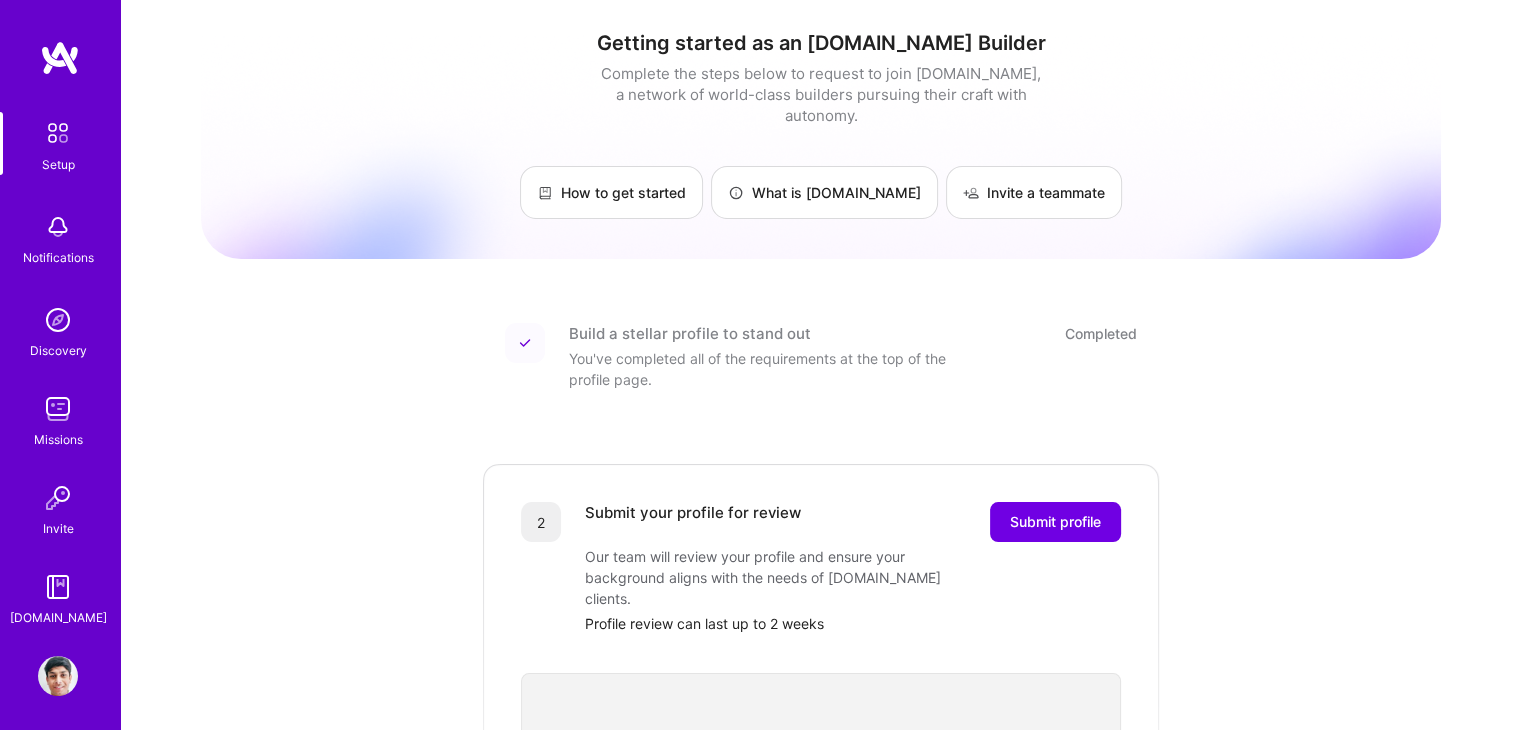 click at bounding box center (58, 676) 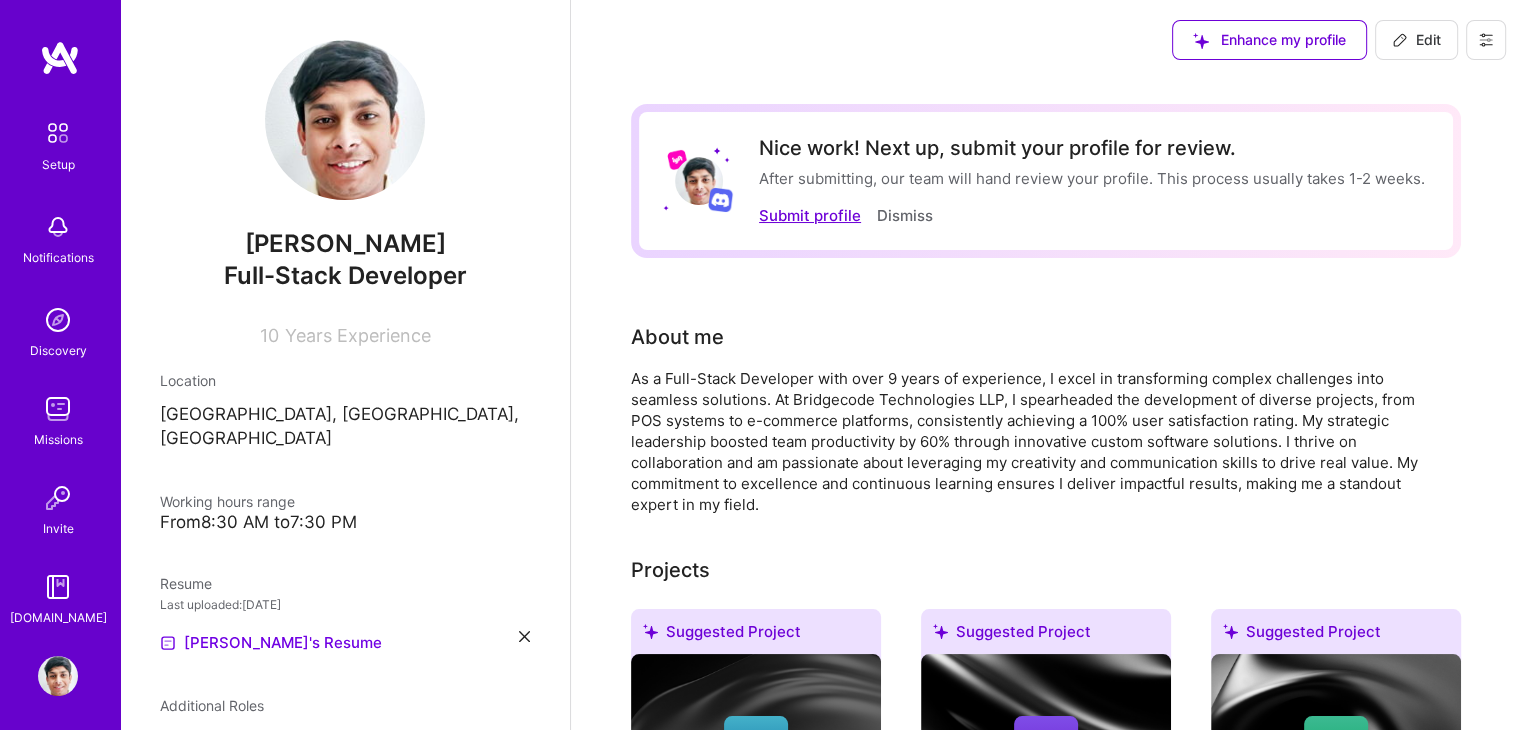 click on "Submit profile" at bounding box center (810, 215) 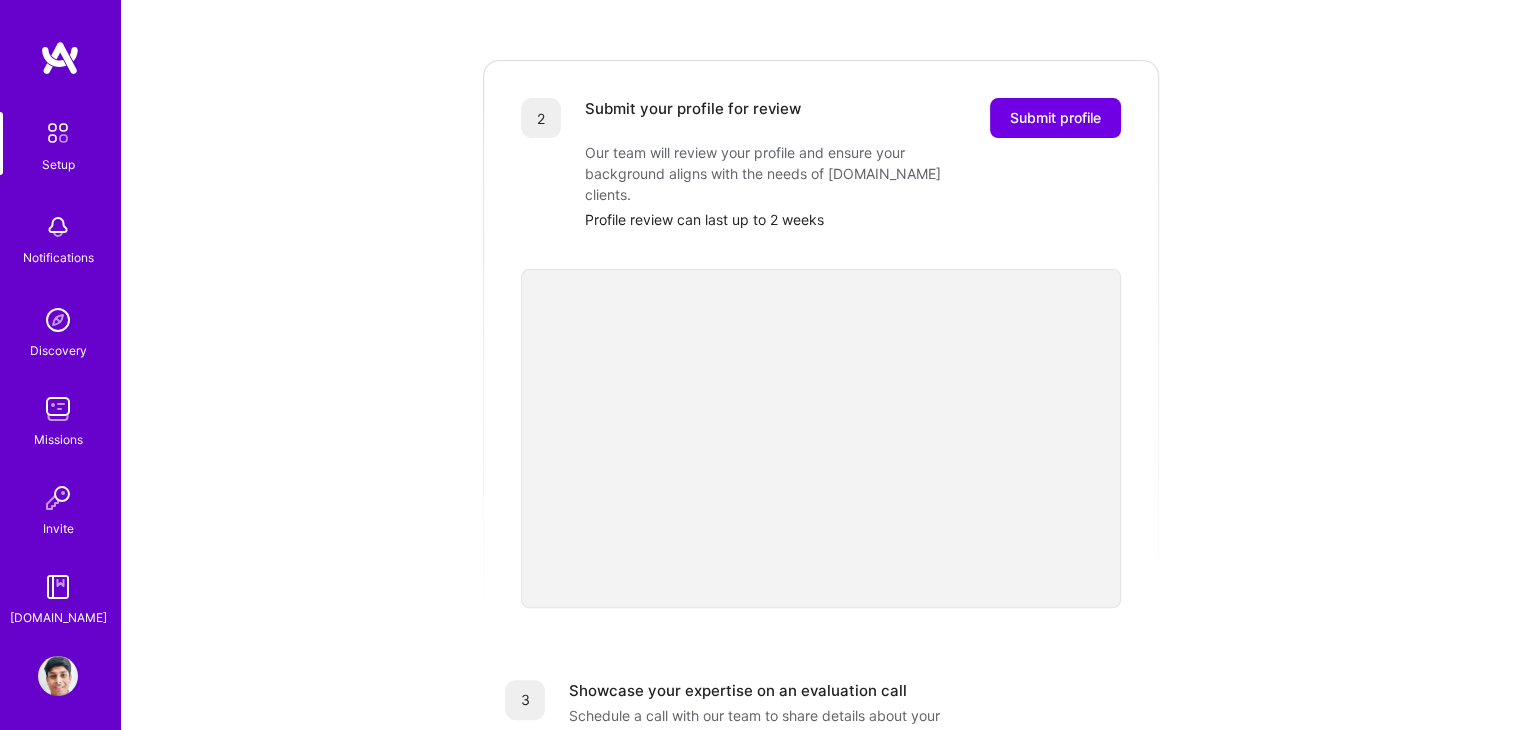 scroll, scrollTop: 412, scrollLeft: 0, axis: vertical 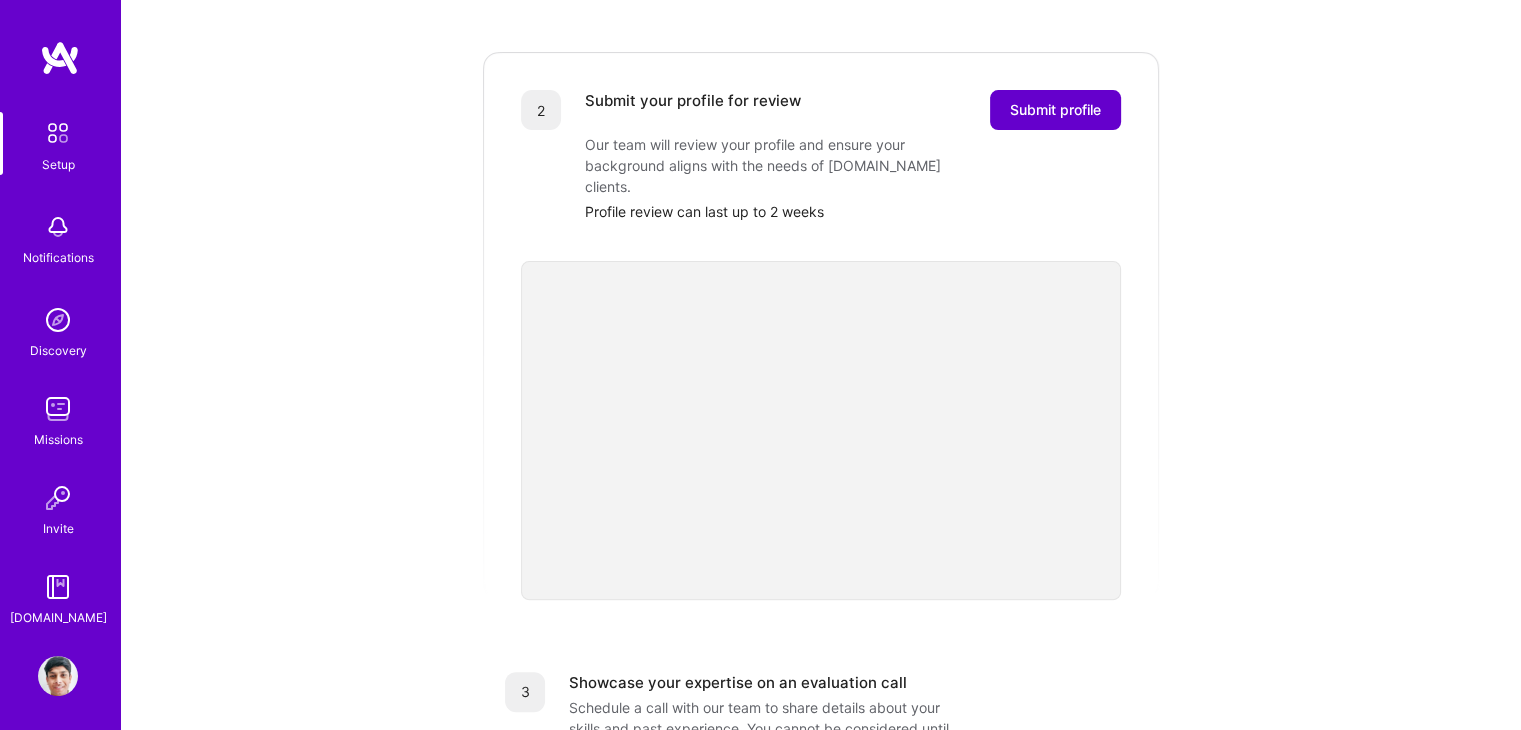 click on "Submit profile" at bounding box center [1055, 110] 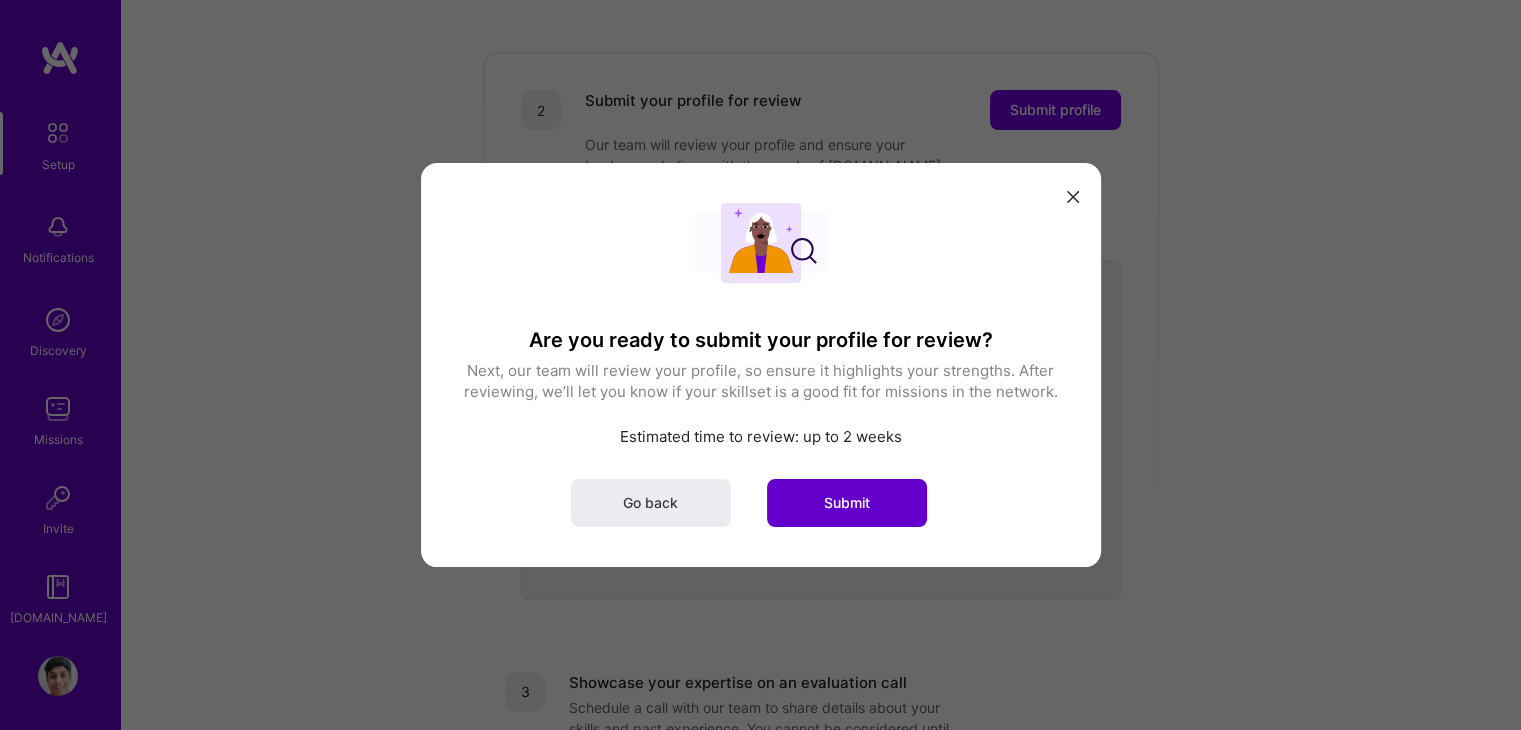 click on "Submit" at bounding box center (847, 503) 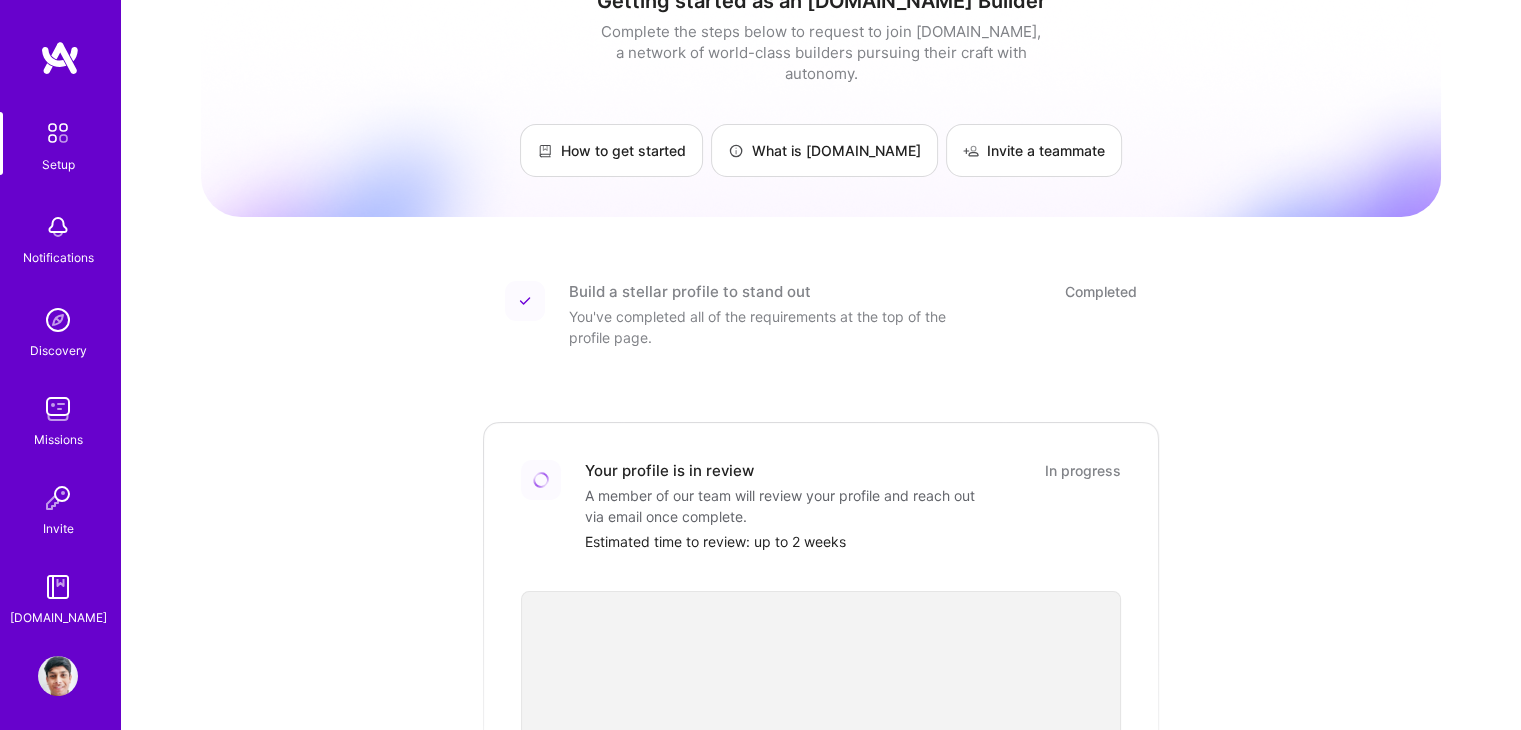 scroll, scrollTop: 44, scrollLeft: 0, axis: vertical 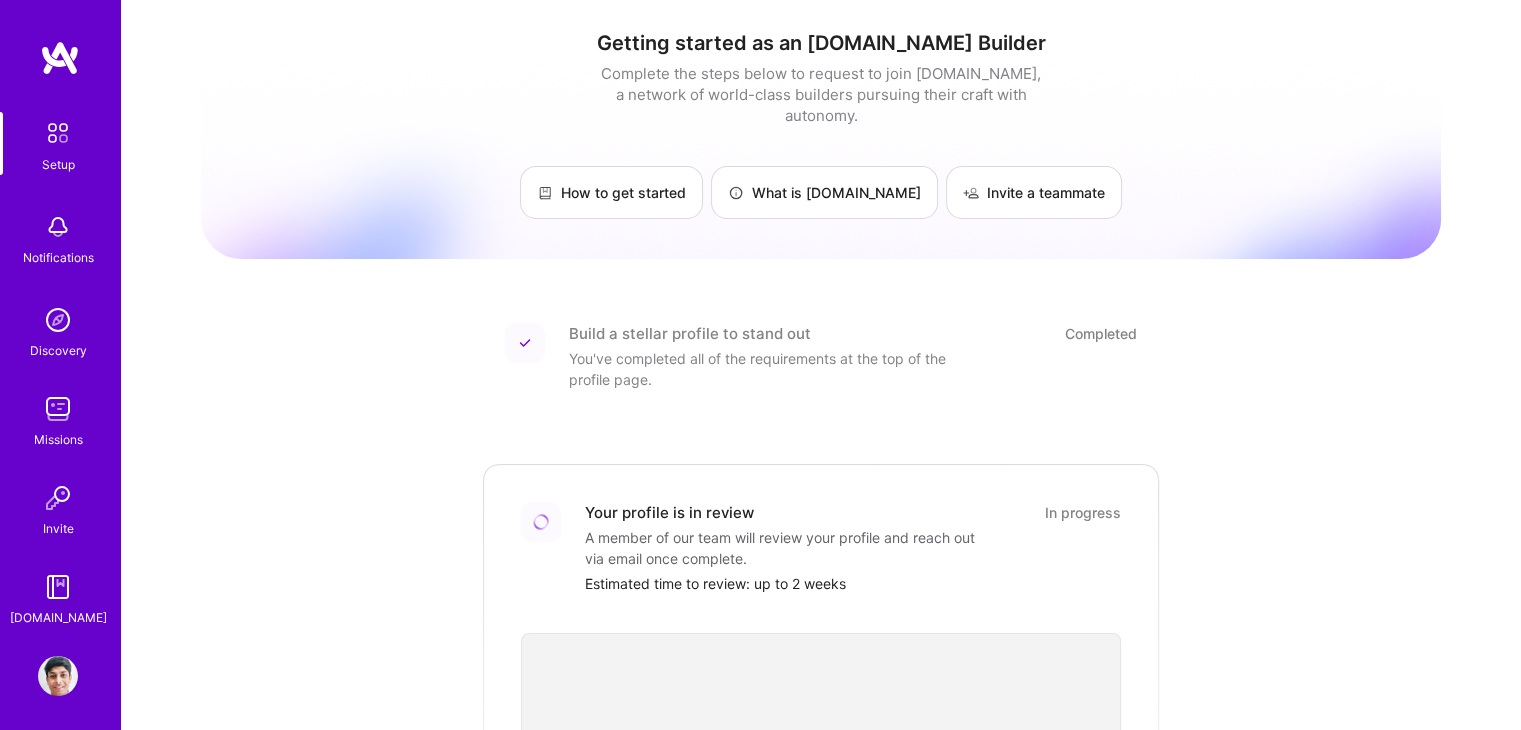 click at bounding box center [58, 320] 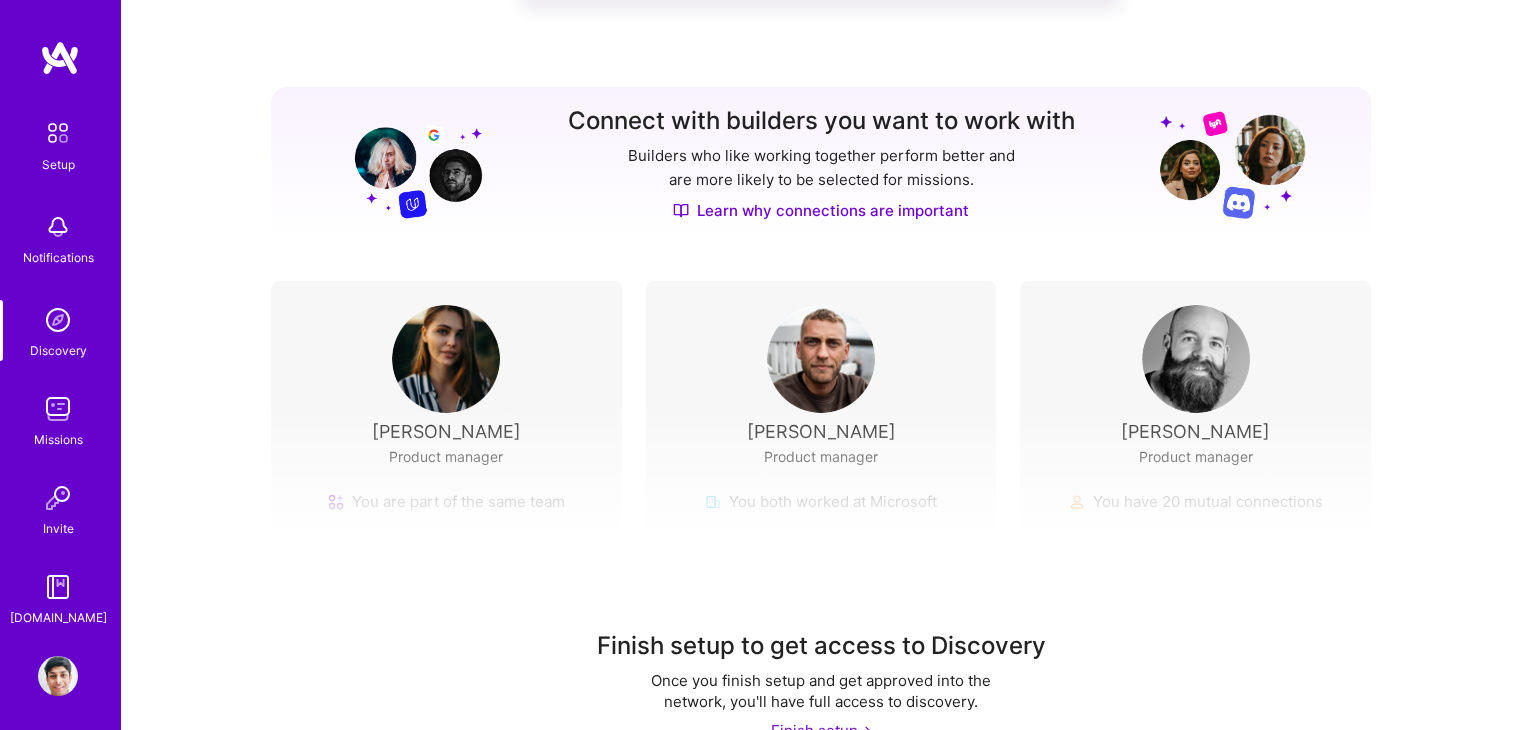 scroll, scrollTop: 0, scrollLeft: 0, axis: both 